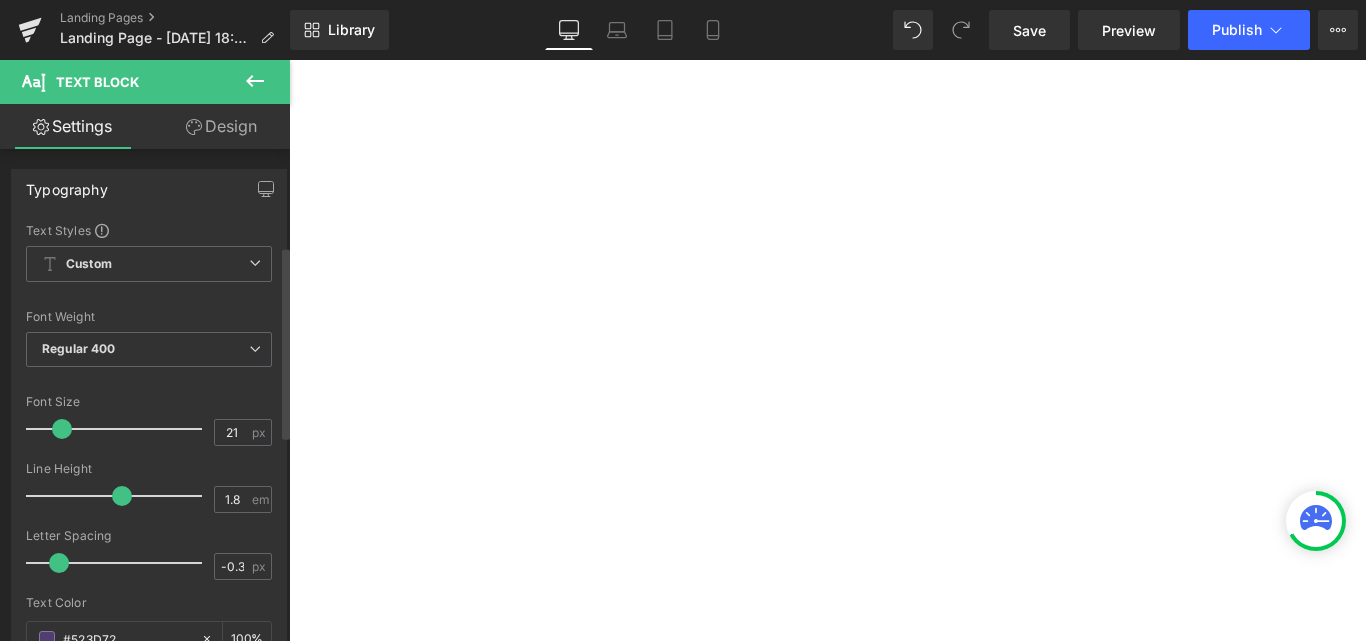 scroll, scrollTop: 0, scrollLeft: 0, axis: both 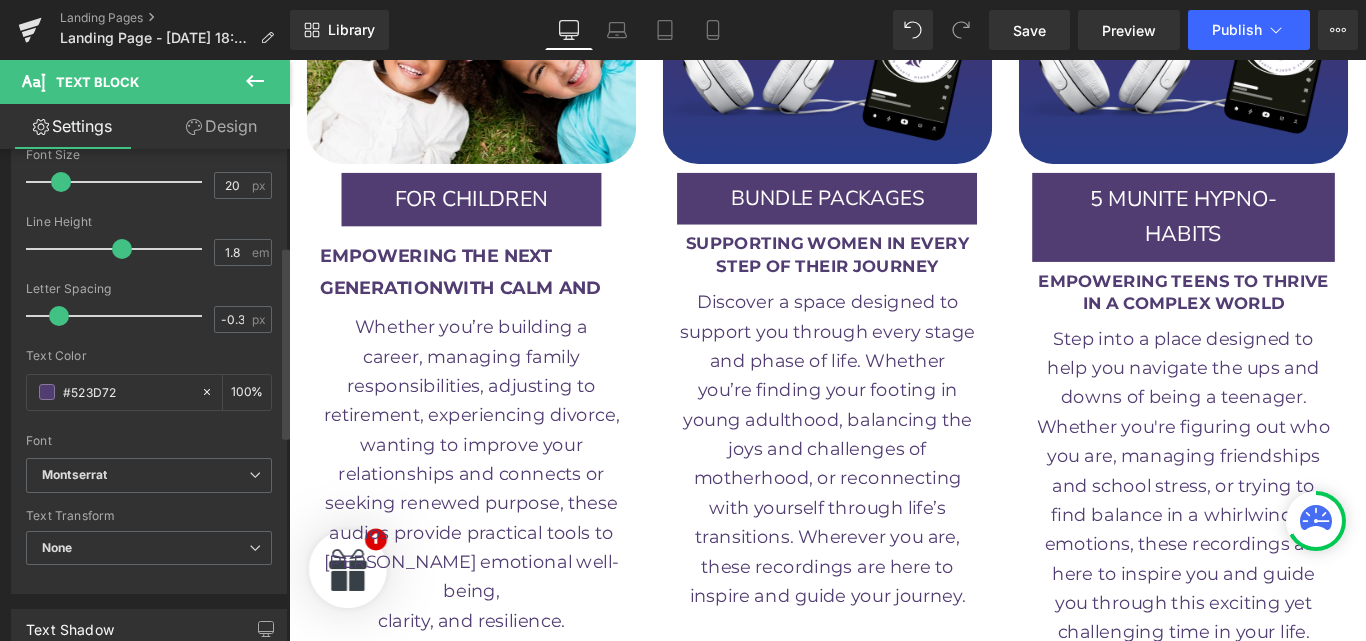 type on "19" 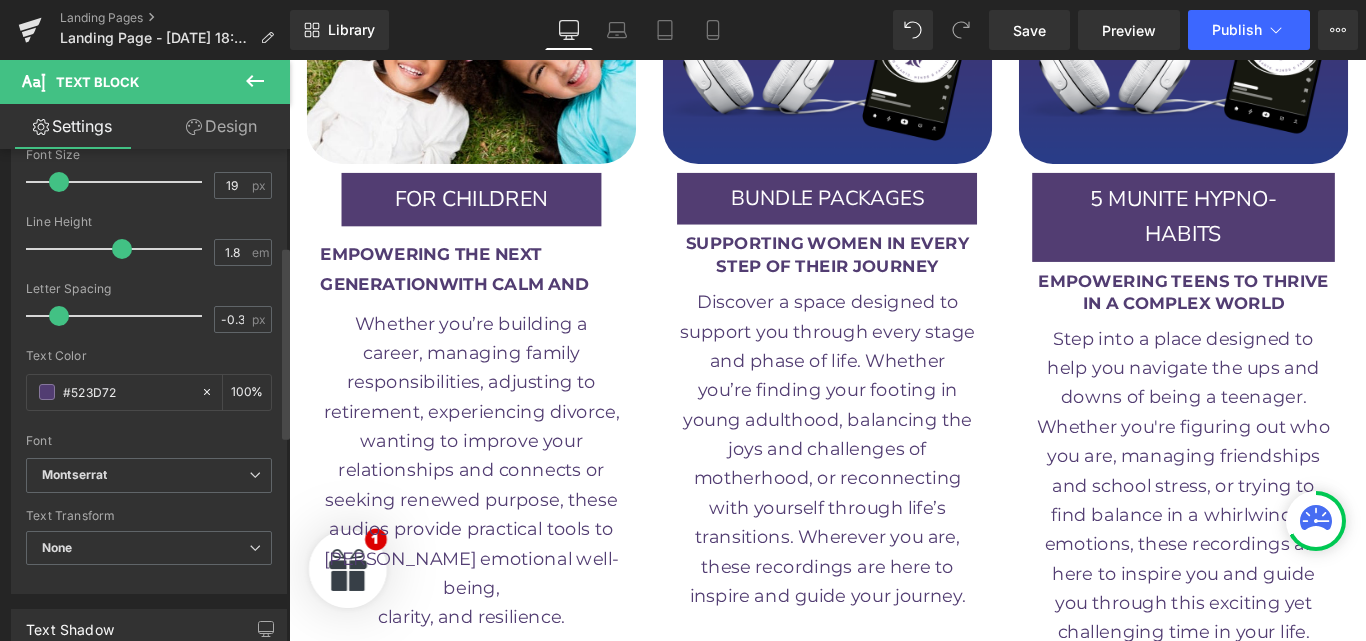 click at bounding box center [59, 182] 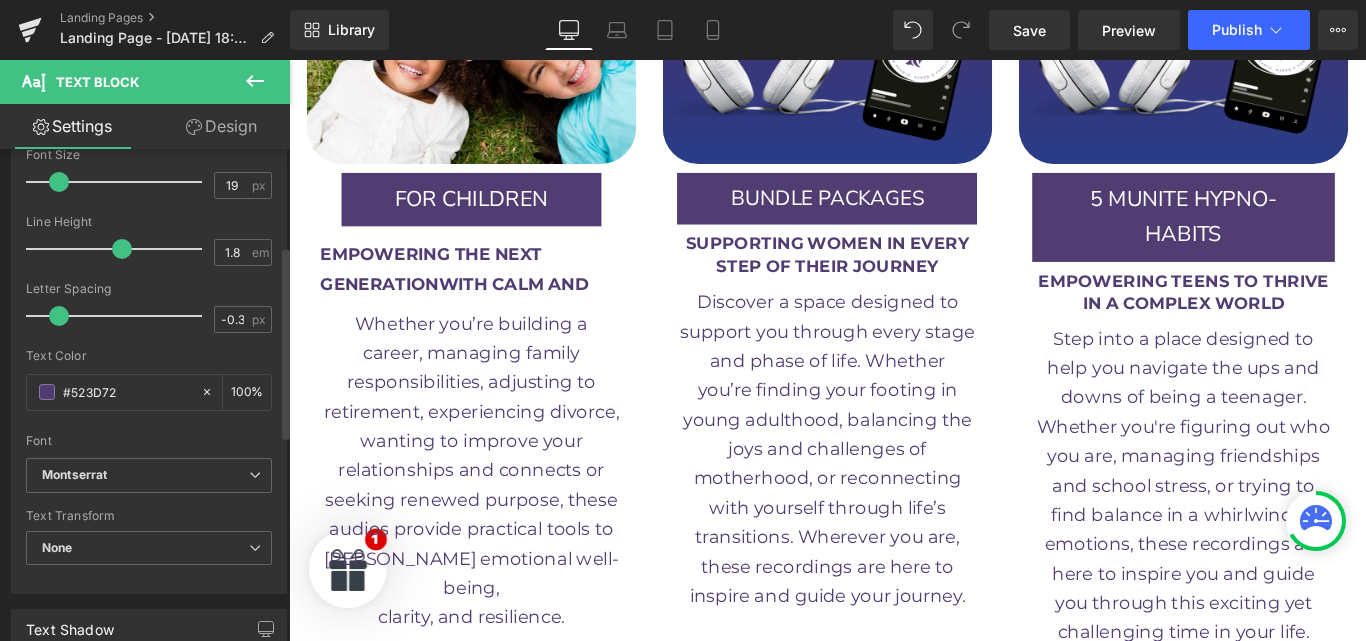type on "1.7" 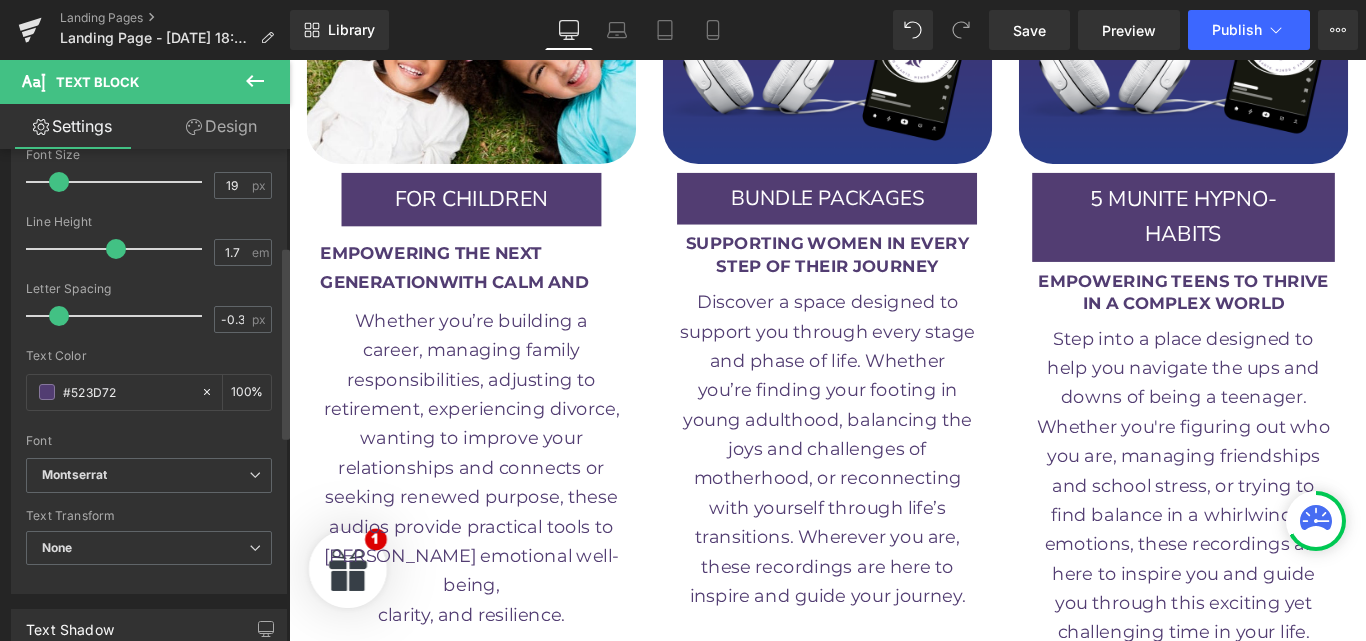 click at bounding box center [116, 249] 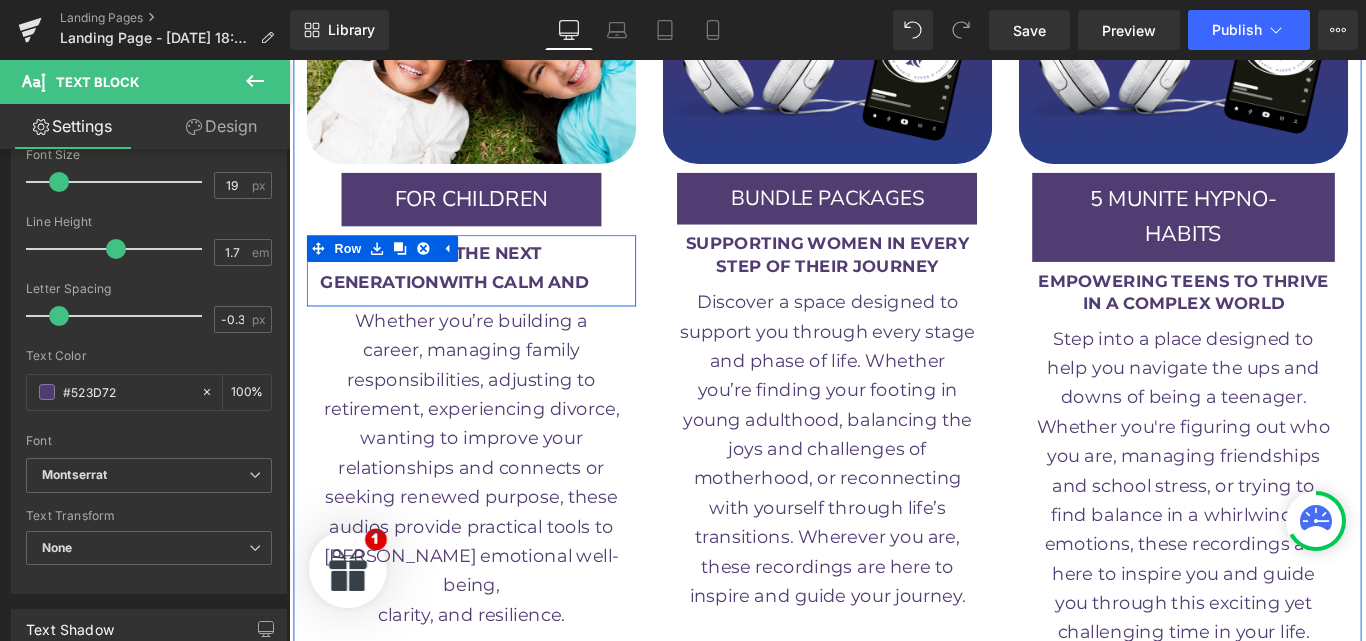 click on "EMPOWERING THE NEXT  GENERATIONWITH CALM AND Text Block" at bounding box center (494, 294) 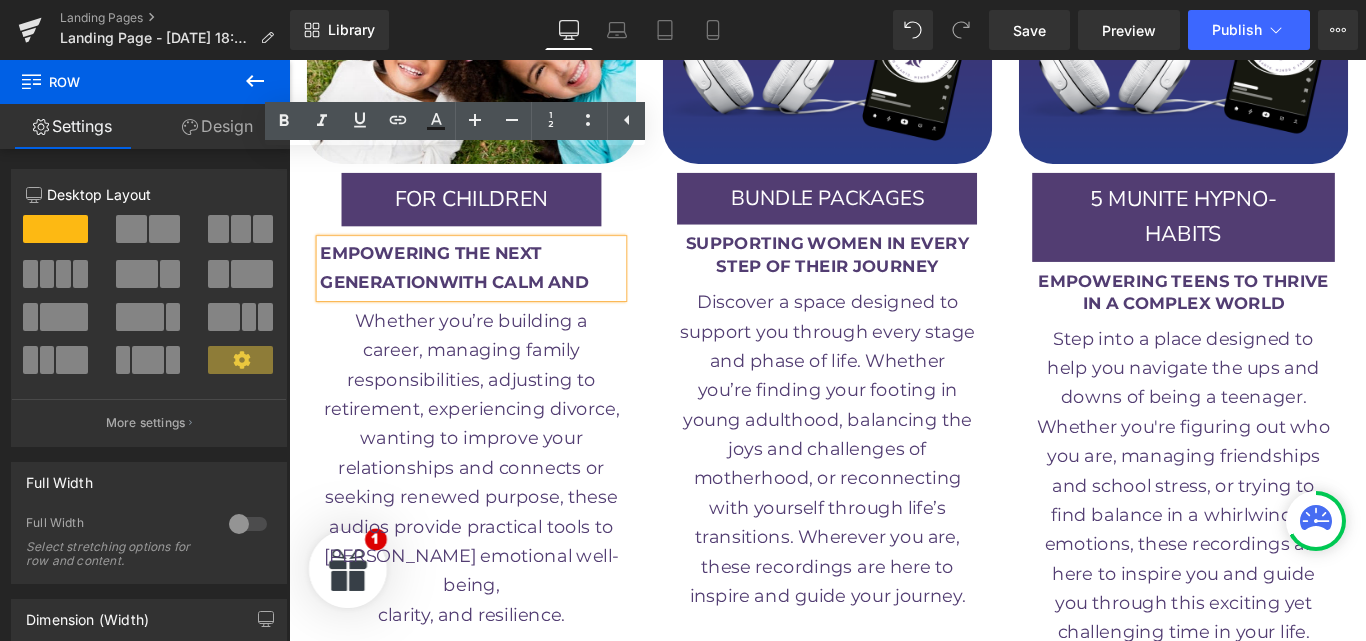 click on "EMPOWERING THE NEXT" at bounding box center [448, 277] 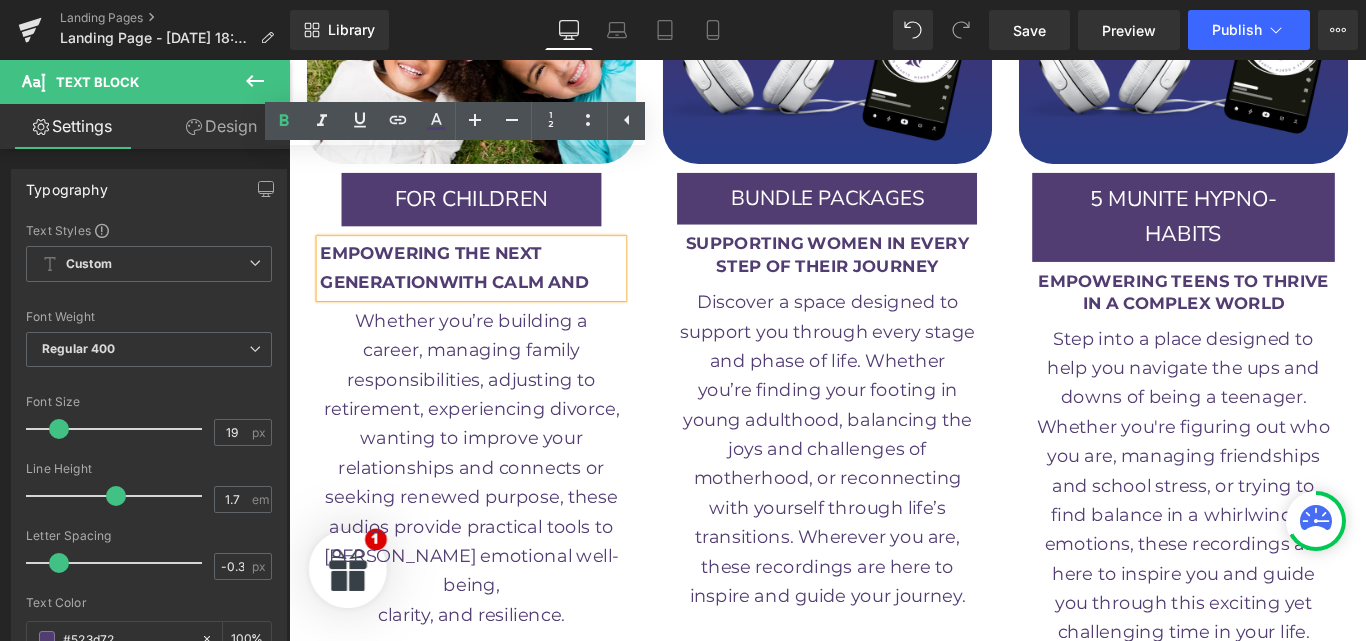 type 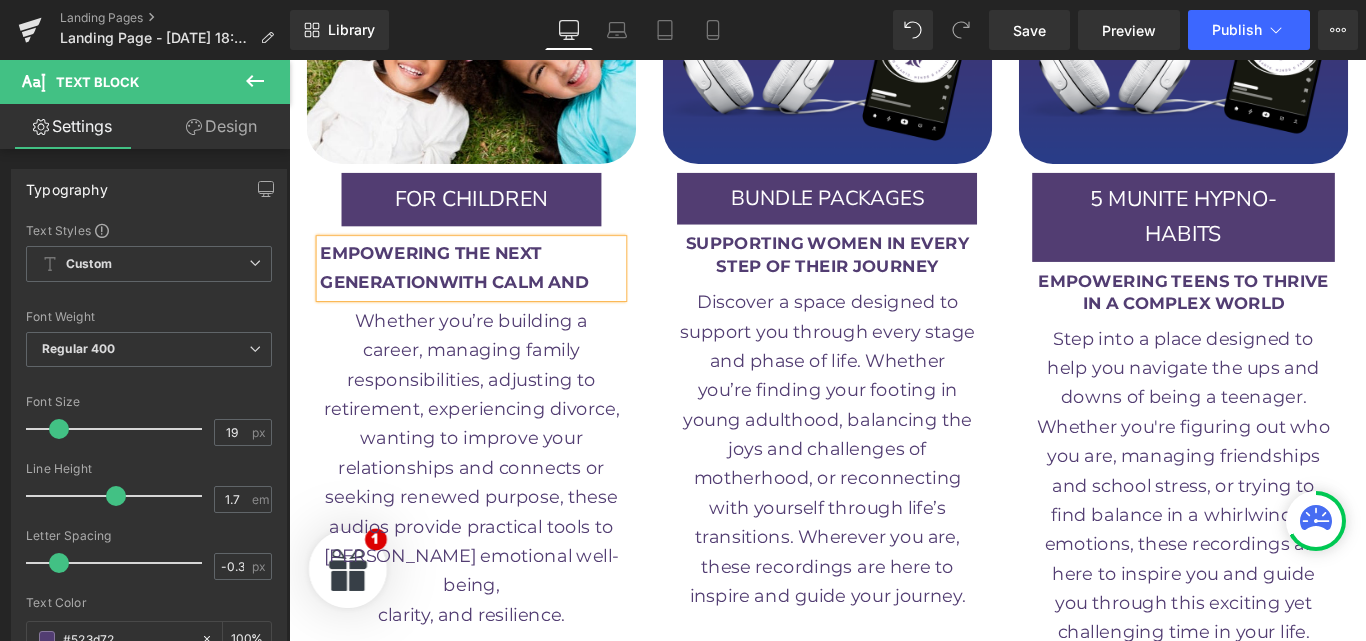 click on "GENERATIONWITH CALM AND" at bounding box center [475, 309] 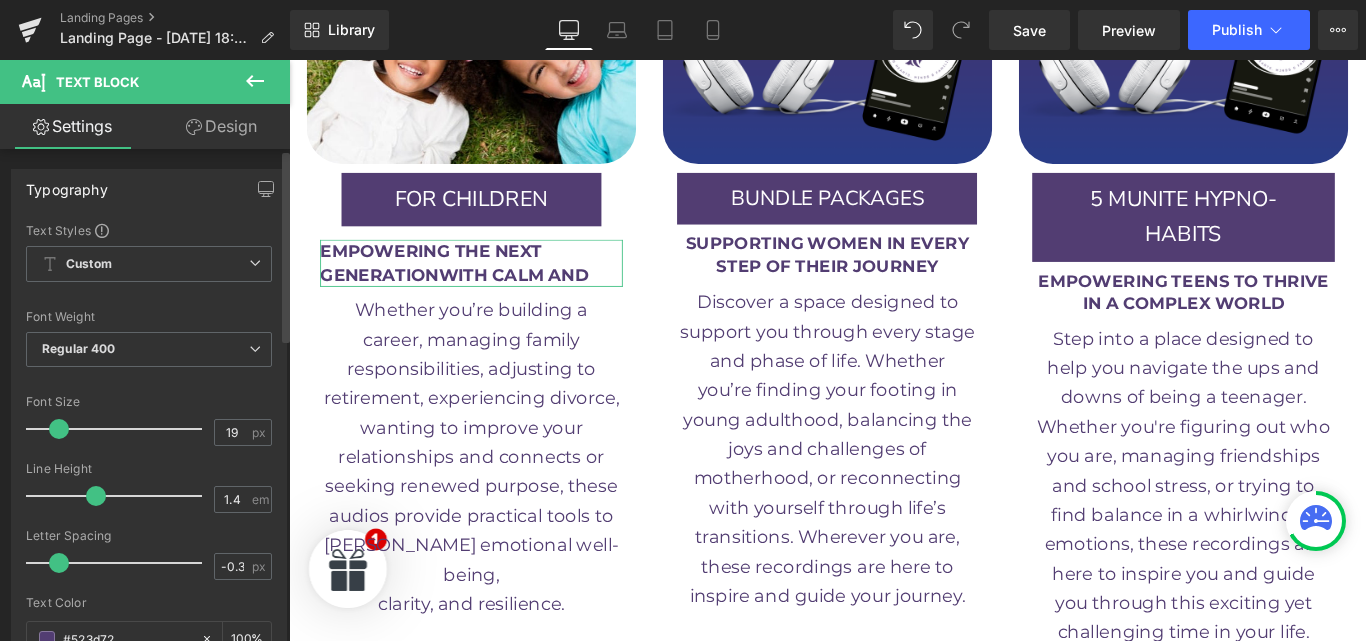 drag, startPoint x: 116, startPoint y: 497, endPoint x: 96, endPoint y: 490, distance: 21.189621 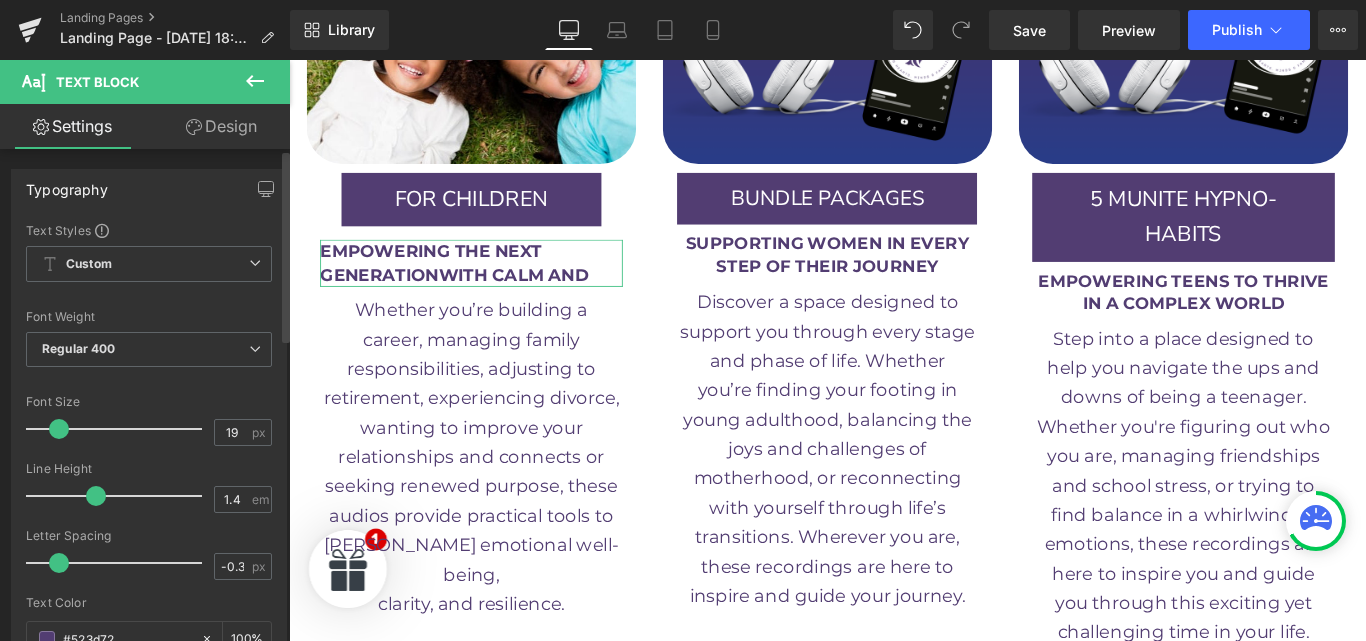 click at bounding box center [96, 496] 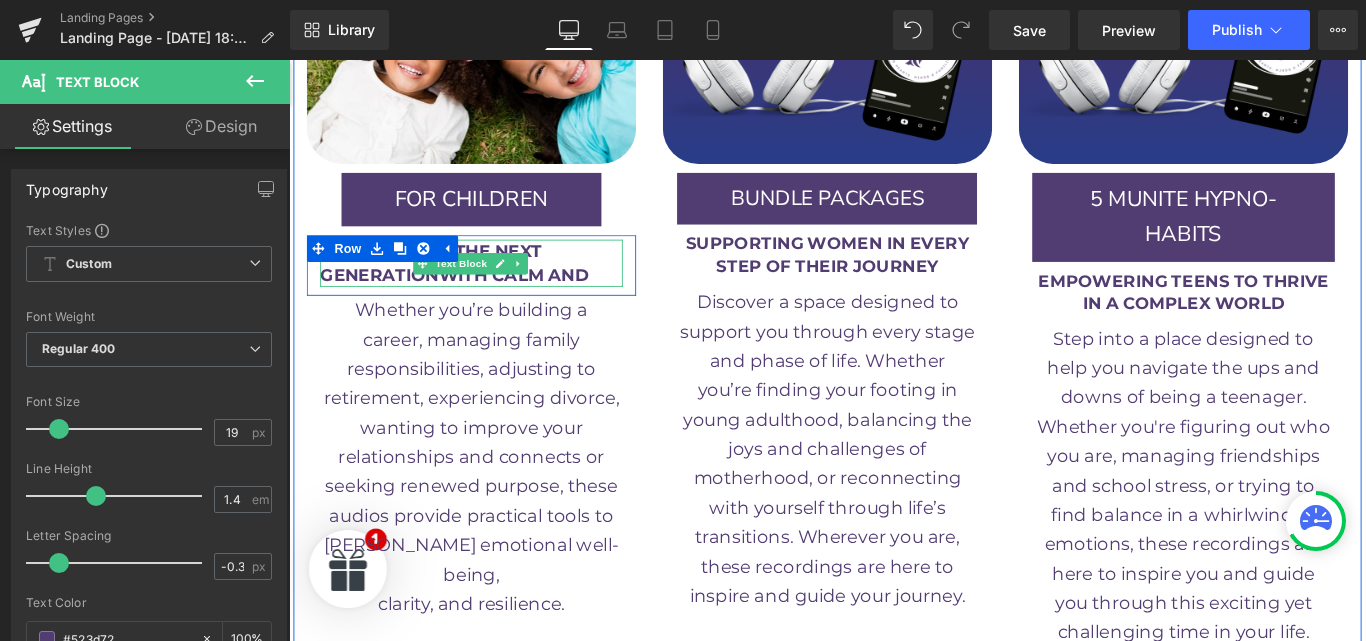 click on "GENERATIONWITH CALM AND" at bounding box center (475, 301) 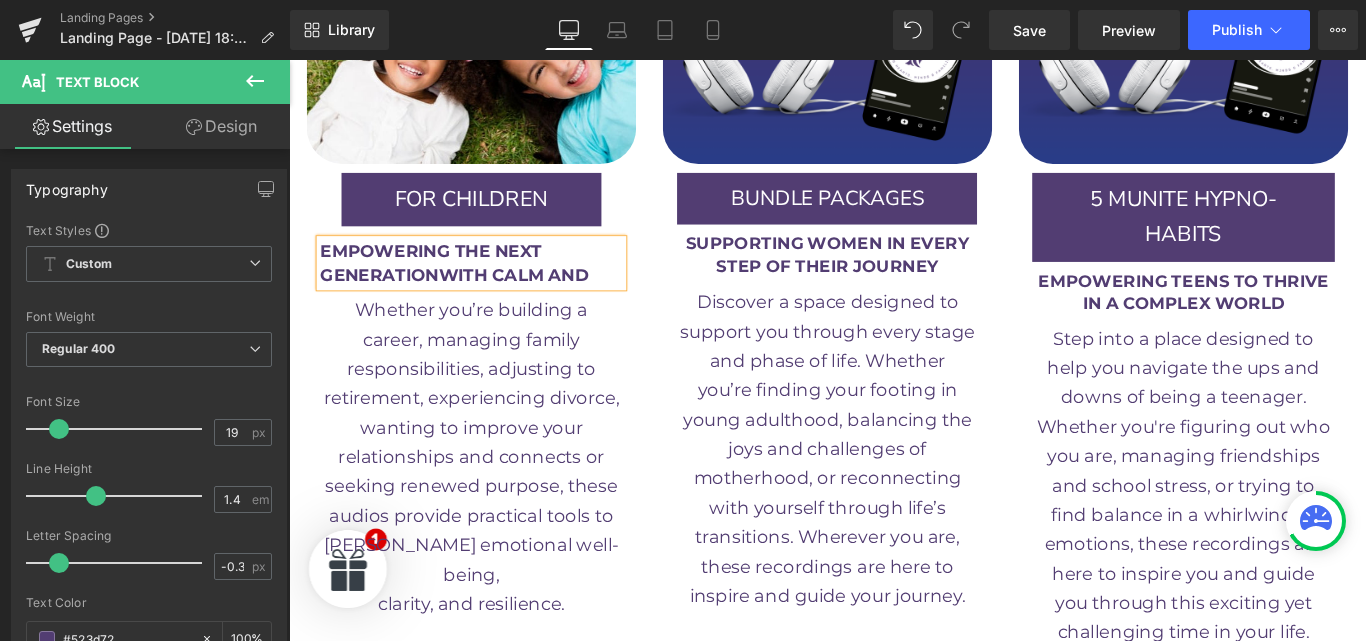 click on "EMPOWERING THE NEXT" at bounding box center [448, 274] 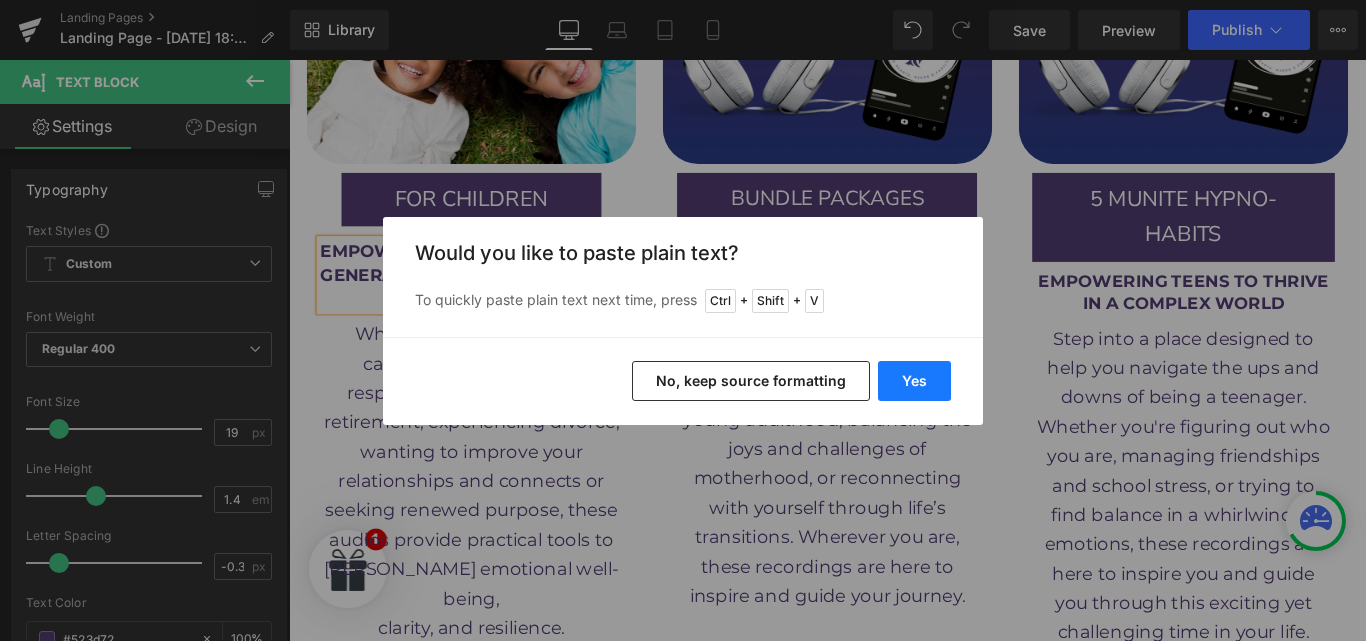 click on "Yes" at bounding box center (914, 381) 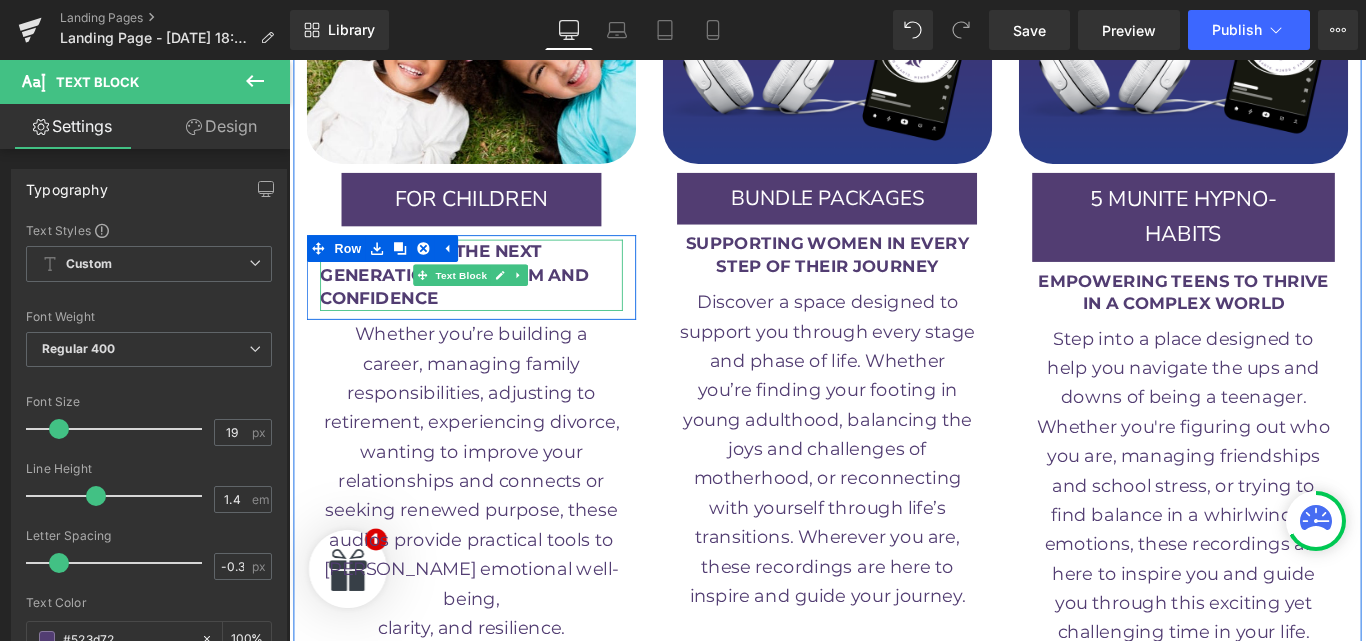 click on "CONFIDENCE" at bounding box center (390, 327) 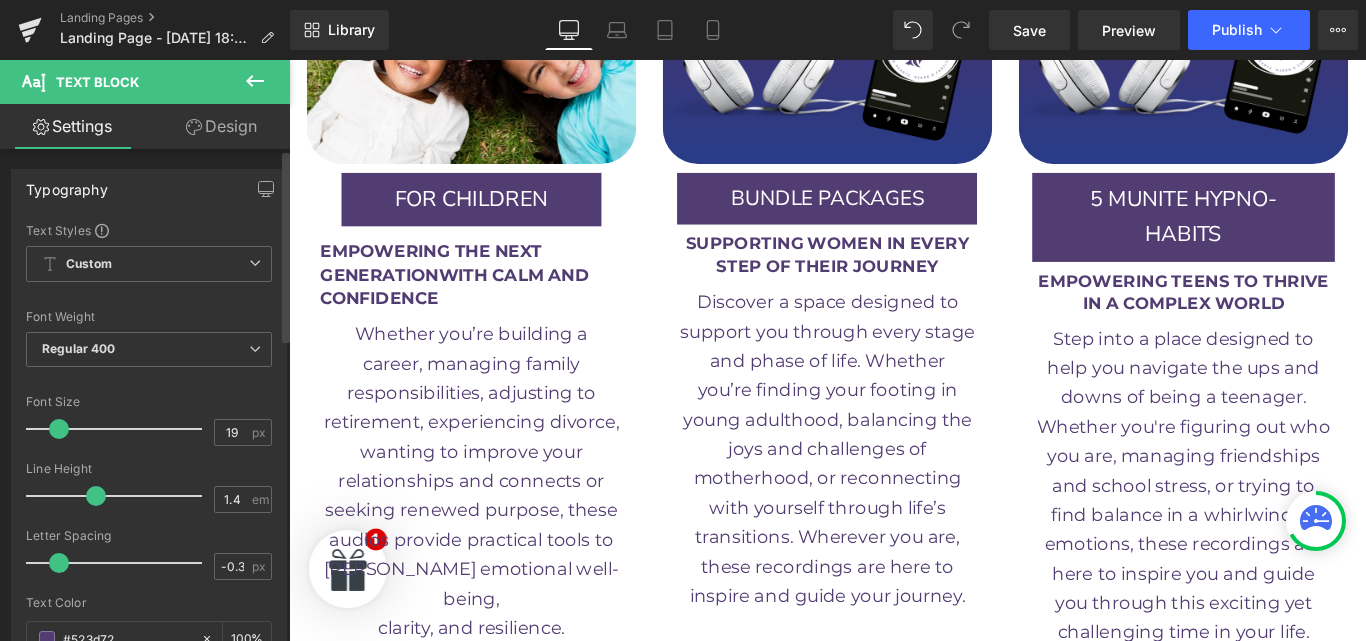 type on "1.1" 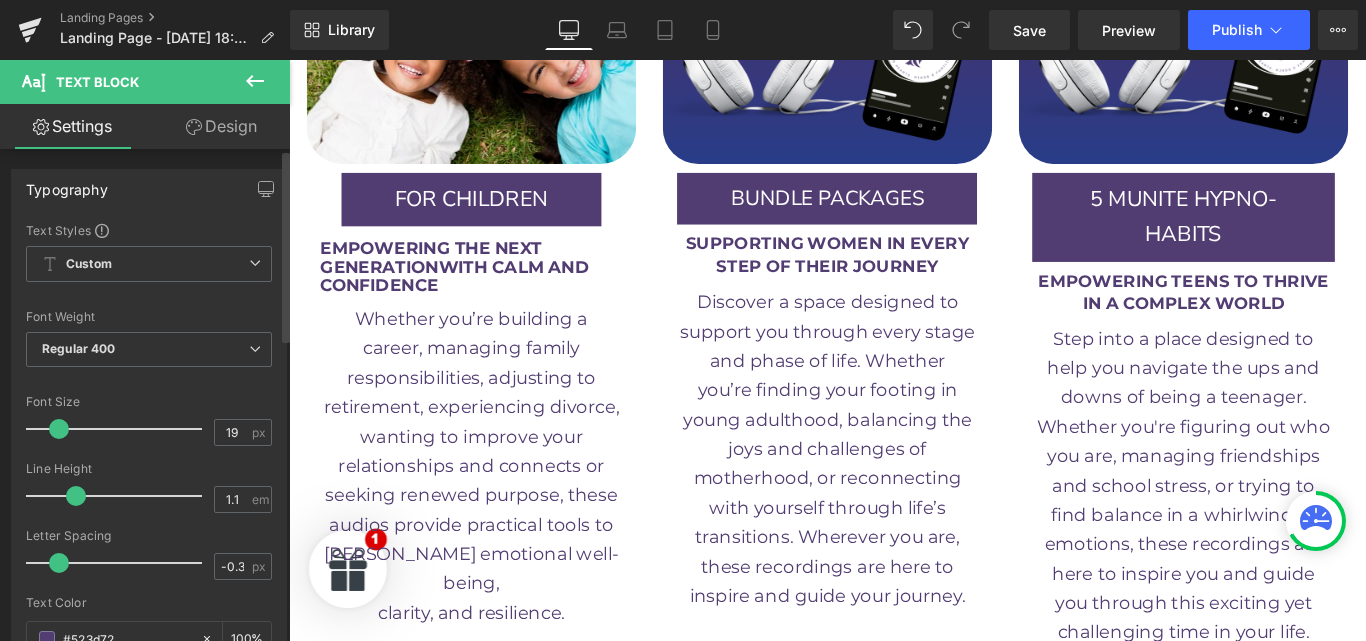 drag, startPoint x: 87, startPoint y: 490, endPoint x: 65, endPoint y: 492, distance: 22.090721 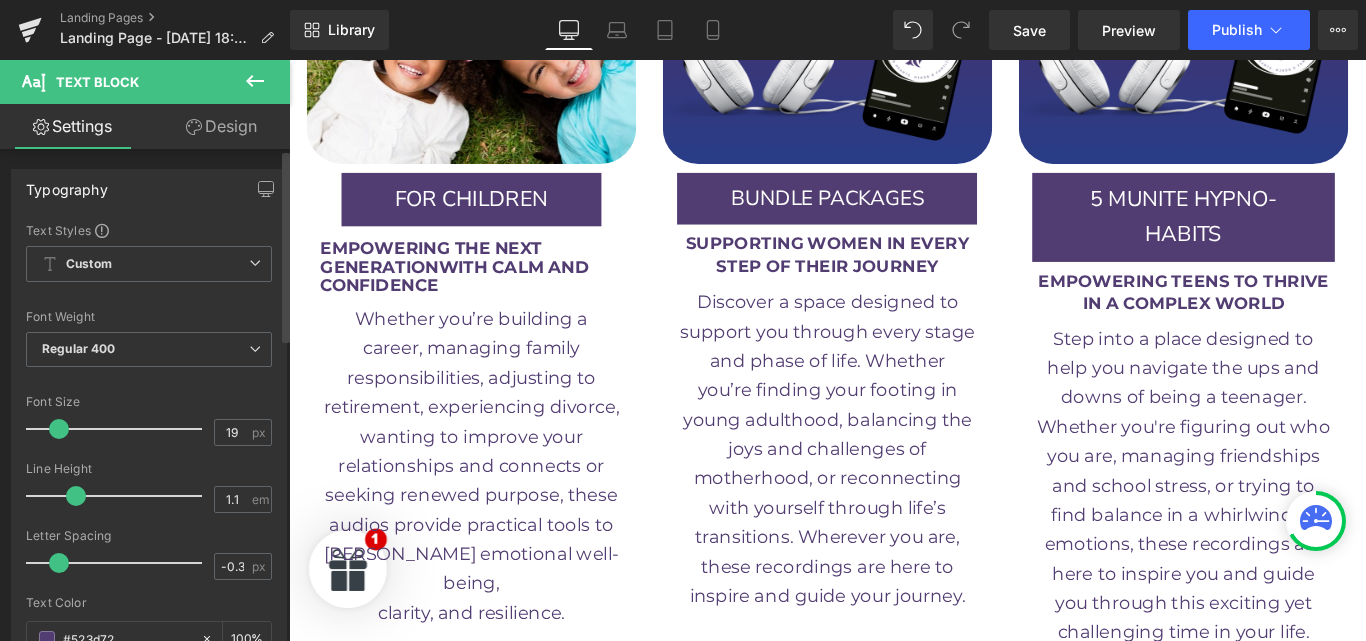 click at bounding box center [76, 496] 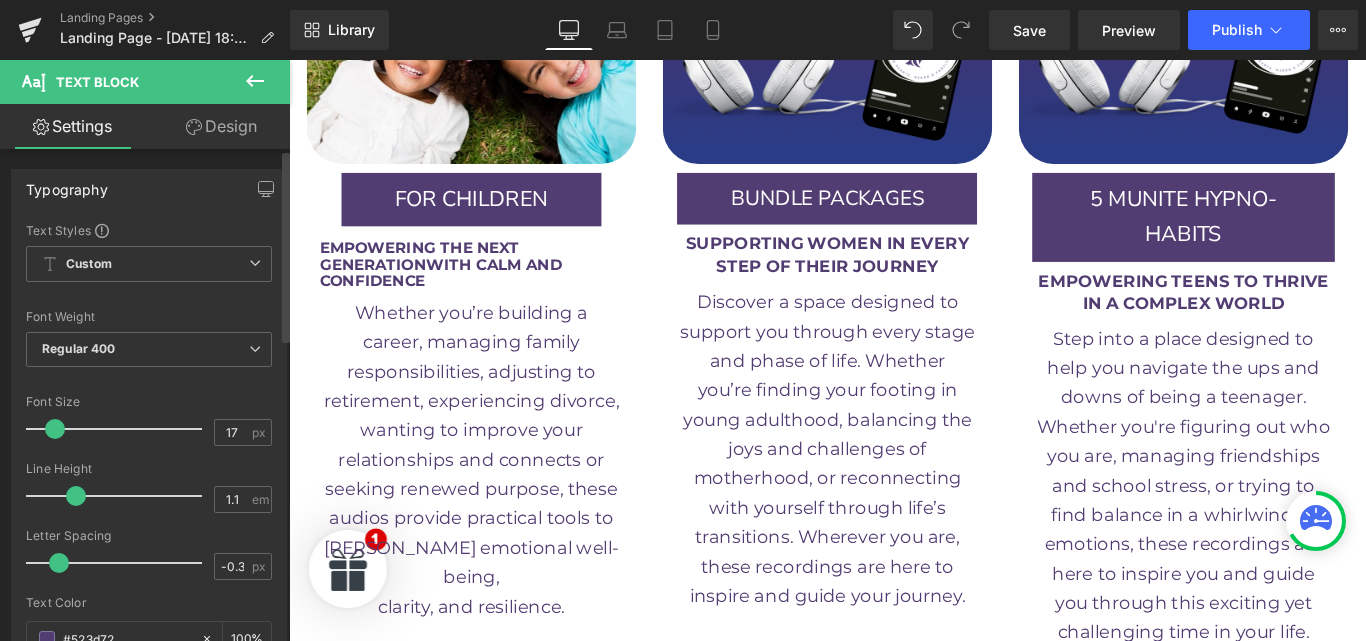 type on "18" 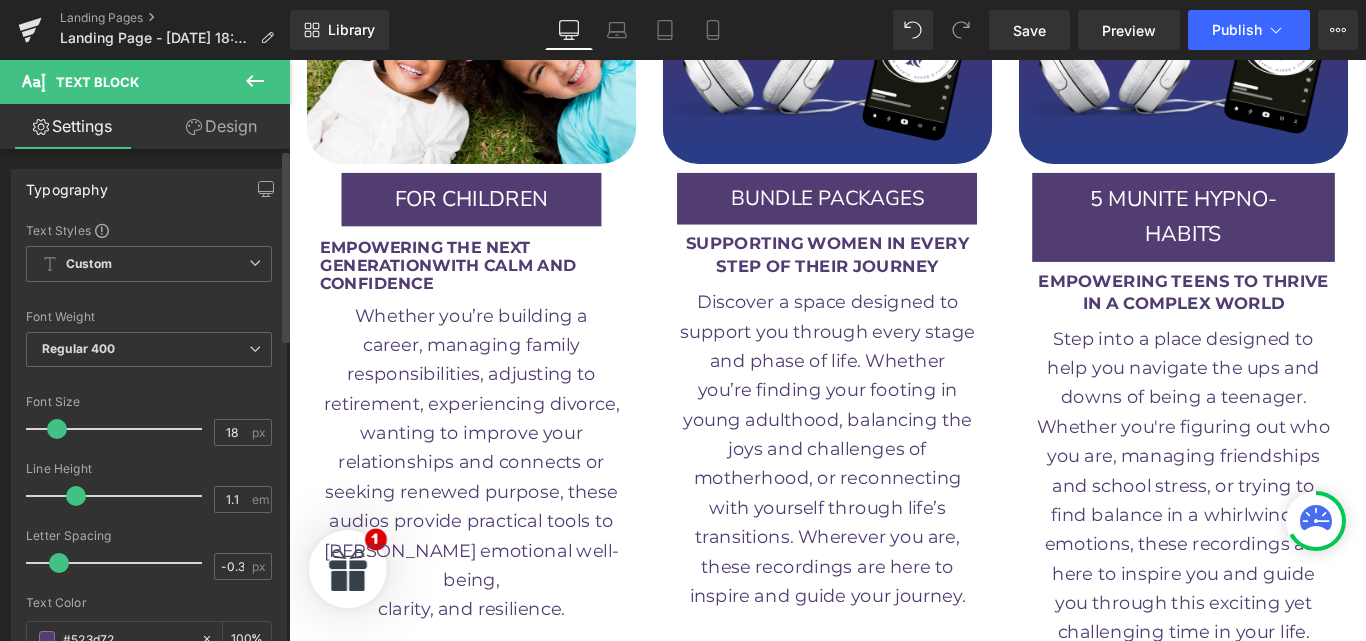 click at bounding box center (57, 429) 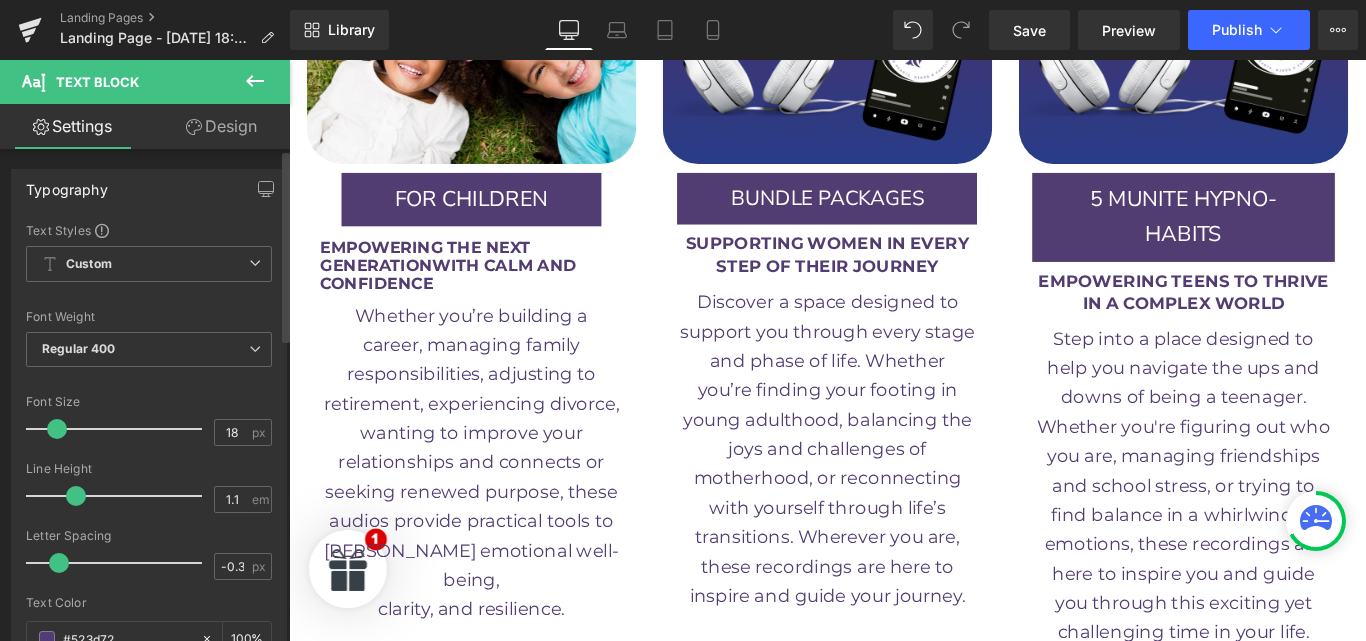 type on "1.2" 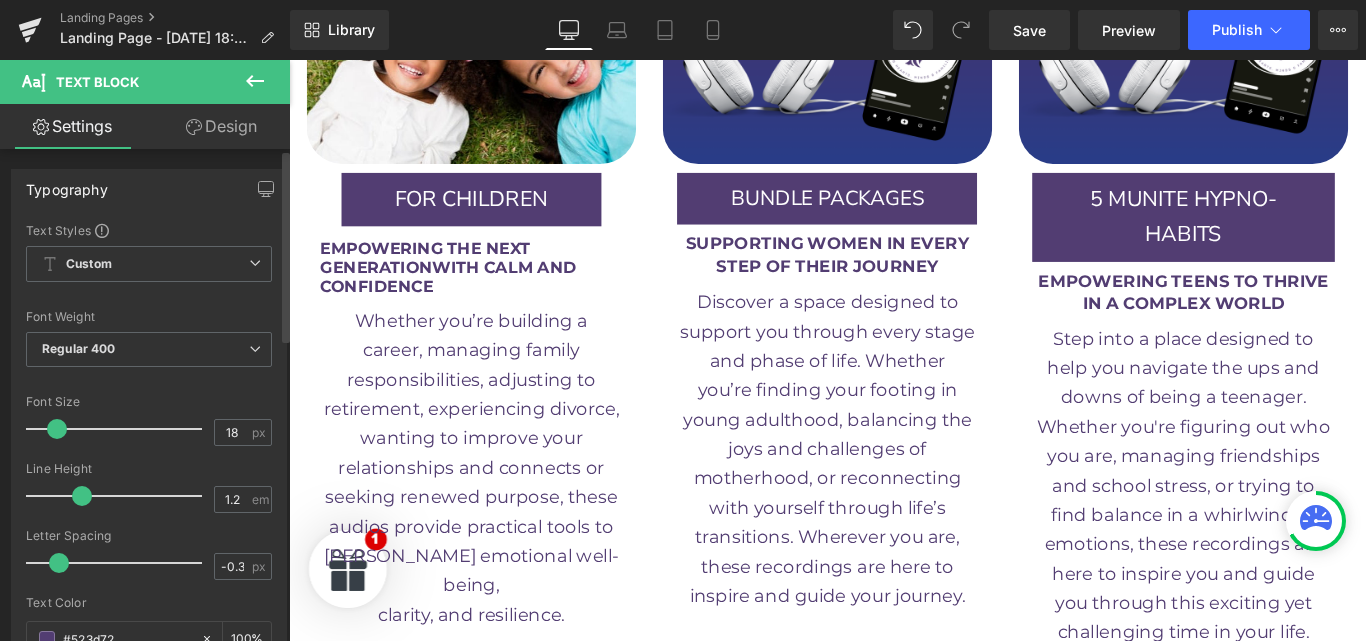 click at bounding box center (82, 496) 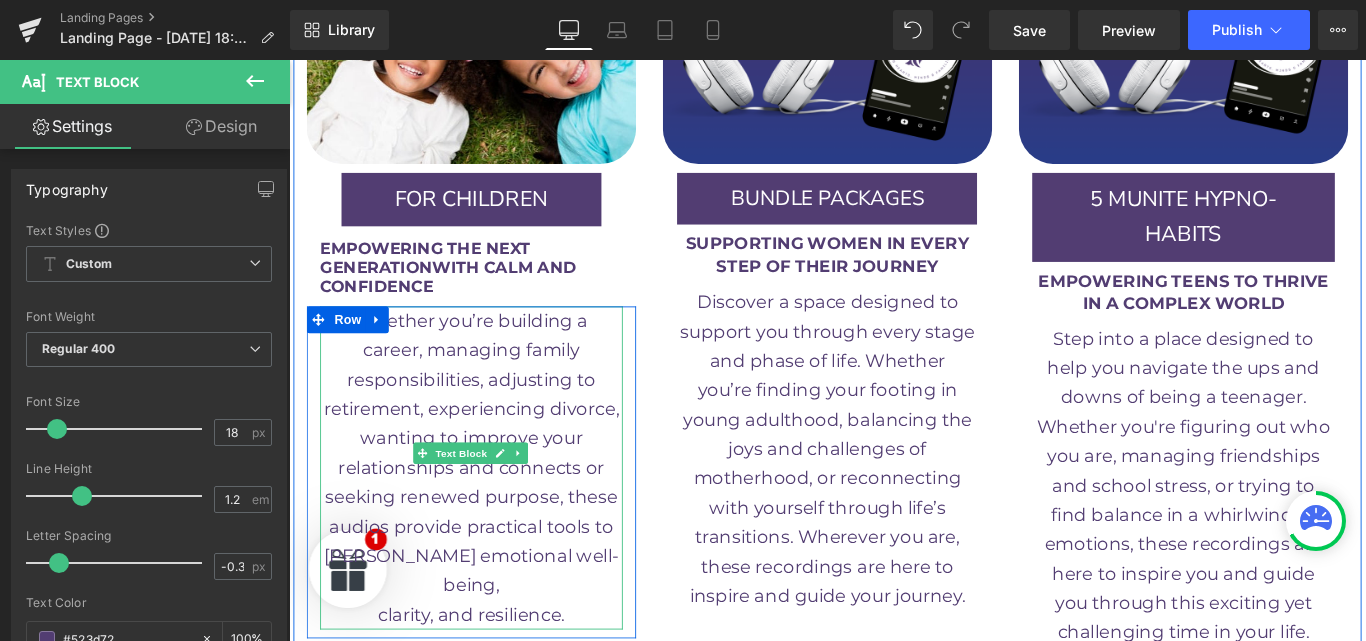 click on "audios provide practical tools to" at bounding box center [494, 584] 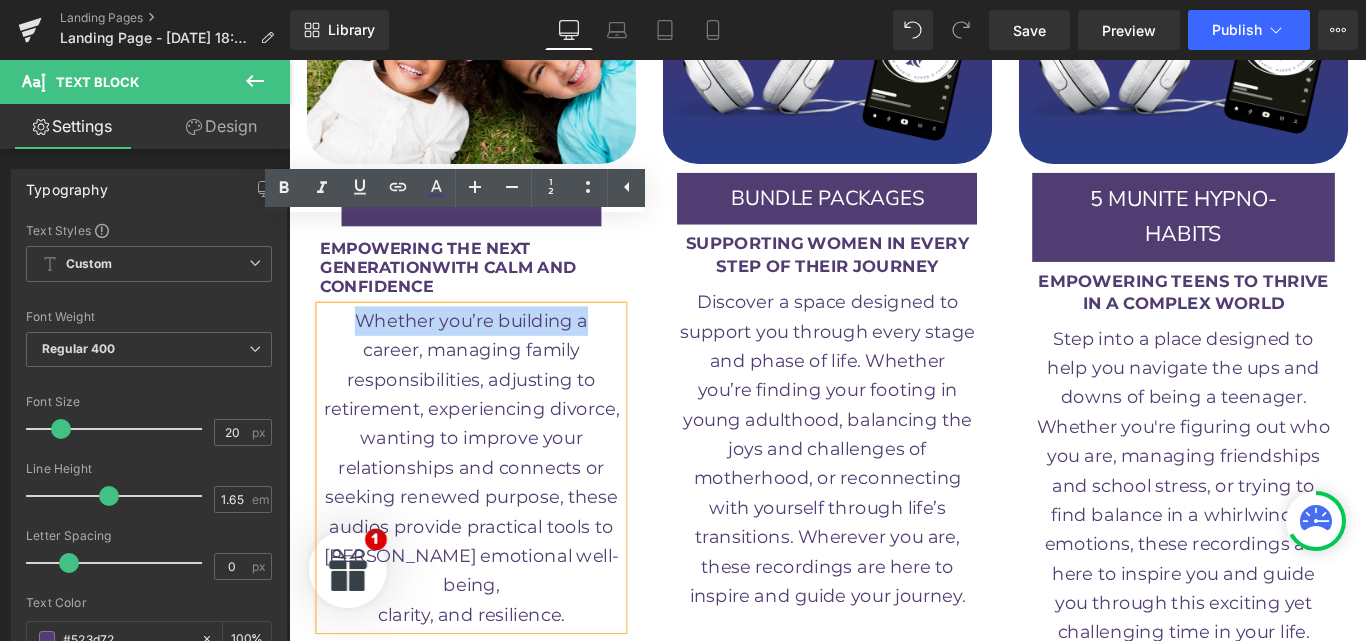 drag, startPoint x: 620, startPoint y: 258, endPoint x: 360, endPoint y: 250, distance: 260.12305 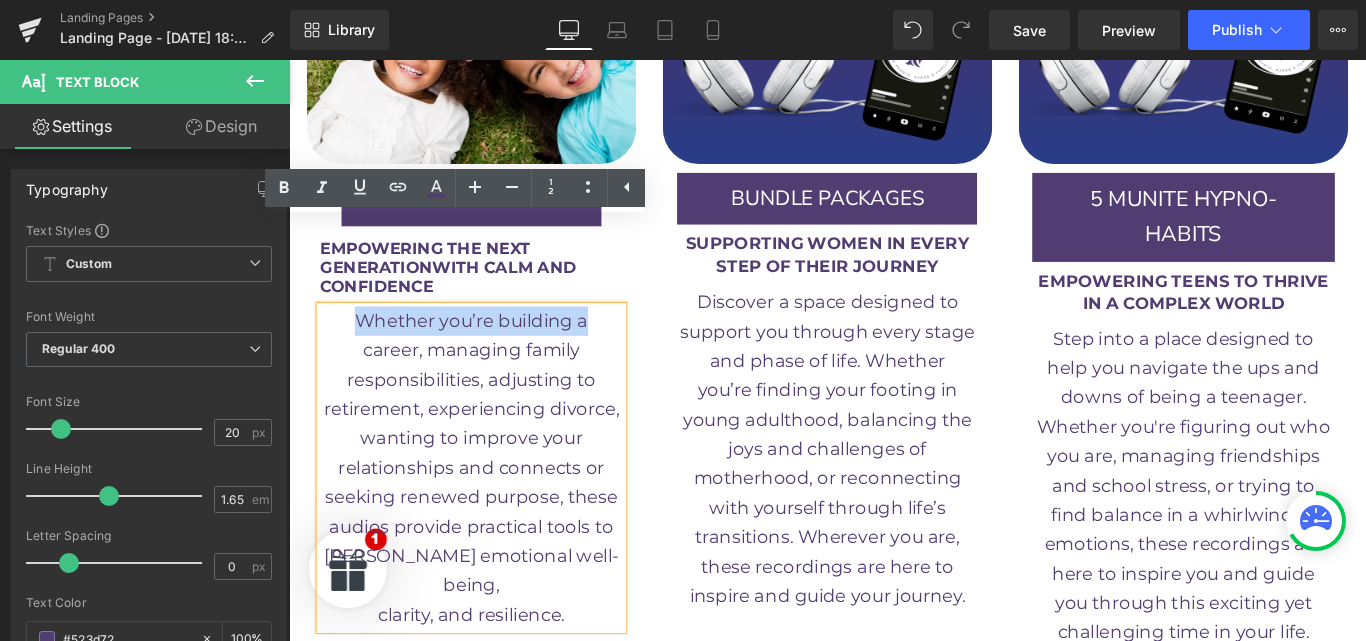 click on "Whether you’re building a" at bounding box center [494, 353] 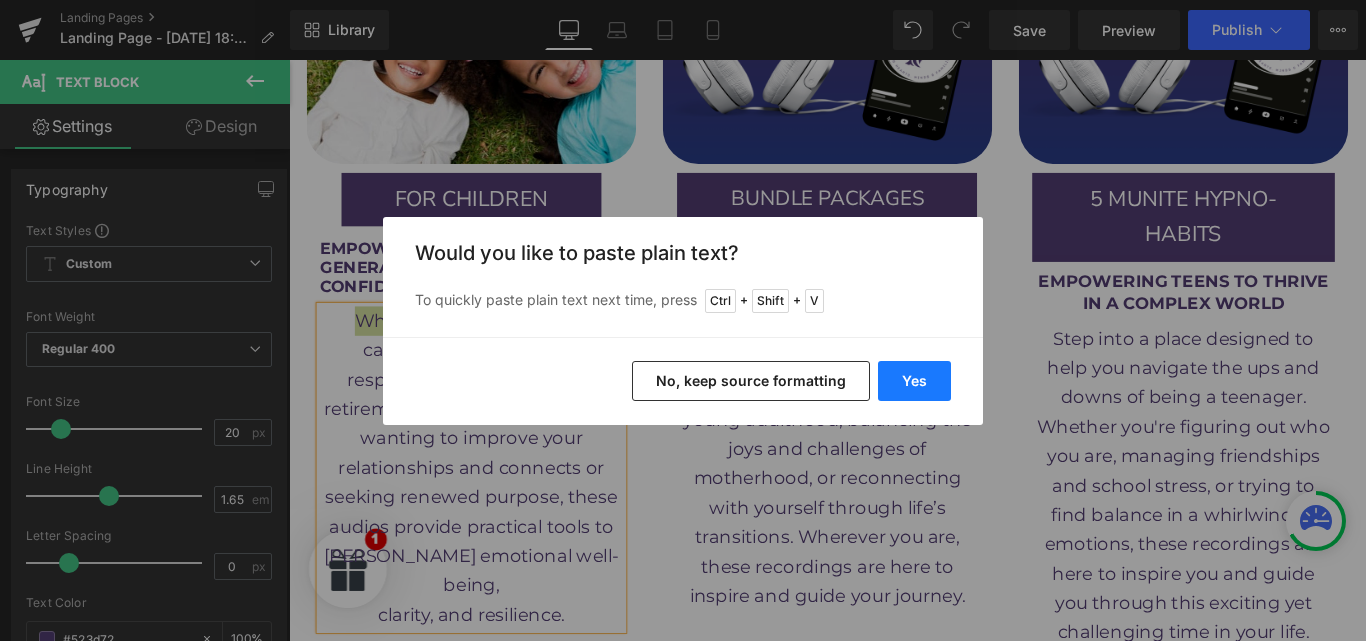 click on "Yes" at bounding box center [914, 381] 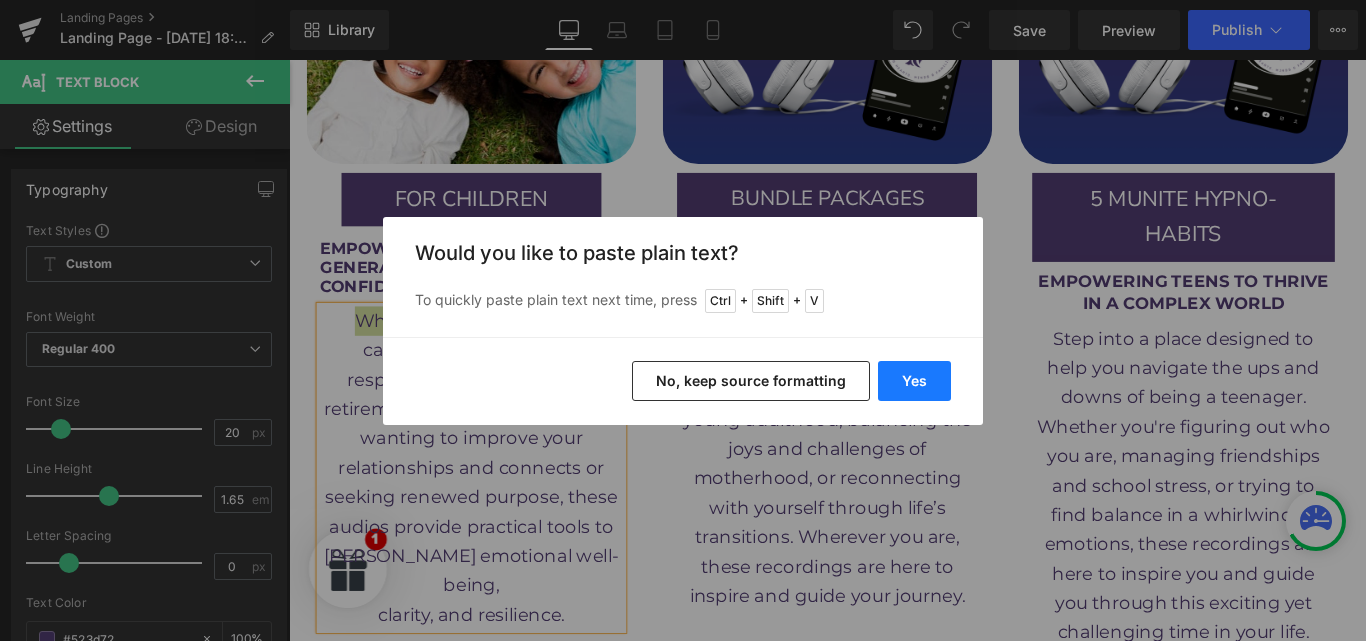 type 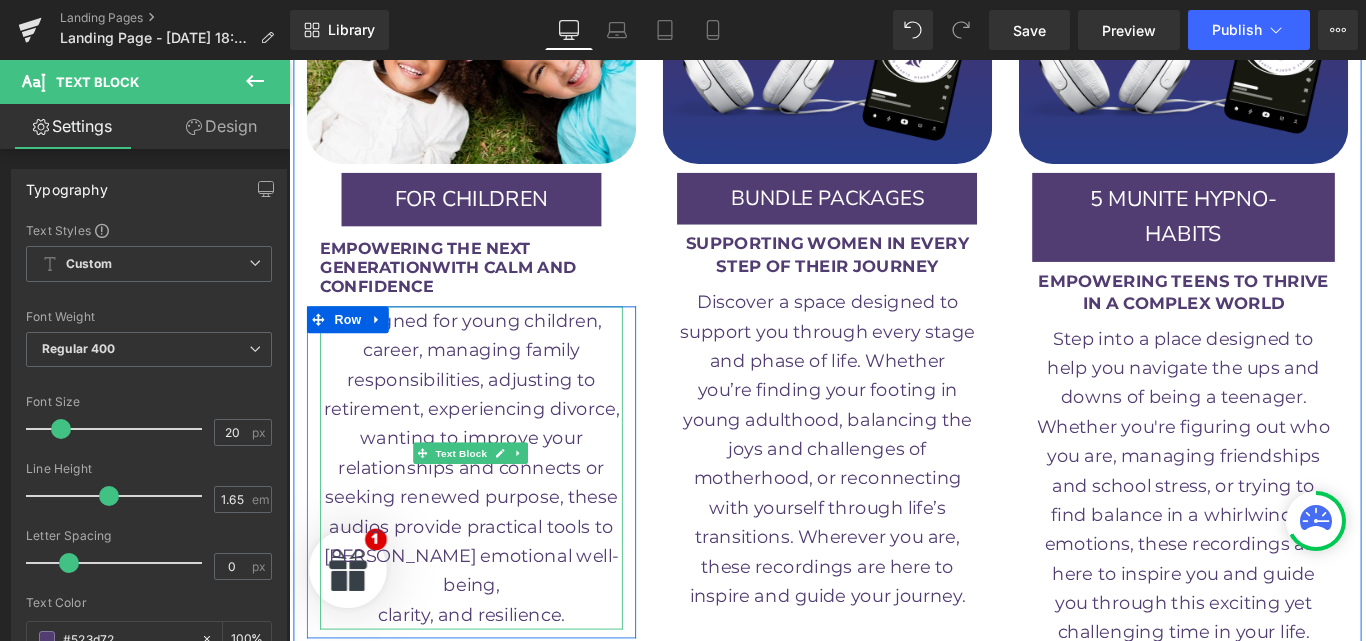 click on "responsibilities, adjusting to" at bounding box center [494, 419] 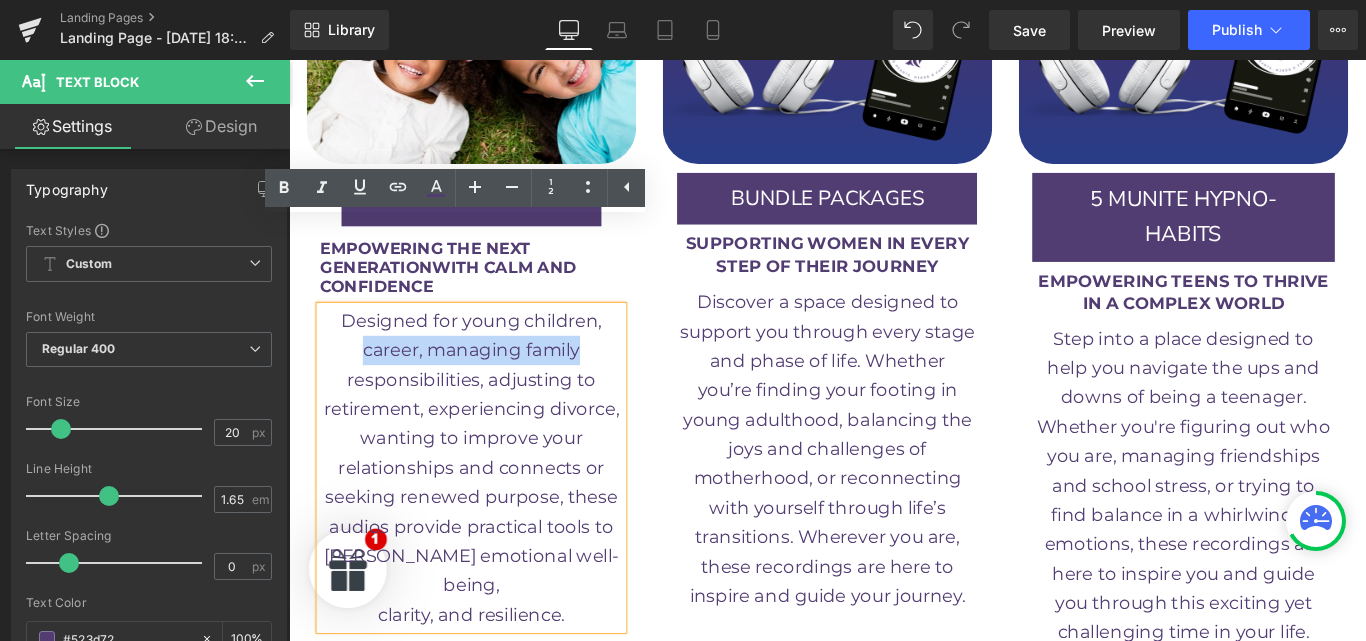 drag, startPoint x: 610, startPoint y: 289, endPoint x: 368, endPoint y: 280, distance: 242.1673 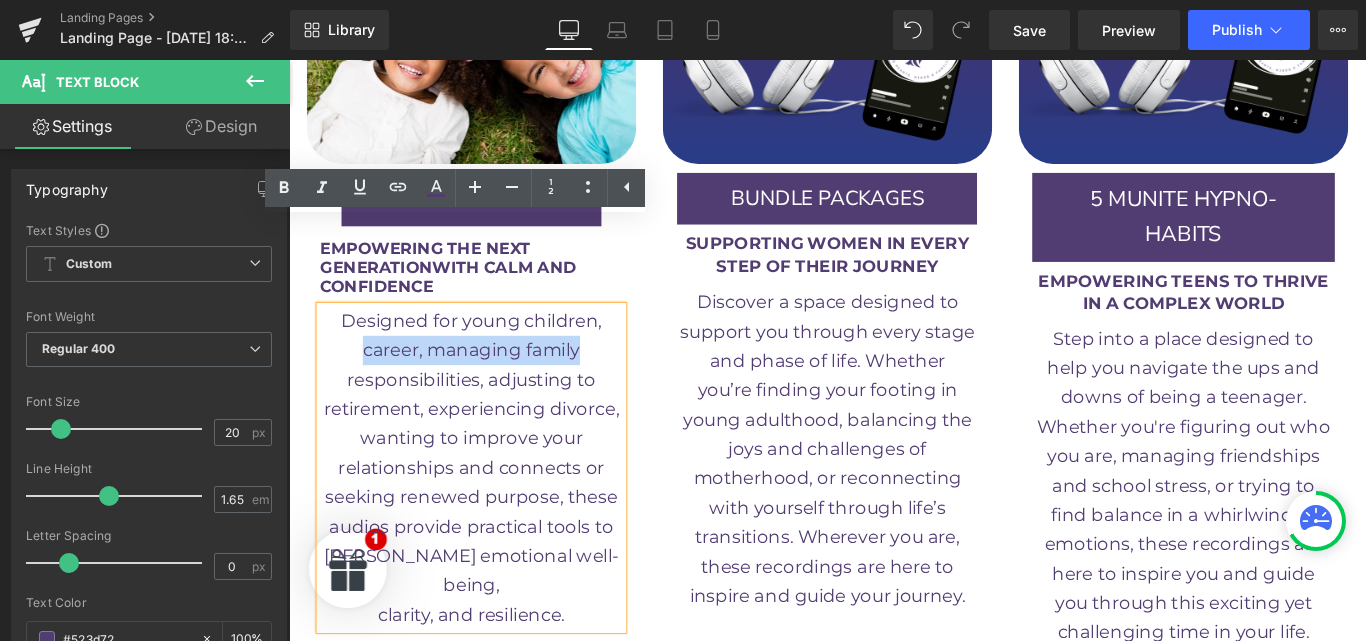 click on "career, managing family" at bounding box center (494, 386) 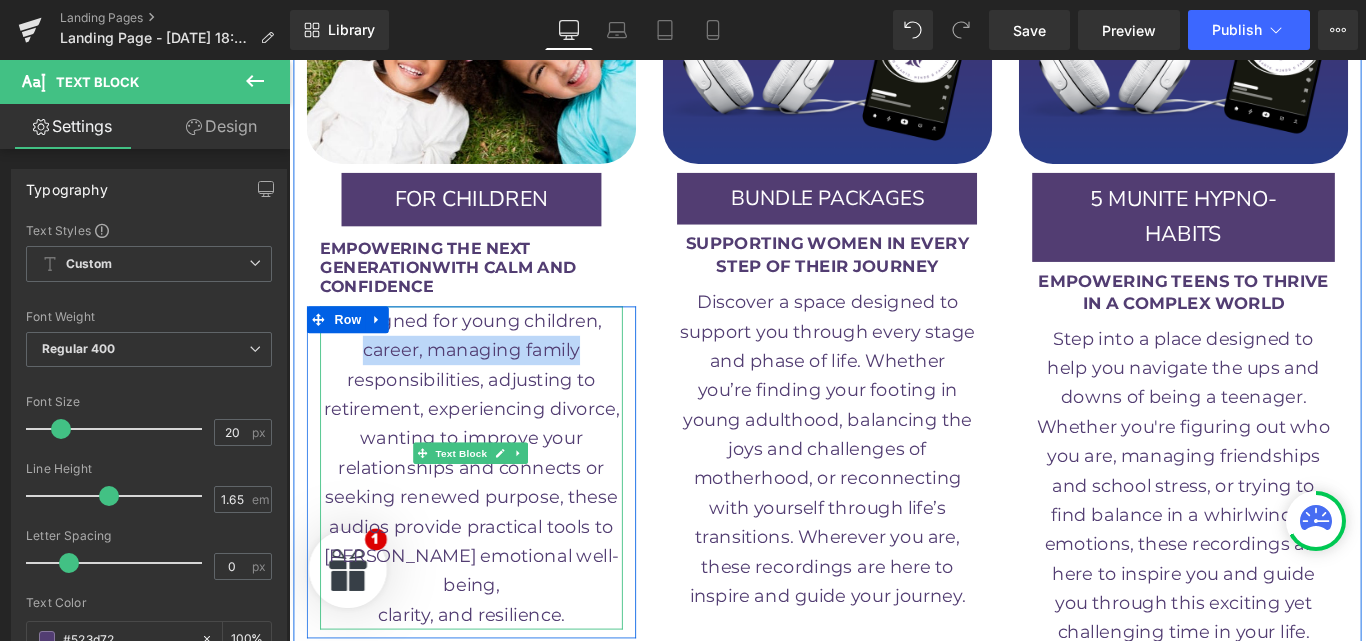click on "career, managing family" at bounding box center [494, 386] 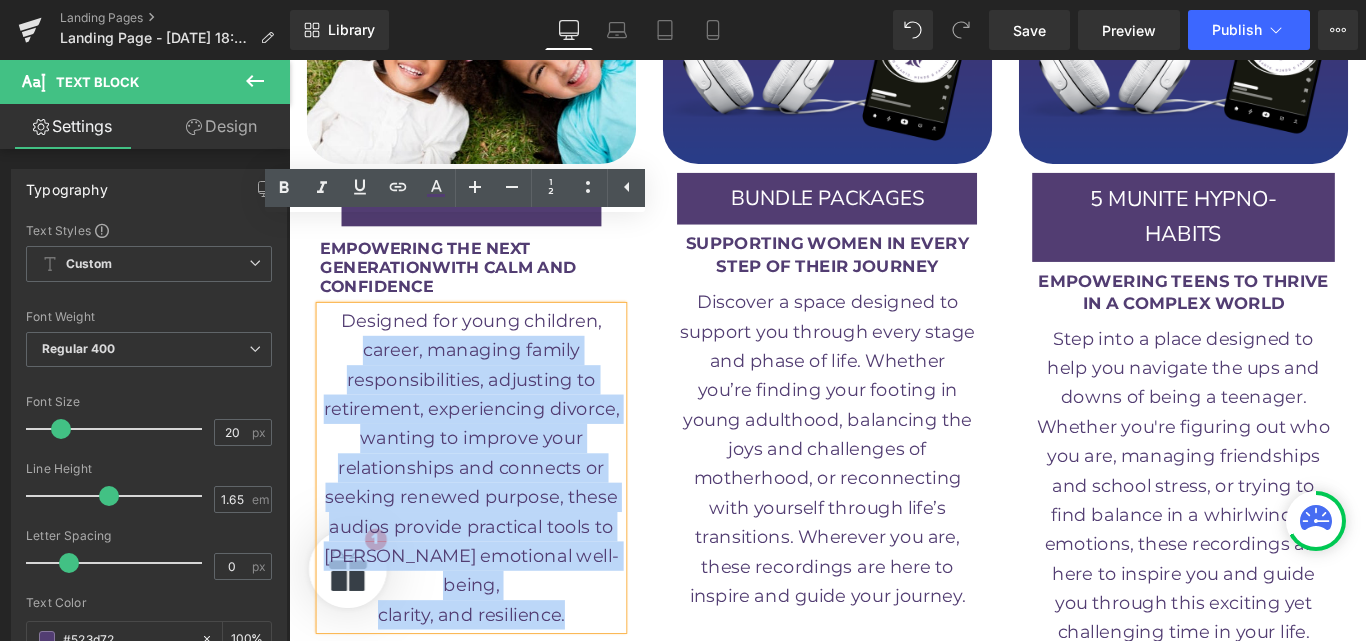 drag, startPoint x: 366, startPoint y: 290, endPoint x: 597, endPoint y: 544, distance: 343.3322 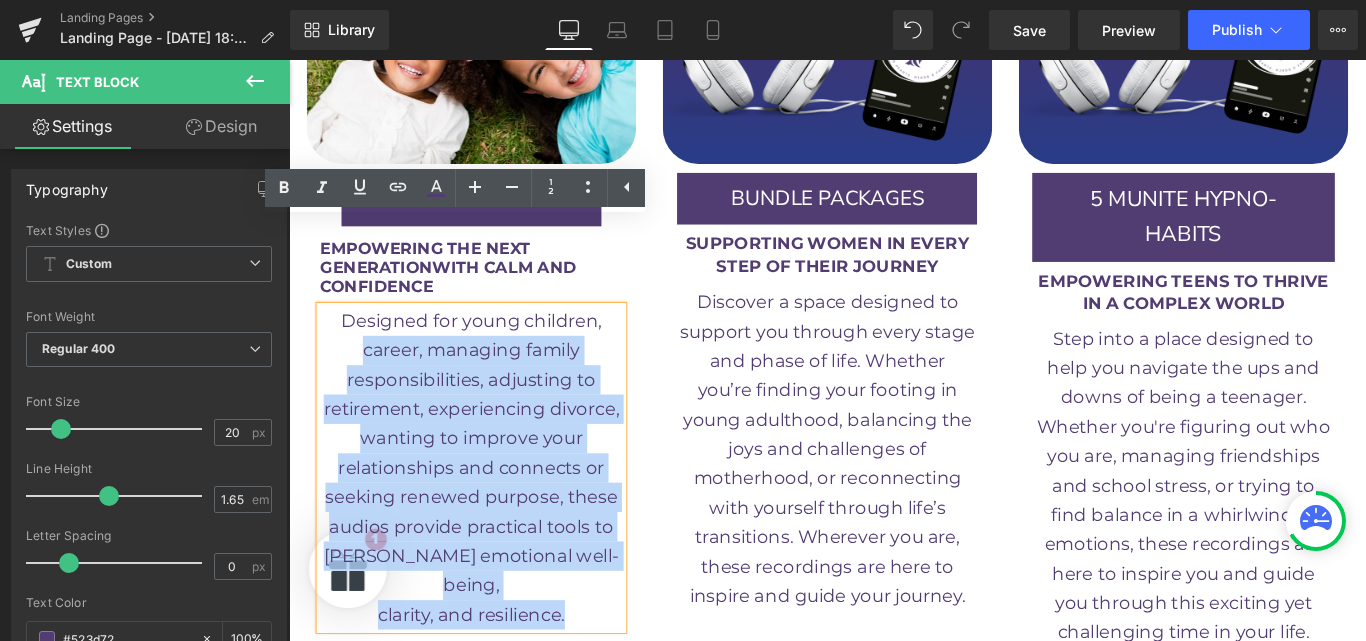 click on "Designed for young children, career, managing family responsibilities, adjusting to retirement, experiencing divorce, wanting to improve your relationships and connects or seeking renewed purpose, these audios provide practical tools to [PERSON_NAME] emotional well-being, clarity, and resilience." at bounding box center (494, 518) 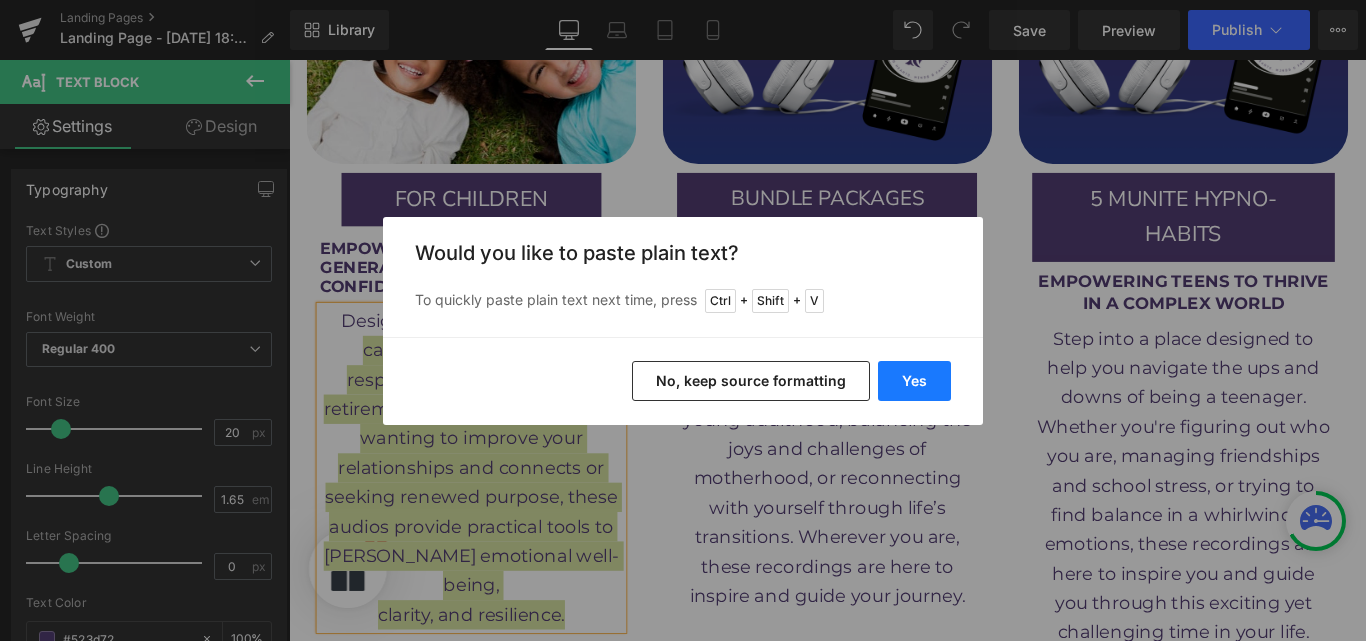 click on "Yes" at bounding box center [914, 381] 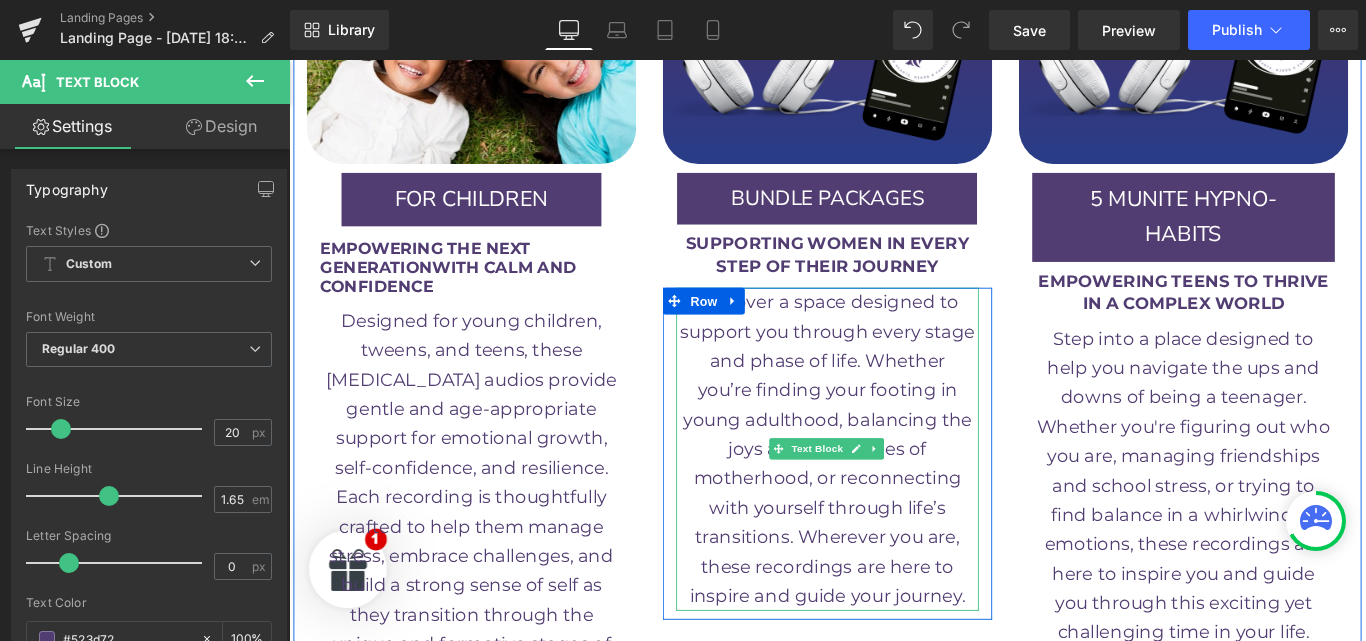 click on "with yourself through life’s" at bounding box center [894, 563] 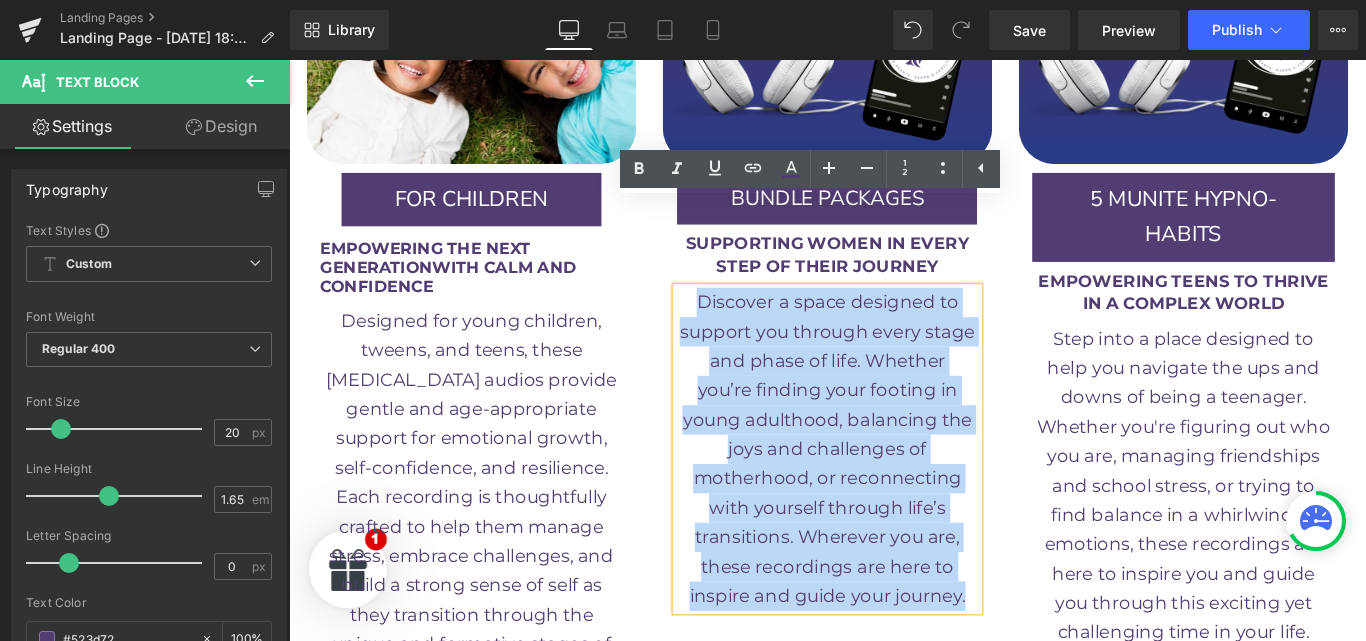 drag, startPoint x: 742, startPoint y: 231, endPoint x: 1046, endPoint y: 562, distance: 449.41852 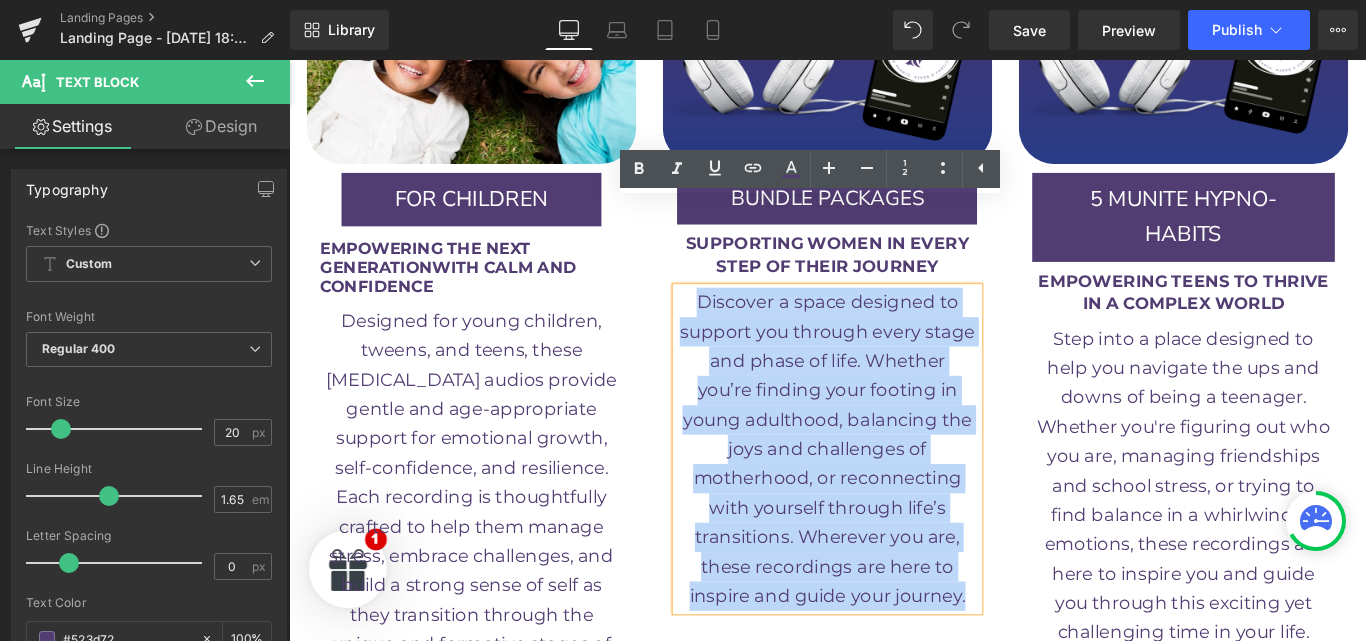 click on "Discover a space designed to support you through every stage and phase of life.  Whether you’re finding your footing in young adulthood, balancing the joys and challenges of motherhood, or reconnecting with yourself through life’s transitions. Wherever you are, these recordings are here to inspire and guide your journey." at bounding box center [894, 497] 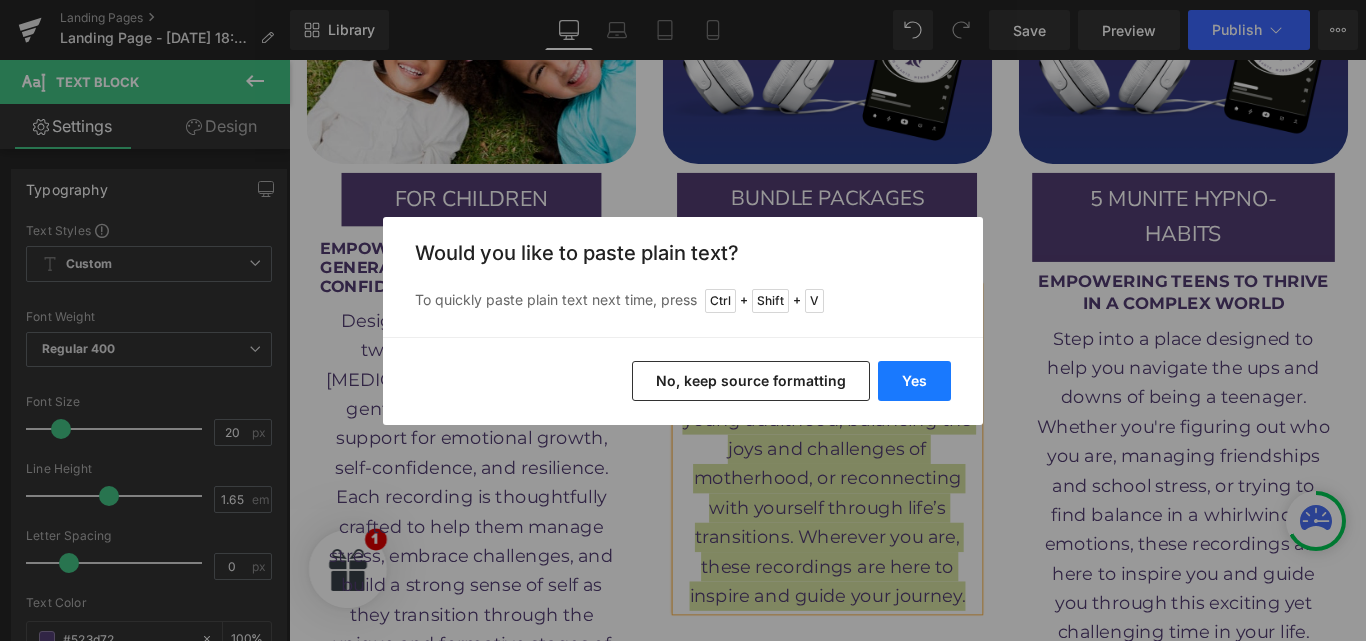 click on "Yes" at bounding box center [914, 381] 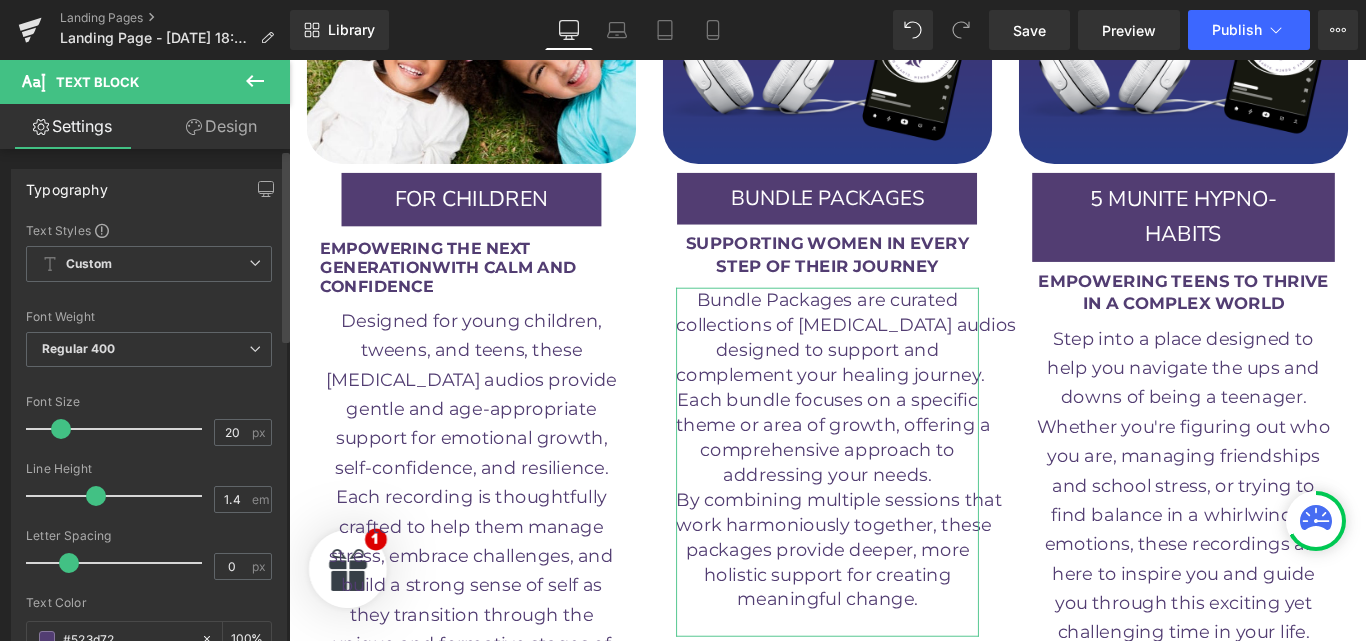 drag, startPoint x: 111, startPoint y: 496, endPoint x: 99, endPoint y: 497, distance: 12.0415945 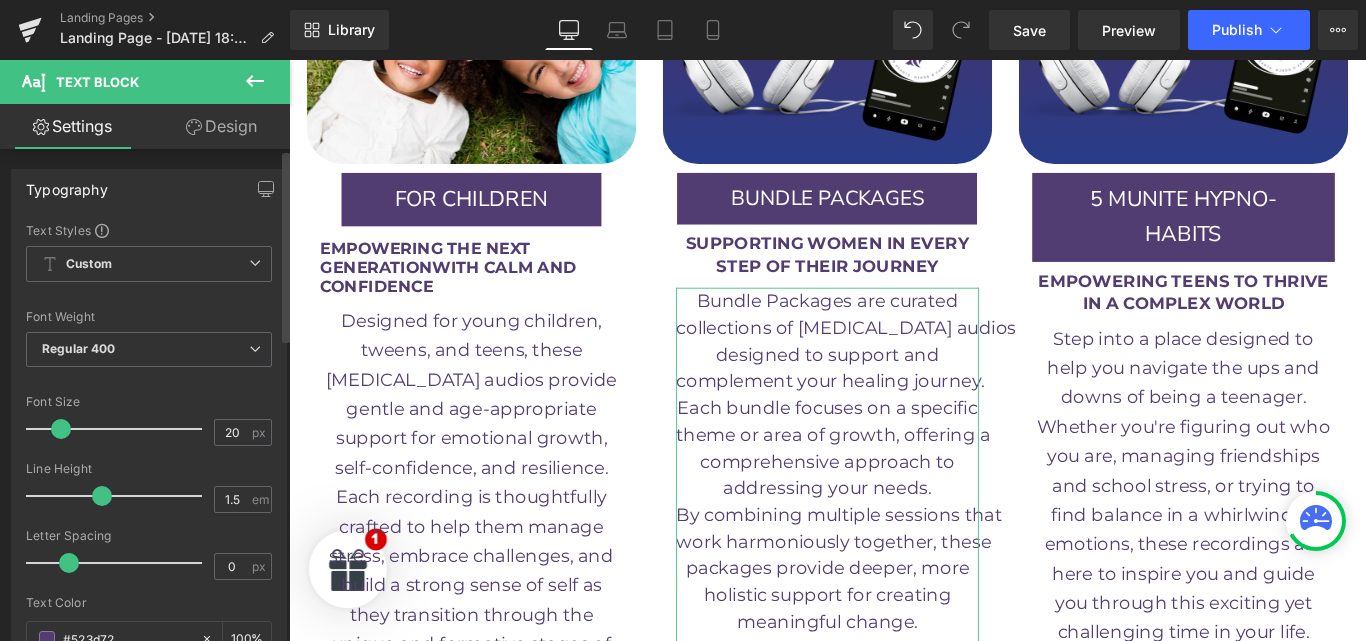 type on "1.6" 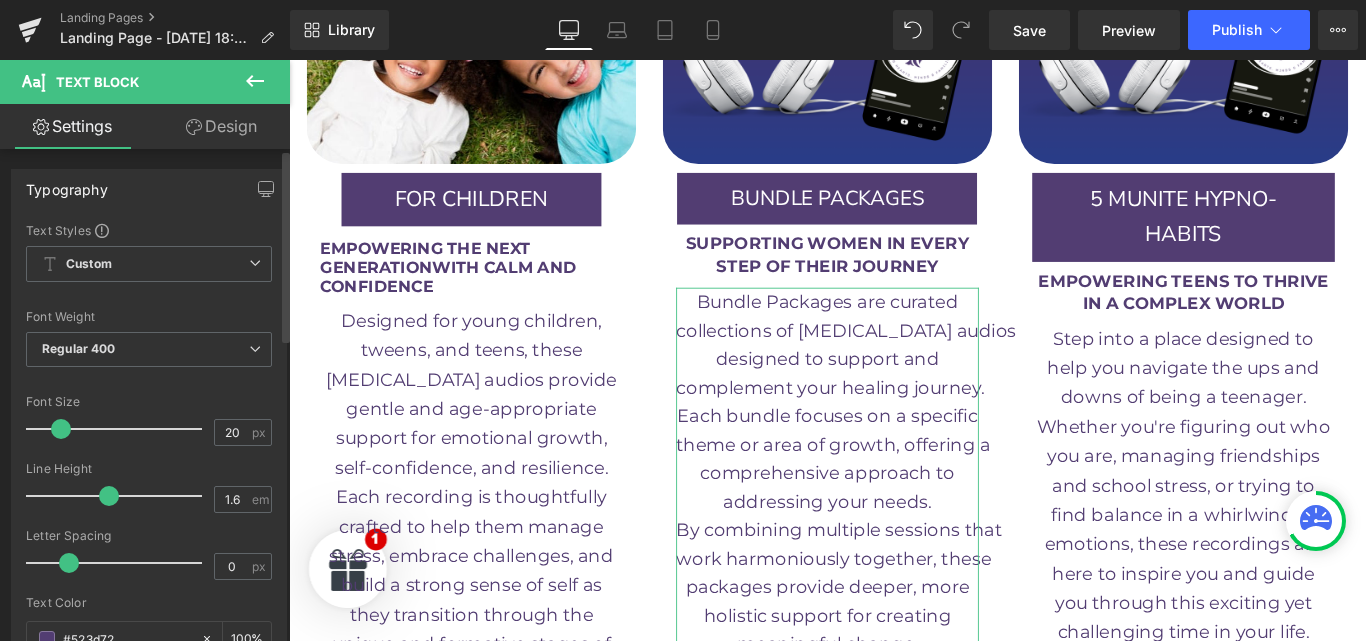 drag, startPoint x: 94, startPoint y: 497, endPoint x: 108, endPoint y: 497, distance: 14 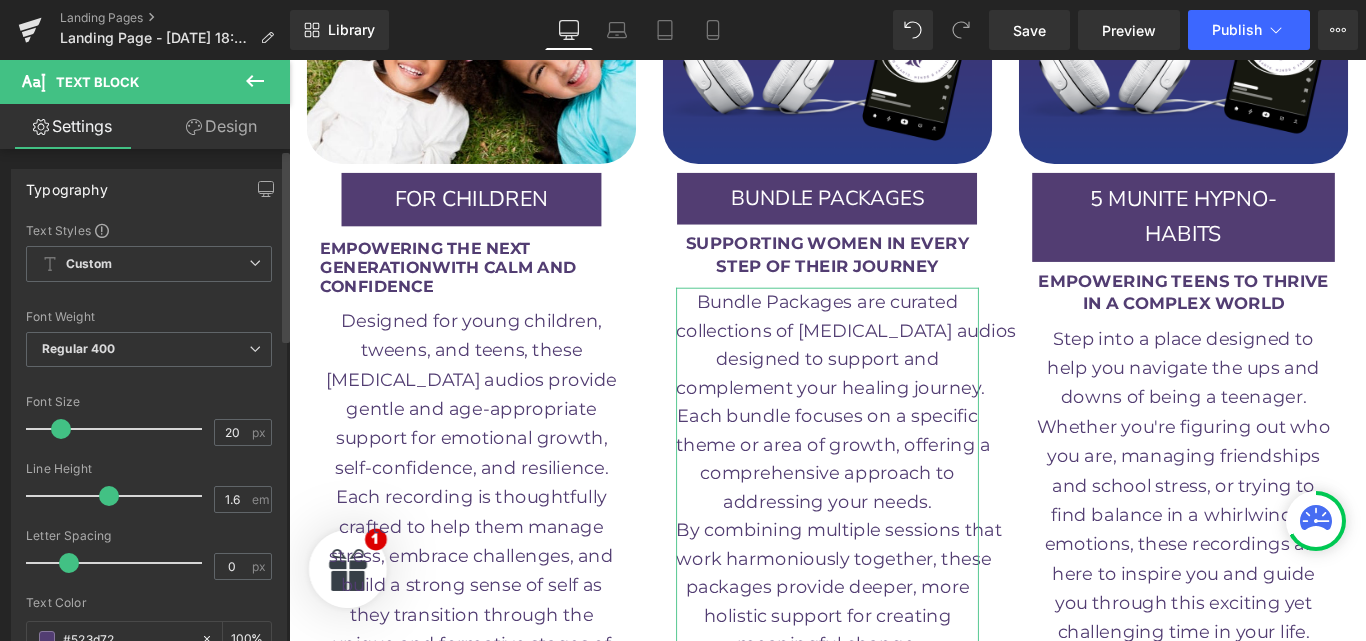 click at bounding box center [109, 496] 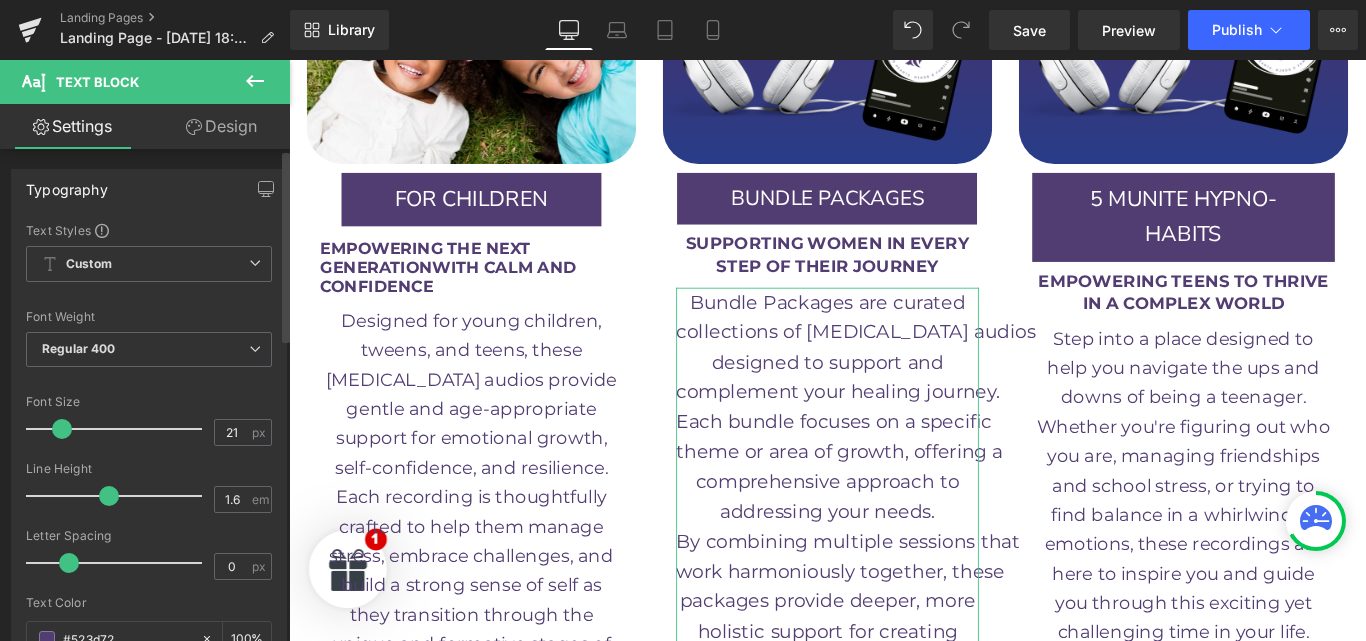 click at bounding box center [62, 429] 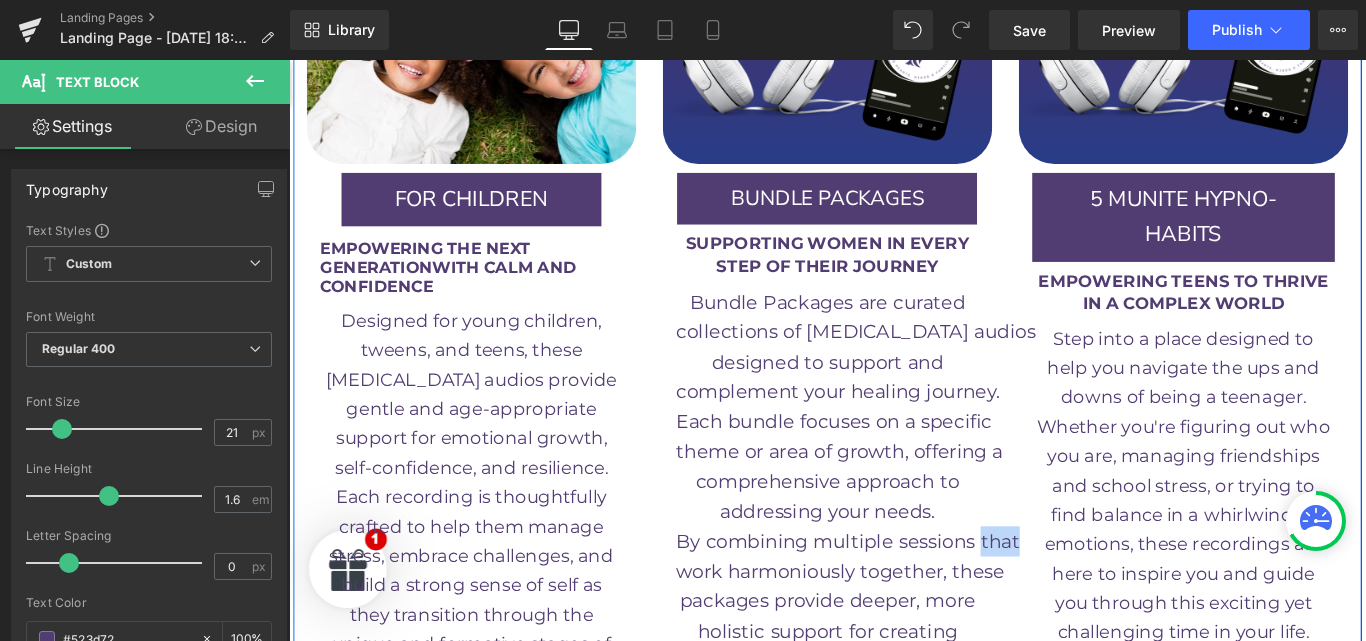 drag, startPoint x: 1058, startPoint y: 499, endPoint x: 1099, endPoint y: 501, distance: 41.04875 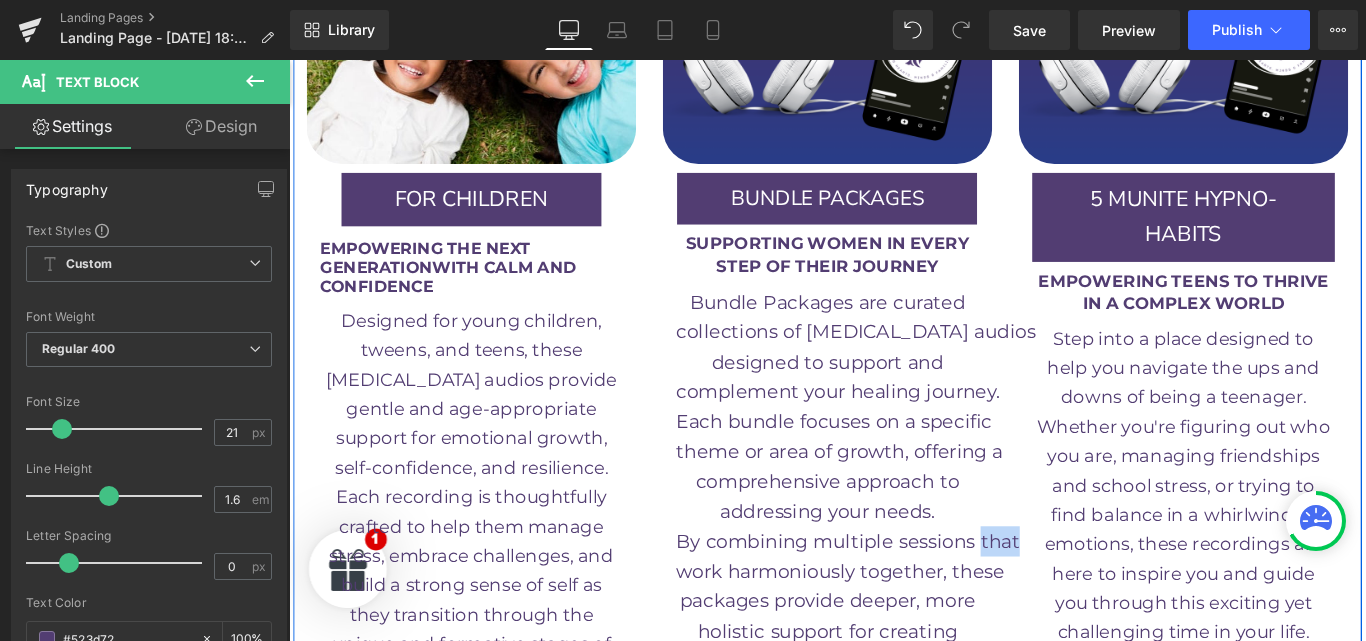 click on "Image         FOR CHILDREN Button         Row                EMPOWERING THE NEXT     GENERATIONWITH CALM AND                   CONFIDENCE Text Block         Row         Designed for young children, tweens, and teens, these [MEDICAL_DATA] audios provide gentle and age-appropriate support for emotional growth, self-confidence, and resilience. Each recording is thoughtfully crafted to help them manage stress, embrace challenges, and build a strong sense of self as they transition through the unique and formative stages of growing up.     Text Block         Row         LEARN MORE Button         Row         Image         BUNDLE PACKAGES Button         Row         SUPPORTING WOMEN IN EVERY STEP OF THEIR JOURNEY Text Block         Row         Bundle Packages are curated collections of [MEDICAL_DATA] audios designed to support and complement your healing journey.   Each bundle focuses on a specific theme or area of growth, offering a comprehensive approach to addressing your needs." at bounding box center [894, 361] 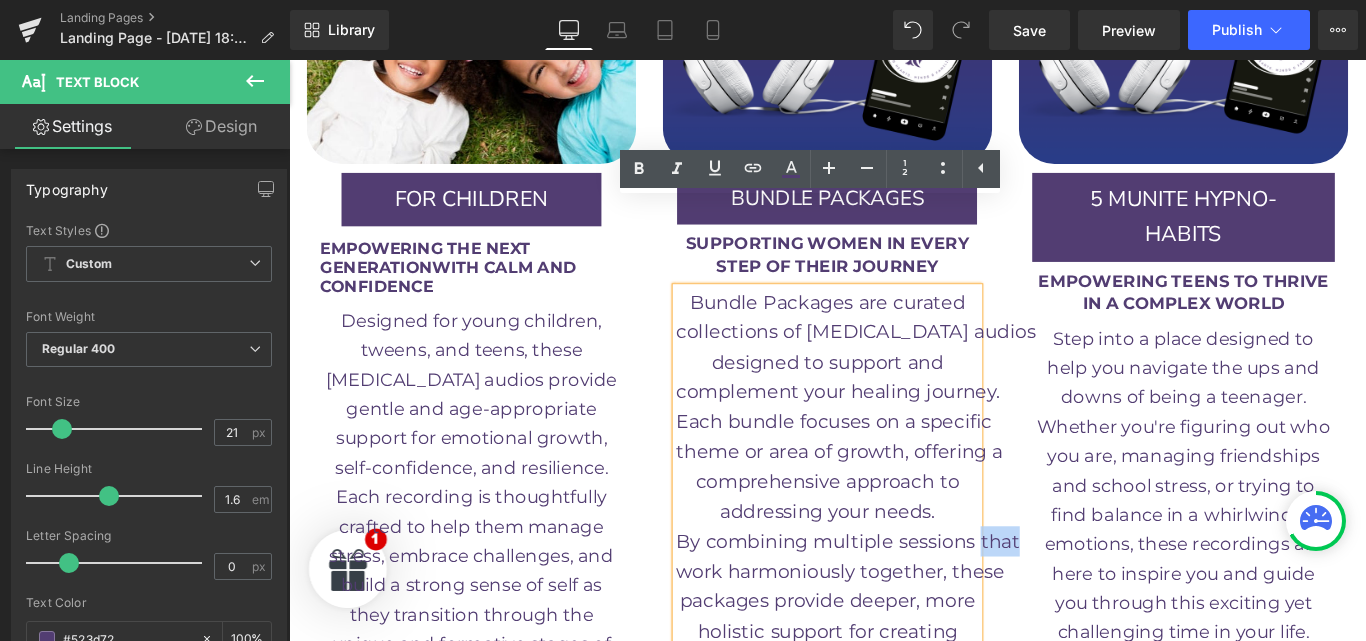 click on "work harmoniously together, these" at bounding box center (908, 634) 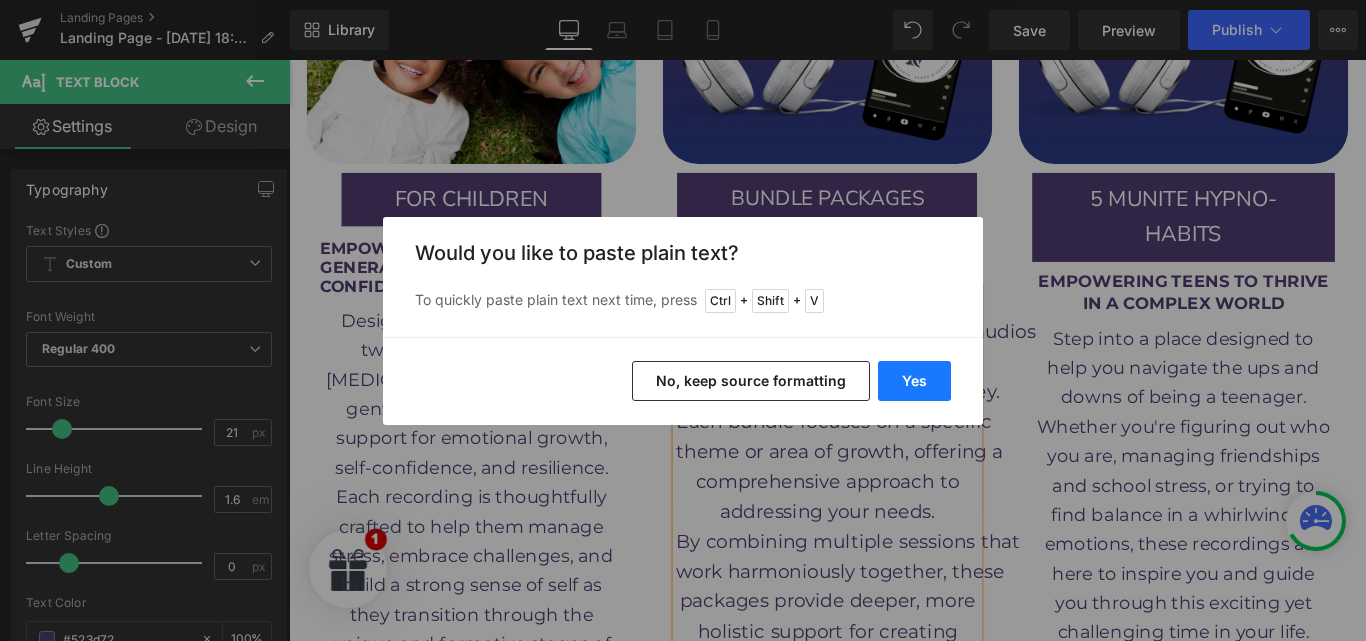 click on "Yes" at bounding box center [914, 381] 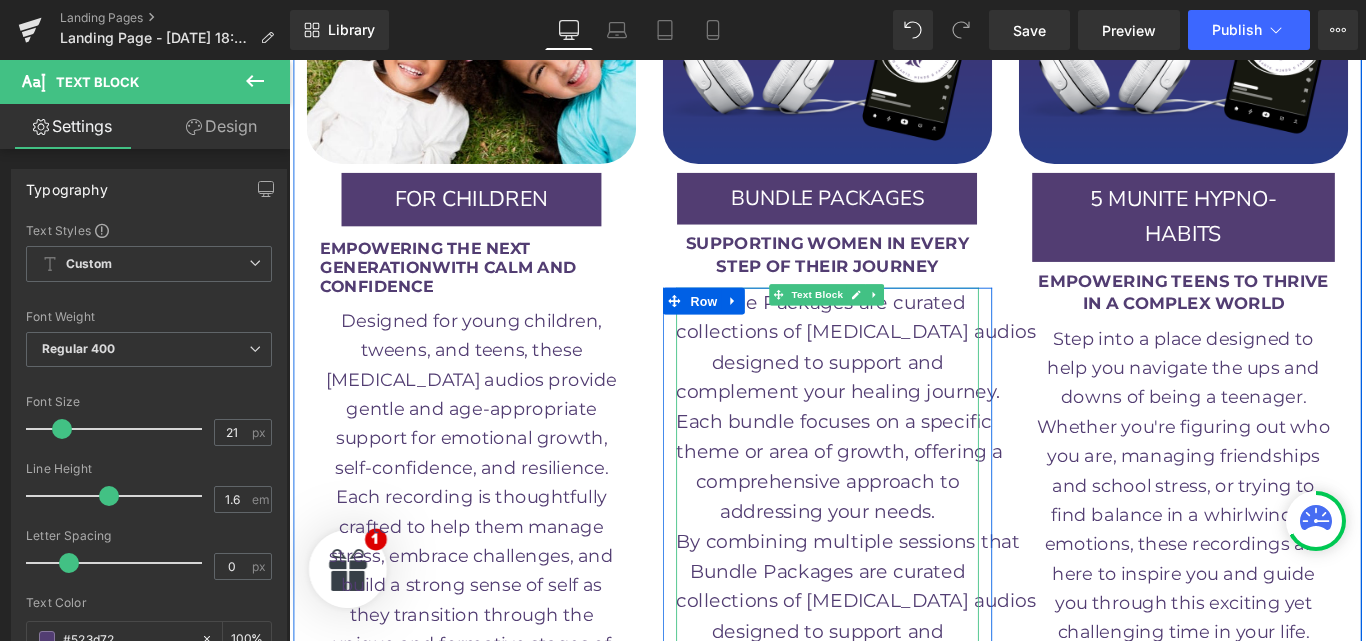 click on "complement your healing journey." at bounding box center [894, 433] 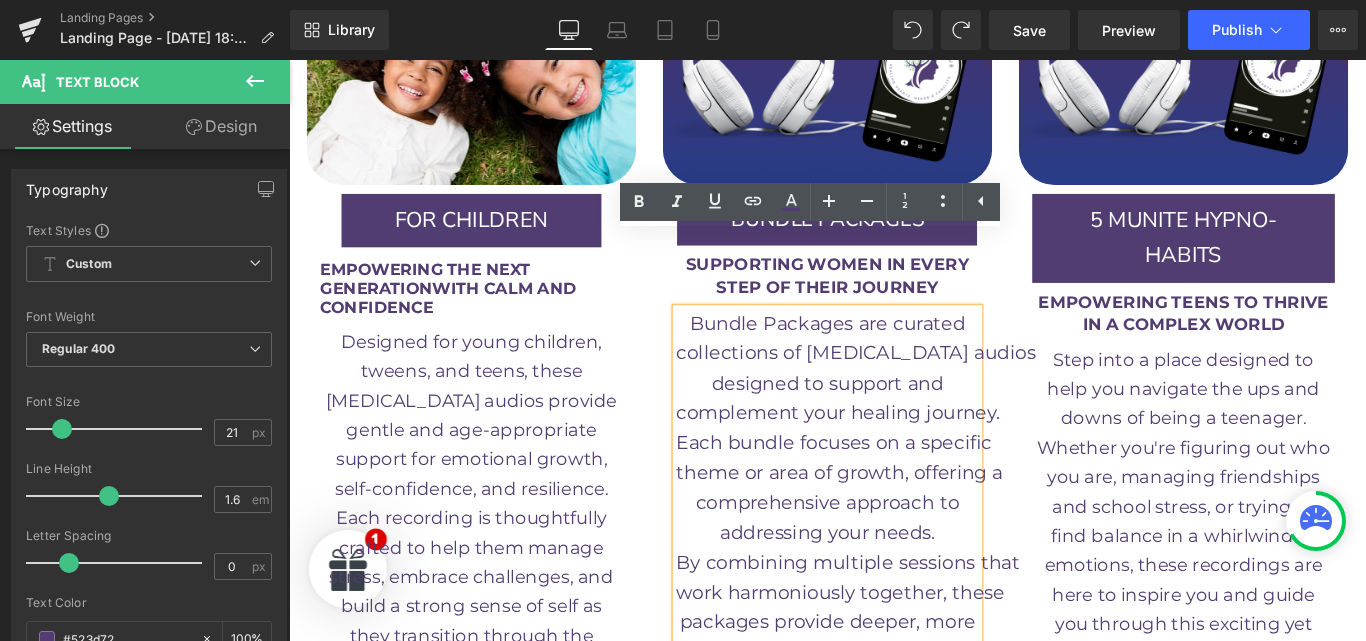 scroll, scrollTop: 3858, scrollLeft: 0, axis: vertical 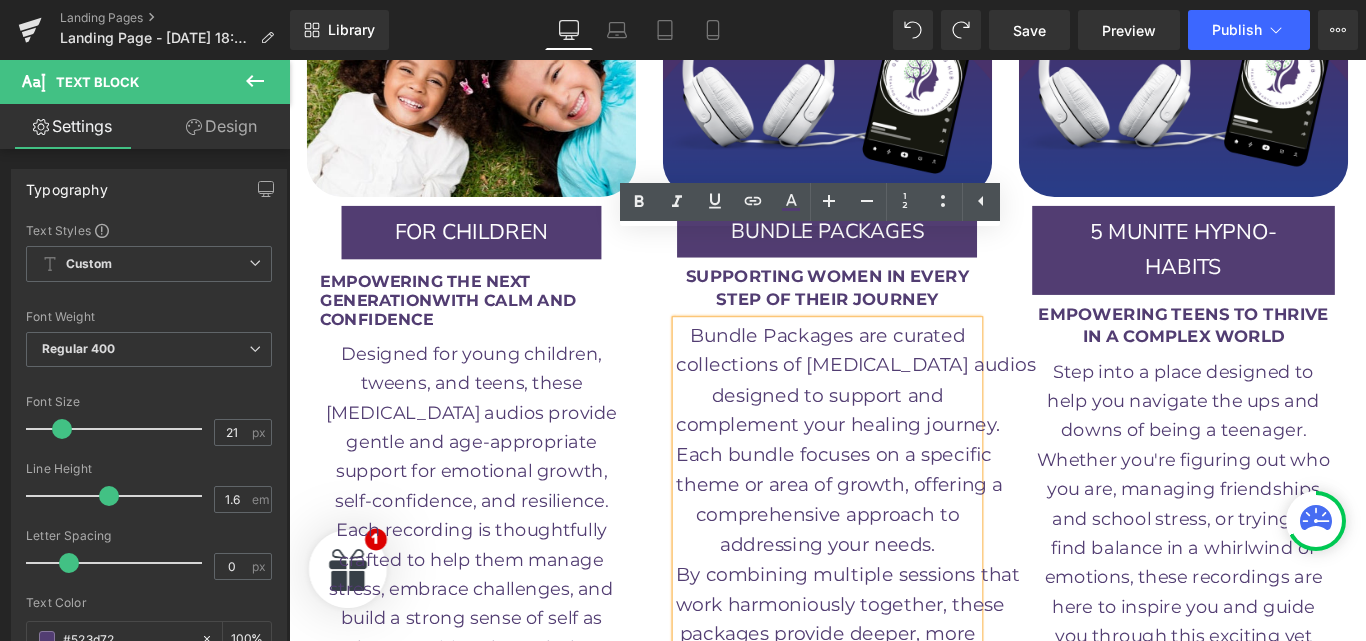 click on "addressing your needs." at bounding box center (894, 605) 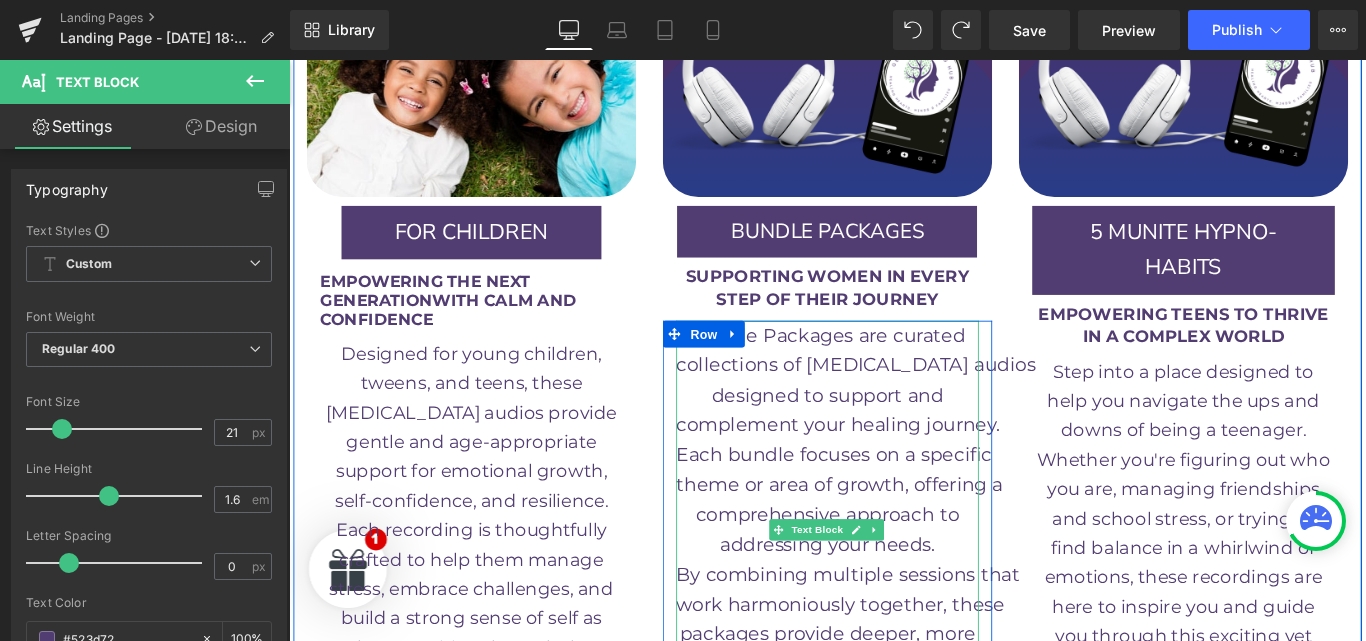 click on "Each bundle focuses on a specific" at bounding box center [901, 503] 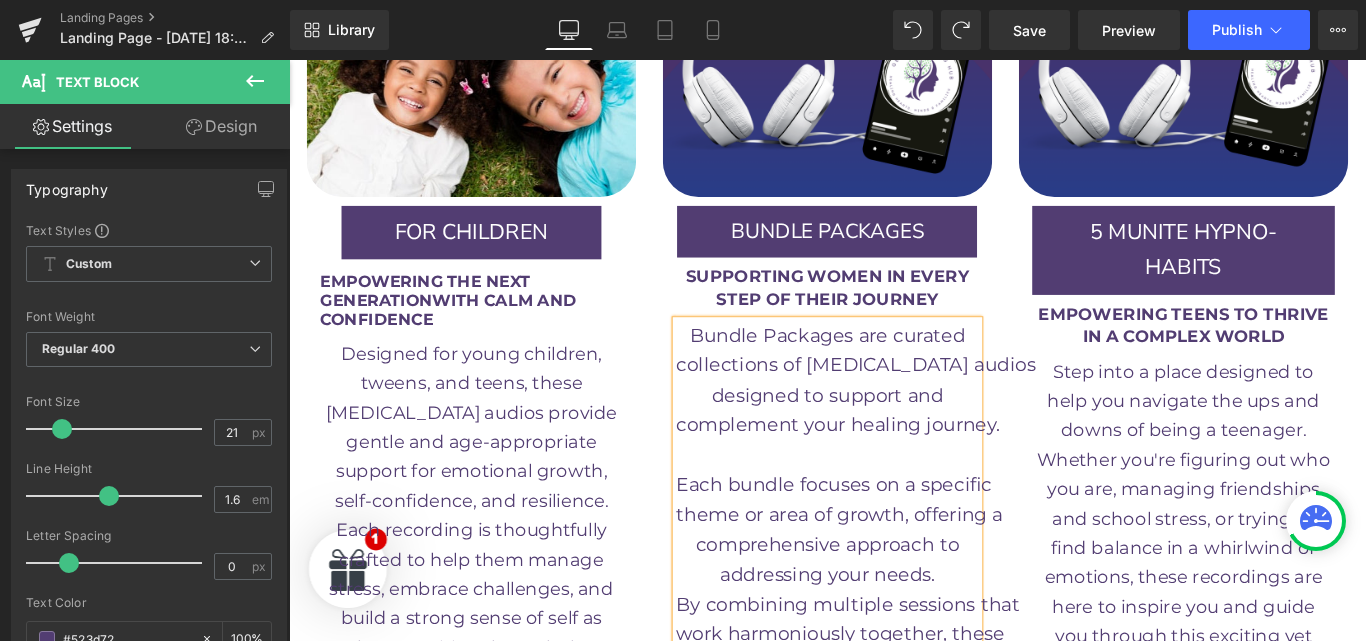 click at bounding box center [894, 504] 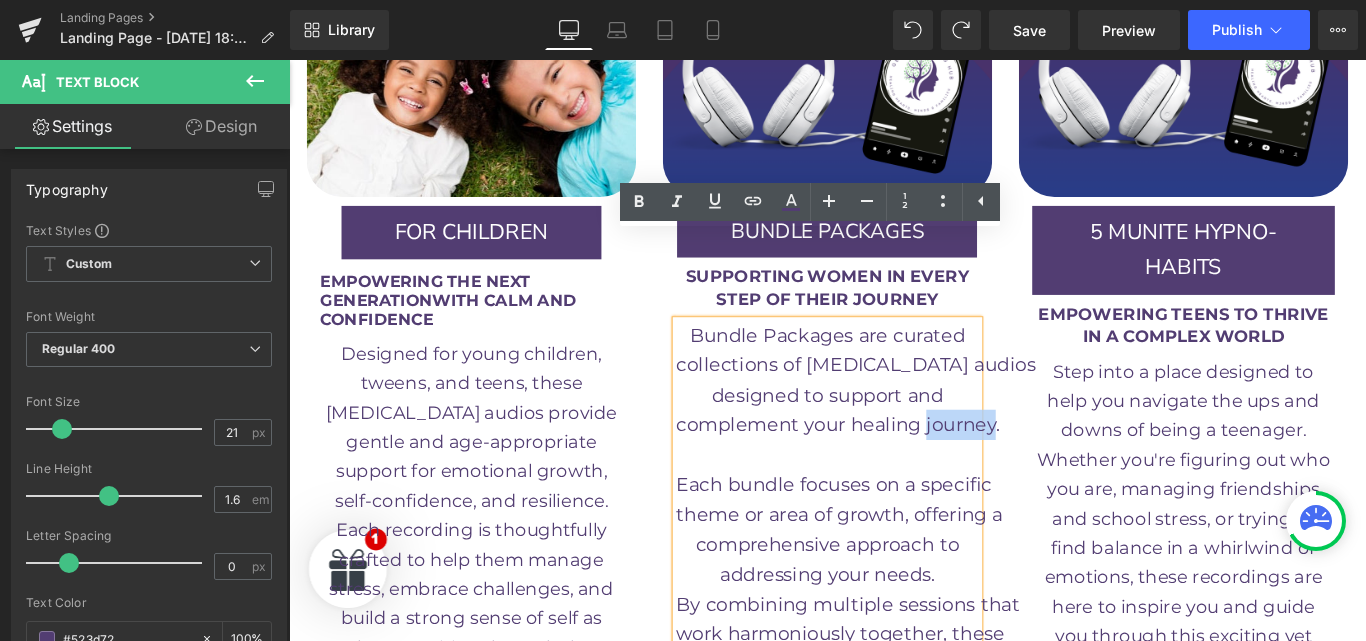 drag, startPoint x: 1073, startPoint y: 373, endPoint x: 997, endPoint y: 366, distance: 76.321686 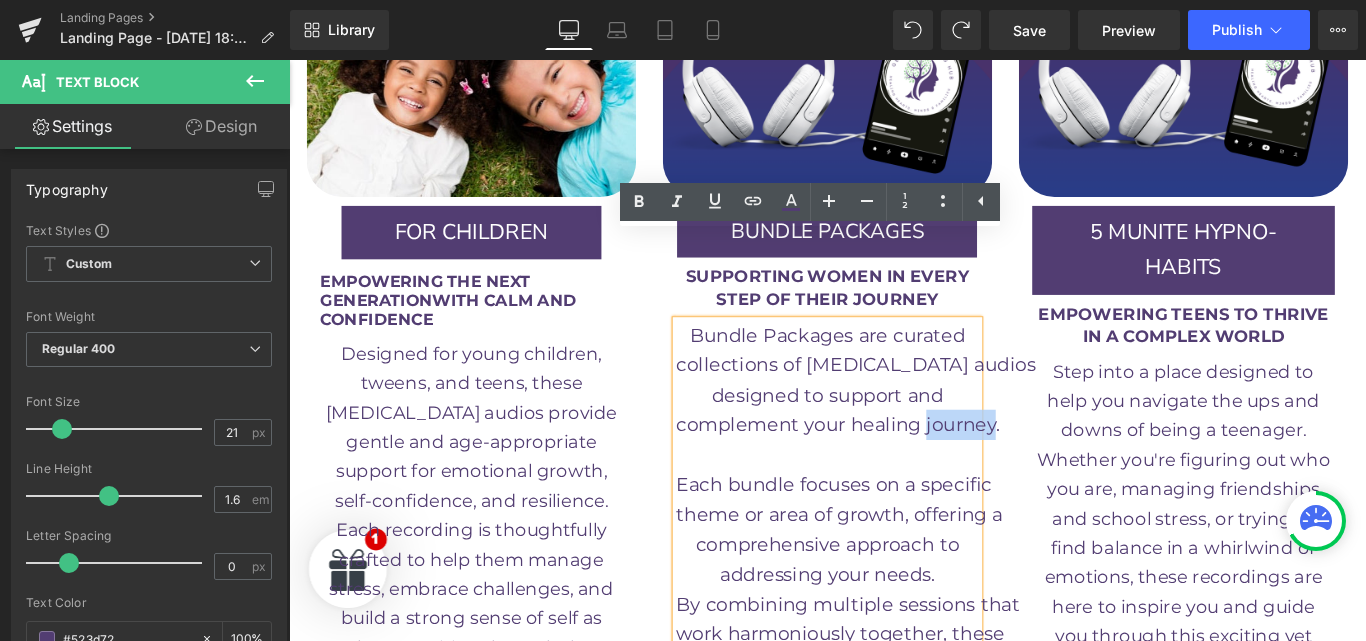 click on "complement your healing journey." at bounding box center (905, 469) 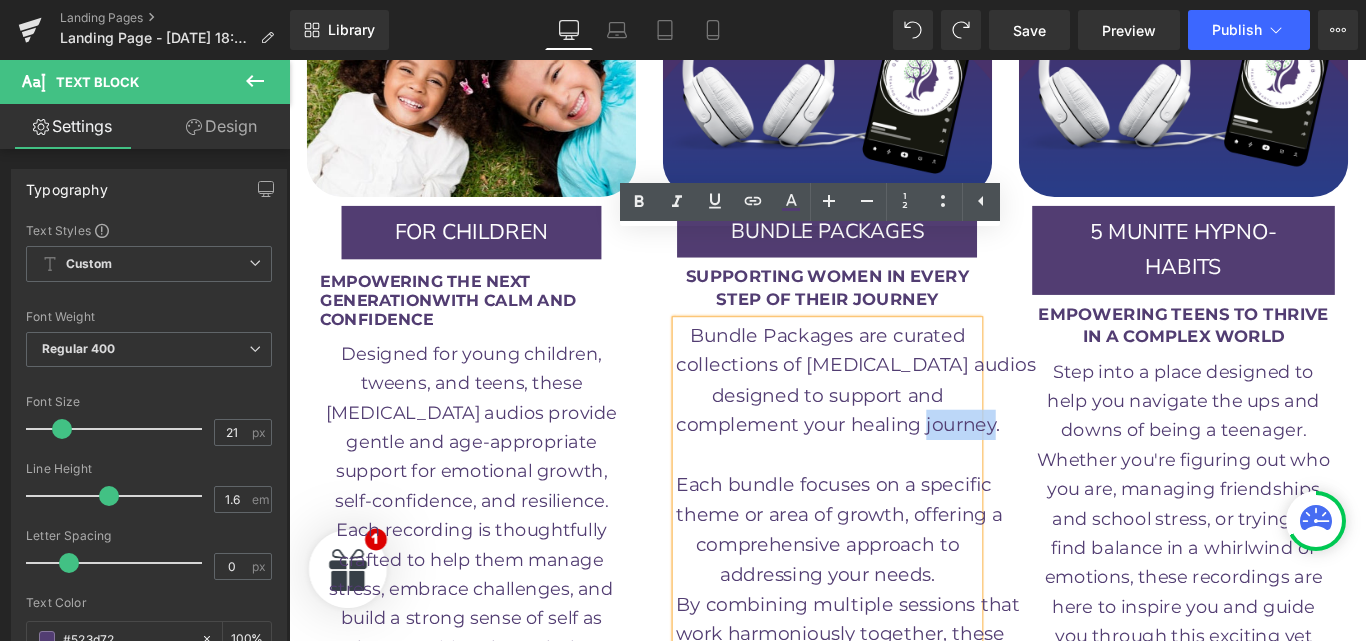 copy on "journey" 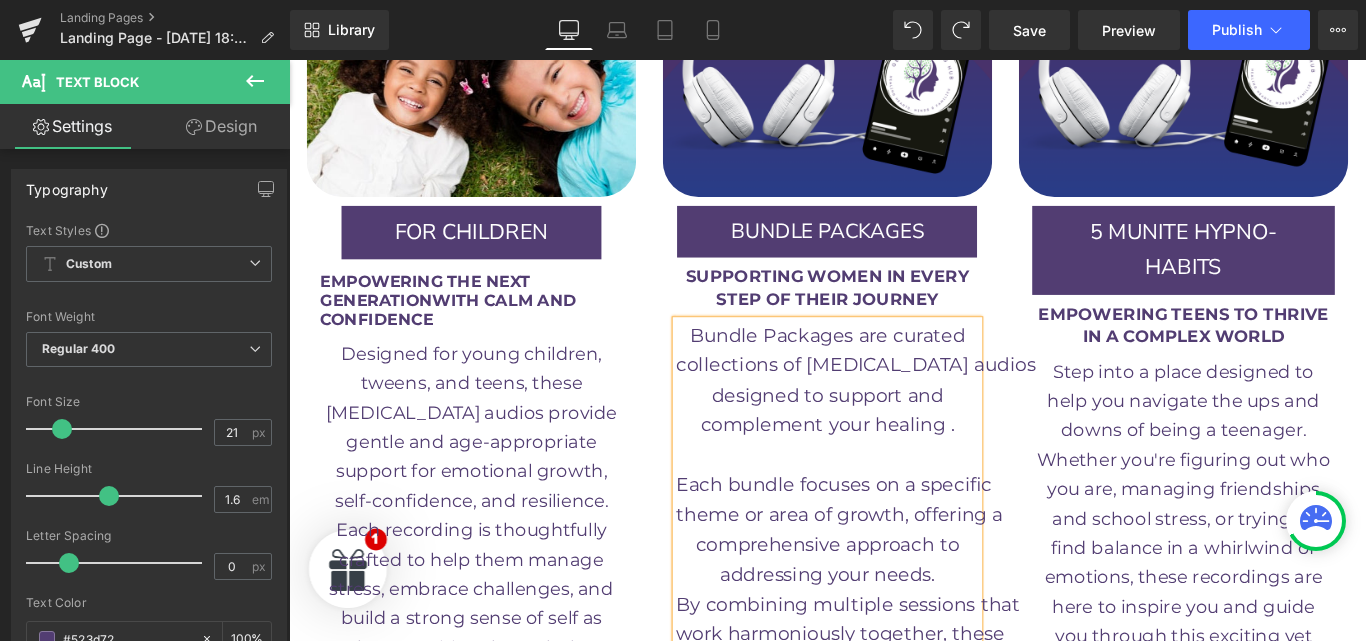click at bounding box center (894, 504) 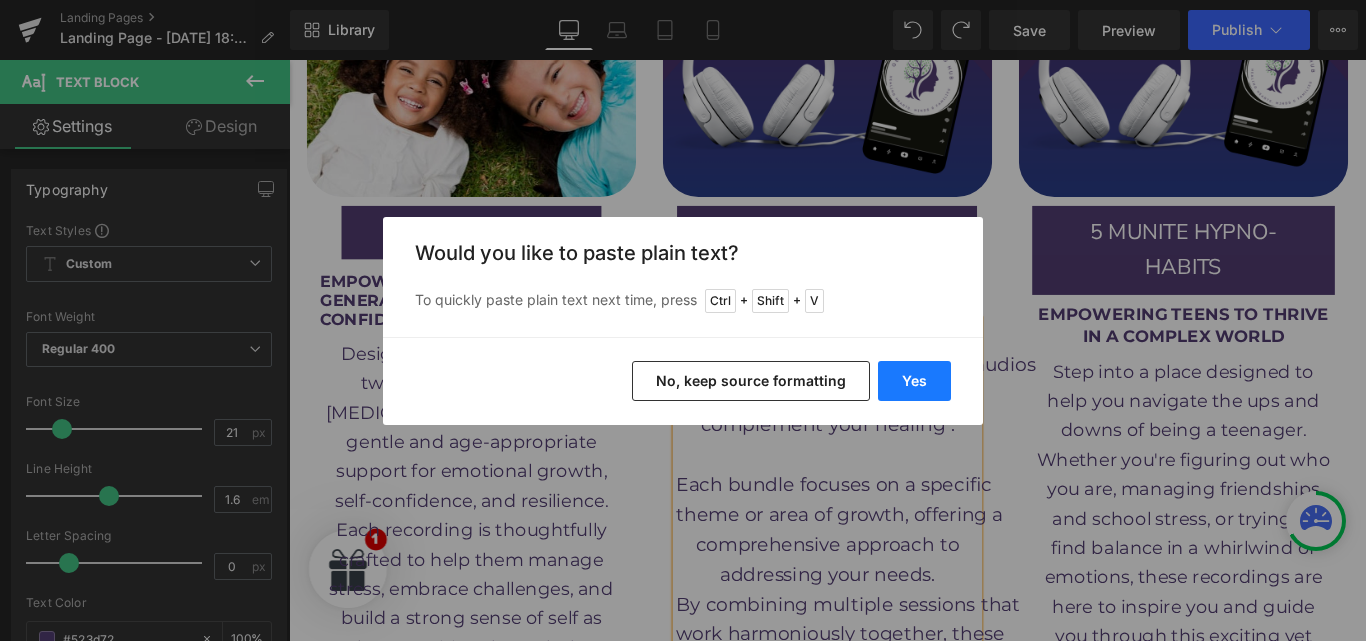 click on "Yes" at bounding box center (914, 381) 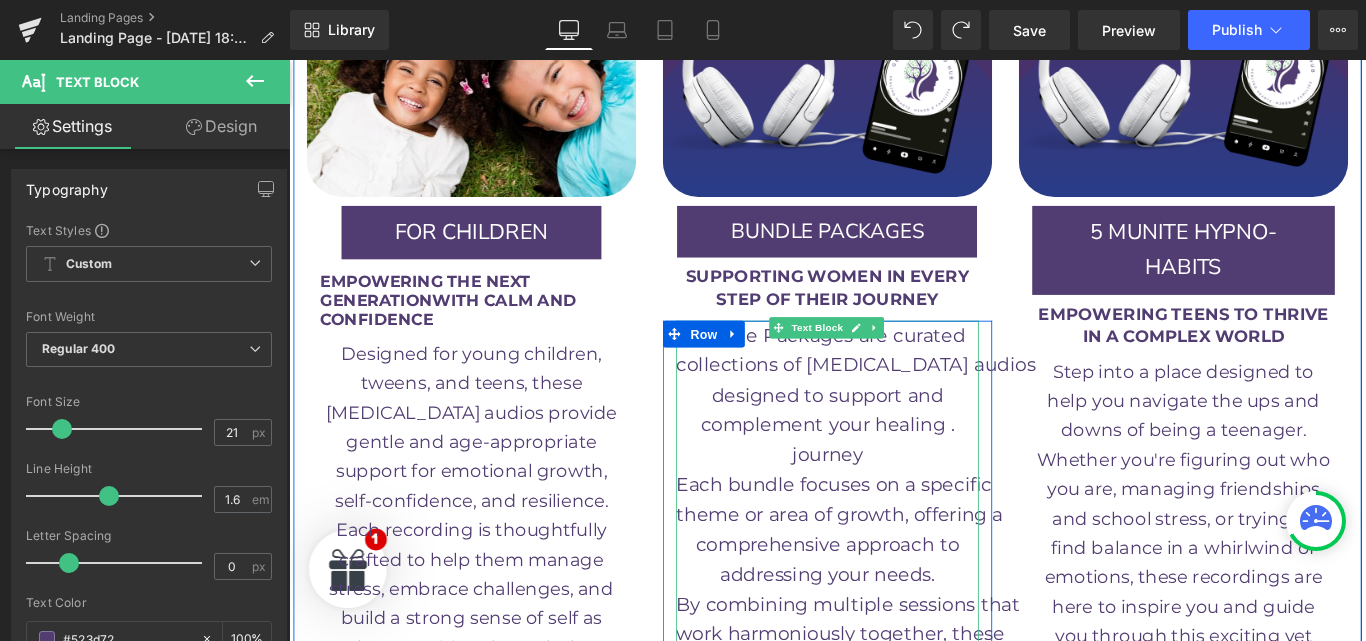 click on "complement your healing ." at bounding box center (894, 470) 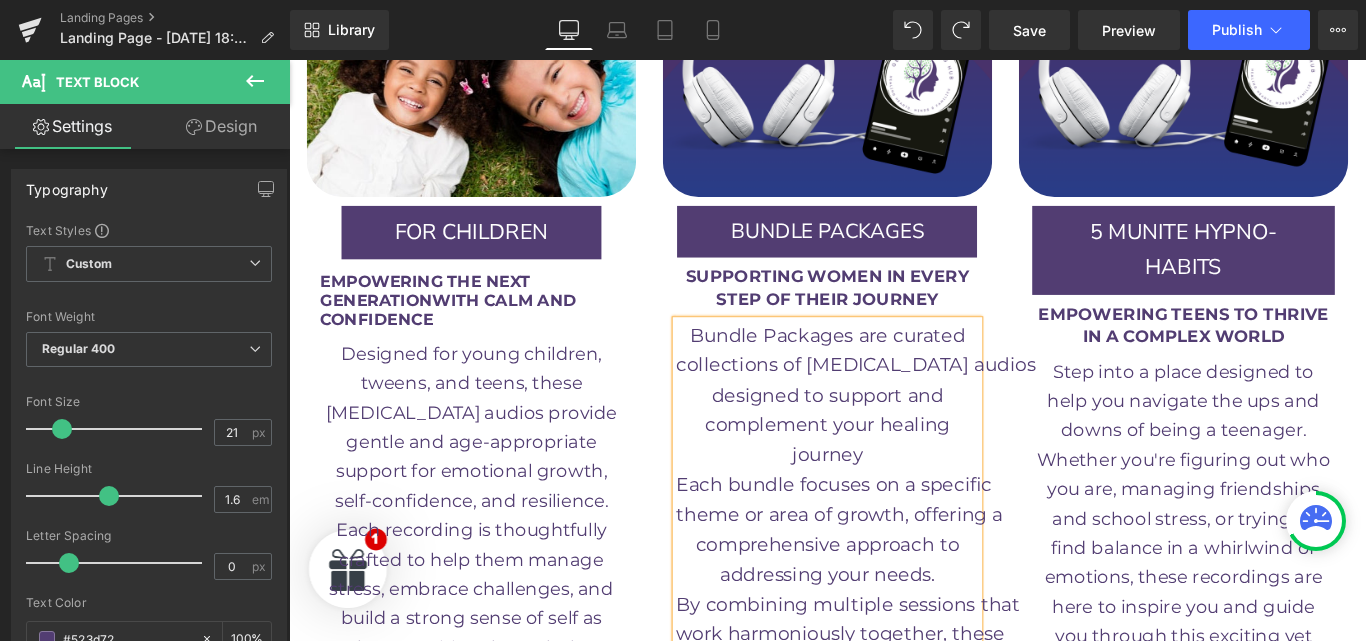 click on "complement your healing" at bounding box center (893, 469) 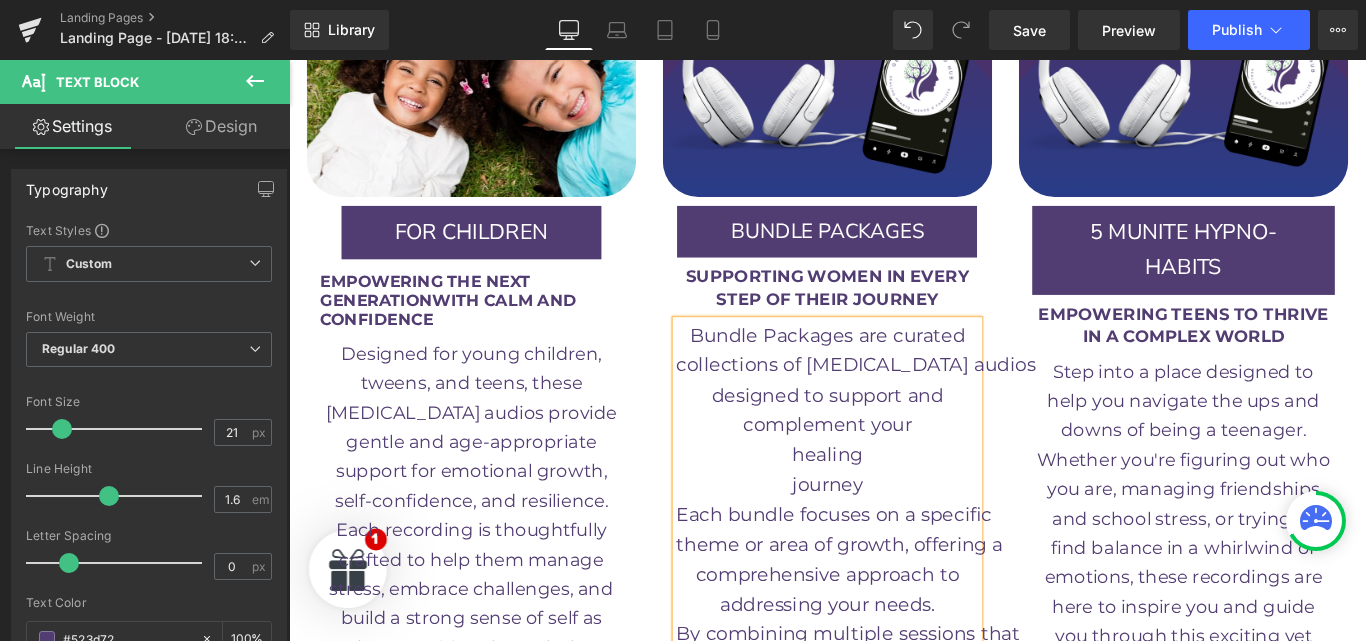 click on "journey" at bounding box center [894, 537] 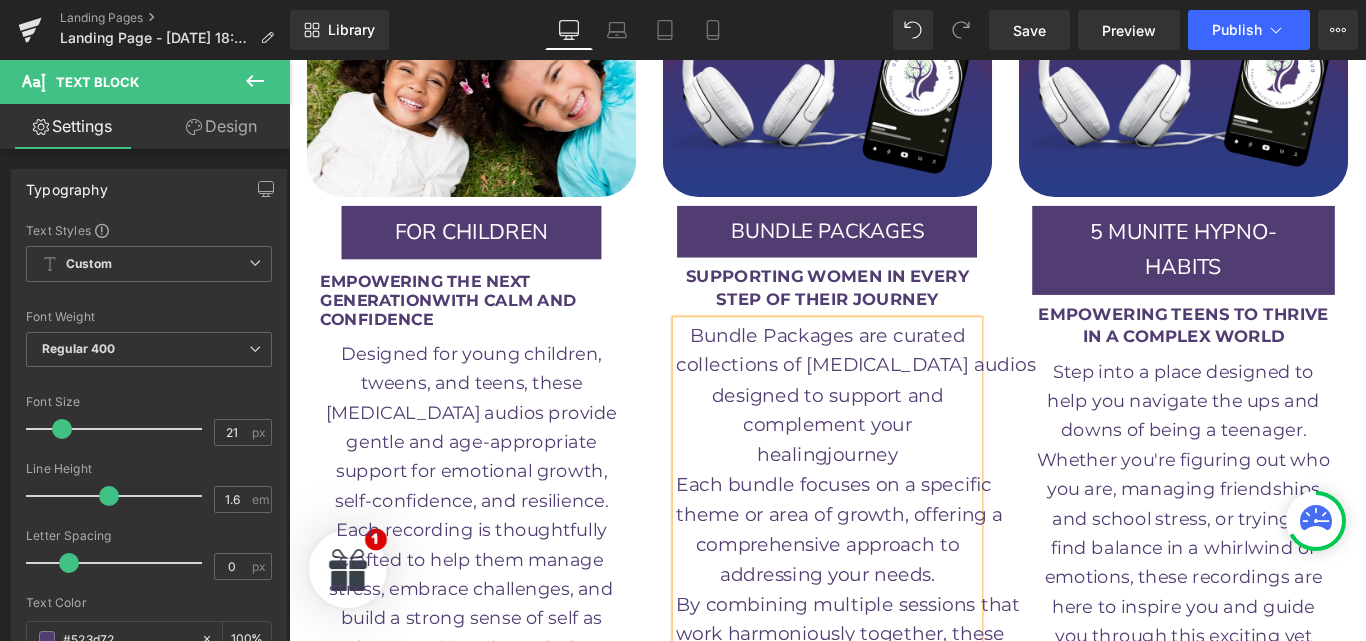 click on "complement your" at bounding box center [894, 470] 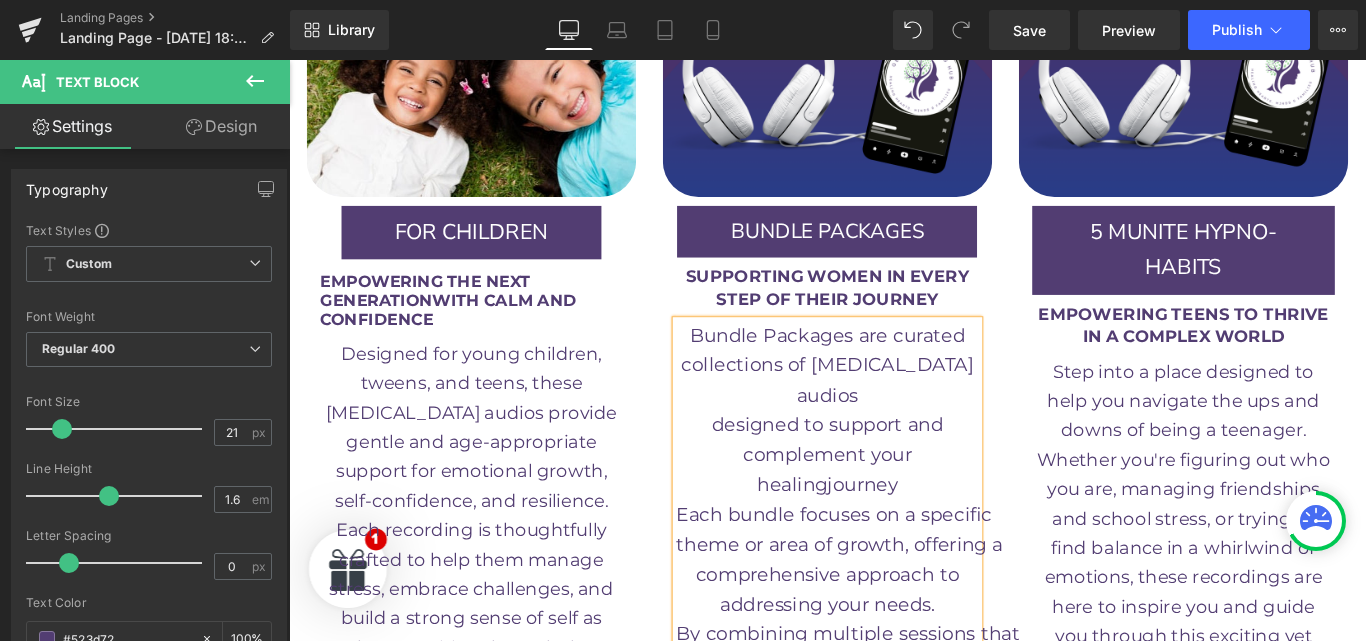 click on "designed to support and complement your" at bounding box center [894, 486] 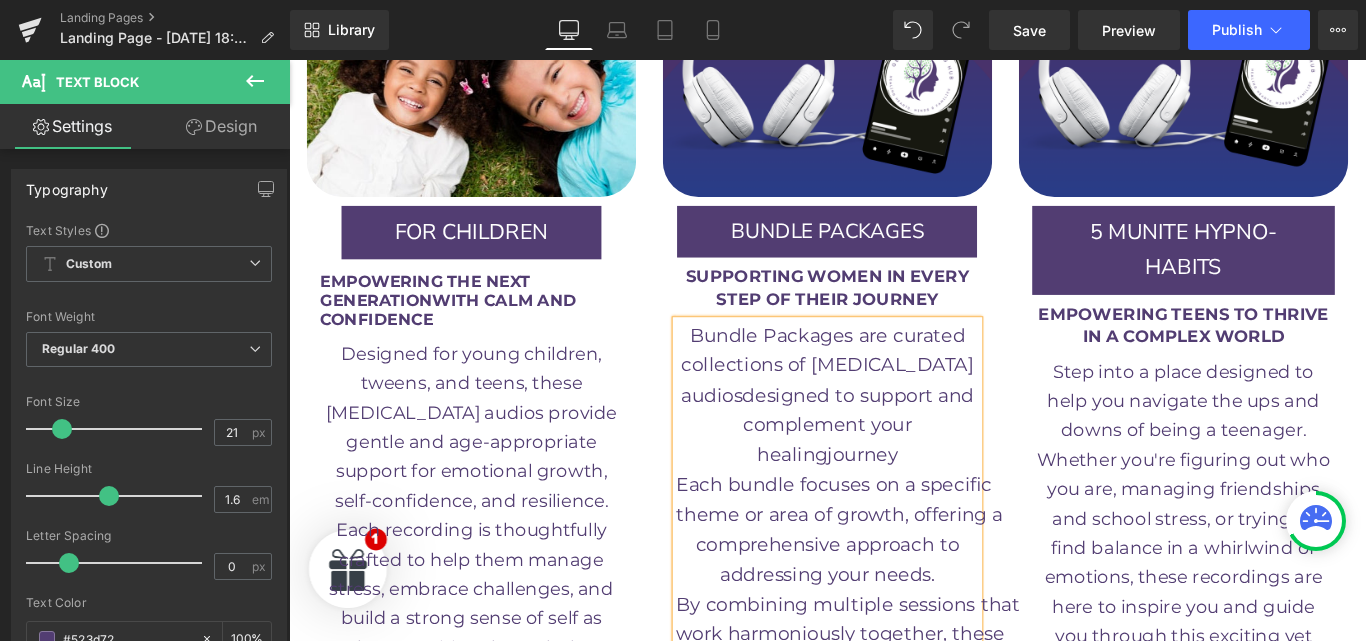 click on "audios  designed to support and complement your" at bounding box center (894, 453) 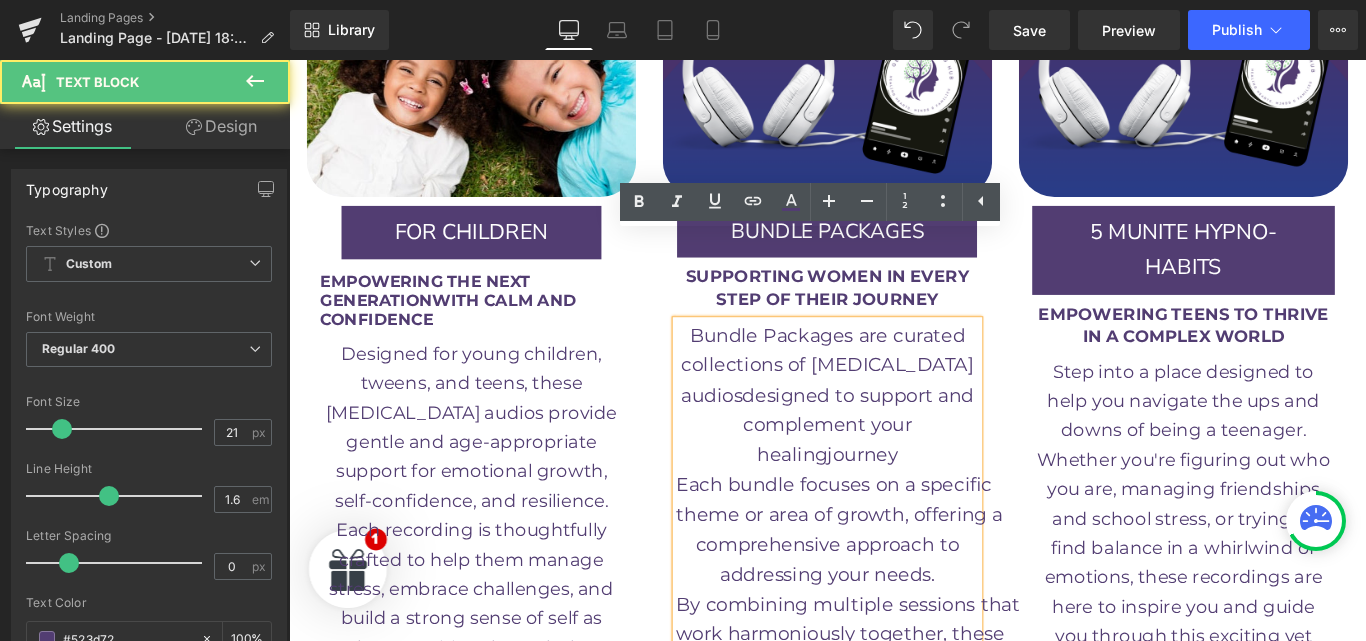 click on "healing" at bounding box center (854, 503) 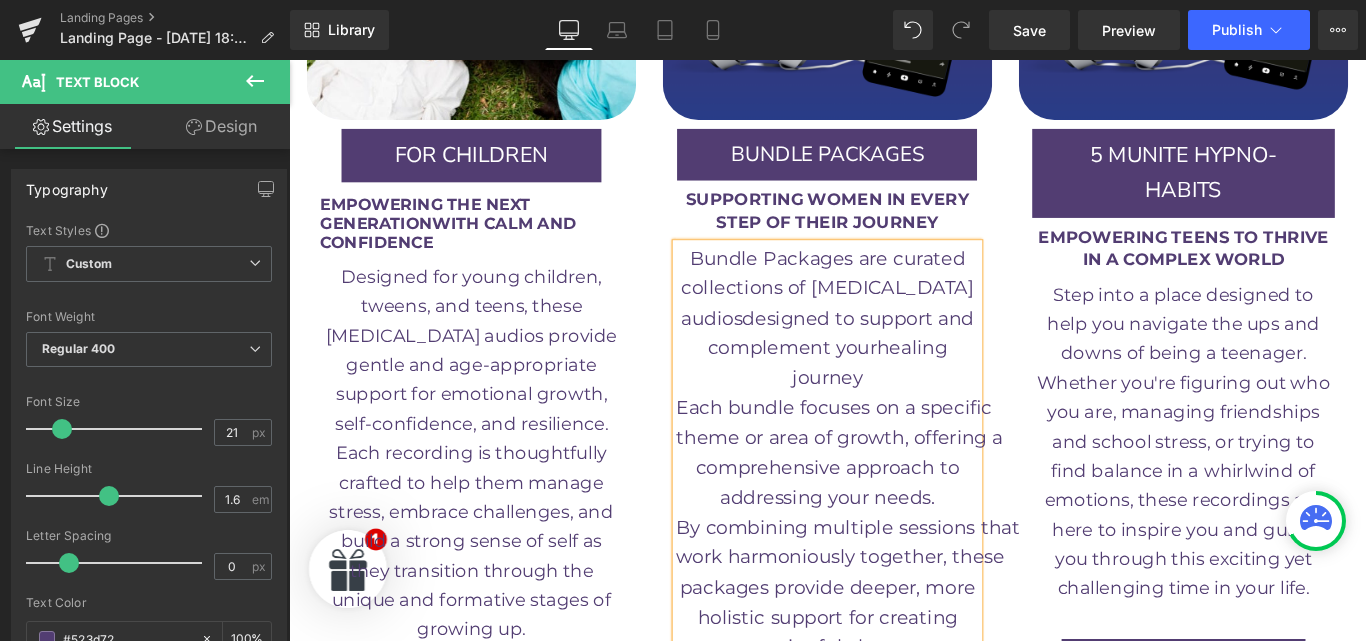 scroll, scrollTop: 3947, scrollLeft: 0, axis: vertical 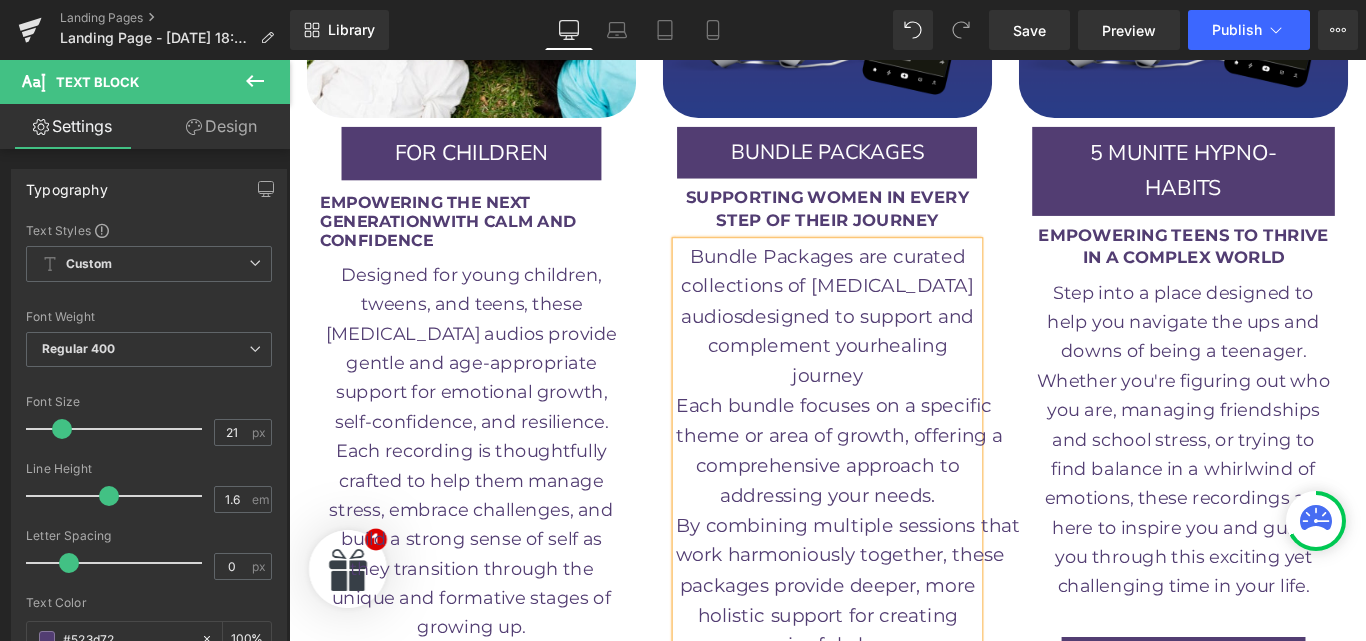 click on "audios  designed to support and complement your  healing  journey" at bounding box center [894, 381] 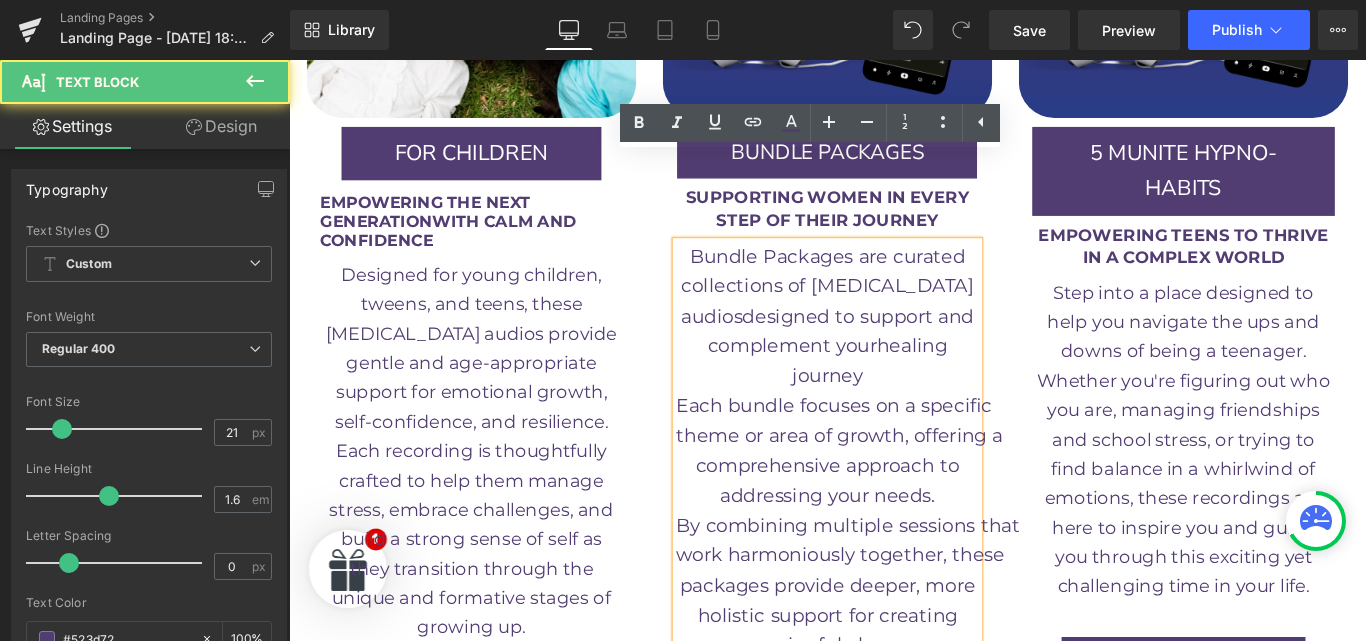 click on "audios  designed to support and complement your  healing  journey" at bounding box center (894, 381) 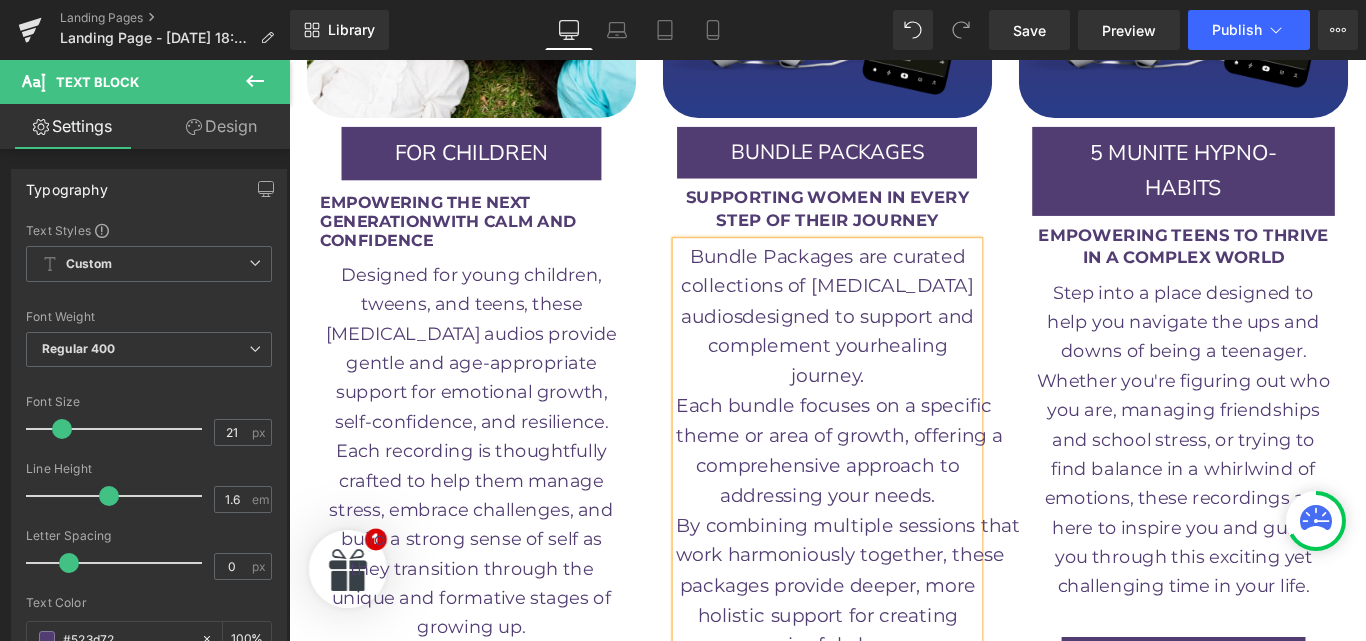 click on "comprehensive approach to" at bounding box center [894, 515] 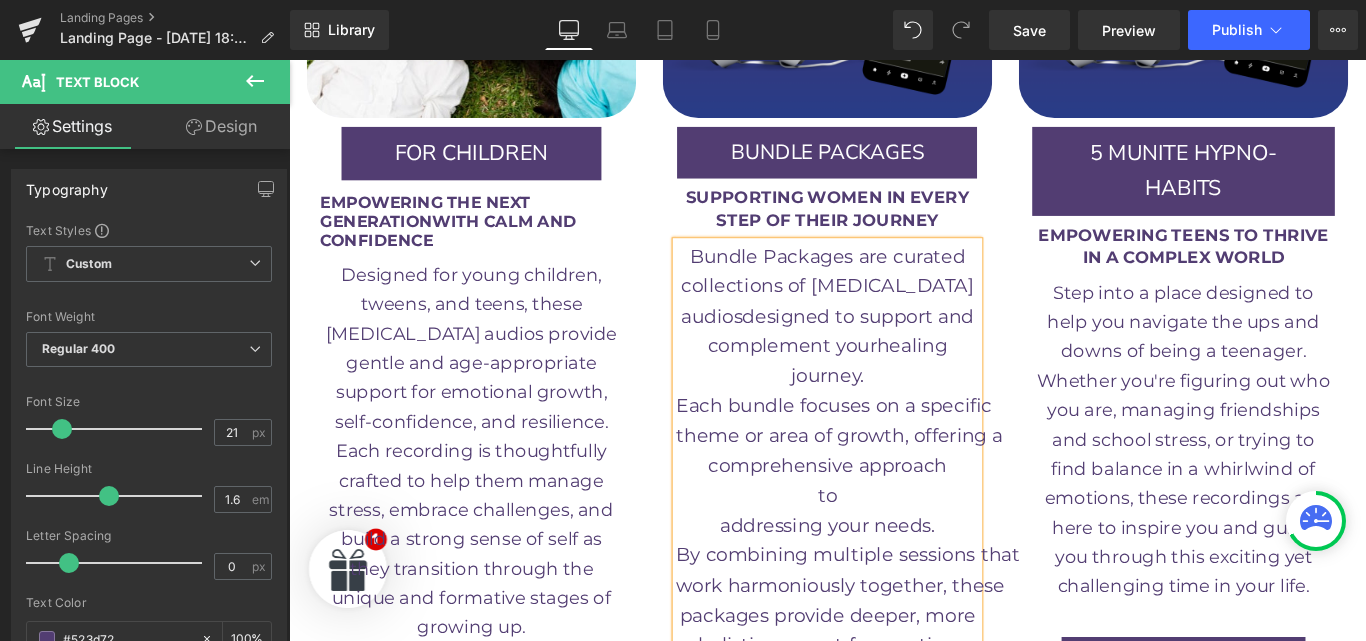 click on "comprehensive approach" at bounding box center (894, 515) 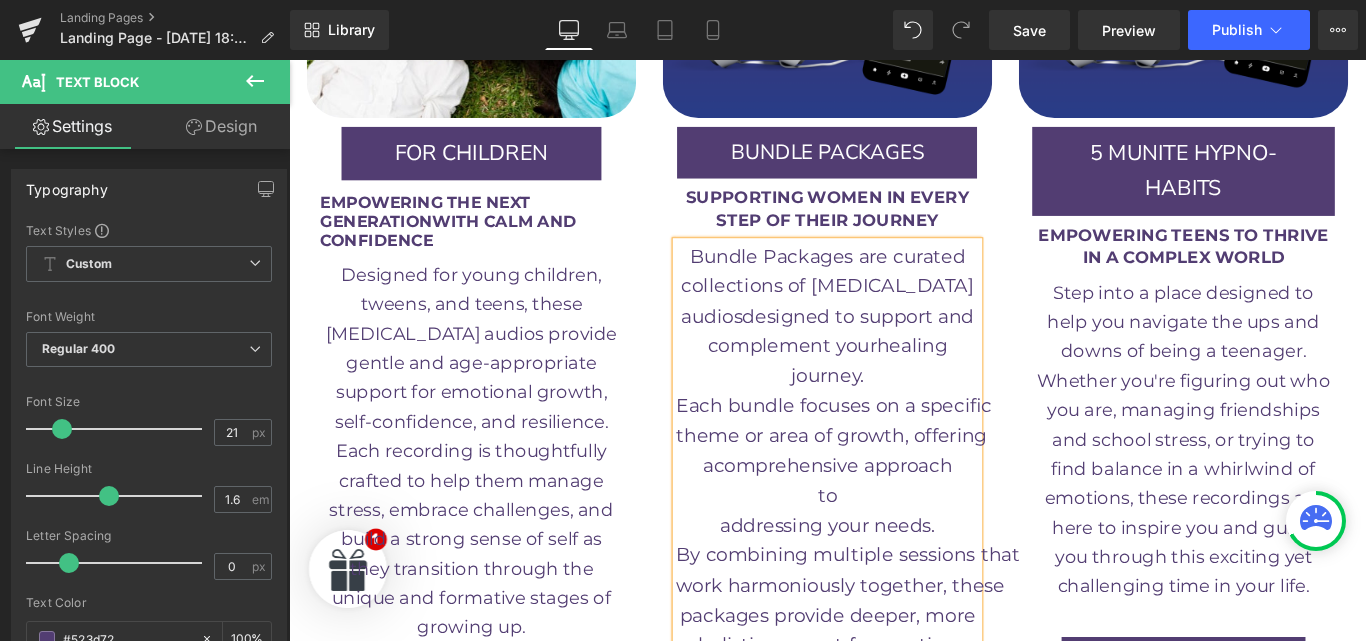 click on "theme or area of growth, offering" at bounding box center [898, 481] 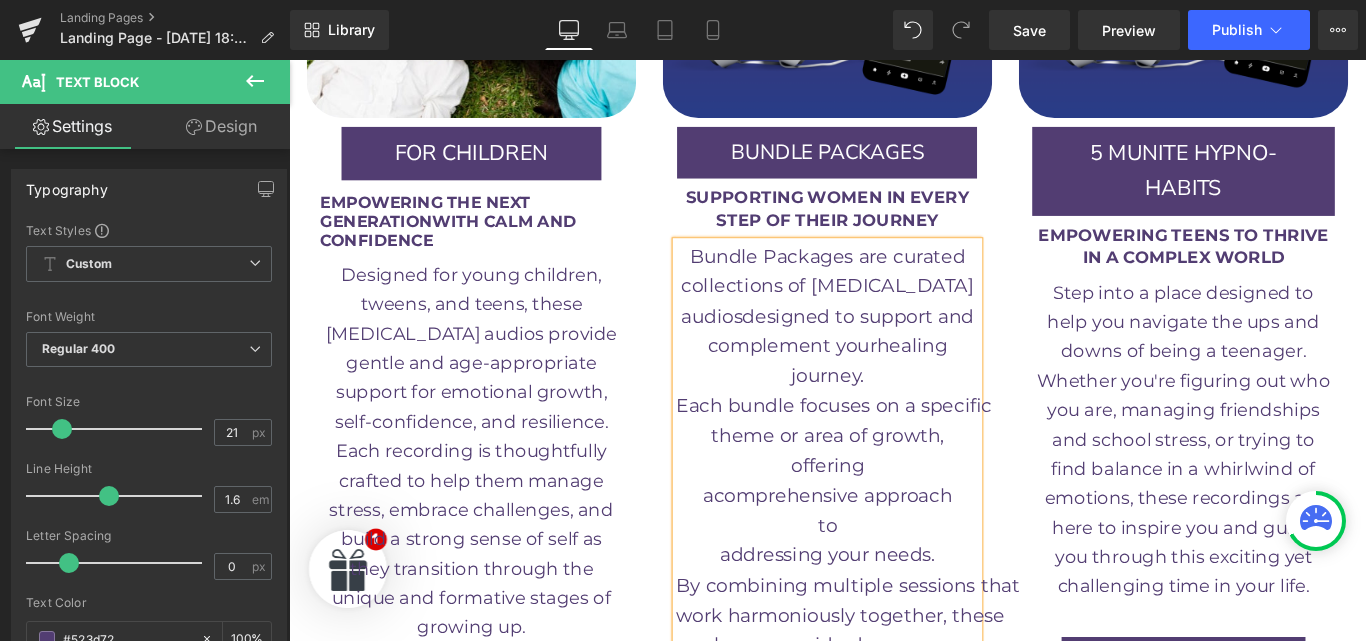 click on "a" at bounding box center (760, 548) 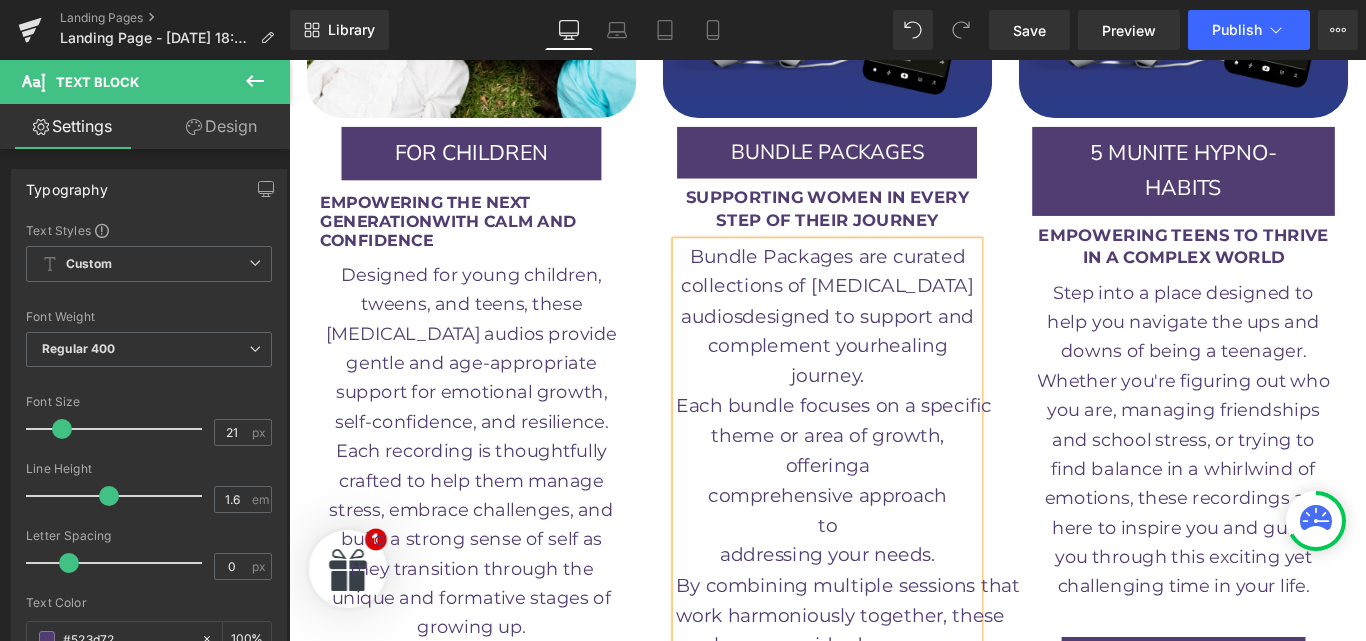 click on "offering  a comprehensive approach" at bounding box center (894, 532) 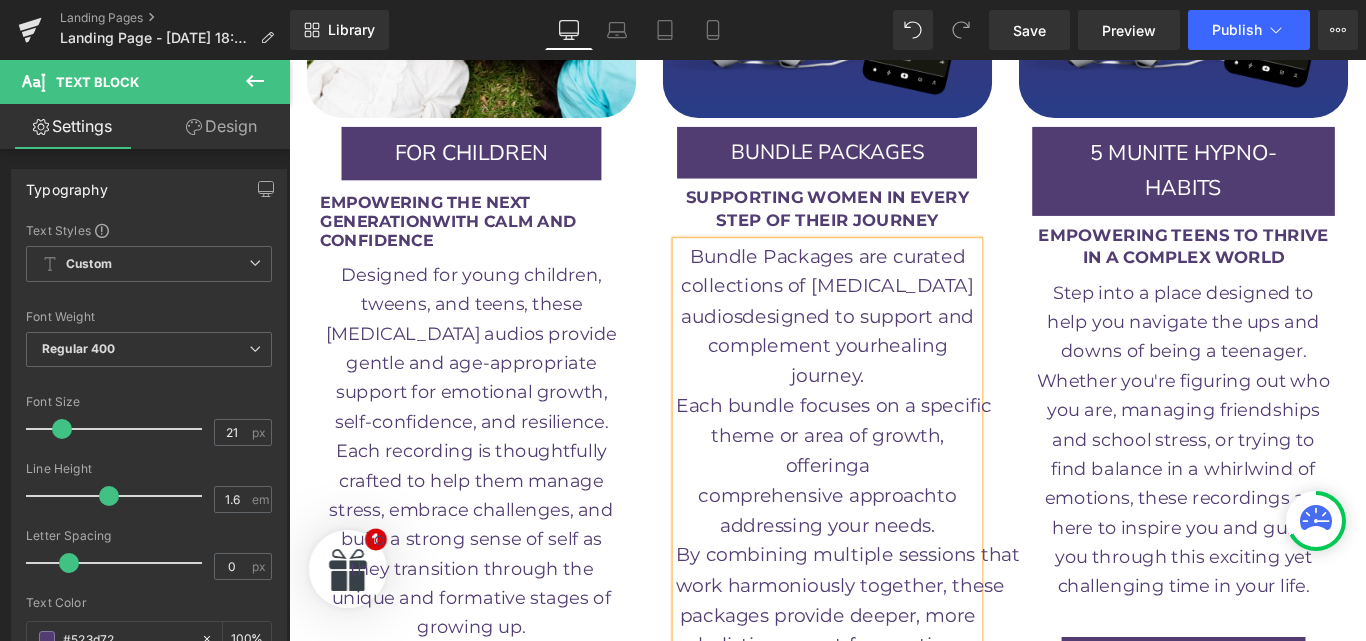 click on "offering  a comprehensive approach  to" at bounding box center (894, 532) 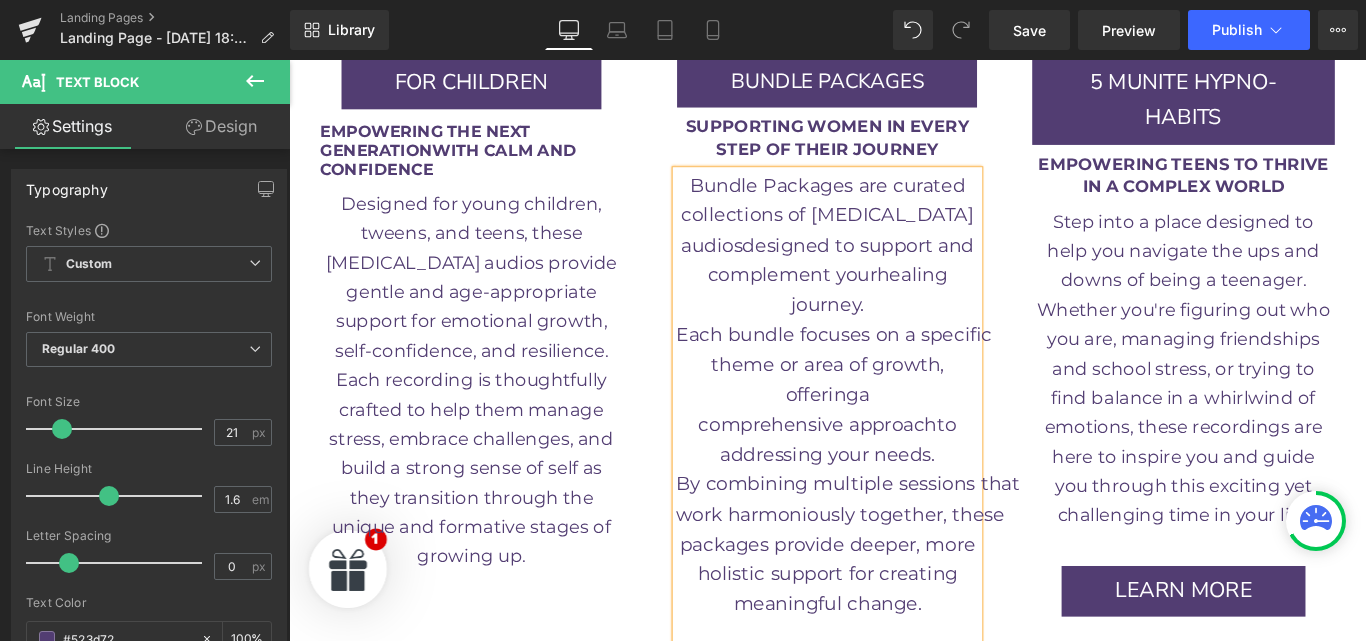 scroll, scrollTop: 4028, scrollLeft: 0, axis: vertical 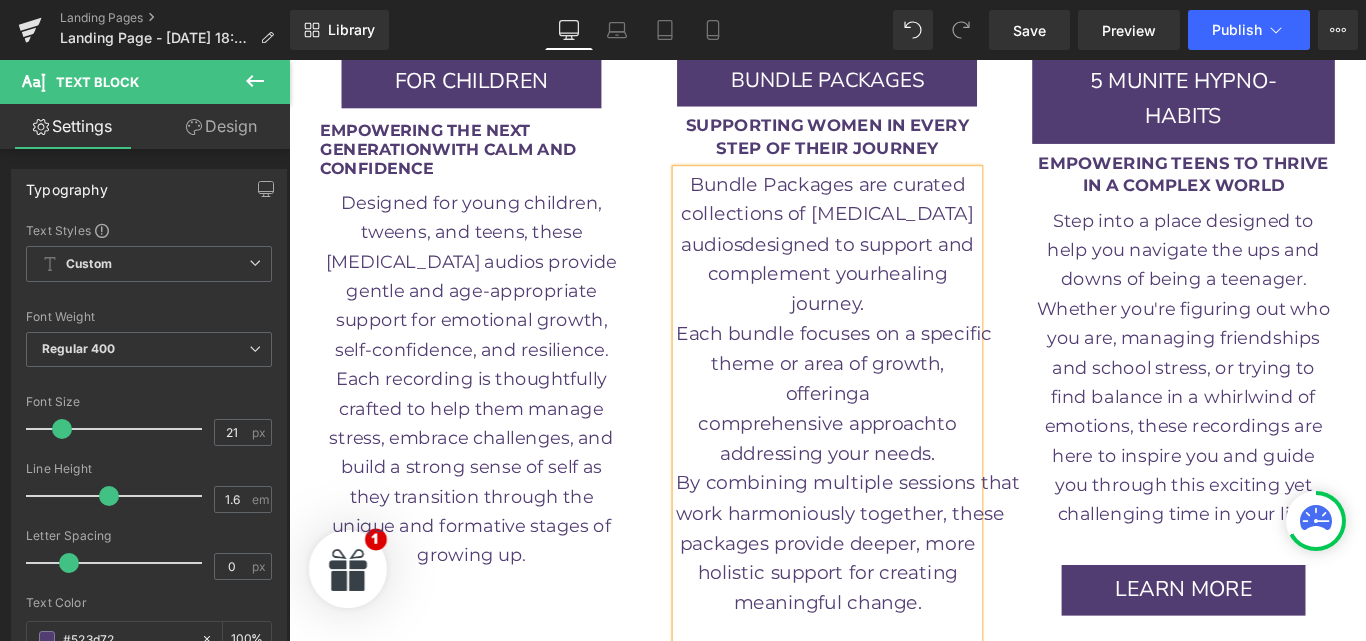 click on "Each bundle focuses on a specific" at bounding box center (901, 366) 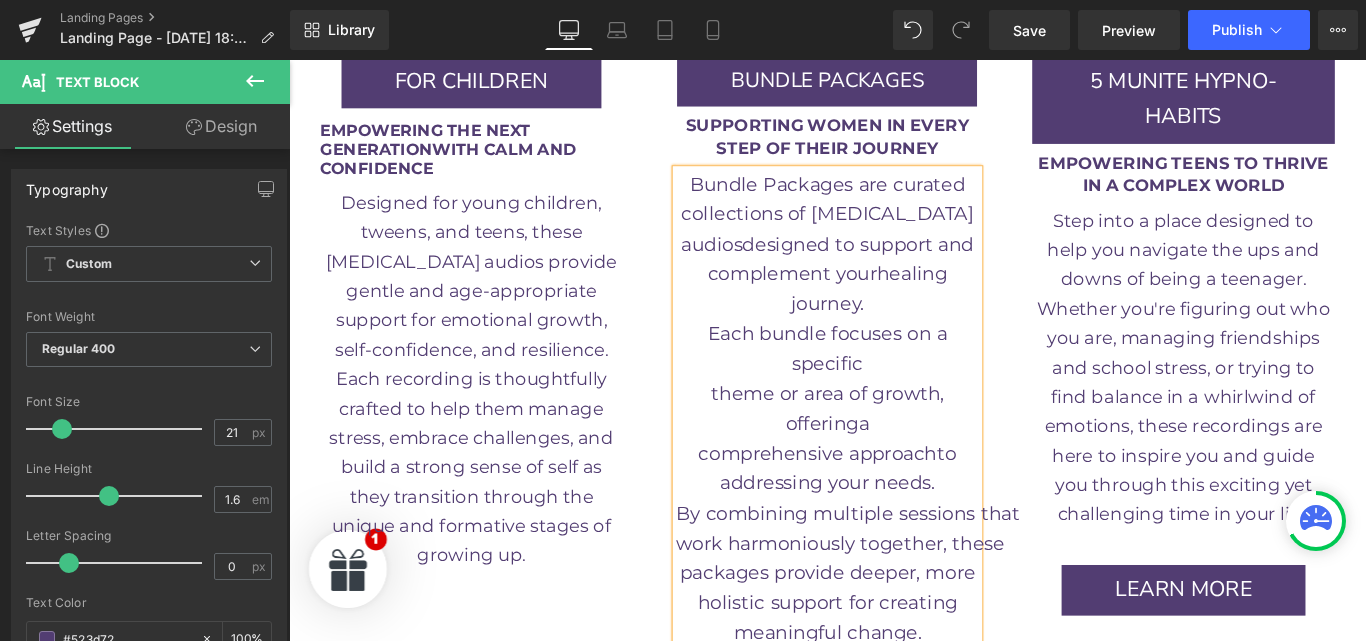 click on "theme or area of growth, offering  a comprehensive approach  to" at bounding box center (894, 468) 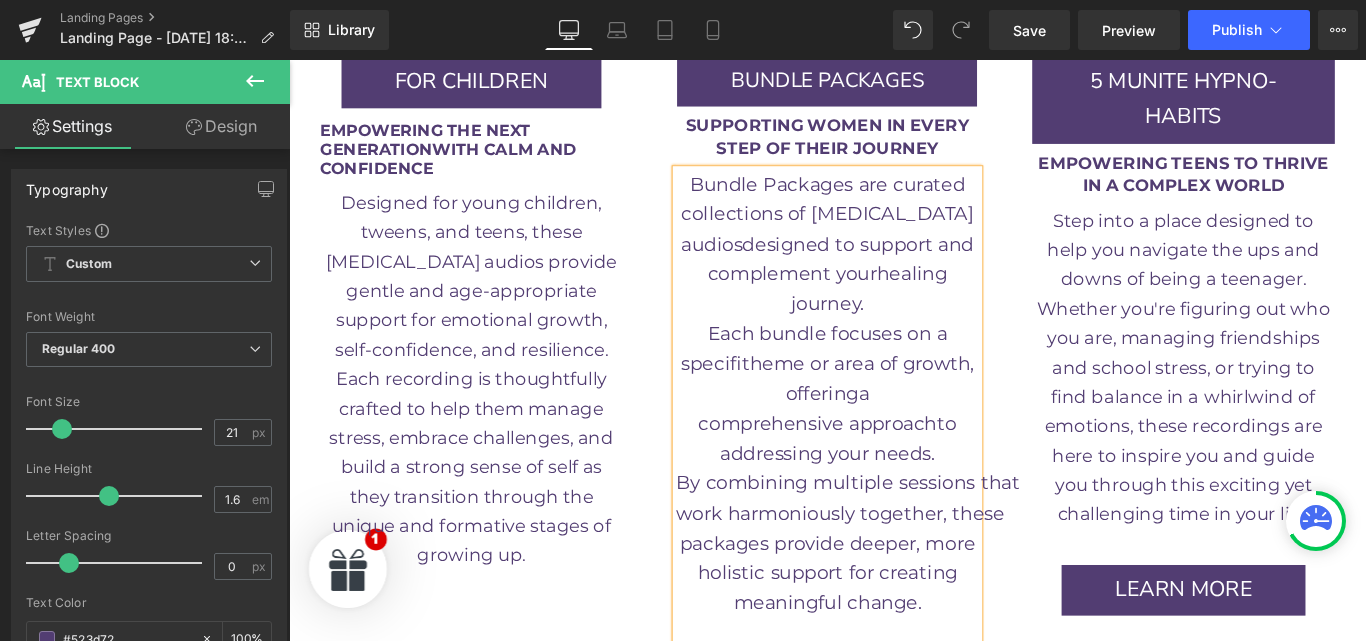 click on "specifi  theme or area of growth, offering  a comprehensive approach  to" at bounding box center [894, 434] 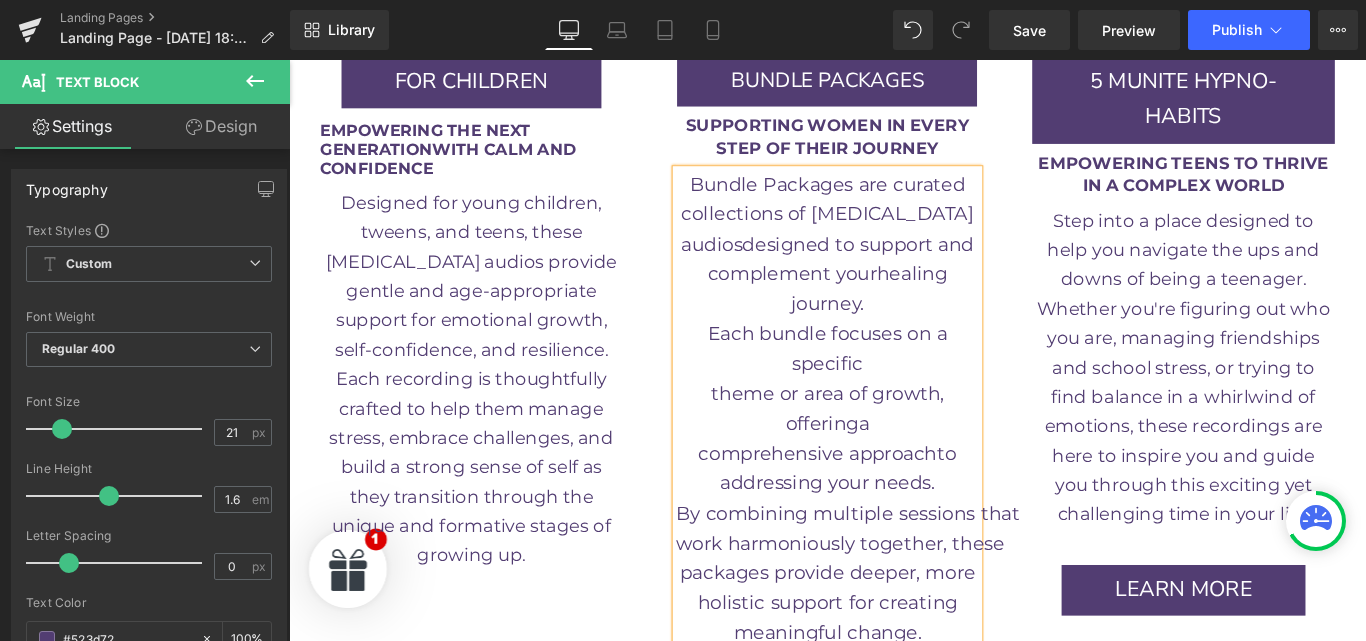 click on "specific" at bounding box center (894, 400) 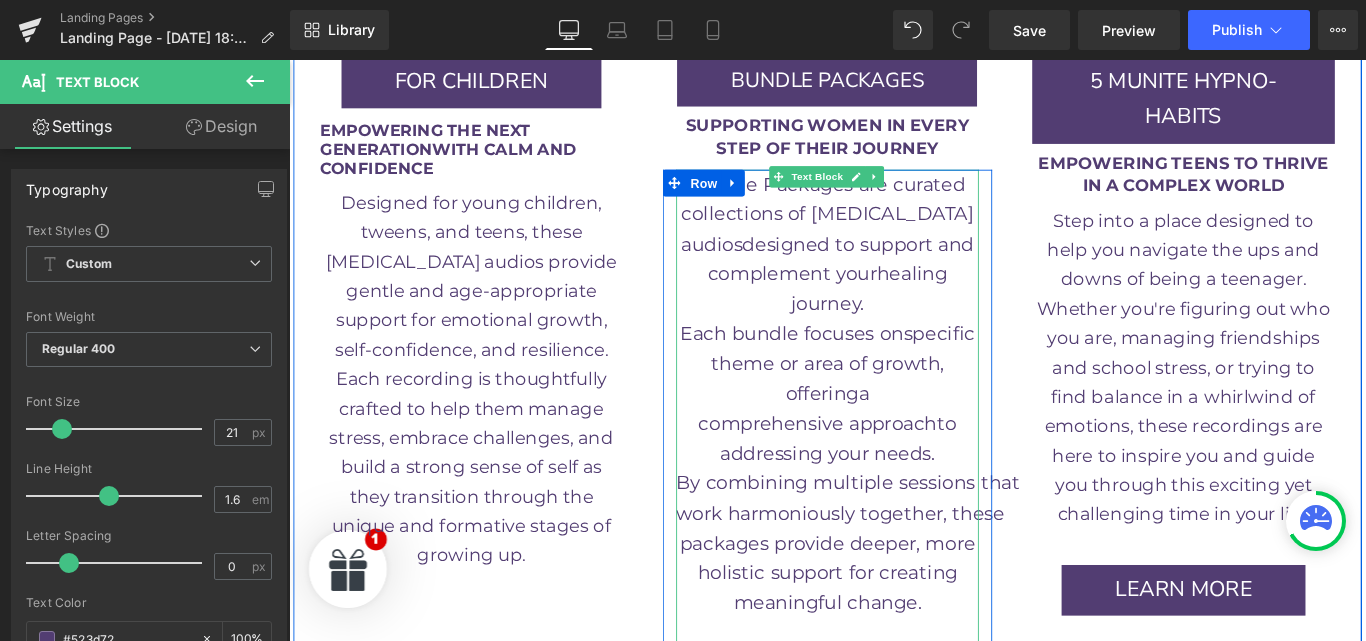 click on "offering" at bounding box center (888, 434) 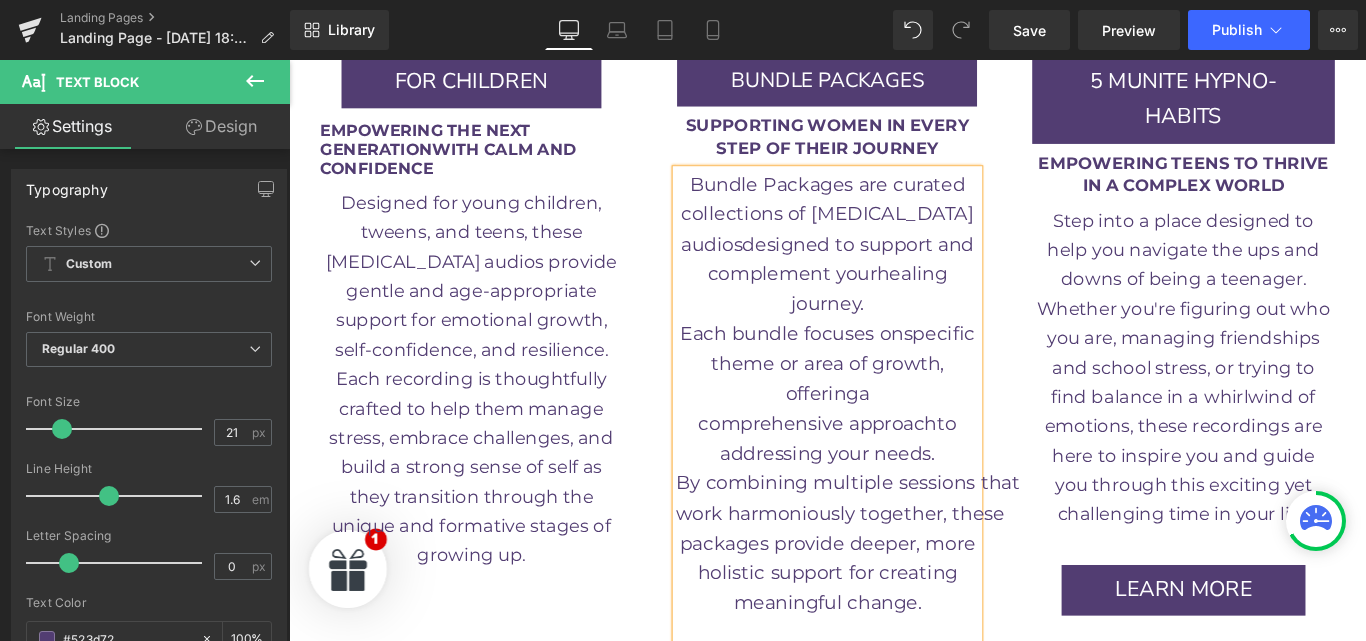 click on "Each bundle focuses on  specific theme or area of growth, offering  a comprehensive approach  to" at bounding box center (894, 417) 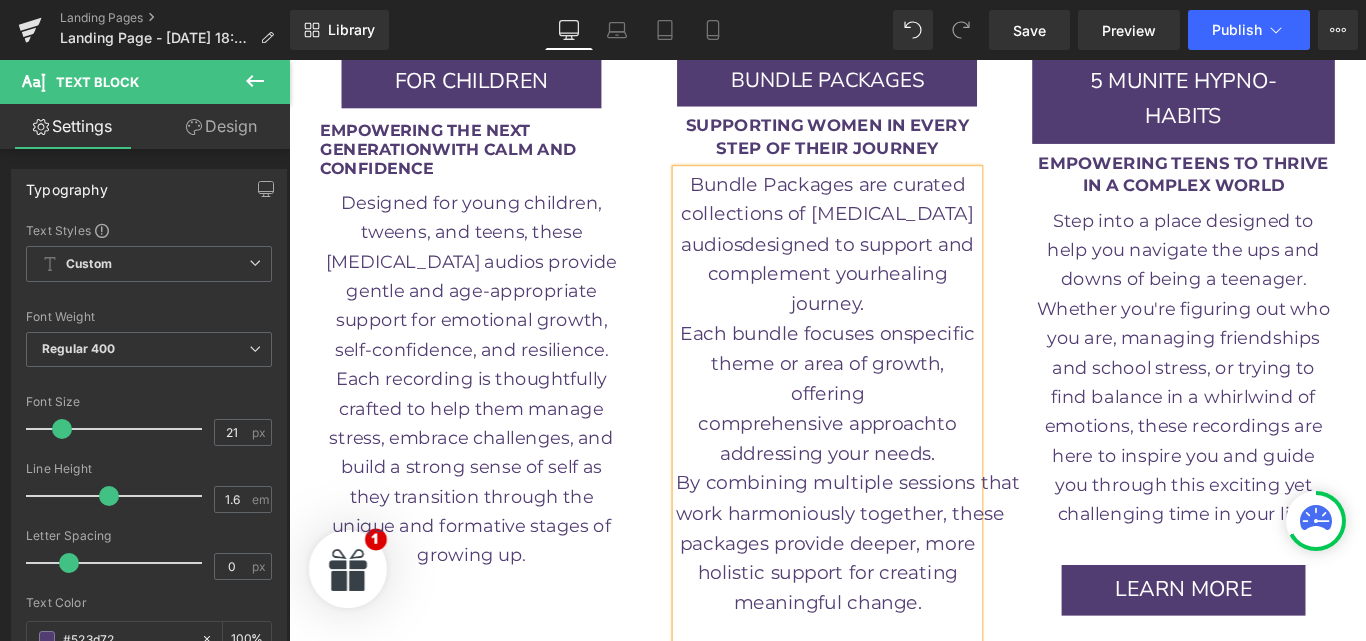 click on "Each bundle focuses on  specific theme or area of growth, offering comprehensive approach  to" at bounding box center [894, 417] 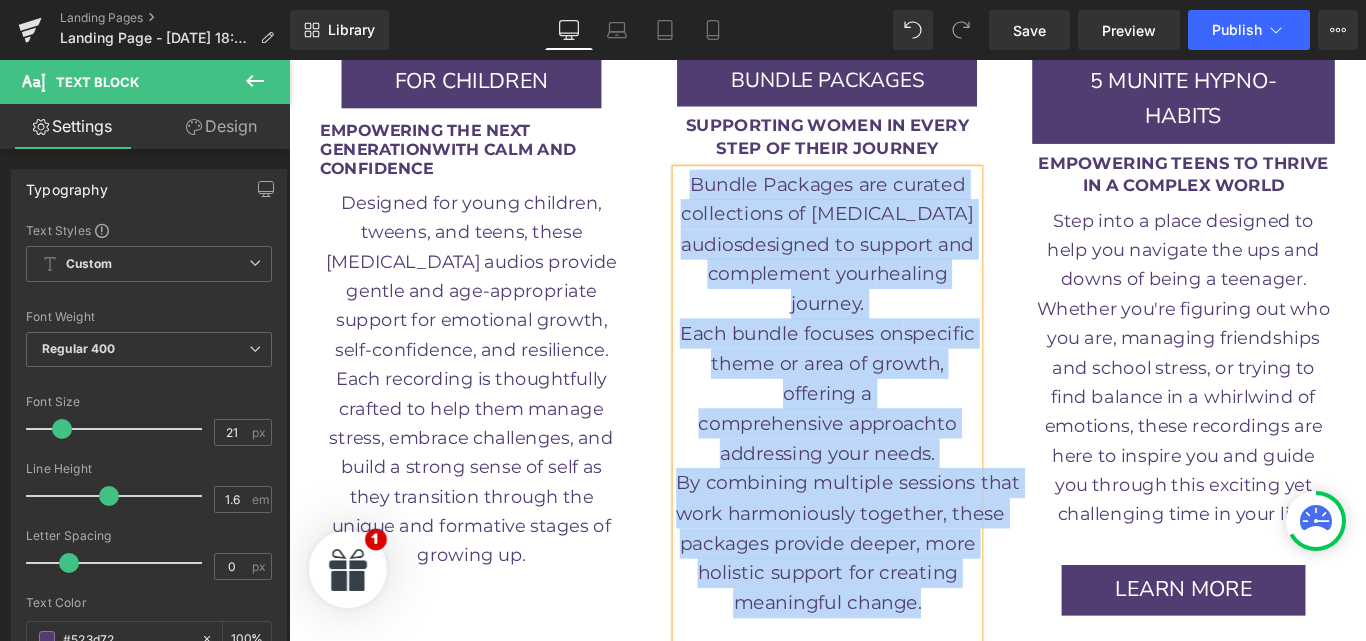 drag, startPoint x: 737, startPoint y: 101, endPoint x: 1005, endPoint y: 589, distance: 556.7477 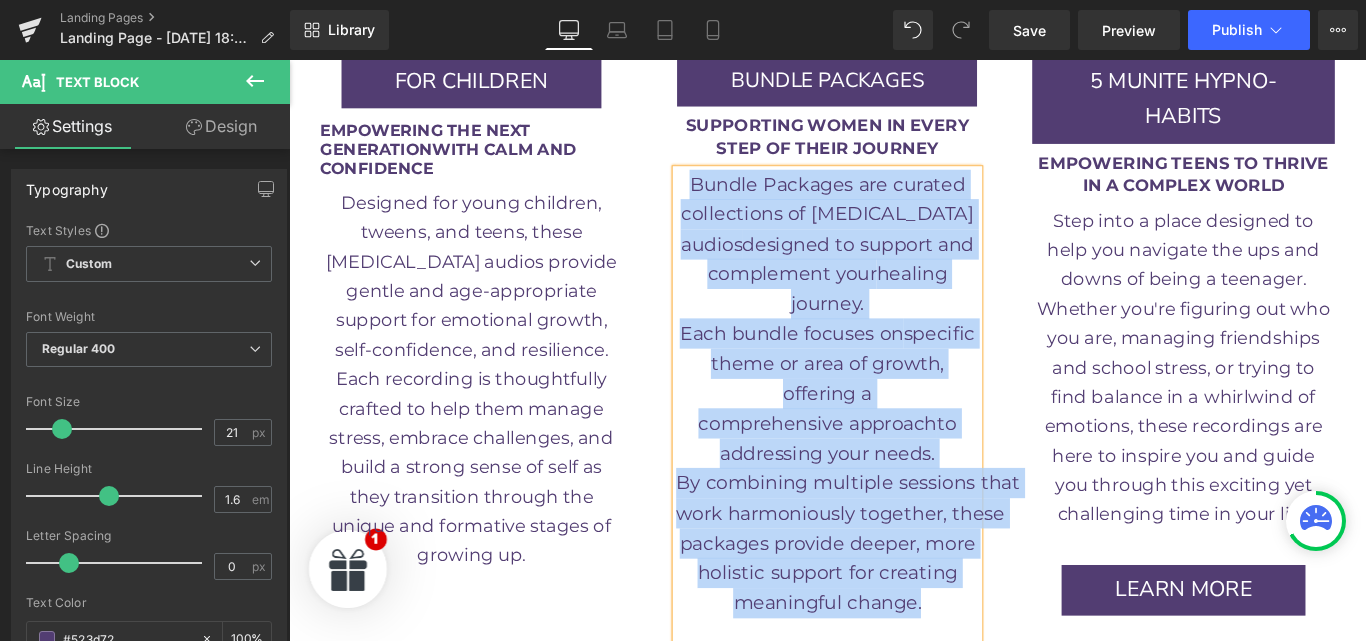 click on "Bundle Packages are curated
collections of [MEDICAL_DATA]  audios  designed to support and complement your  healing  journey. Each bundle focuses on  specific theme or area of growth, offering a comprehensive approach  to addressing your needs.
By combining multiple sessions that
work harmoniously together, these
packages provide deeper, more
holistic support for creating
meaningful change." at bounding box center [894, 452] 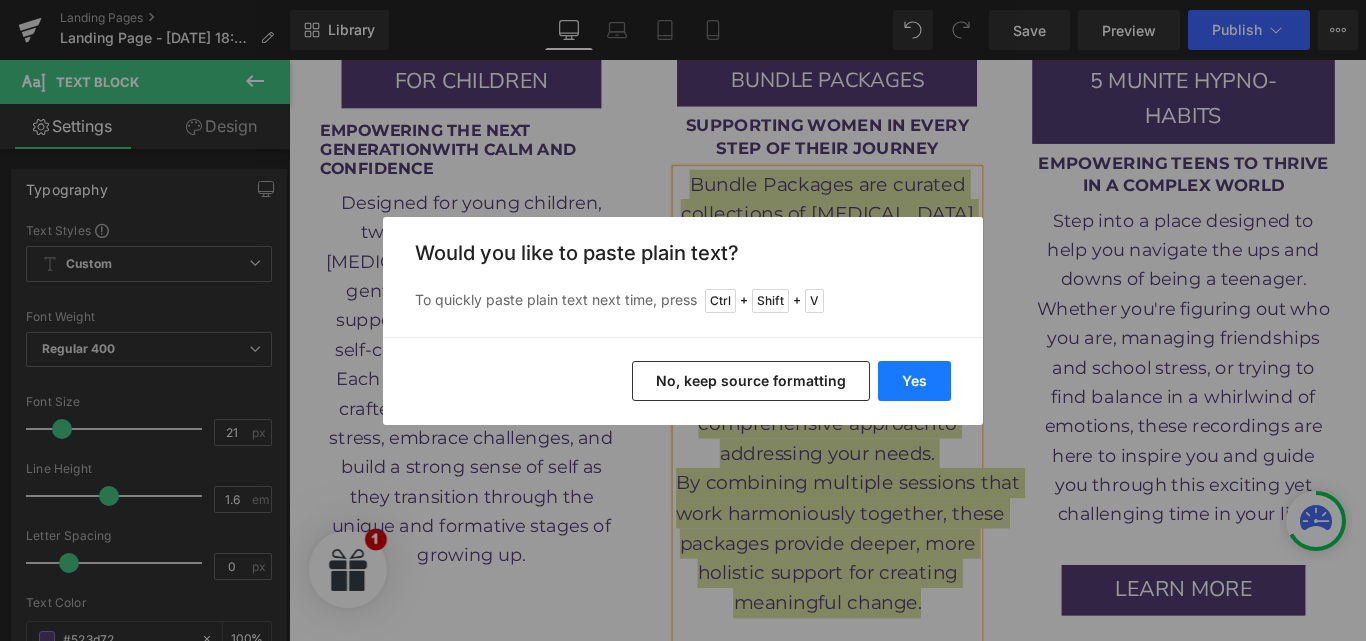 click on "Yes" at bounding box center [914, 381] 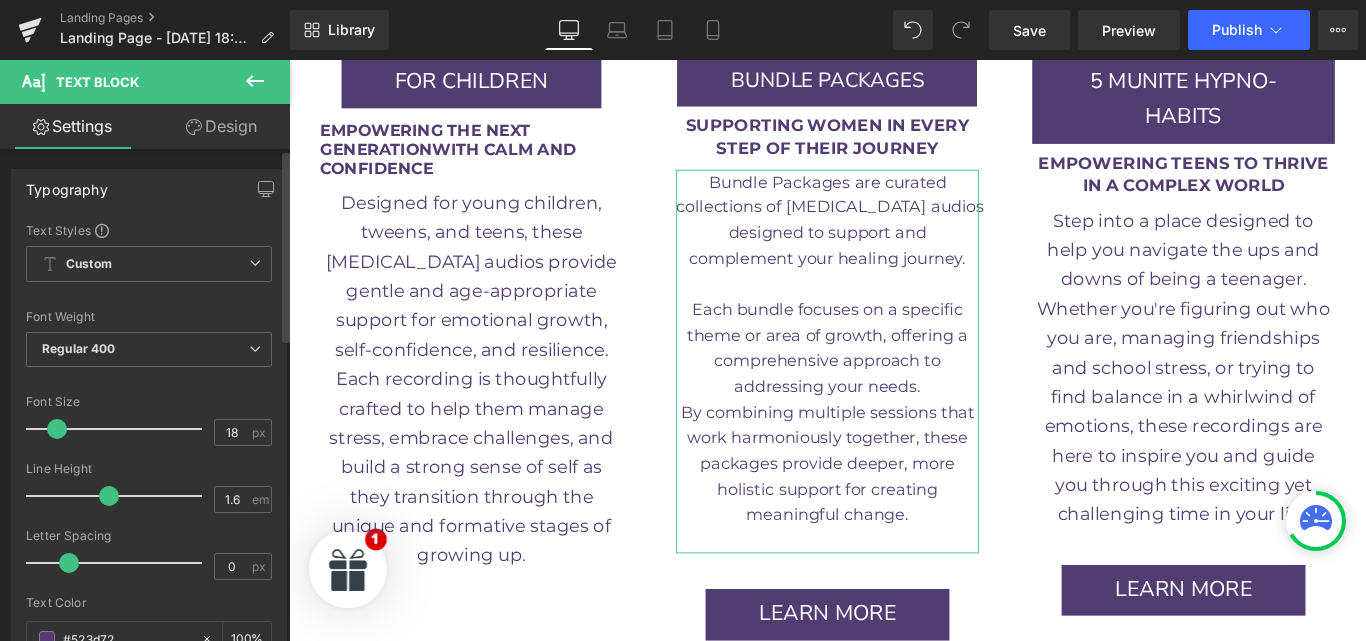 type on "19" 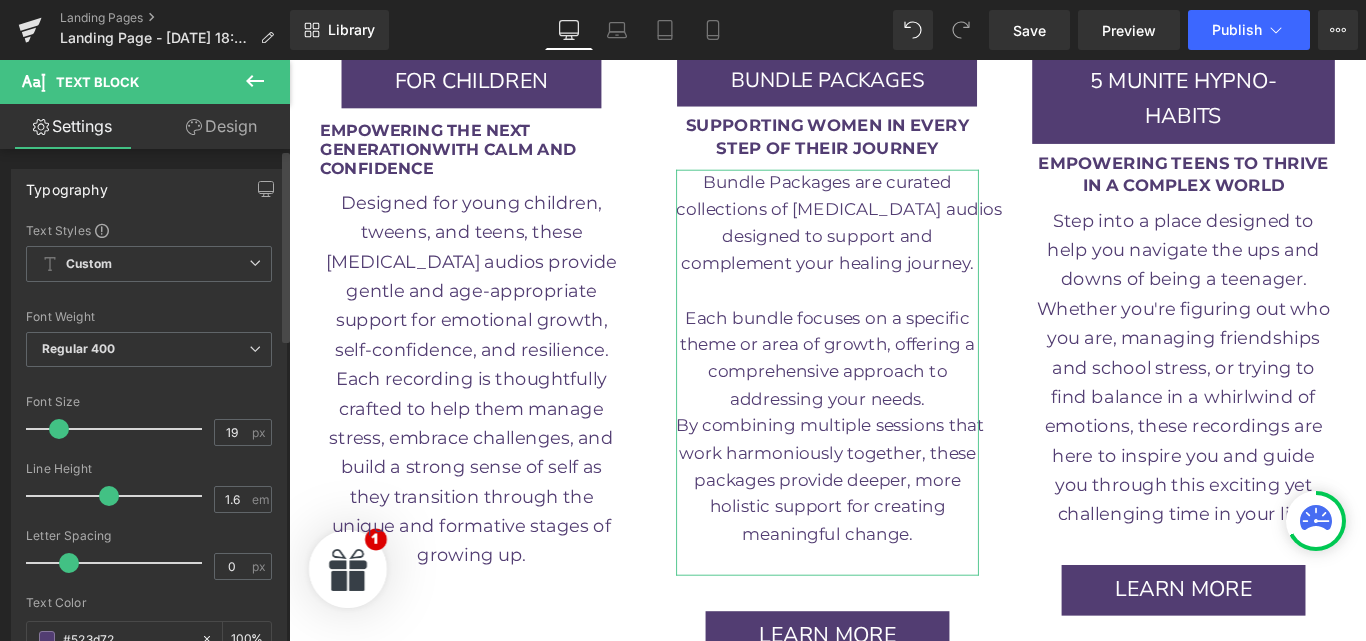 click at bounding box center (59, 429) 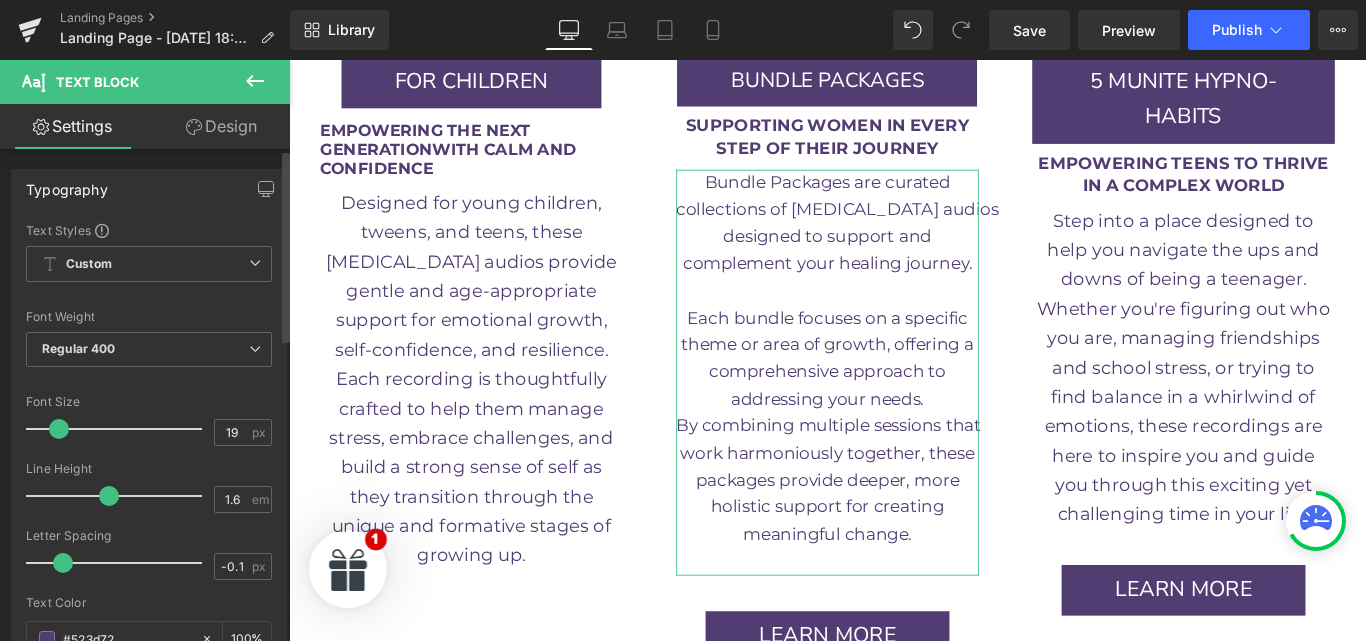 type on "-0.2" 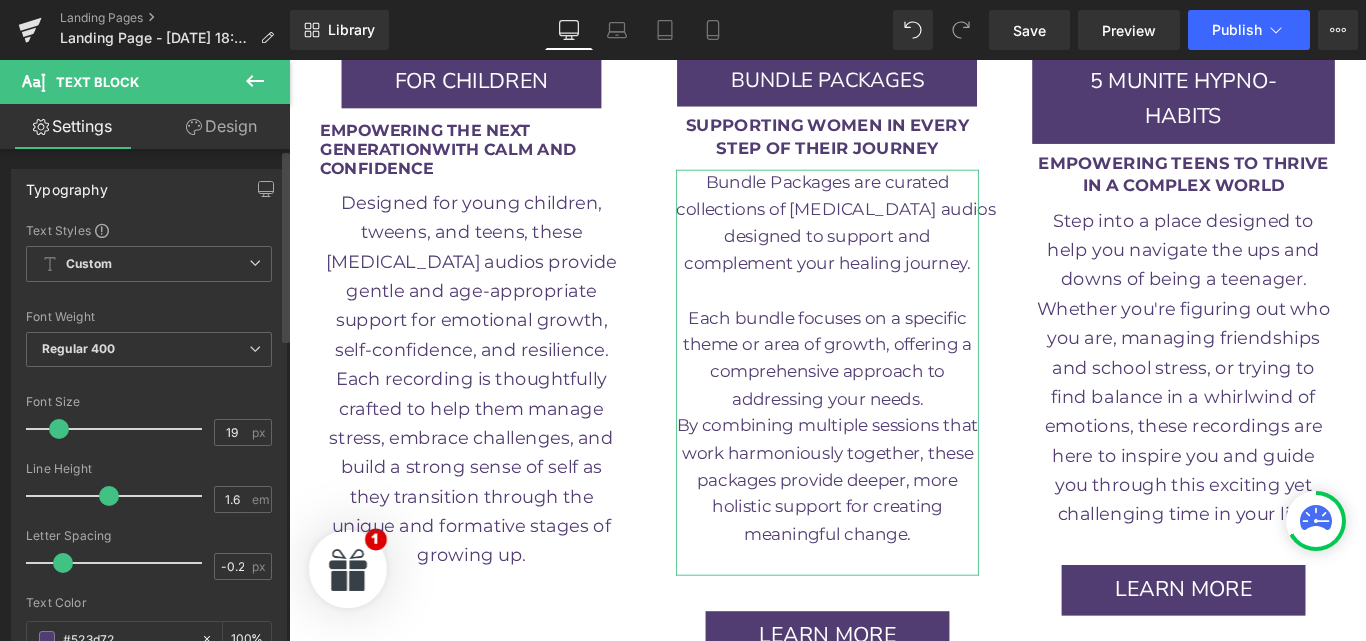 click at bounding box center [63, 563] 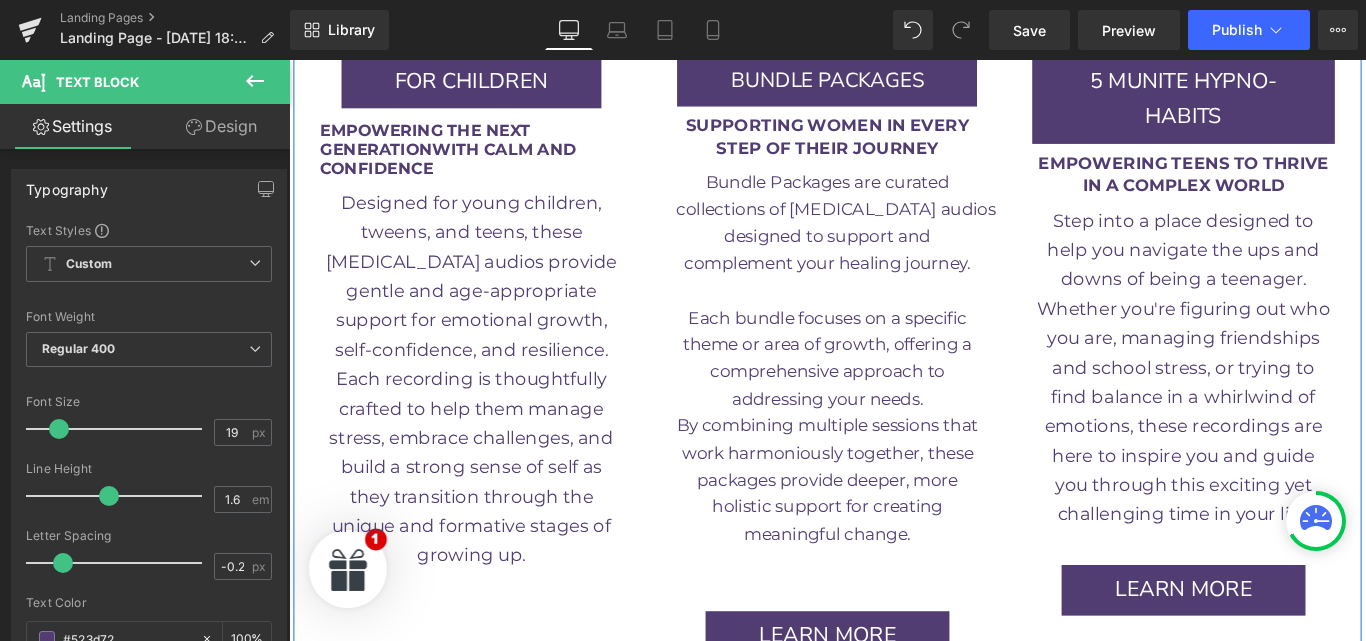 click on "Image         BUNDLE PACKAGES Button         Row         SUPPORTING WOMEN IN EVERY STEP OF THEIR JOURNEY Text Block         Row         Bundle Packages are curated collections of [MEDICAL_DATA] audios designed to support and complement your healing journey.    Each bundle focuses on a specific theme or area of growth, offering a comprehensive approach to addressing your needs.  By combining multiple sessions that work harmoniously together, these packages provide deeper, more holistic support for creating meaningful change.
Text Block         Row         LEARN MORE Button         Row" at bounding box center [894, 210] 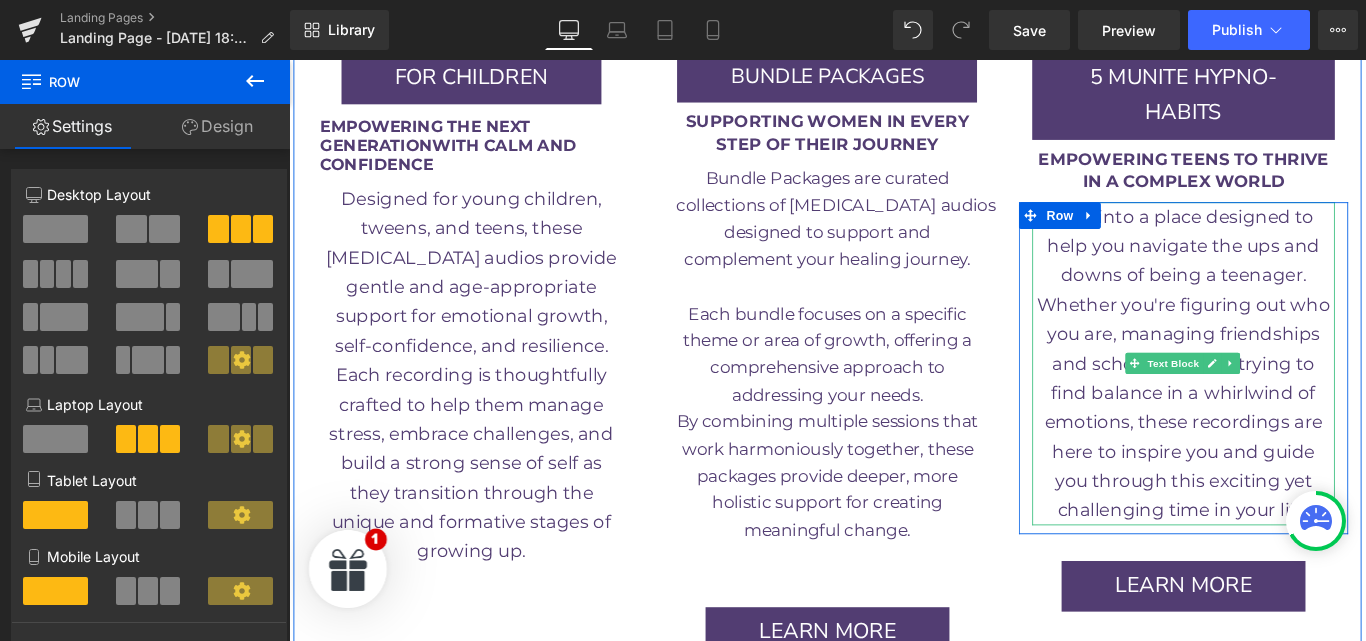 scroll, scrollTop: 4033, scrollLeft: 0, axis: vertical 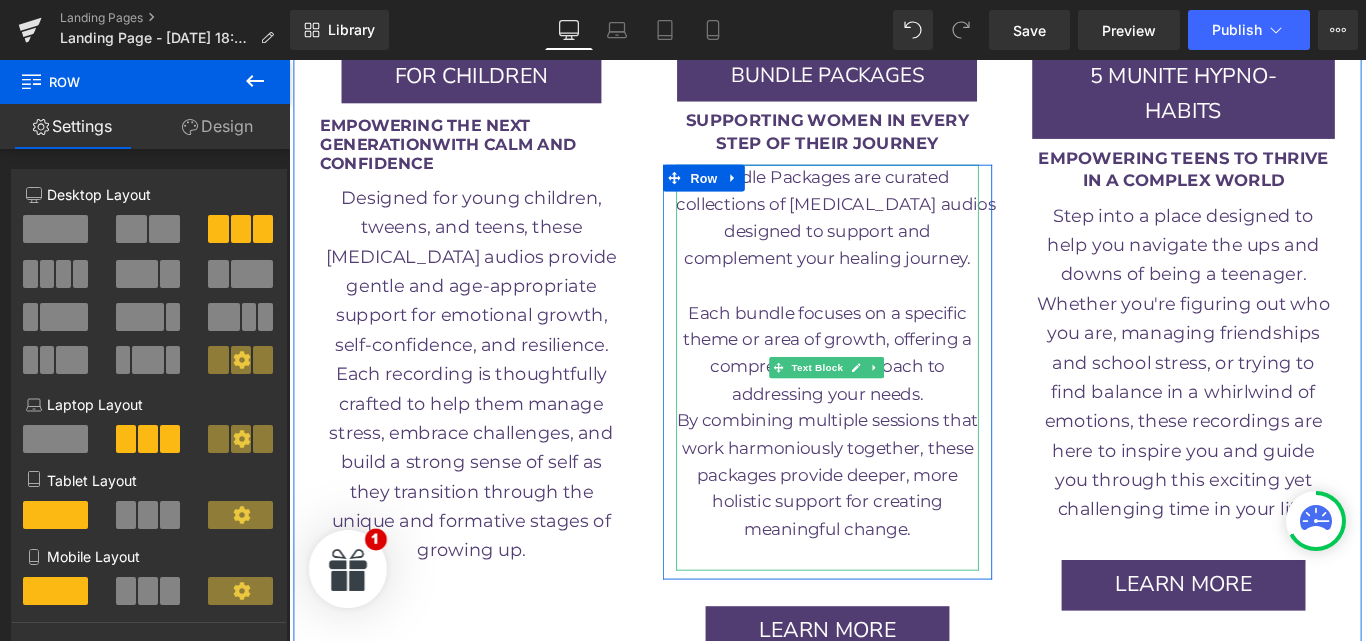 click on "packages provide deeper, more" at bounding box center [893, 526] 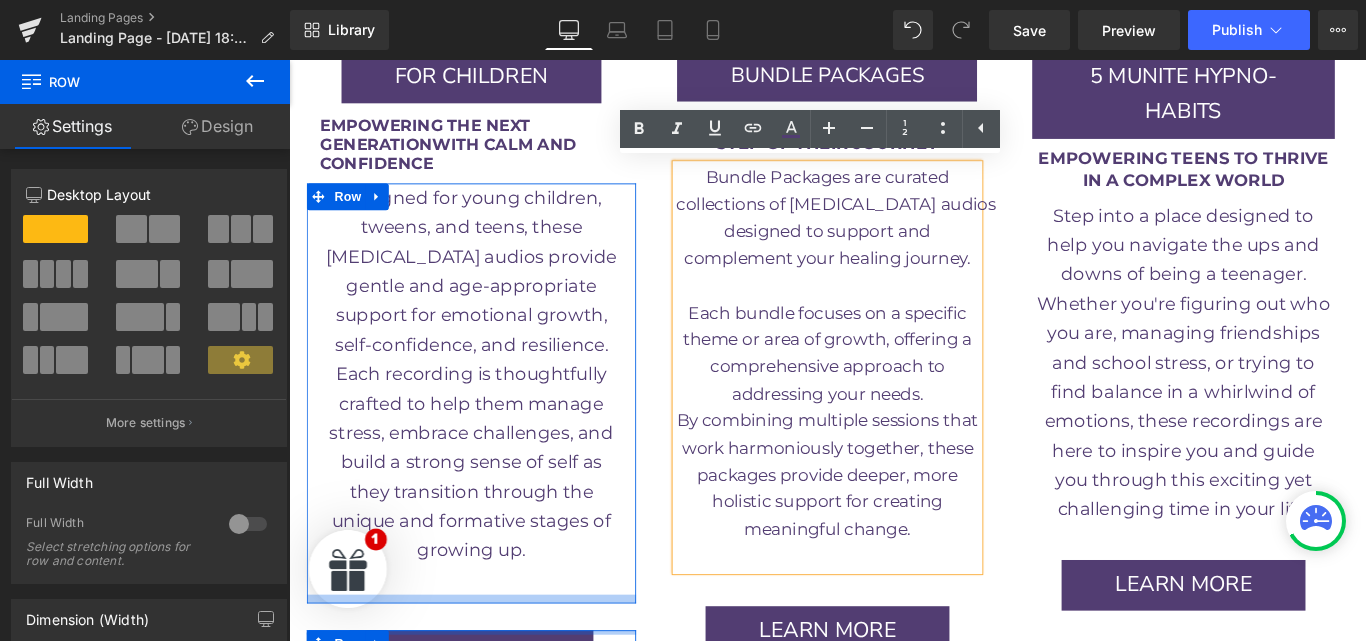 drag, startPoint x: 564, startPoint y: 619, endPoint x: 549, endPoint y: 564, distance: 57.00877 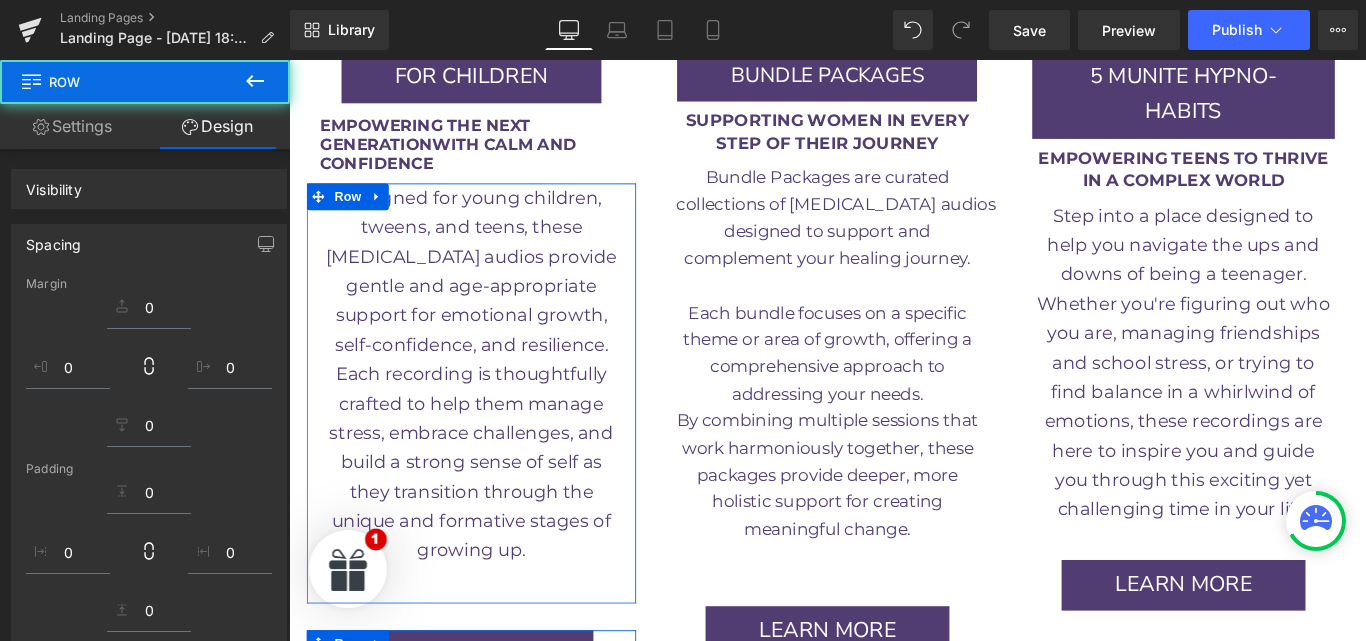 click at bounding box center (494, 644) 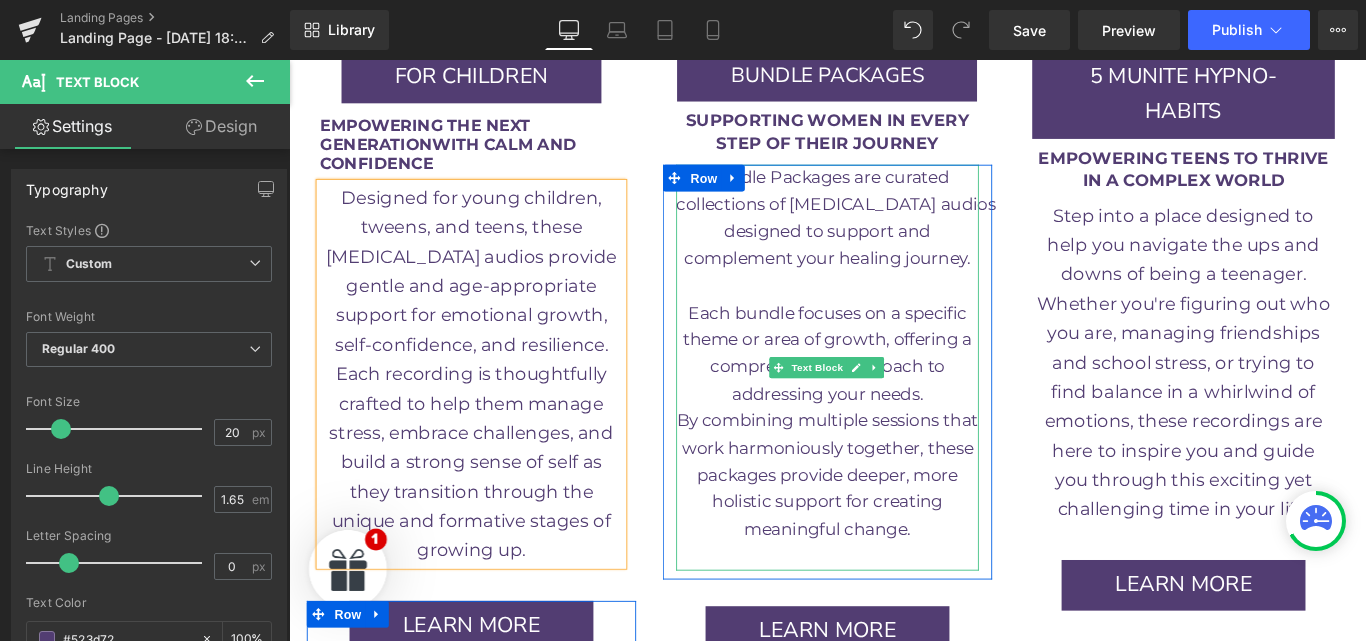 click on "holistic support for creating" at bounding box center [894, 557] 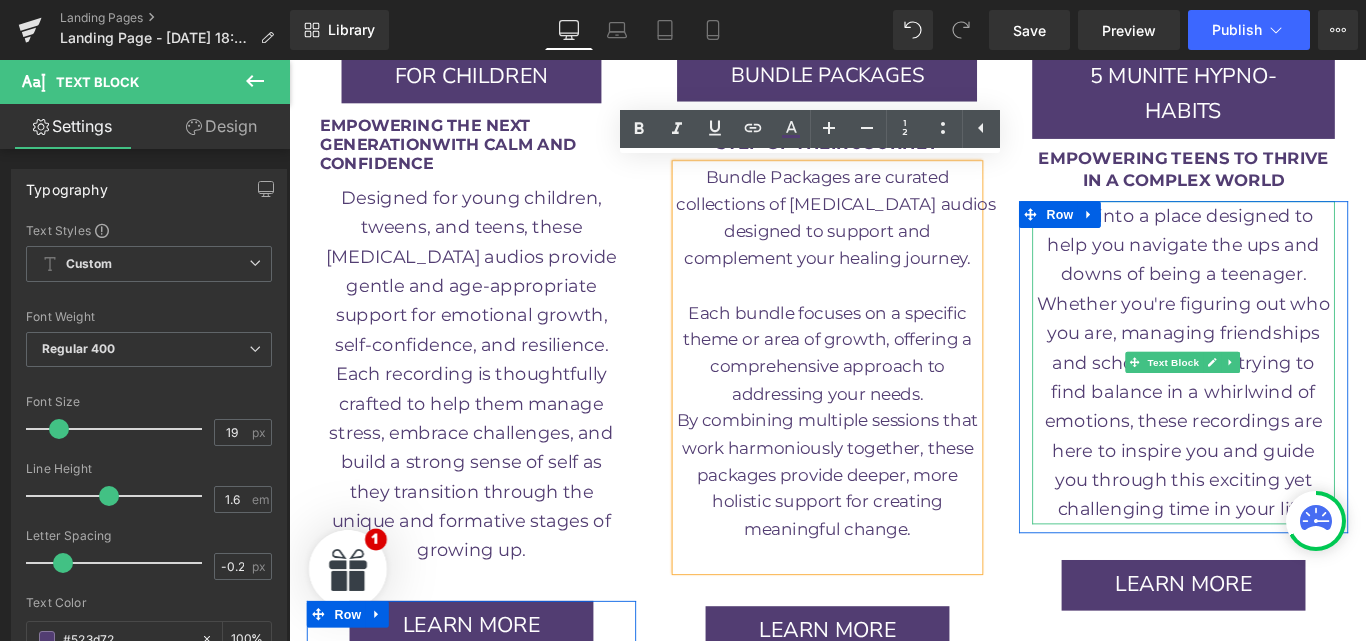 click on "here to inspire you and guide" at bounding box center (1293, 499) 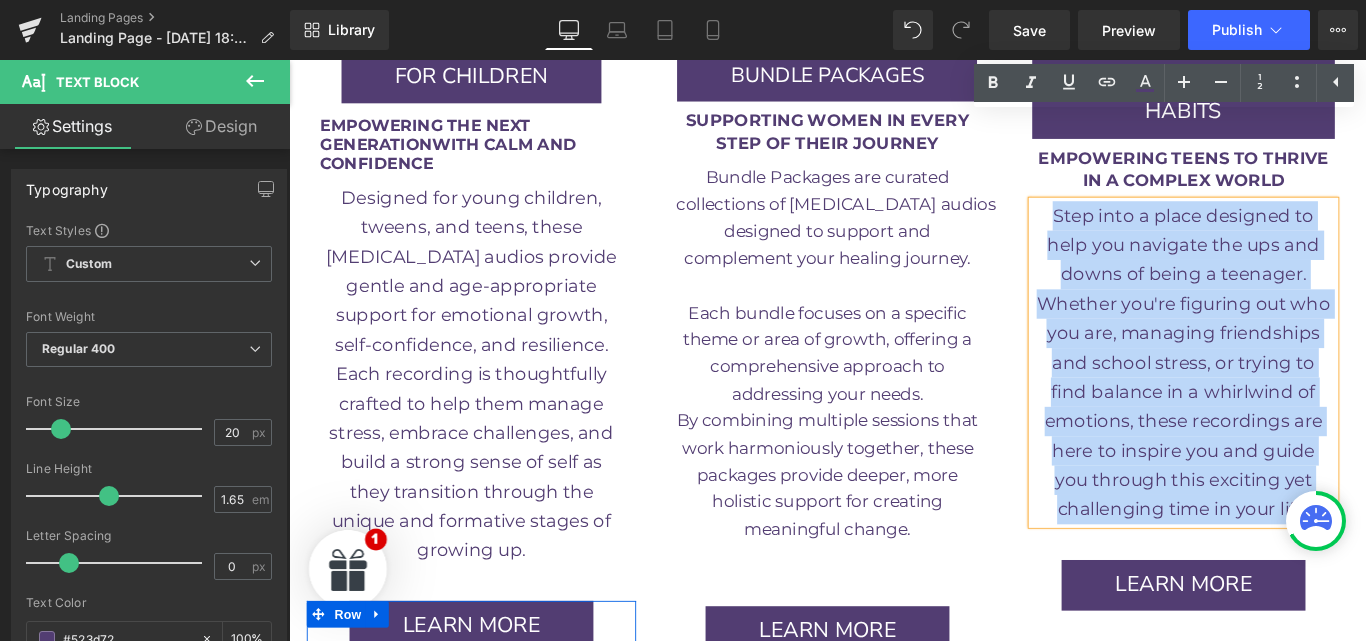 drag, startPoint x: 1142, startPoint y: 135, endPoint x: 1441, endPoint y: 470, distance: 449.02783 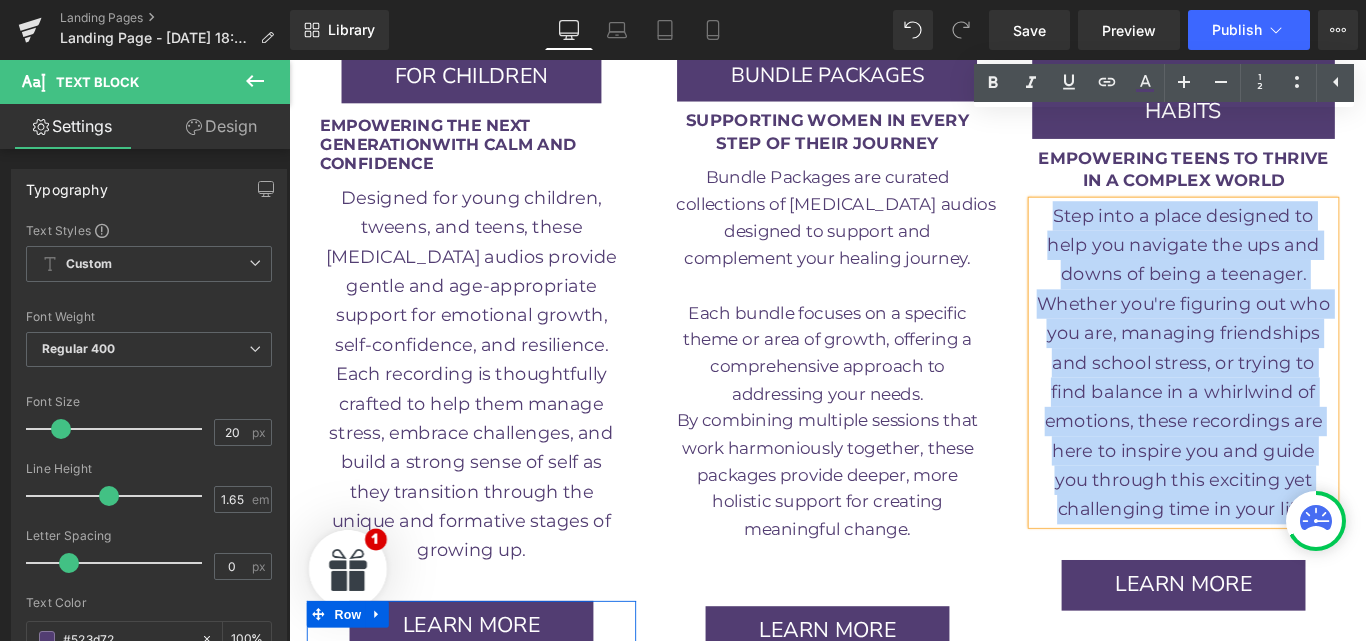 click on "Step into a place designed to help you navigate the ups and downs of being a teenager. Whether you're figuring out who you are, managing friendships and school stress, or trying to find balance in a whirlwind of emotions, these recordings are here to inspire you and guide you through this exciting yet challenging time in your life." at bounding box center (1294, 400) 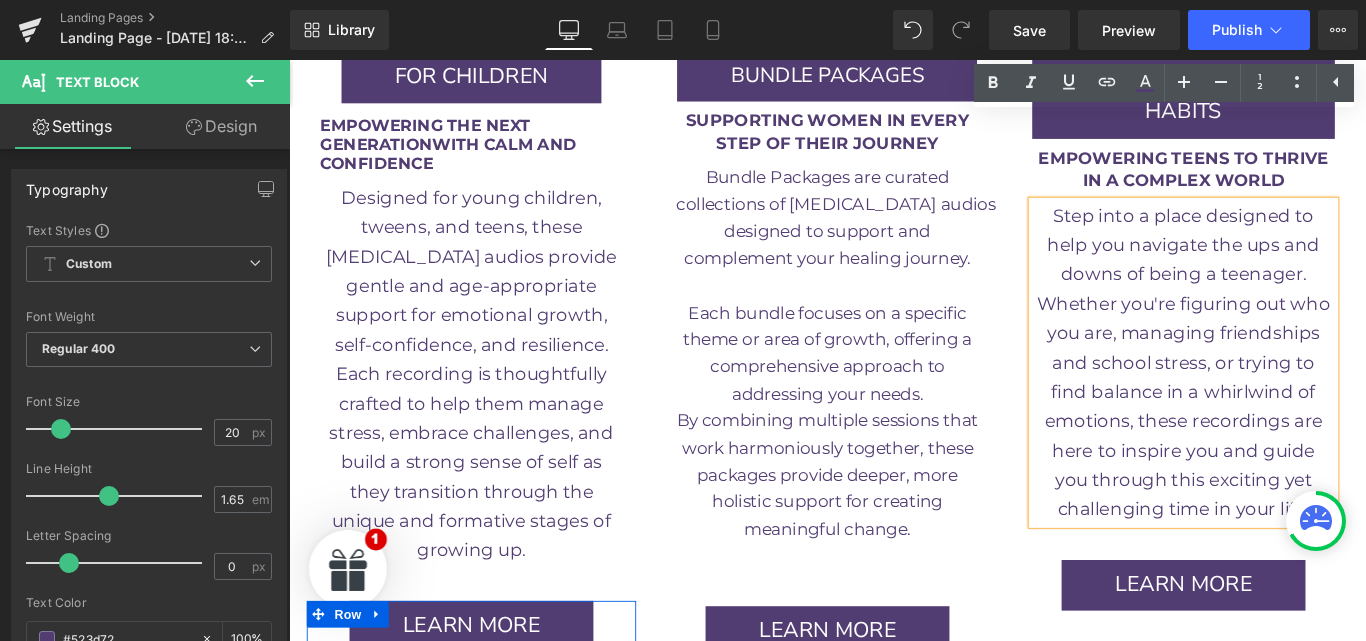 click on "find balance in a whirlwind of" at bounding box center [1293, 433] 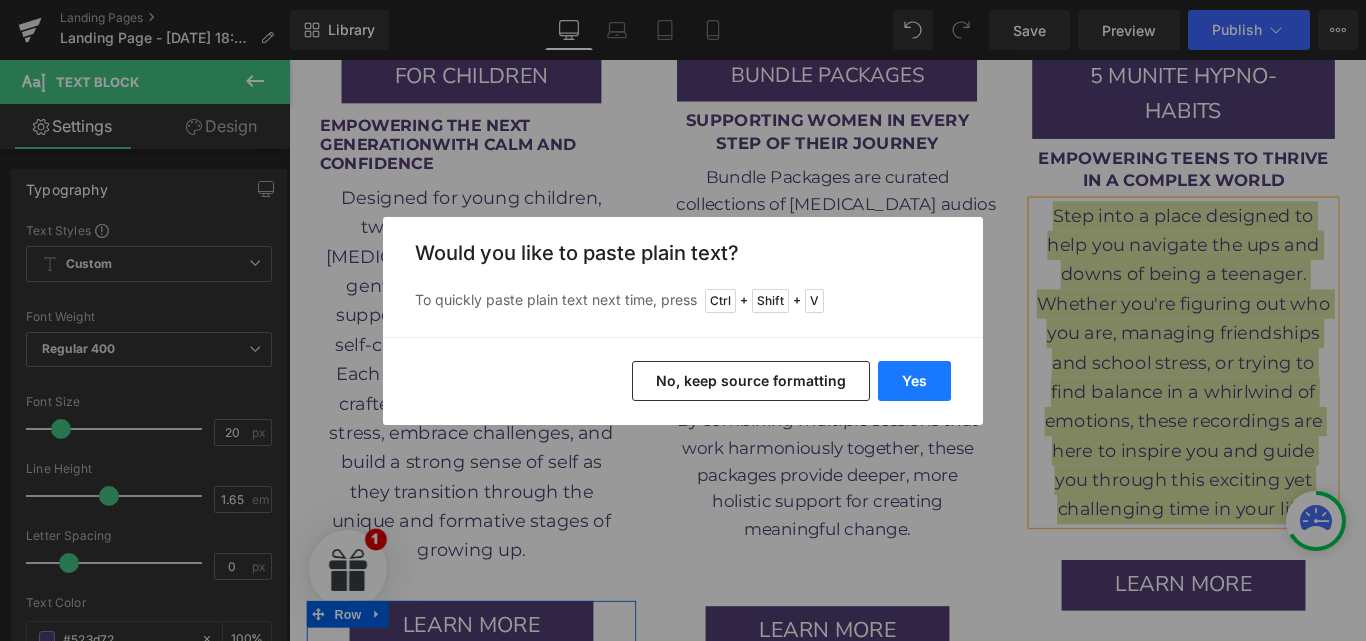 click on "Yes" at bounding box center [914, 381] 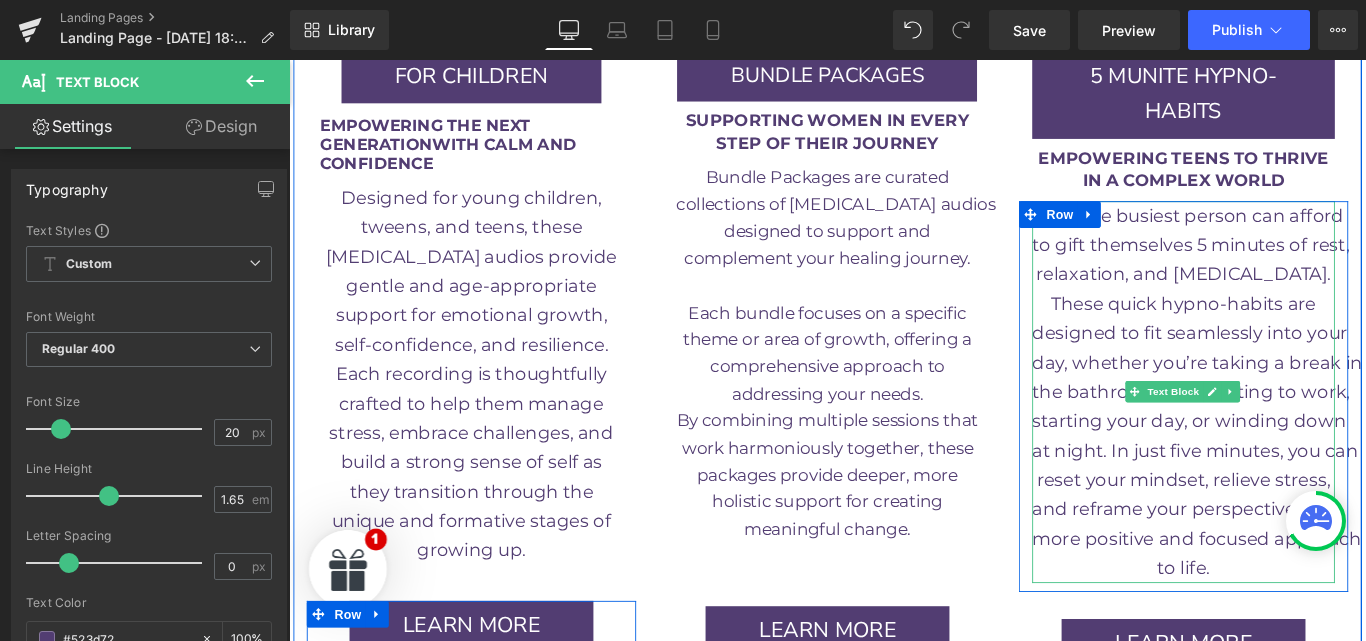click on "reset your mindset, relieve stress," at bounding box center [1294, 532] 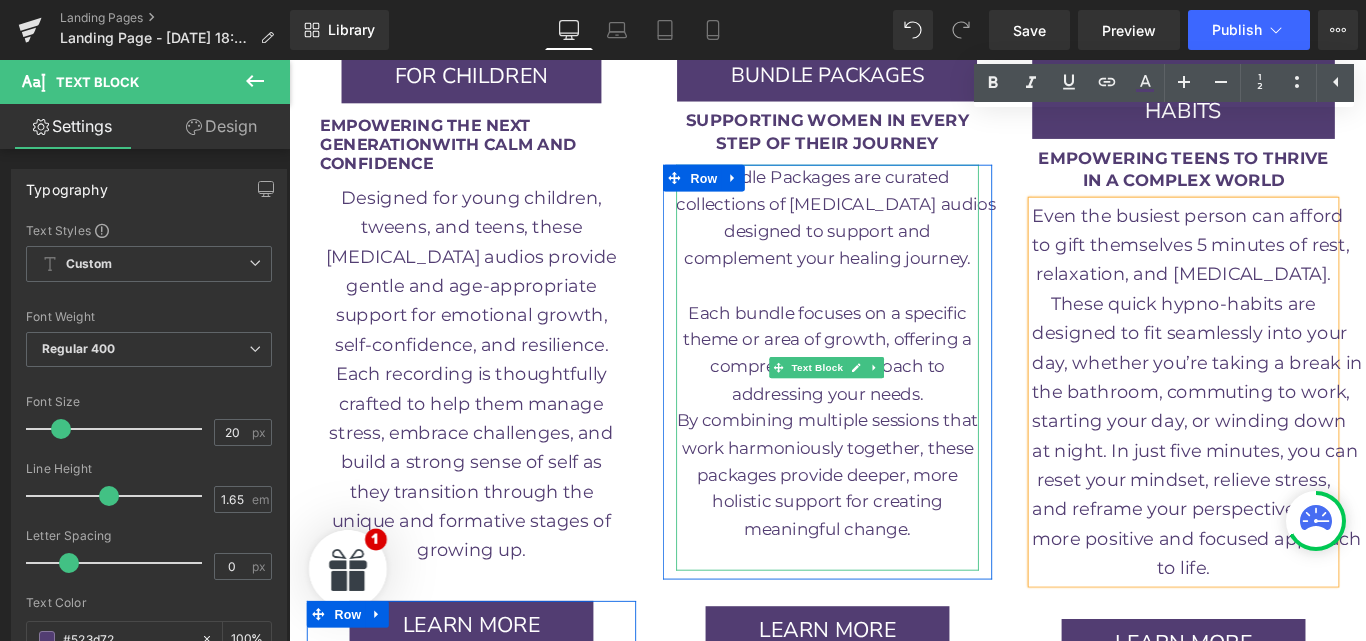 click on "addressing your needs." at bounding box center (894, 436) 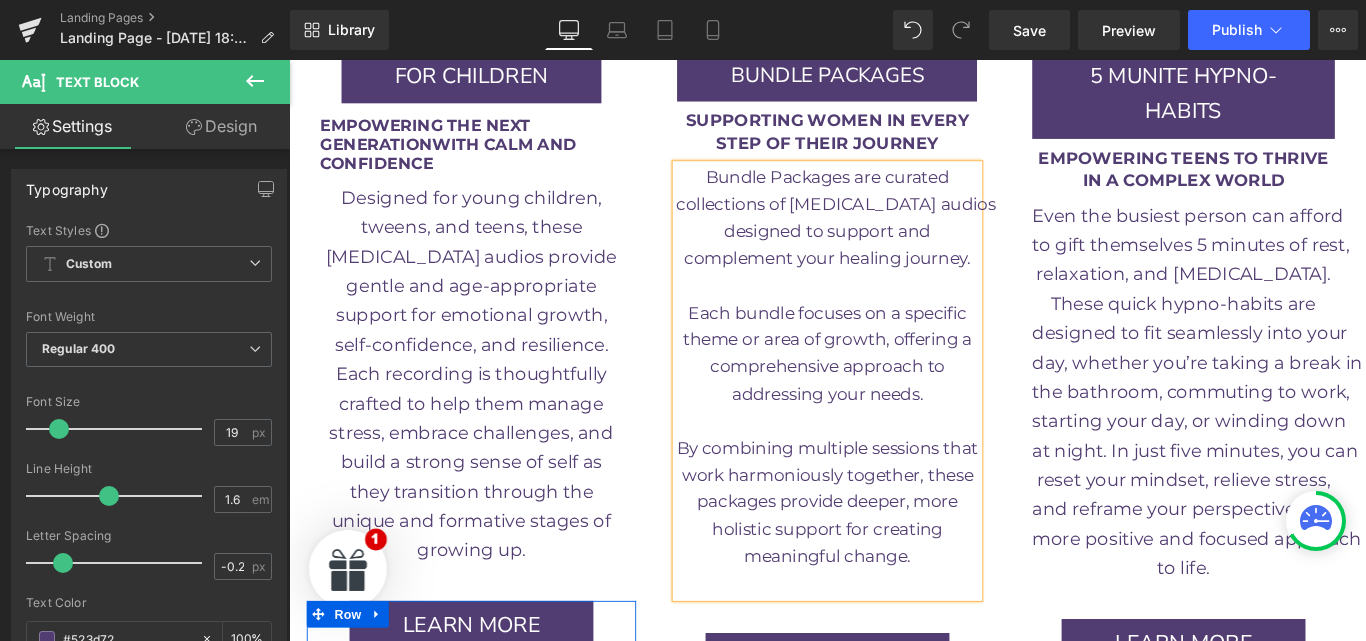 click at bounding box center (894, 649) 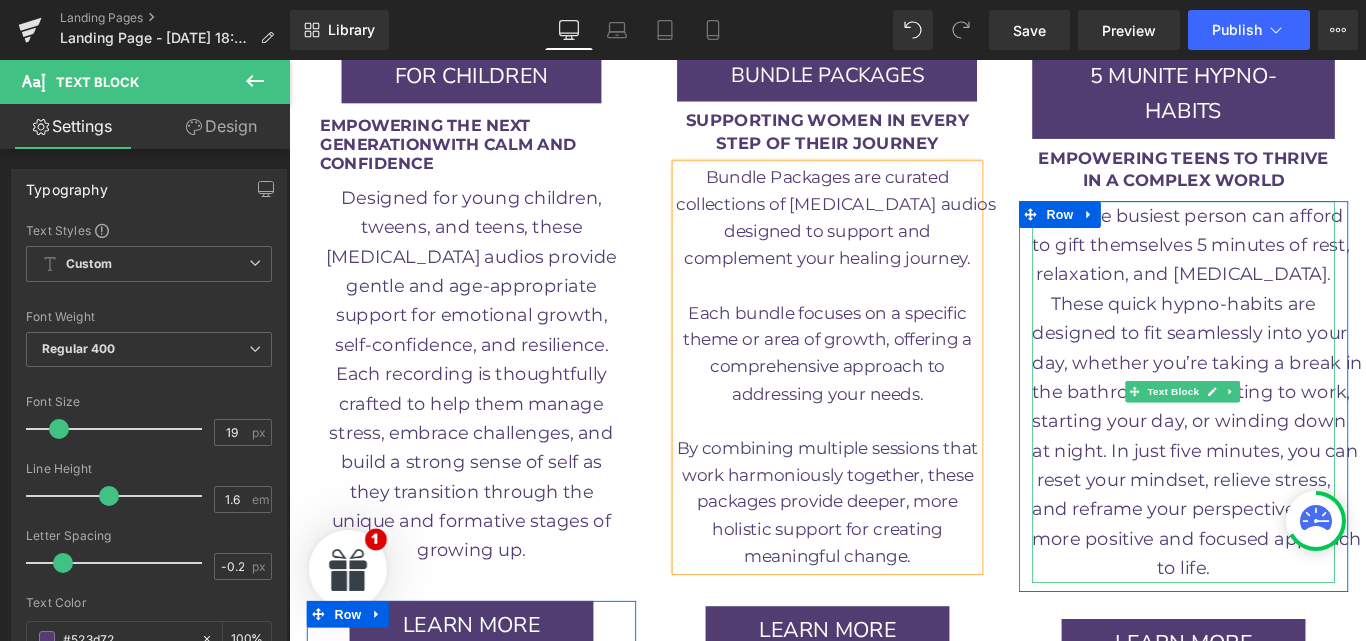 click on "reset your mindset, relieve stress," at bounding box center (1294, 532) 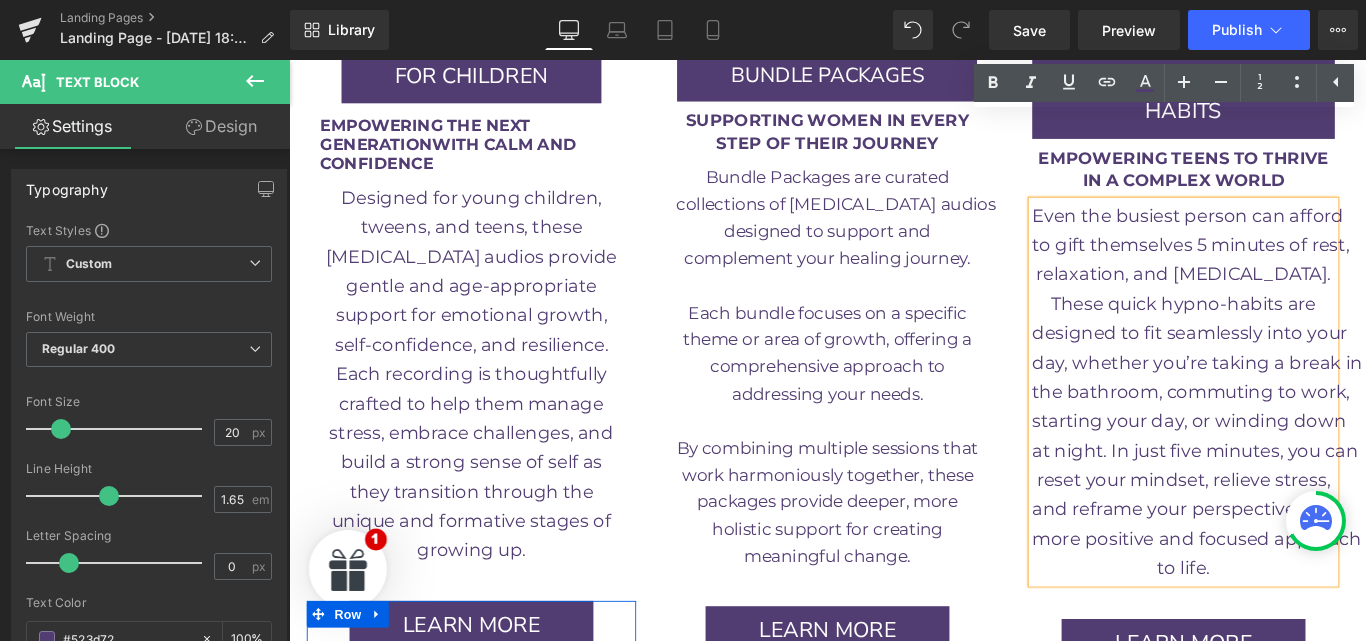 click on "Image         FOR CHILDREN Button         Row                EMPOWERING THE NEXT     GENERATIONWITH CALM AND                   CONFIDENCE Text Block         Row         Designed for young children, tweens, and teens, these [MEDICAL_DATA] audios provide gentle and age-appropriate support for emotional growth, self-confidence, and resilience. Each recording is thoughtfully crafted to help them manage stress, embrace challenges, and build a strong sense of self as they transition through the unique and formative stages of growing up.    Text Block         Row         LEARN MORE Button         Row         Image         BUNDLE PACKAGES Button         Row         SUPPORTING WOMEN IN EVERY STEP OF THEIR JOURNEY Text Block         Row         Bundle Packages are curated collections of [MEDICAL_DATA] audios designed to support and complement your healing journey.    Each bundle focuses on a specific theme or area of growth, offering a comprehensive approach to addressing your needs." at bounding box center (894, 207) 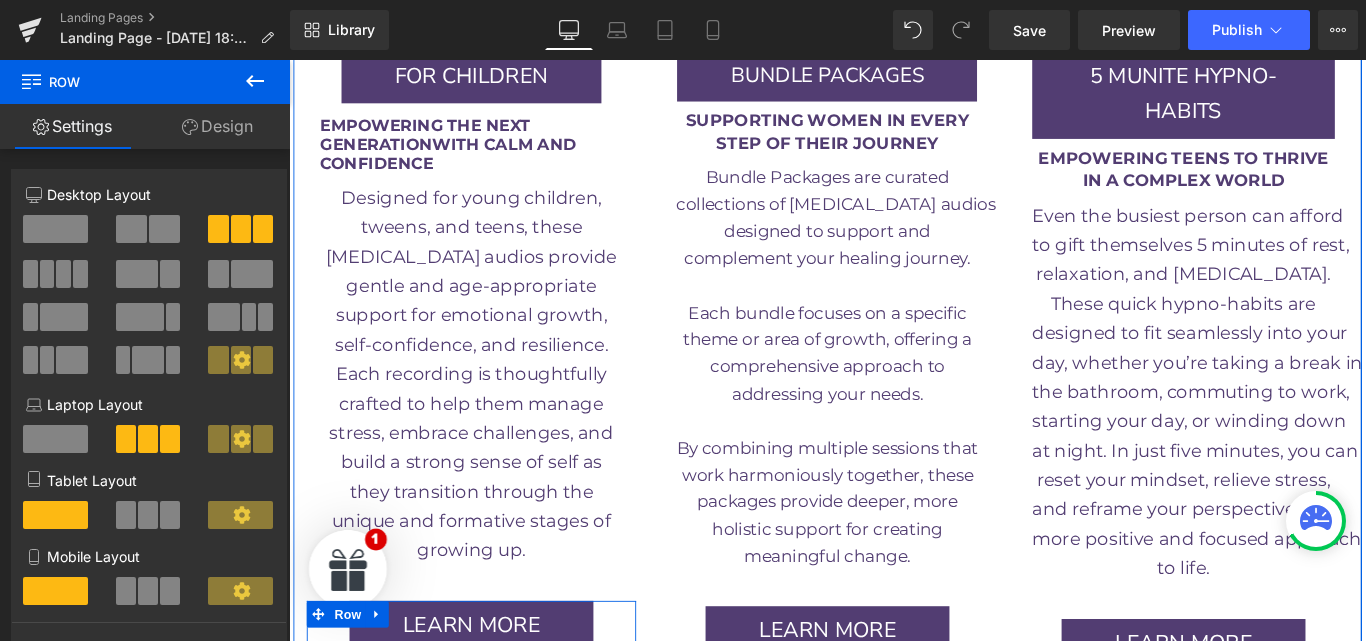 click on "LEARN MORE Button" at bounding box center [494, 697] 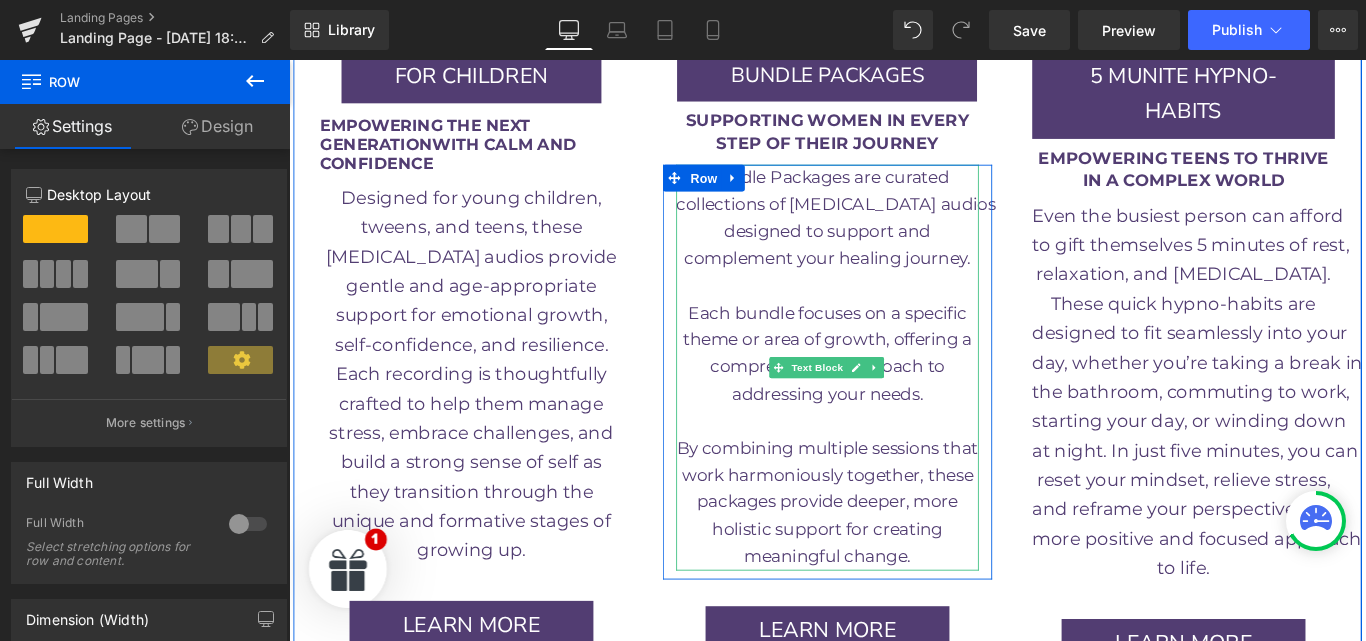 click on "packages provide deeper, more" at bounding box center [893, 556] 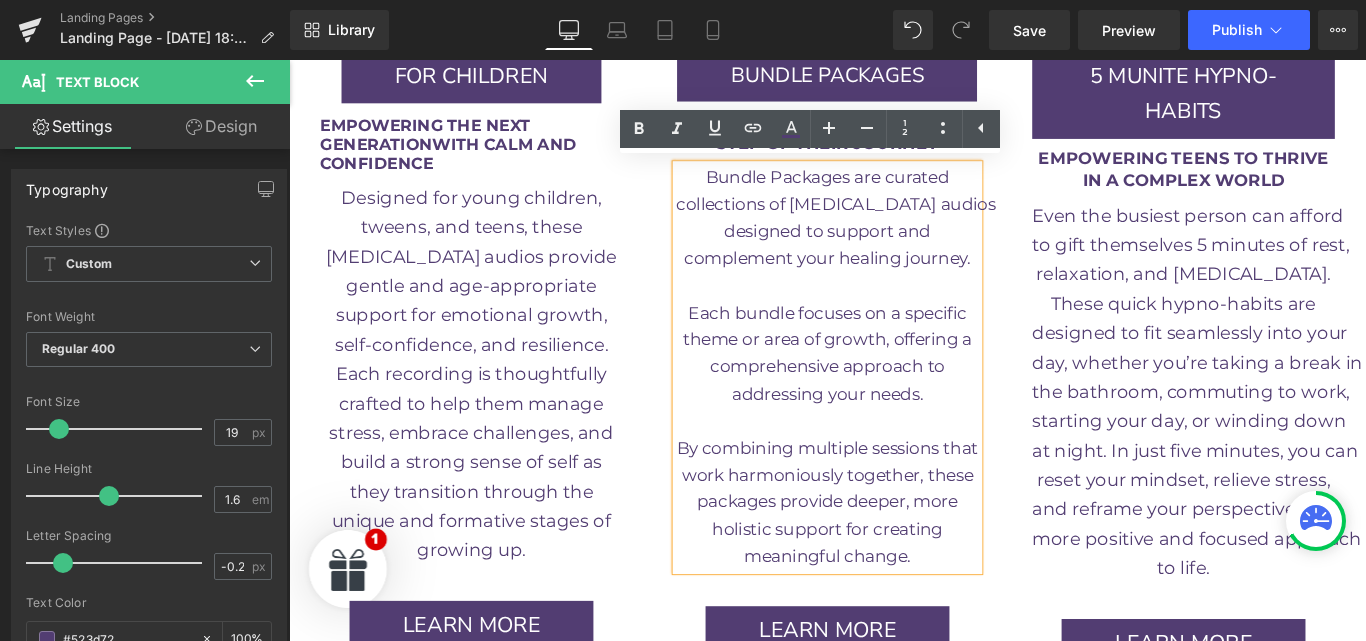 click at bounding box center [894, 466] 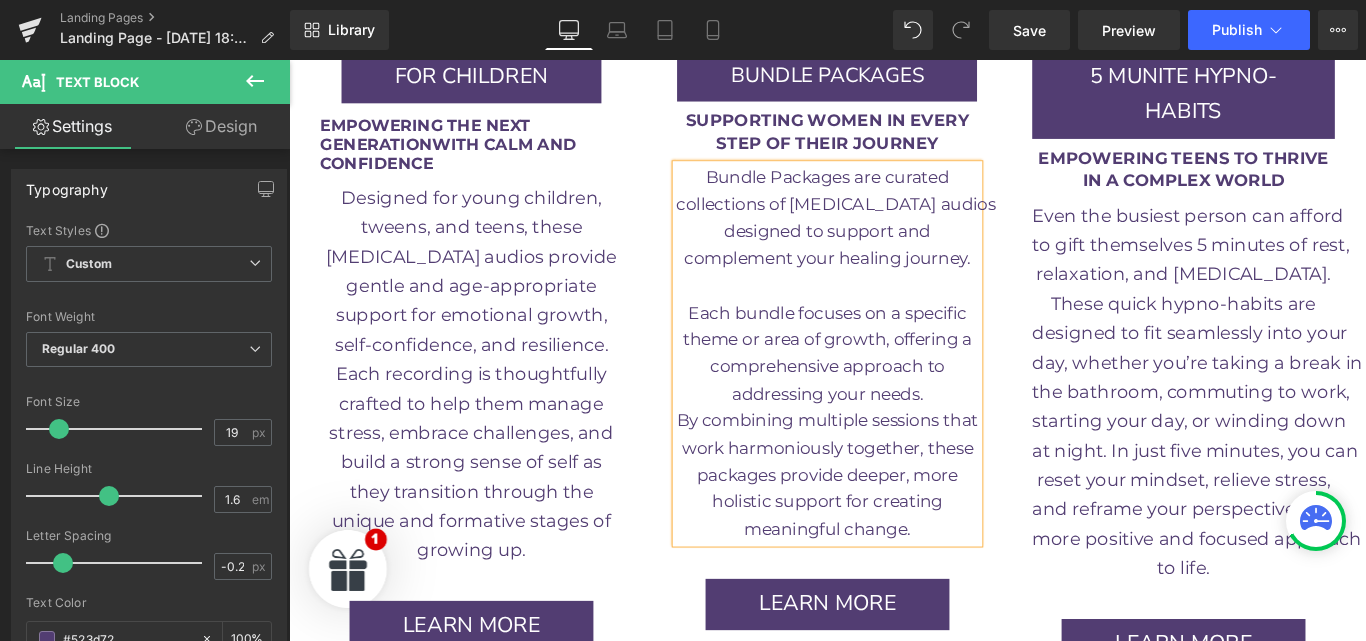 click on "meaningful change." at bounding box center [894, 588] 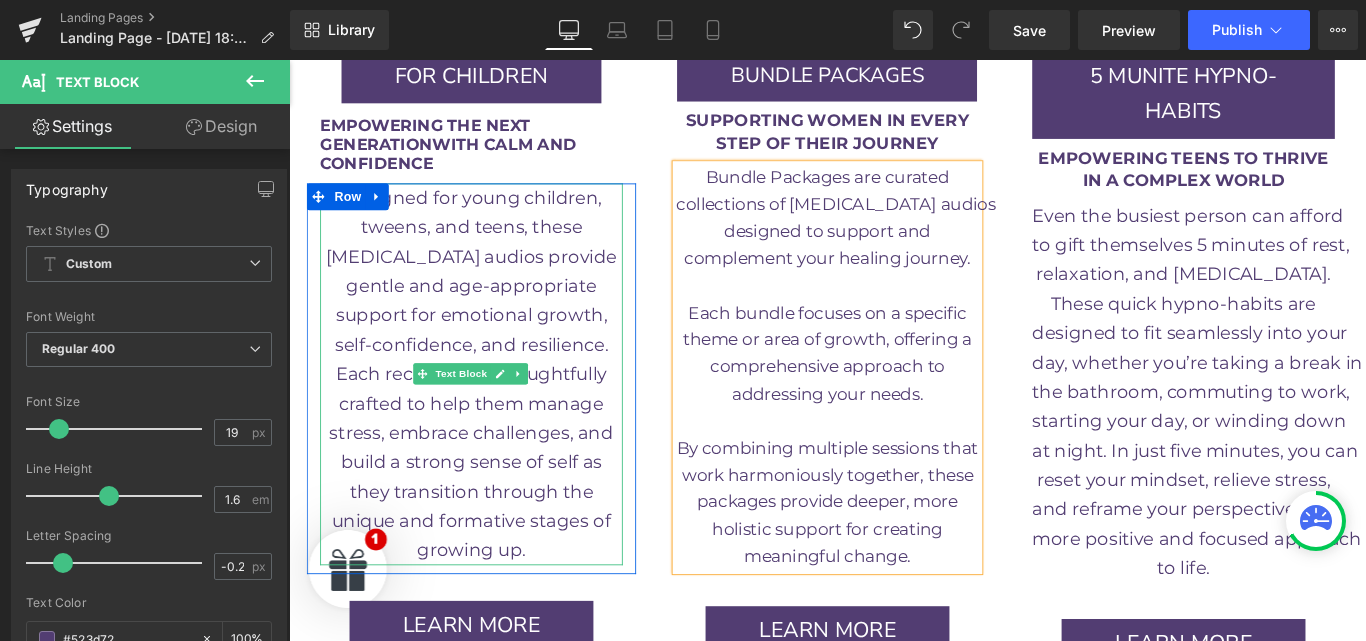 click on "growing up." at bounding box center [494, 611] 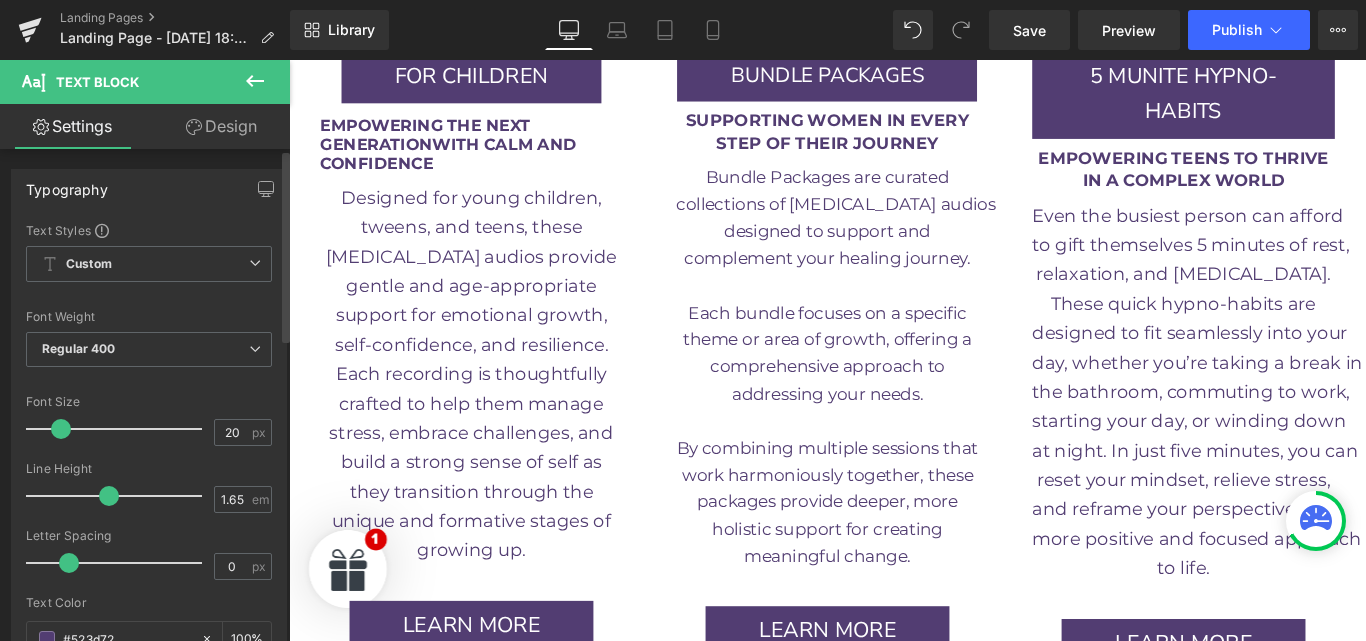type on "19" 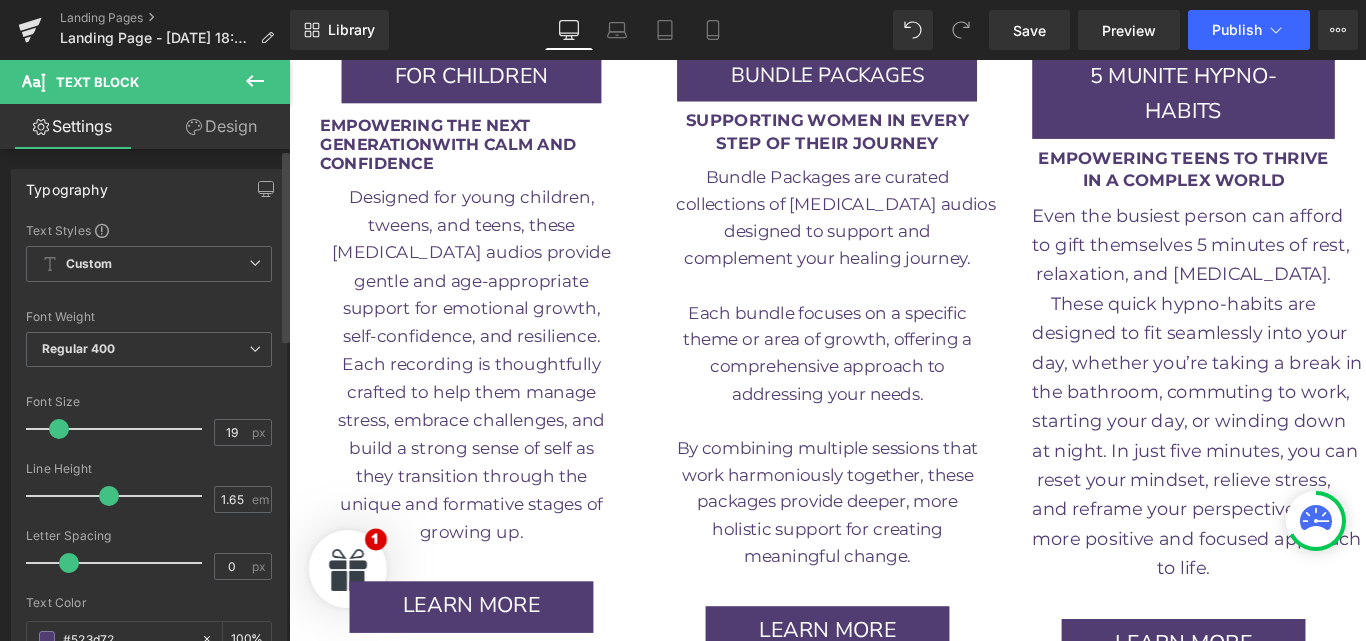 click at bounding box center [59, 429] 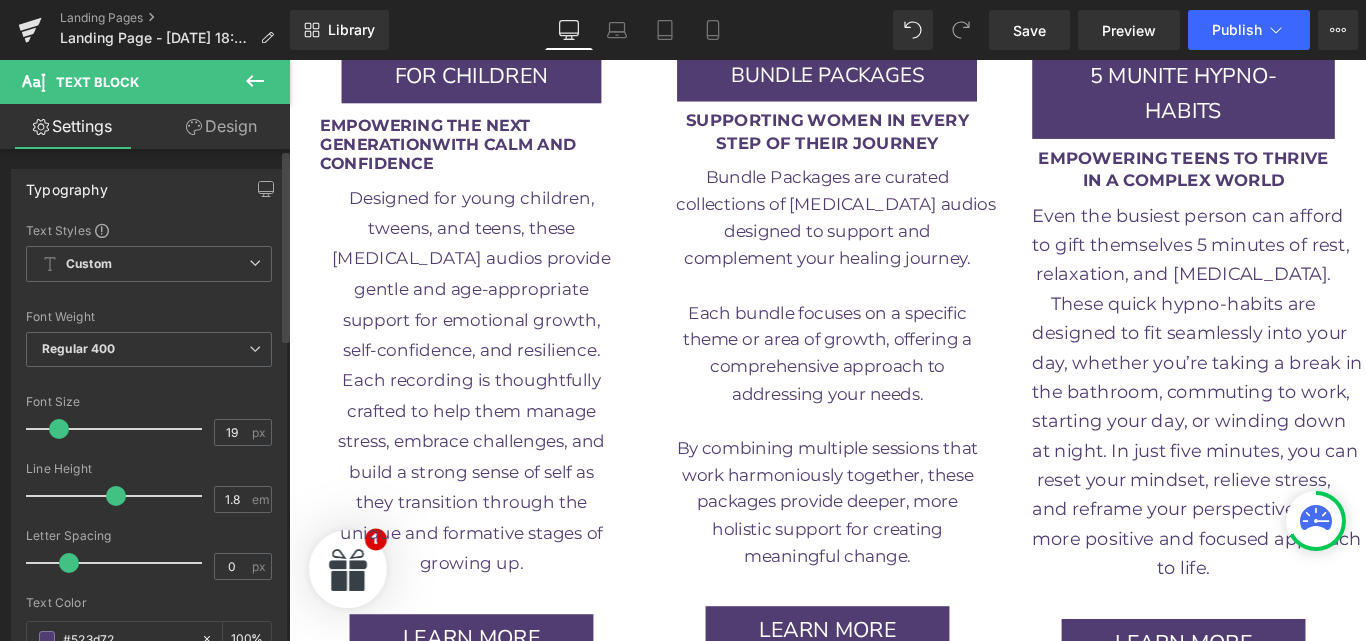type on "1.7" 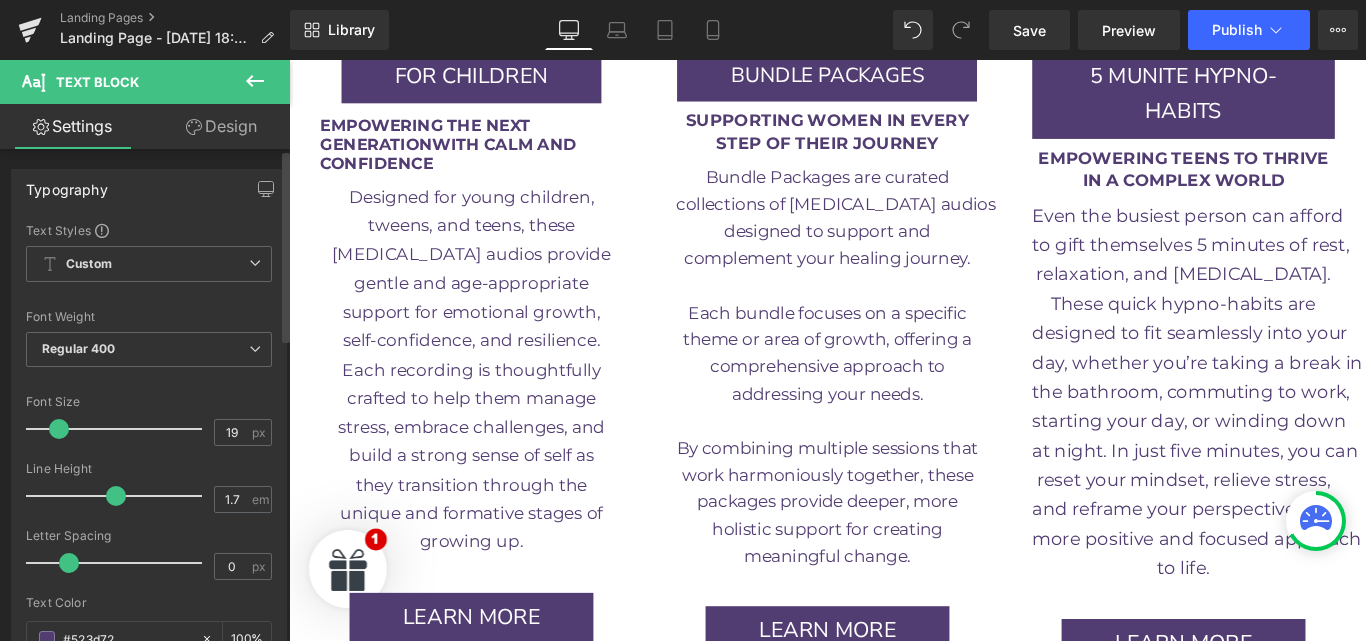 click at bounding box center [116, 496] 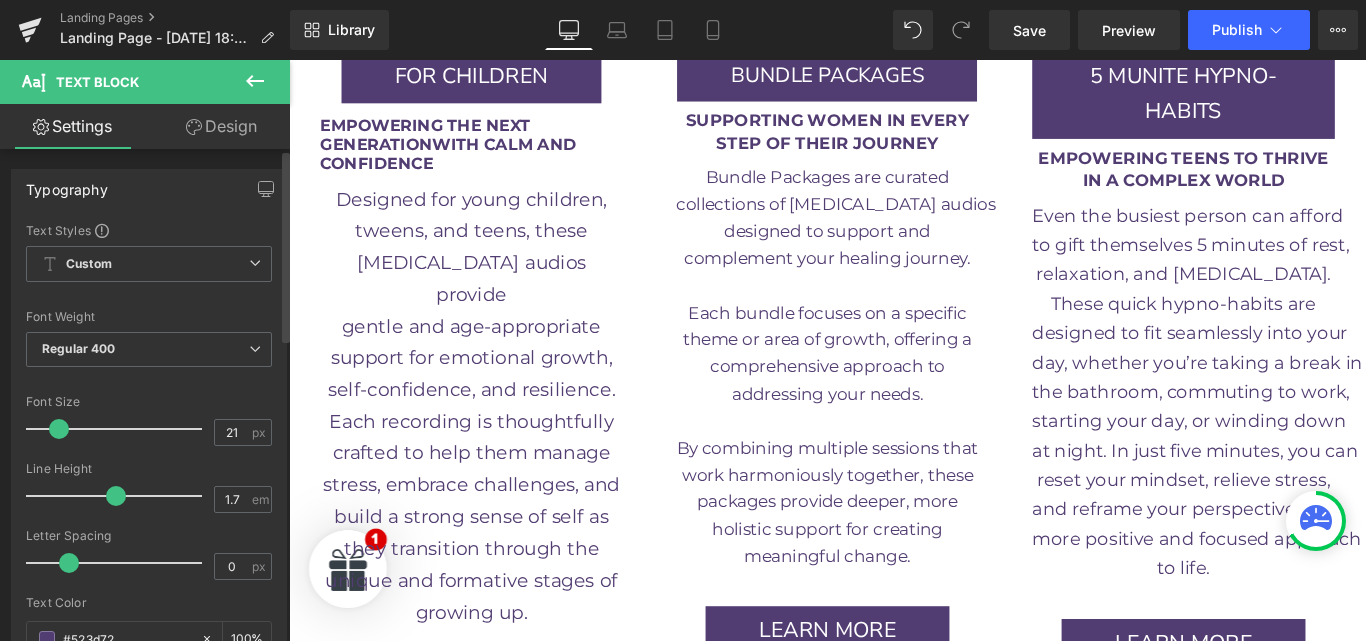 type on "19" 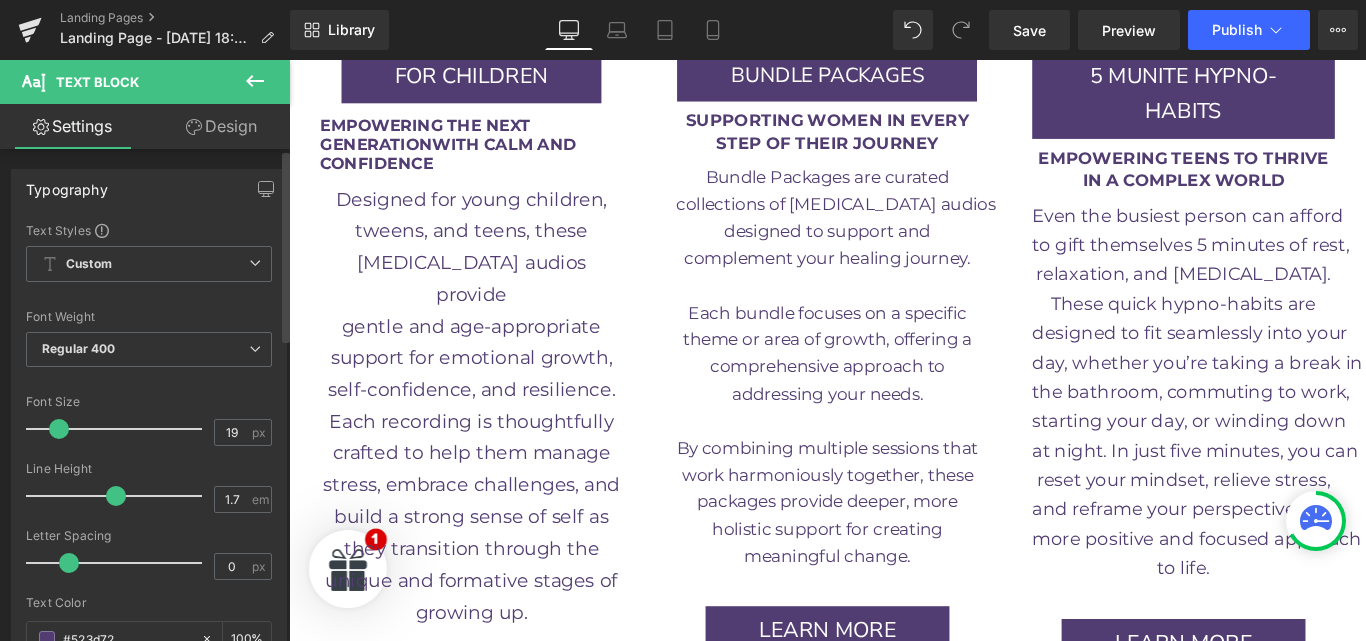click at bounding box center (59, 429) 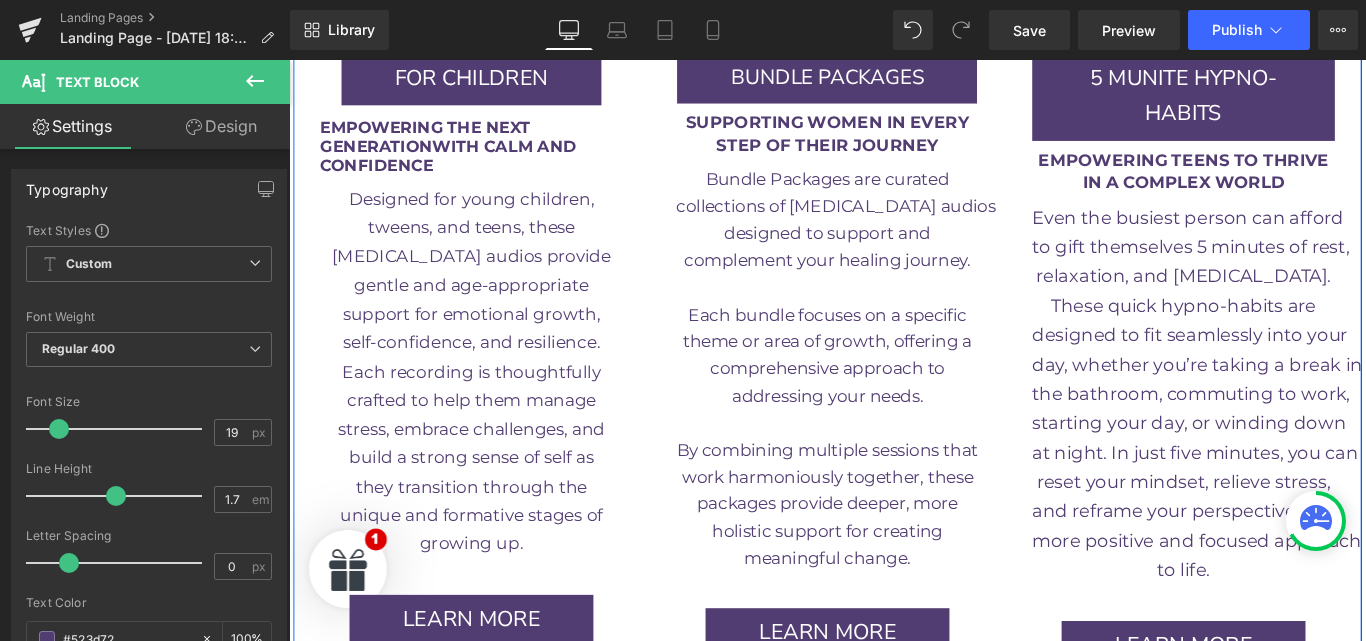 scroll, scrollTop: 4032, scrollLeft: 0, axis: vertical 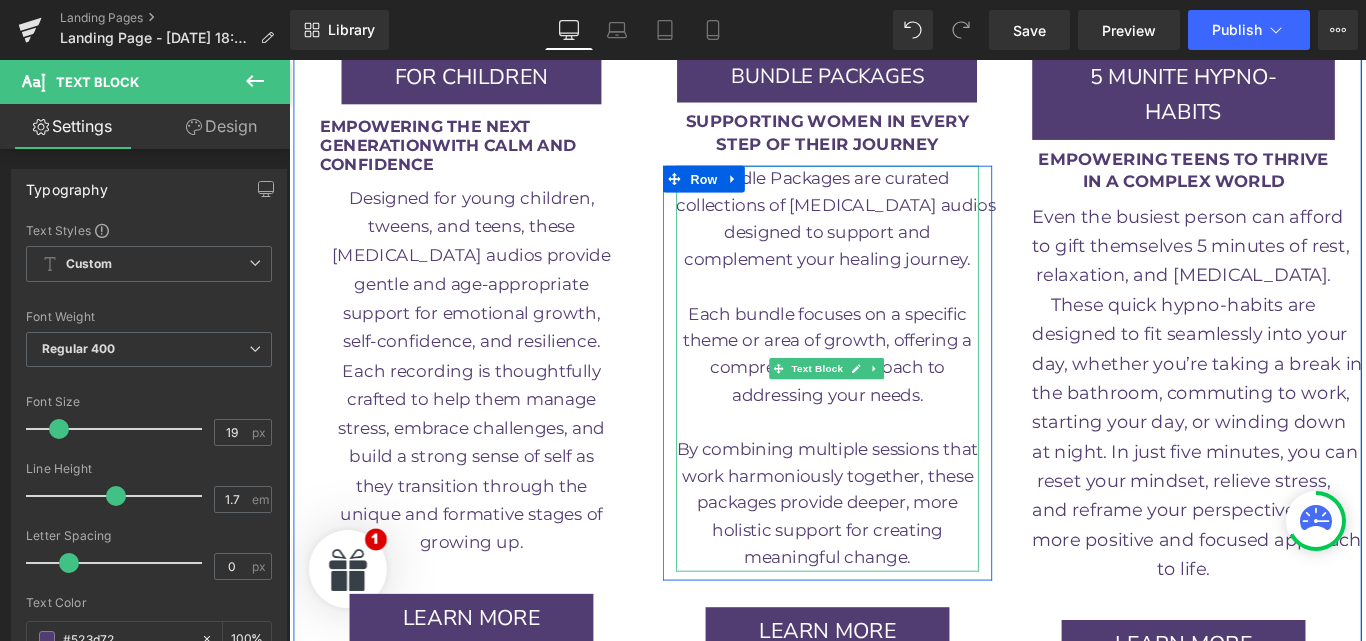 click on "holistic support for creating" at bounding box center [893, 588] 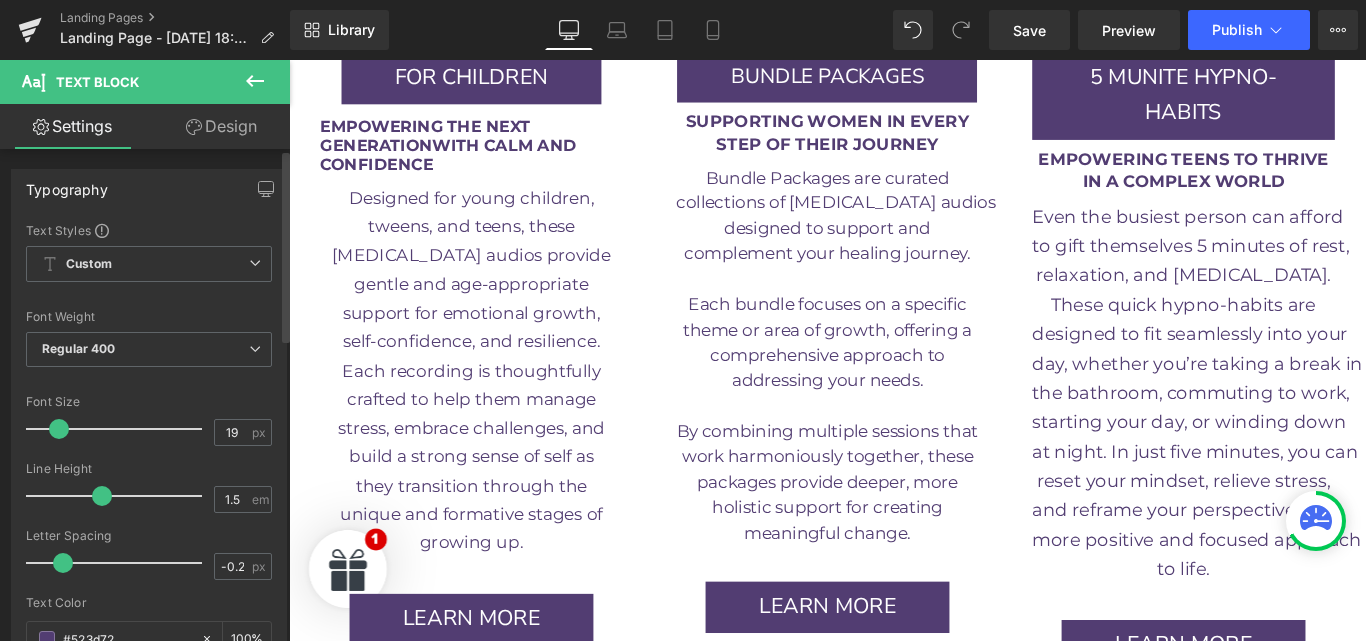 type on "1.6" 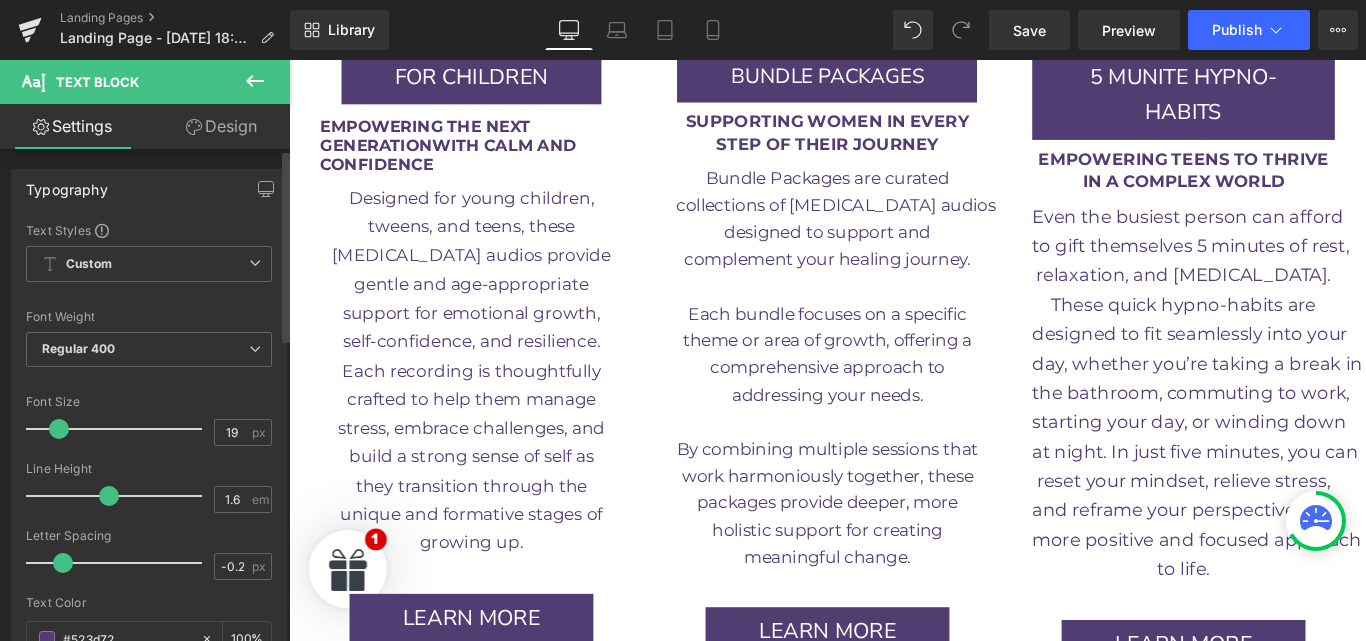 click at bounding box center [109, 496] 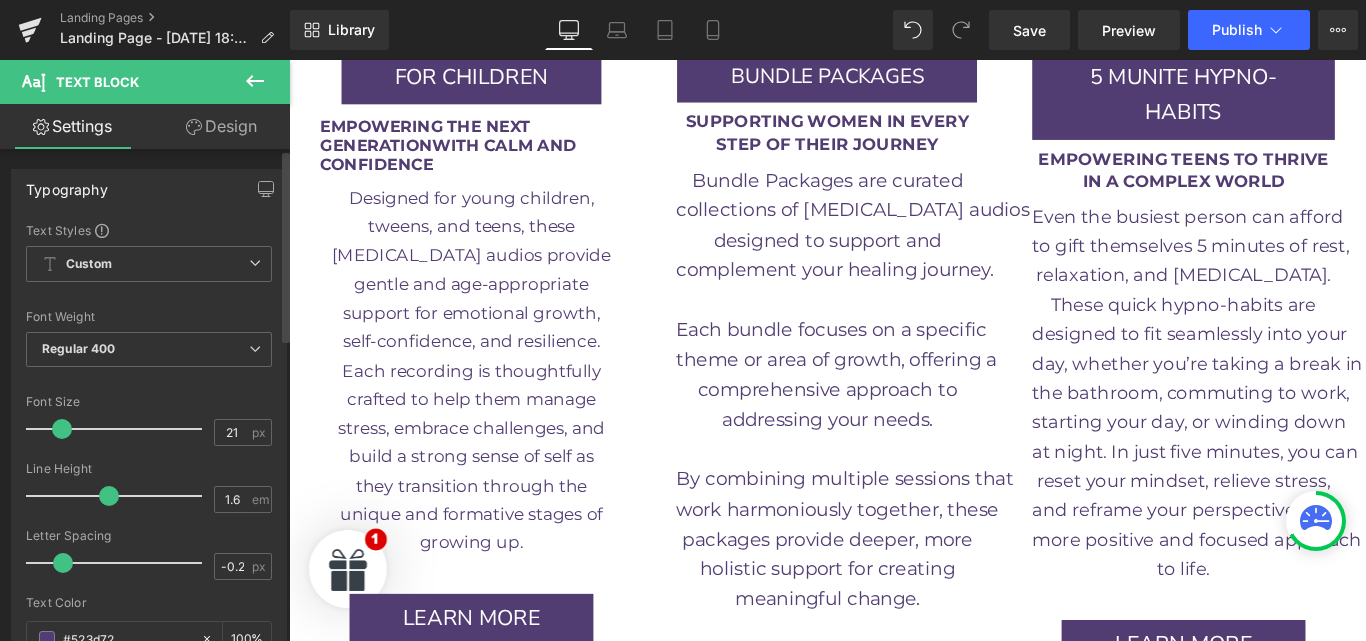 click at bounding box center [62, 429] 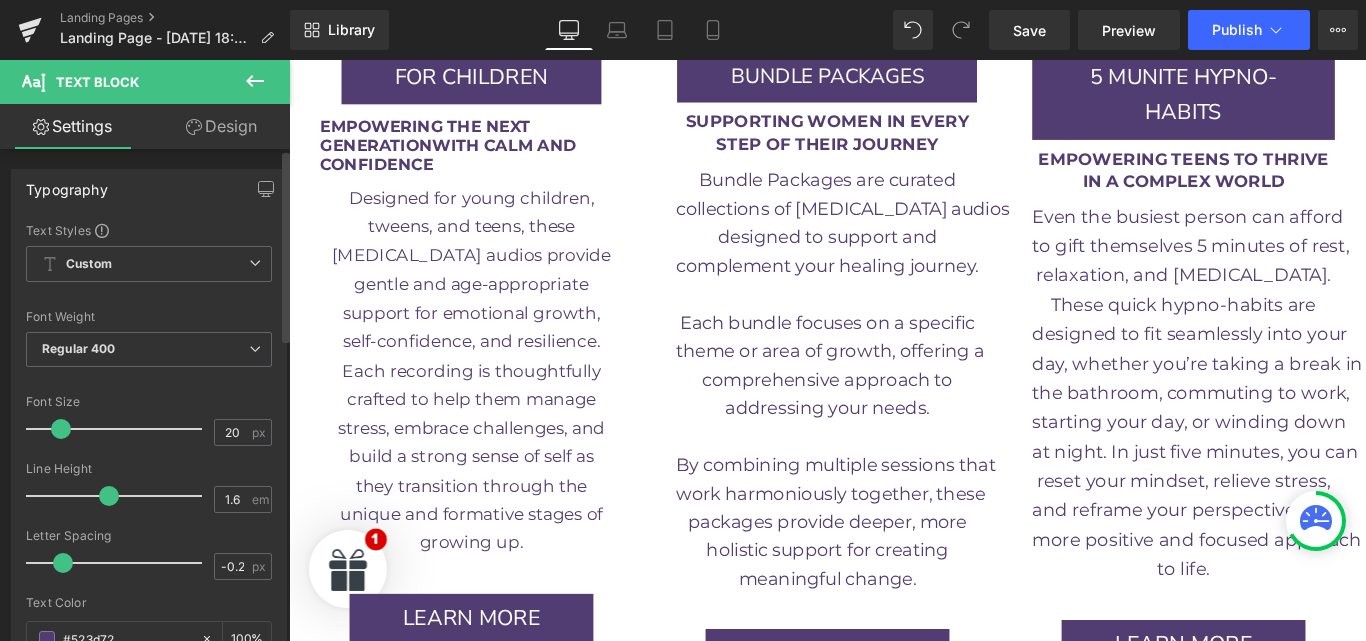 click at bounding box center [61, 429] 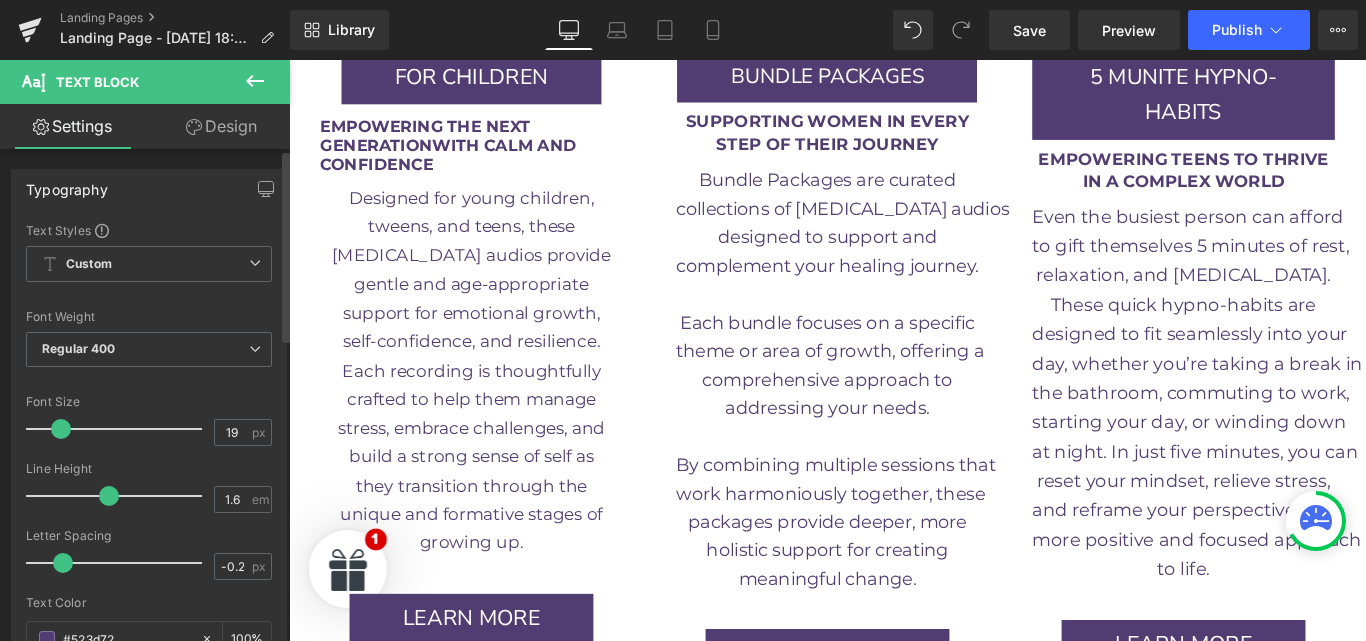 type on "18" 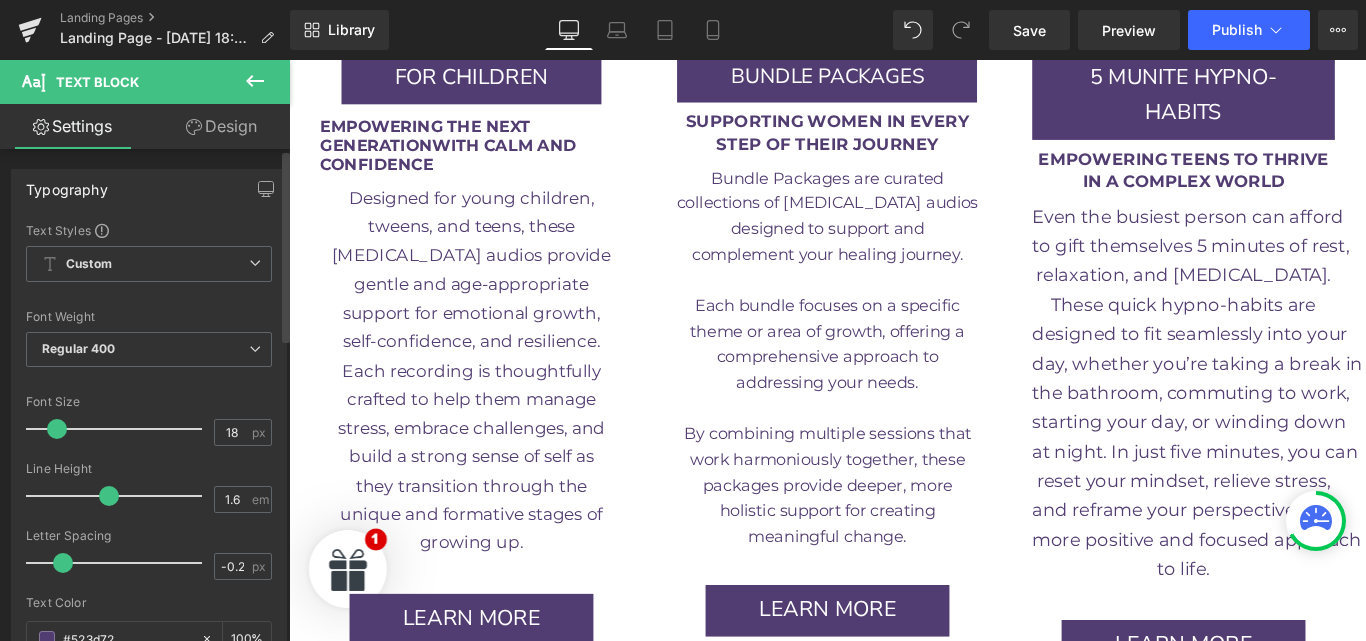 click at bounding box center [57, 429] 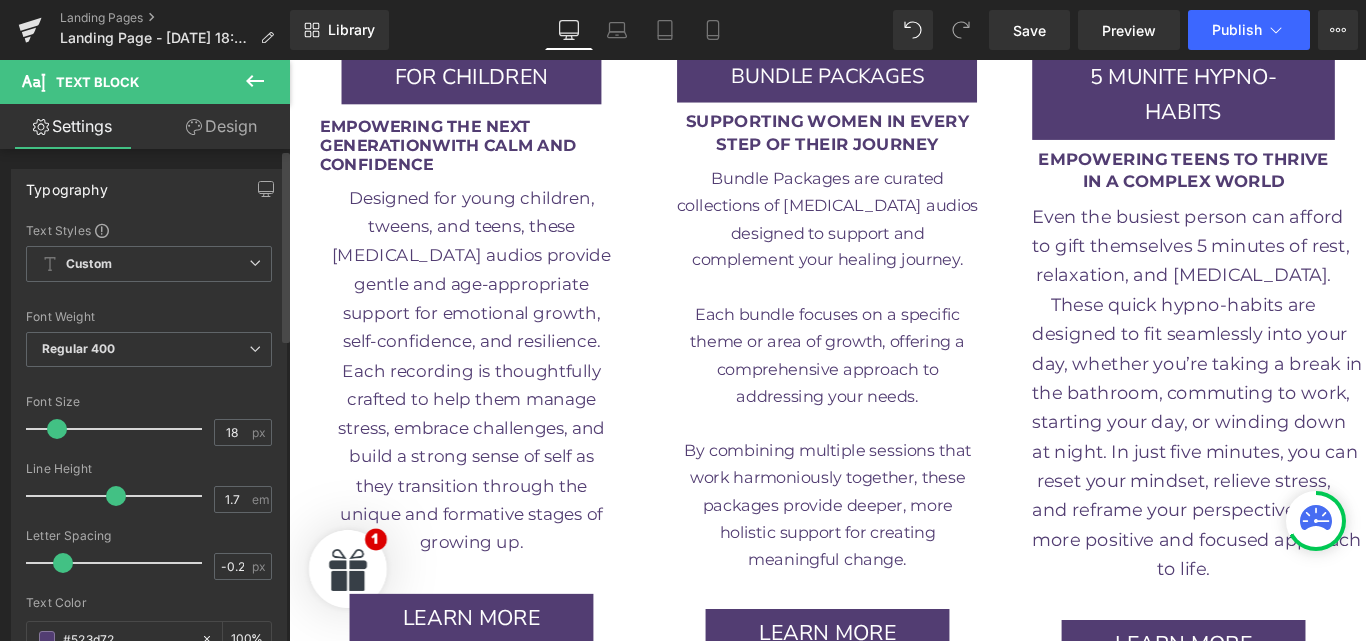 type on "1.6" 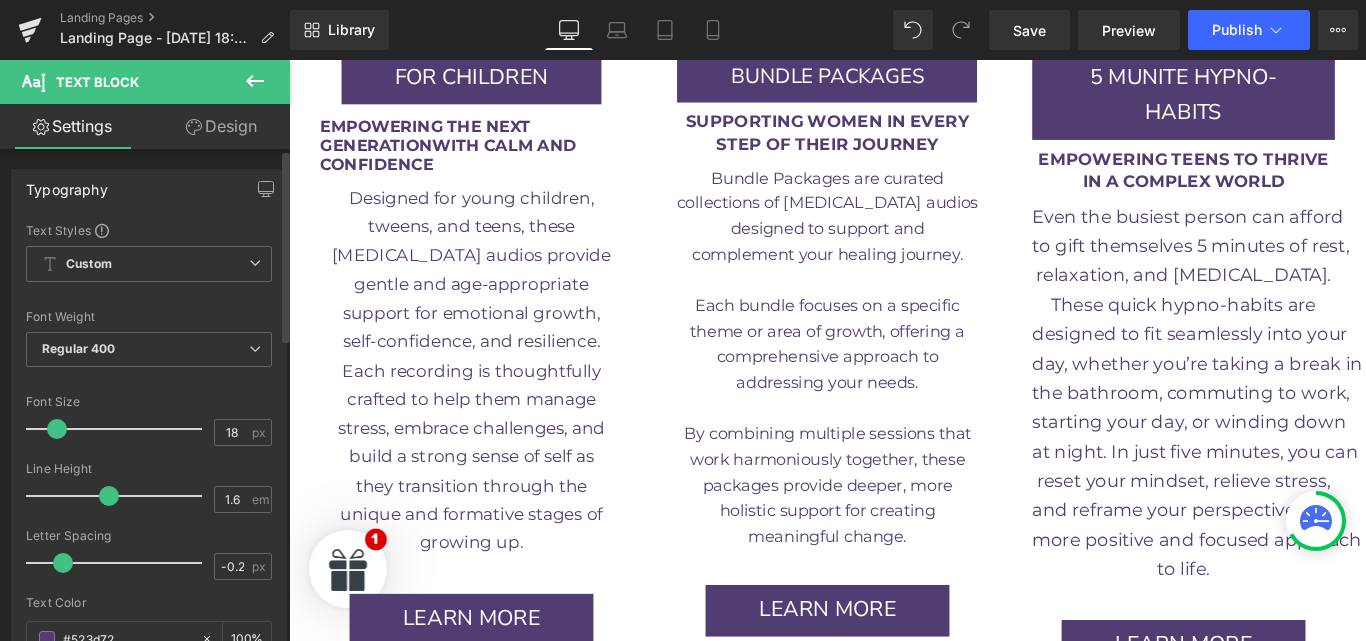 click at bounding box center [109, 496] 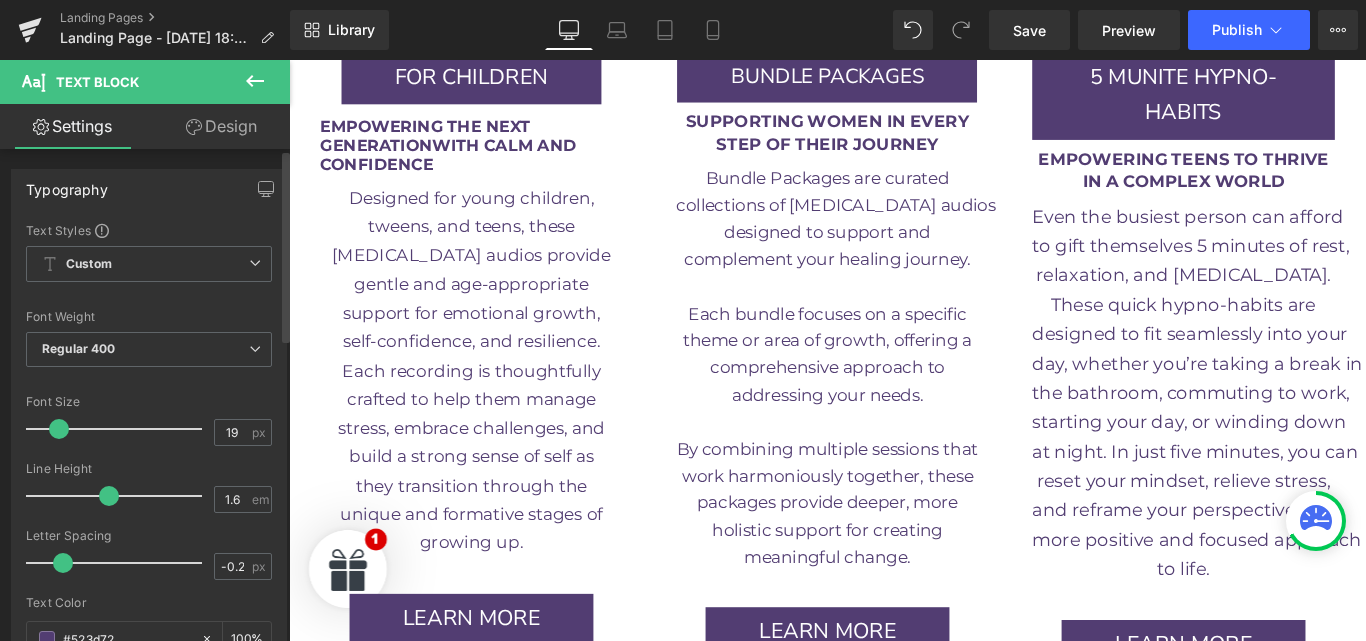 click at bounding box center (59, 429) 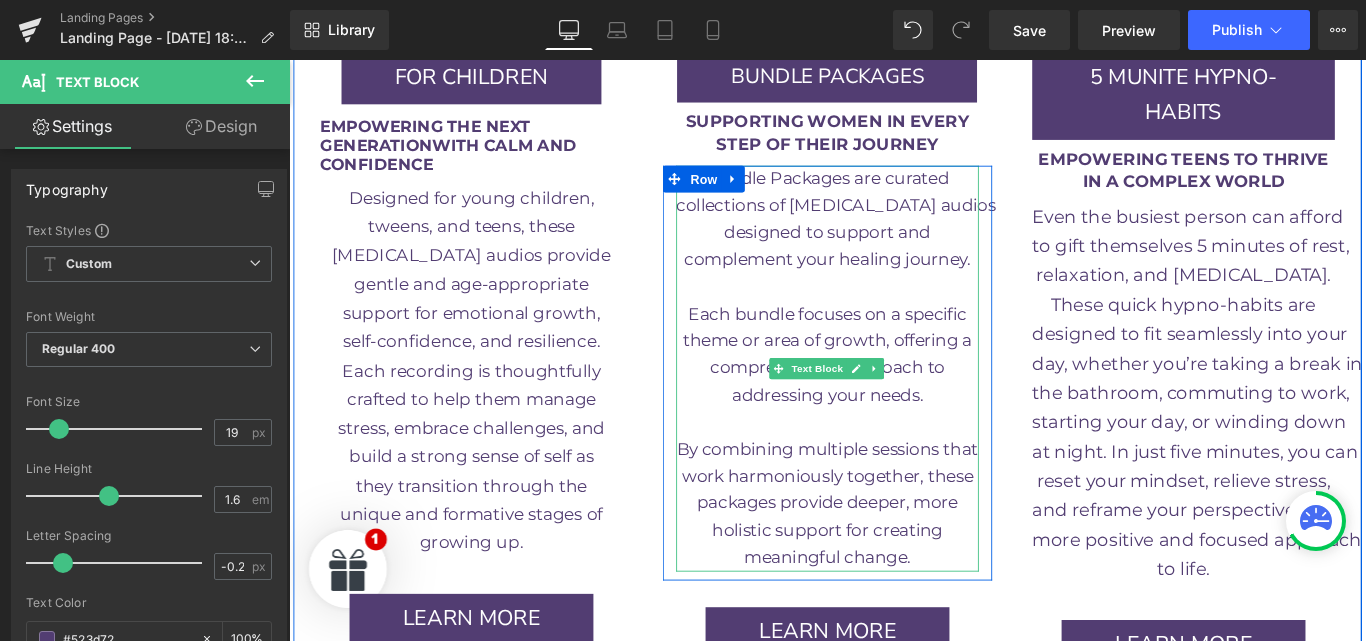 click at bounding box center [894, 467] 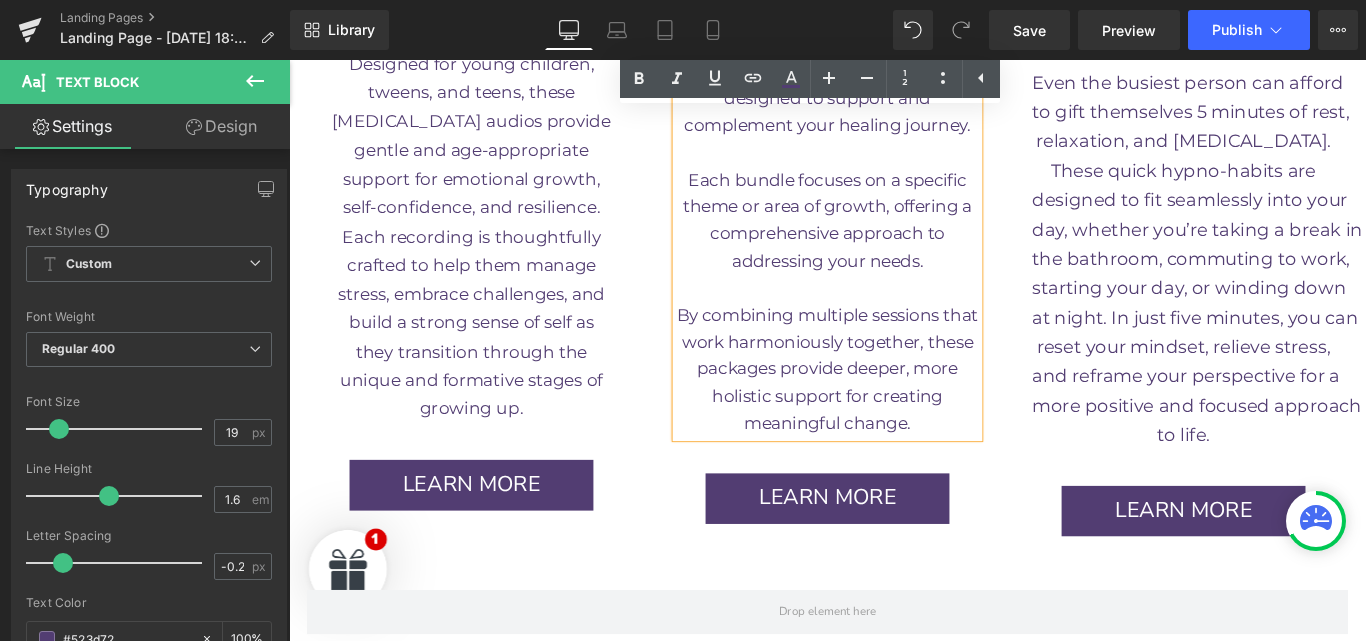 scroll, scrollTop: 4184, scrollLeft: 0, axis: vertical 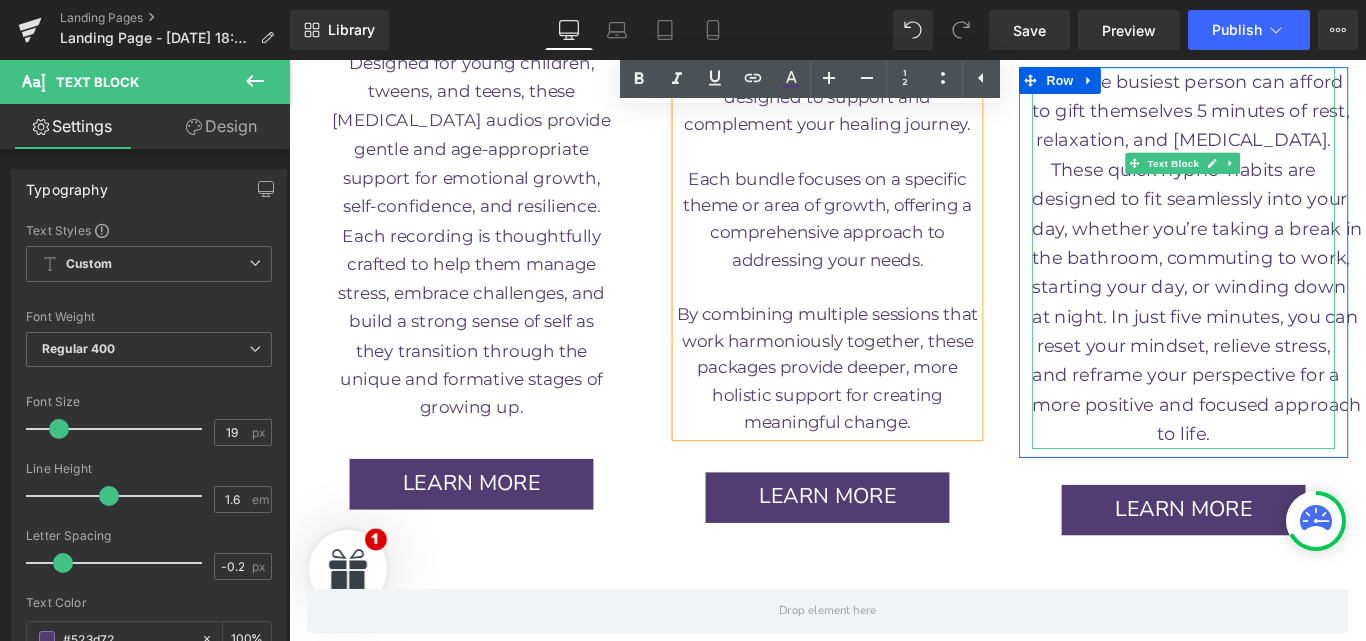 click on "reset your mindset, relieve stress," at bounding box center (1294, 381) 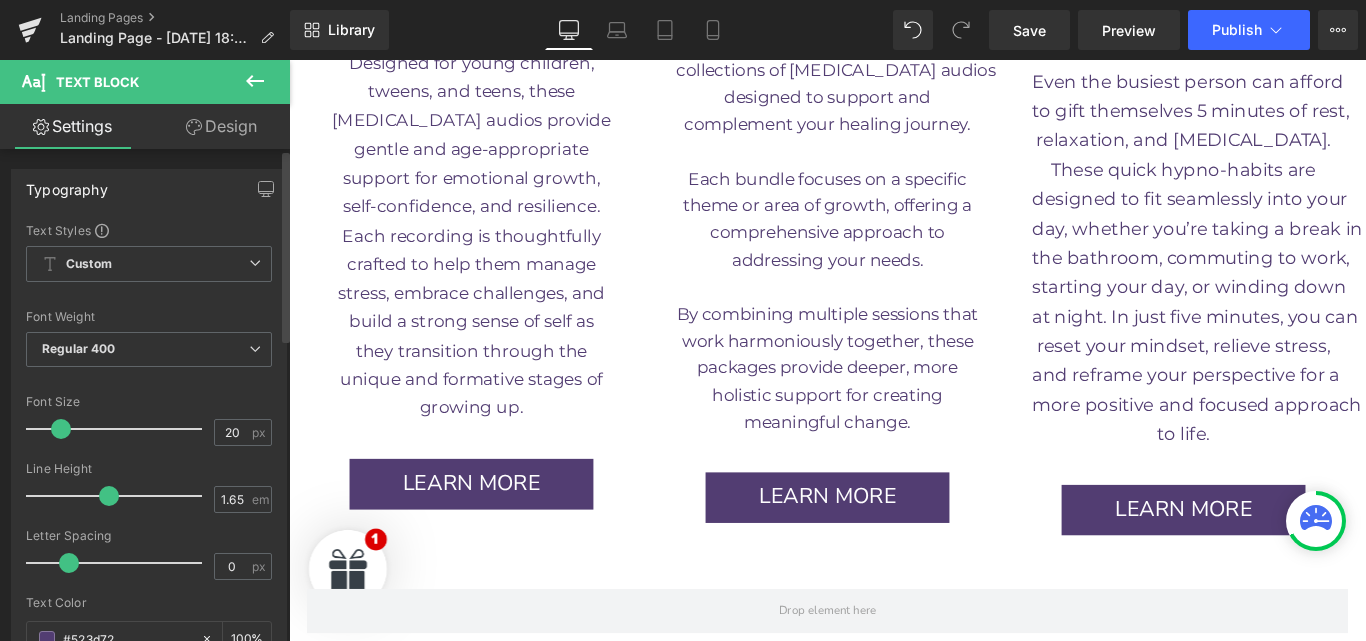 drag, startPoint x: 63, startPoint y: 424, endPoint x: 84, endPoint y: 431, distance: 22.135944 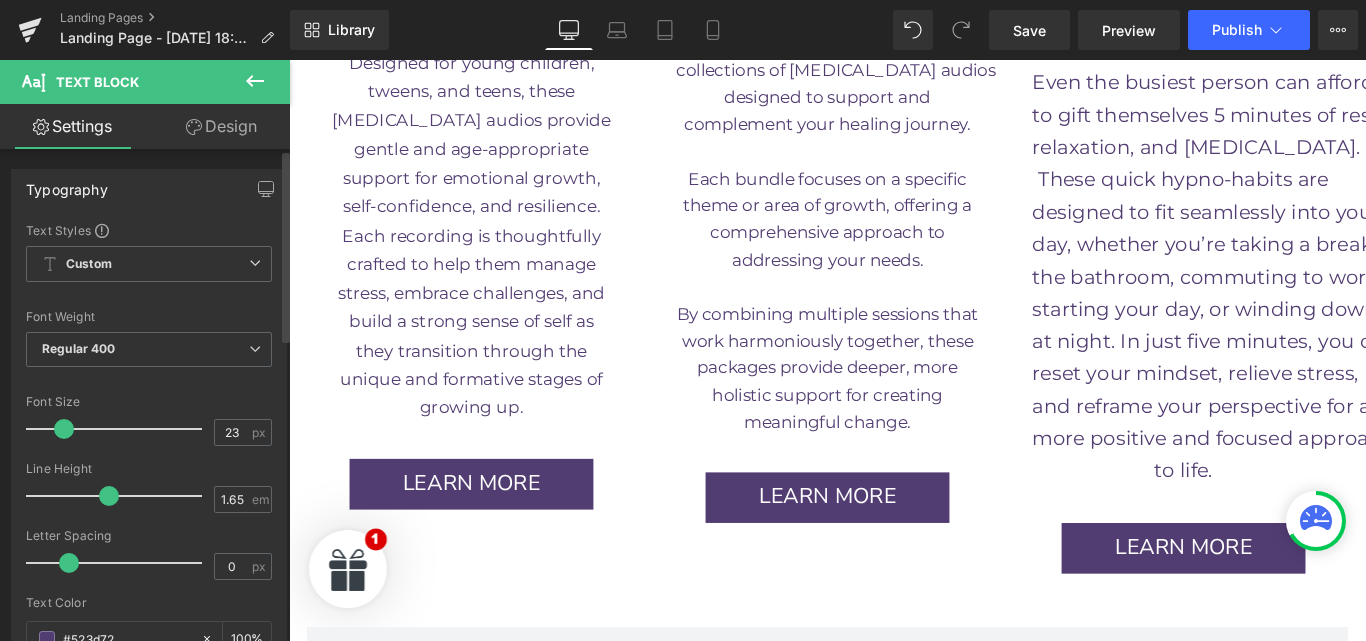 drag, startPoint x: 84, startPoint y: 431, endPoint x: 70, endPoint y: 430, distance: 14.035668 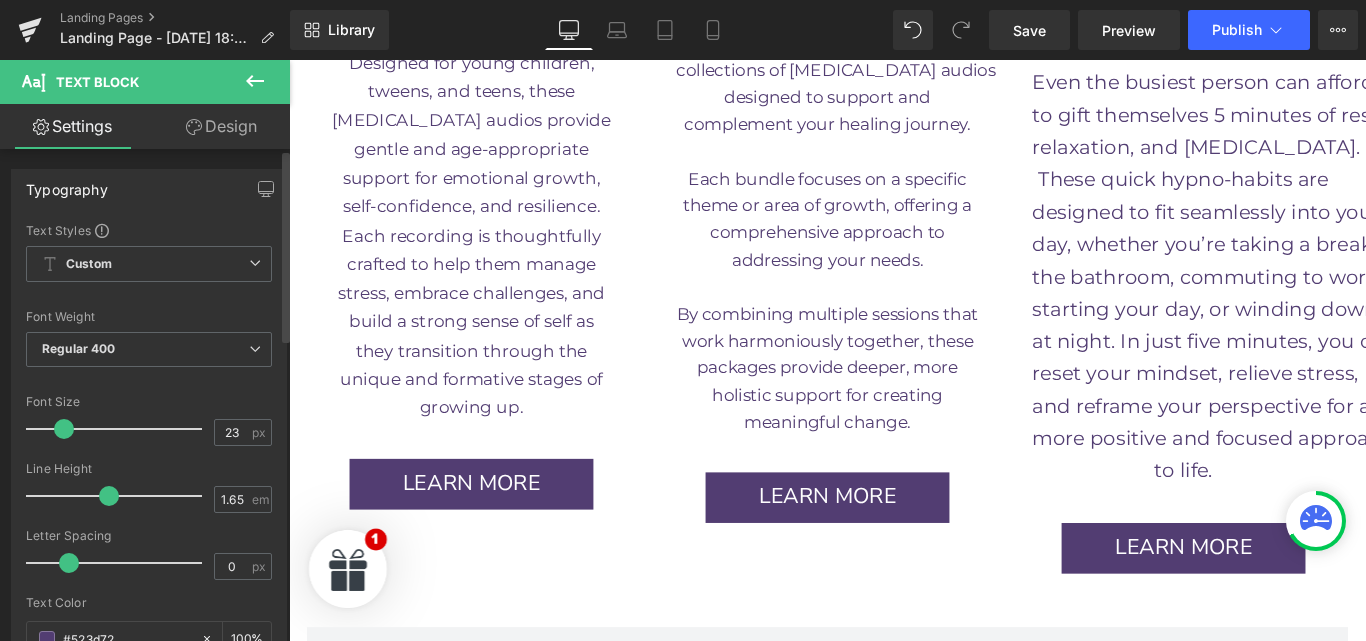 click at bounding box center [64, 429] 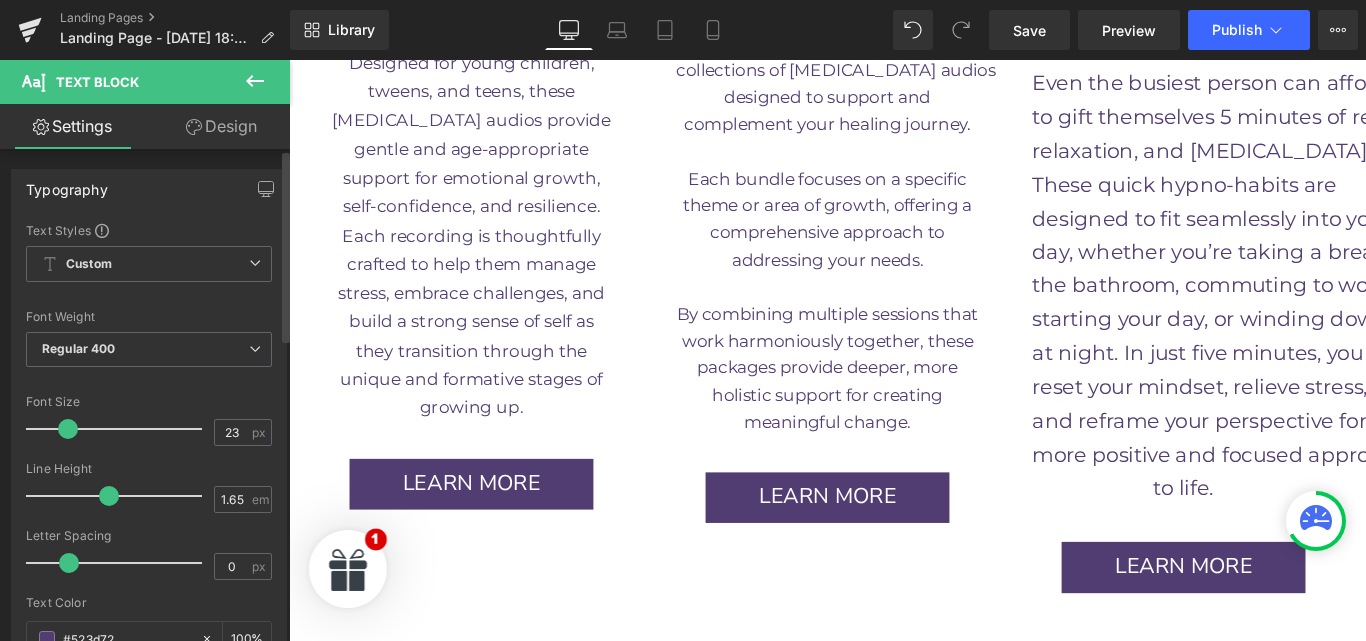 type on "24" 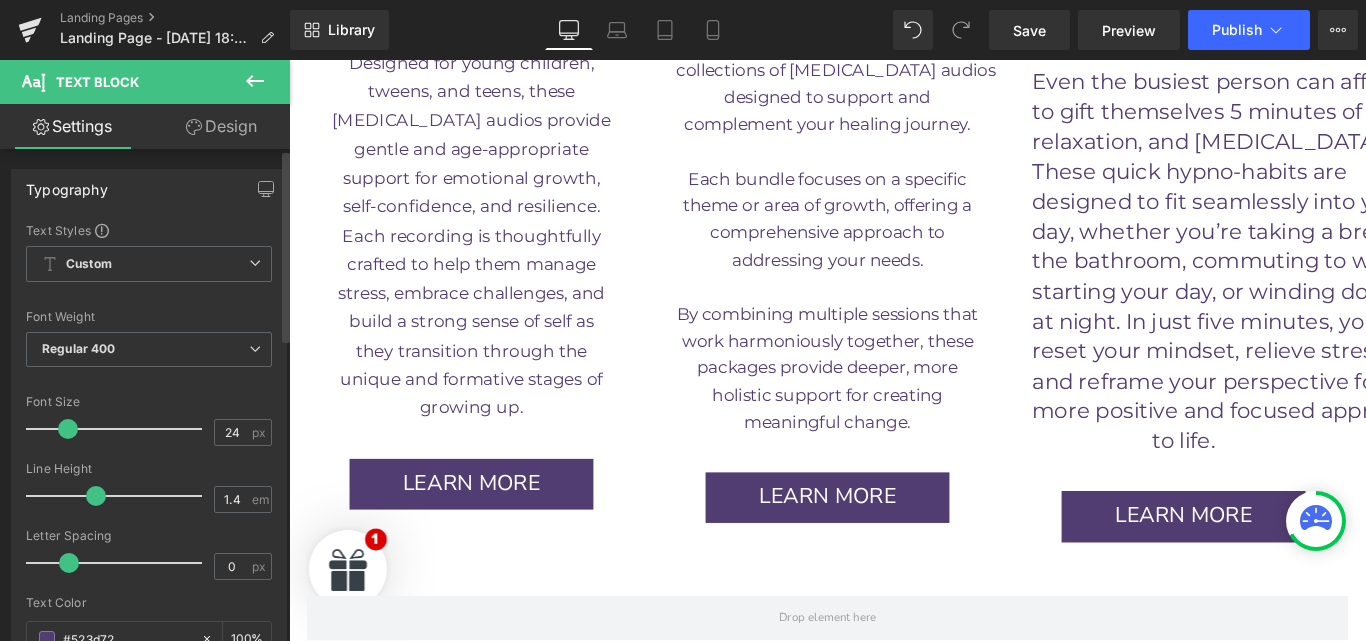 type on "1.3" 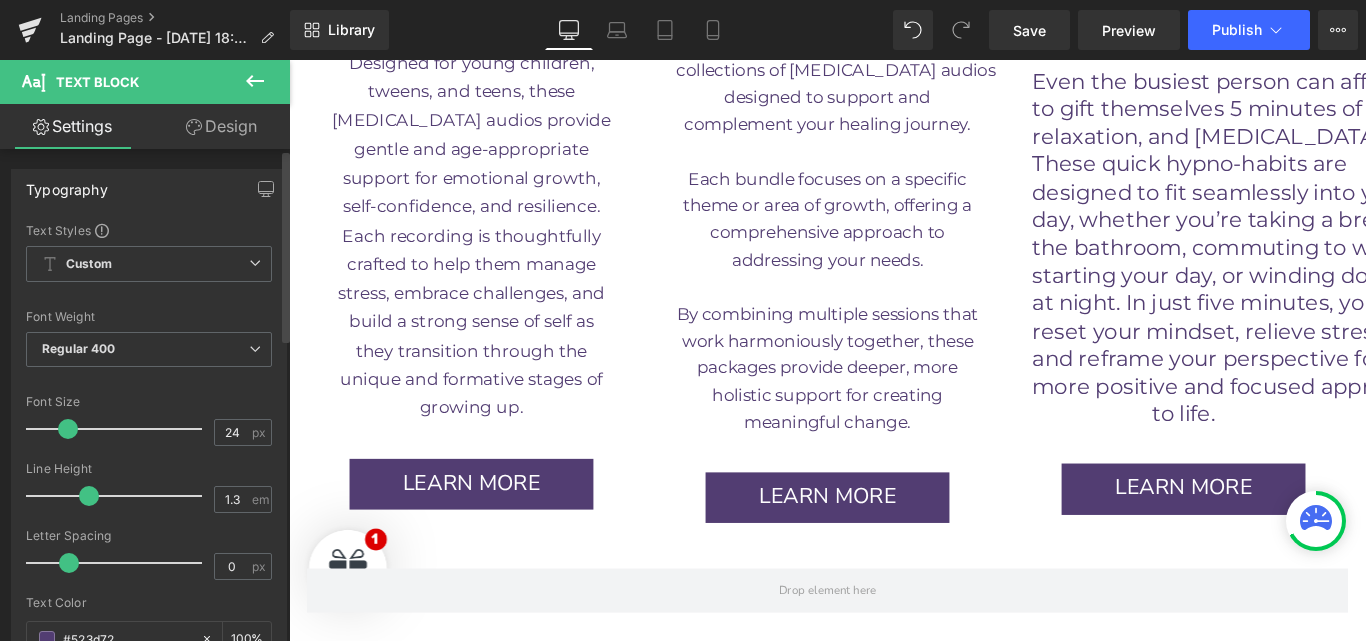 drag, startPoint x: 106, startPoint y: 493, endPoint x: 90, endPoint y: 492, distance: 16.03122 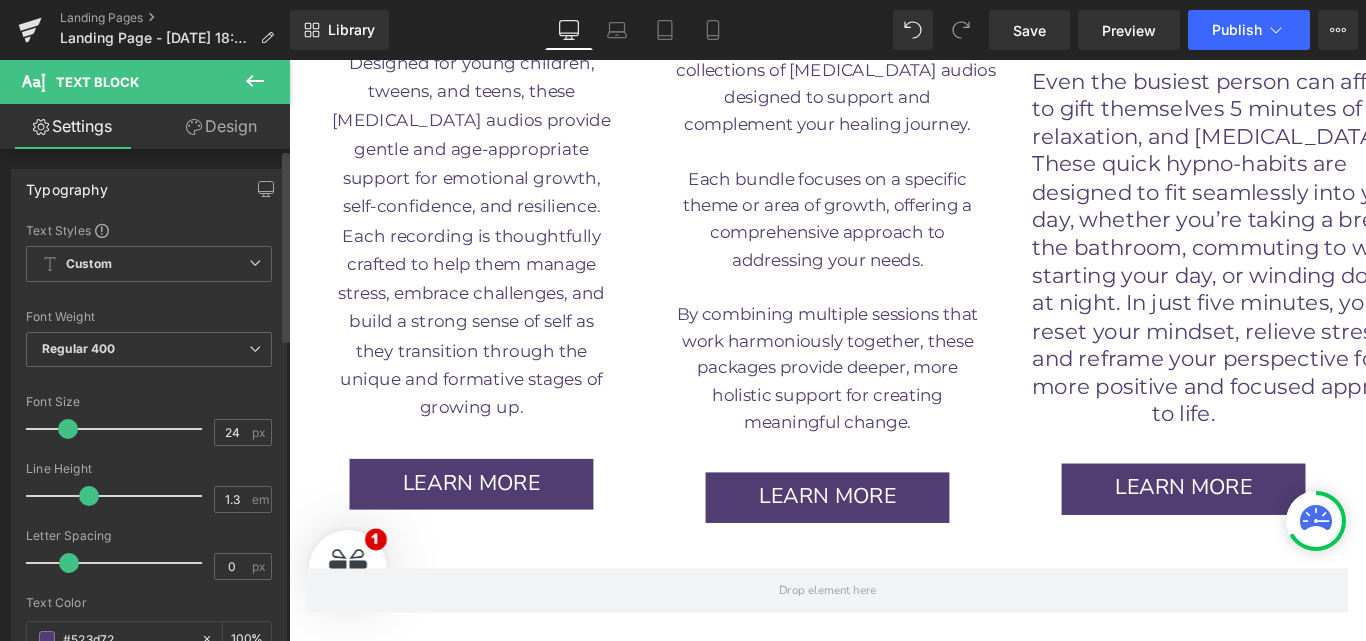 click at bounding box center [89, 496] 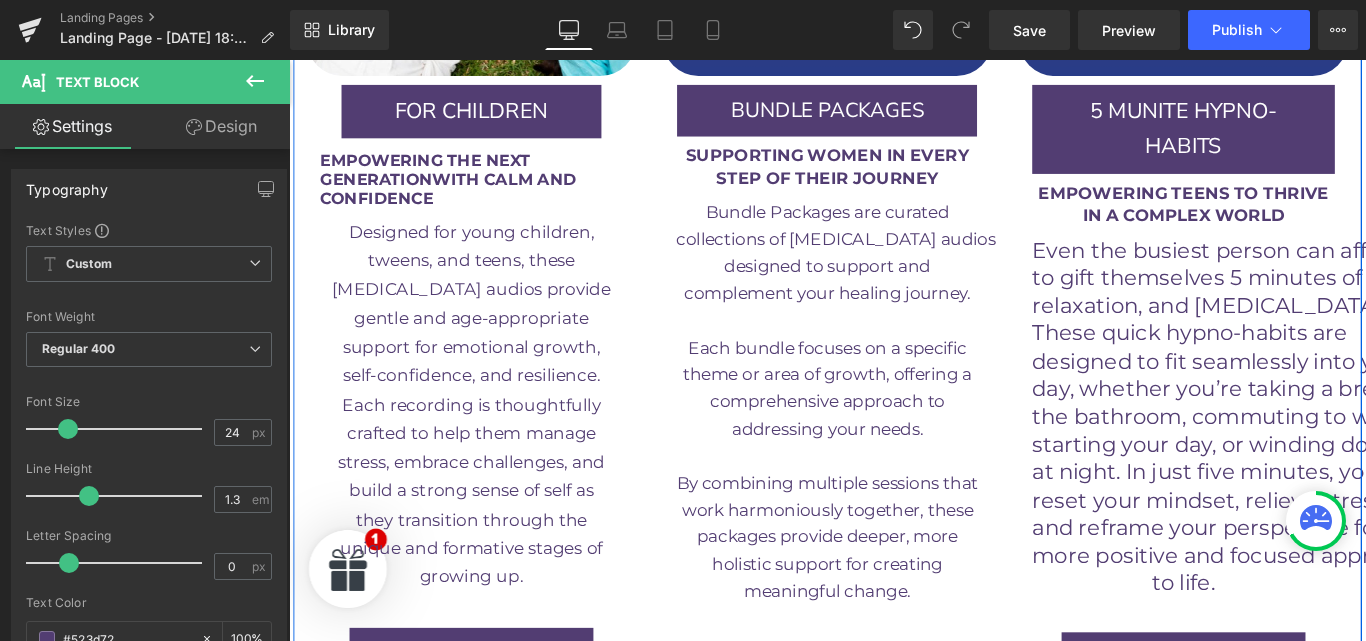 scroll, scrollTop: 3992, scrollLeft: 0, axis: vertical 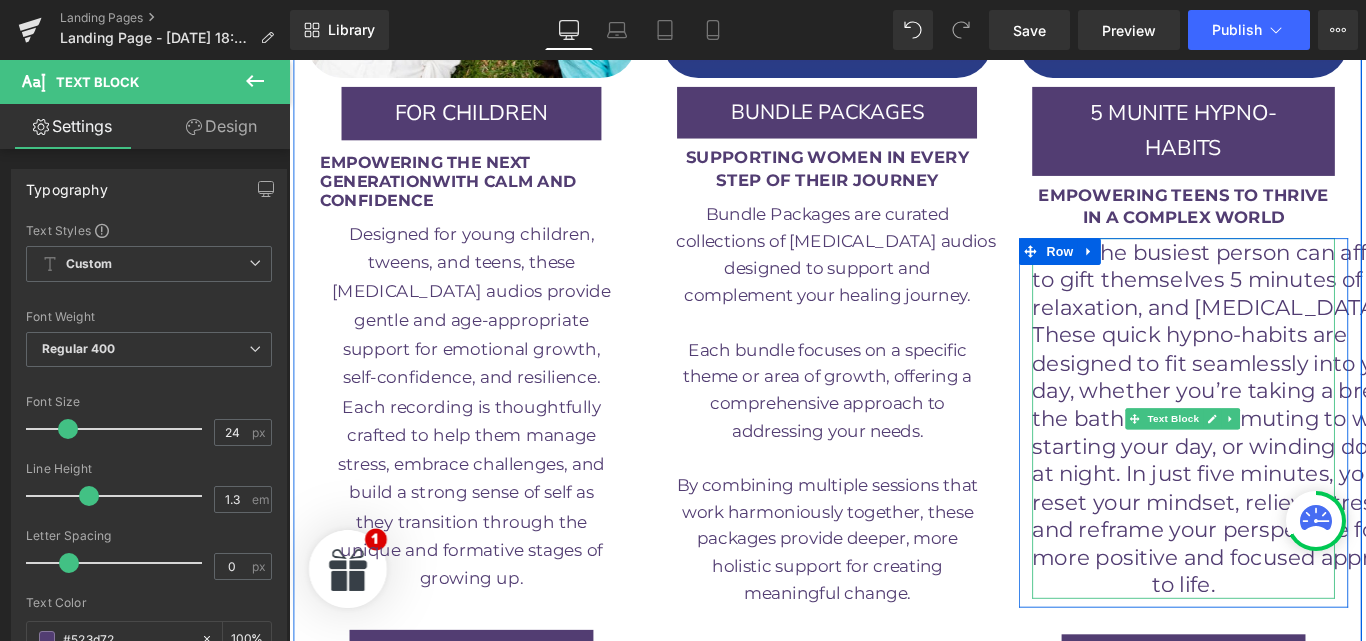 click on "Text Block" at bounding box center (1283, 463) 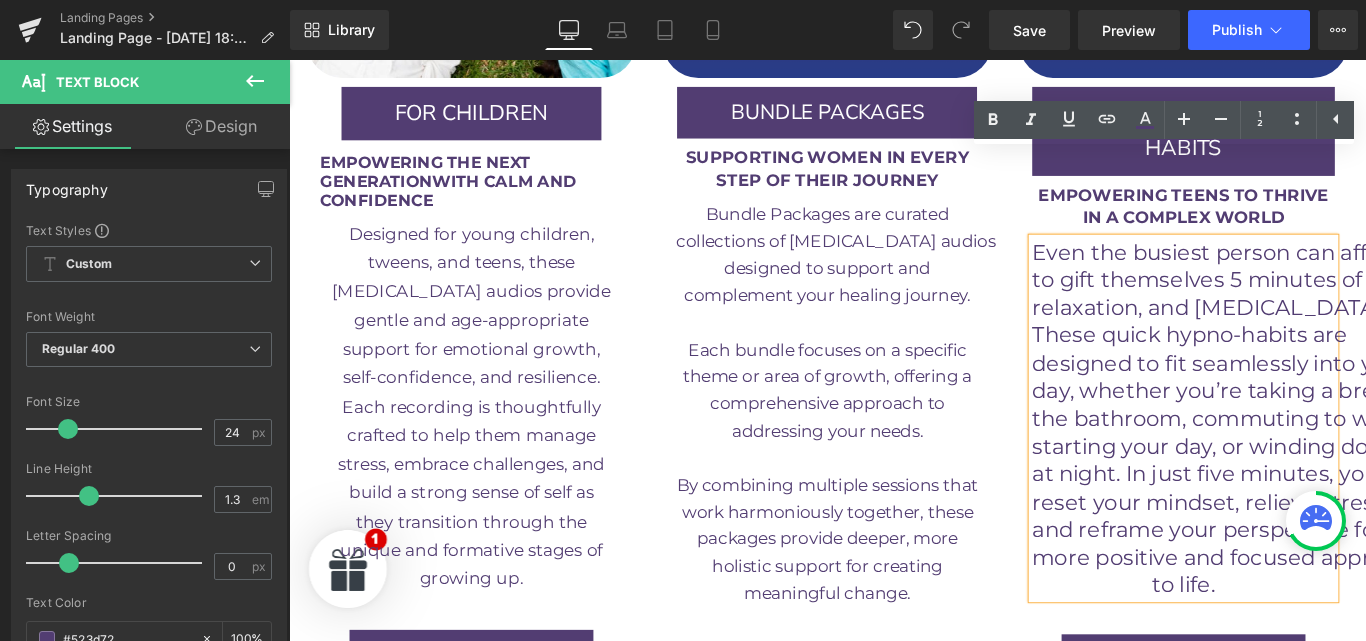 click on "These quick hypno-habits are" at bounding box center [1301, 368] 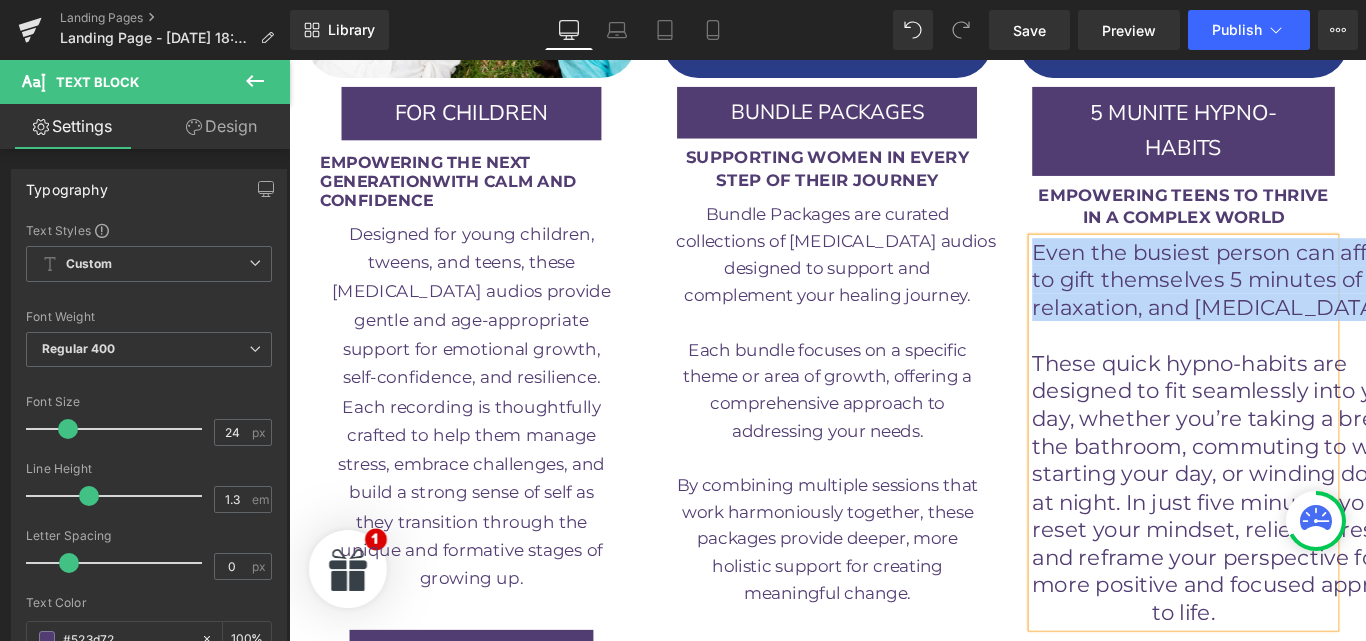 drag, startPoint x: 1121, startPoint y: 180, endPoint x: 1497, endPoint y: 246, distance: 381.7486 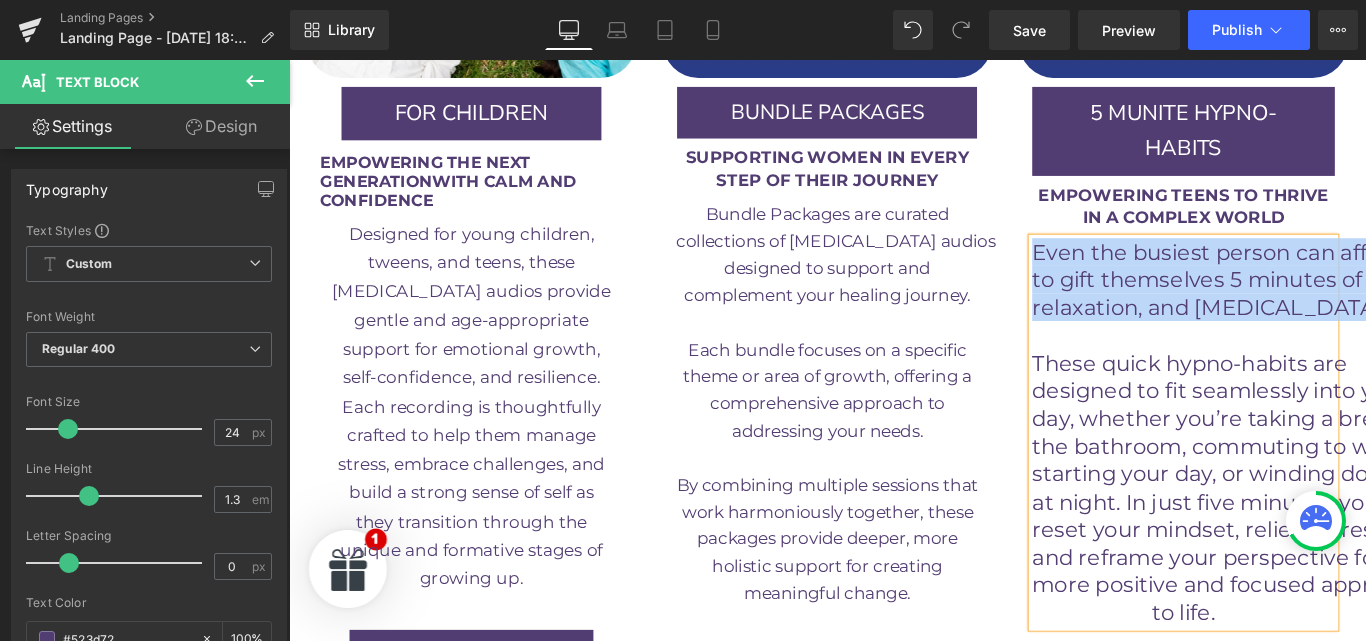 click on "Skip to content
Home Products About  Services Blog FAQ'S Resources Contact Us Success Stories Free Gifts
Account
Cart
Your cart is empty
Our Gift Certificates are the perfect way to support that special woman in your life to thrive. Gift one to someone special [DATE]!" at bounding box center [894, -1016] 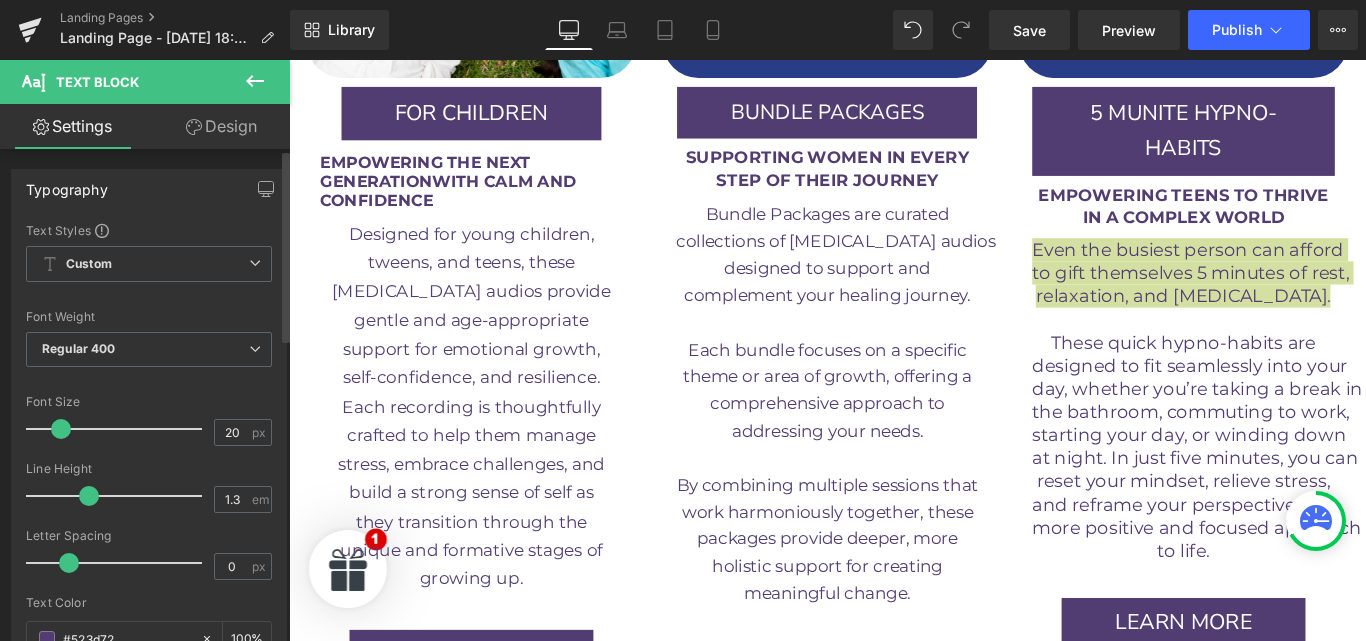 type on "19" 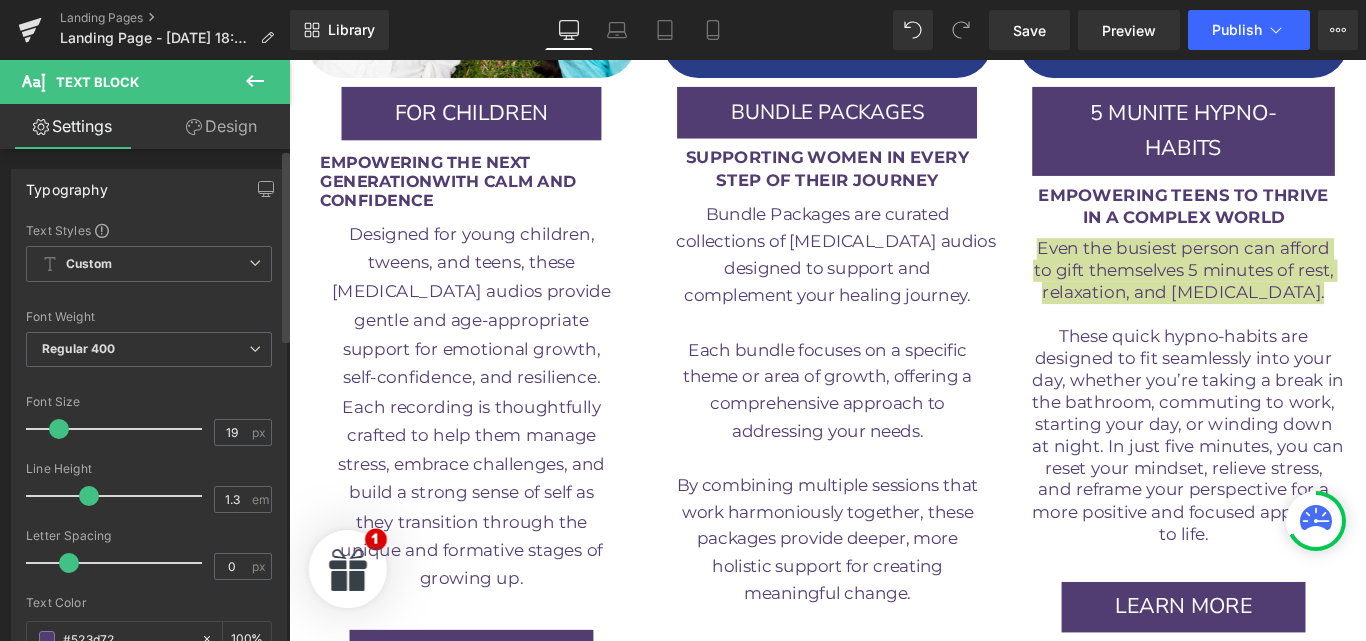 click at bounding box center (59, 429) 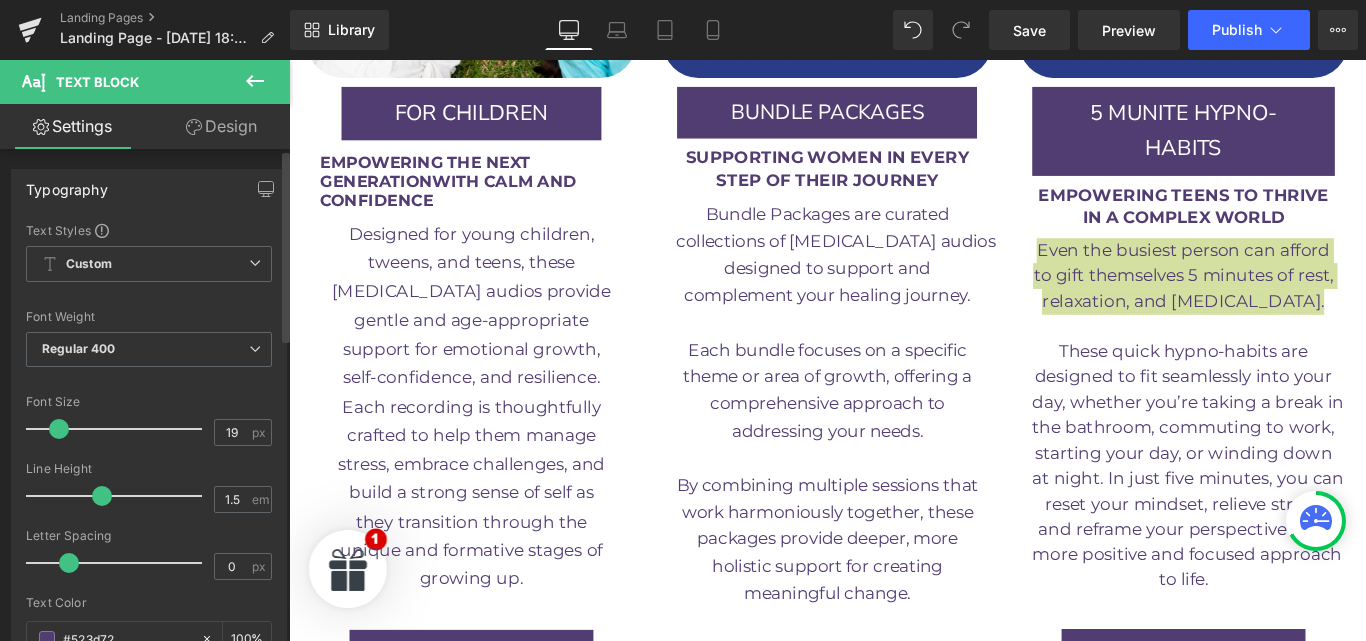 drag, startPoint x: 81, startPoint y: 495, endPoint x: 93, endPoint y: 498, distance: 12.369317 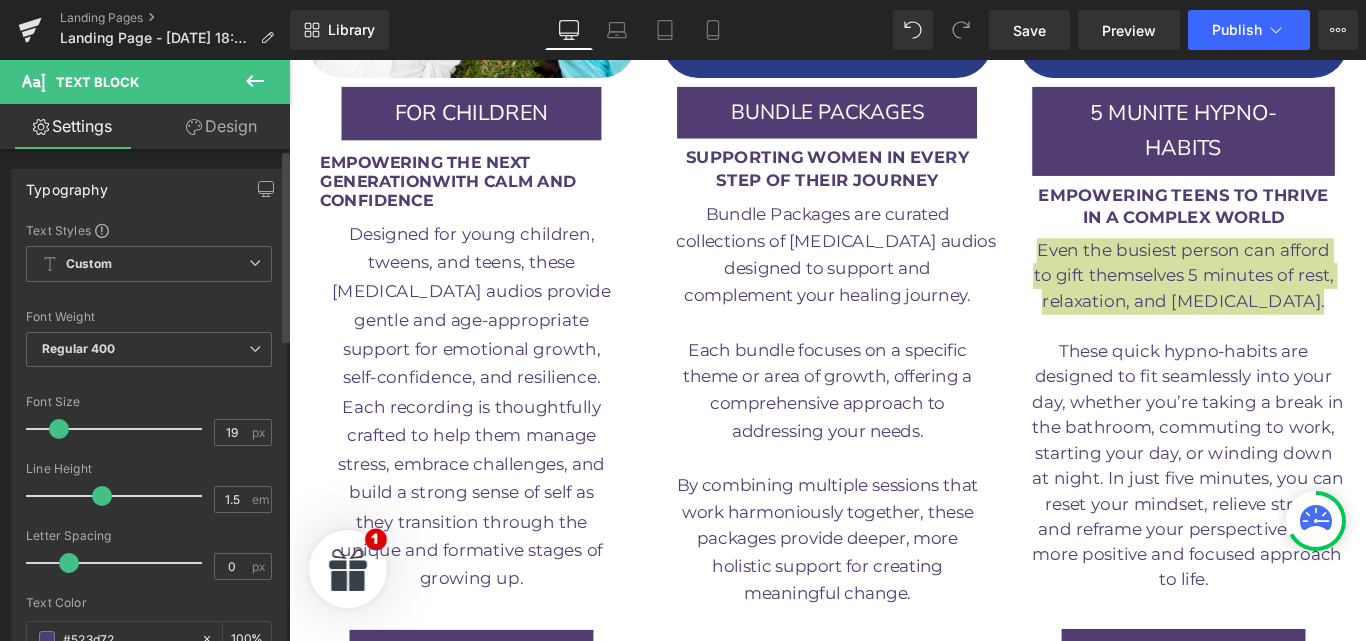 click at bounding box center (102, 496) 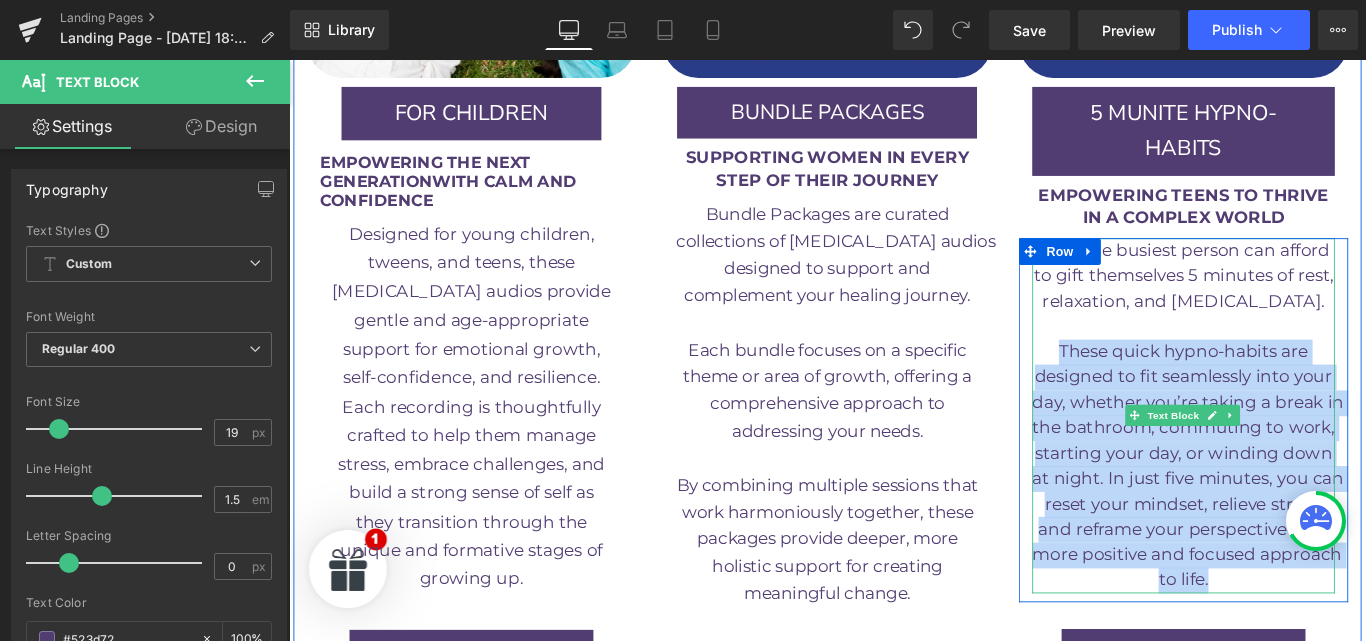 drag, startPoint x: 1145, startPoint y: 285, endPoint x: 1311, endPoint y: 547, distance: 310.16125 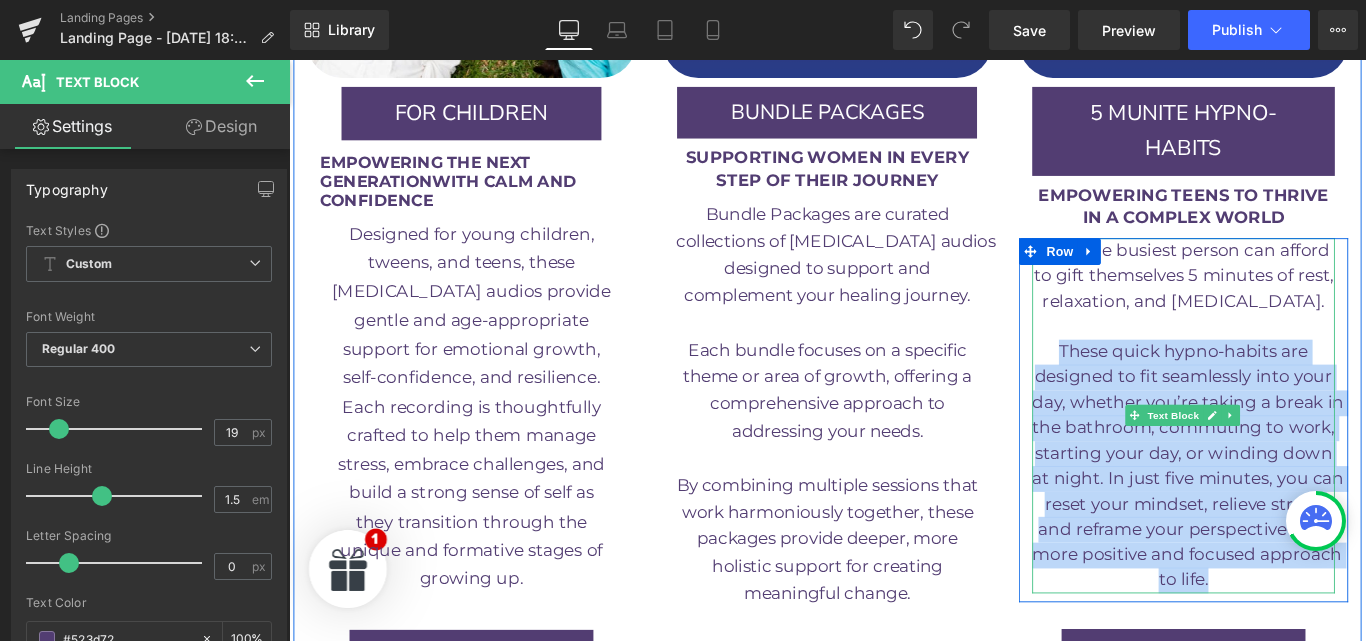 click on "Even the busiest person can afford to gift themselves 5 minutes of rest, relaxation, and [MEDICAL_DATA].  These quick hypno-habits are designed to fit seamlessly into your day, whether you’re taking a break in the bathroom, commuting to work, starting your day, or winding down at night. In just five minutes, you can reset your mindset, relieve stress, and reframe your perspective for a more positive and focused approach to life." at bounding box center (1294, 459) 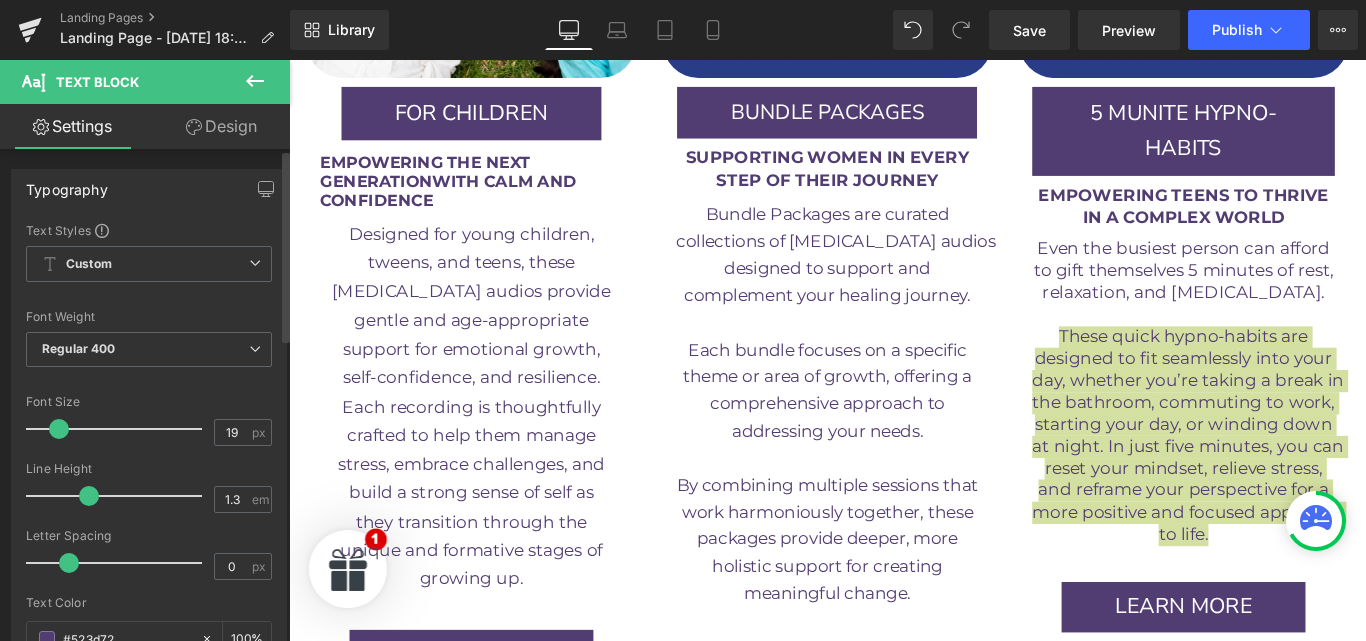 type on "1.4" 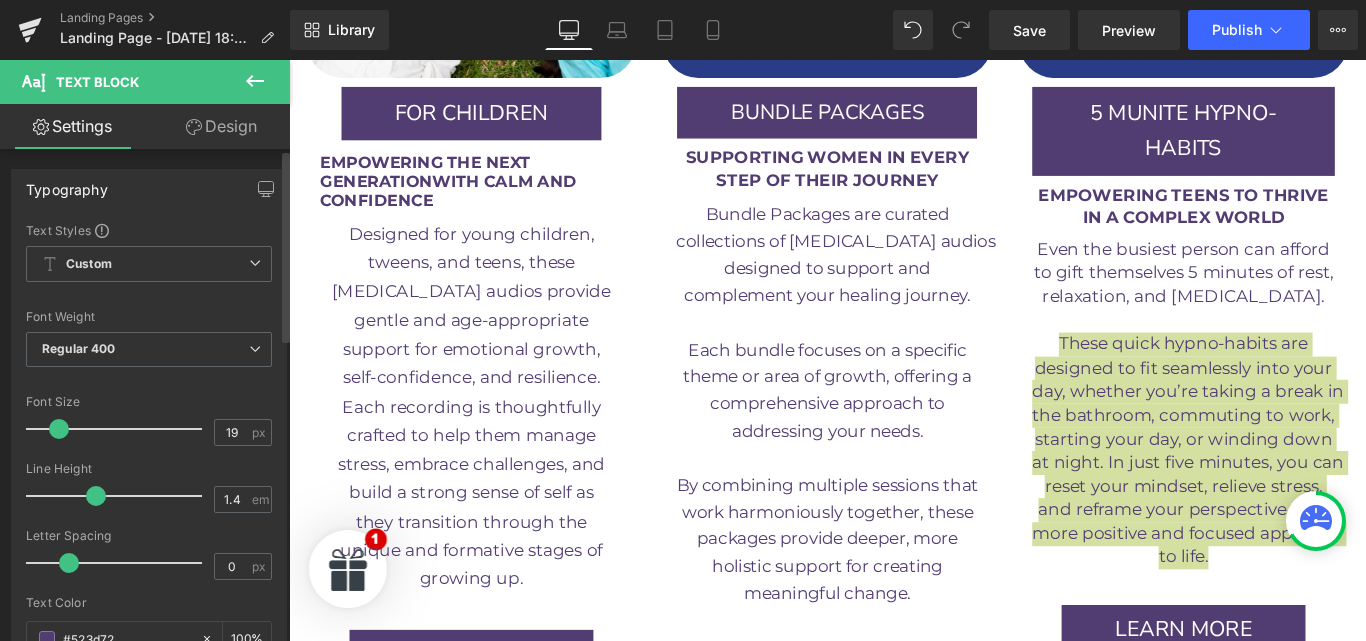 click at bounding box center [96, 496] 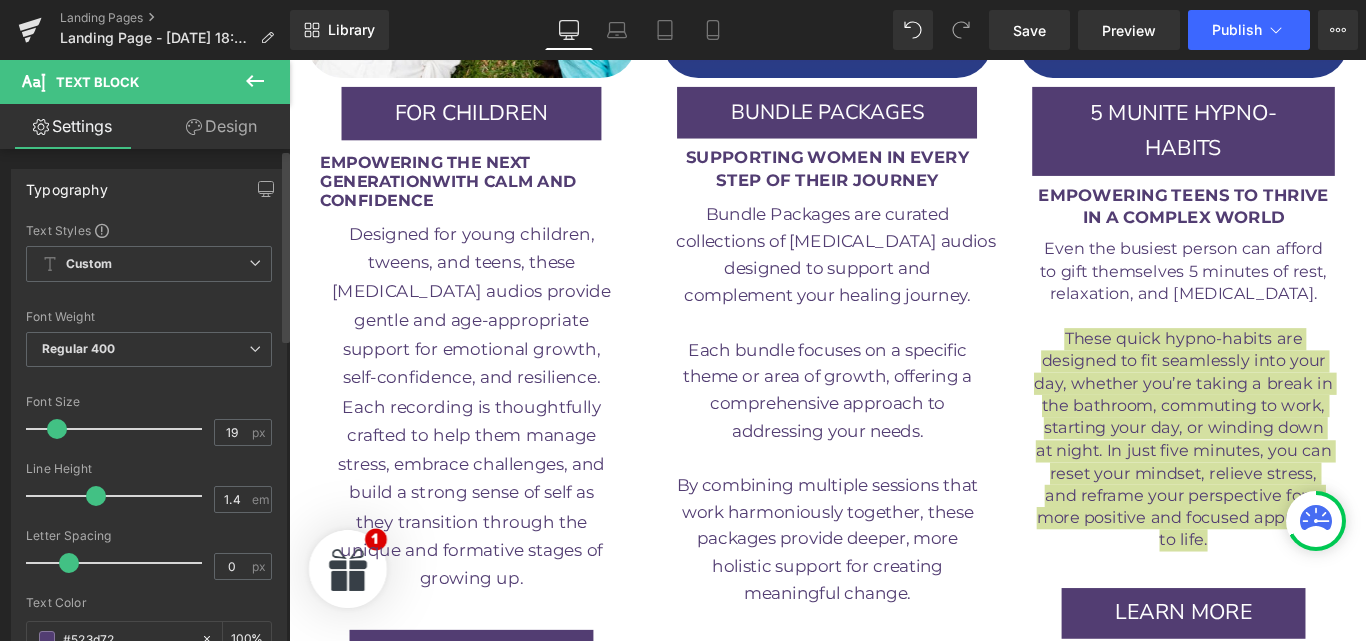 click at bounding box center (57, 429) 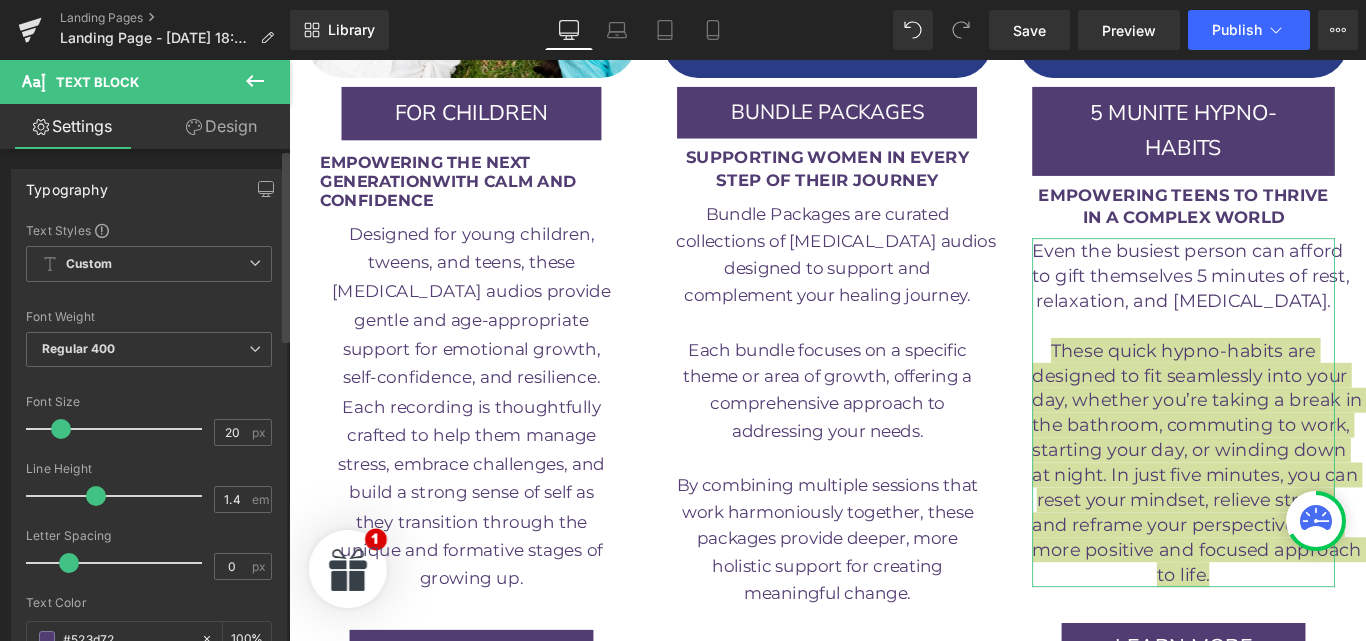 click at bounding box center (61, 429) 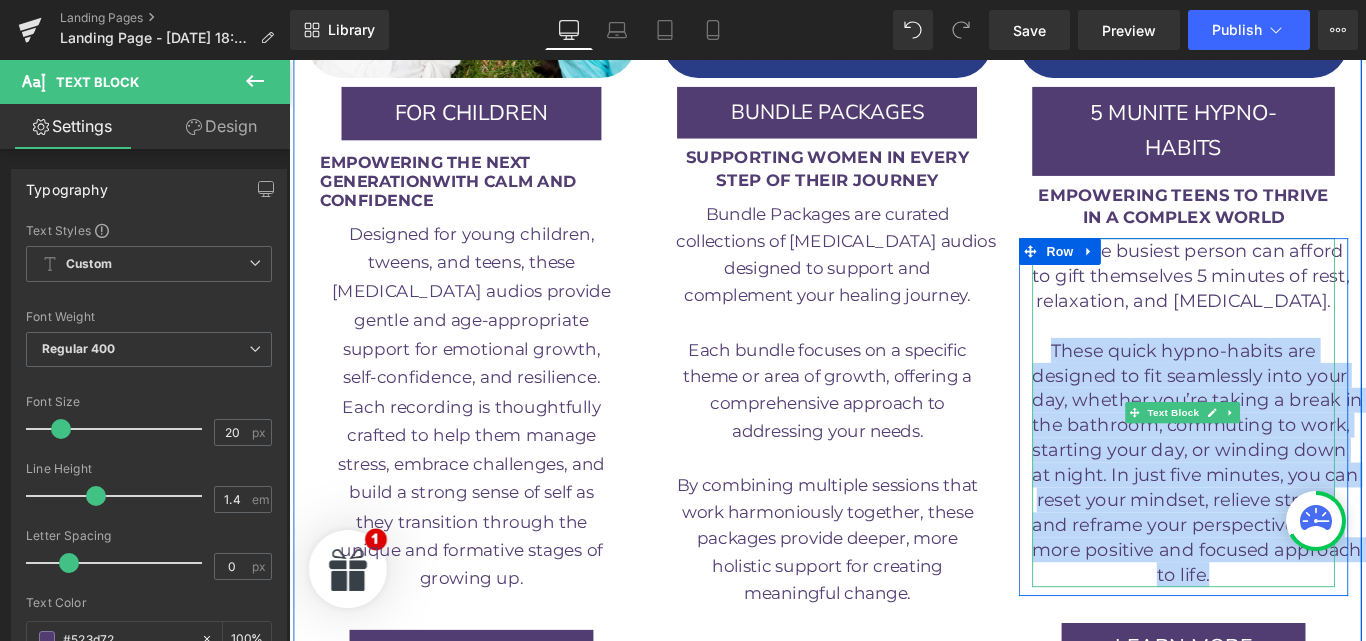 click on "reset your mindset, relieve stress," at bounding box center [1294, 554] 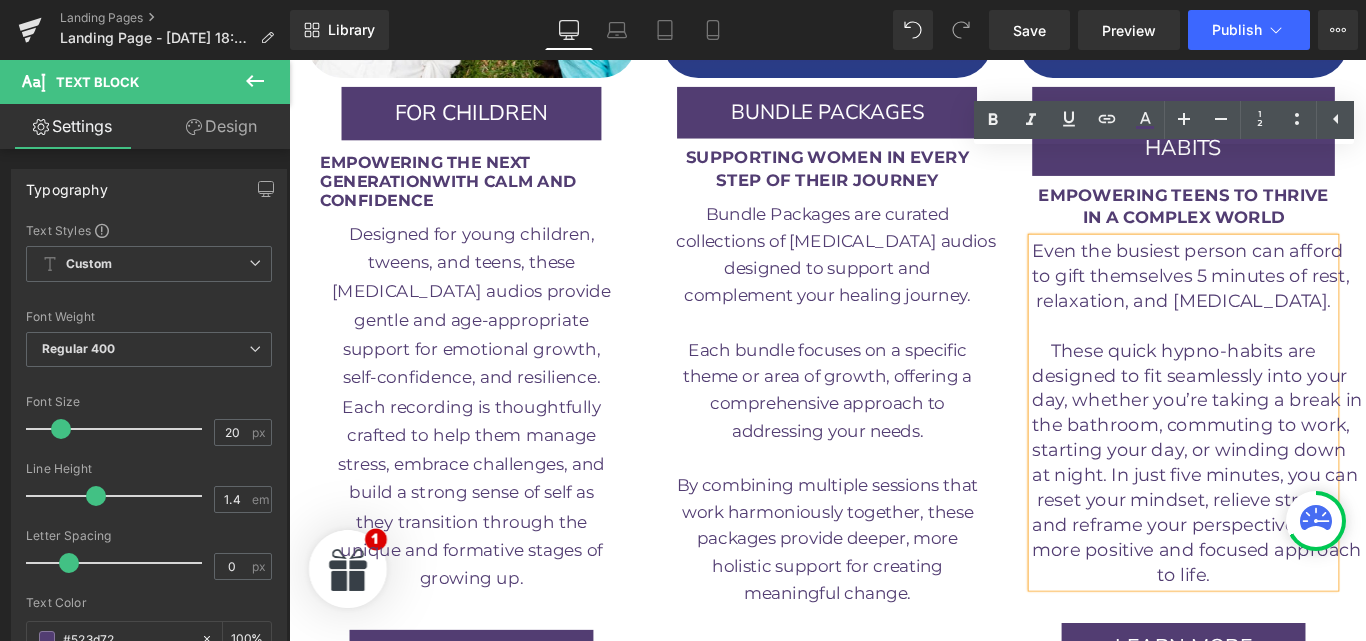 click on "more positive and focused approach" at bounding box center [1309, 610] 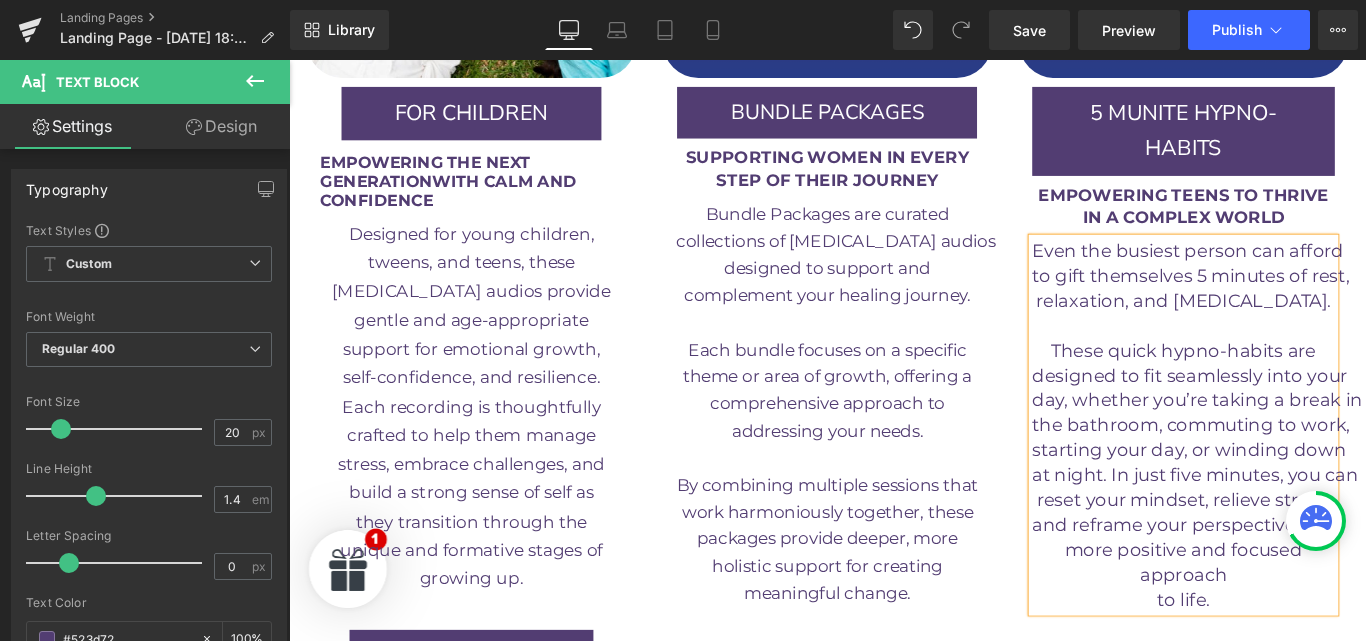 click on "at night. In just five minutes, you can" at bounding box center (1307, 526) 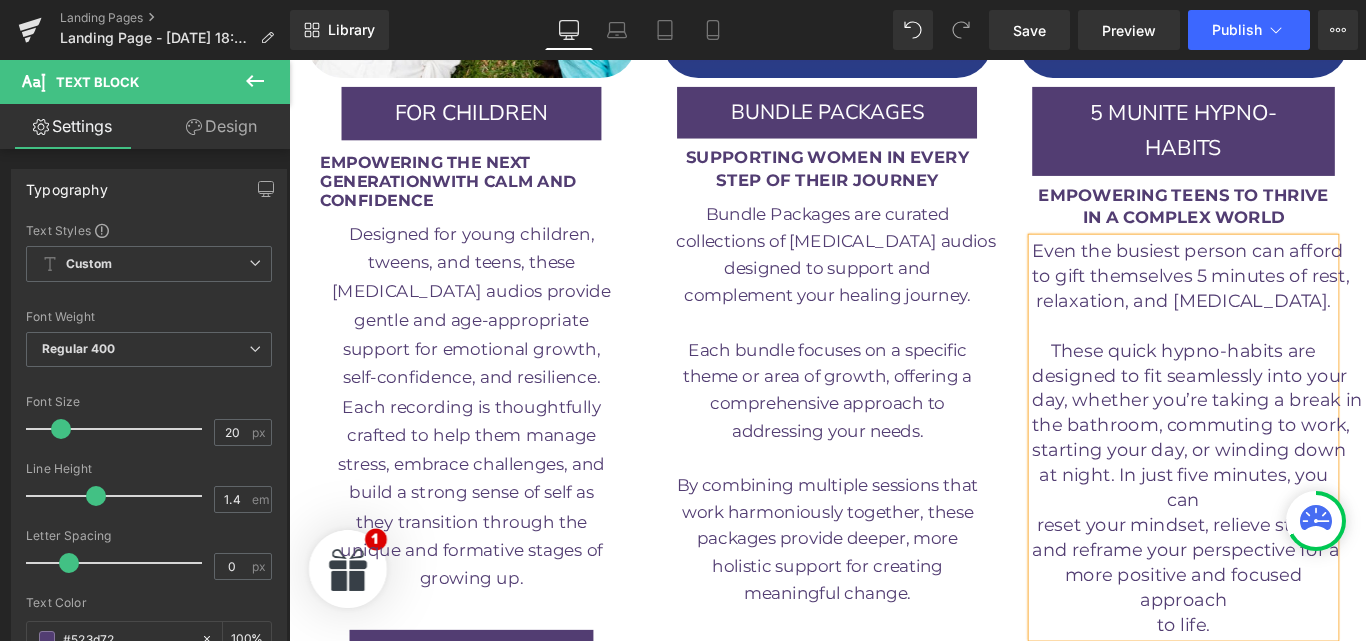 click on "more positive and focused" at bounding box center (1293, 638) 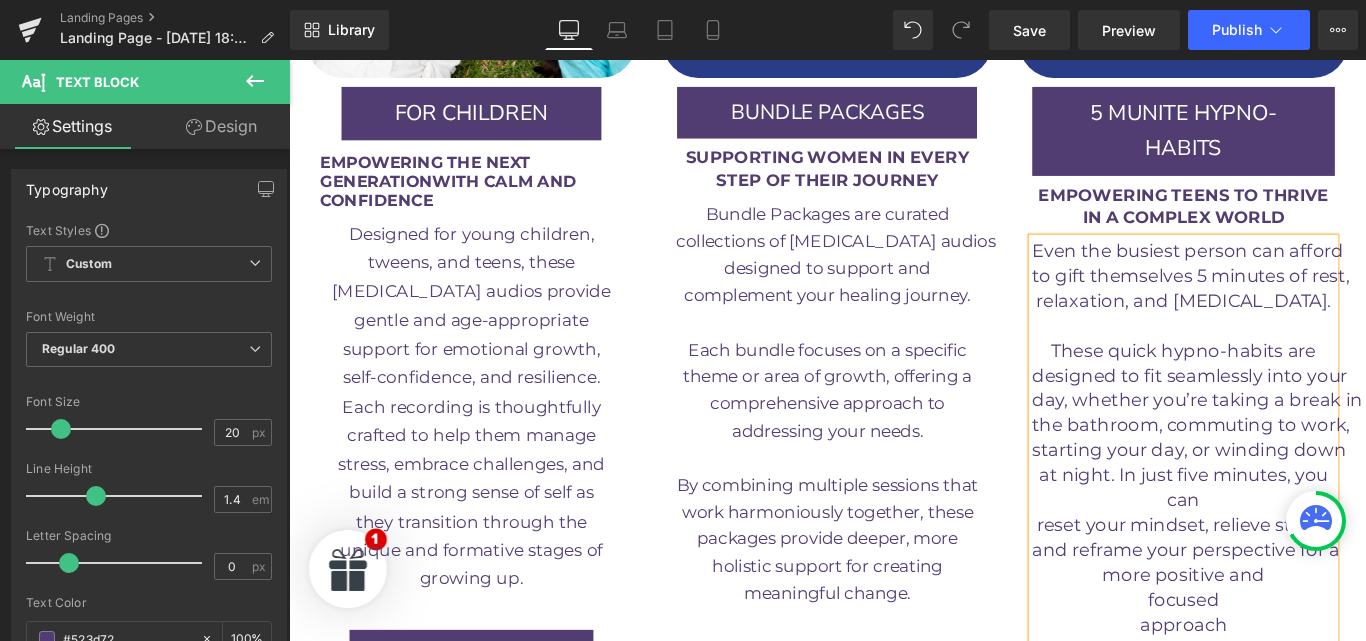 click on "approach" at bounding box center [1294, 694] 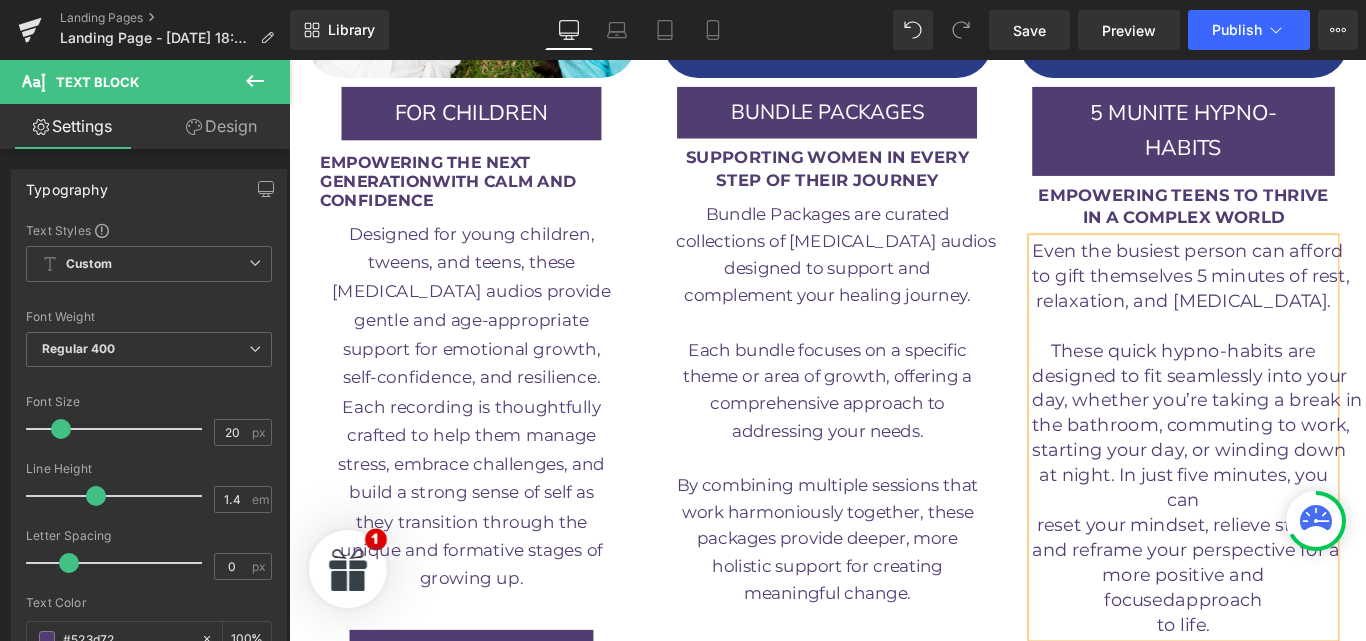 click on "and reframe your perspective for a" at bounding box center [1297, 610] 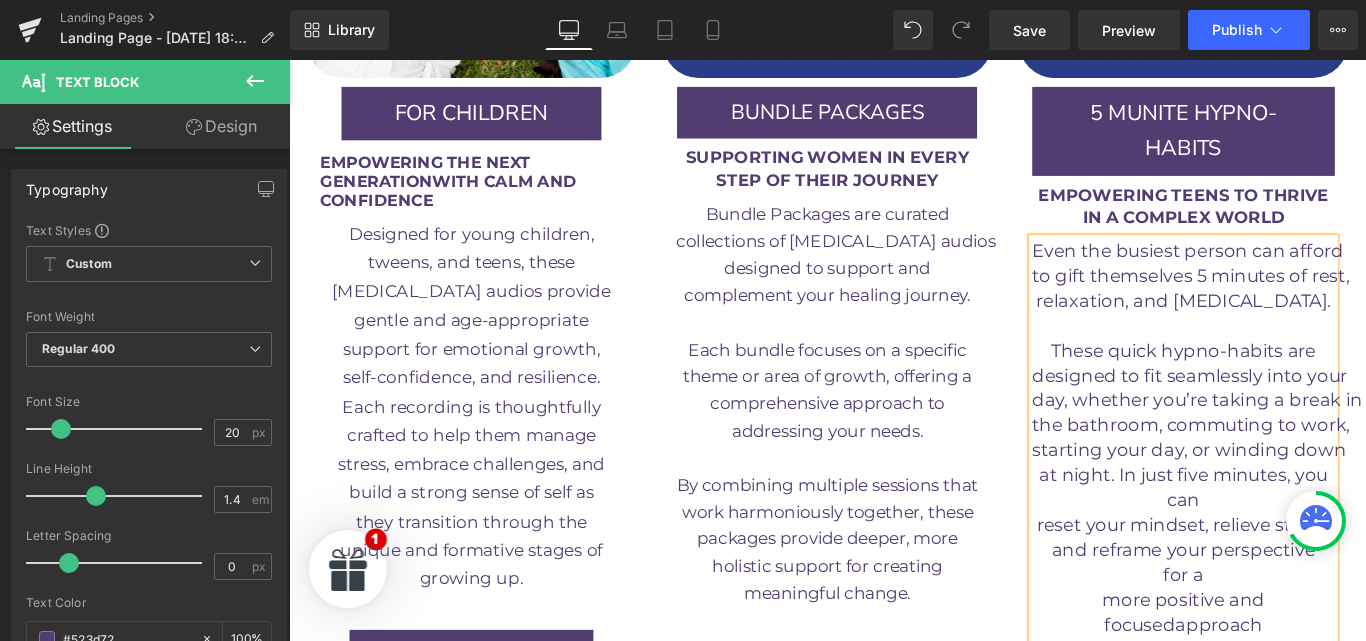 click on "more positive and" at bounding box center [1294, 666] 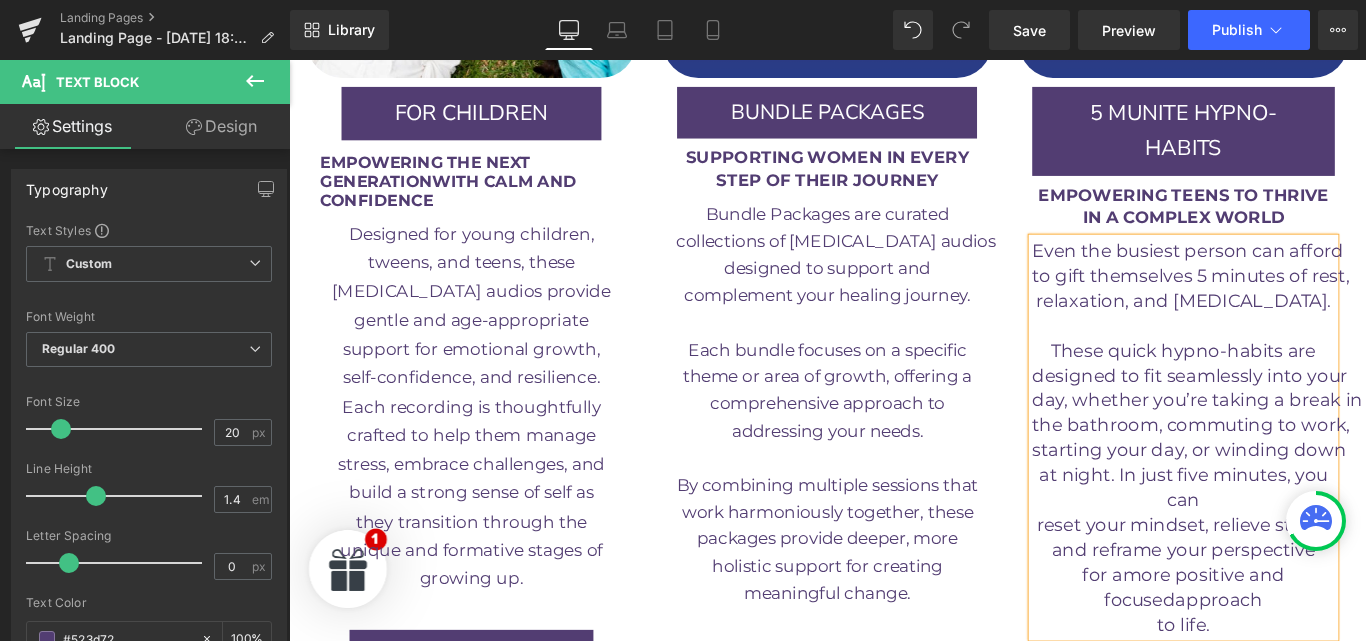 click on "at night. In just five minutes, you" at bounding box center (1294, 526) 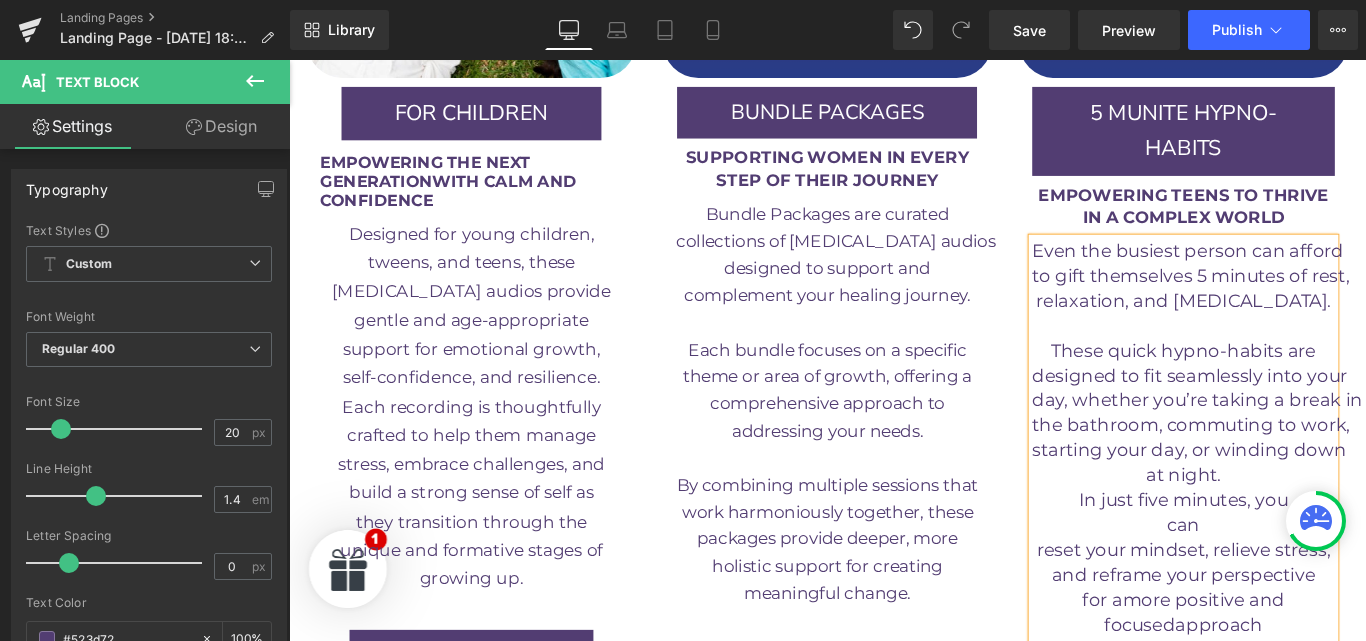 click on "can" at bounding box center (1293, 582) 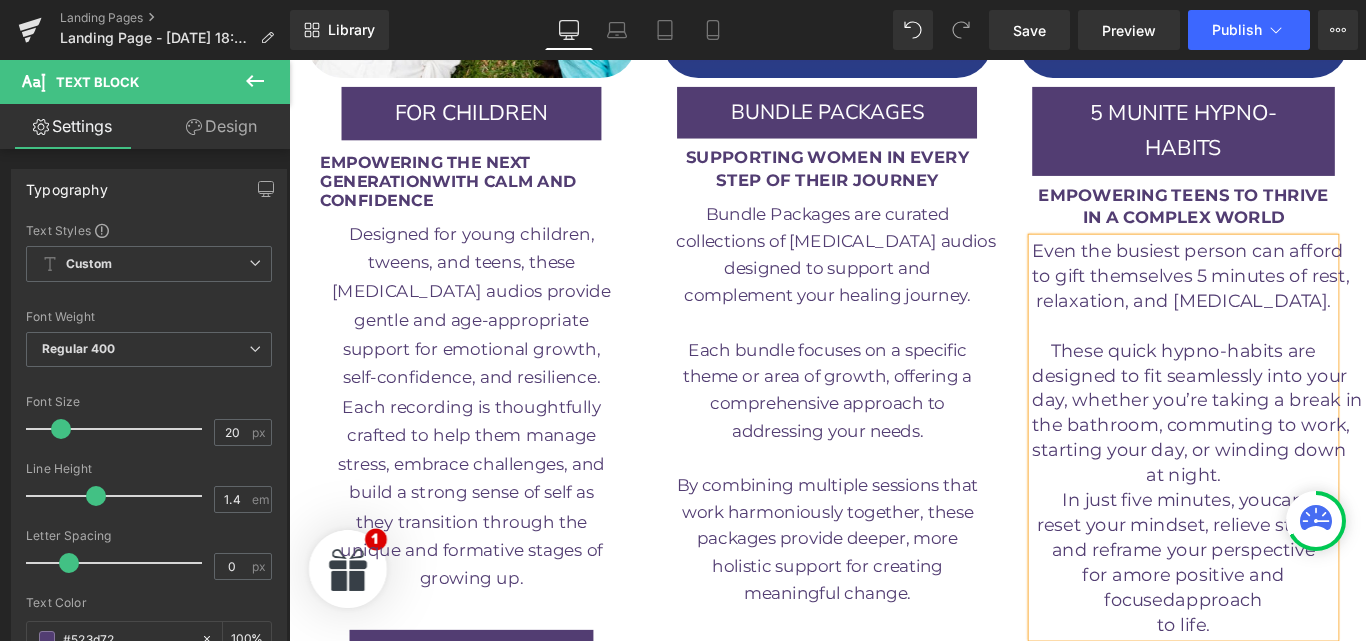 click on "starting your day, or winding down" at bounding box center (1300, 498) 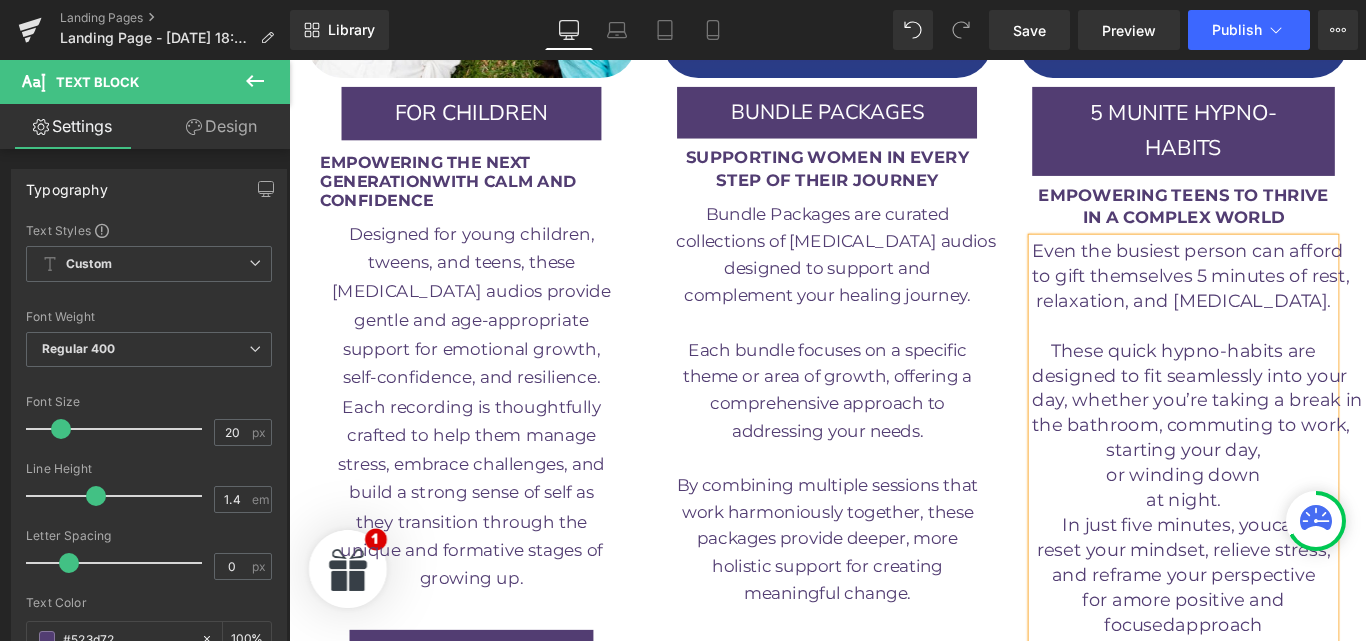 click on "at night." at bounding box center (1294, 554) 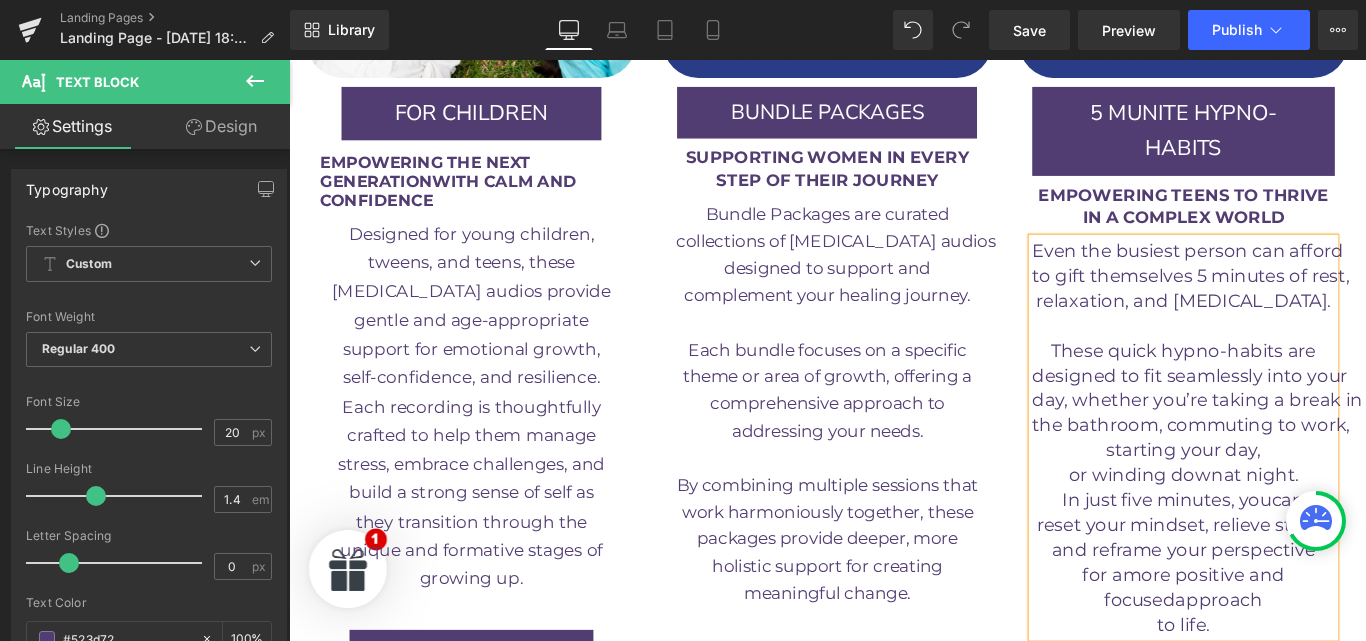 click on "the bathroom, commuting to work," at bounding box center (1302, 470) 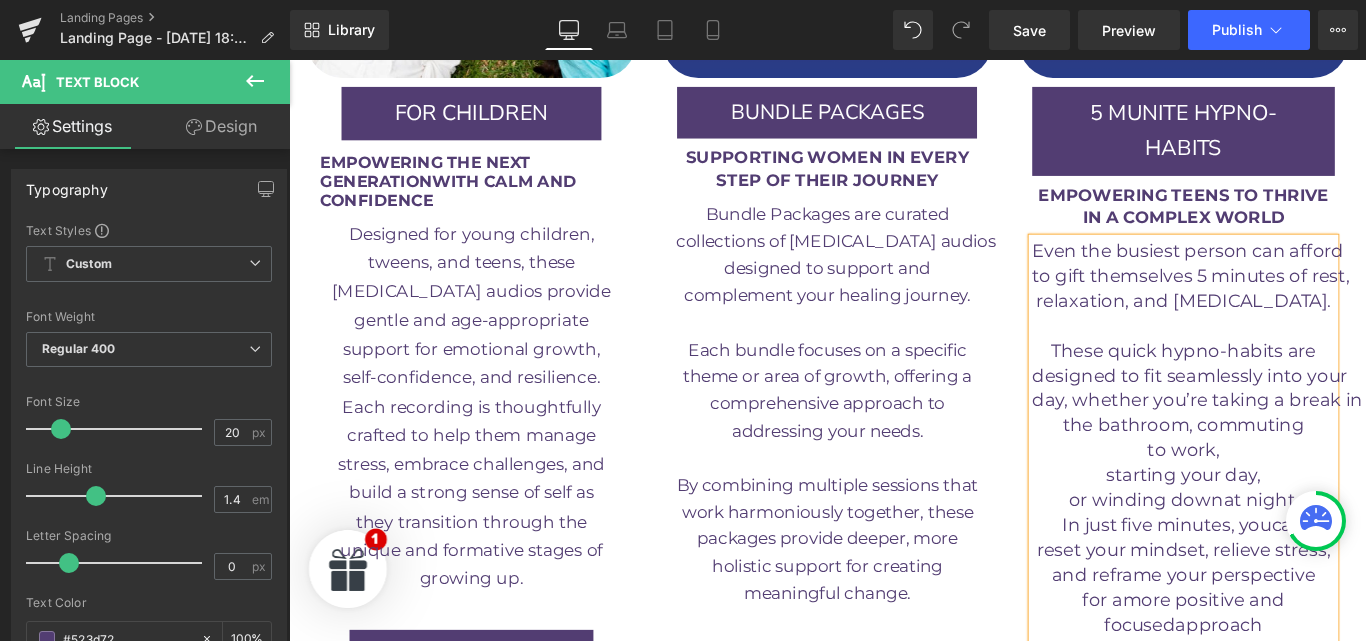 click on "starting your day," at bounding box center (1294, 526) 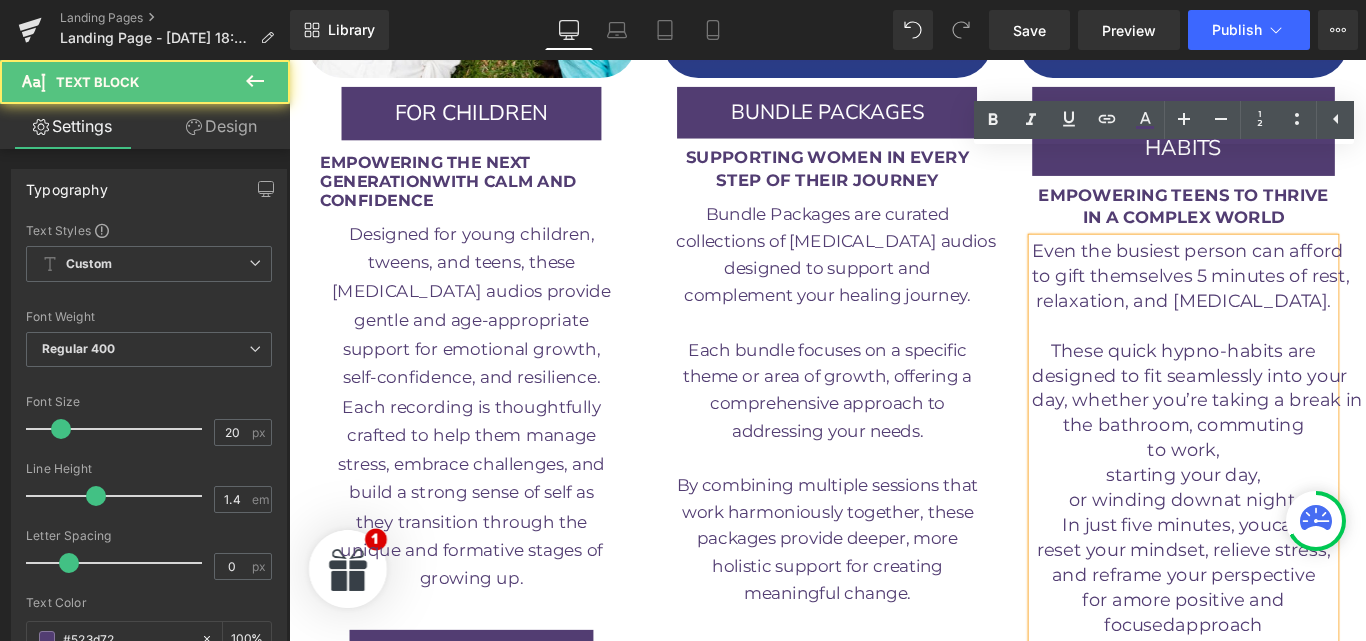 click on "or winding down" at bounding box center (1252, 554) 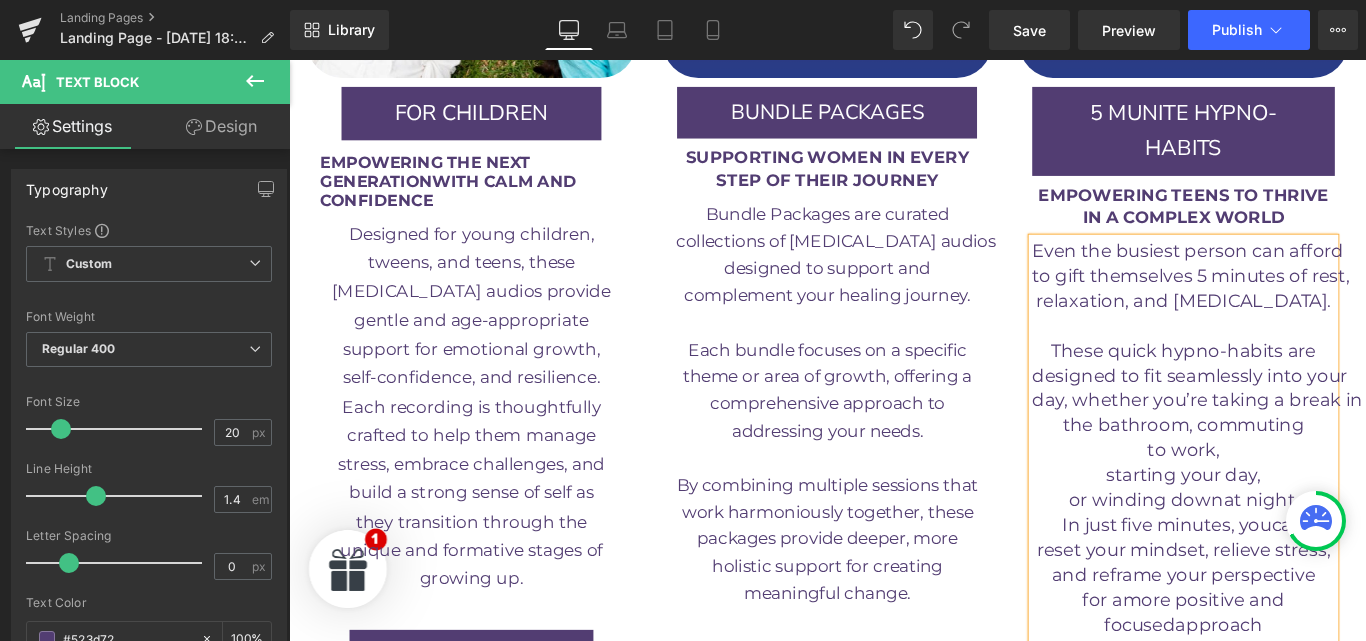 click on "starting your day," at bounding box center [1294, 526] 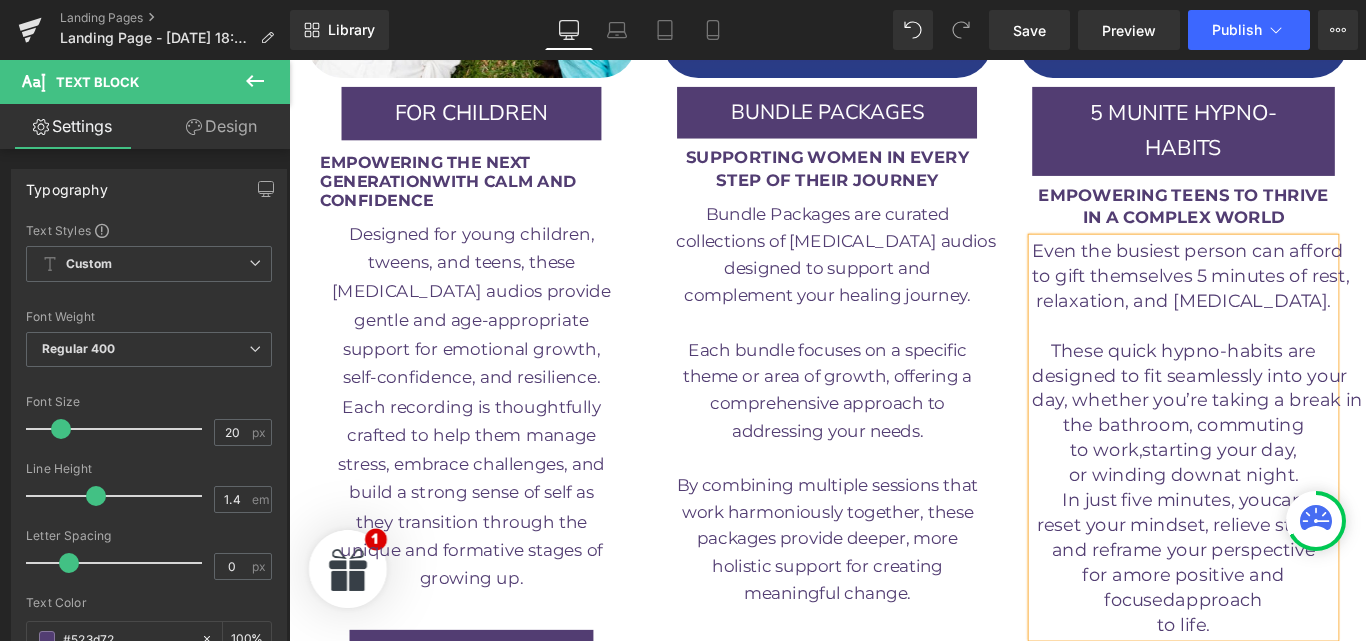 click on "day, whether you’re taking a break in" at bounding box center [1309, 442] 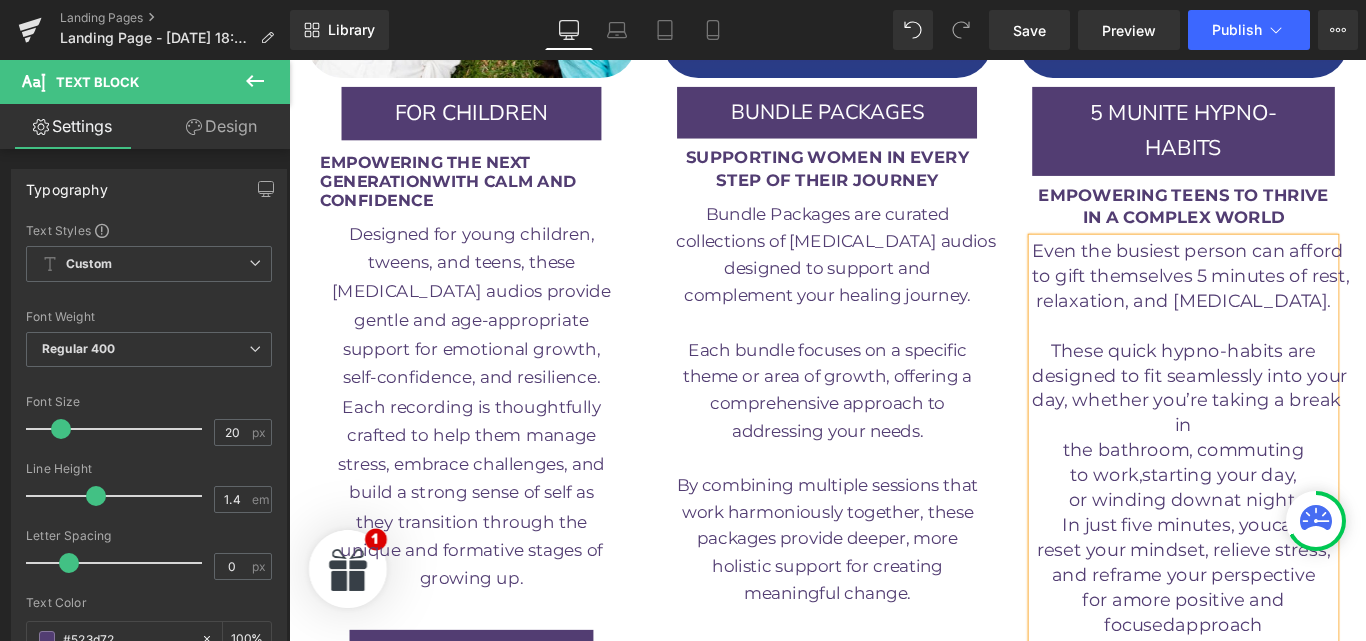 click on "to work," at bounding box center (1206, 526) 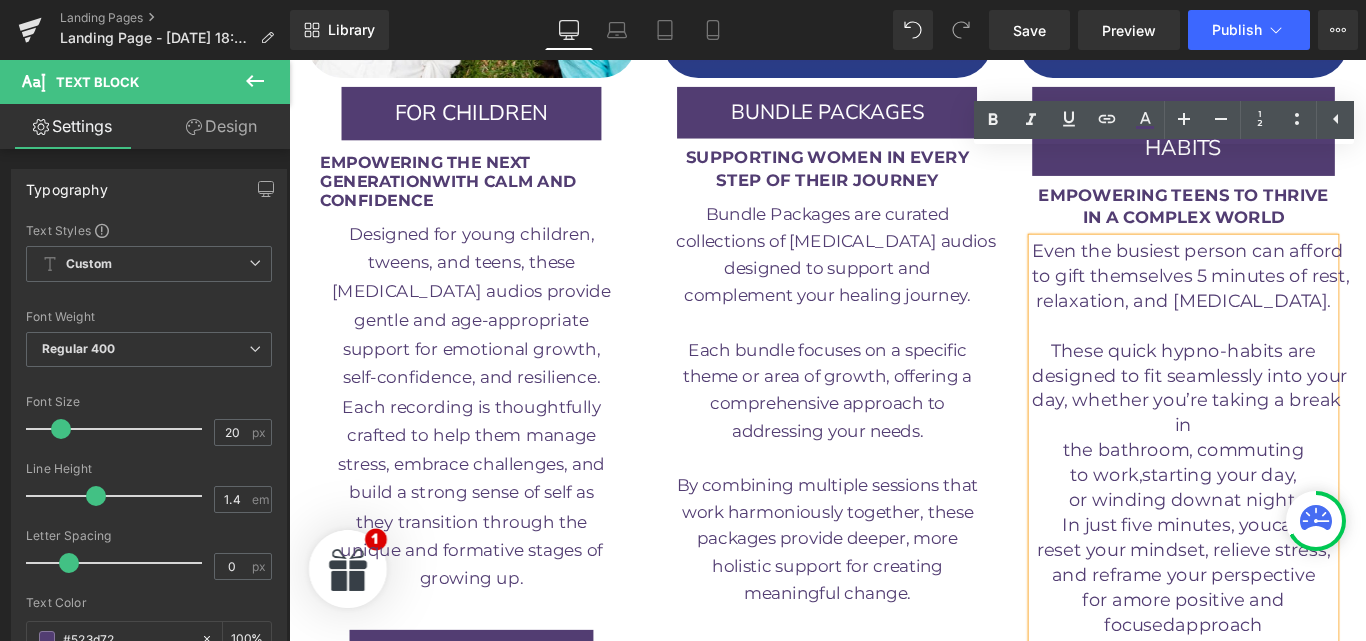 click on "the bathroom, commuting  to work,  starting your day,  or winding down  at night." at bounding box center [1294, 526] 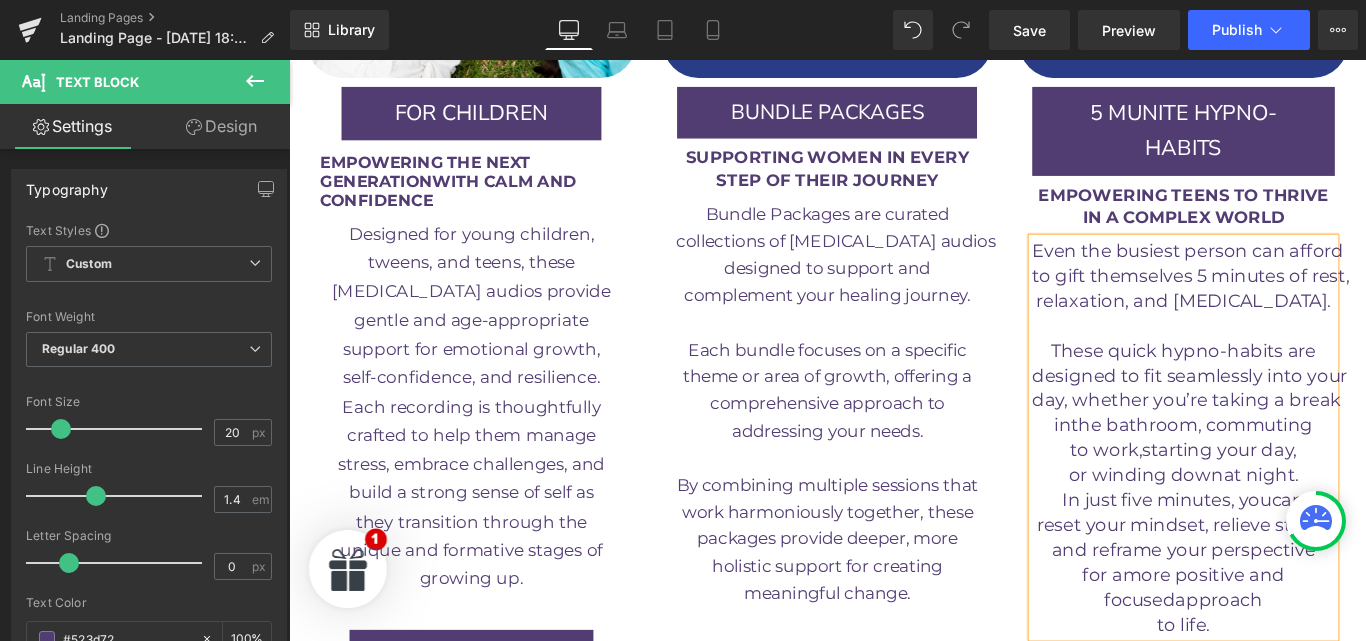 click on "day, whether you’re taking a break" at bounding box center (1297, 442) 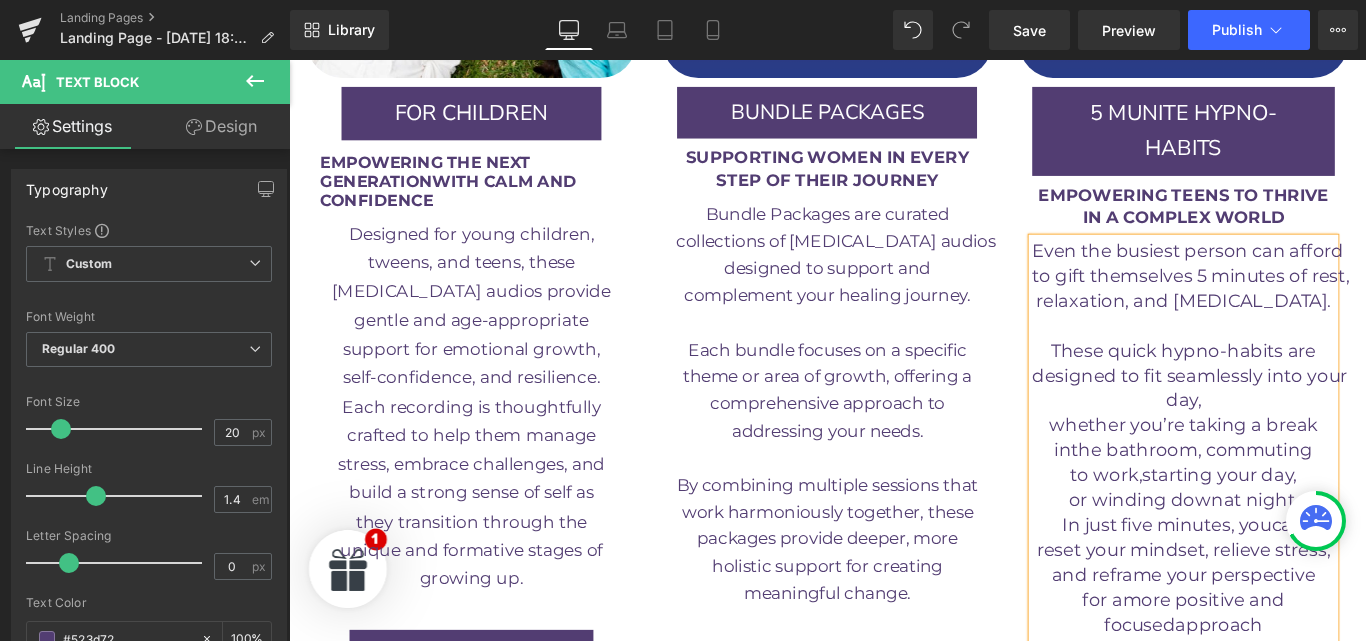 click on "designed to fit seamlessly into your" at bounding box center [1301, 414] 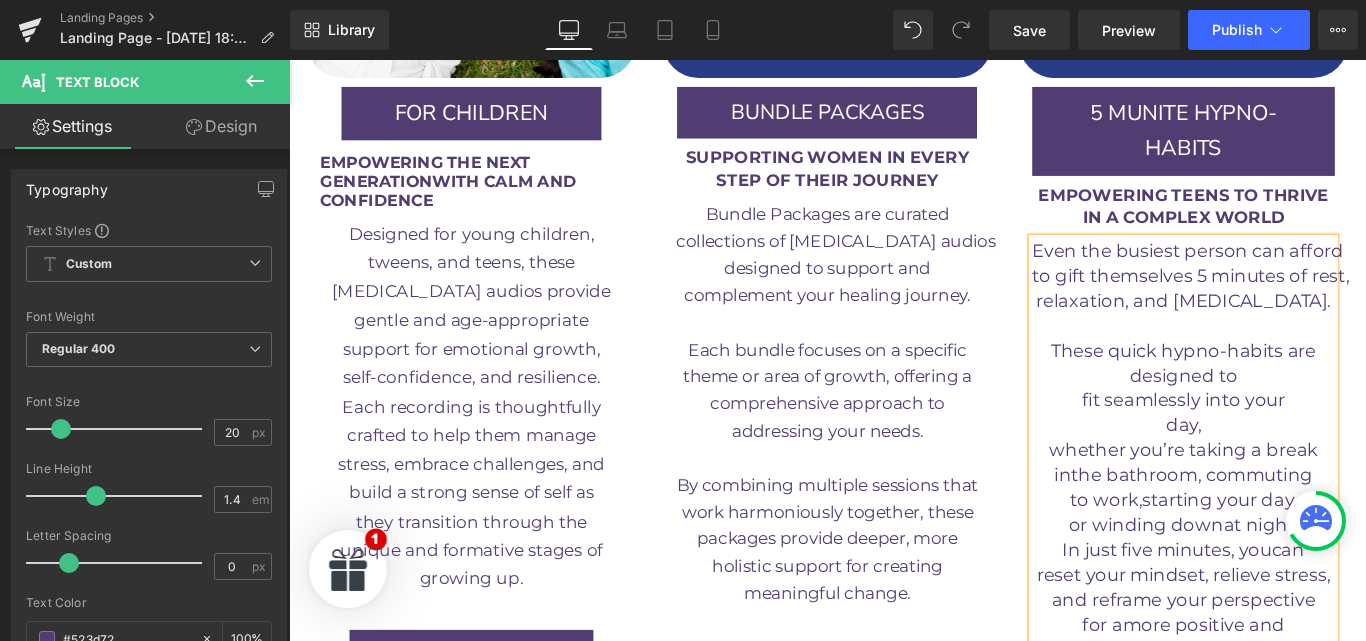 click on "day,  whether you’re taking a break" at bounding box center (1294, 484) 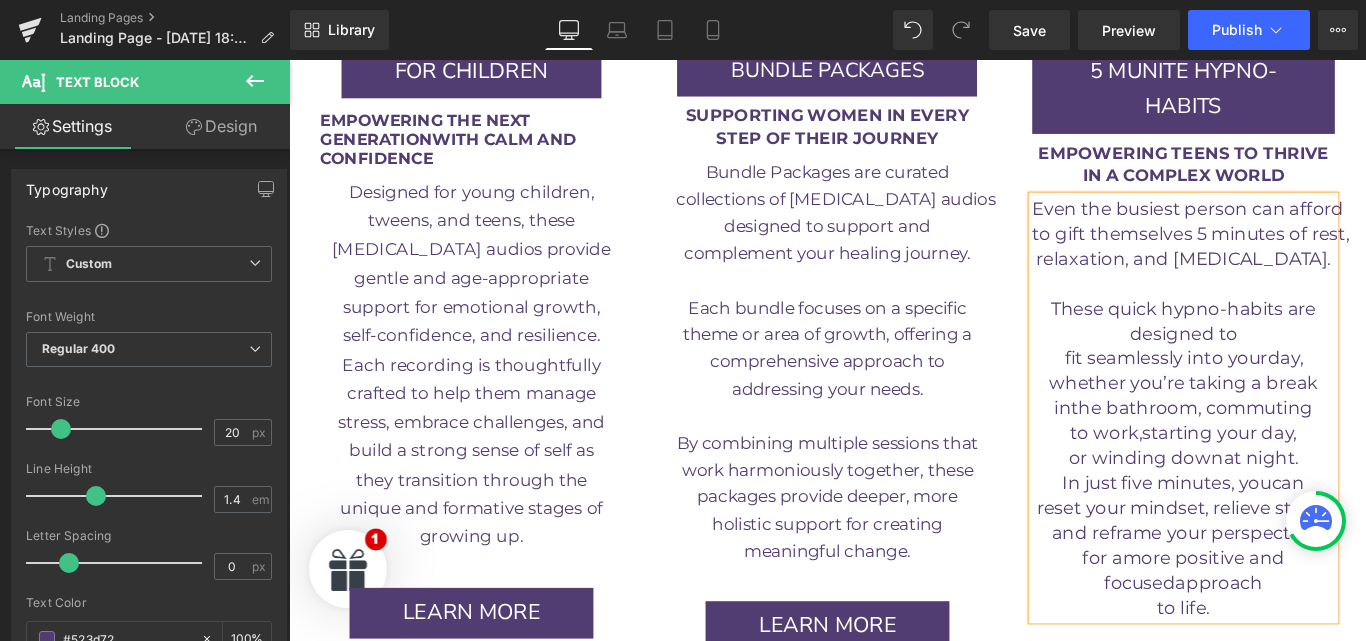scroll, scrollTop: 4040, scrollLeft: 0, axis: vertical 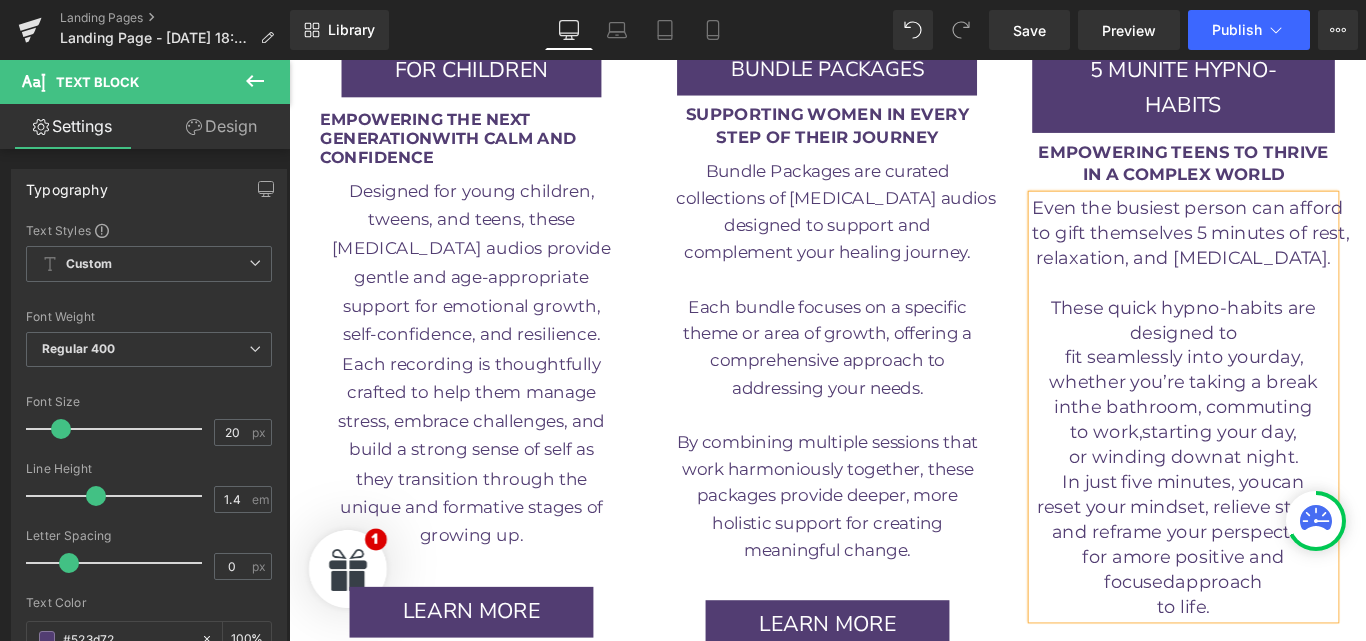 click on "relaxation, and [MEDICAL_DATA]." at bounding box center (1293, 282) 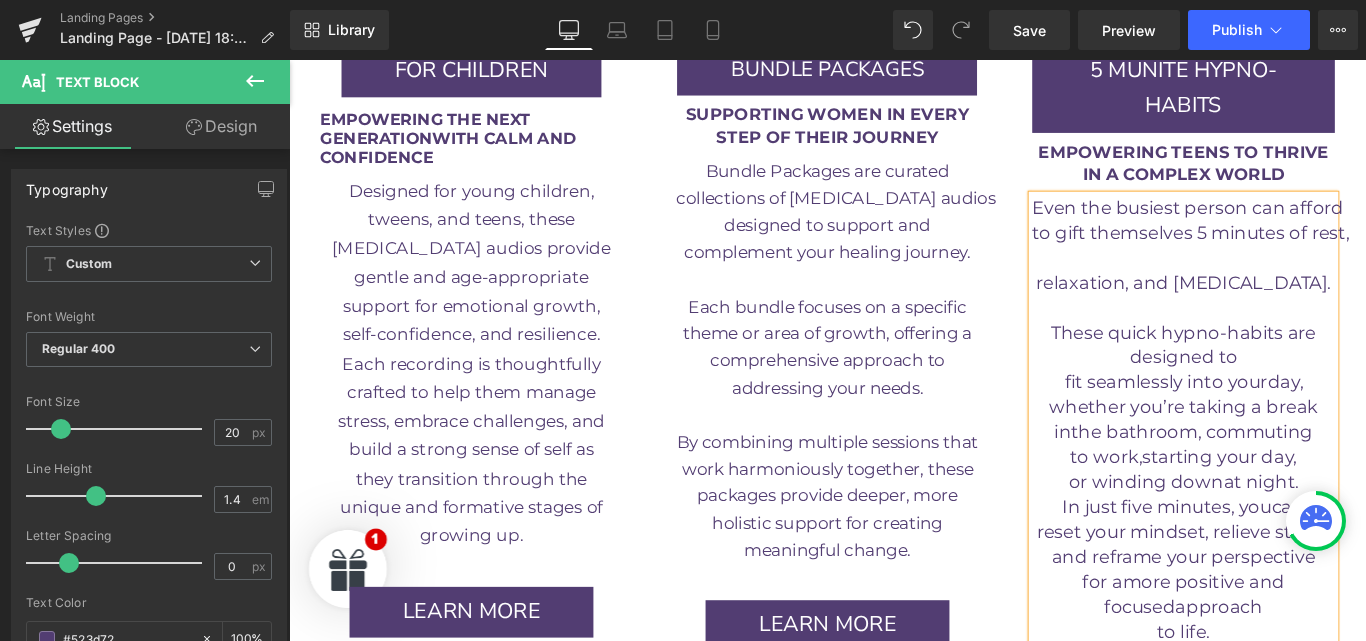 click on "to gift themselves 5 minutes of rest," at bounding box center [1302, 254] 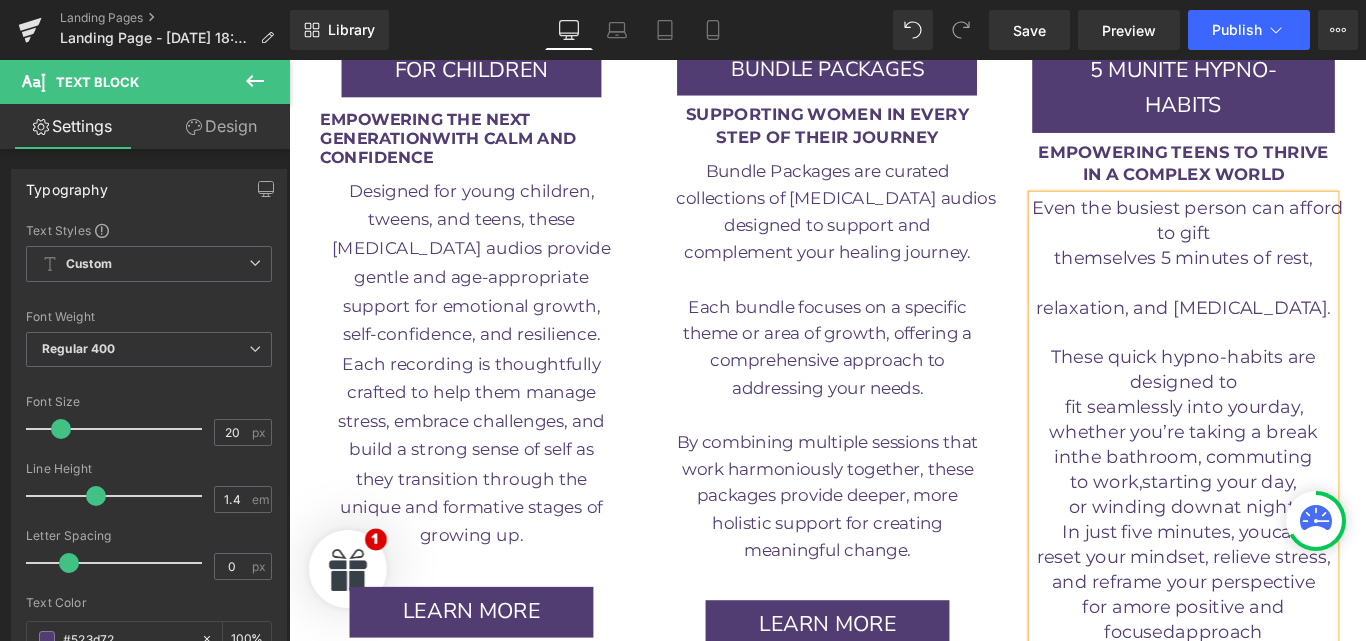 click on "to gift  themselves 5 minutes of rest," at bounding box center [1294, 268] 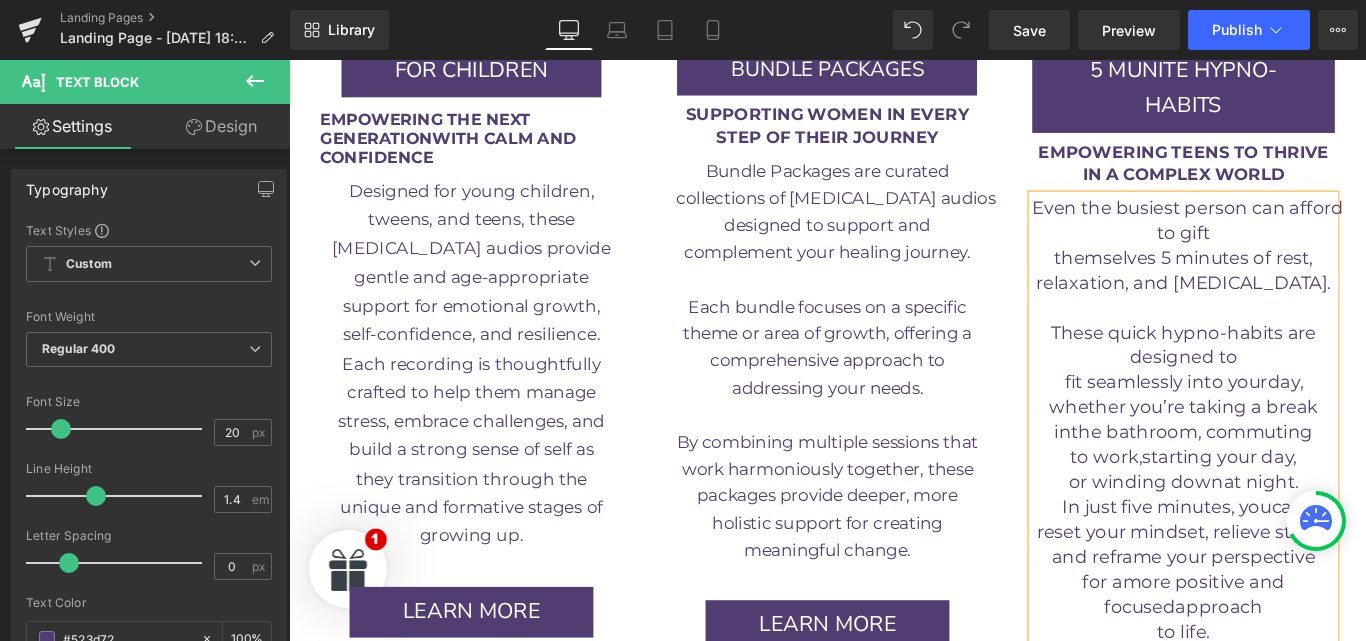 click on "Even the busiest person can afford" at bounding box center (1299, 226) 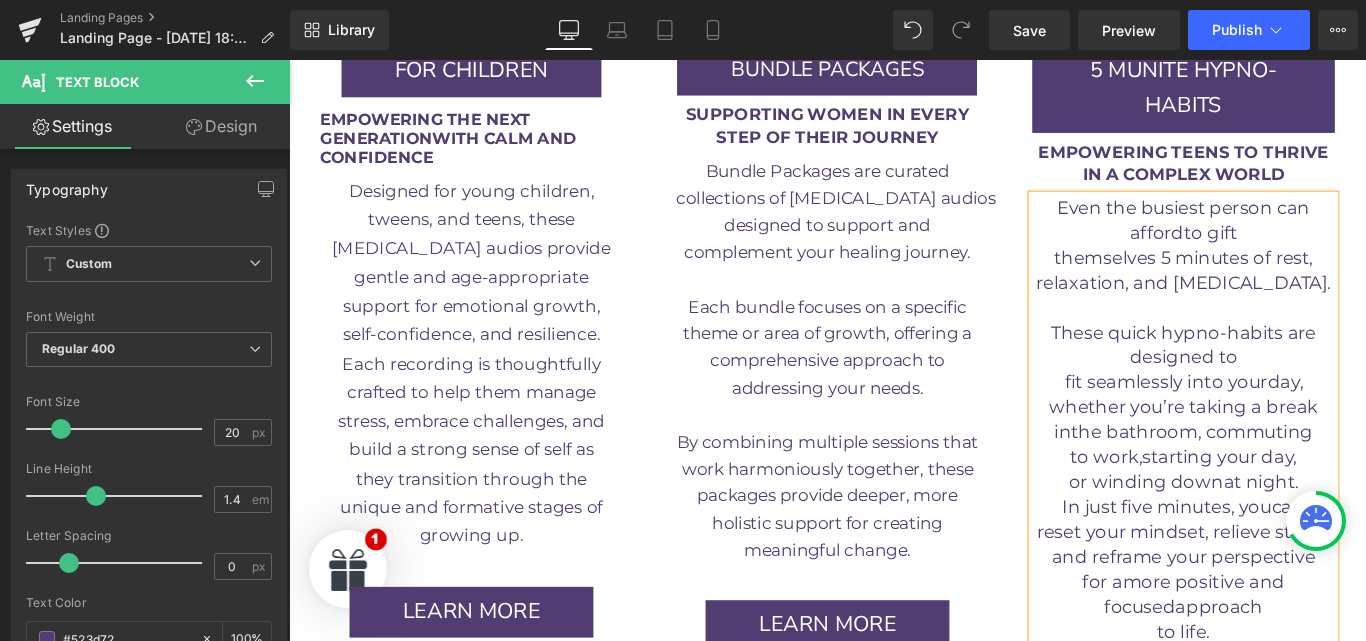 click on "afford" at bounding box center (1263, 254) 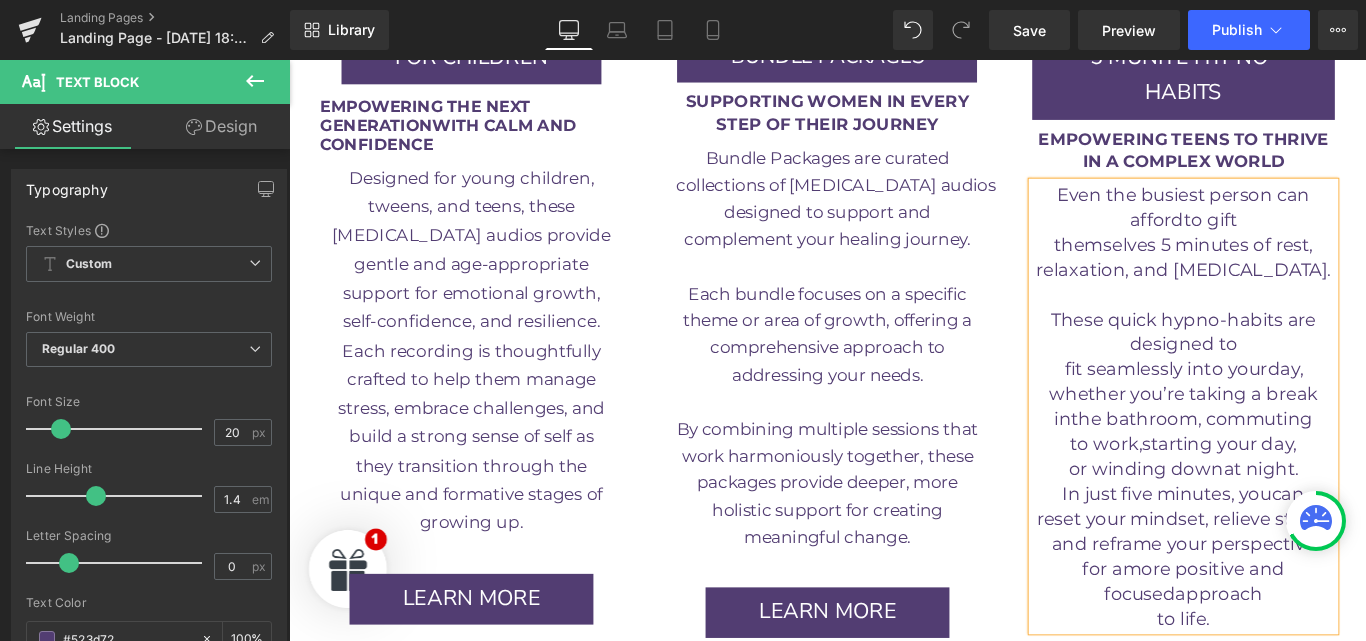 scroll, scrollTop: 4055, scrollLeft: 0, axis: vertical 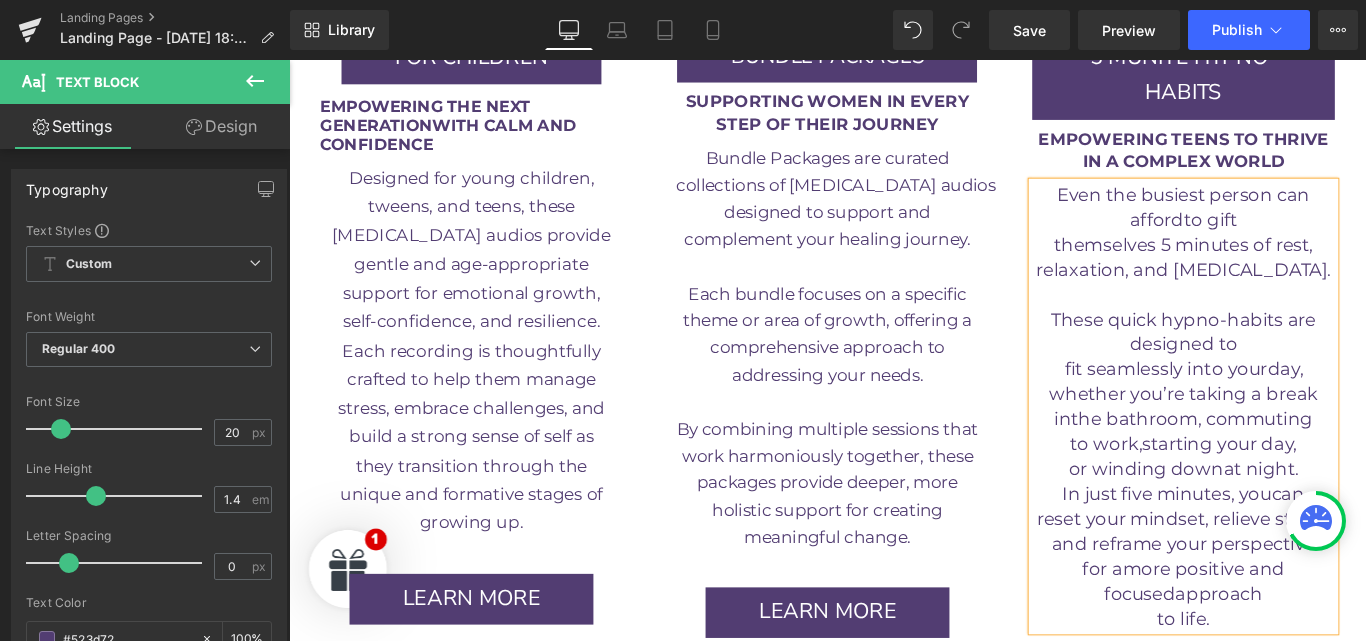 click on "themselves 5 minutes of rest," at bounding box center (1293, 267) 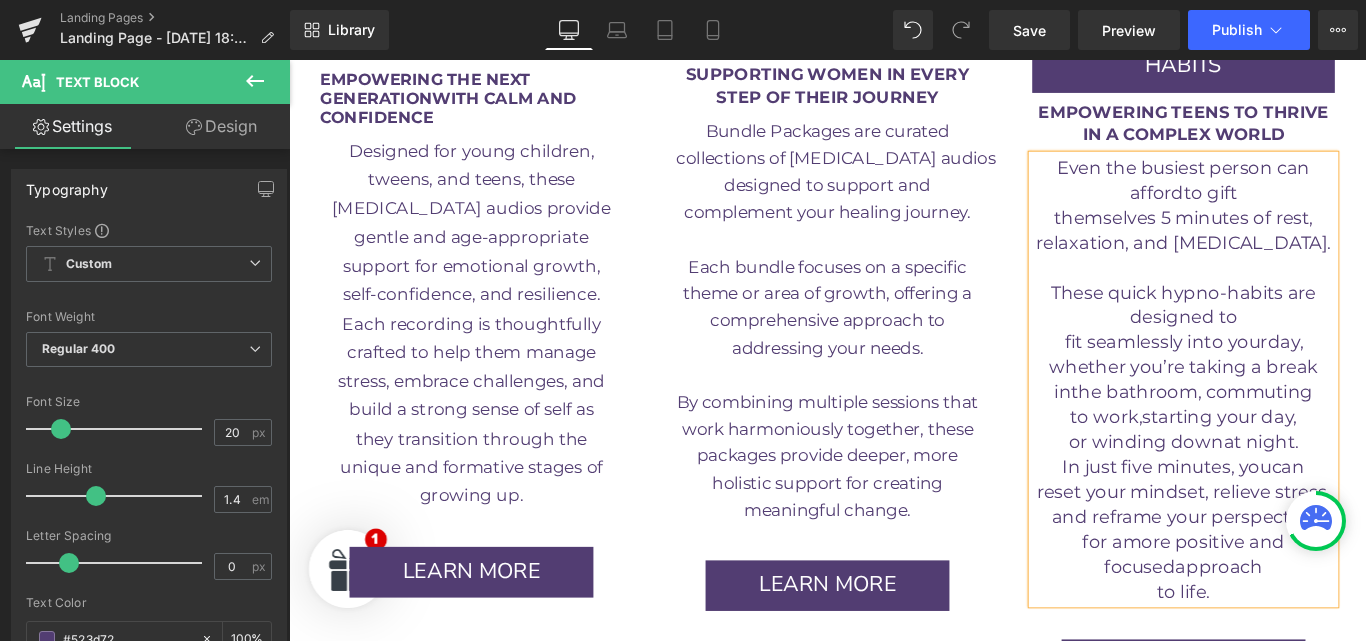 scroll, scrollTop: 4063, scrollLeft: 0, axis: vertical 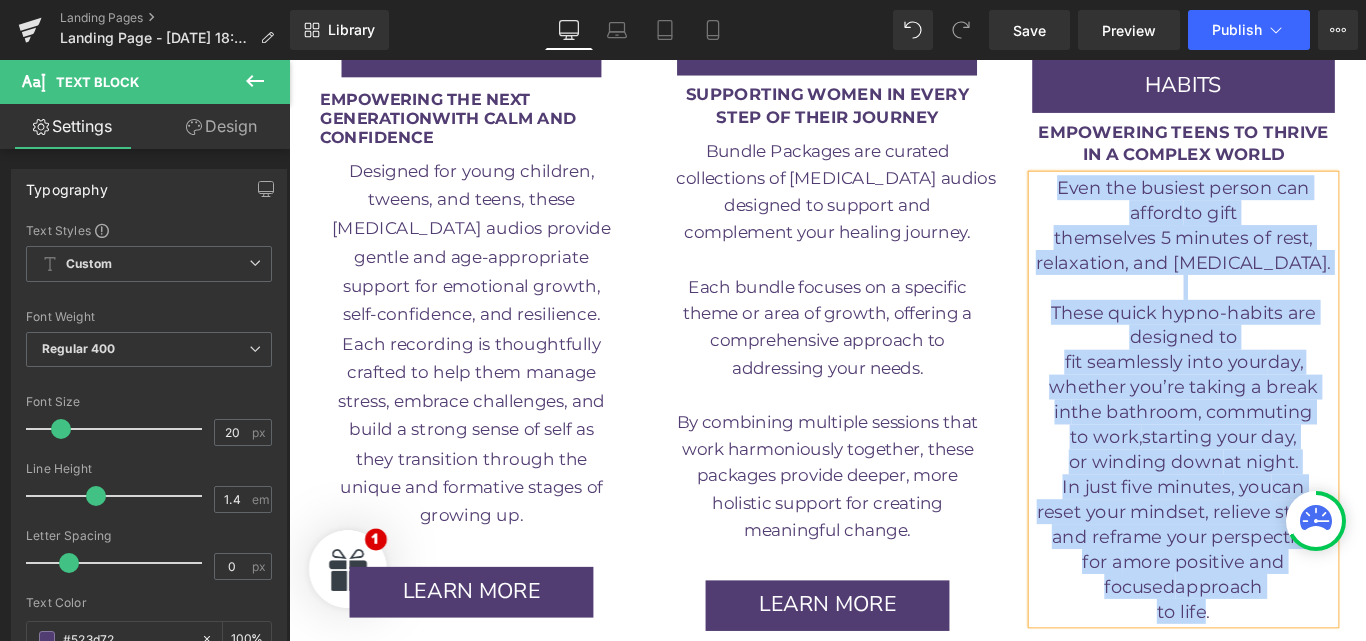 drag, startPoint x: 1138, startPoint y: 102, endPoint x: 1305, endPoint y: 598, distance: 523.3593 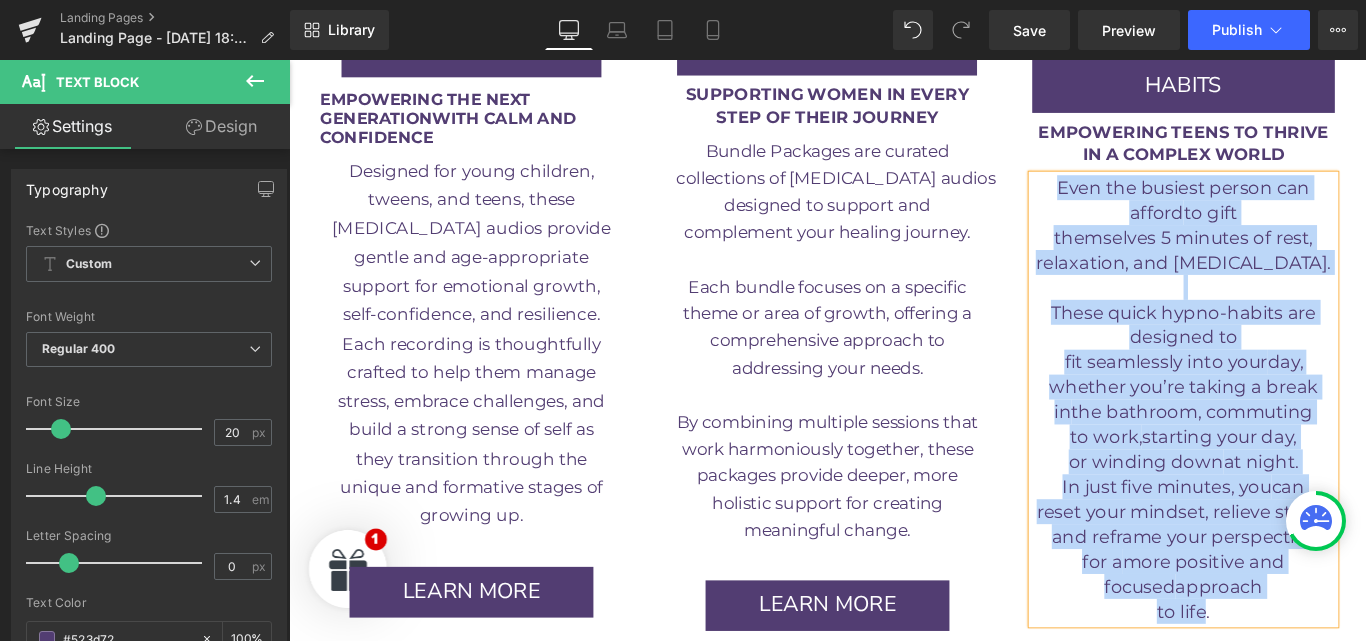 click on "Even the busiest person can  afford  to gift themselves 5 minutes of rest, relaxation, and [MEDICAL_DATA]. These quick hypno-habits are designed to  fit seamlessly into your  day,  whether you’re taking a break  in  the bathroom, commuting  to work,  starting your day,  or winding down  at night.  In just five minutes, you  can reset your mindset, relieve stress, and reframe your perspective  for a  more positive and  focused  approach to life.    Text Block         Row" at bounding box center [1294, 446] 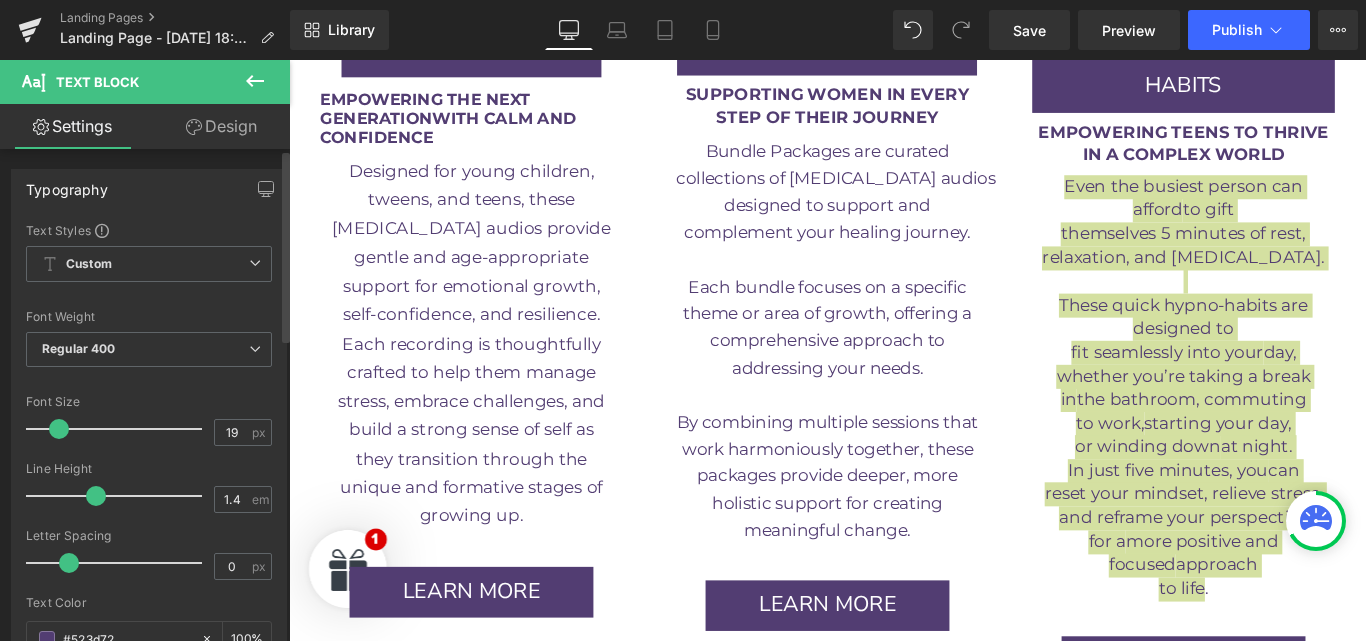 type on "18" 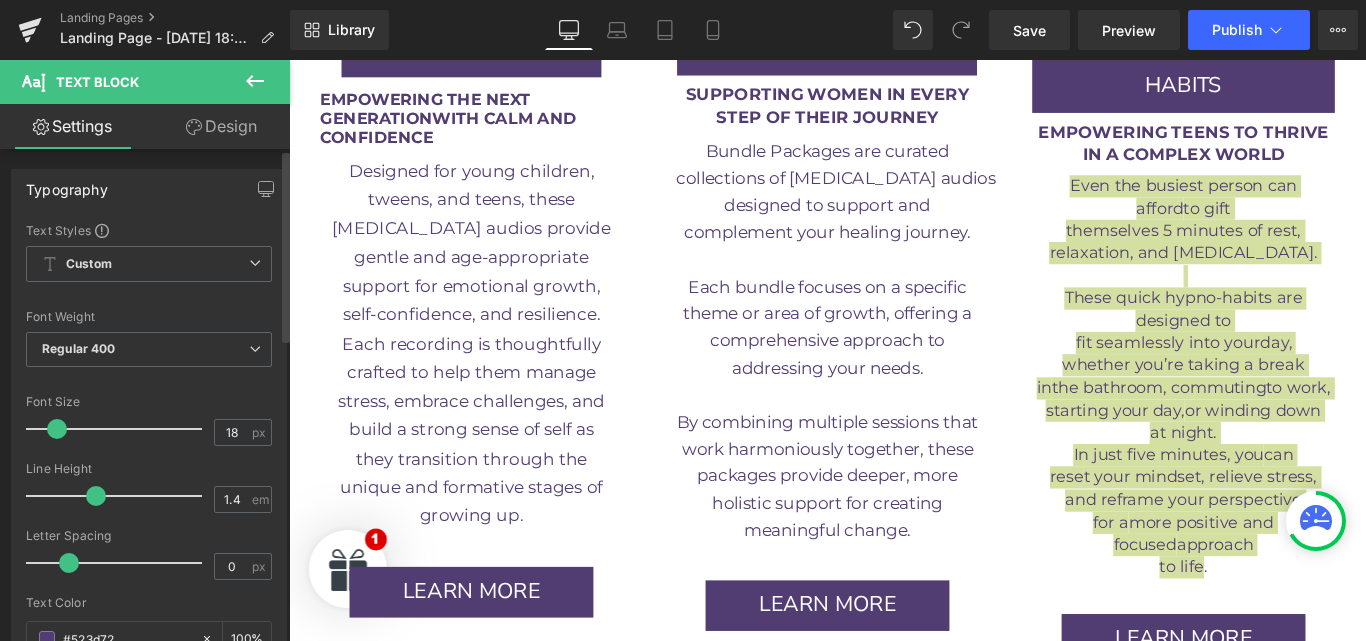 click at bounding box center [57, 429] 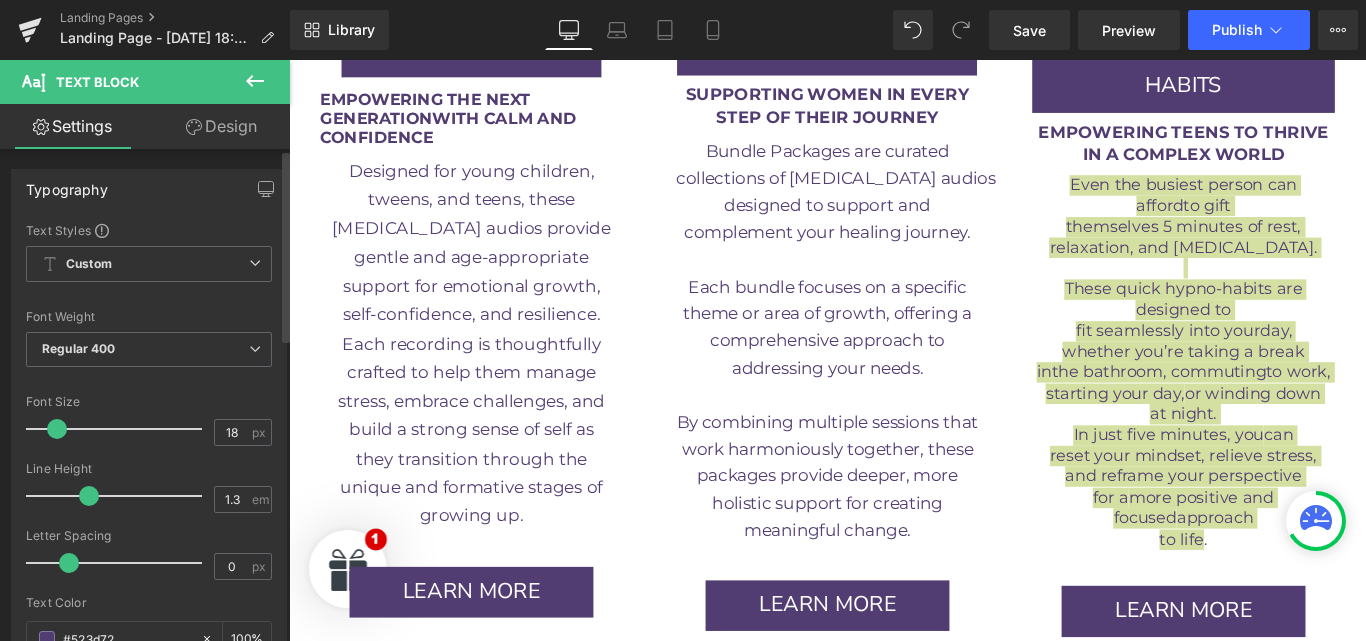 click at bounding box center (89, 496) 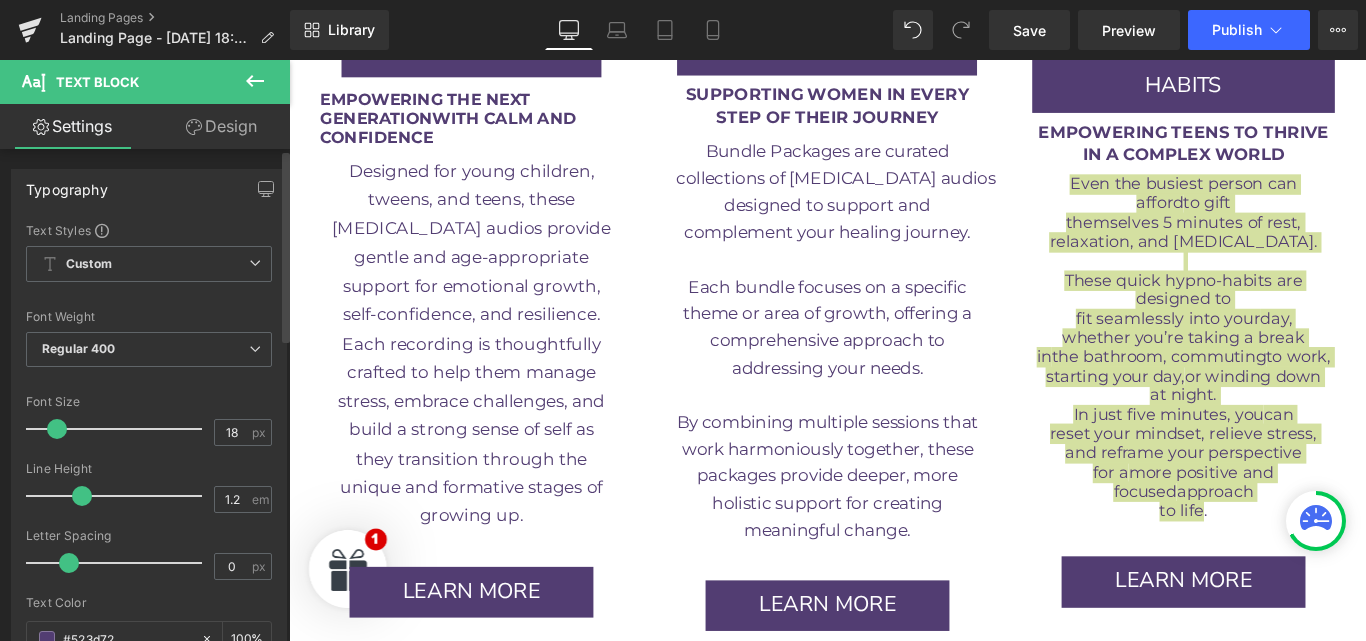 click at bounding box center (82, 496) 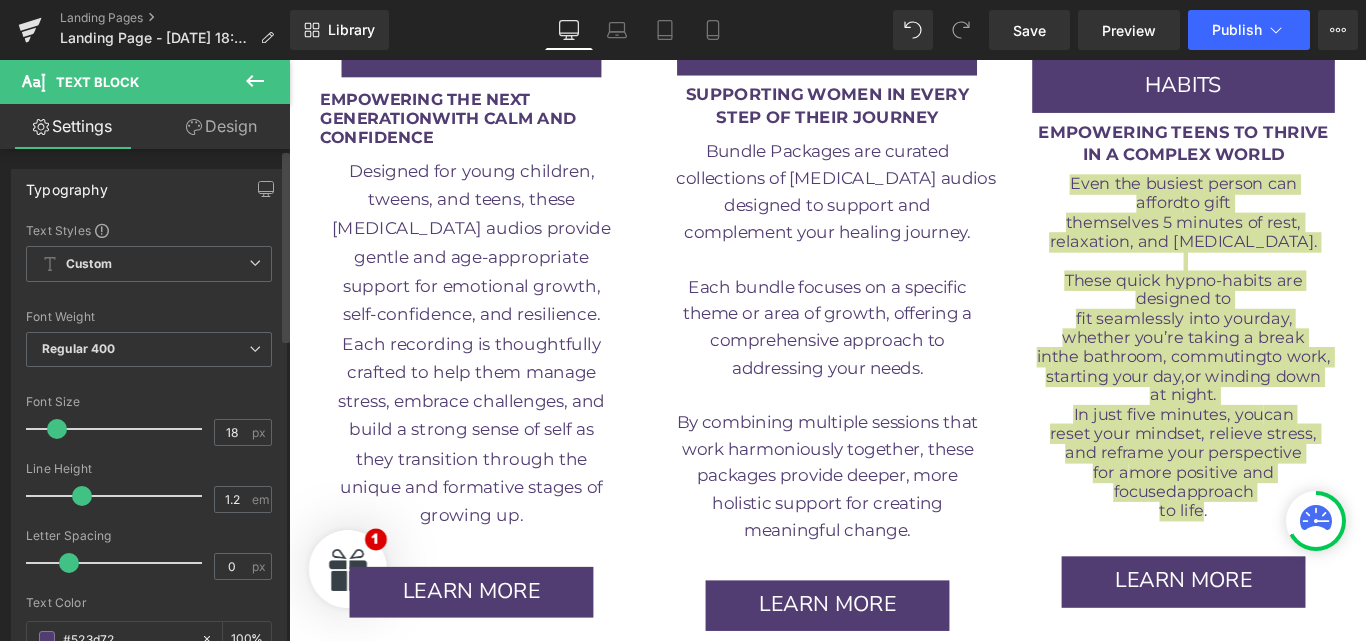 type on "19" 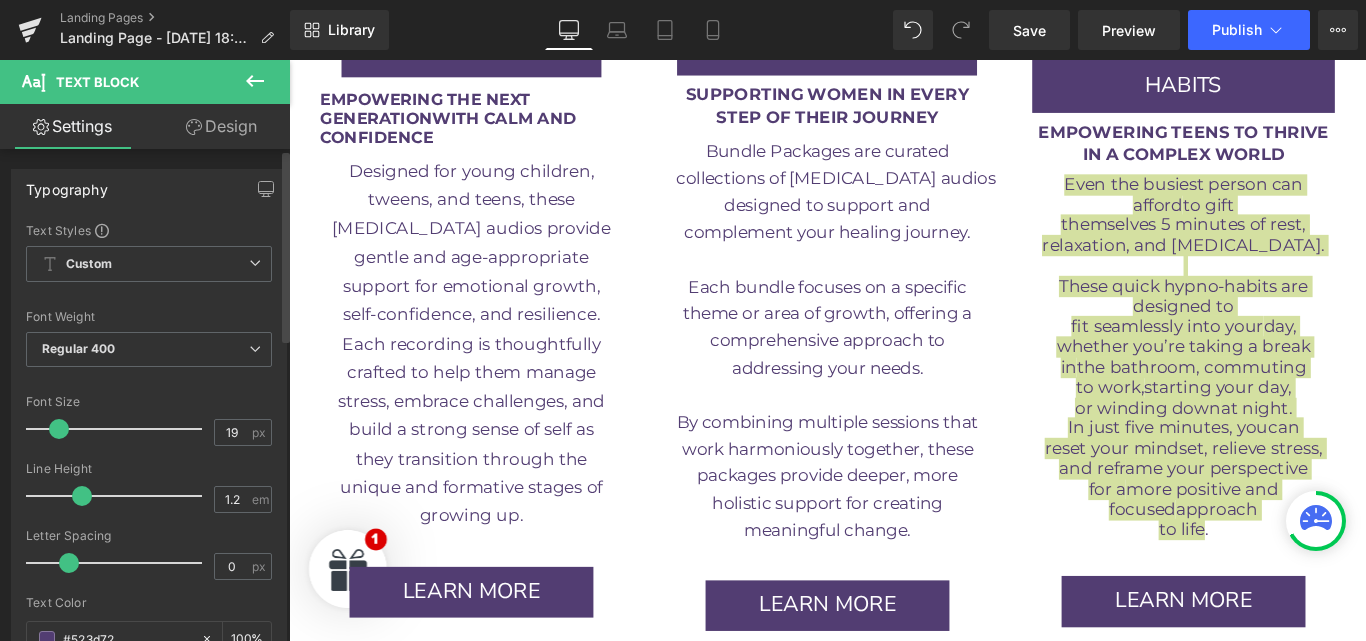 click at bounding box center [59, 429] 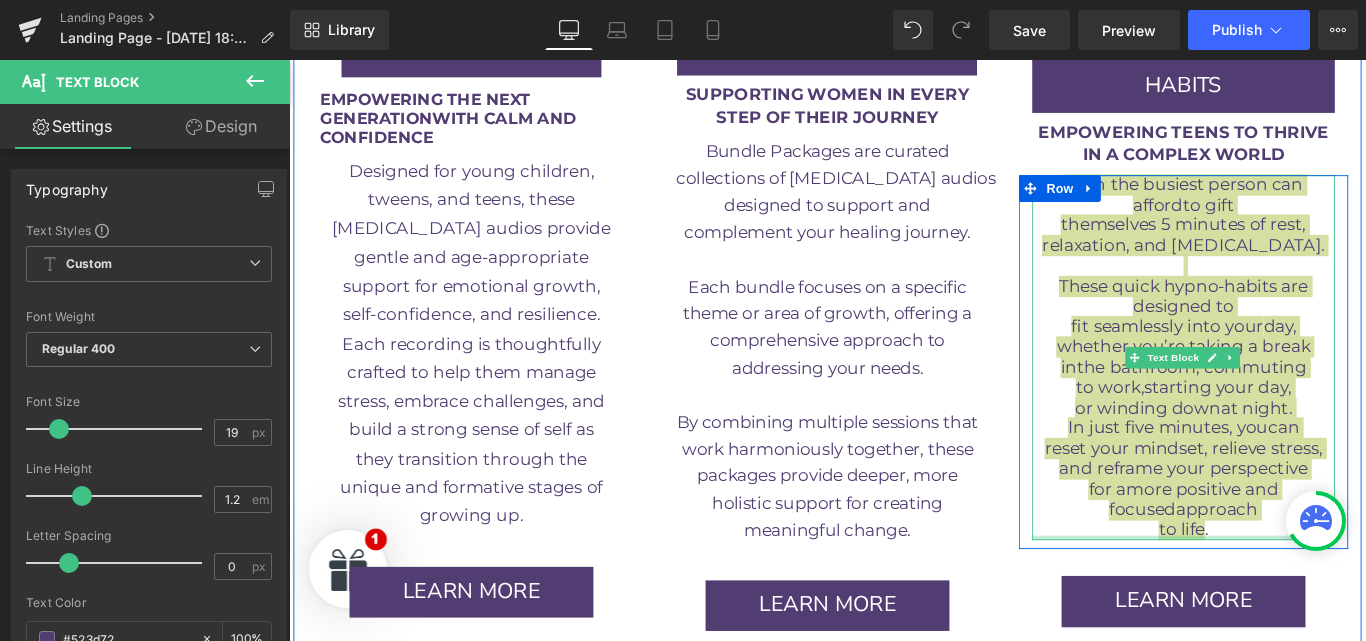 click at bounding box center [1294, 596] 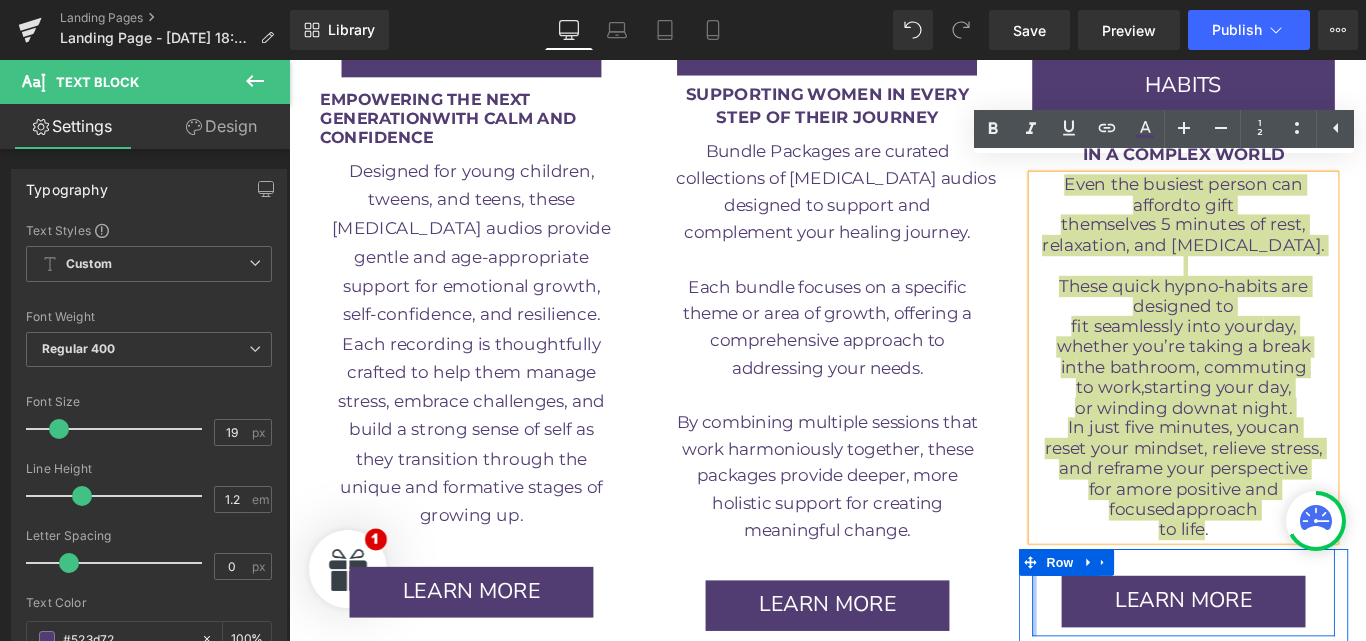 click at bounding box center (1126, 658) 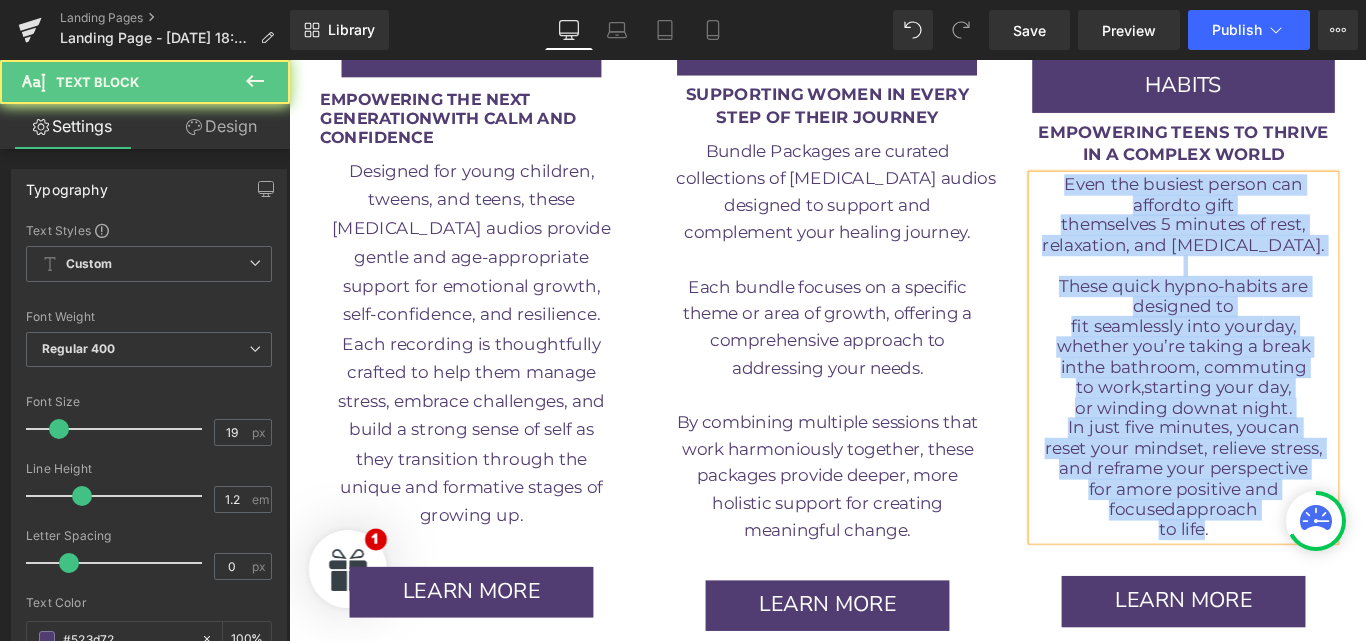 click on "and reframe your perspective" at bounding box center [1293, 518] 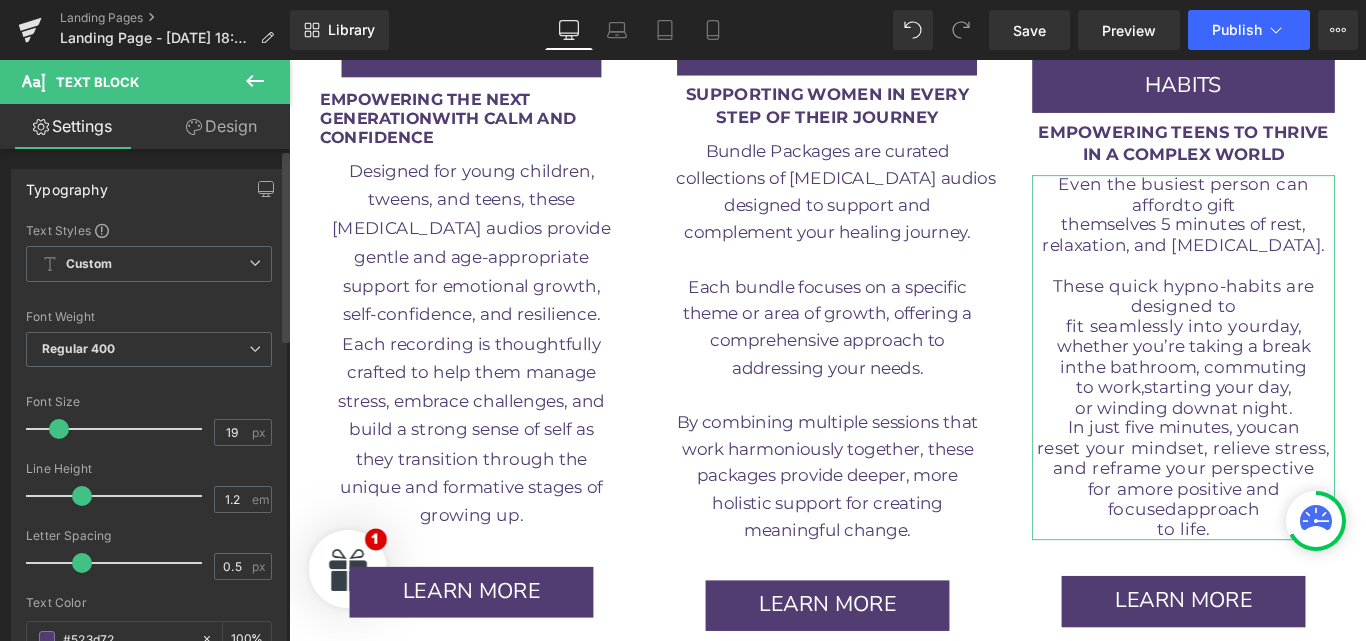 type on "0.4" 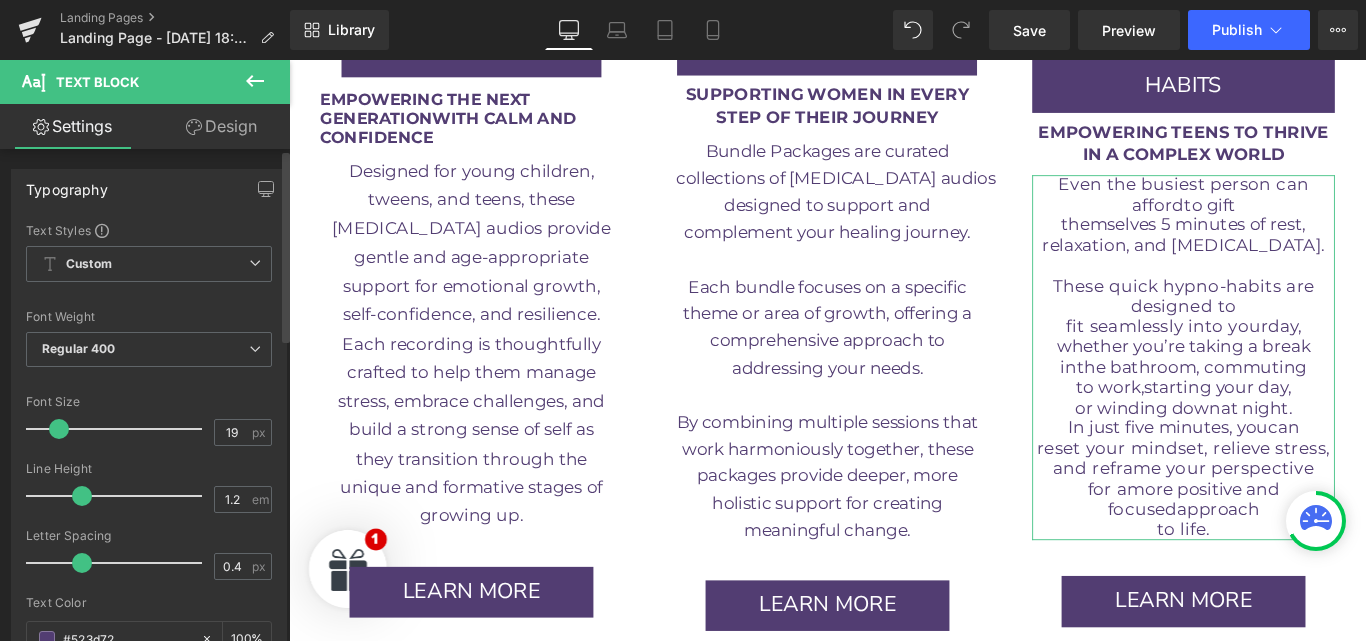 drag, startPoint x: 72, startPoint y: 559, endPoint x: 85, endPoint y: 564, distance: 13.928389 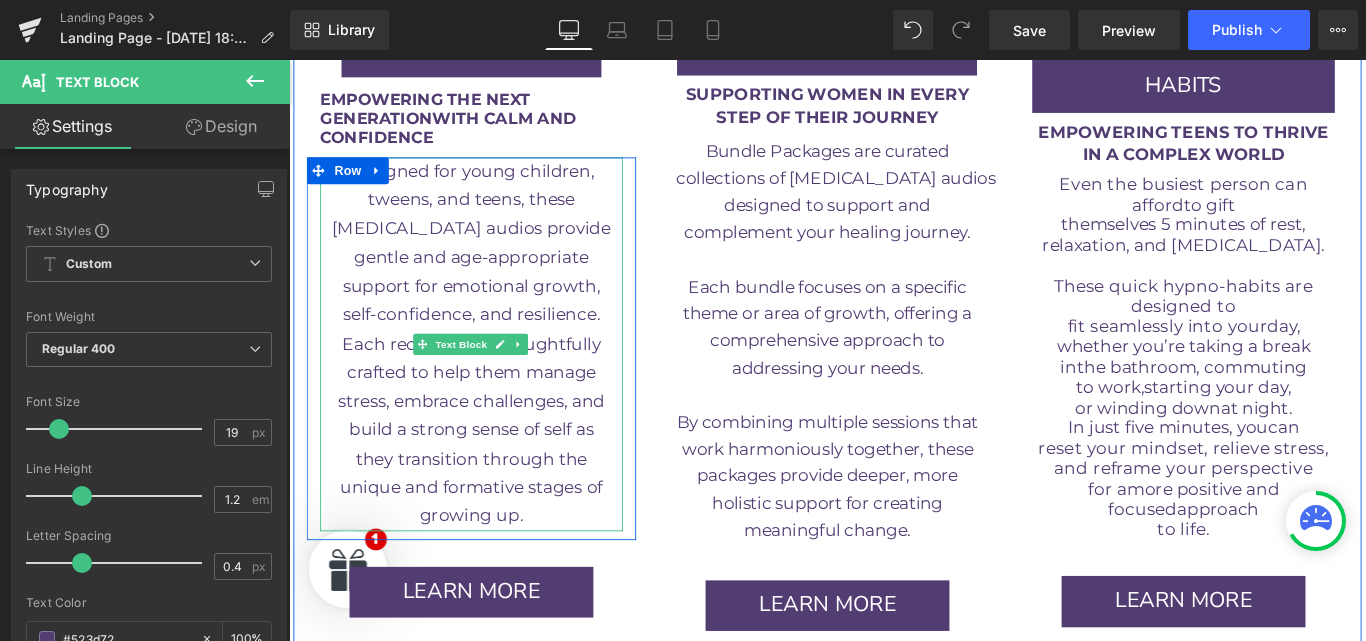 click on "unique and formative stages of" at bounding box center [494, 540] 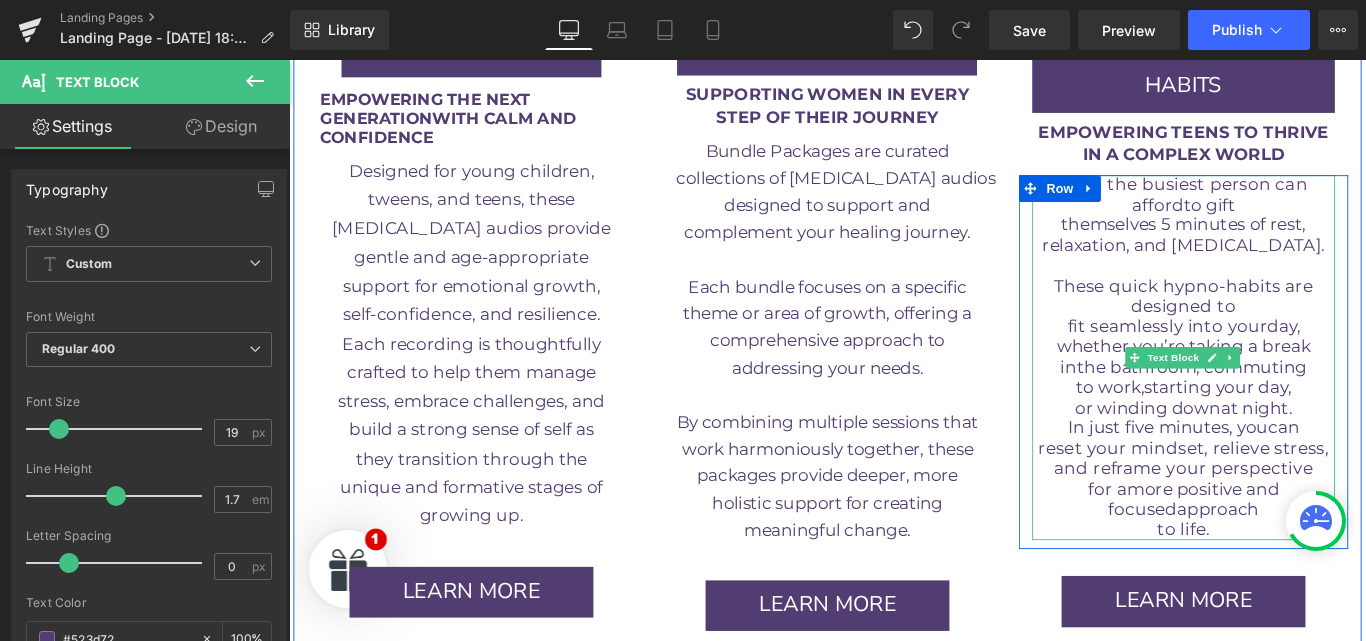 click on "or winding down" at bounding box center (1254, 450) 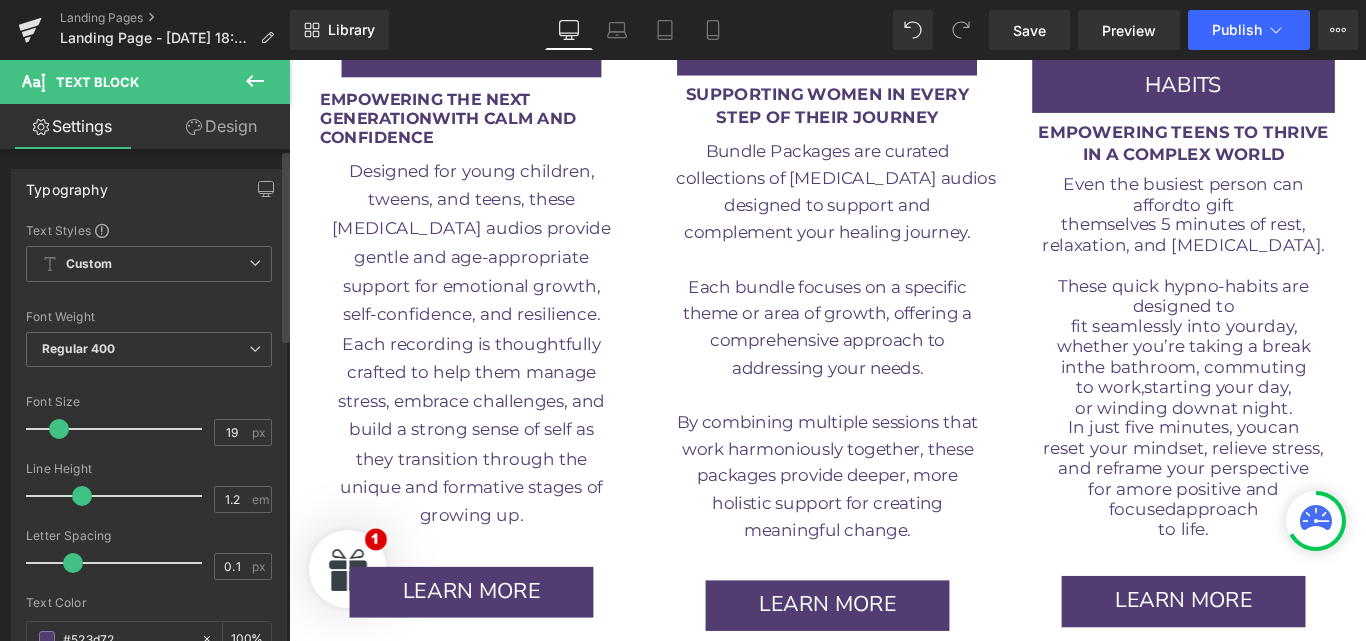type on "0" 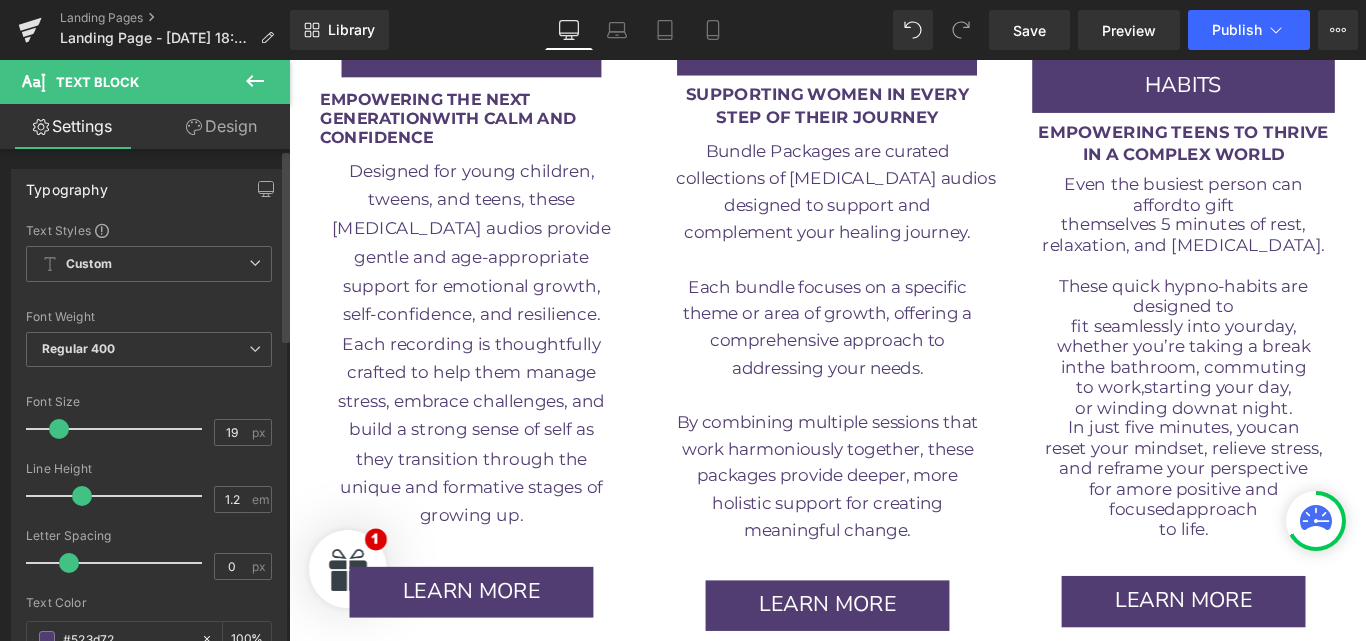 drag, startPoint x: 78, startPoint y: 562, endPoint x: 65, endPoint y: 559, distance: 13.341664 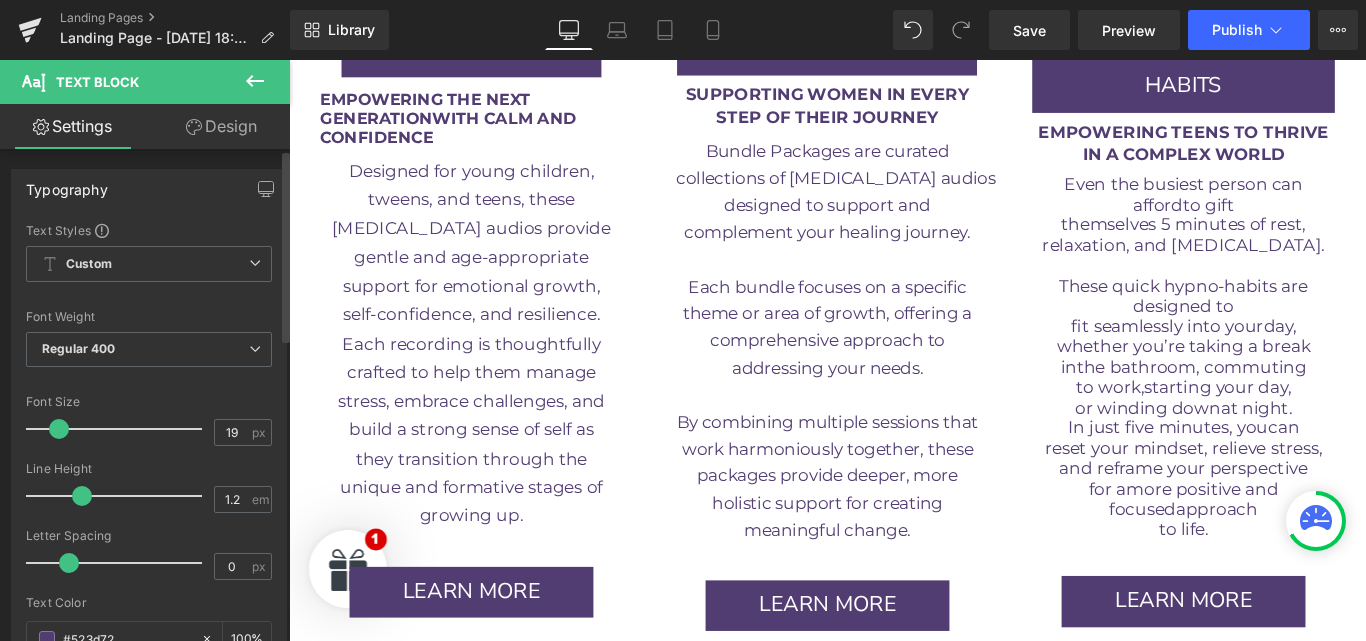 click at bounding box center (69, 563) 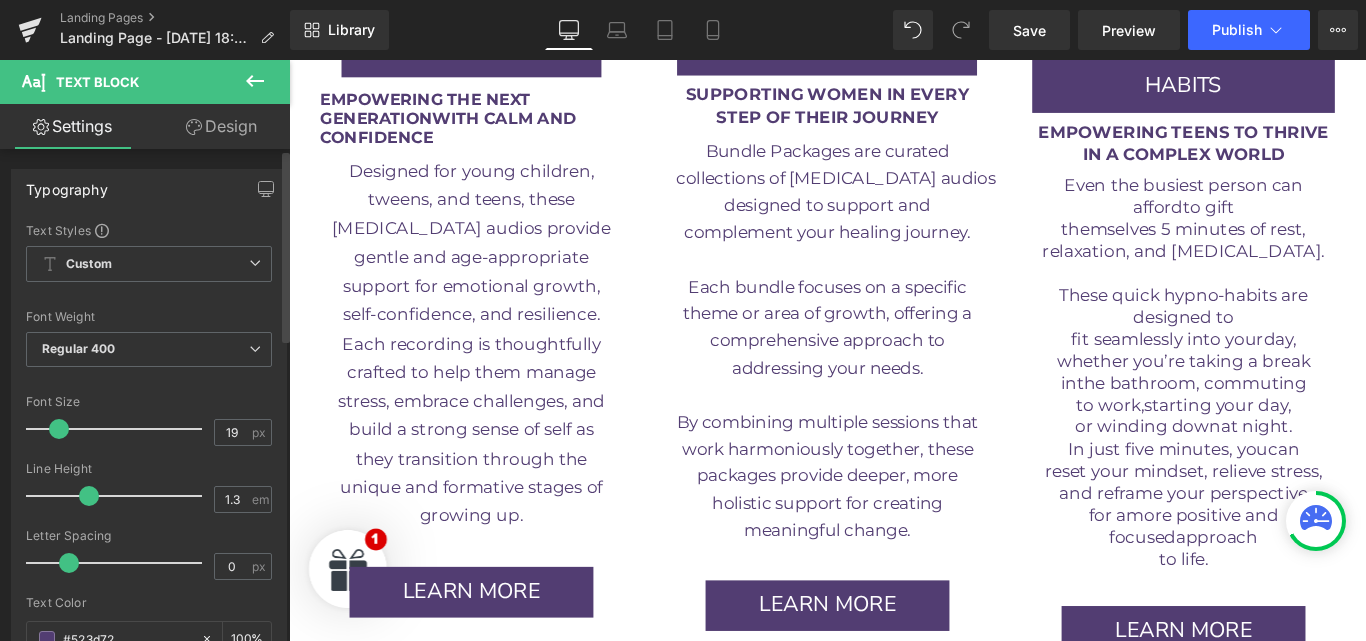 type on "1.2" 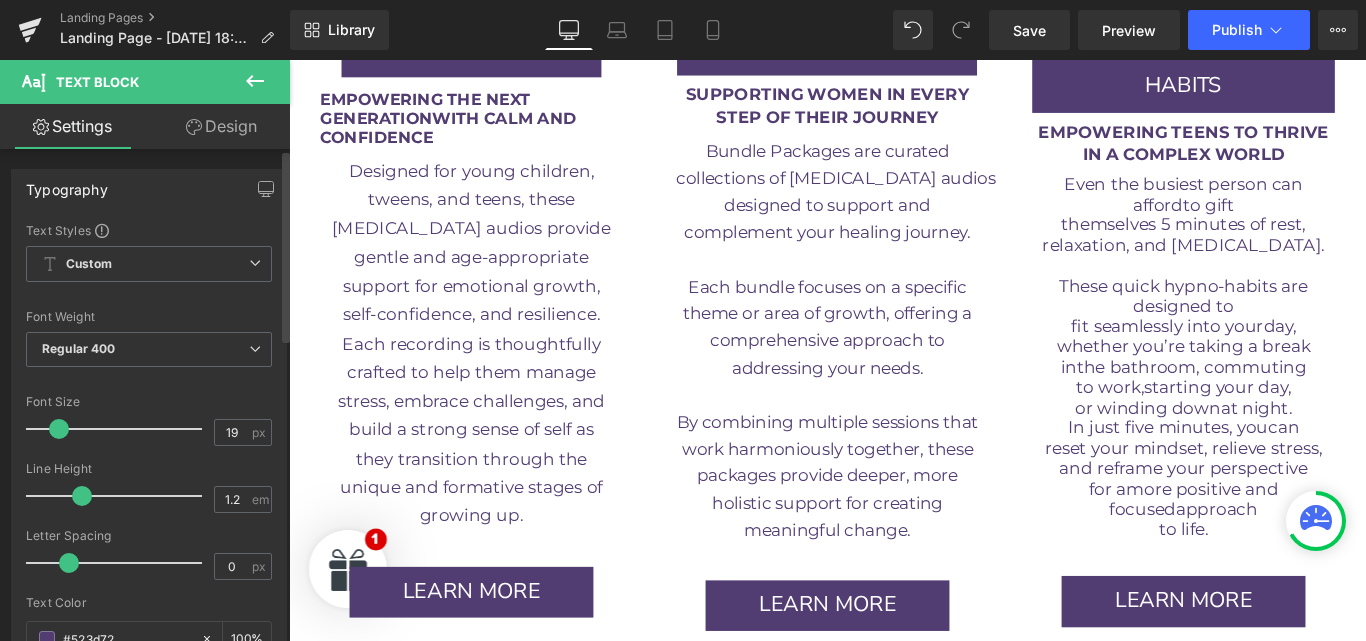 click at bounding box center (82, 496) 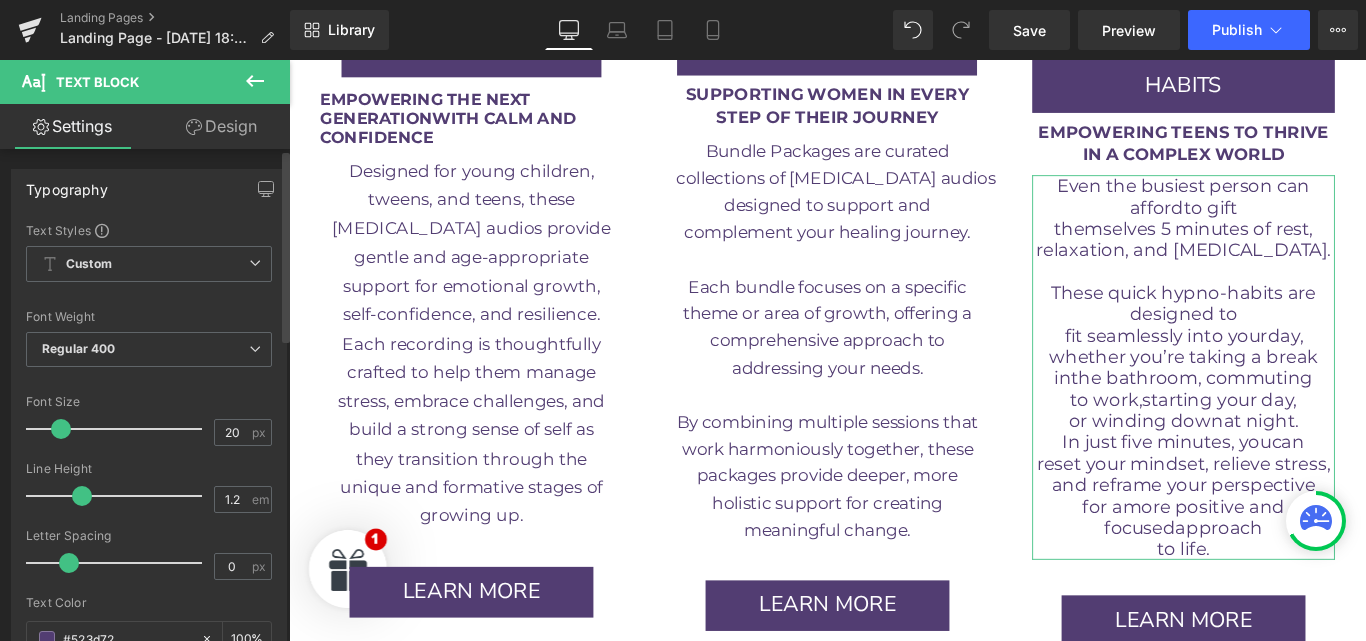 click at bounding box center [61, 429] 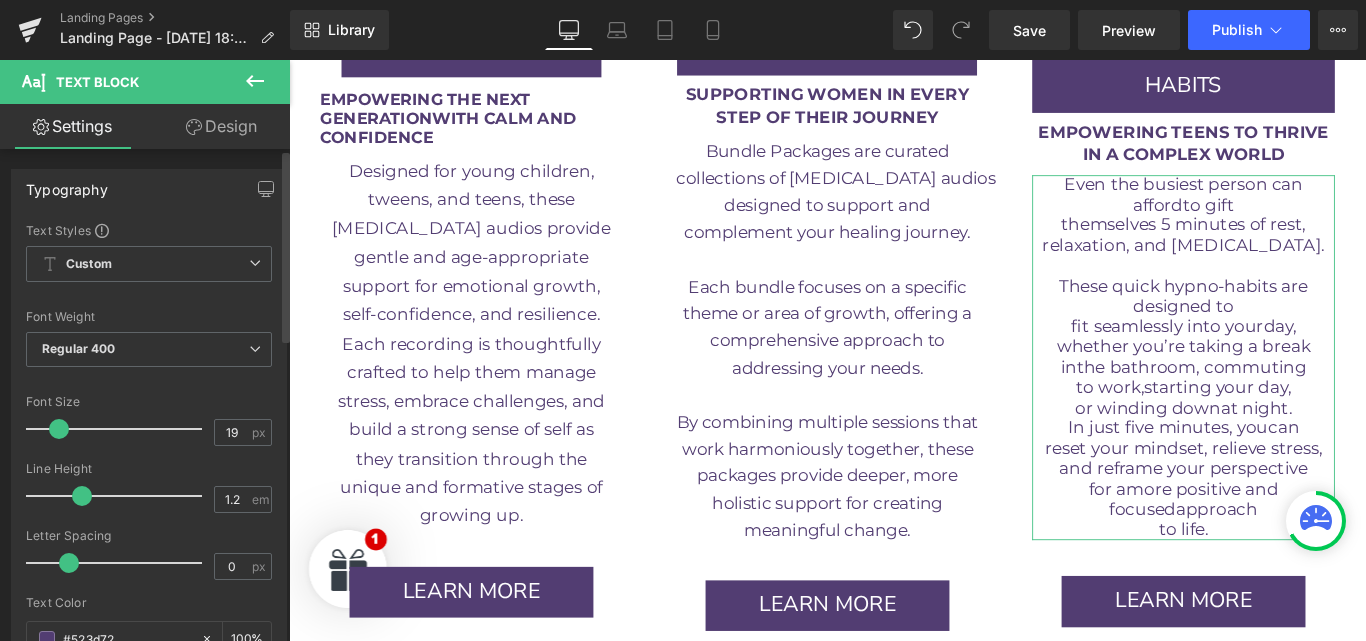click at bounding box center (59, 429) 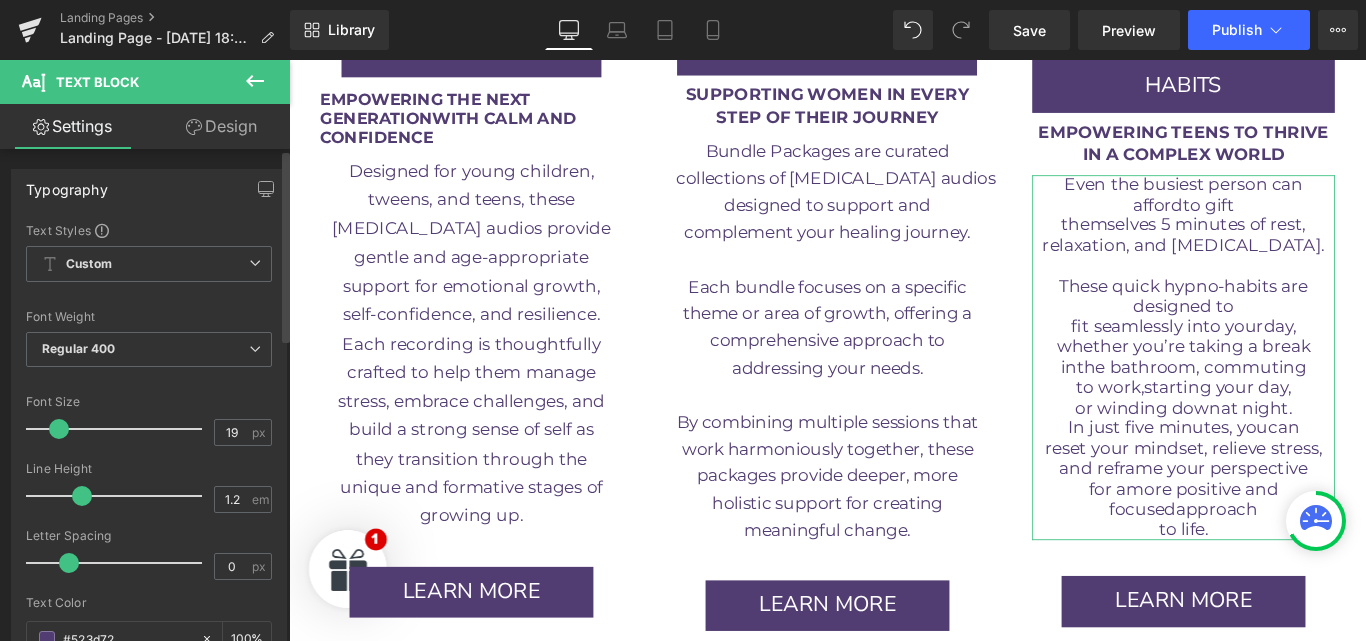 click at bounding box center (82, 496) 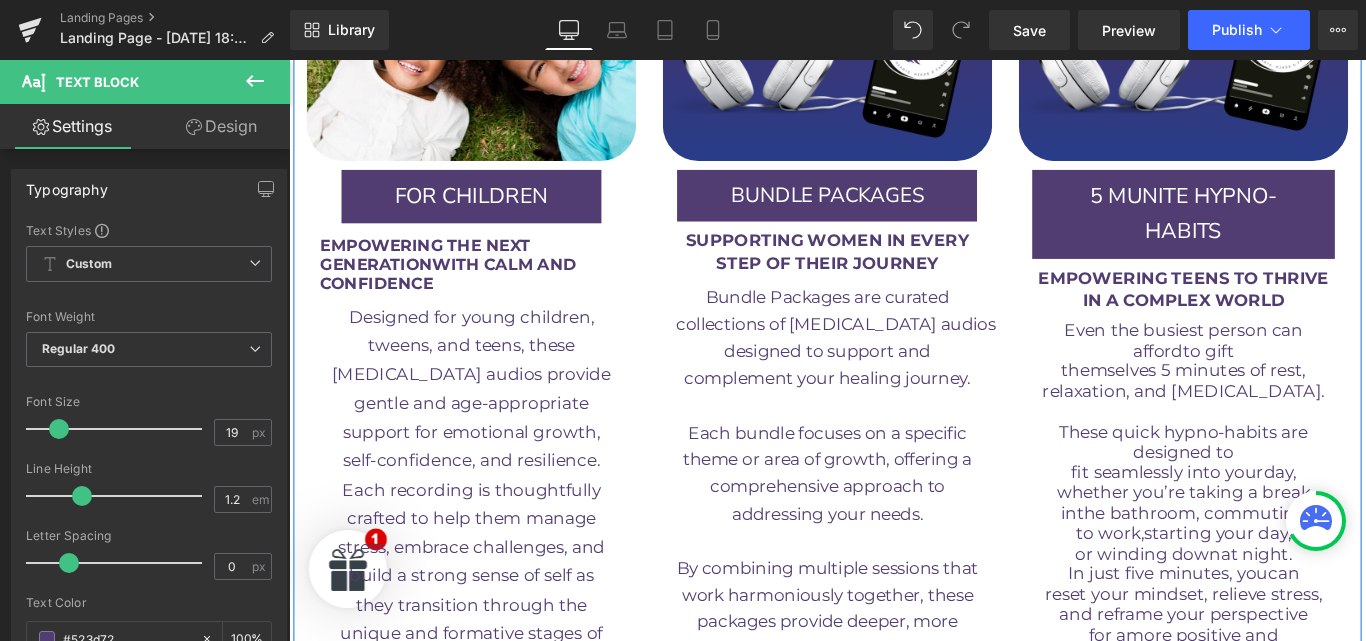 scroll, scrollTop: 4027, scrollLeft: 0, axis: vertical 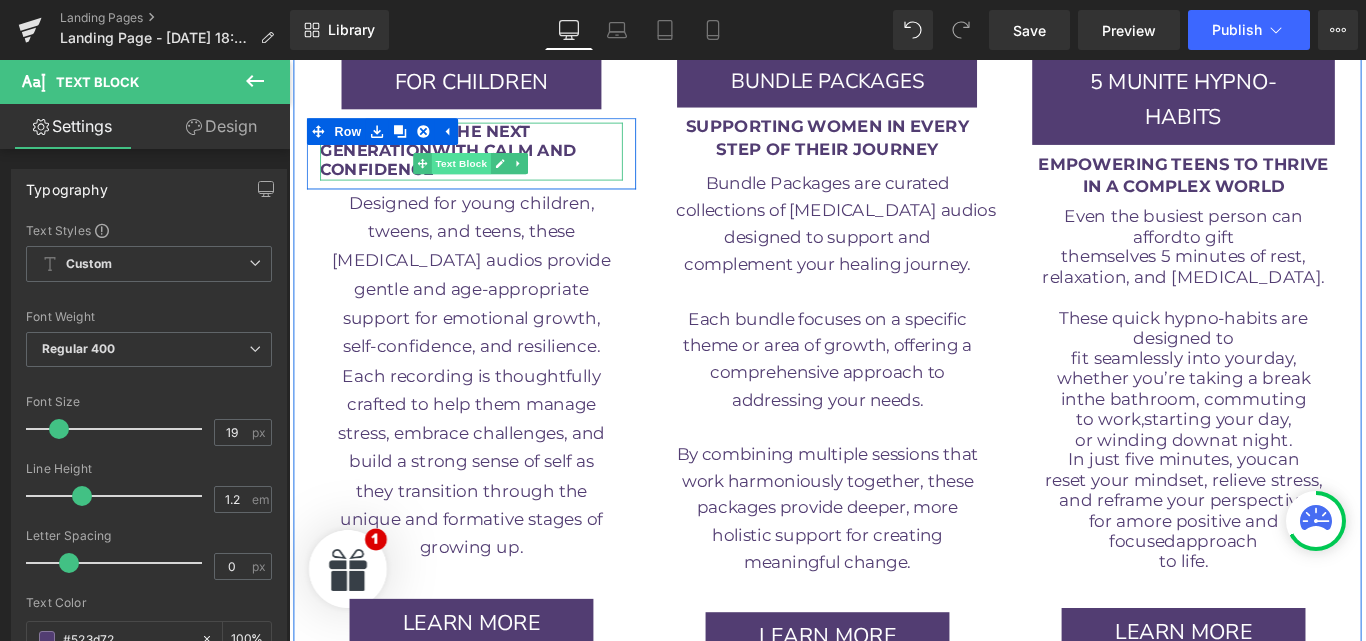 click on "Text Block" at bounding box center [483, 176] 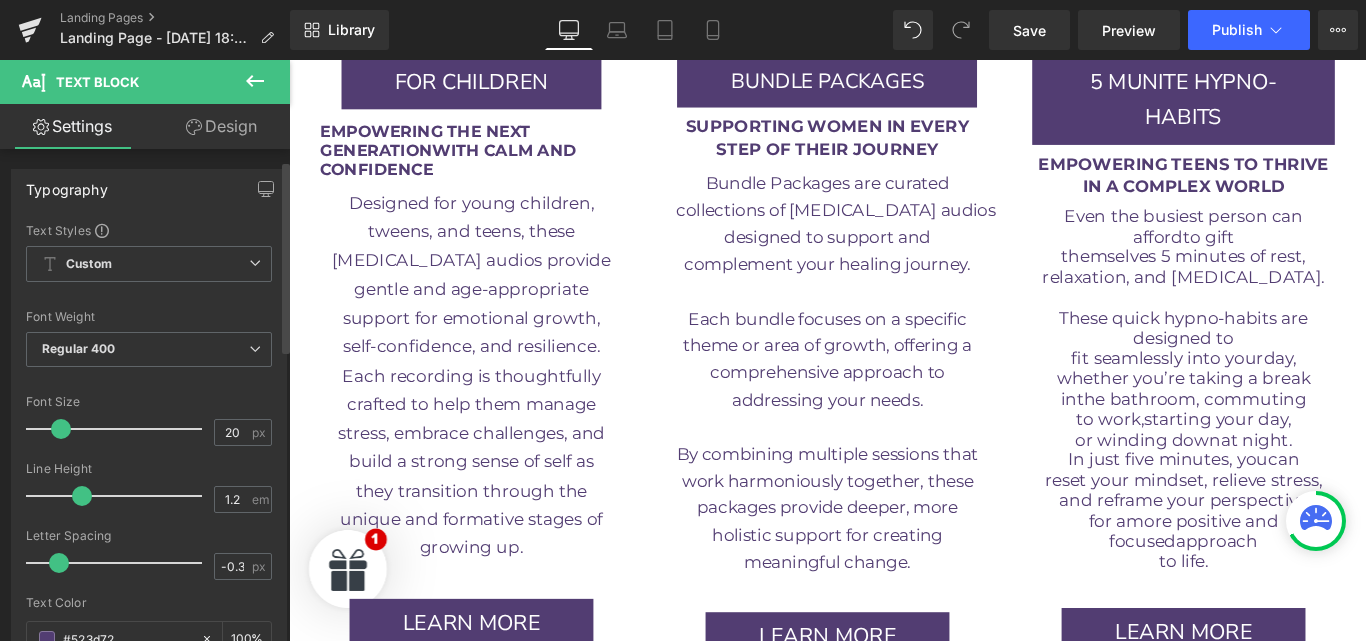 scroll, scrollTop: 4003, scrollLeft: 0, axis: vertical 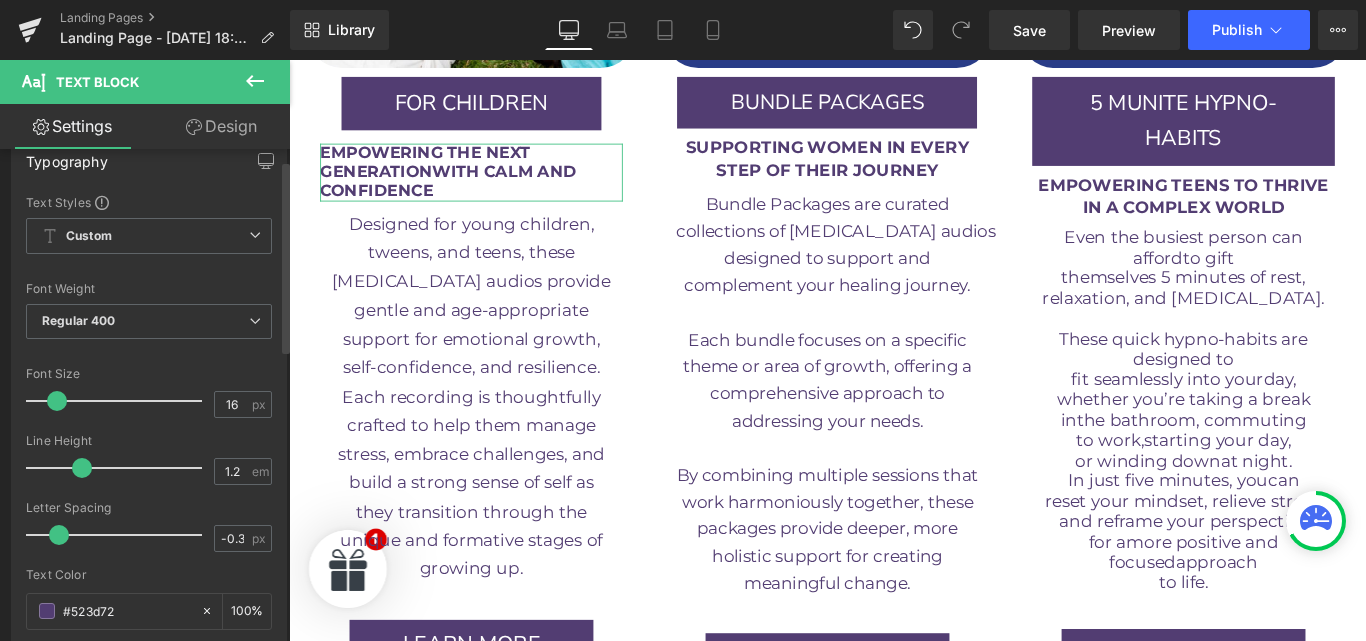 click at bounding box center [57, 401] 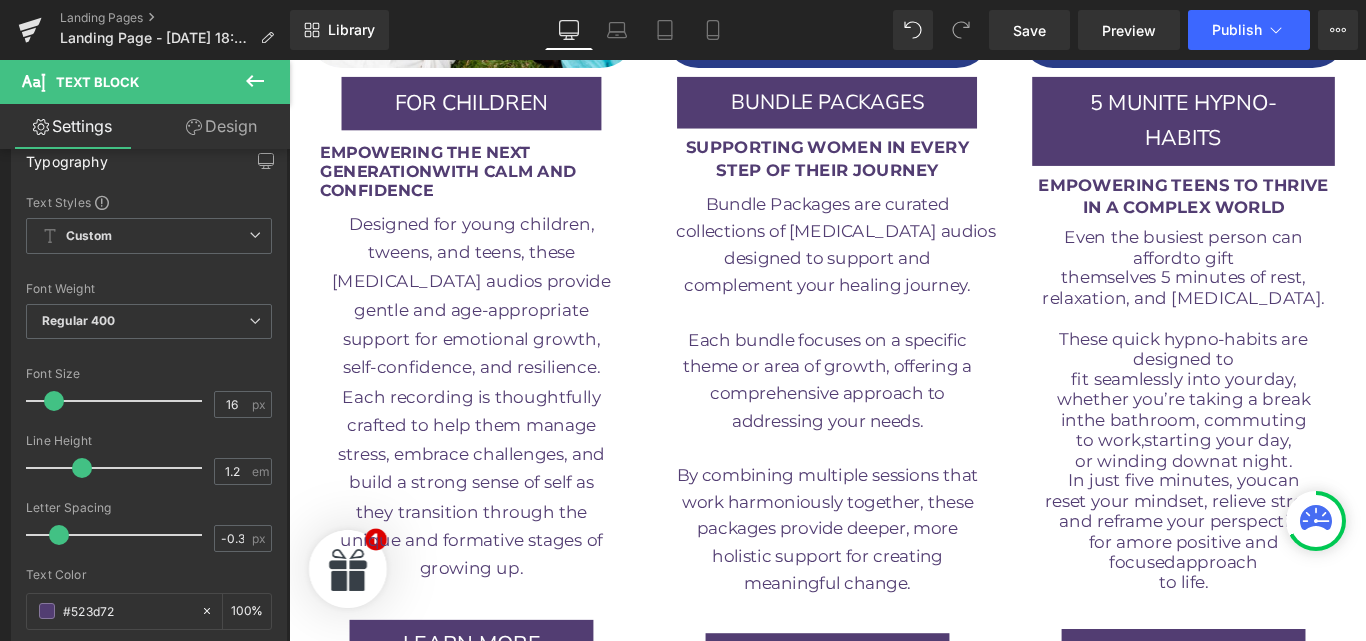 click at bounding box center [894, 386] 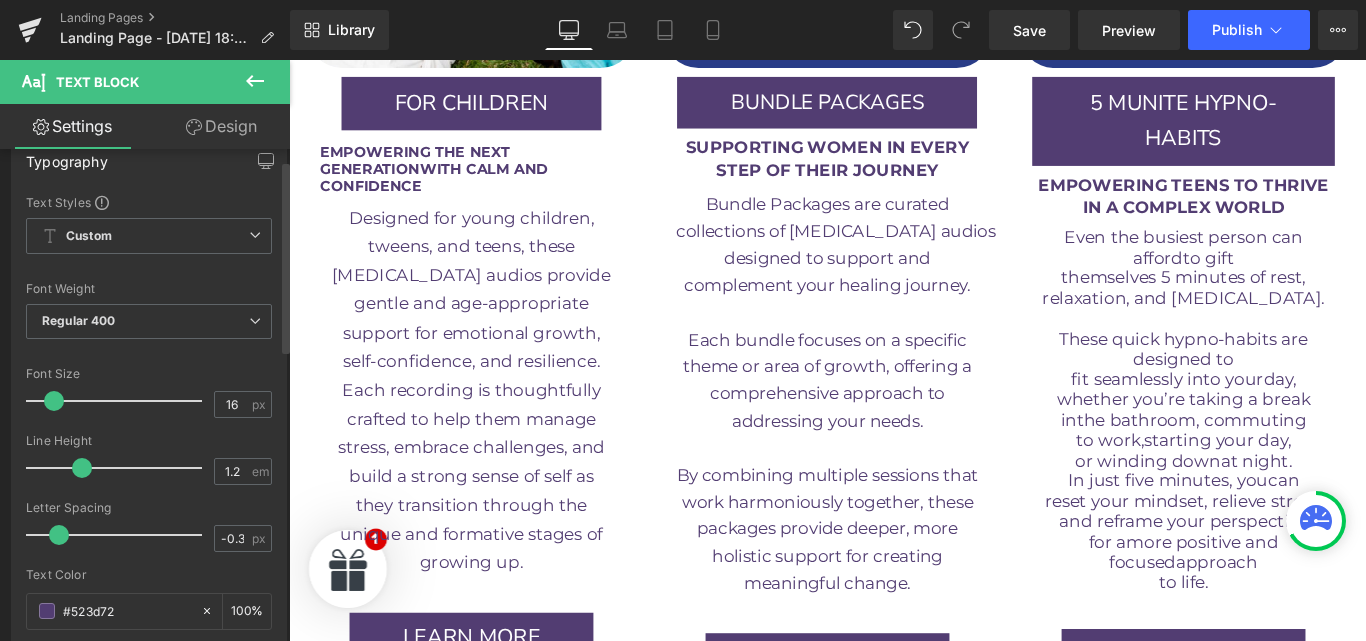 scroll, scrollTop: 4004, scrollLeft: 0, axis: vertical 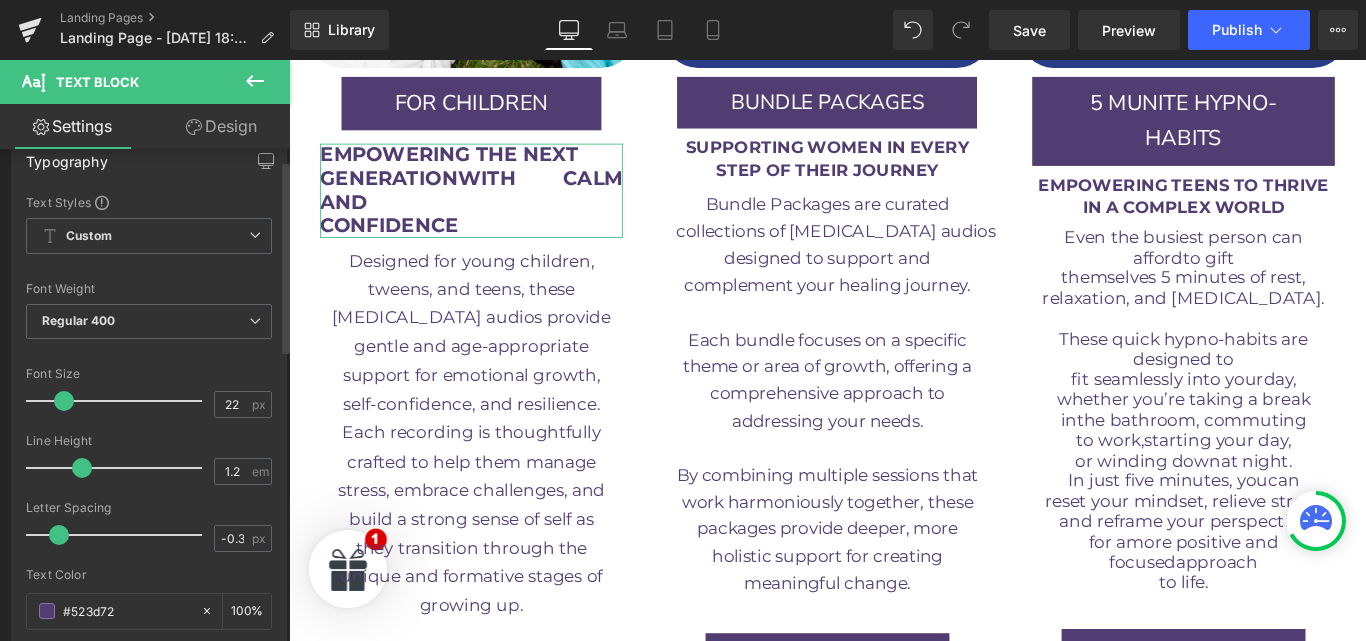 click at bounding box center (64, 401) 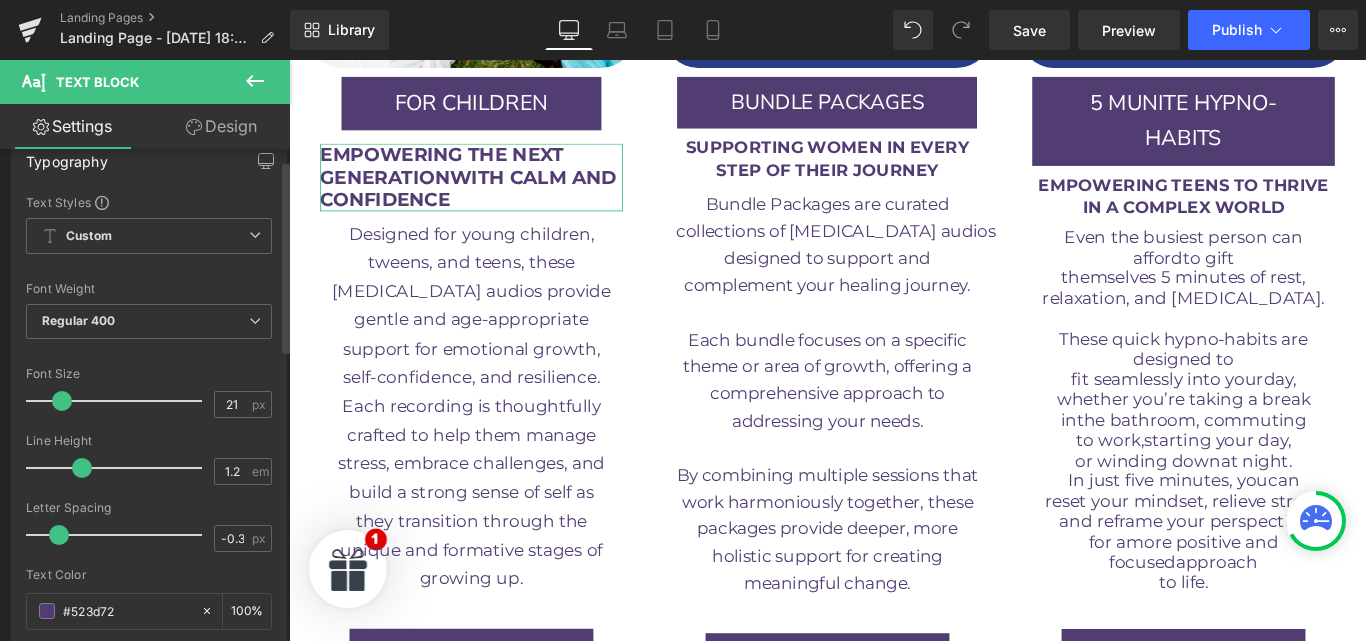 scroll, scrollTop: 4004, scrollLeft: 0, axis: vertical 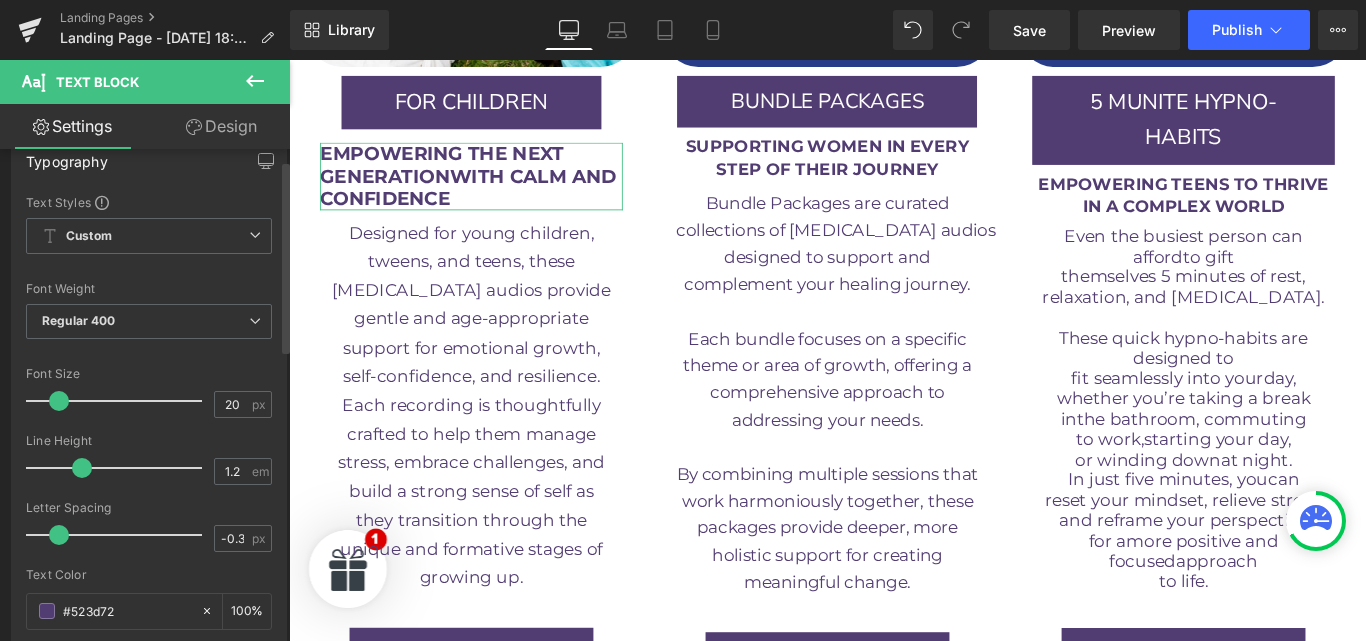 type on "19" 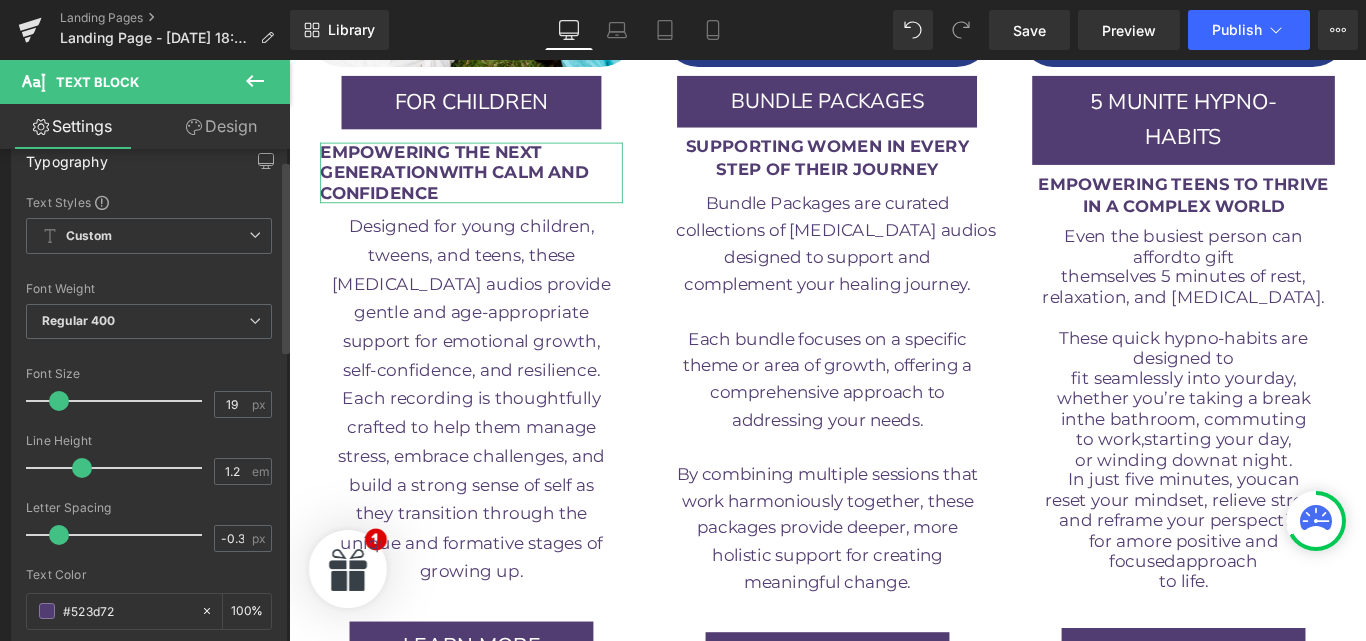 scroll, scrollTop: 4003, scrollLeft: 0, axis: vertical 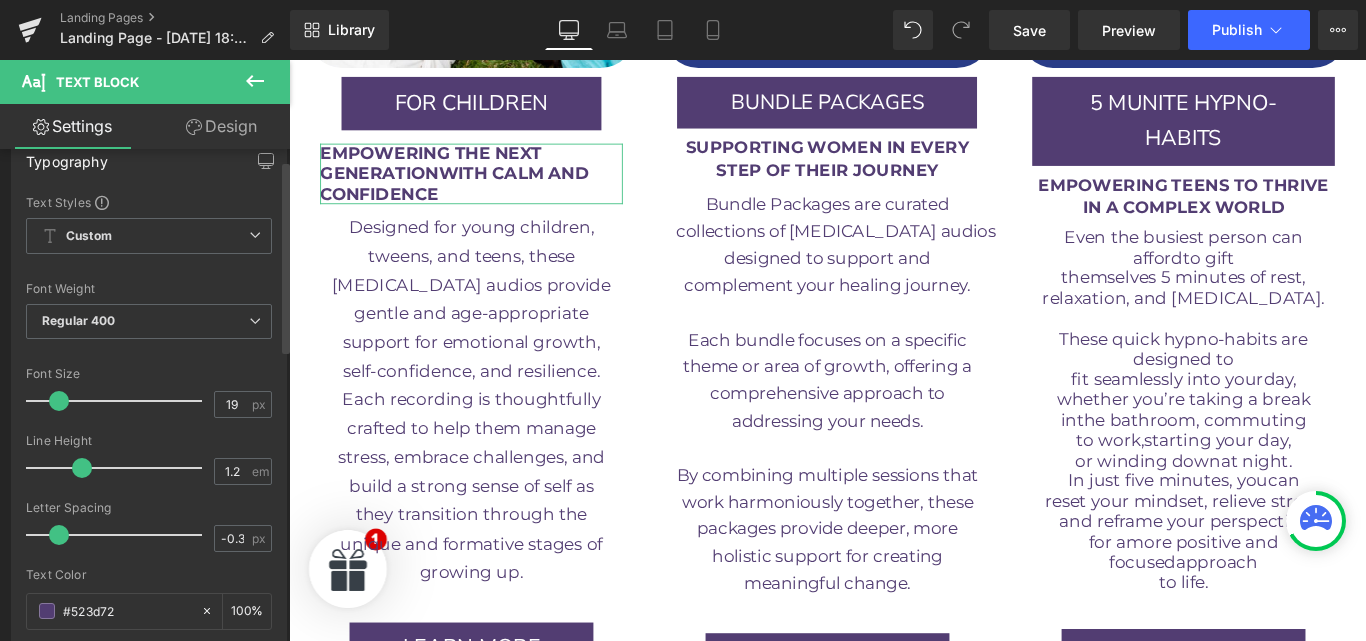 click at bounding box center [59, 401] 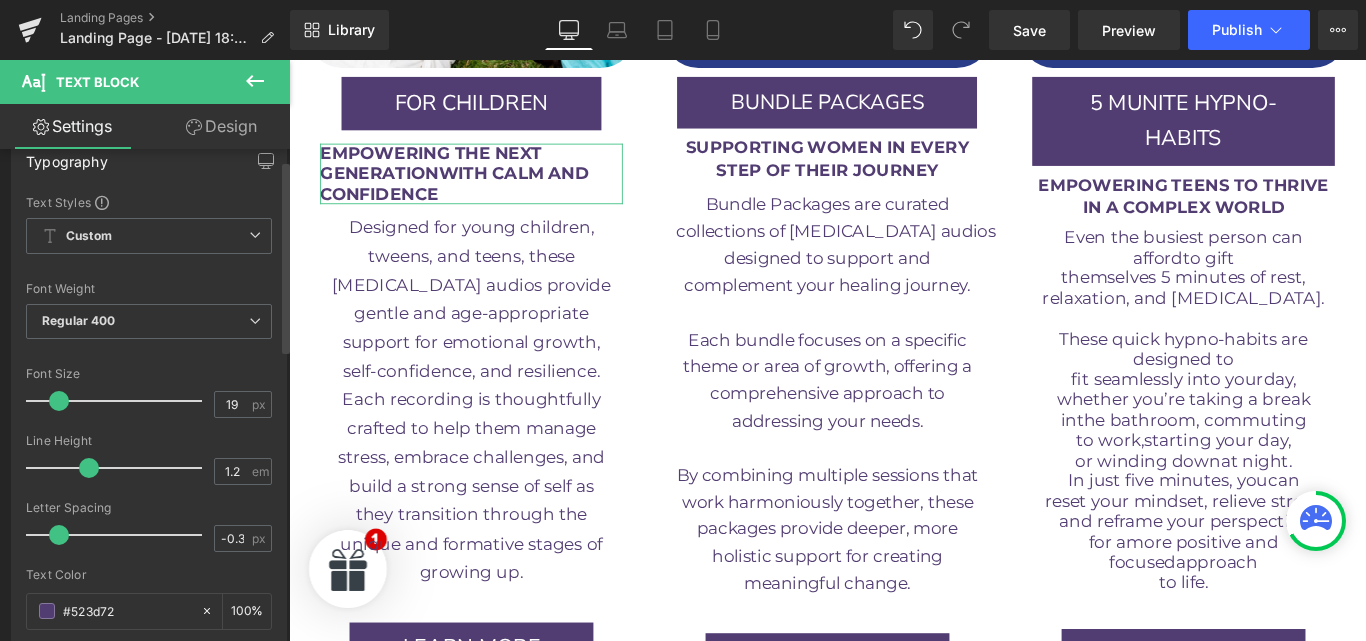 type on "1.3" 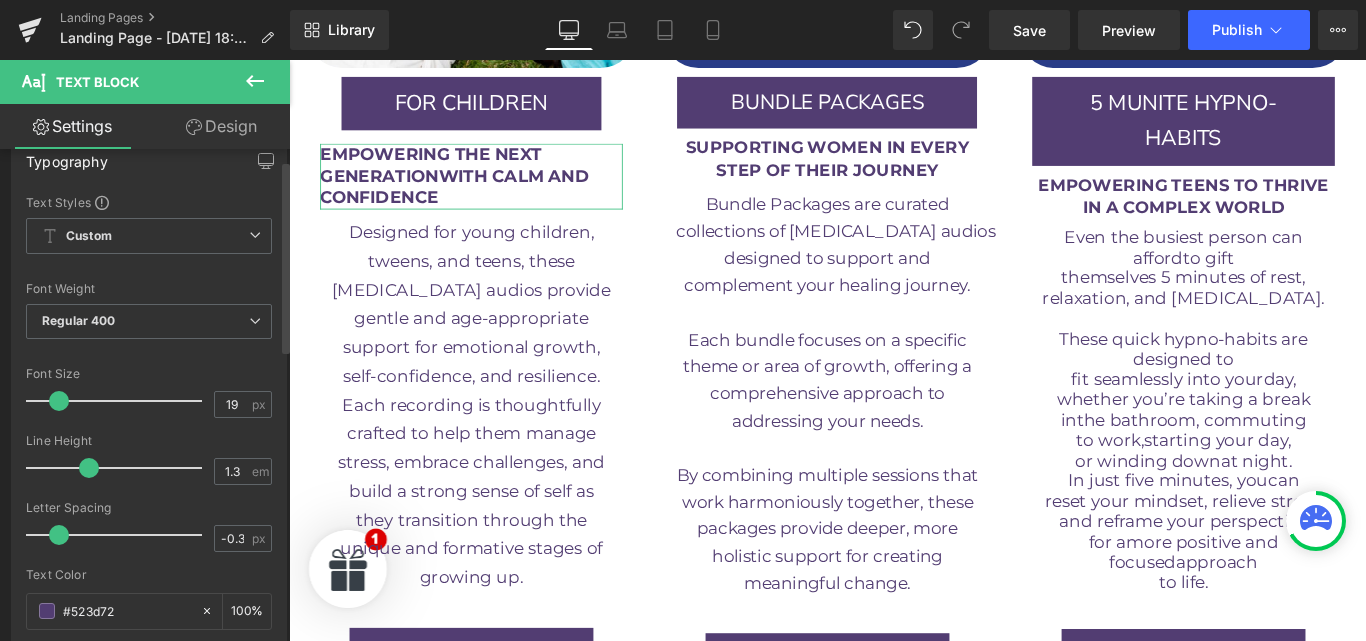 scroll, scrollTop: 4004, scrollLeft: 0, axis: vertical 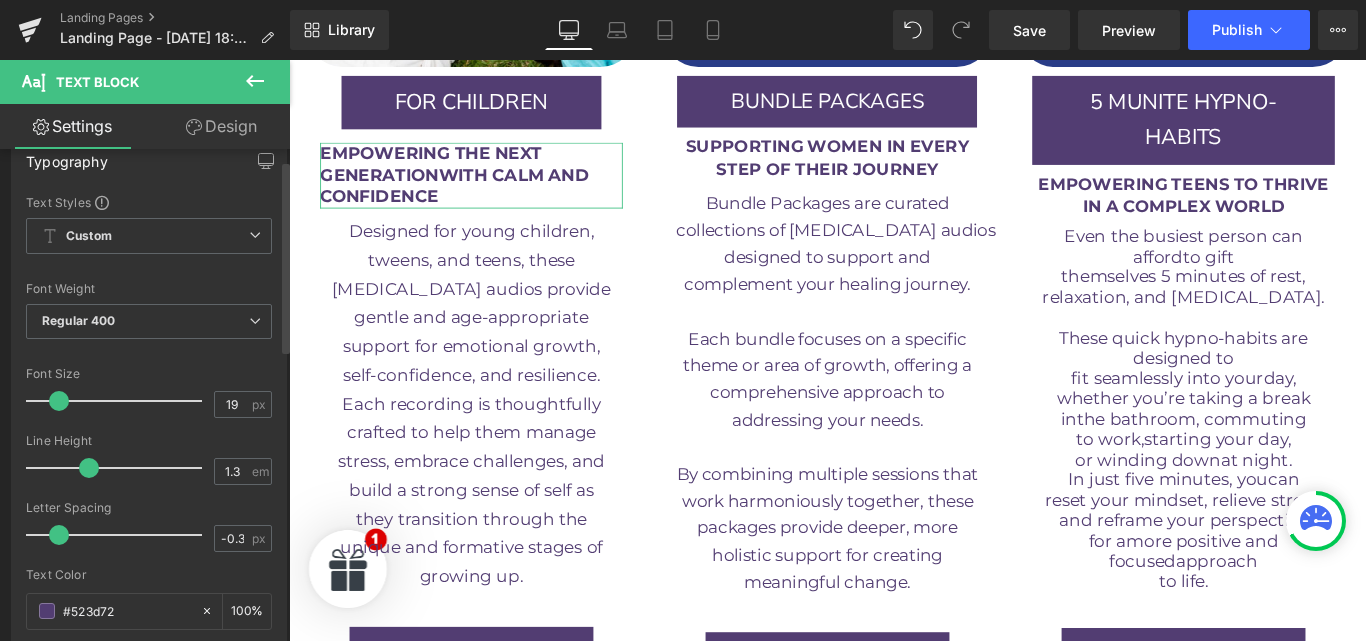 click at bounding box center (89, 468) 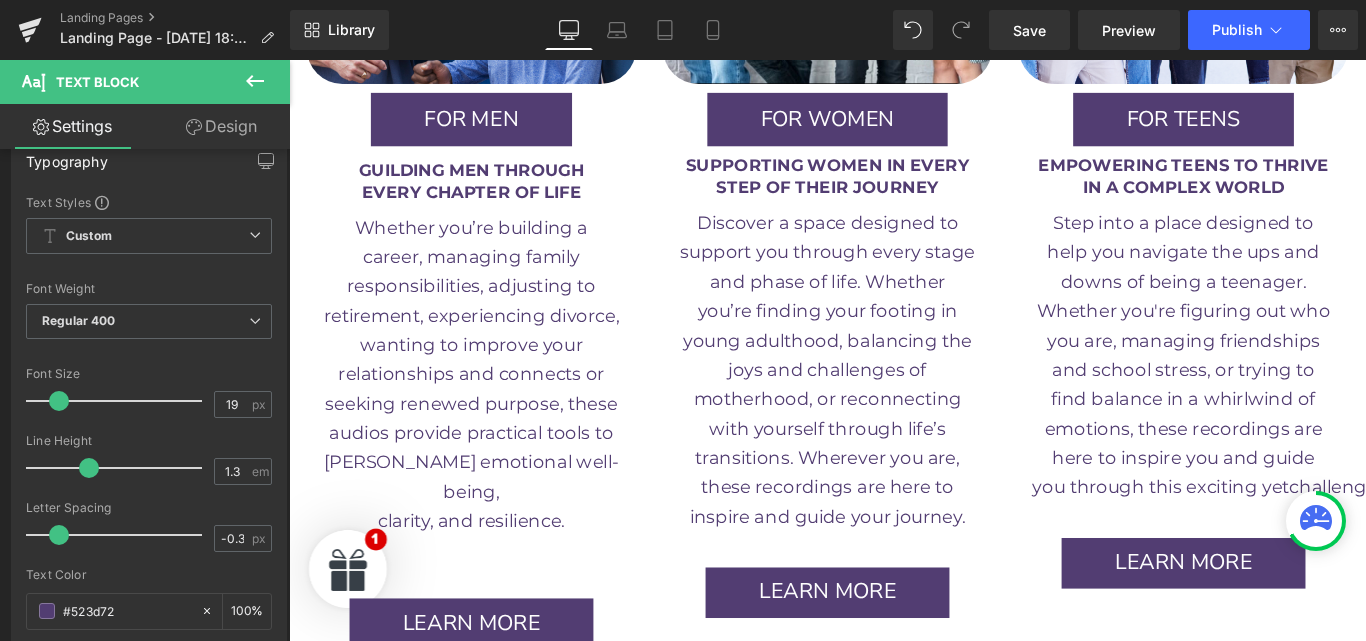 scroll, scrollTop: 2928, scrollLeft: 0, axis: vertical 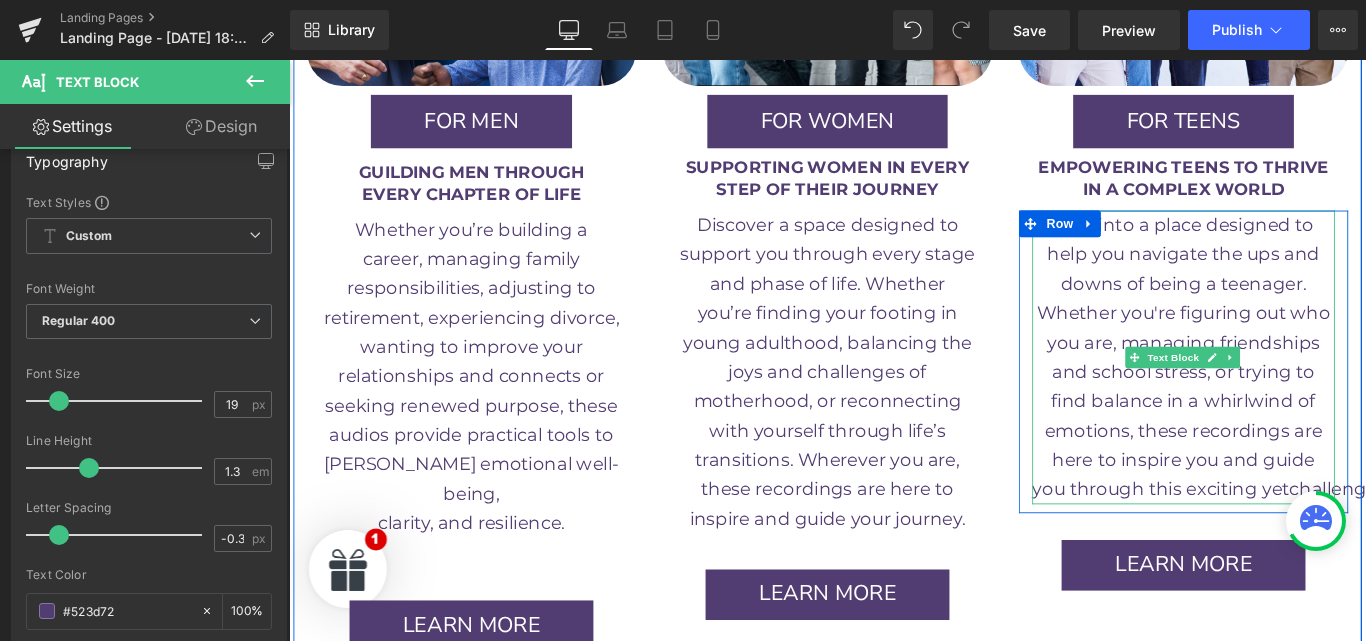 click on "you through this exciting yet" at bounding box center (1268, 542) 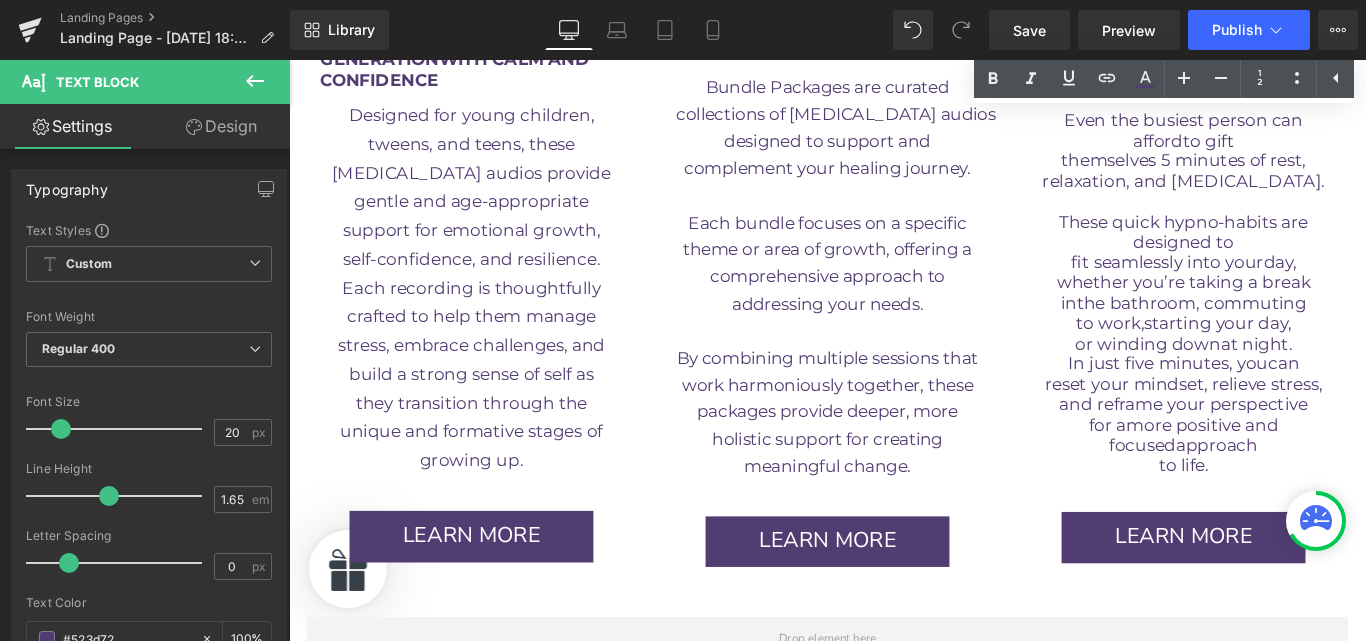 scroll, scrollTop: 4135, scrollLeft: 0, axis: vertical 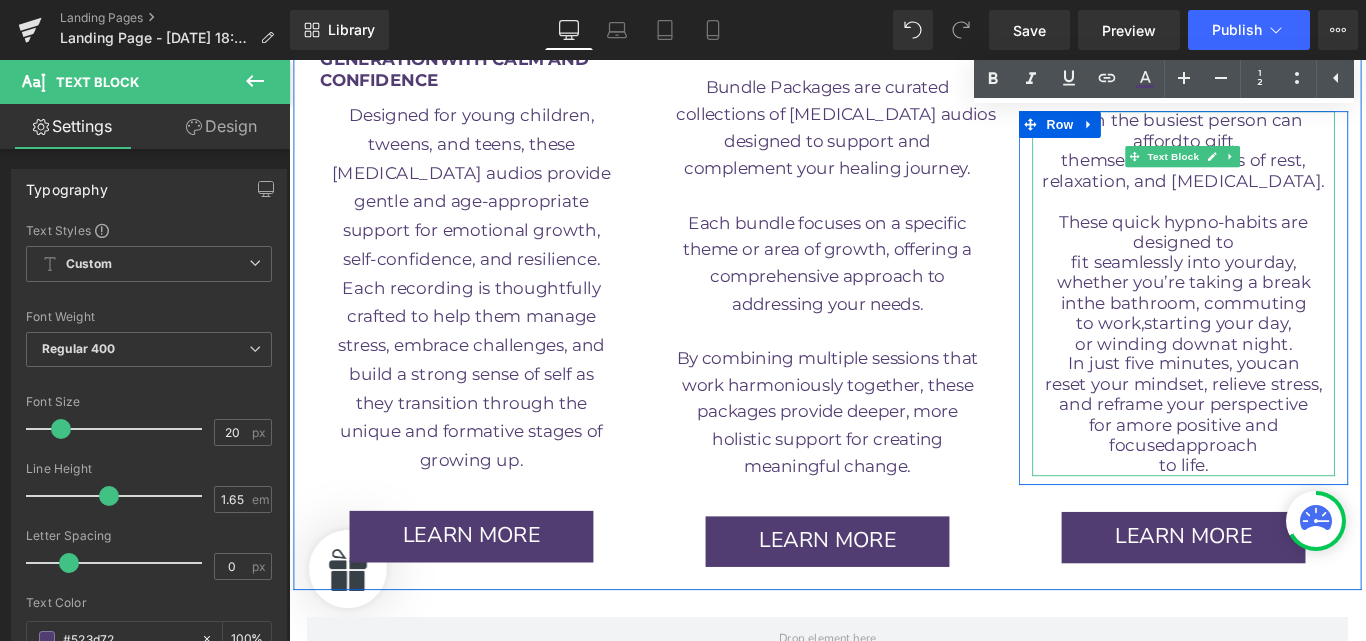click on "to life." at bounding box center [1294, 515] 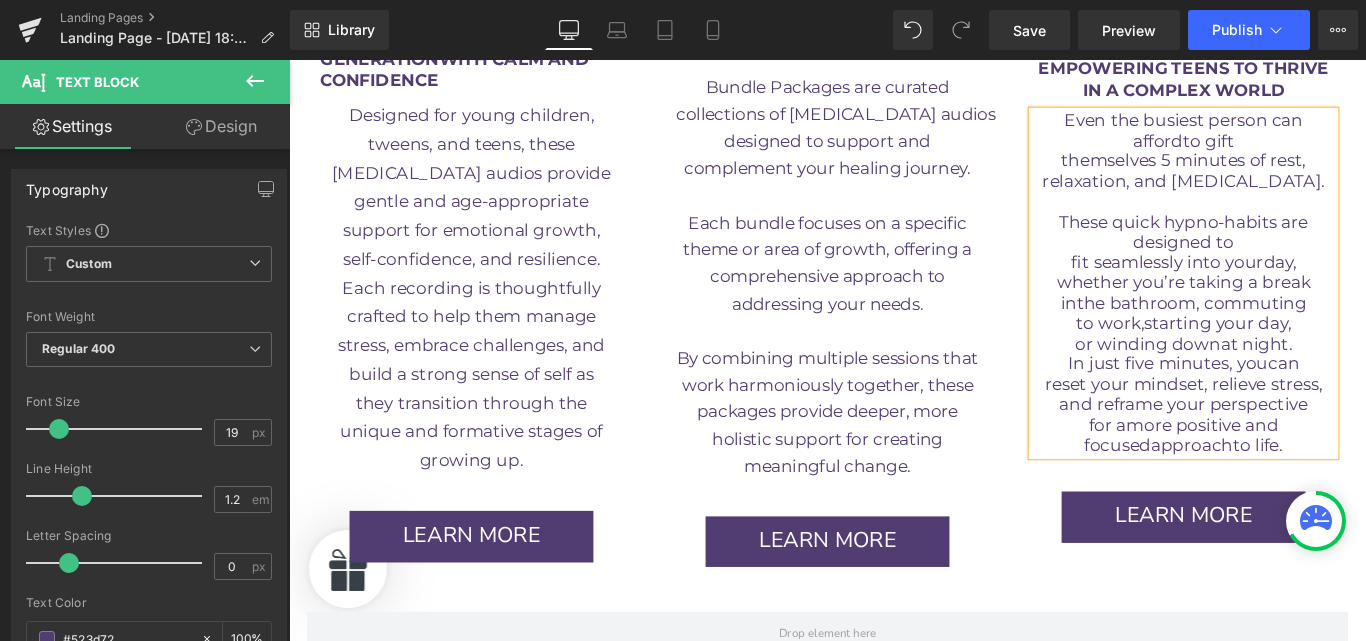 click on "for a  more positive and" at bounding box center (1294, 470) 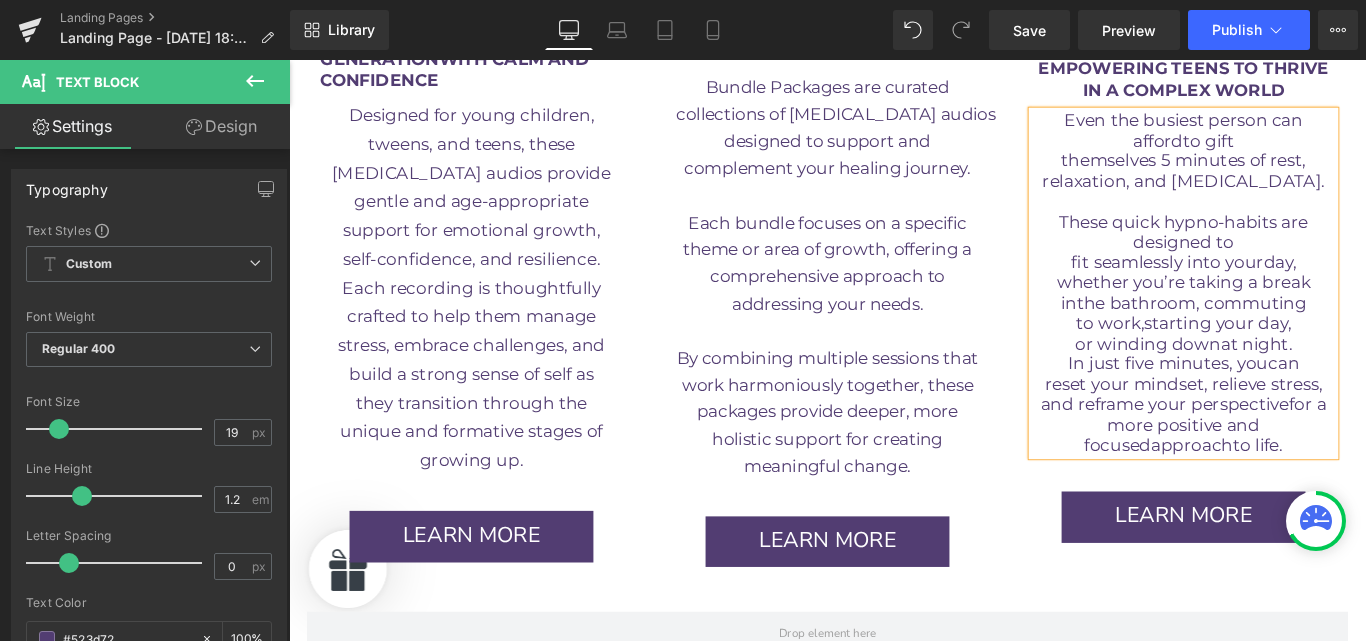 click on "and reframe your perspective  for a  more positive and" at bounding box center (1294, 459) 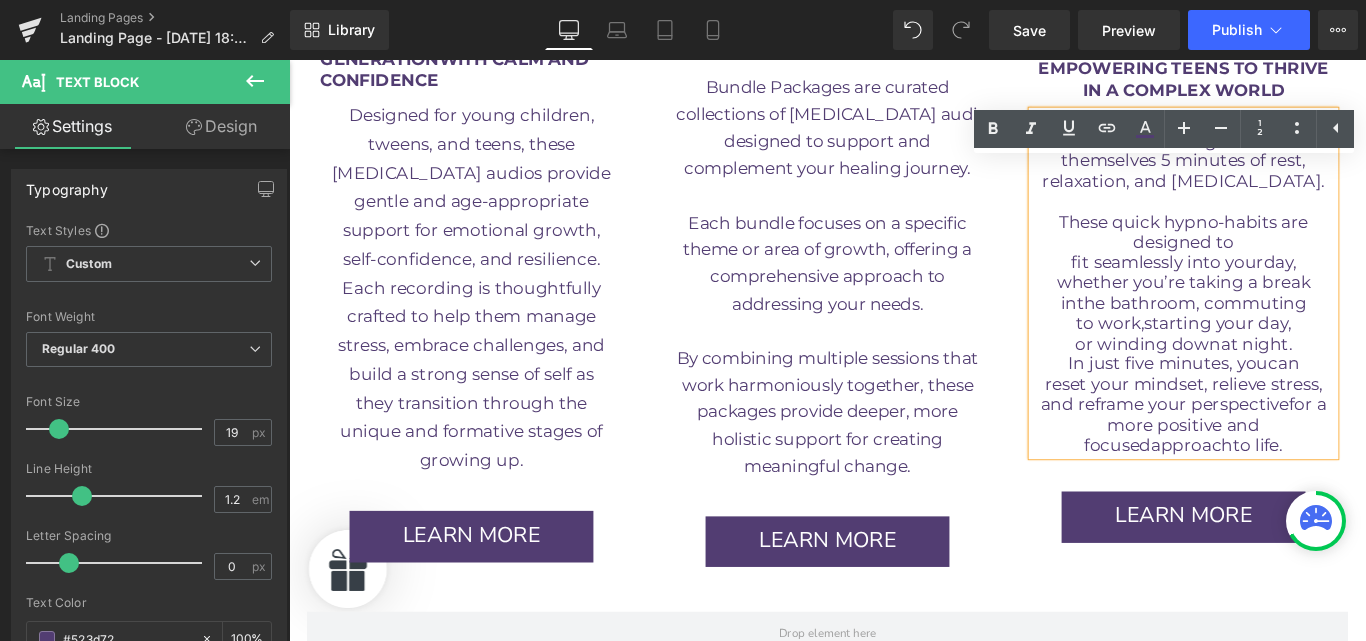 click on "focused" at bounding box center [1219, 492] 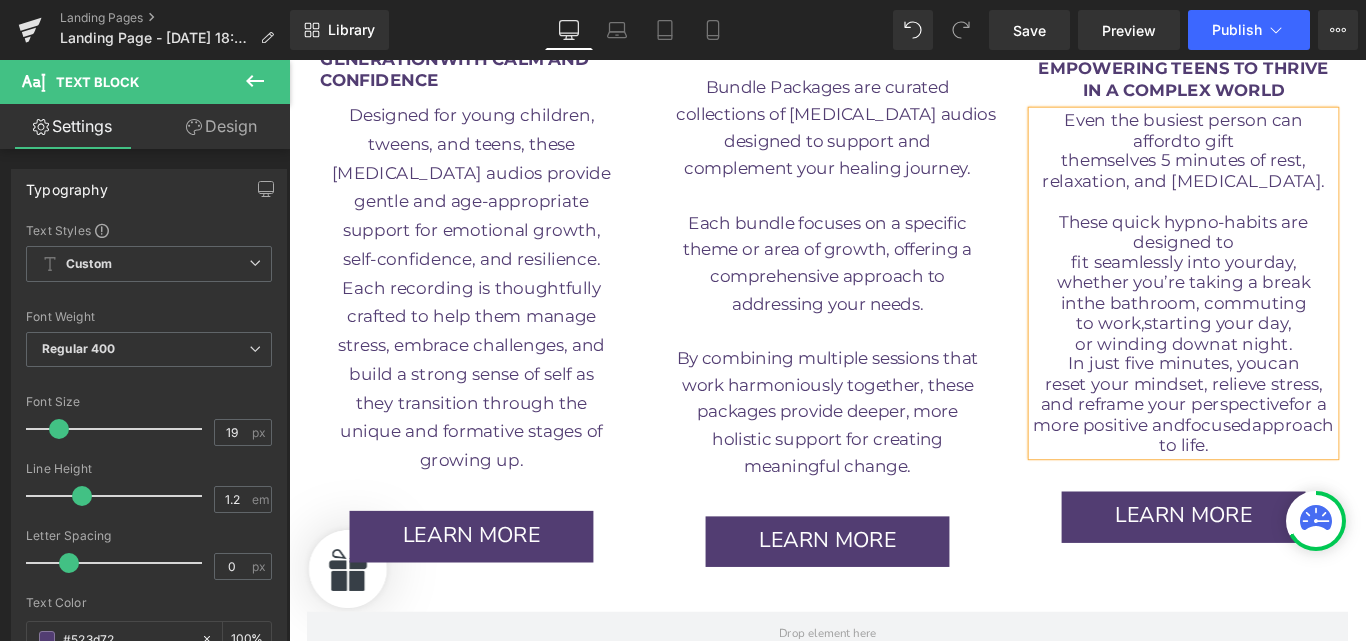 click on "or winding down" at bounding box center (1254, 378) 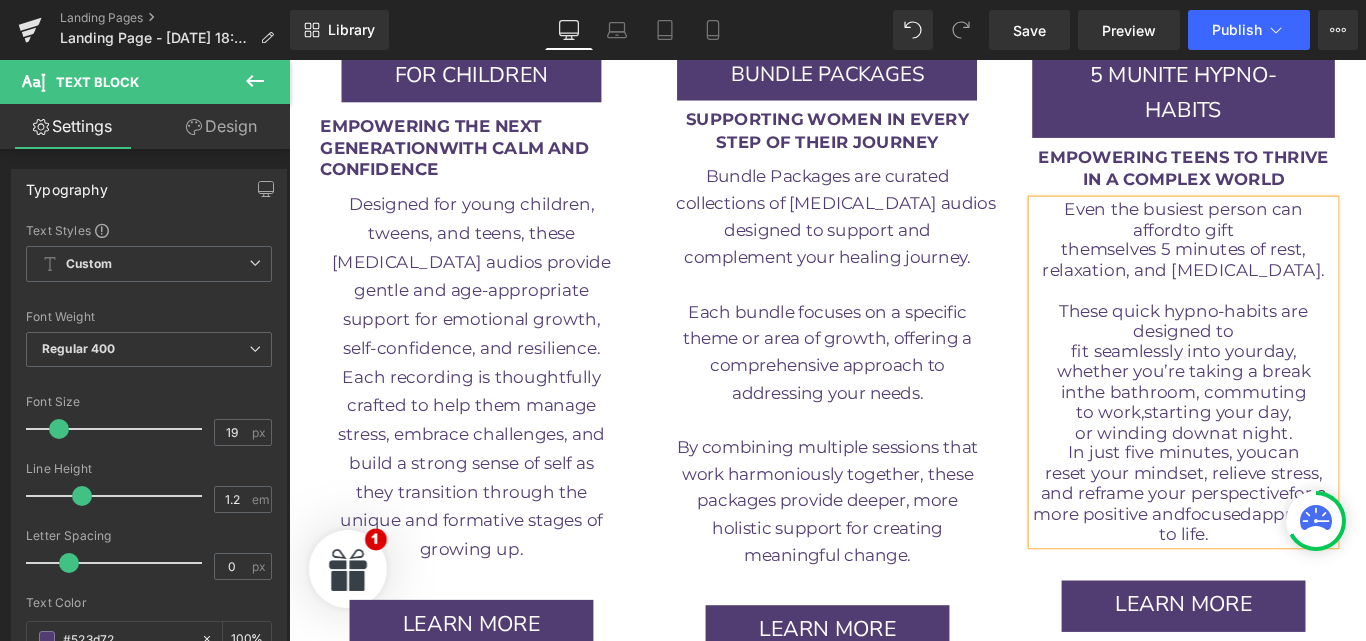 scroll, scrollTop: 4037, scrollLeft: 0, axis: vertical 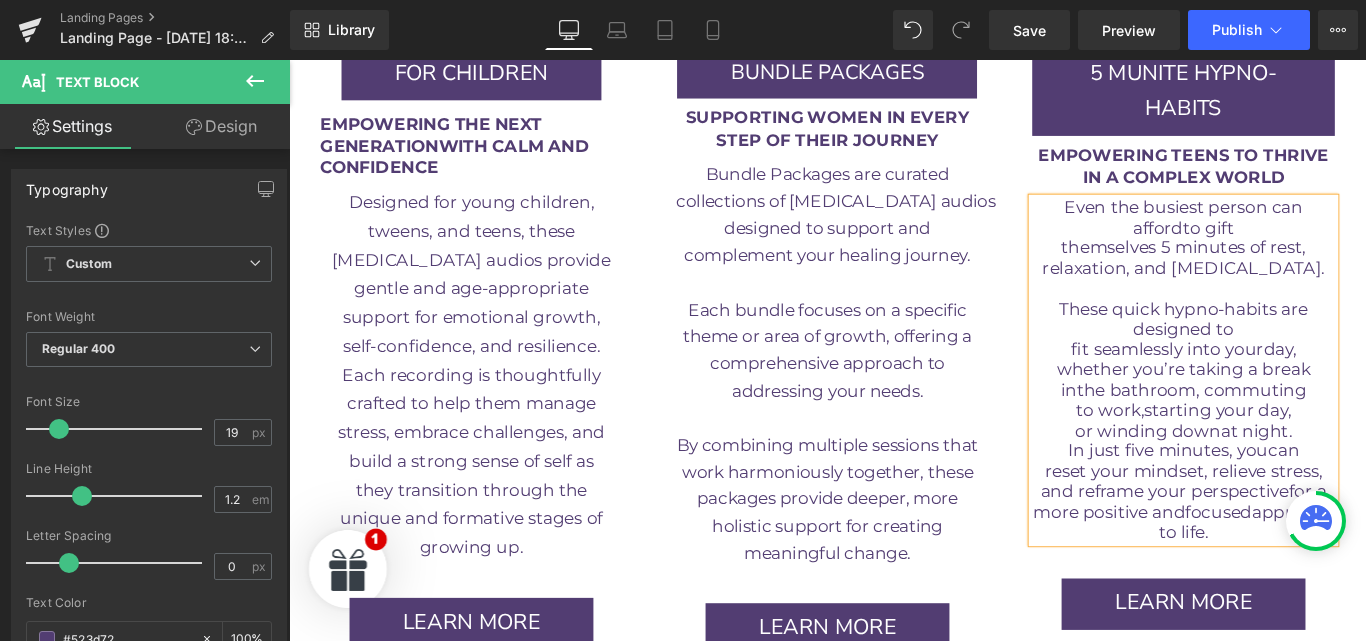 drag, startPoint x: 1149, startPoint y: 135, endPoint x: 1363, endPoint y: 512, distance: 433.50317 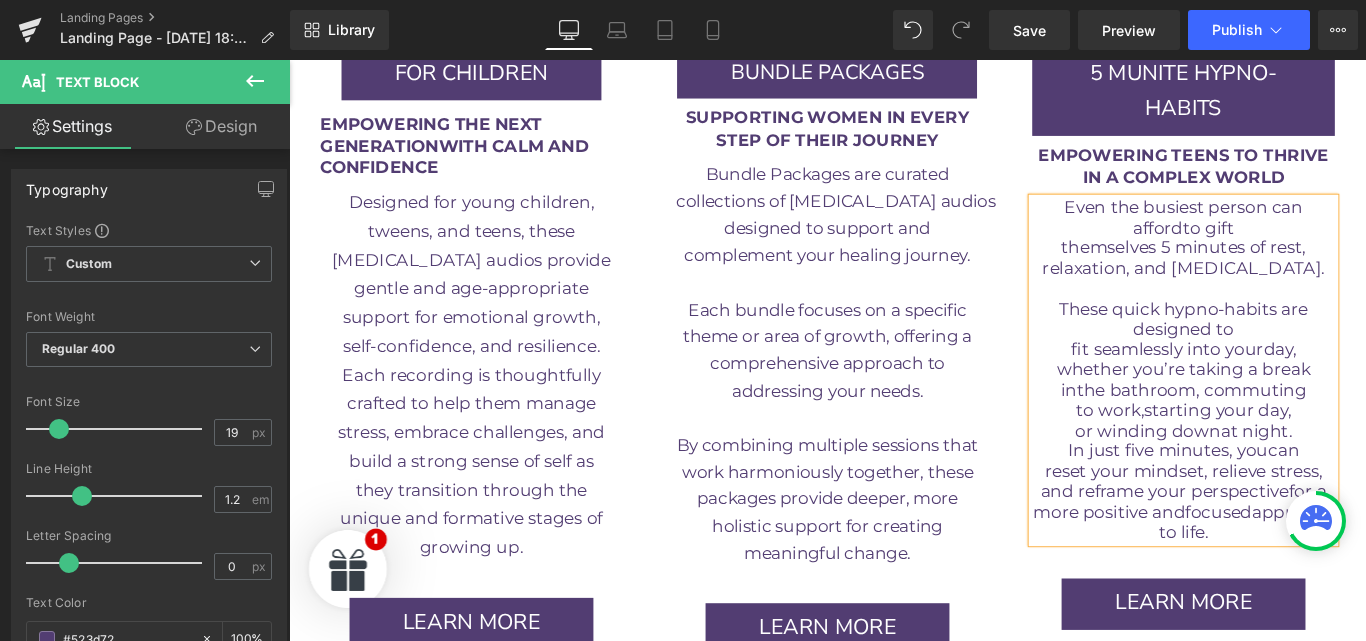 click on "Even the busiest person can  afford  to gift themselves 5 minutes of rest, relaxation, and [MEDICAL_DATA]. These quick hypno-habits are designed to  fit seamlessly into your  day,  whether you’re taking a break  in  the bathroom, commuting to work,  starting your day,  or winding down  at night.  In just five minutes, you  can reset your mindset, relieve stress, and reframe your perspective  for a  more positive and  focused  approach  to life." at bounding box center [1294, 409] 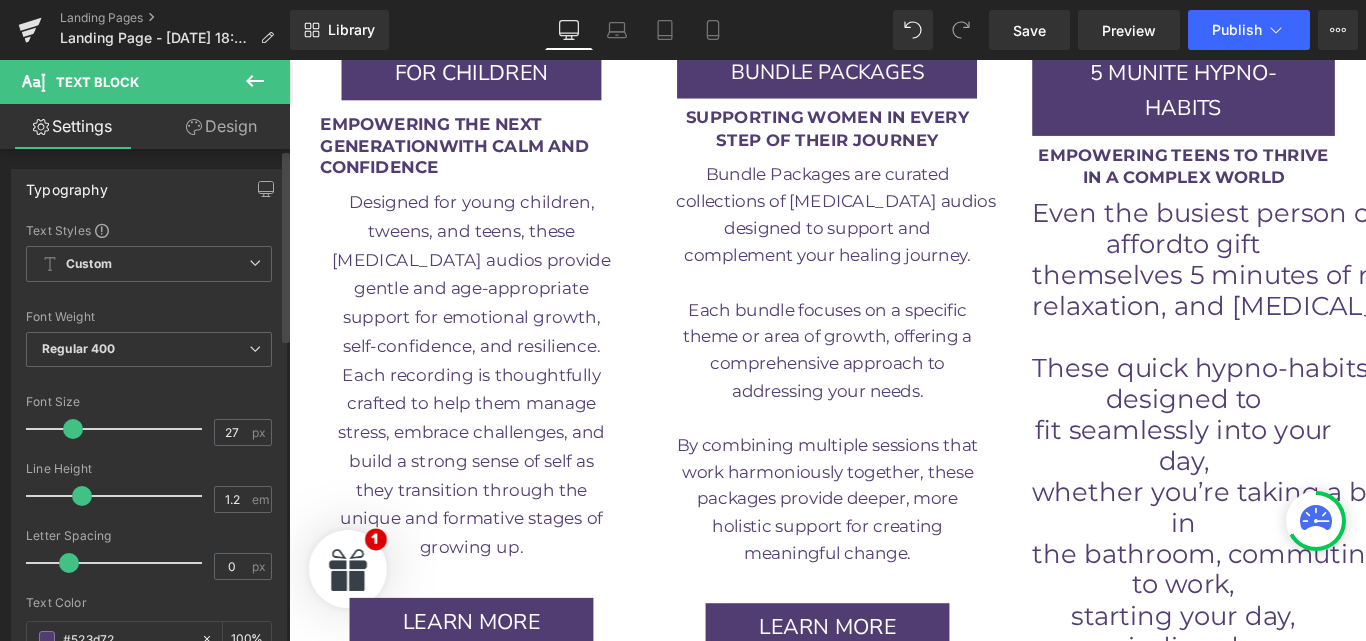 drag, startPoint x: 64, startPoint y: 431, endPoint x: 75, endPoint y: 433, distance: 11.18034 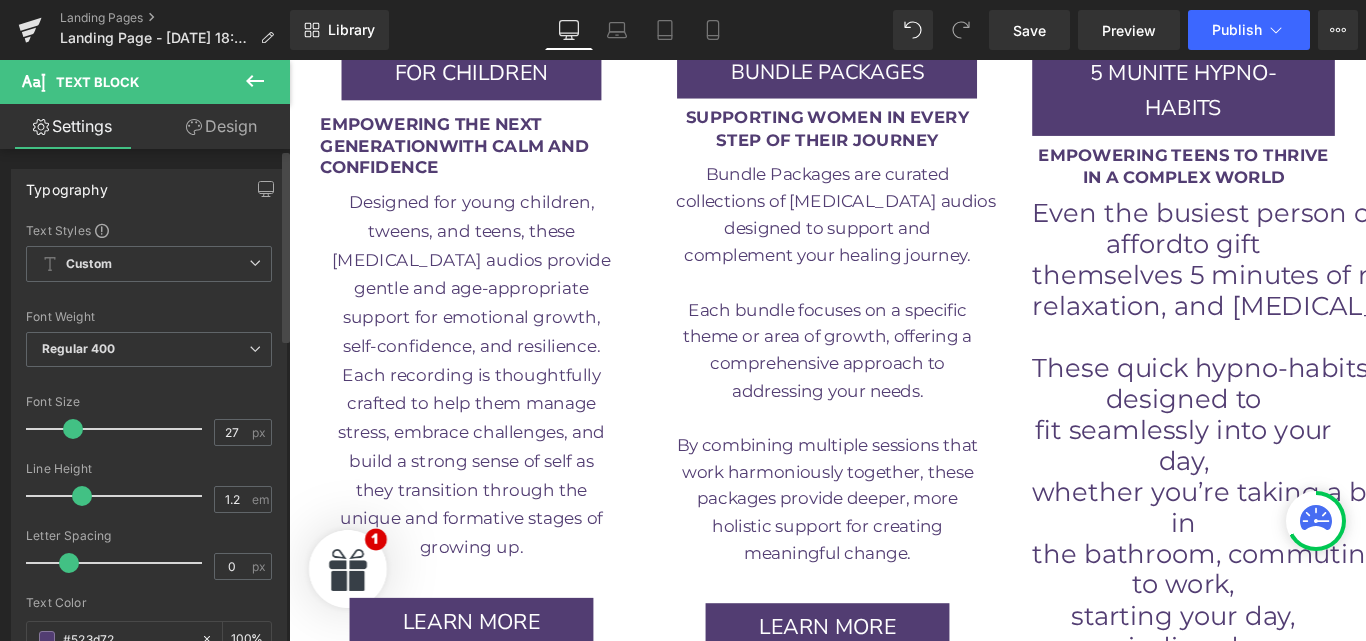 click at bounding box center (73, 429) 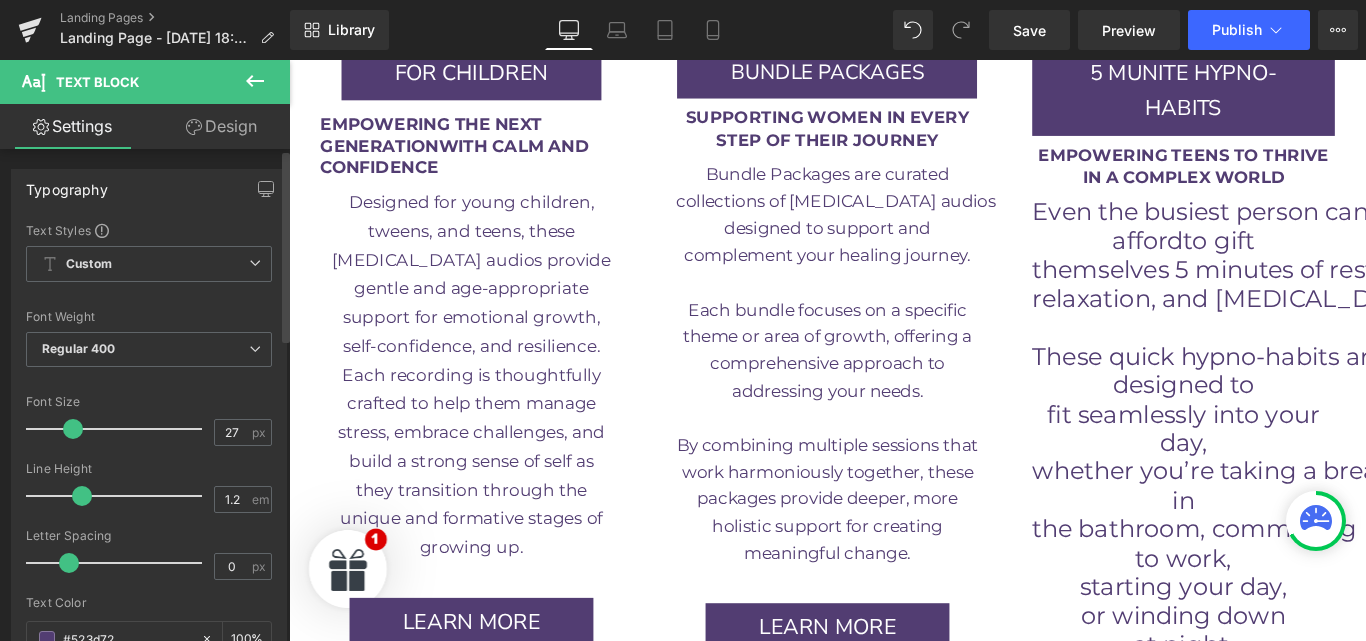 type on "26" 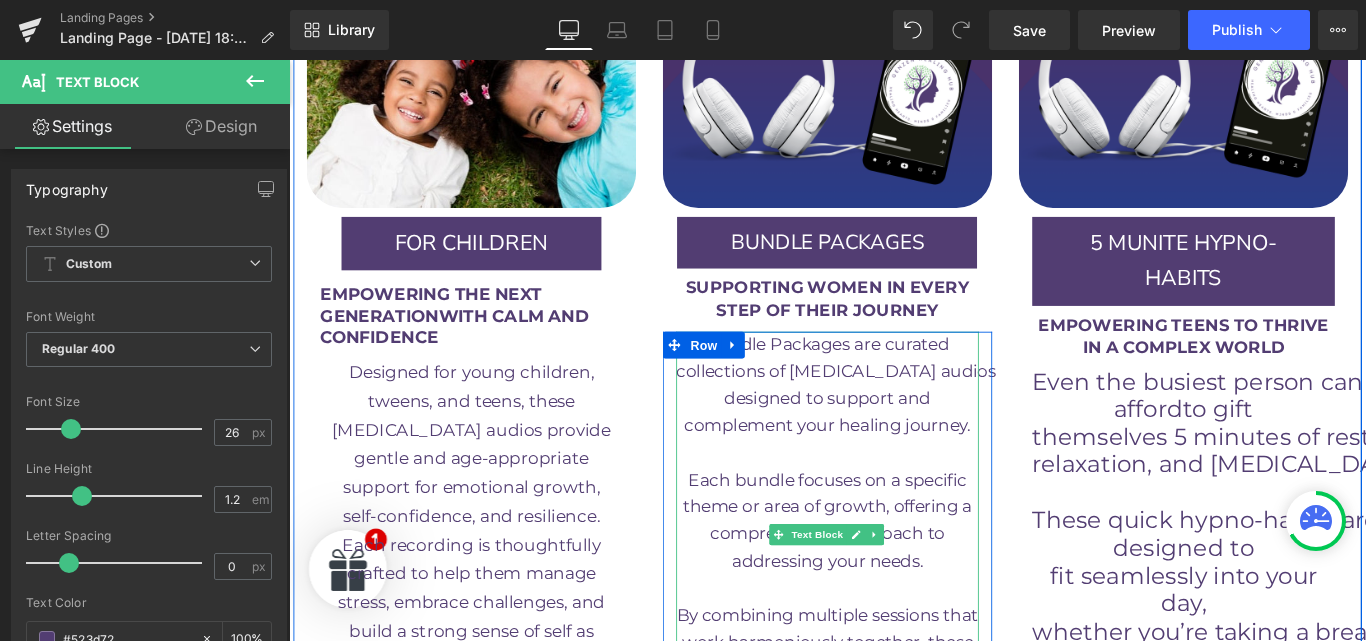 scroll, scrollTop: 3845, scrollLeft: 0, axis: vertical 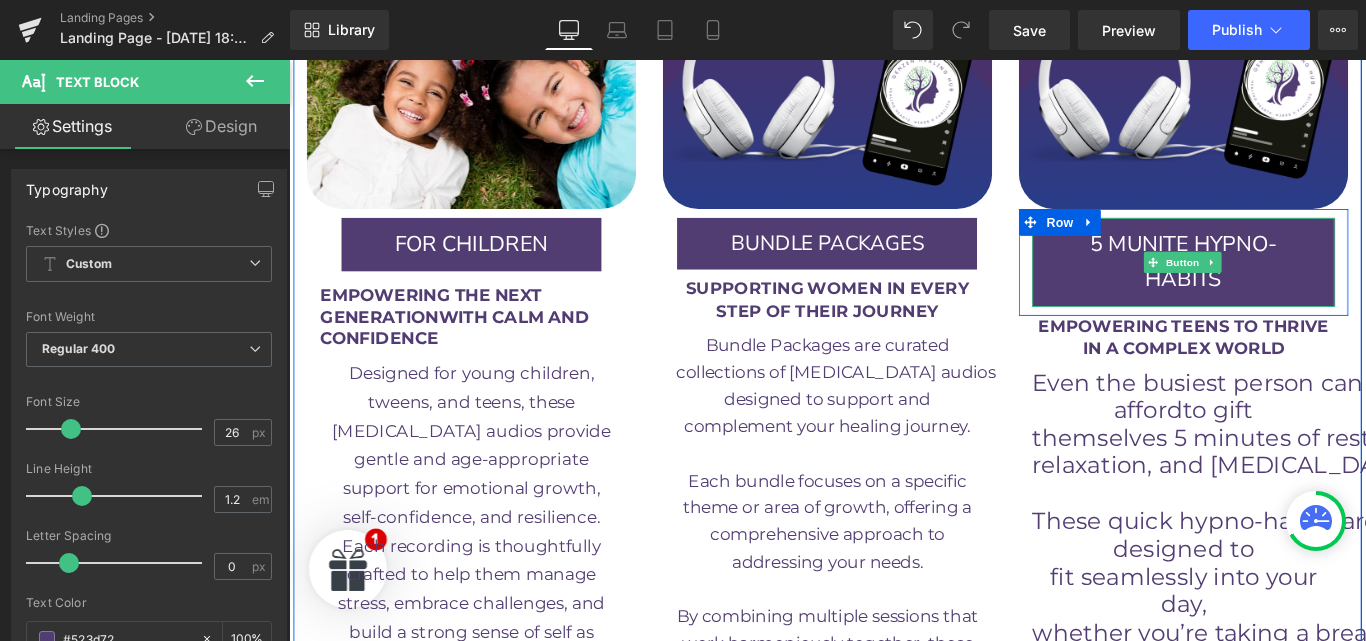 click on "5 MUNITE HYPNO-HABITS" at bounding box center [1294, 286] 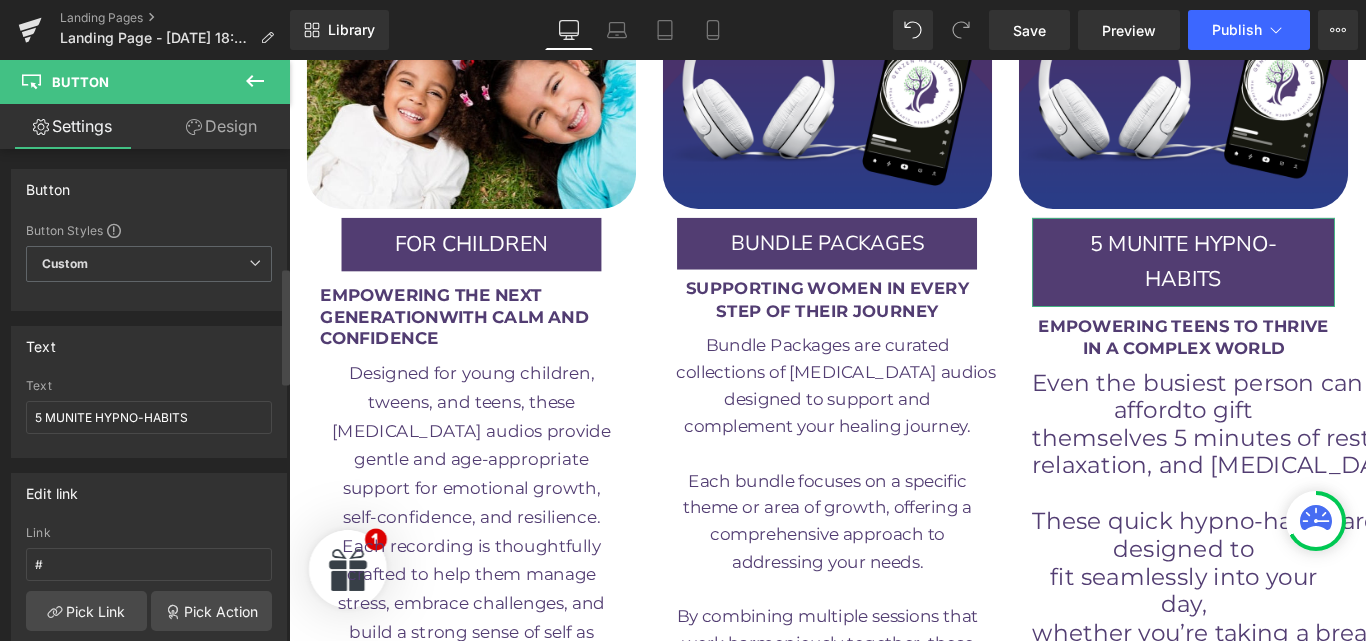 scroll, scrollTop: 497, scrollLeft: 0, axis: vertical 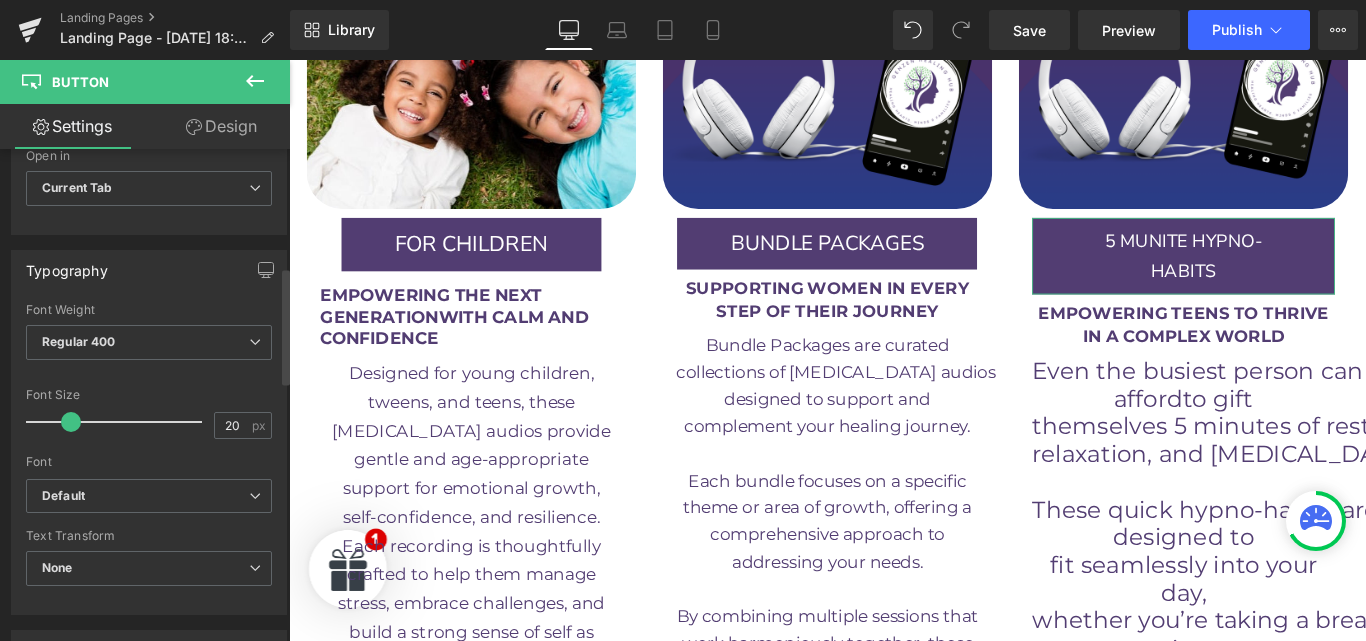 type on "21" 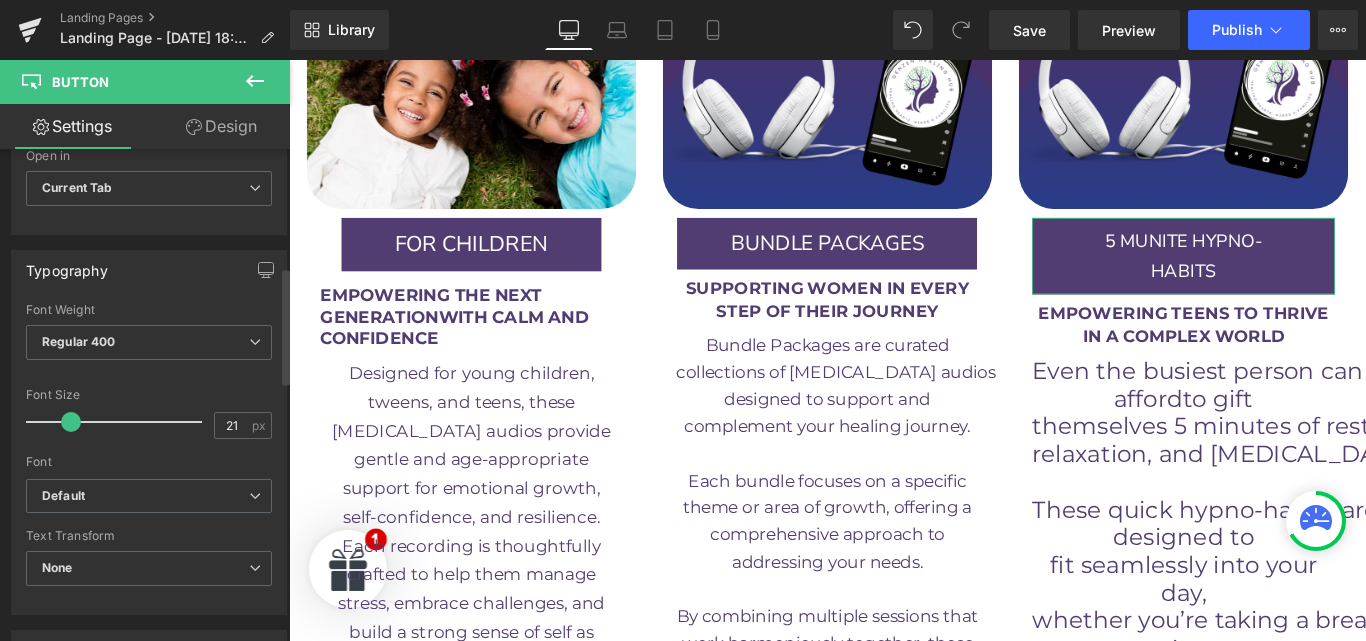 click at bounding box center (71, 422) 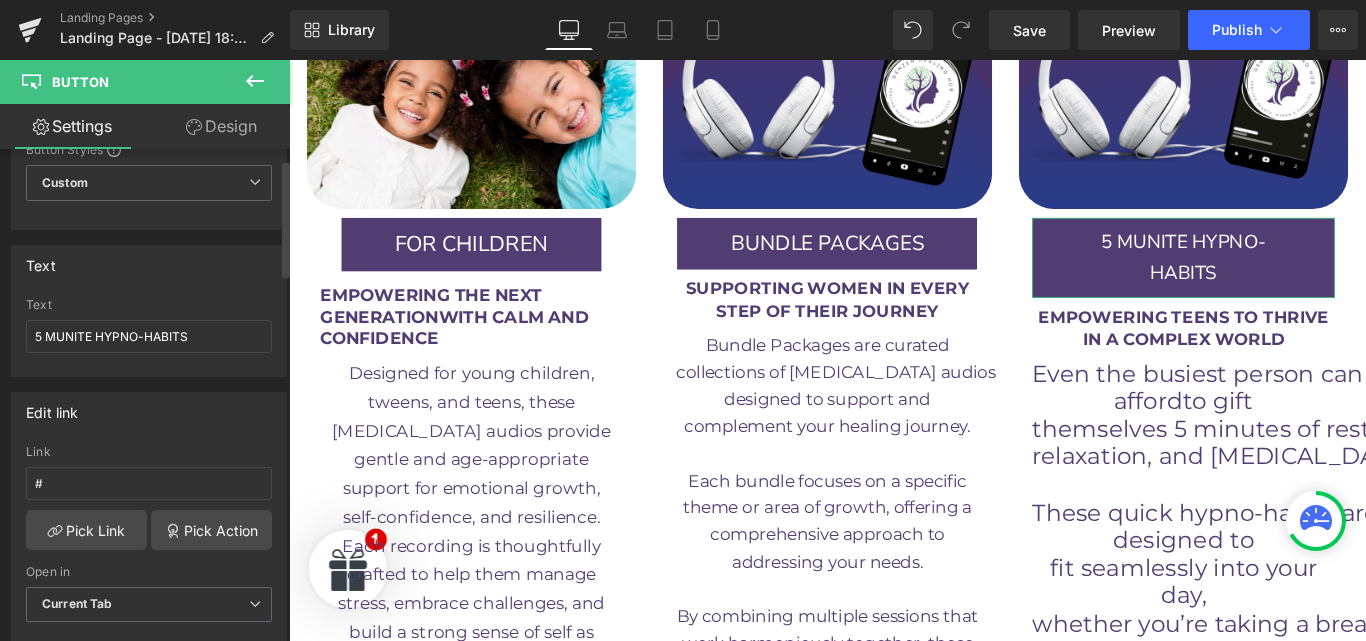 scroll, scrollTop: 0, scrollLeft: 0, axis: both 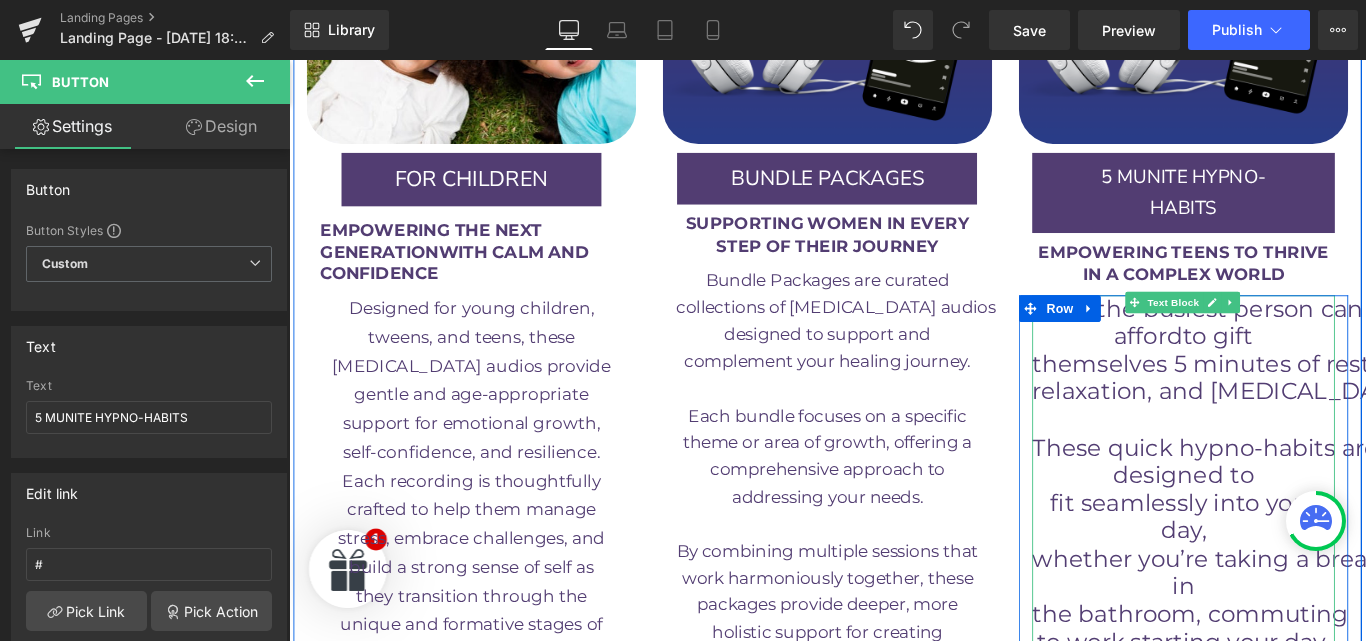 click at bounding box center [1294, 464] 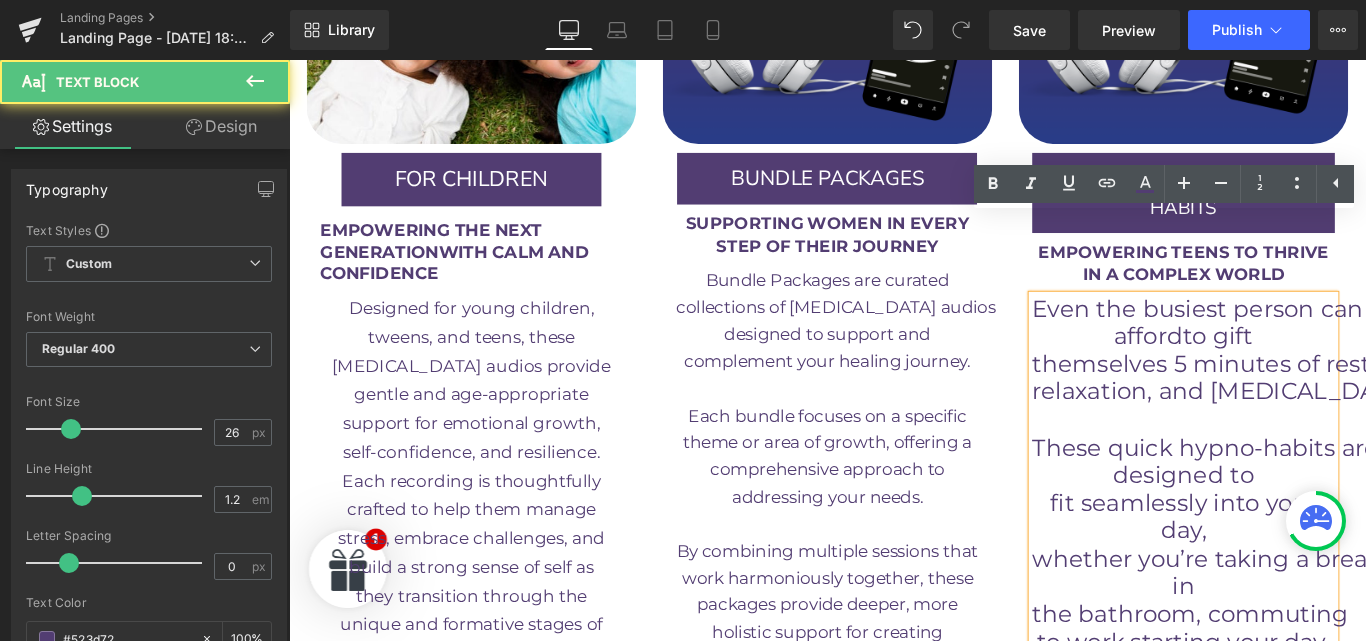 click at bounding box center (1294, 464) 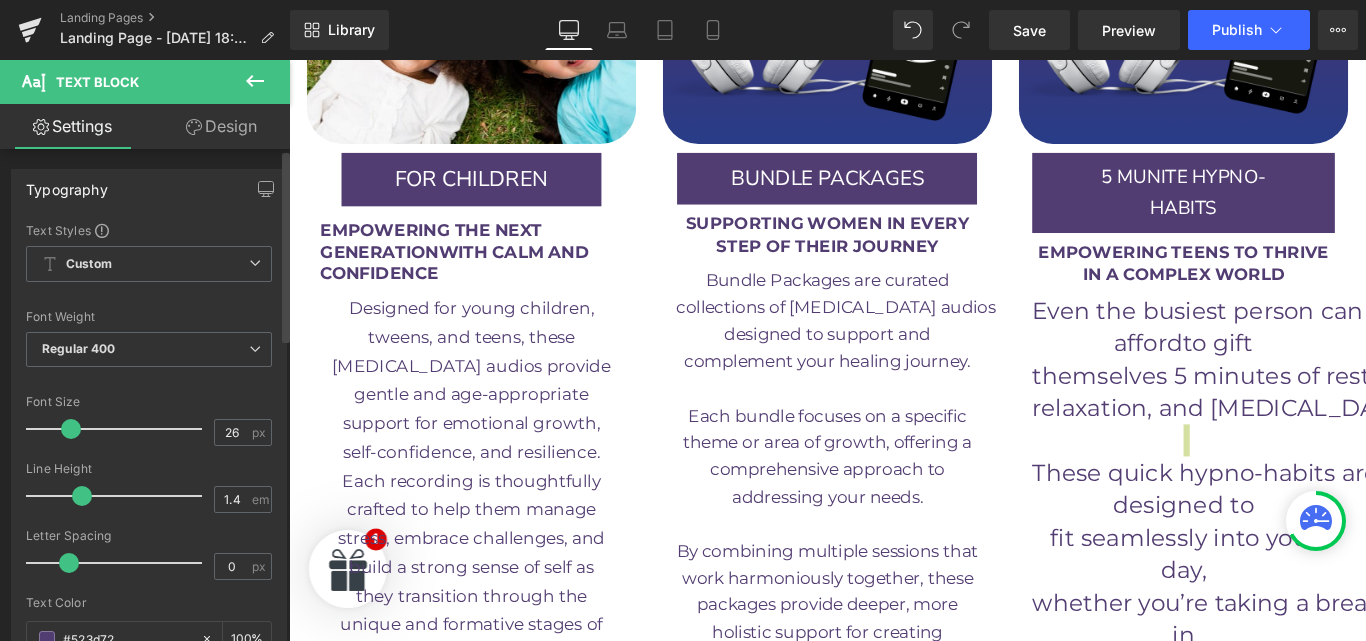 type on "1.2" 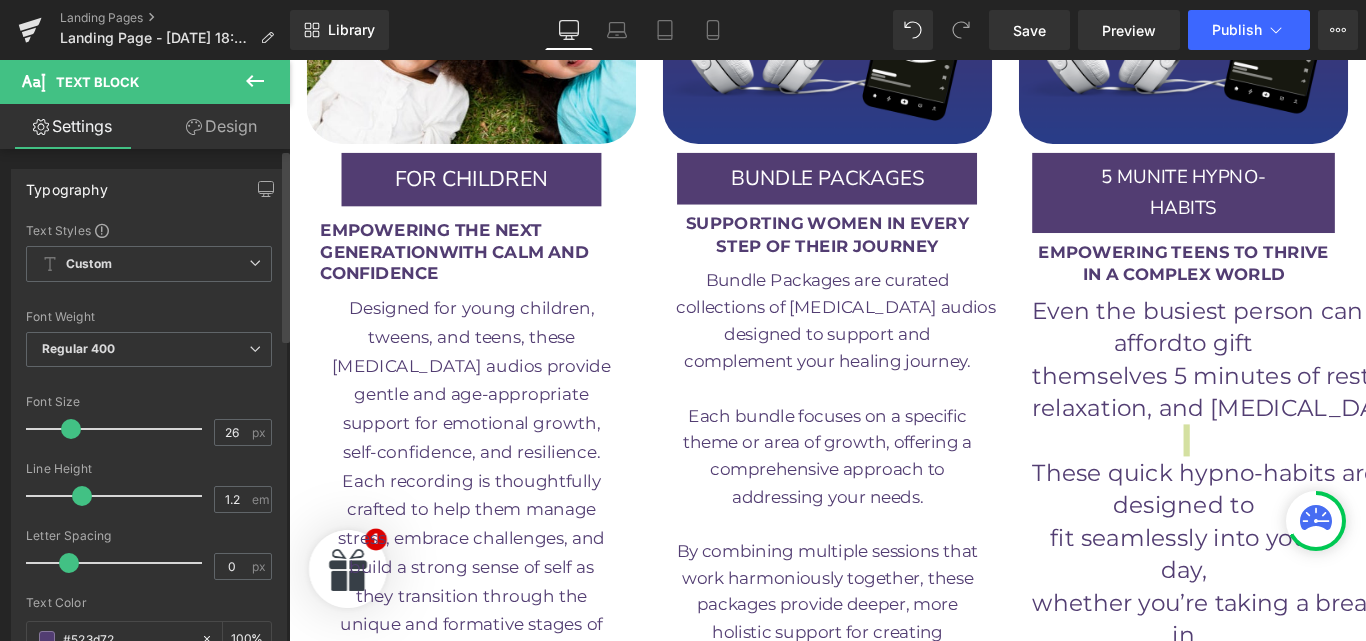 click at bounding box center [119, 496] 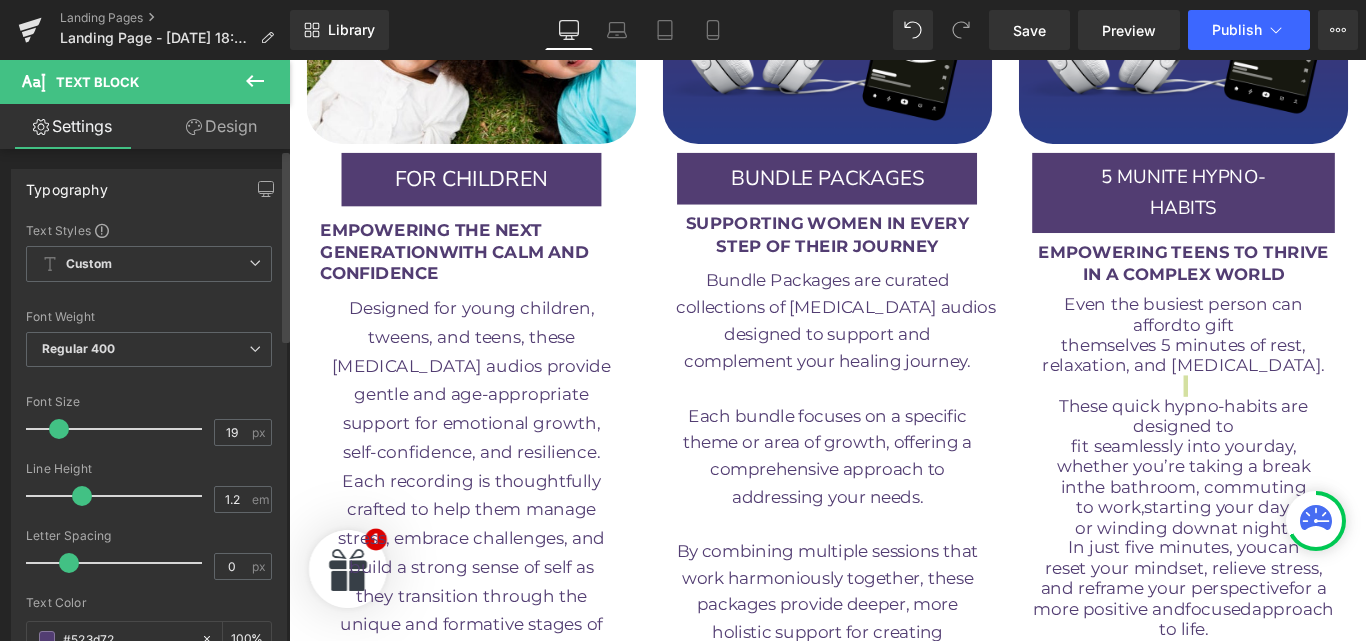 drag, startPoint x: 64, startPoint y: 432, endPoint x: 53, endPoint y: 432, distance: 11 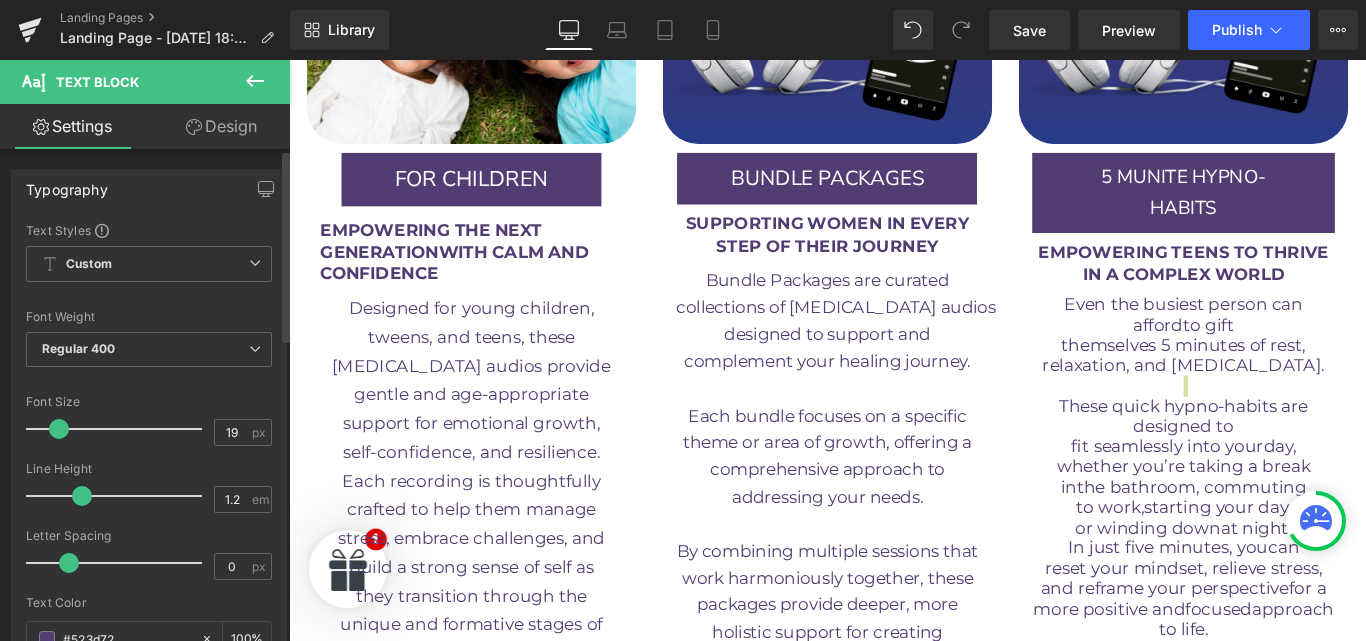 click at bounding box center (59, 429) 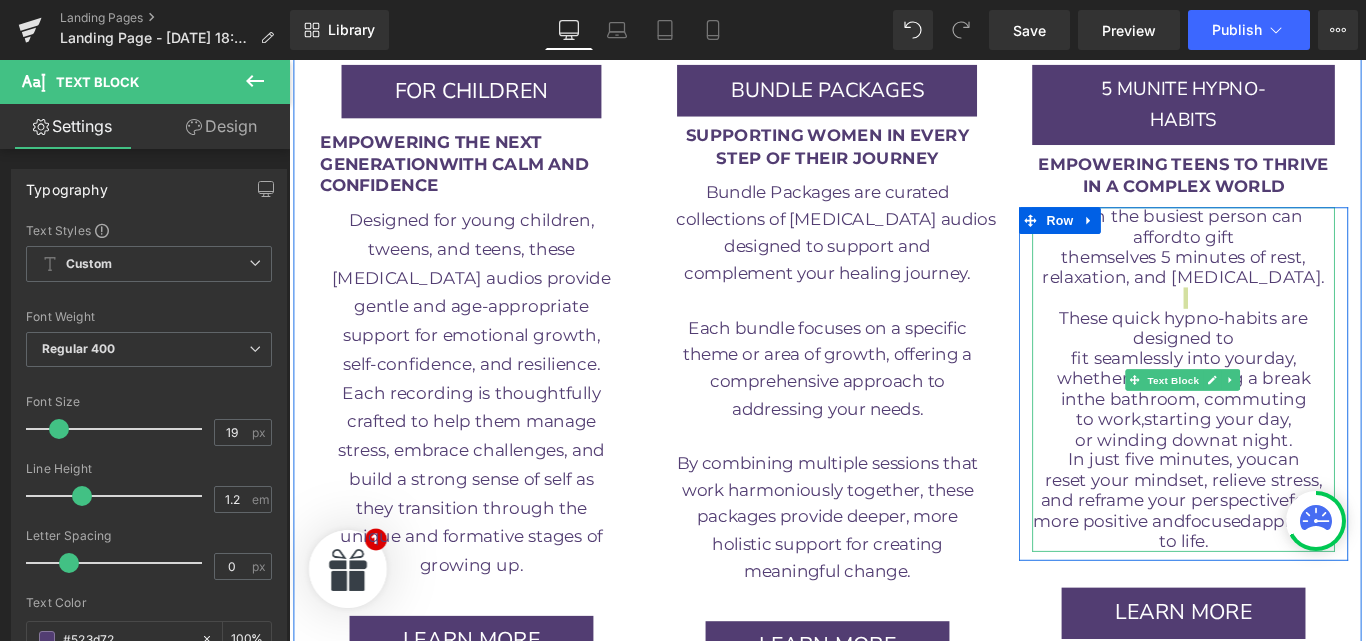 scroll, scrollTop: 4020, scrollLeft: 0, axis: vertical 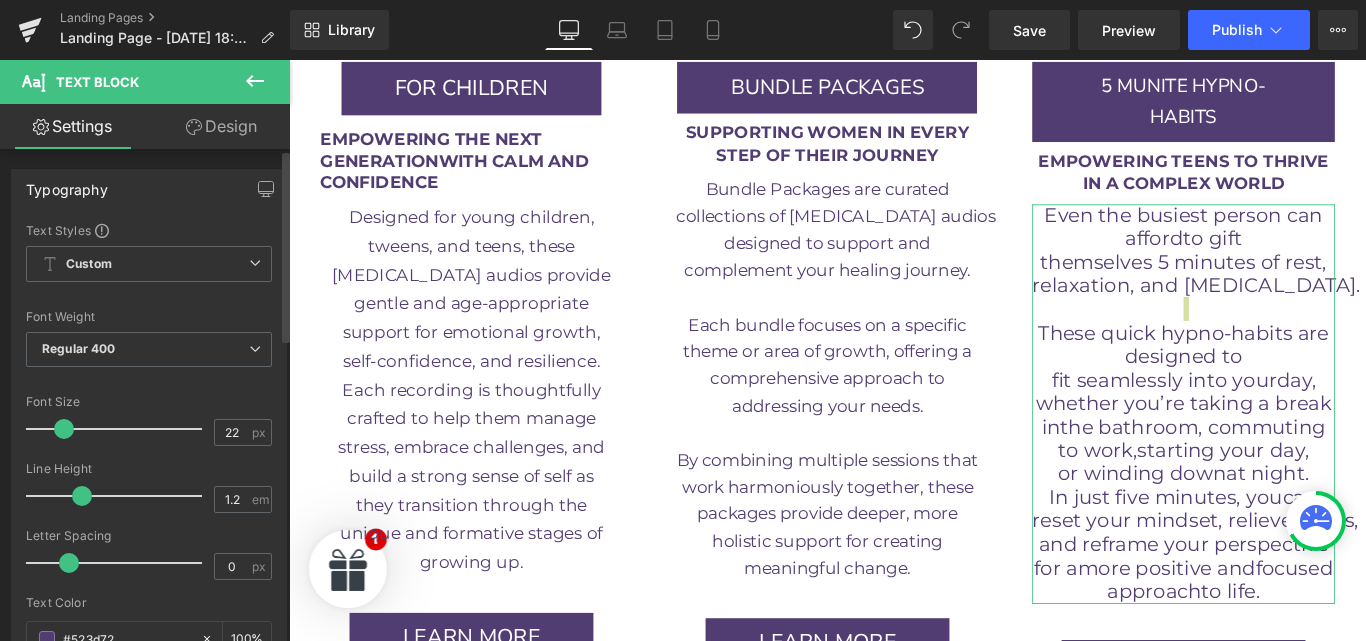 type on "21" 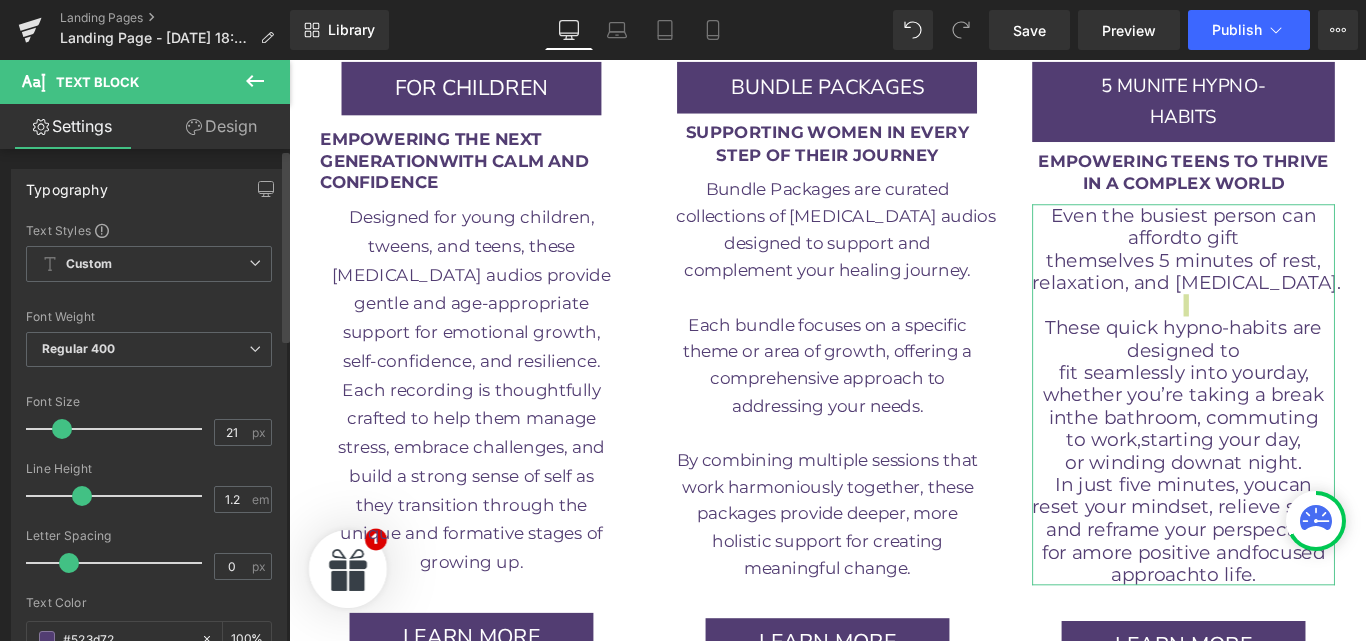 click at bounding box center [62, 429] 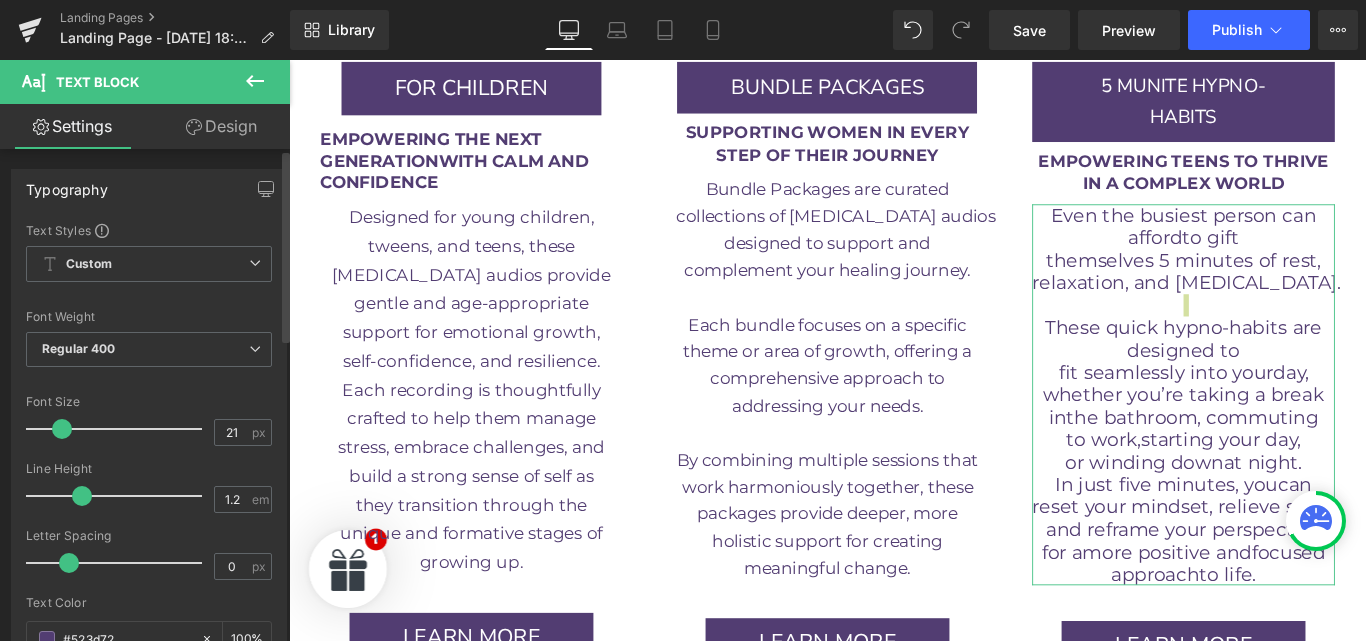 type on "1.3" 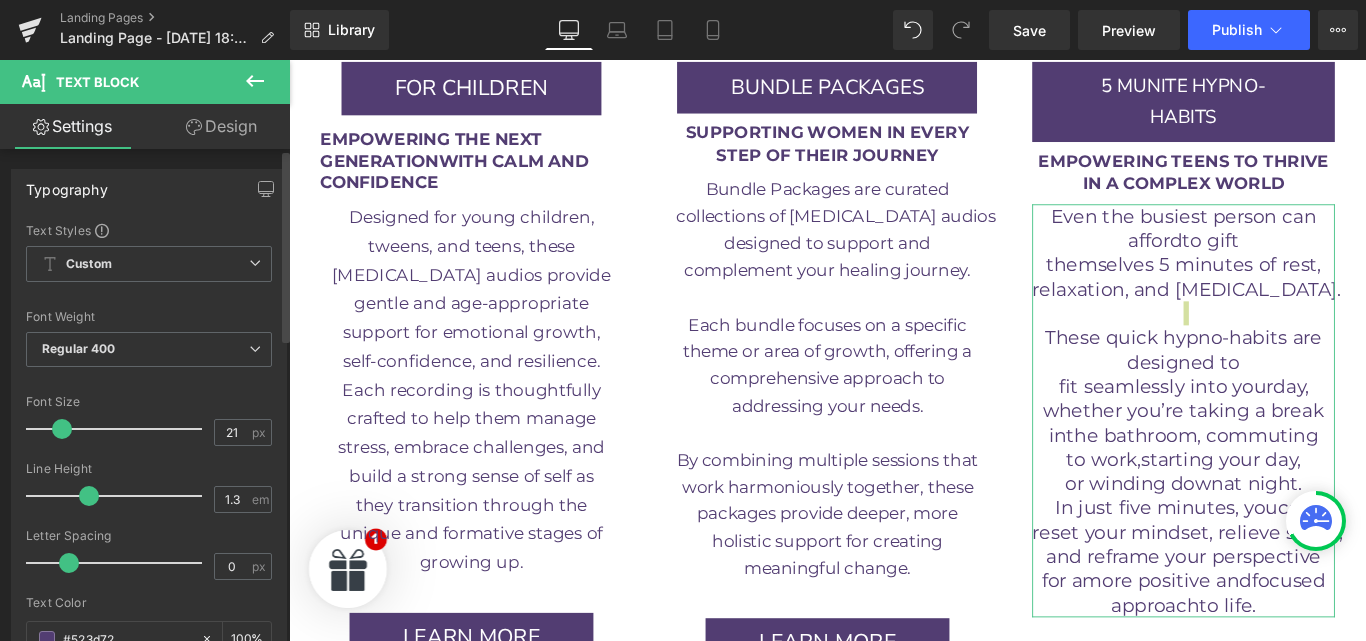 click at bounding box center [89, 496] 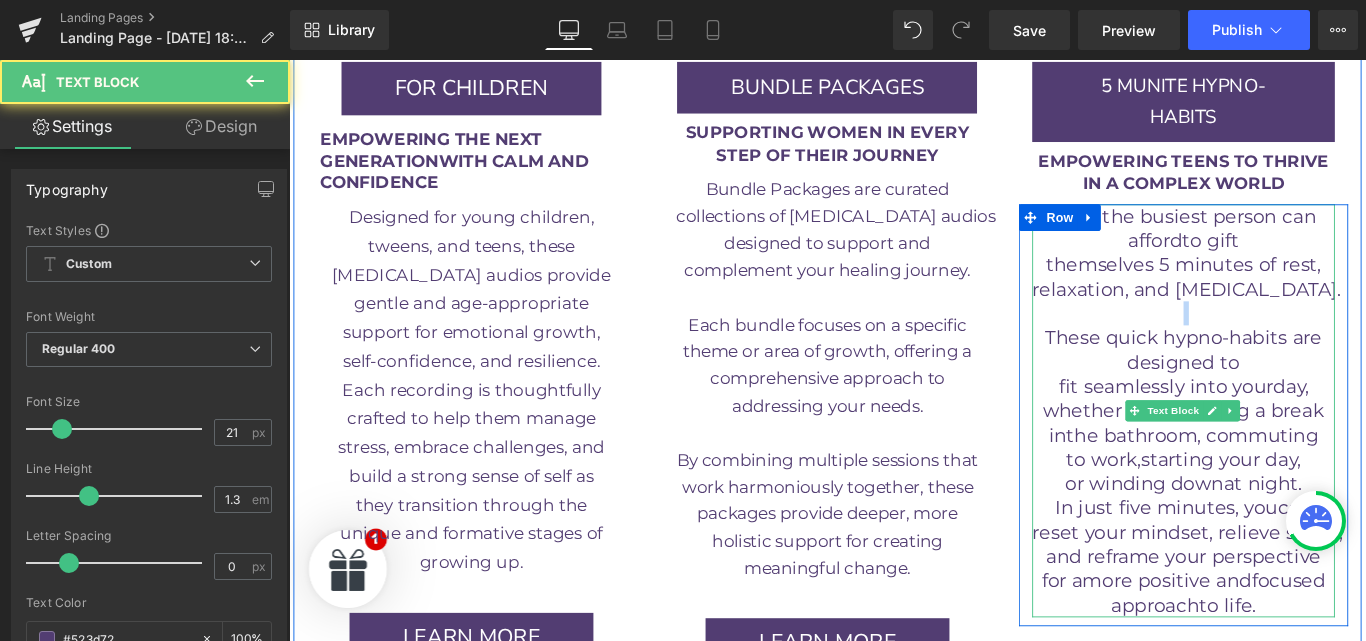 click at bounding box center [1294, 344] 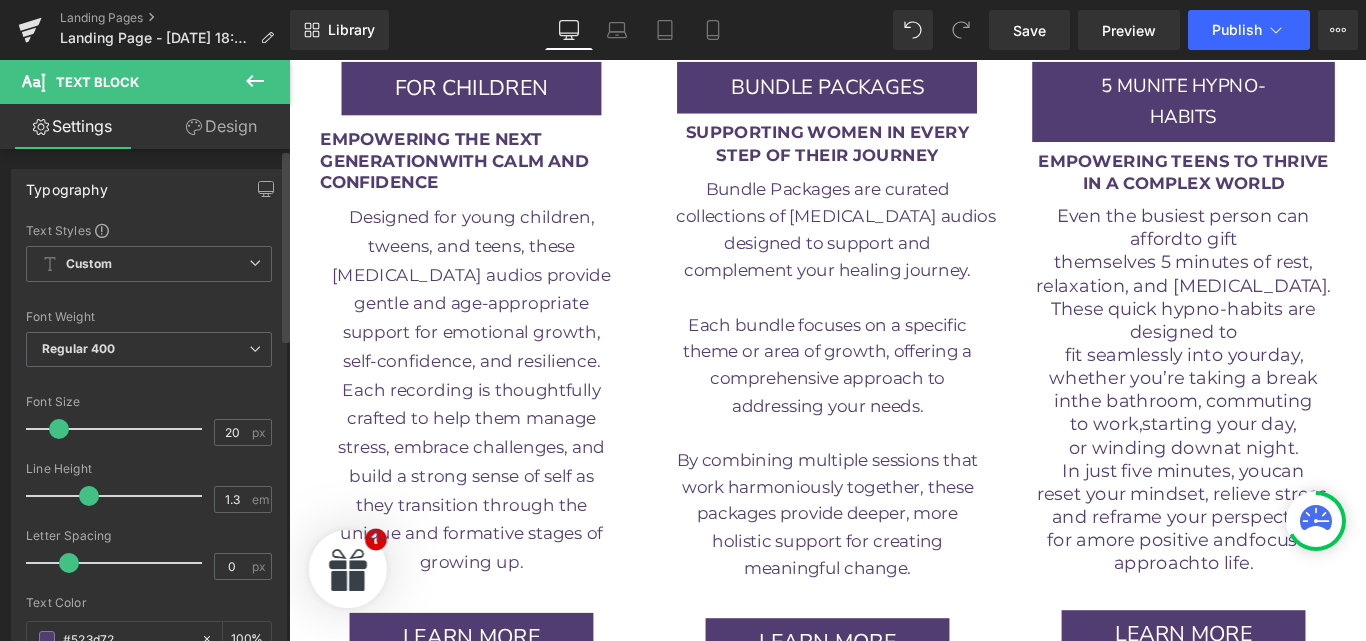 type on "19" 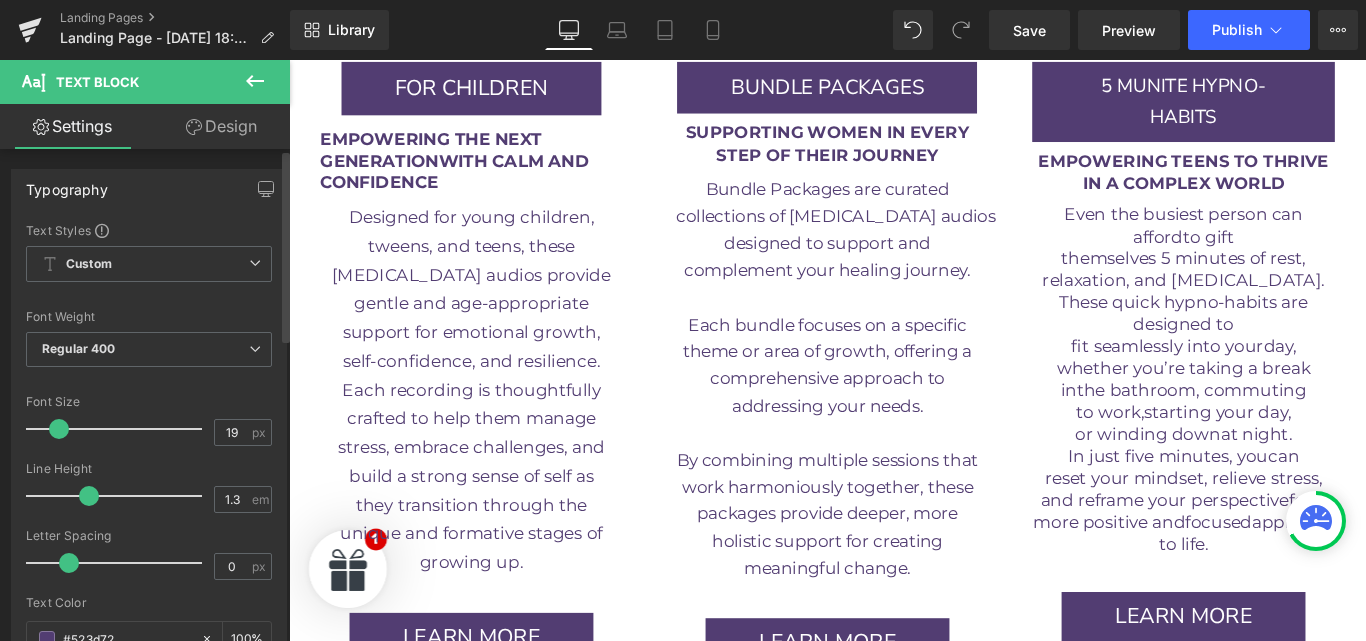 click at bounding box center [59, 429] 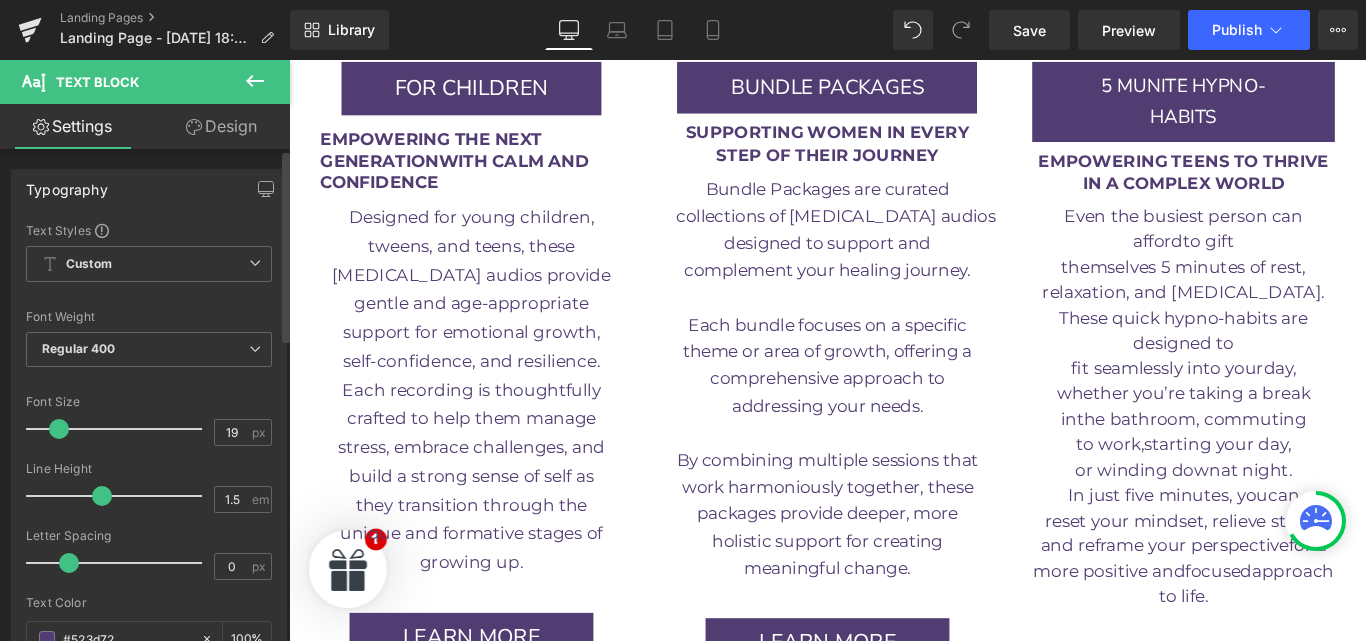 type on "1.4" 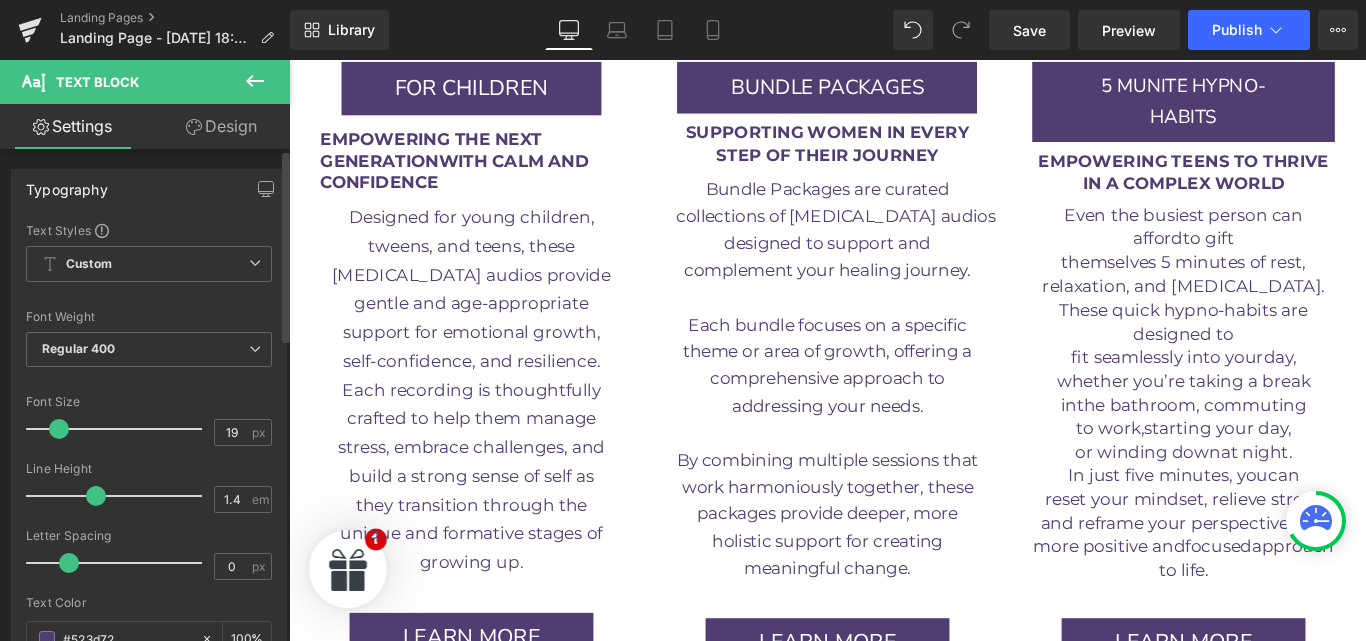 click at bounding box center (96, 496) 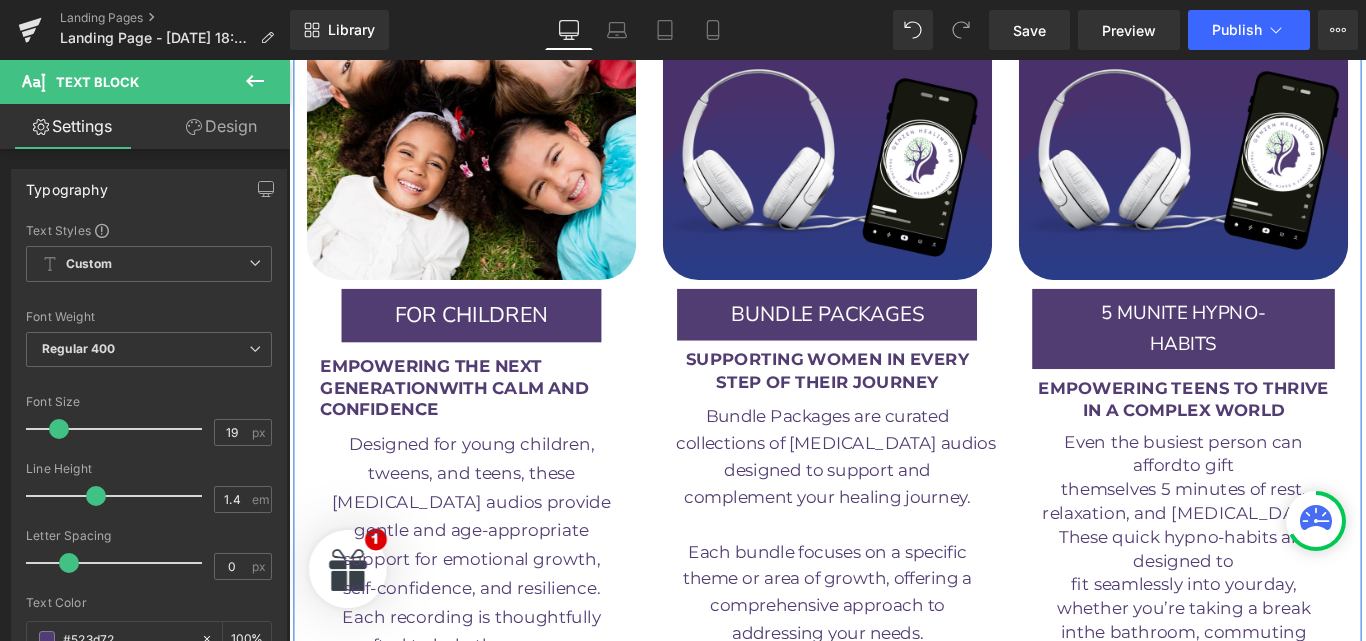 scroll, scrollTop: 3774, scrollLeft: 0, axis: vertical 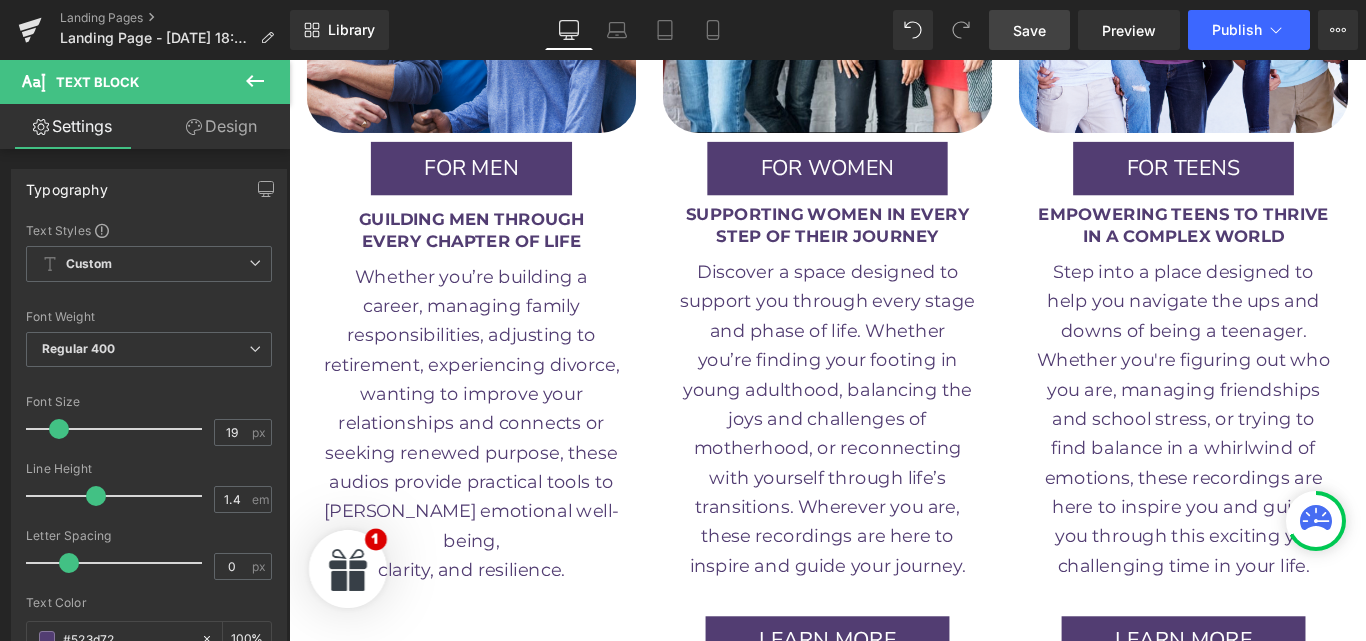 click on "Save" at bounding box center (1029, 30) 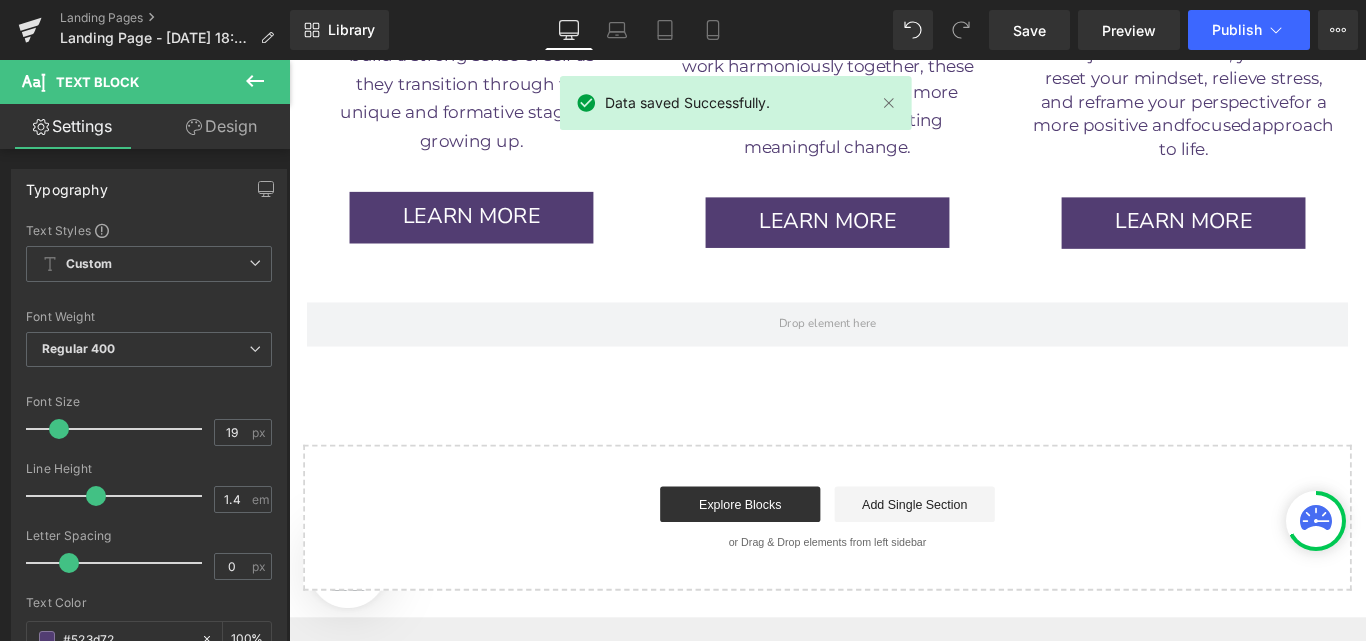 scroll, scrollTop: 4489, scrollLeft: 0, axis: vertical 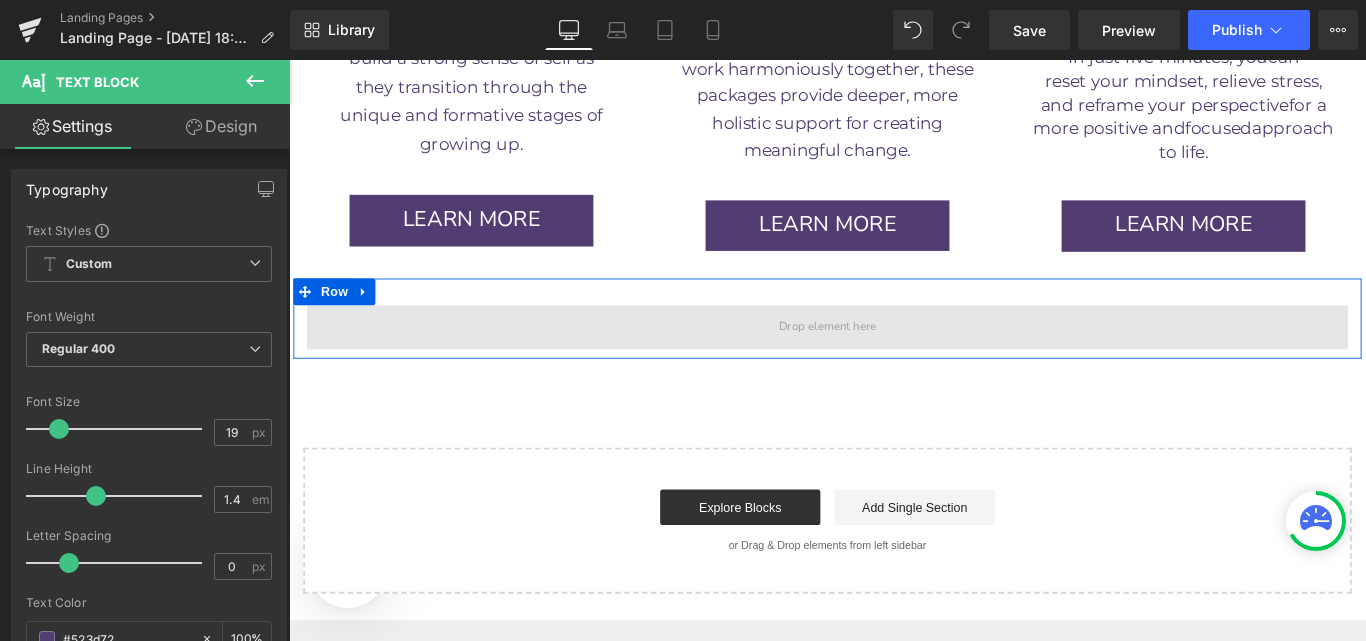 click at bounding box center [894, 361] 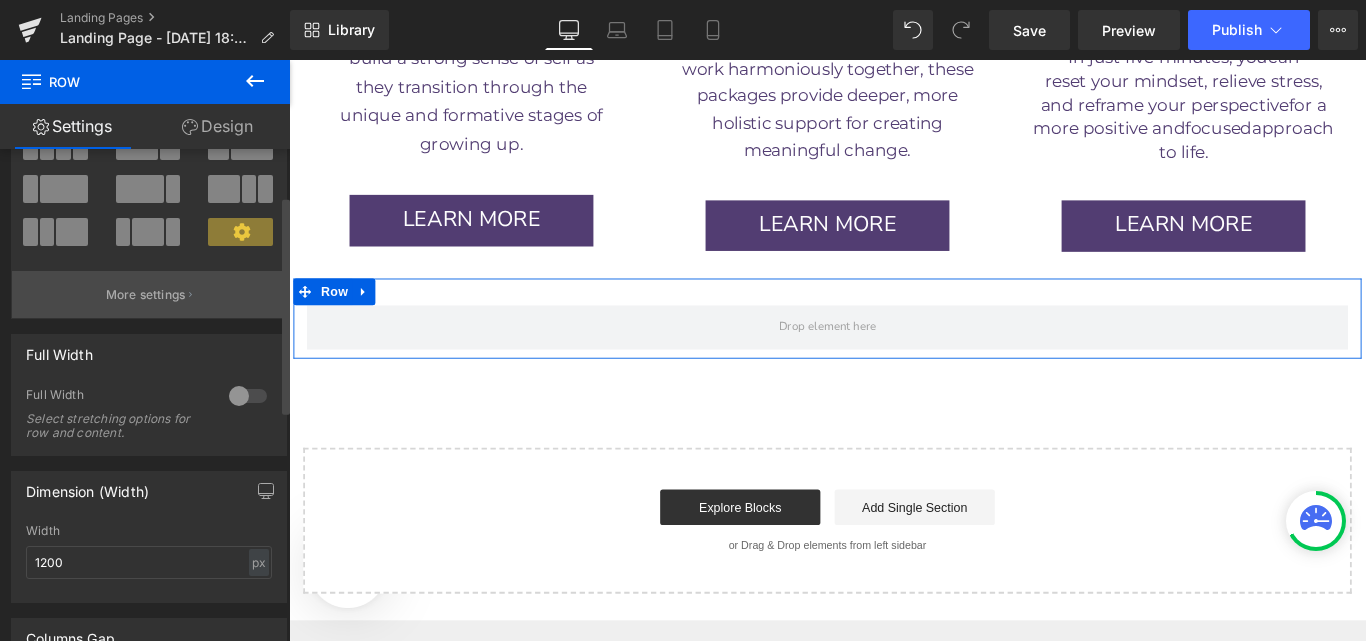 scroll, scrollTop: 0, scrollLeft: 0, axis: both 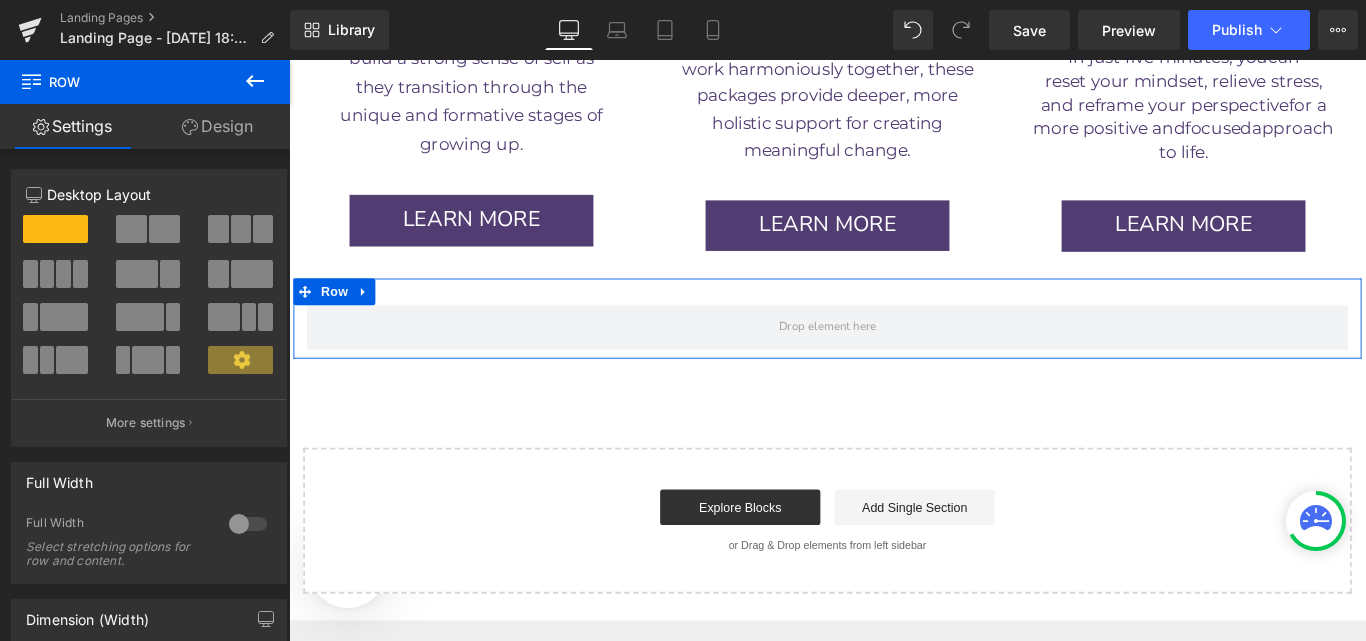 click on "Design" at bounding box center (217, 126) 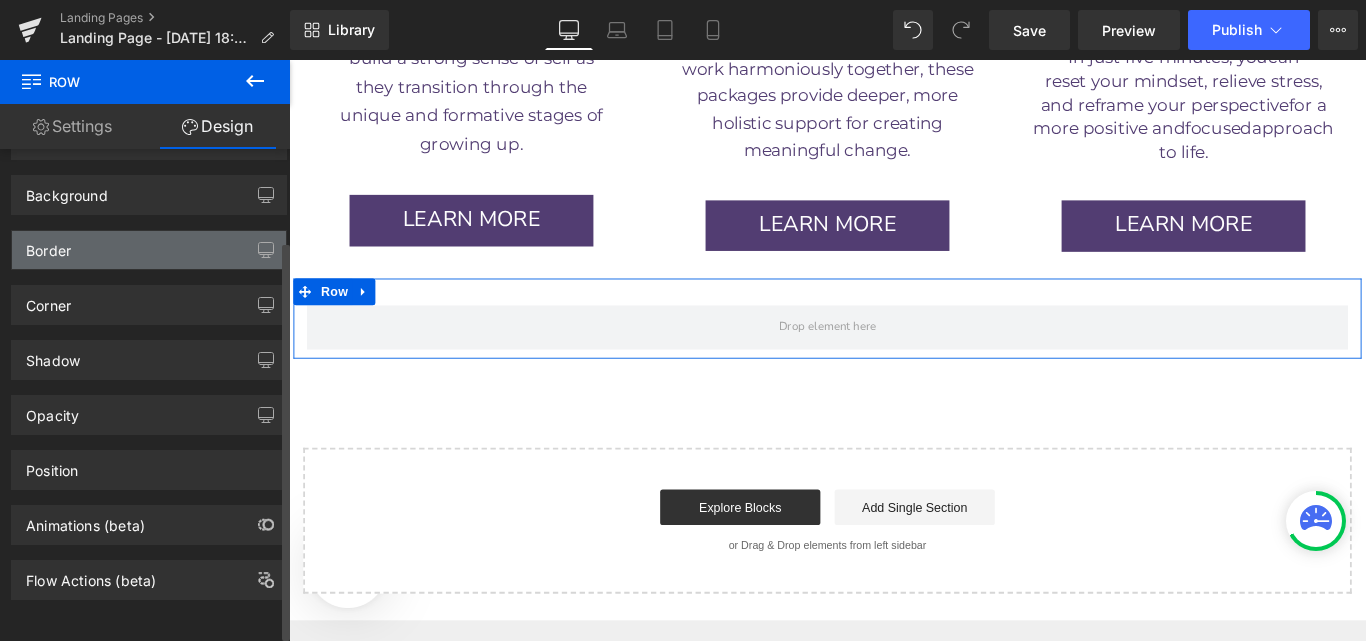 scroll, scrollTop: 119, scrollLeft: 0, axis: vertical 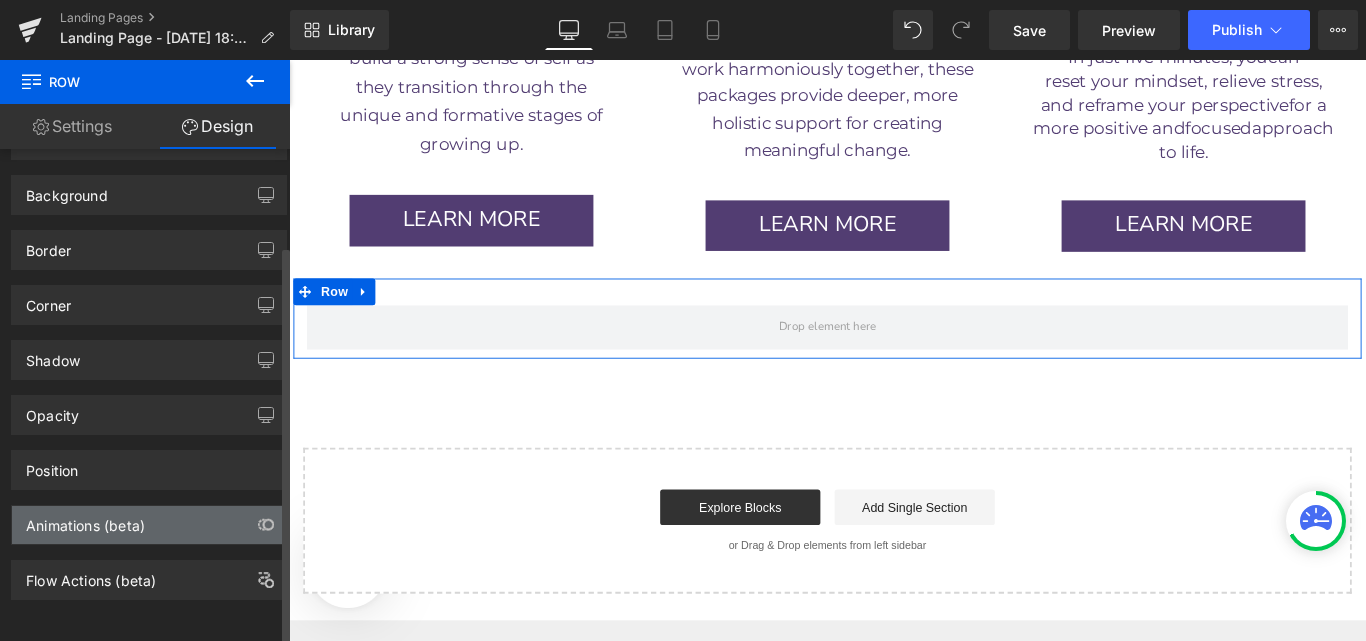 click on "Animations (beta)" at bounding box center [149, 525] 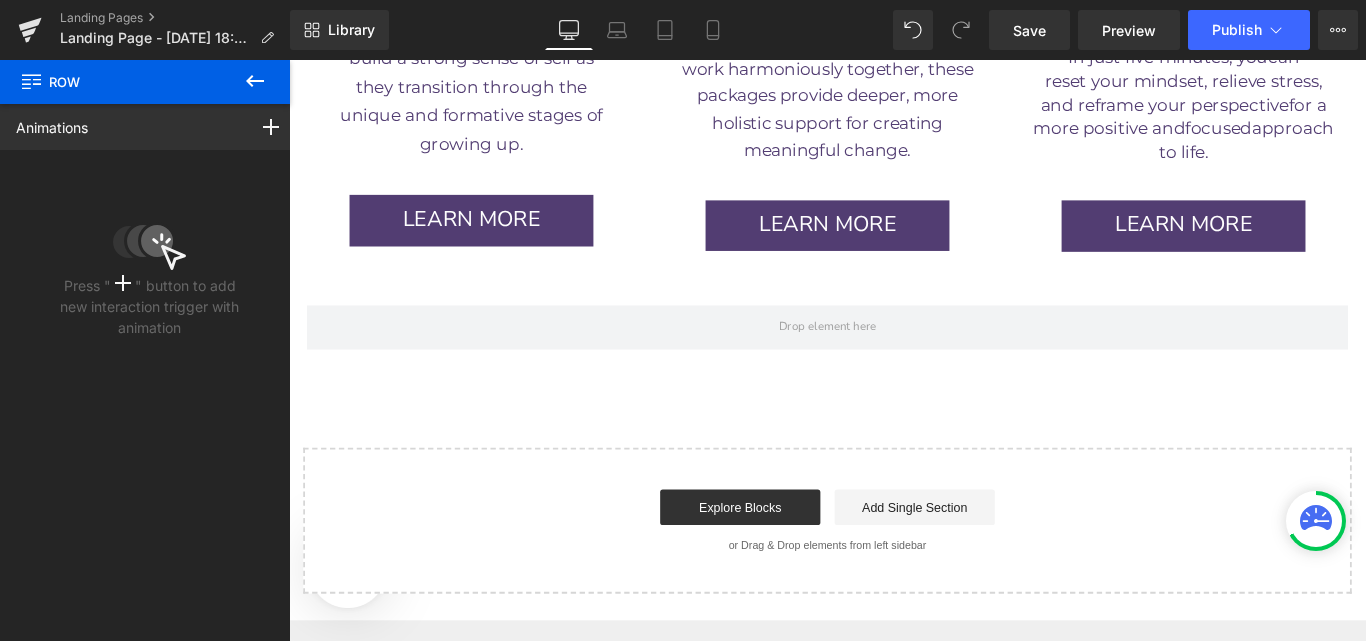 click 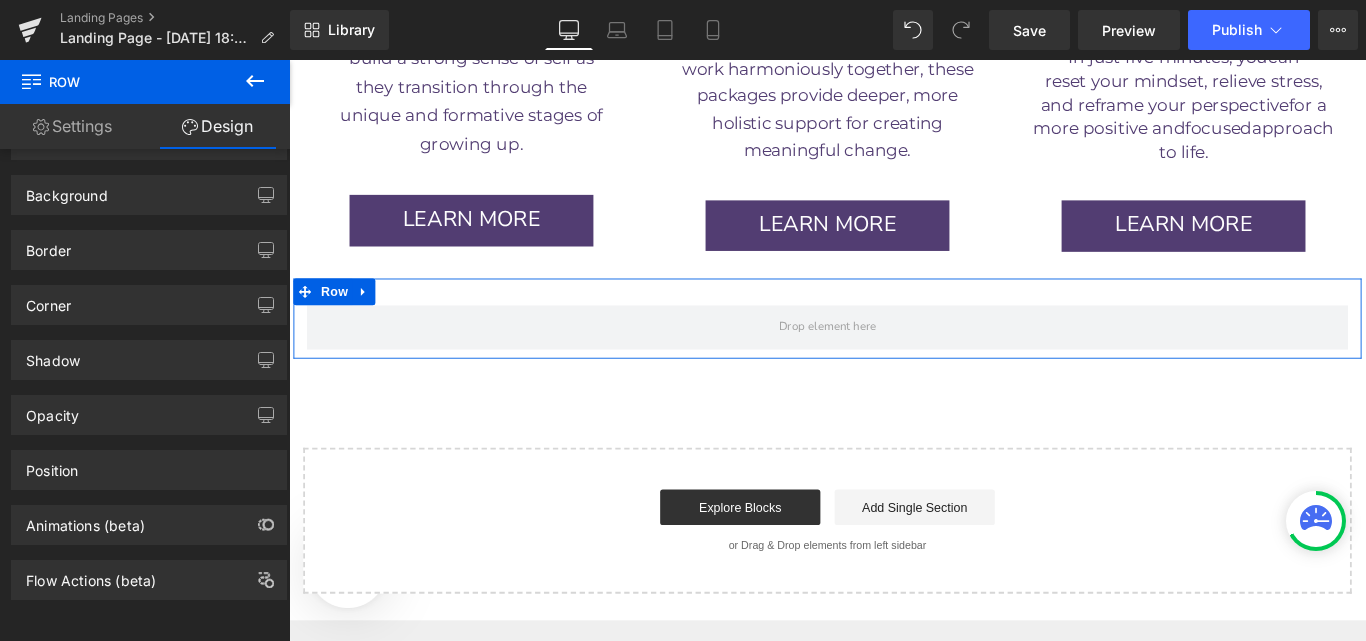 click on "Settings" at bounding box center (72, 126) 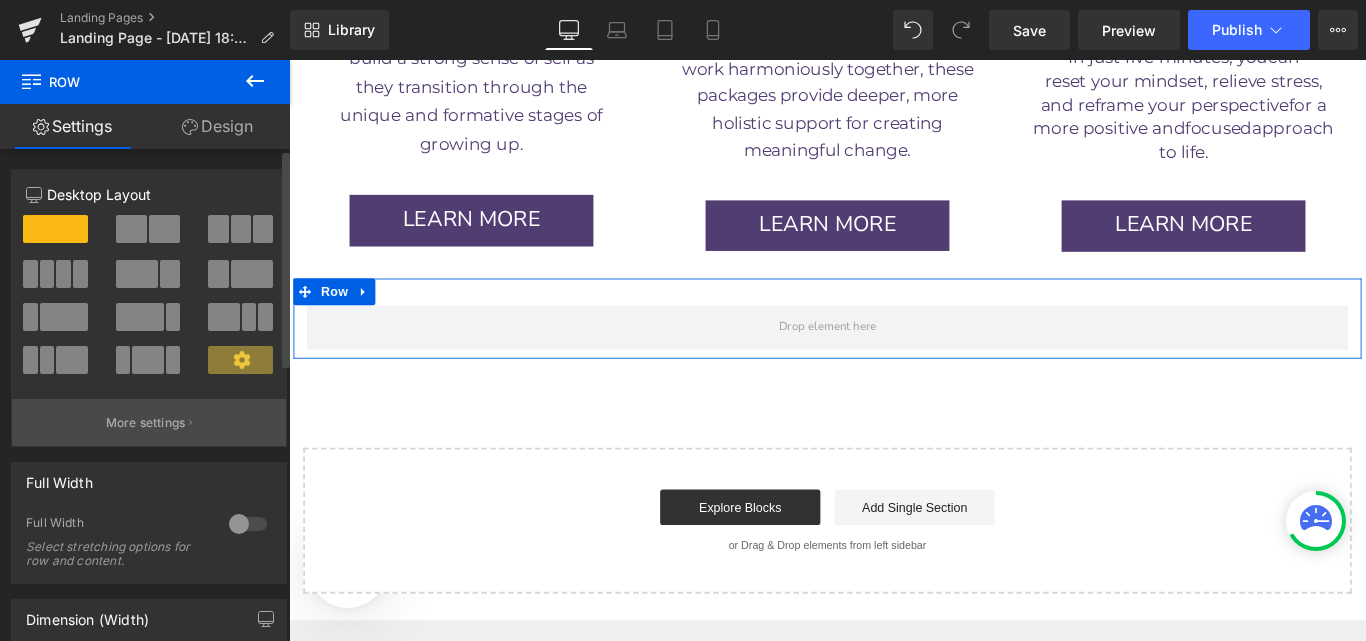click on "More settings" at bounding box center [146, 423] 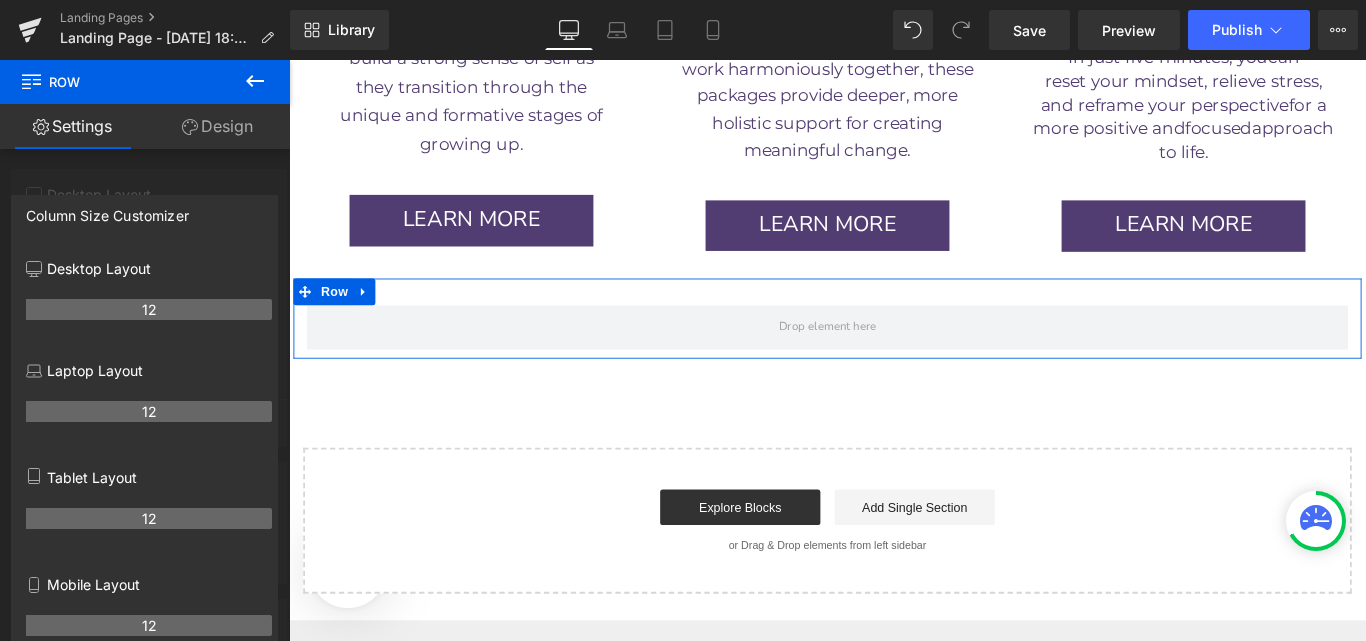 click 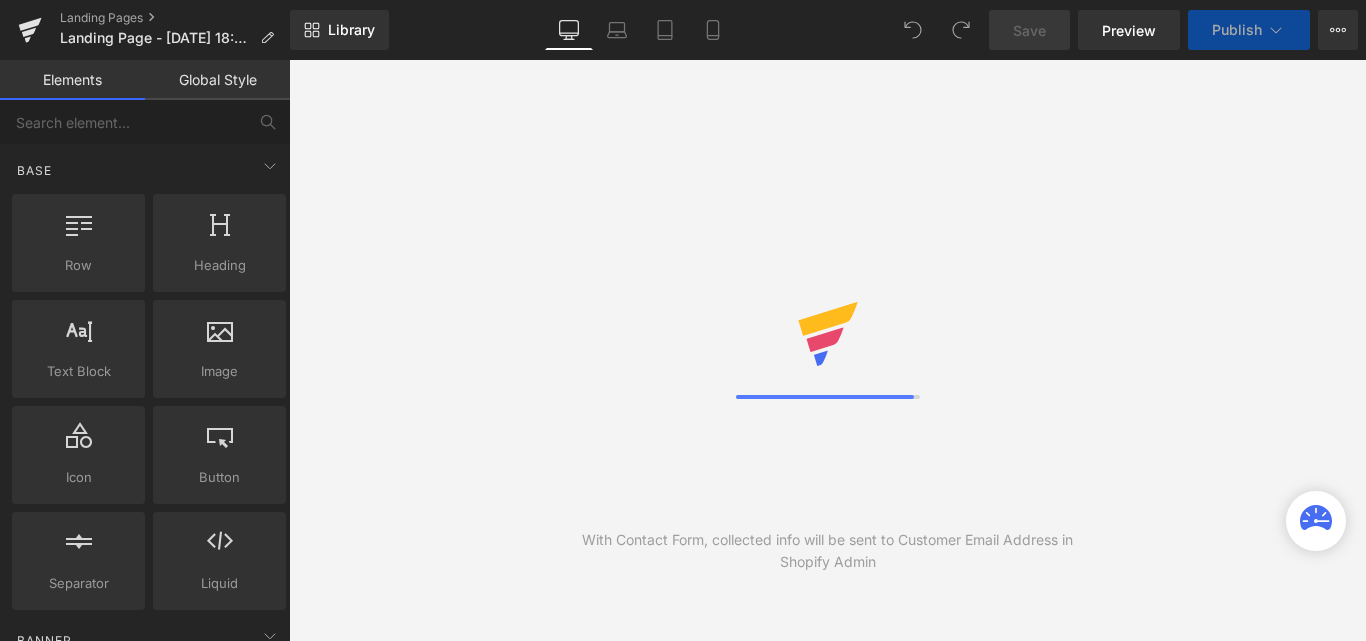 scroll, scrollTop: 0, scrollLeft: 0, axis: both 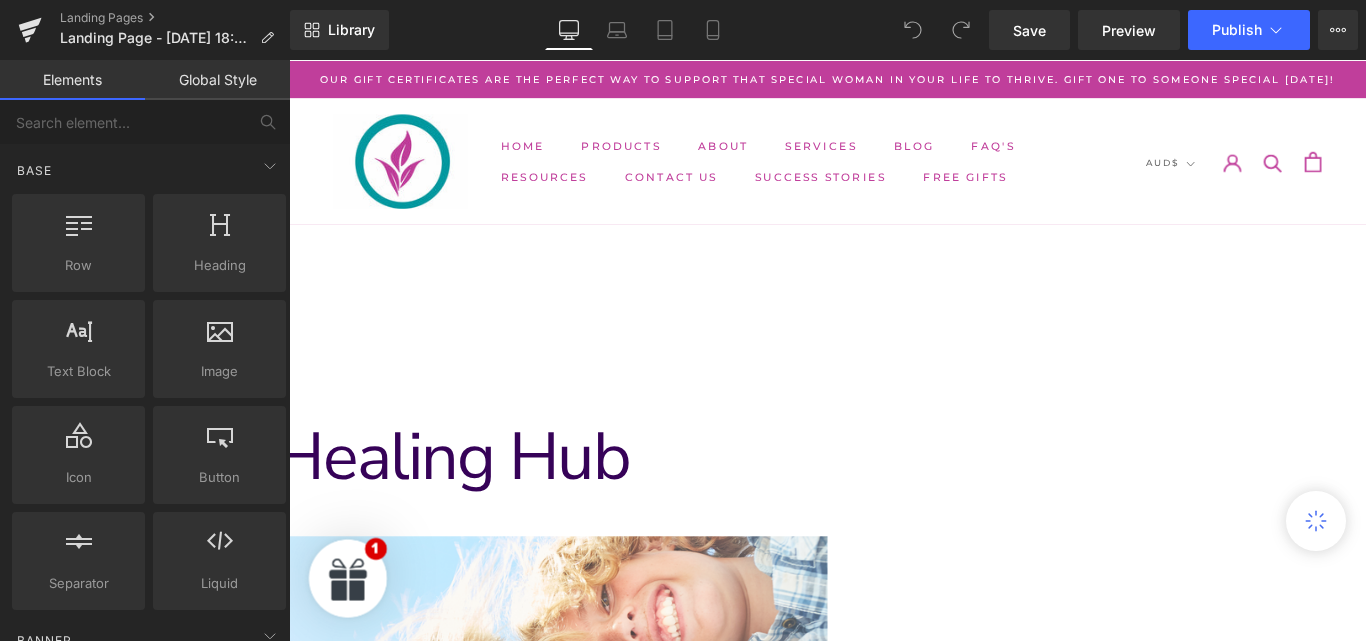click on "Global Style" at bounding box center [217, 80] 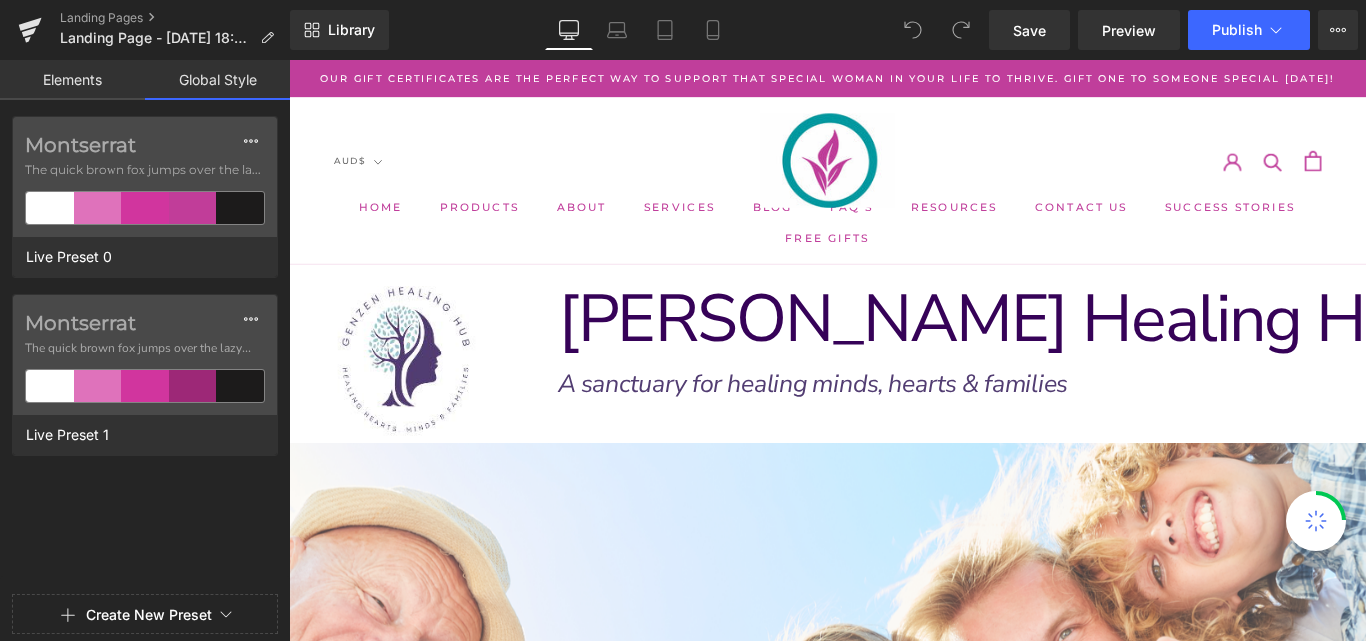 click on "Elements" at bounding box center [72, 80] 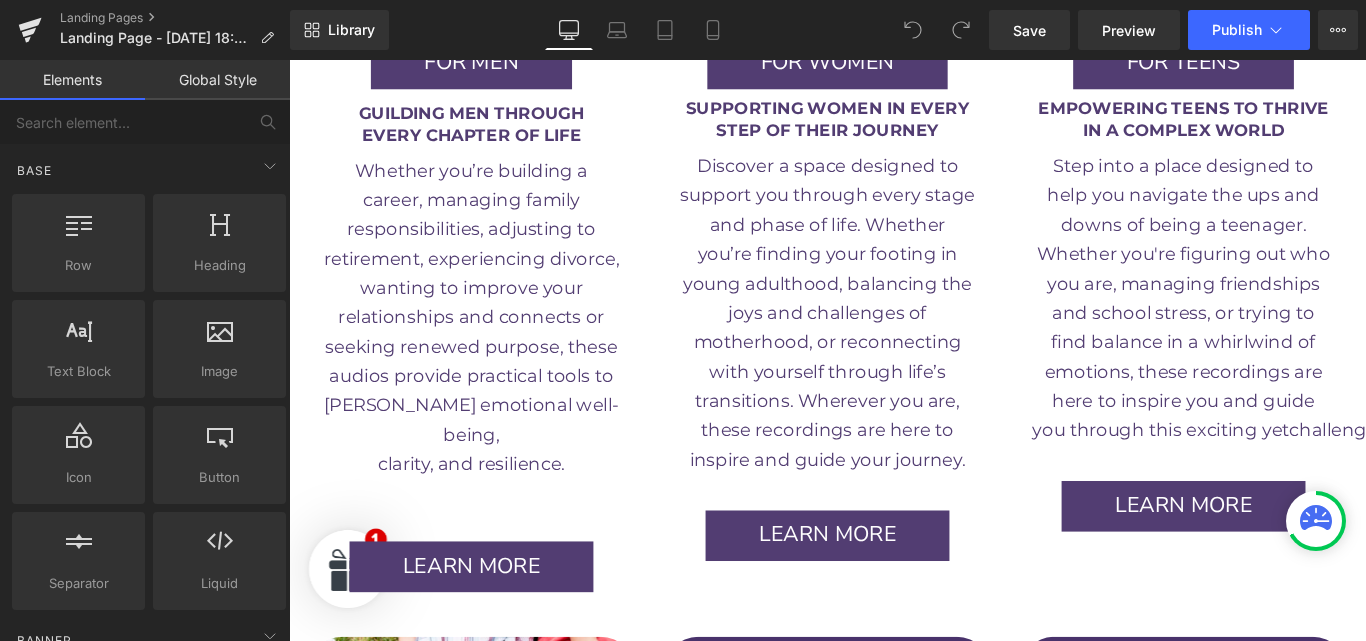 scroll, scrollTop: 2993, scrollLeft: 0, axis: vertical 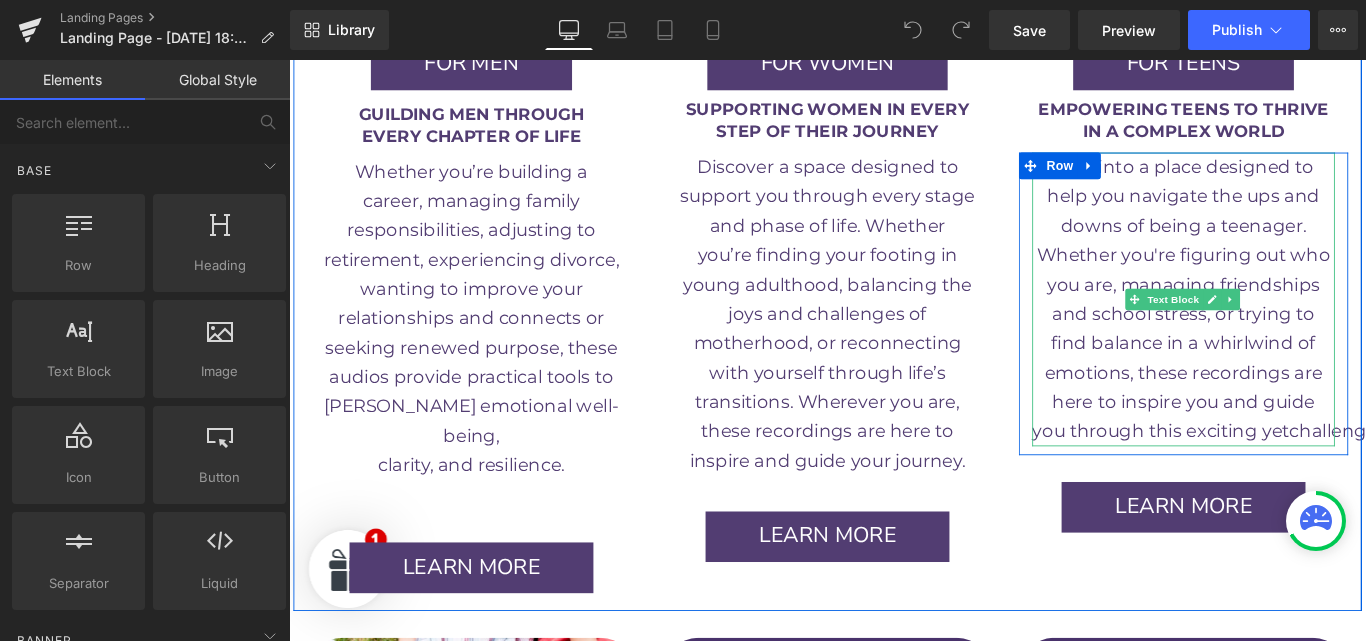 click on "emotions, these recordings are" at bounding box center (1294, 411) 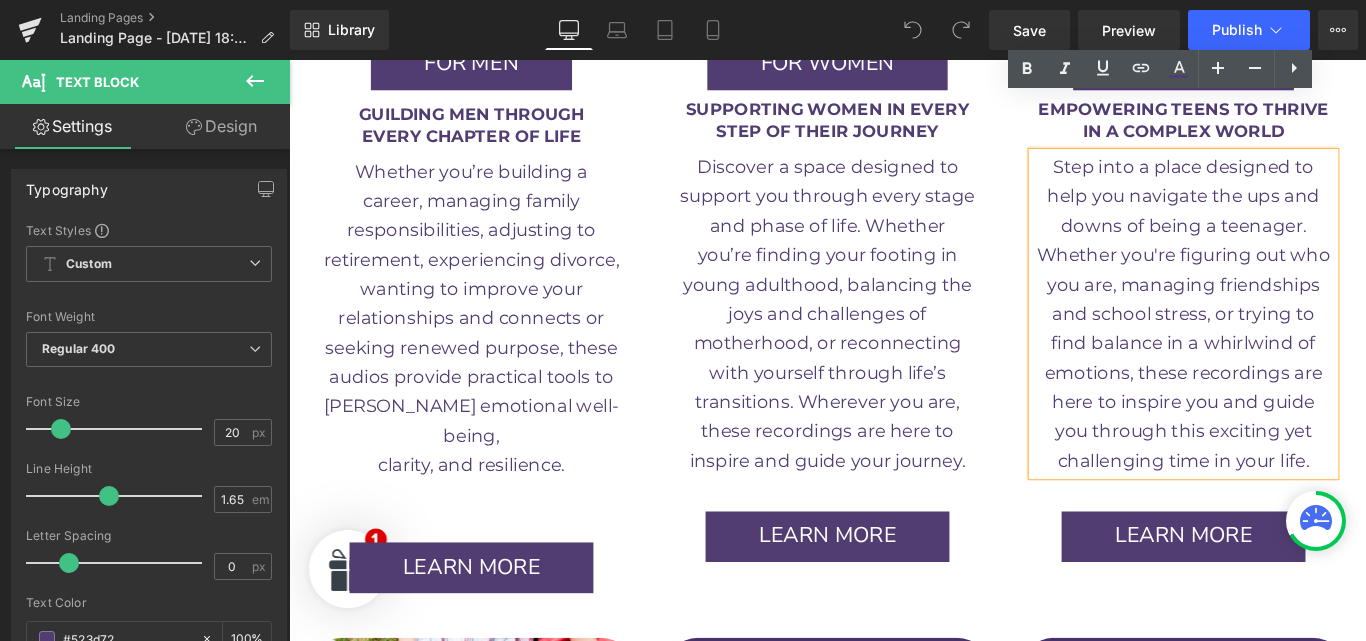 click on "Image         FOR WOMEN Button         Row         SUPPORTING WOMEN IN EVERY STEP OF THEIR JOURNEY Text Block         Row         Discover a space designed to support you through every stage and phase of life.  Whether you’re finding your footing in young adulthood, balancing the joys and challenges of motherhood, or reconnecting with yourself through life’s transitions. Wherever you are, these recordings are here to inspire and guide your journey. Text Block         Row         LEARN MORE Button         Row" at bounding box center (894, 144) 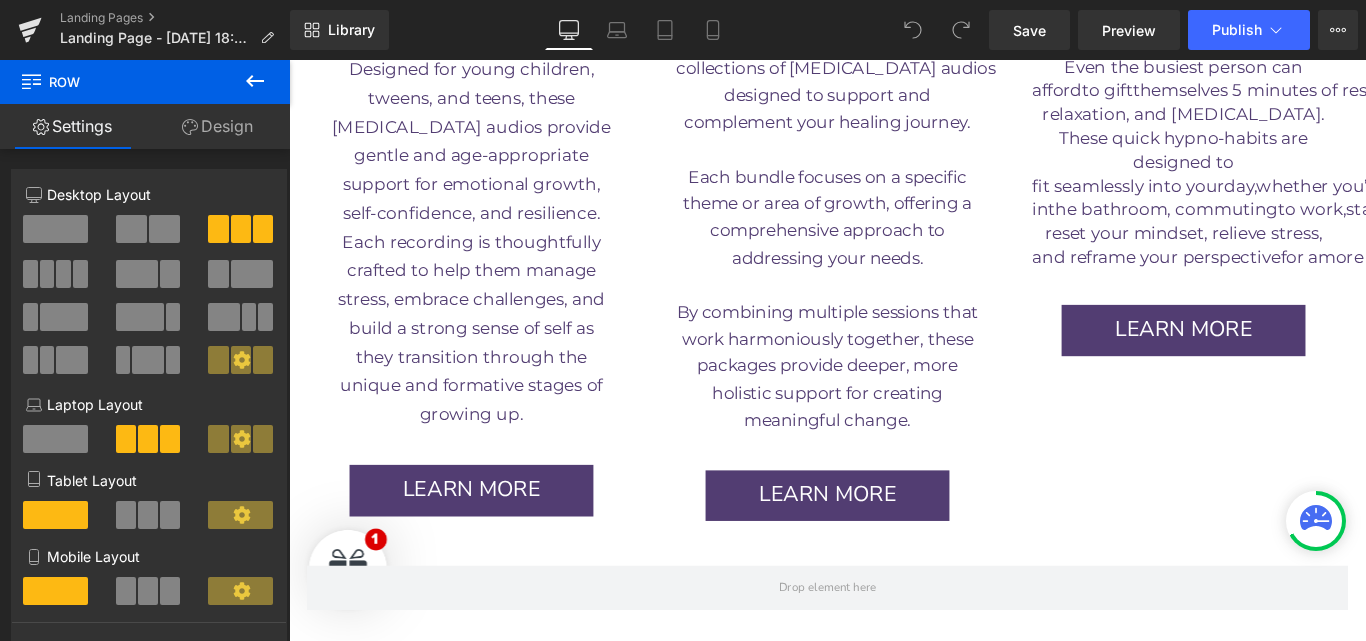 scroll, scrollTop: 4184, scrollLeft: 0, axis: vertical 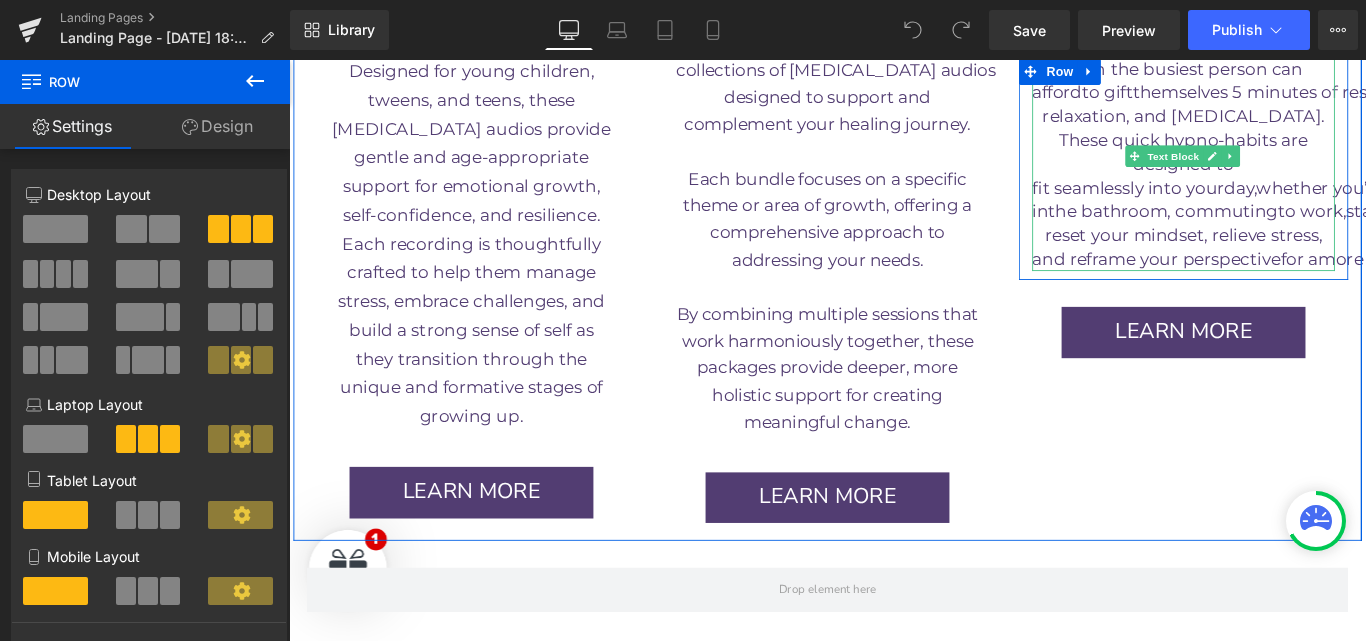 click on "reset your mindset, relieve stress," at bounding box center [1294, 256] 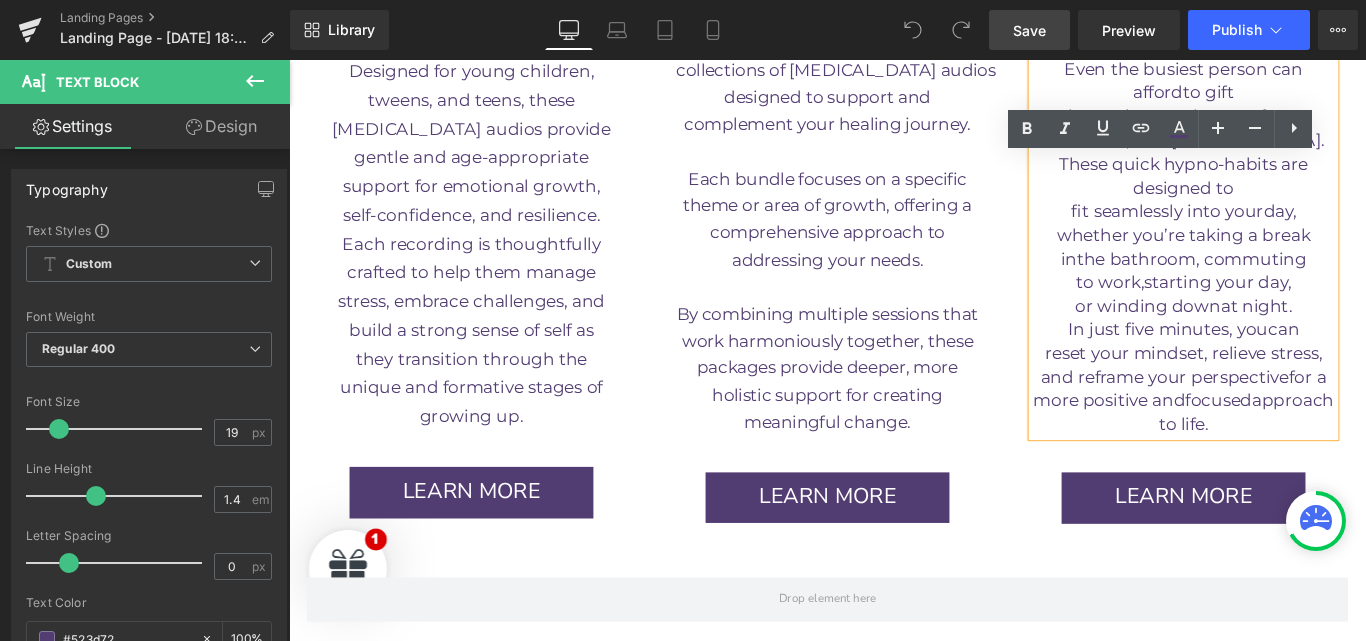 click on "Save" at bounding box center [1029, 30] 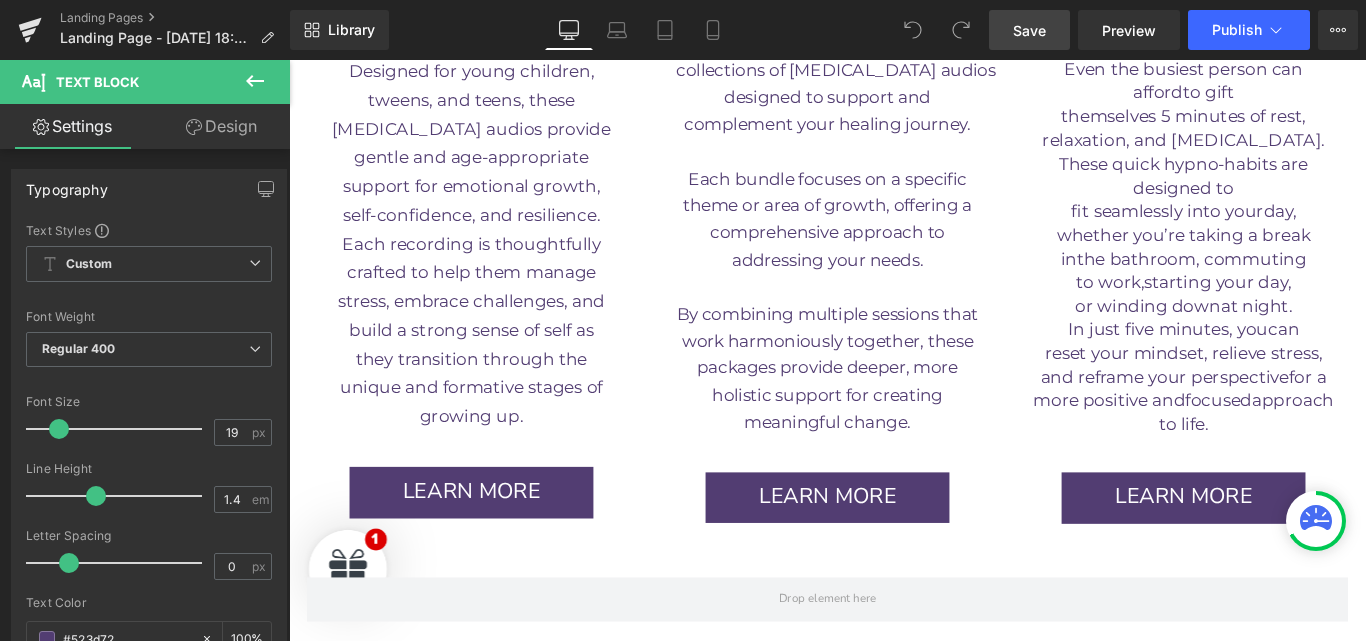 click 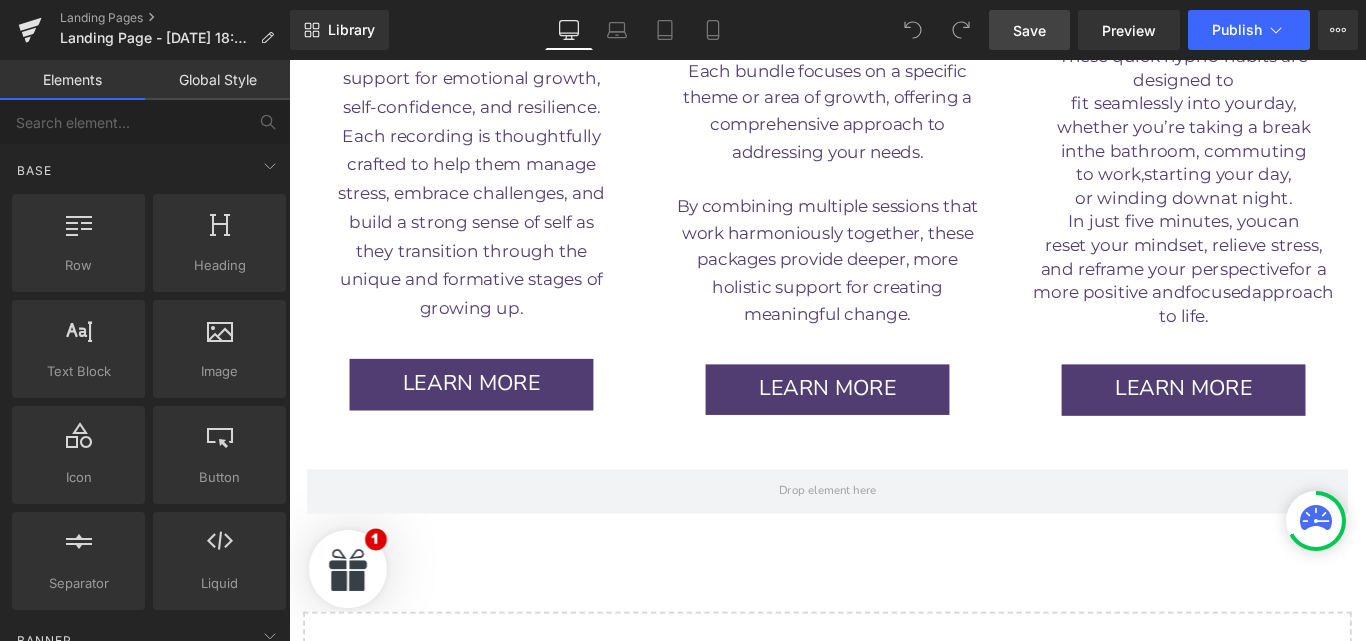 scroll, scrollTop: 4306, scrollLeft: 0, axis: vertical 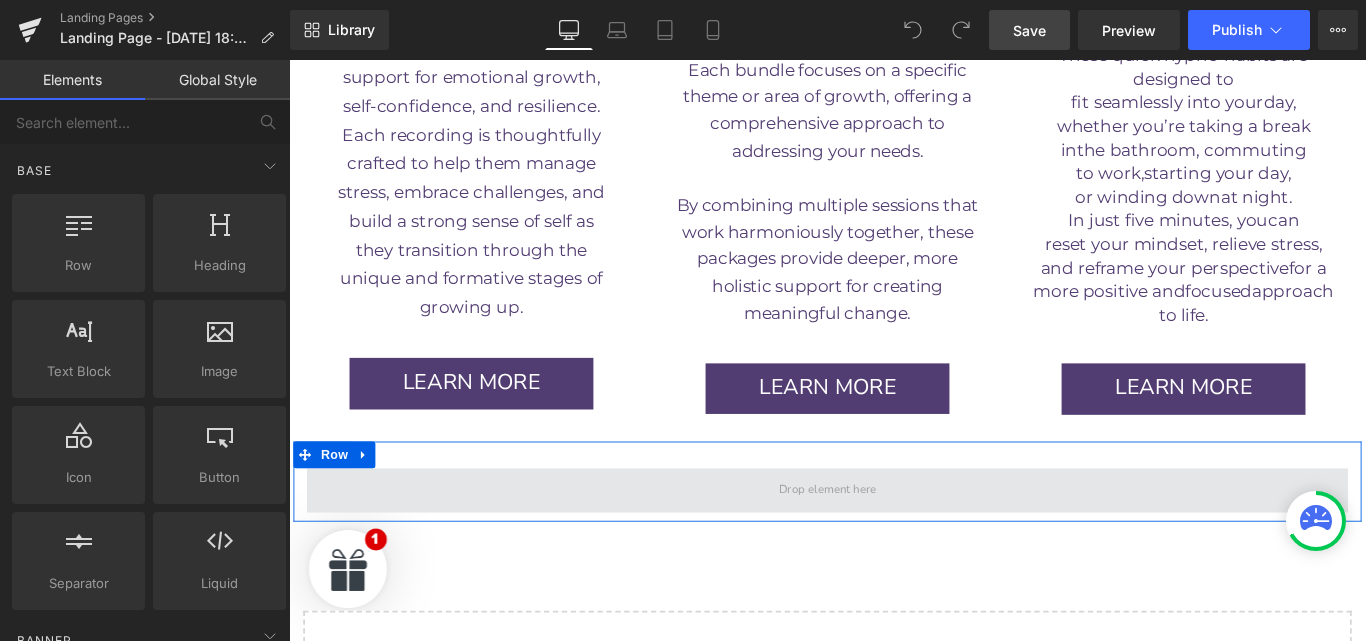 click at bounding box center [894, 544] 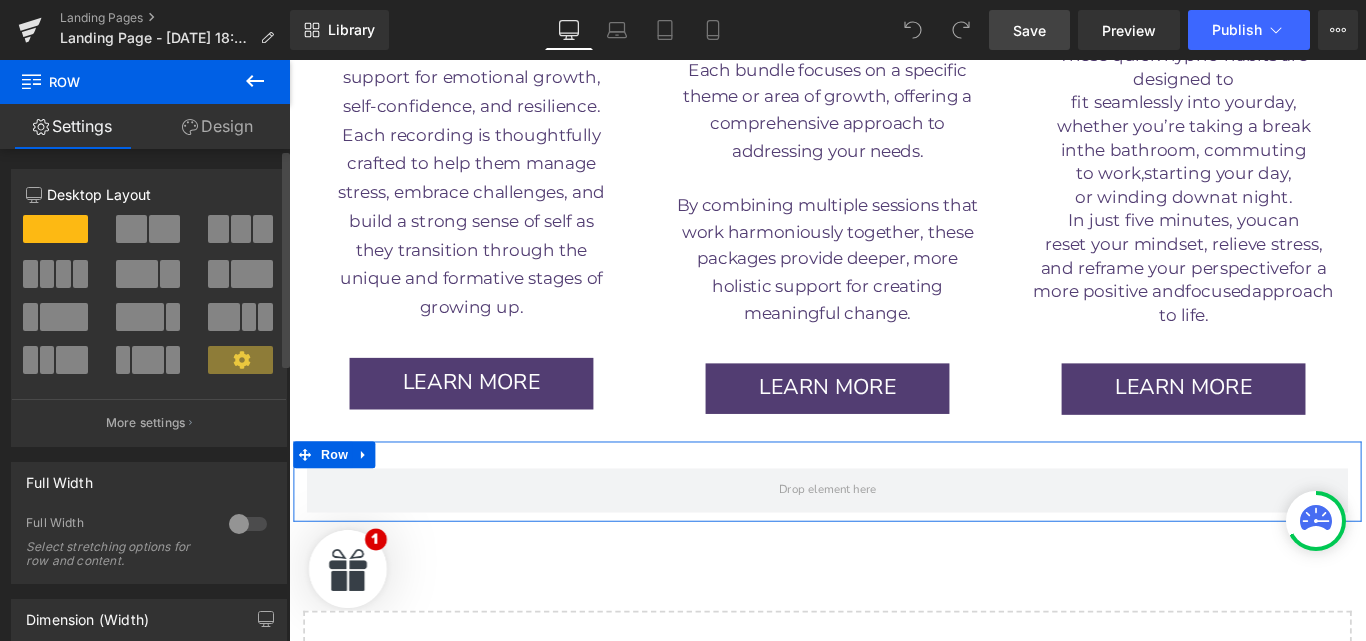 click at bounding box center [55, 229] 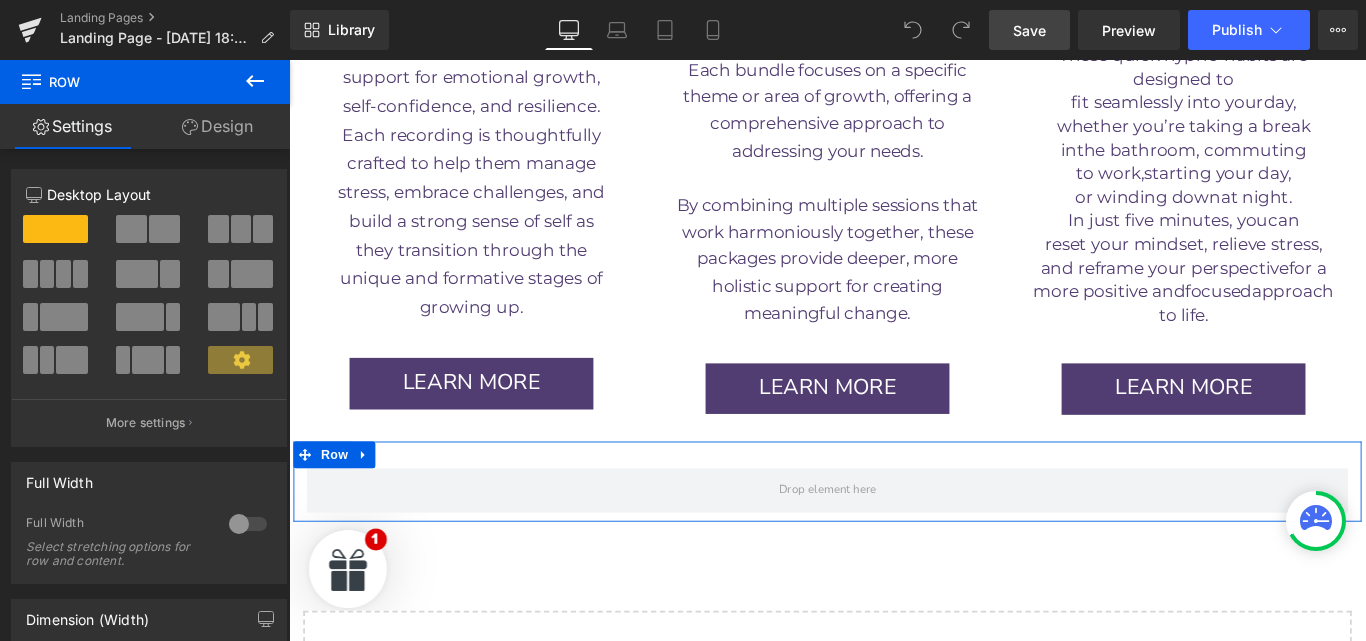 drag, startPoint x: 348, startPoint y: 286, endPoint x: 417, endPoint y: 427, distance: 156.9777 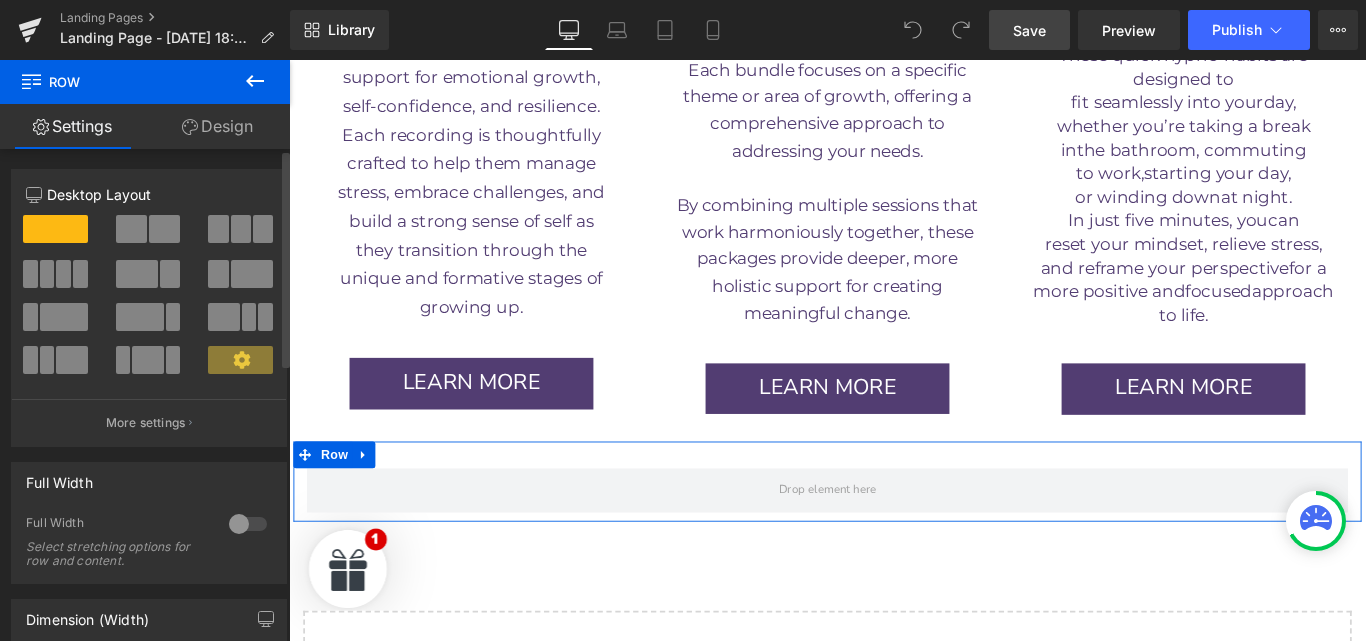 click at bounding box center (55, 229) 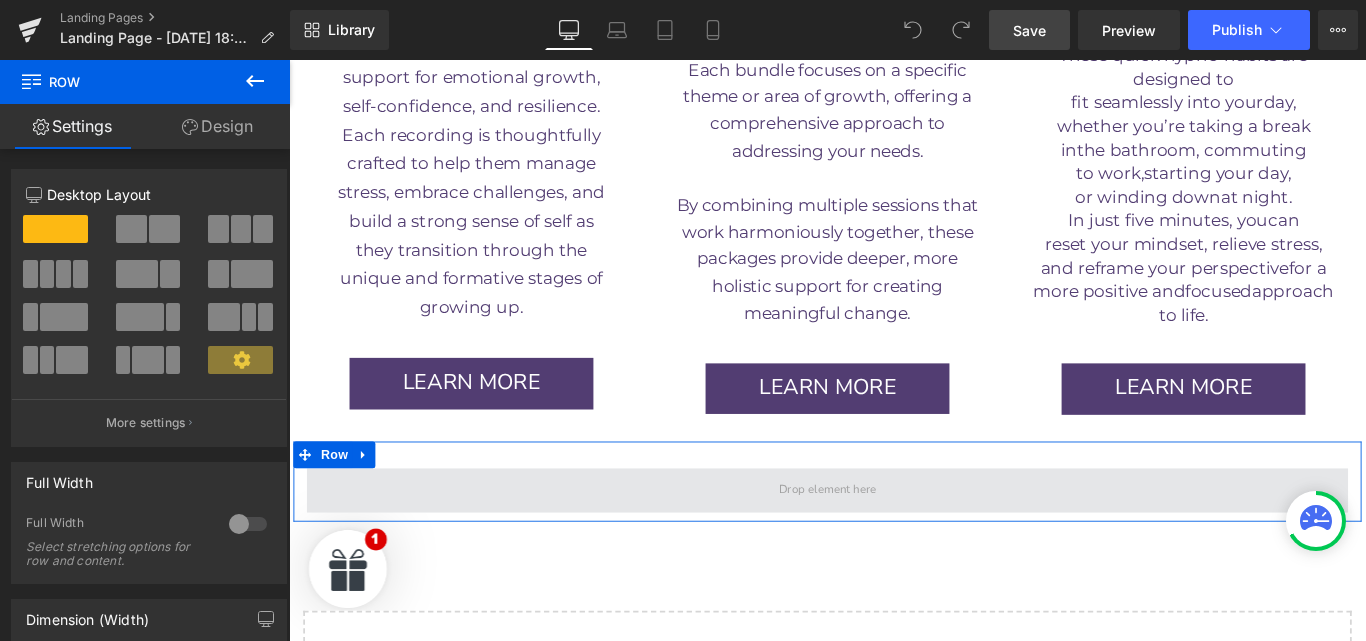 click at bounding box center [894, 544] 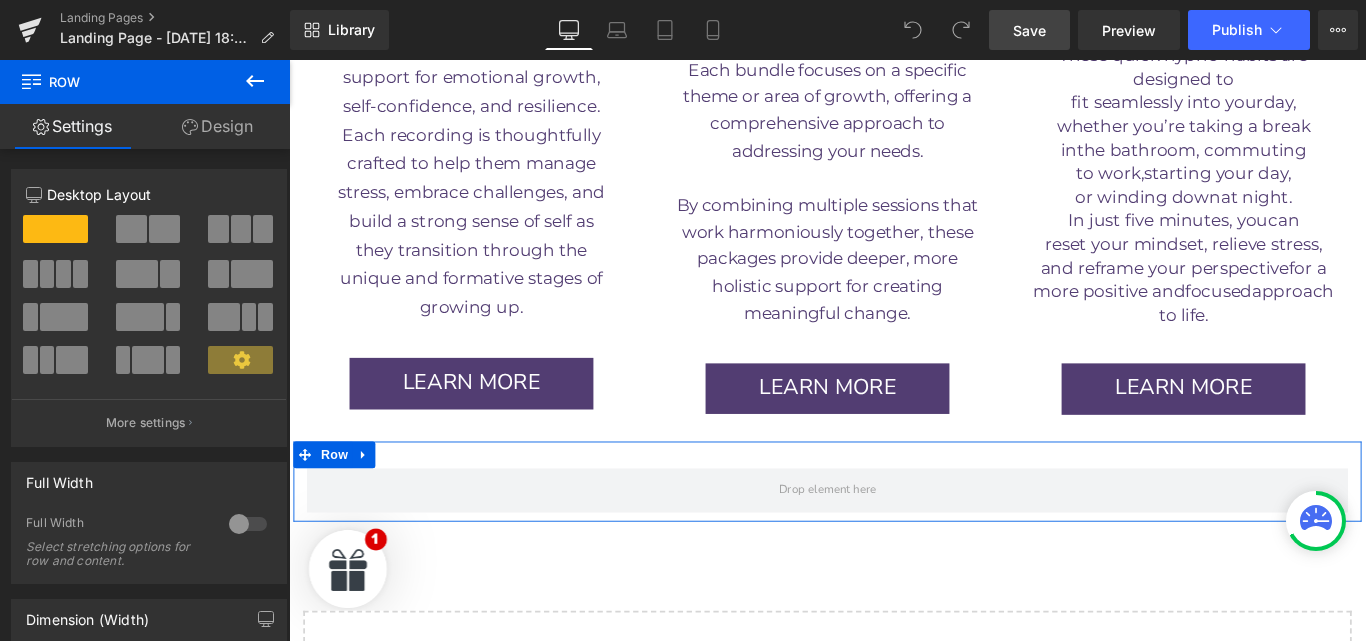 click on "Row" at bounding box center (894, 534) 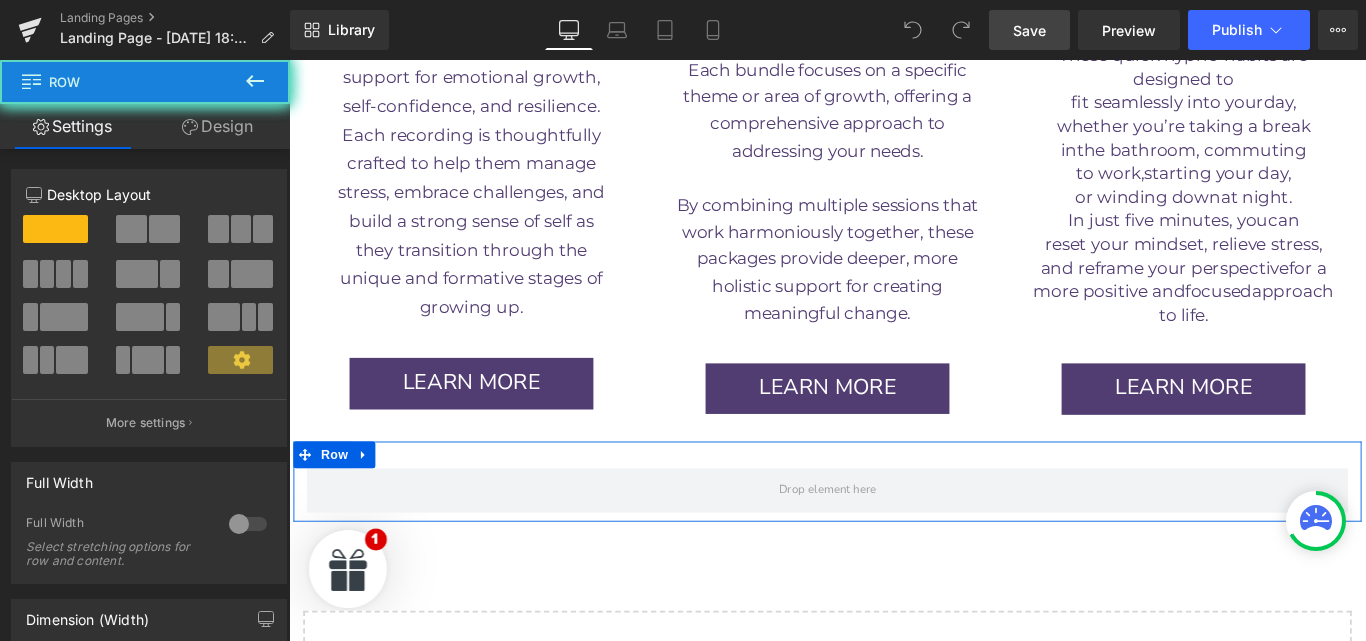 click on "Row" at bounding box center [894, 534] 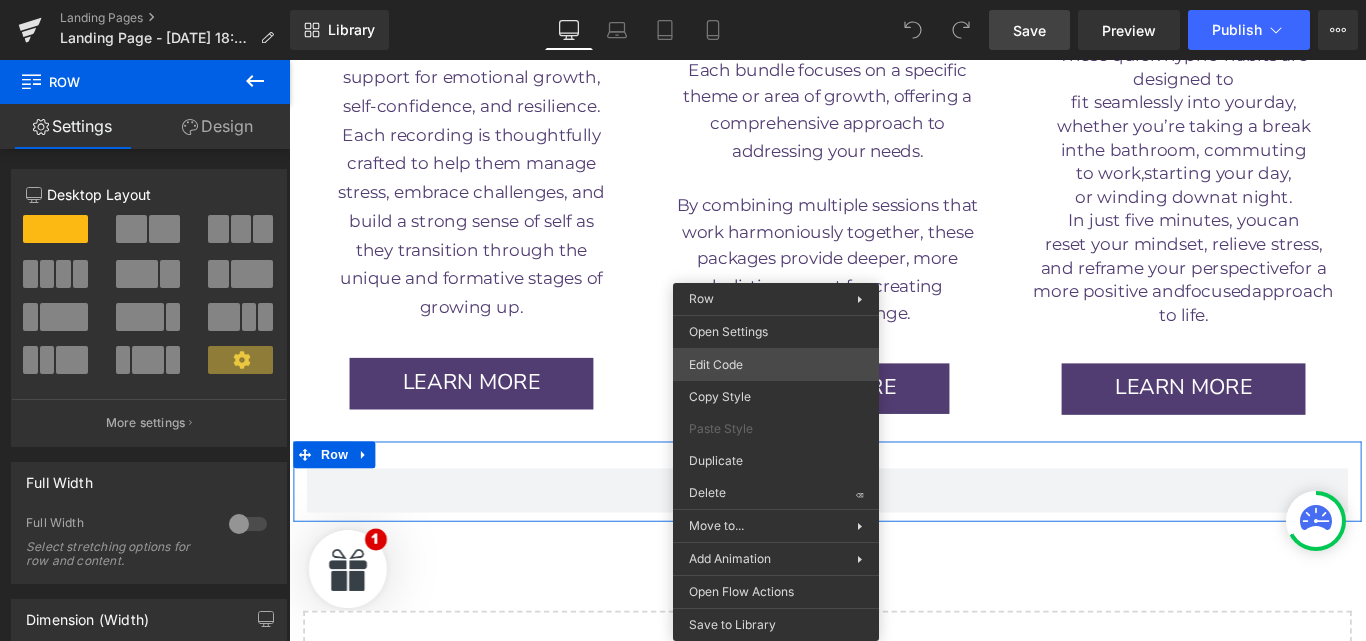click on "You are previewing how the   will restyle your page. You can not edit Elements in Preset Preview Mode.  Landing Pages Landing Page - Jul 15, 18:32:31 Library Desktop Desktop Laptop Tablet Mobile Save Preview Publish Scheduled View Live Page View with current Template Save Template to Library Schedule Publish  Optimize  Publish Settings Shortcuts  Your page can’t be published   You've reached the maximum number of published pages on your plan  (0/0).  You need to upgrade your plan or unpublish all your pages to get 1 publish slot.   Unpublish pages   Upgrade plan  Elements Global Style Base Row  rows, columns, layouts, div Heading  headings, titles, h1,h2,h3,h4,h5,h6 Text Block  texts, paragraphs, contents, blocks Image  images, photos, alts, uploads Icon  icons, symbols Button  button, call to action, cta Separator  separators, dividers, horizontal lines Liquid  liquid, custom code, html, javascript, css, reviews, apps, applications, embeded, iframe Banner Parallax  Hero Banner  Stack Tabs  Carousel  List" at bounding box center (683, 0) 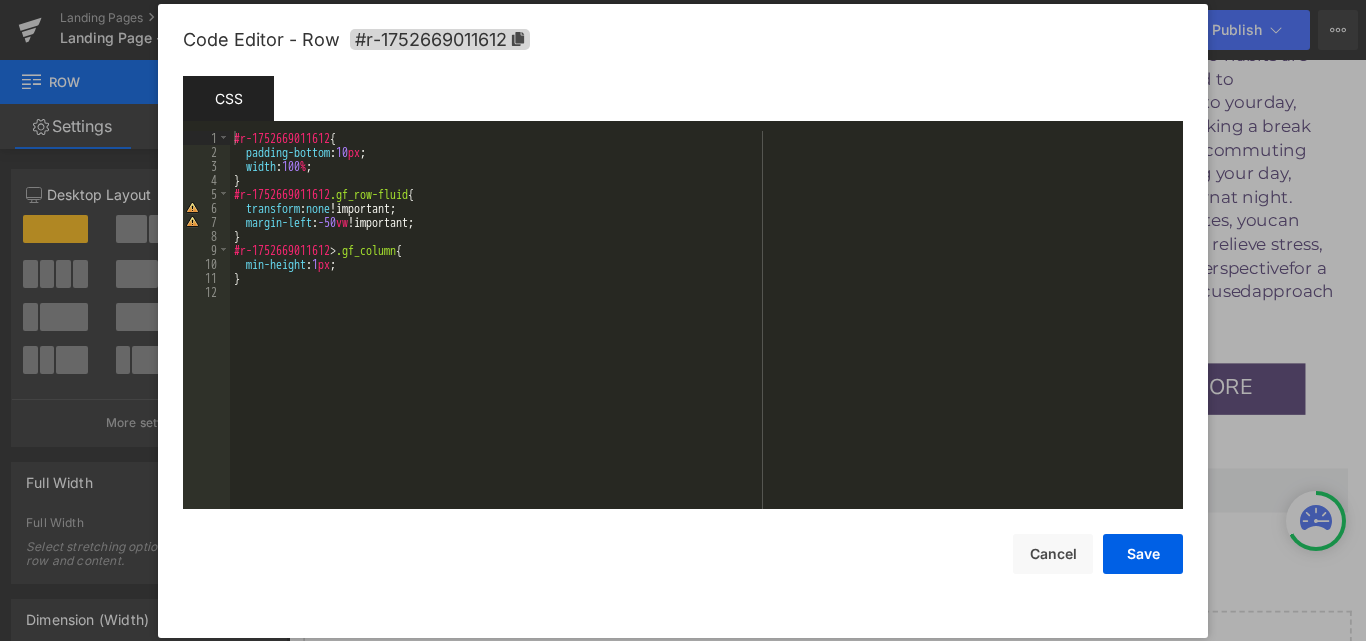 click on "#r-1752669011612 {    padding-bottom :  10 px ;    width :  100 % ; } #r-1752669011612 .gf_row-fluid {    transform :  none  !important;    margin-left :  -50 vw  !important; } #r-1752669011612  >  .gf_column {    min-height :  1 px ; }" at bounding box center (706, 334) 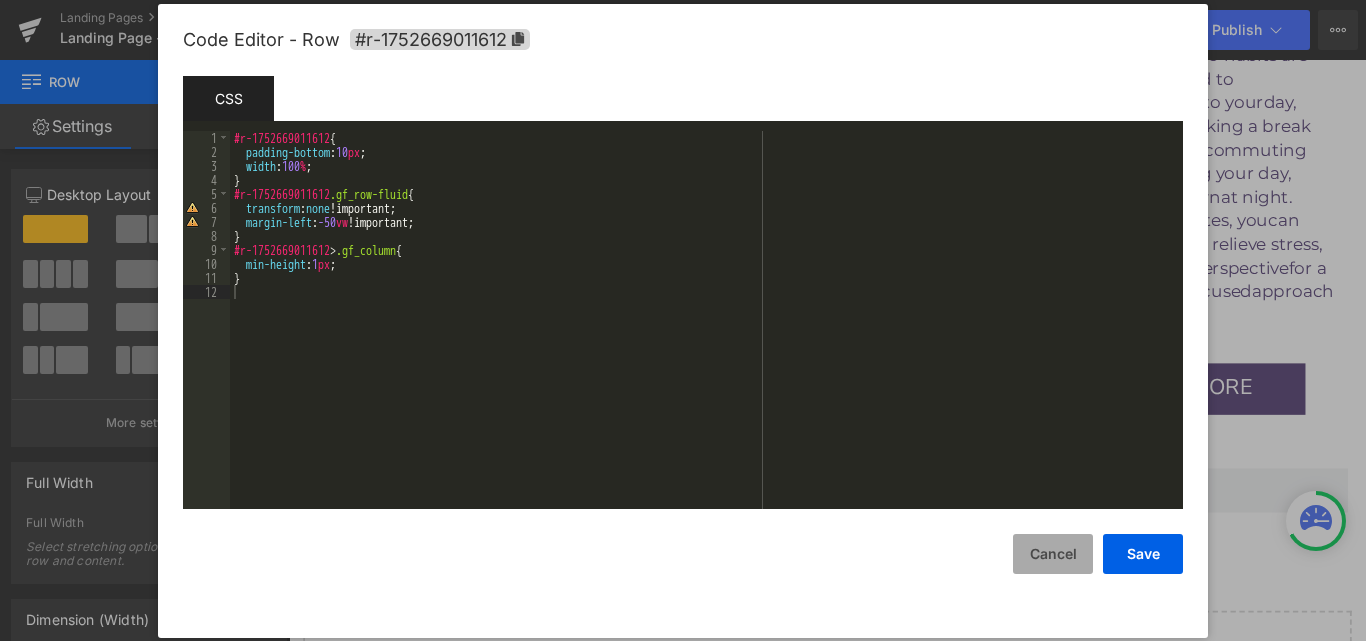 click on "Cancel" at bounding box center [1053, 554] 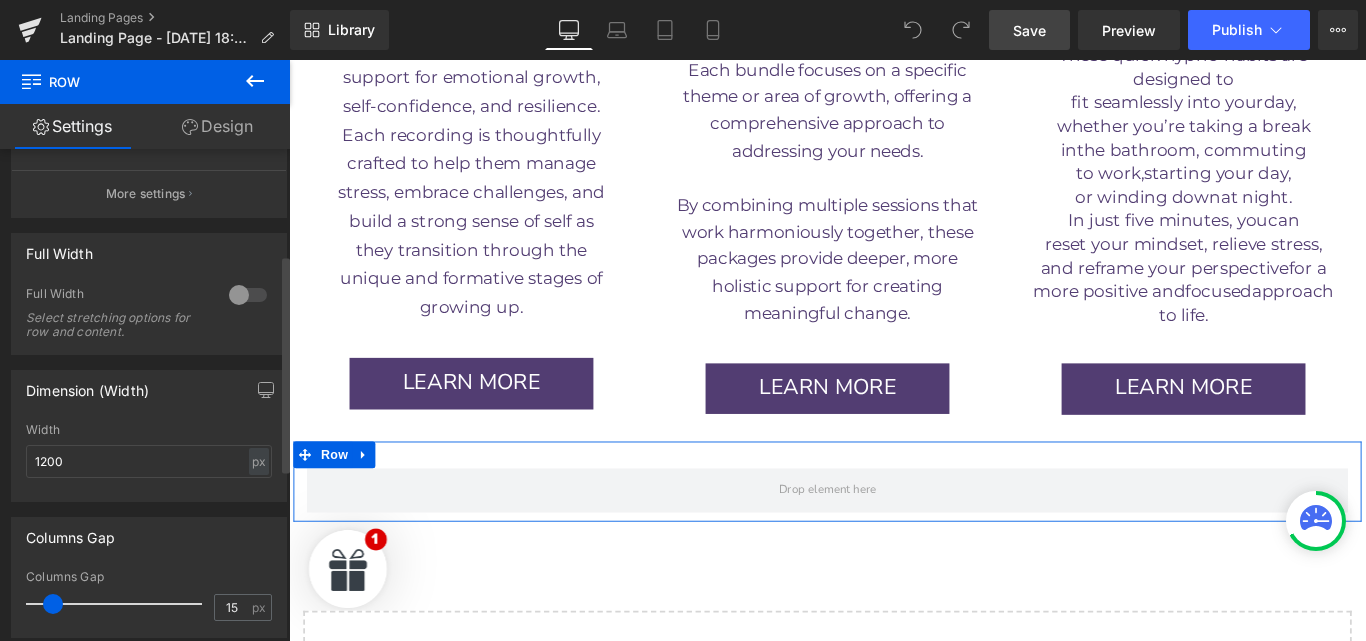 scroll, scrollTop: 0, scrollLeft: 0, axis: both 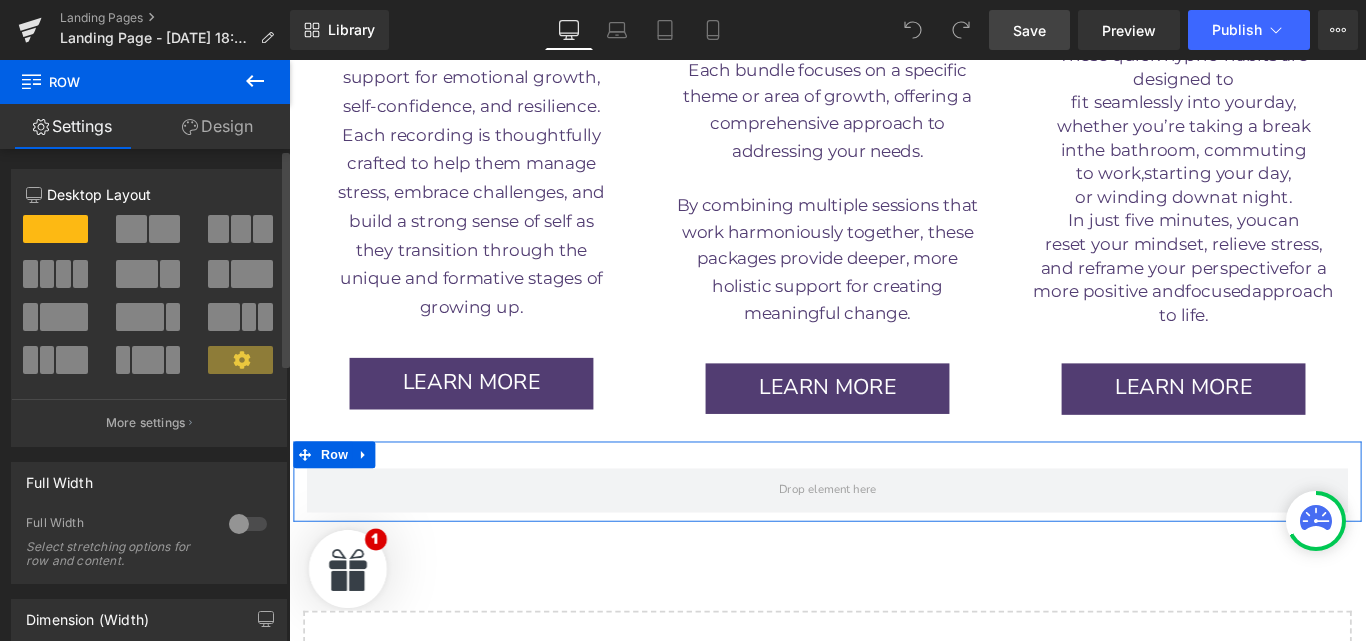 click at bounding box center (55, 229) 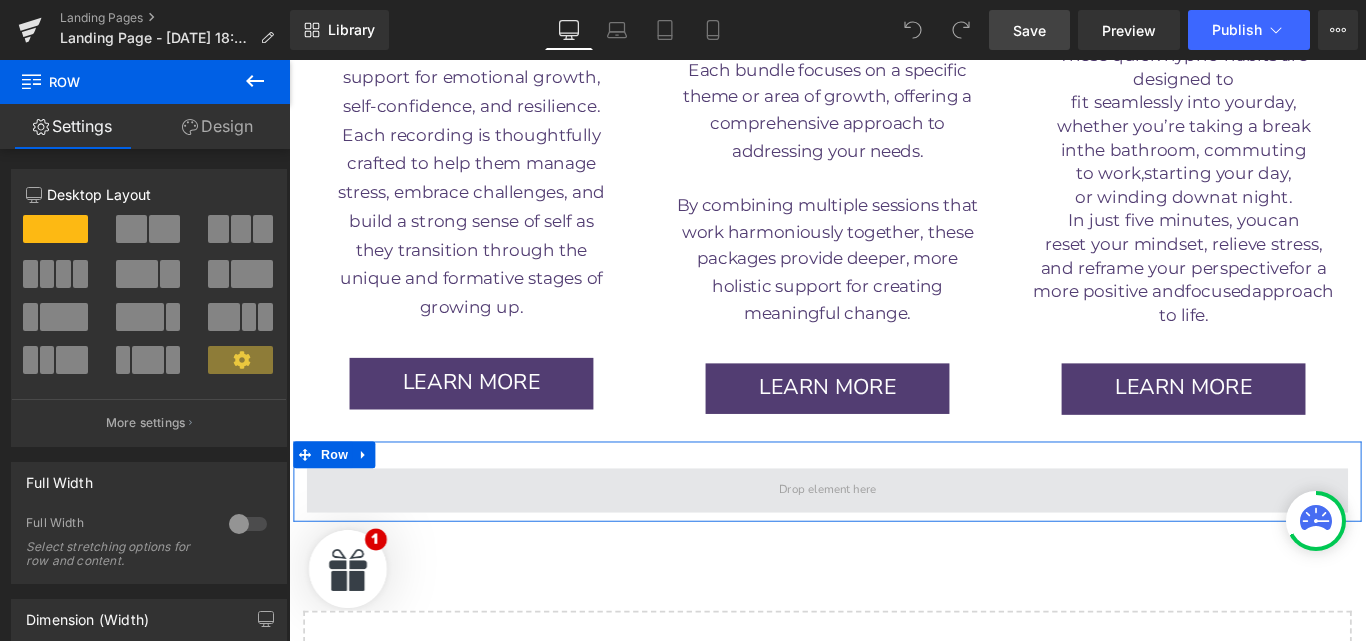 click at bounding box center (894, 544) 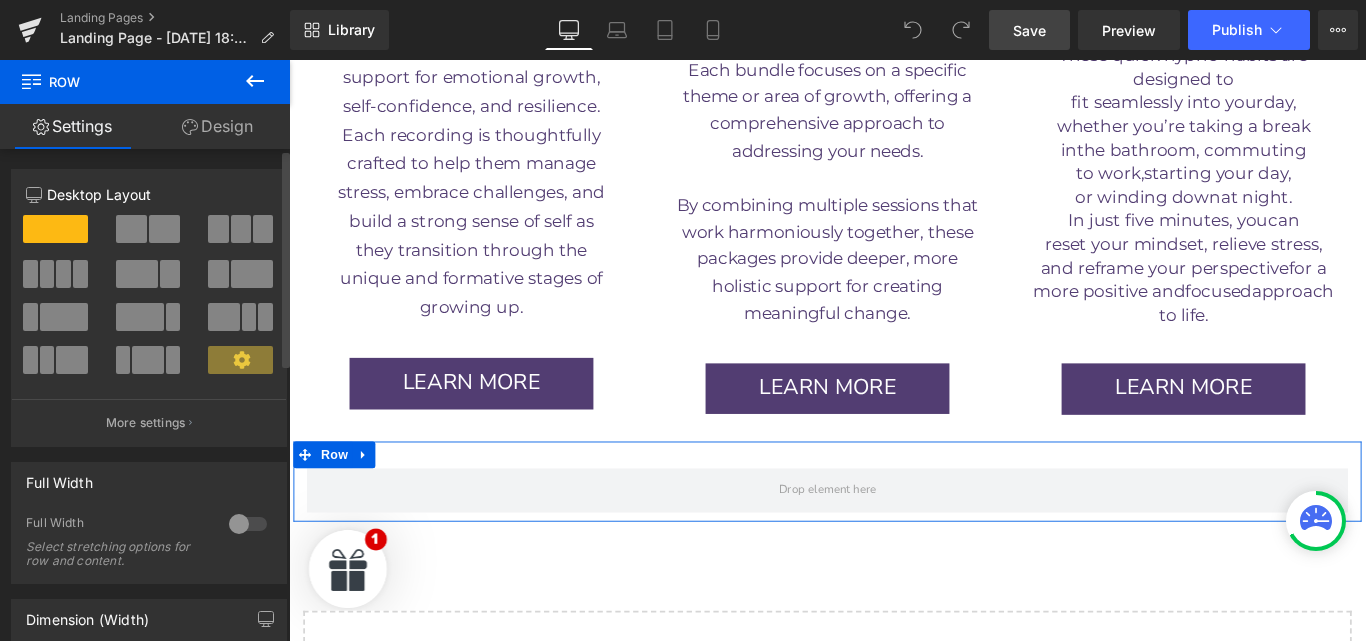 click at bounding box center (55, 229) 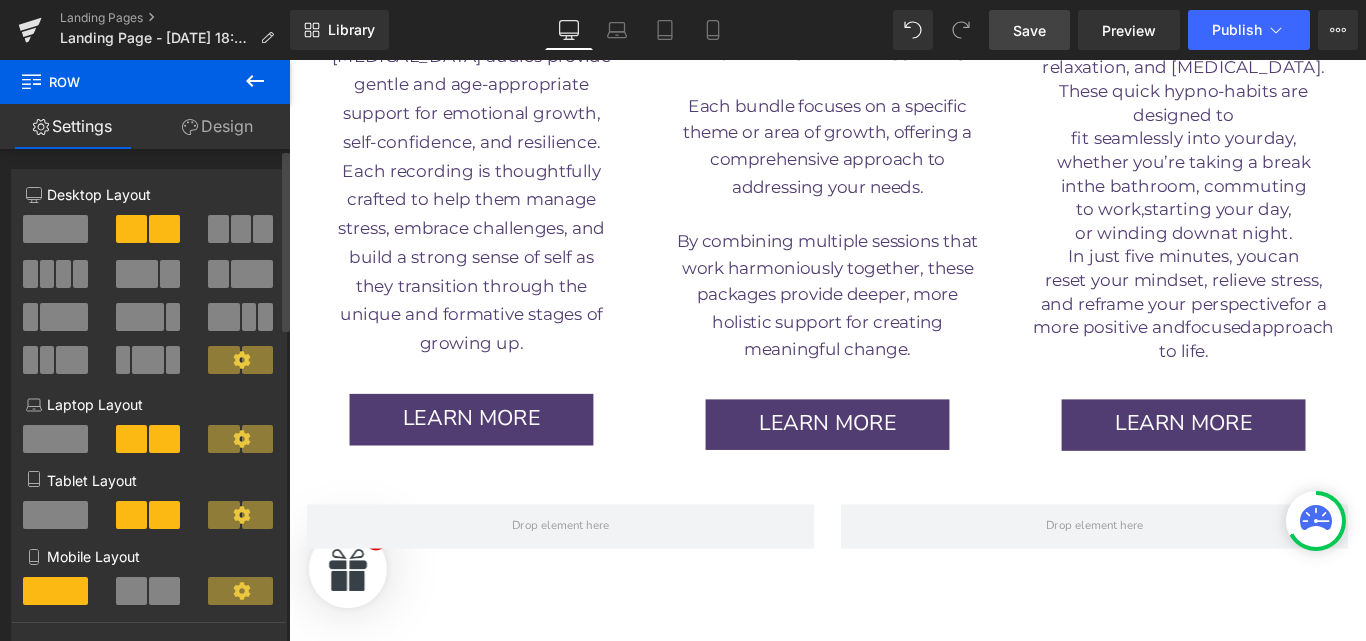 scroll, scrollTop: 4265, scrollLeft: 0, axis: vertical 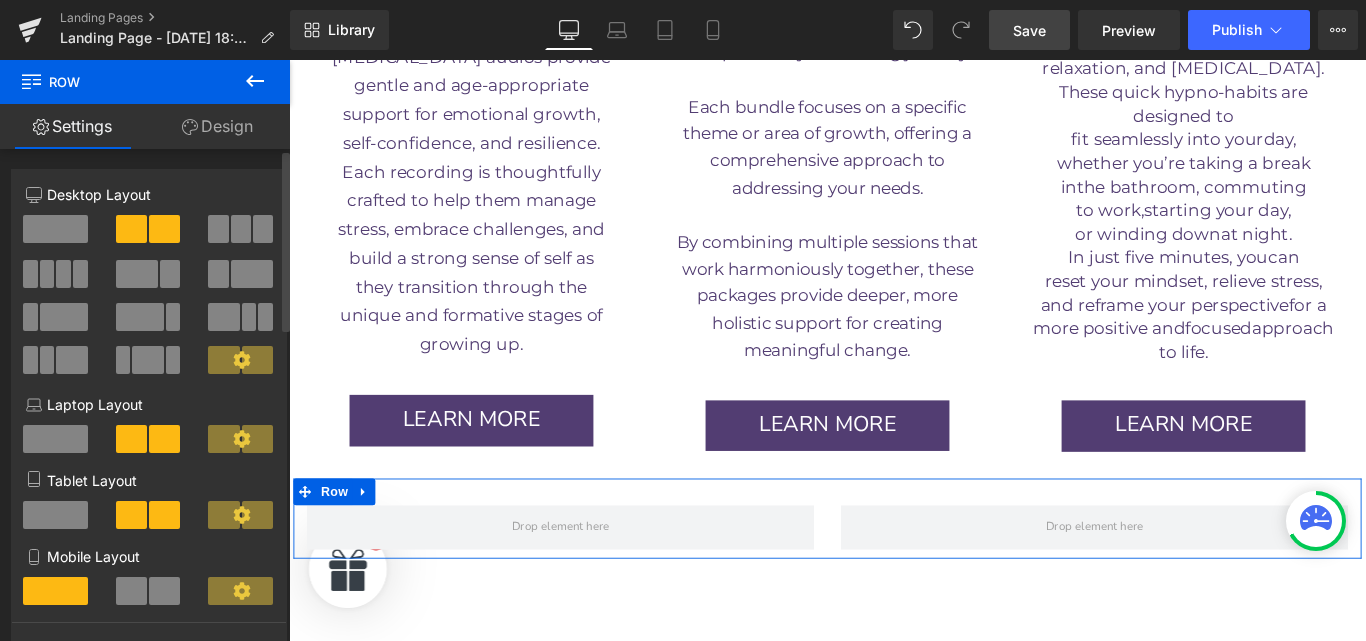 click at bounding box center [55, 229] 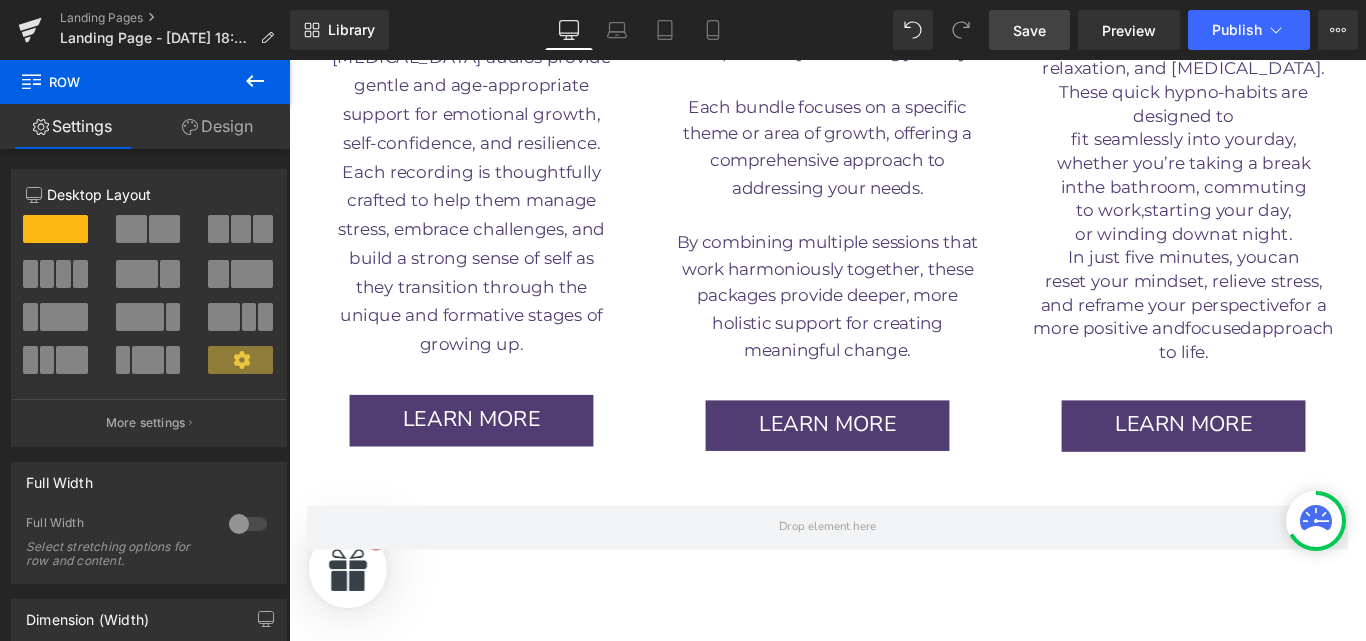 click 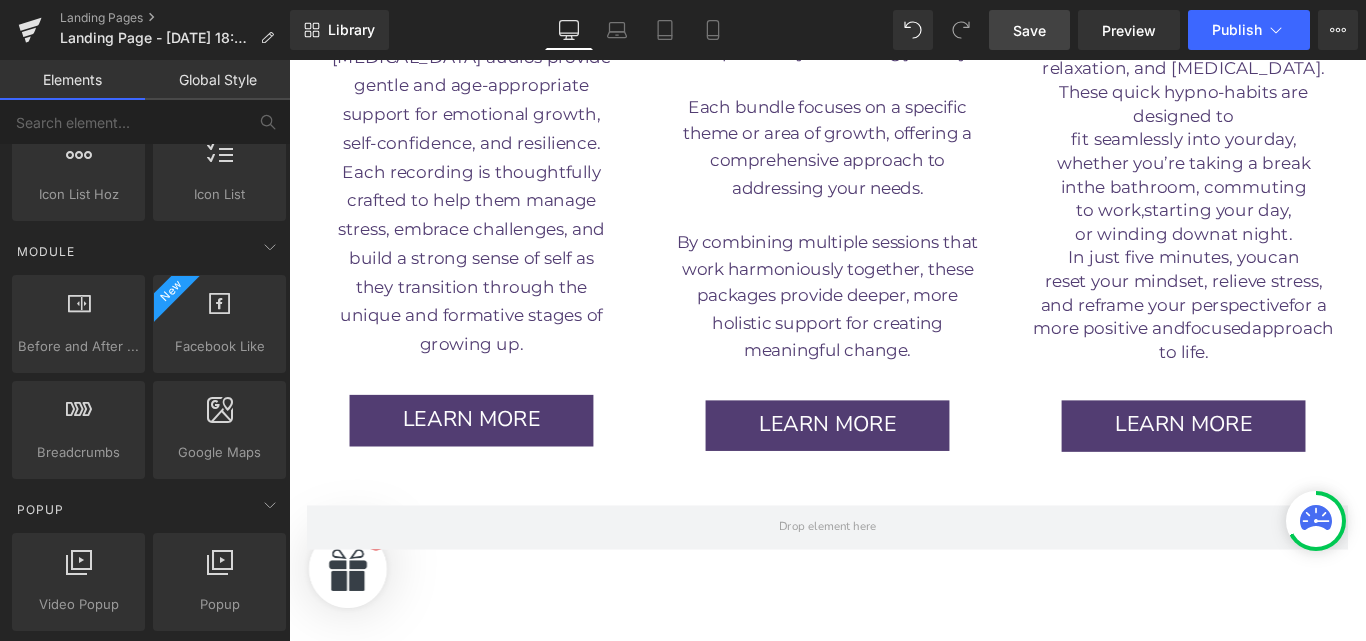 scroll, scrollTop: 950, scrollLeft: 0, axis: vertical 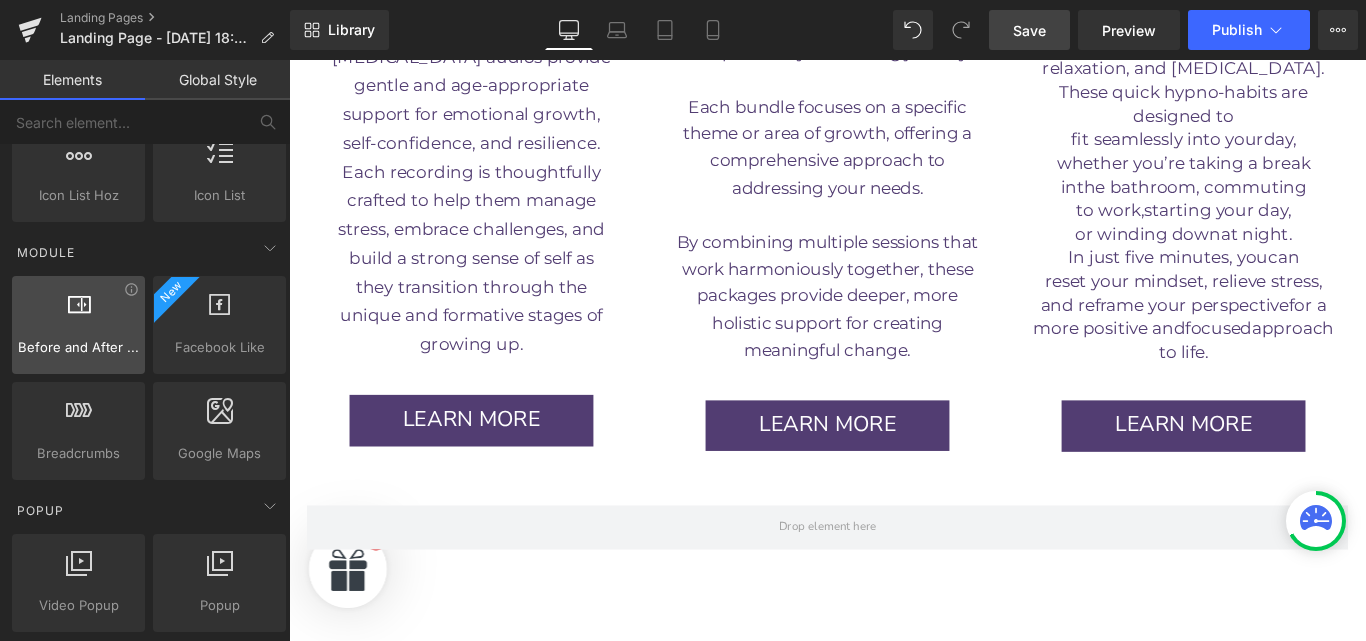 click on "Before and After Images" at bounding box center [78, 347] 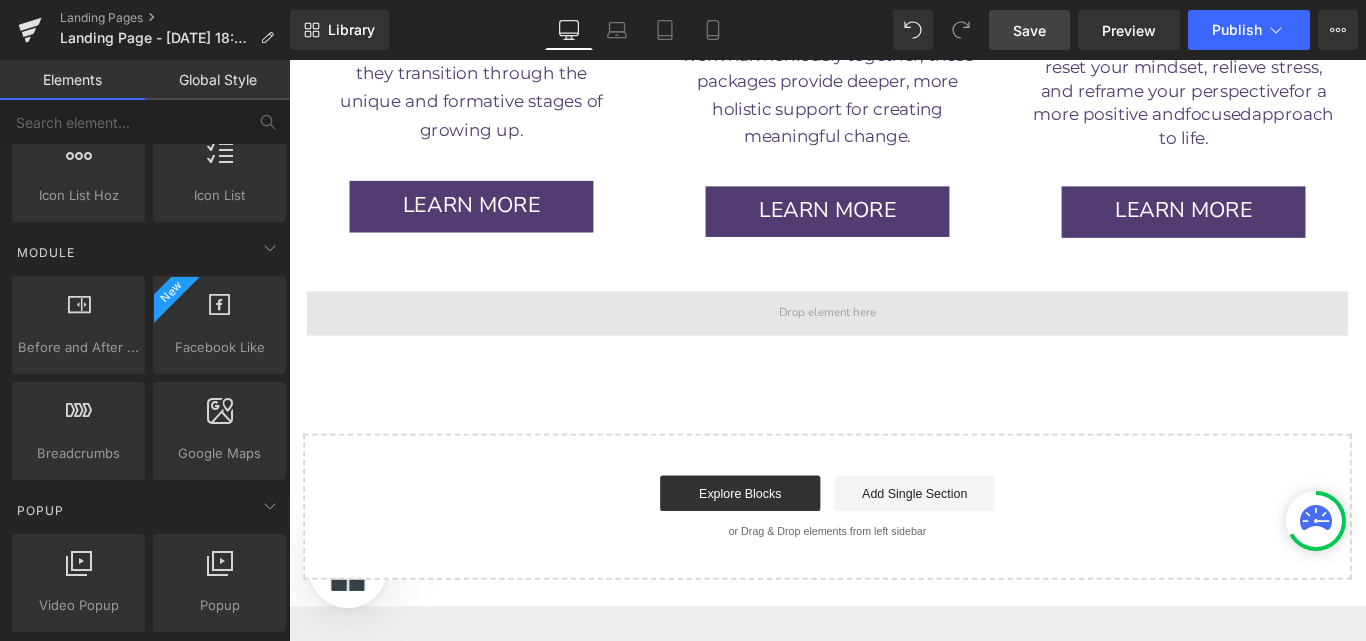scroll, scrollTop: 4506, scrollLeft: 0, axis: vertical 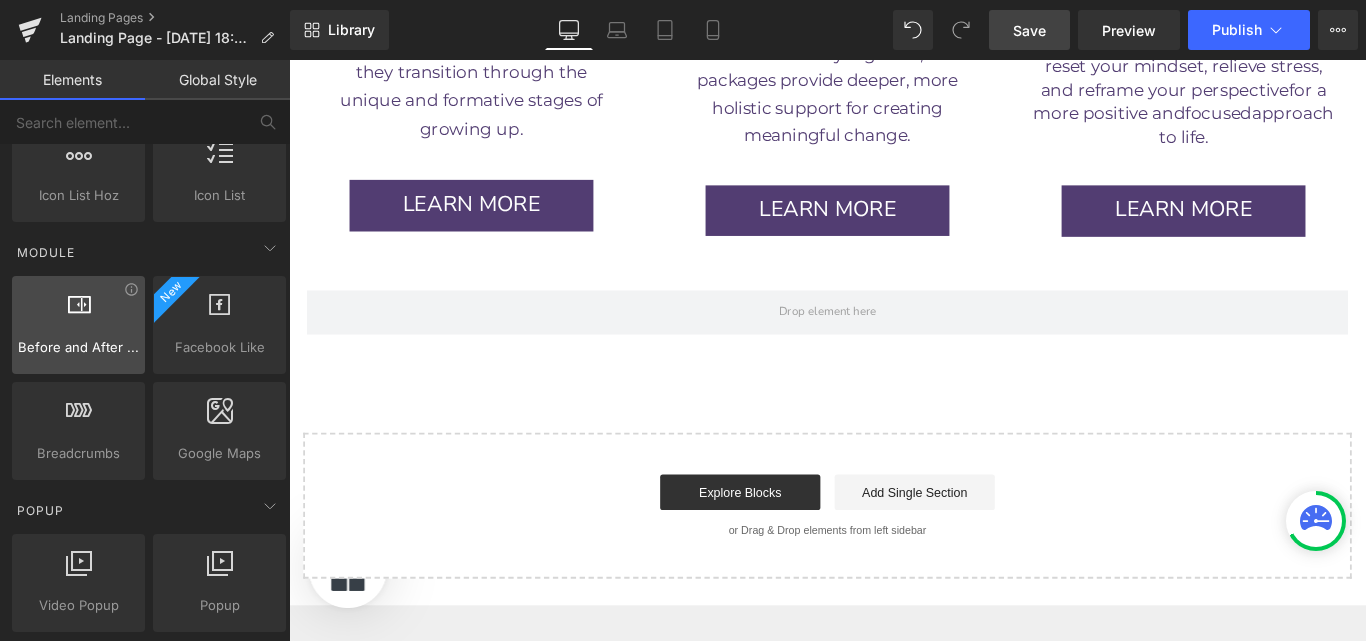 click at bounding box center [78, 314] 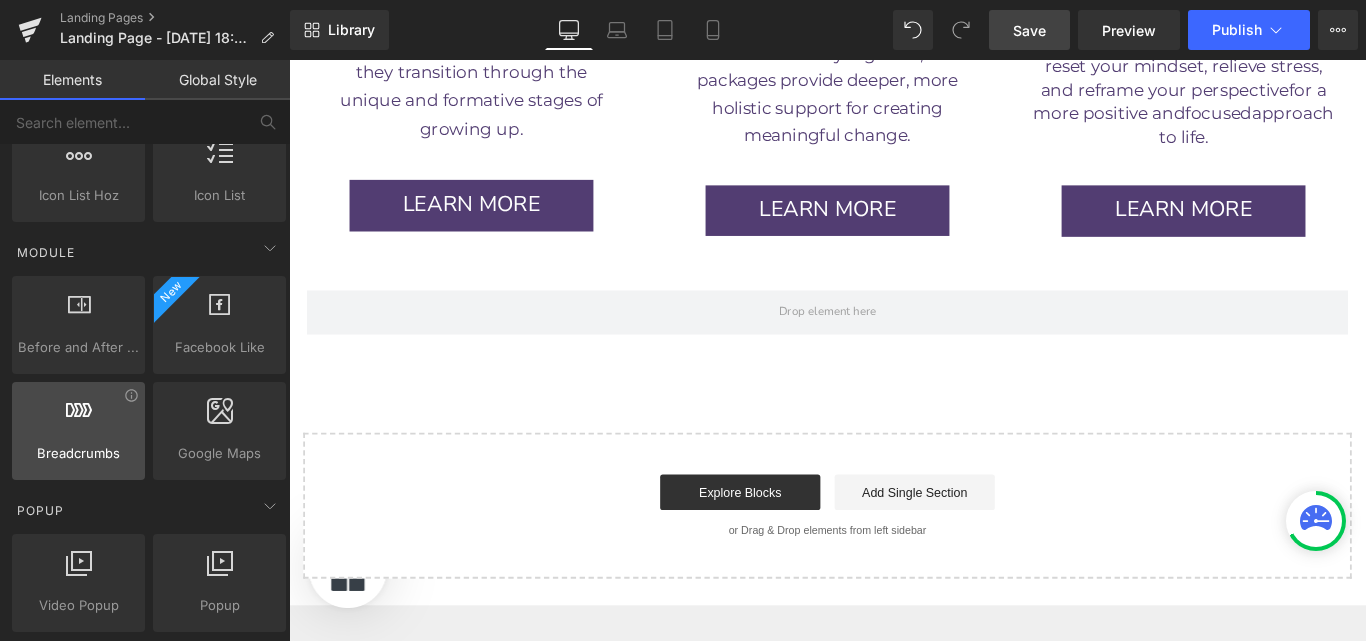 click at bounding box center (78, 420) 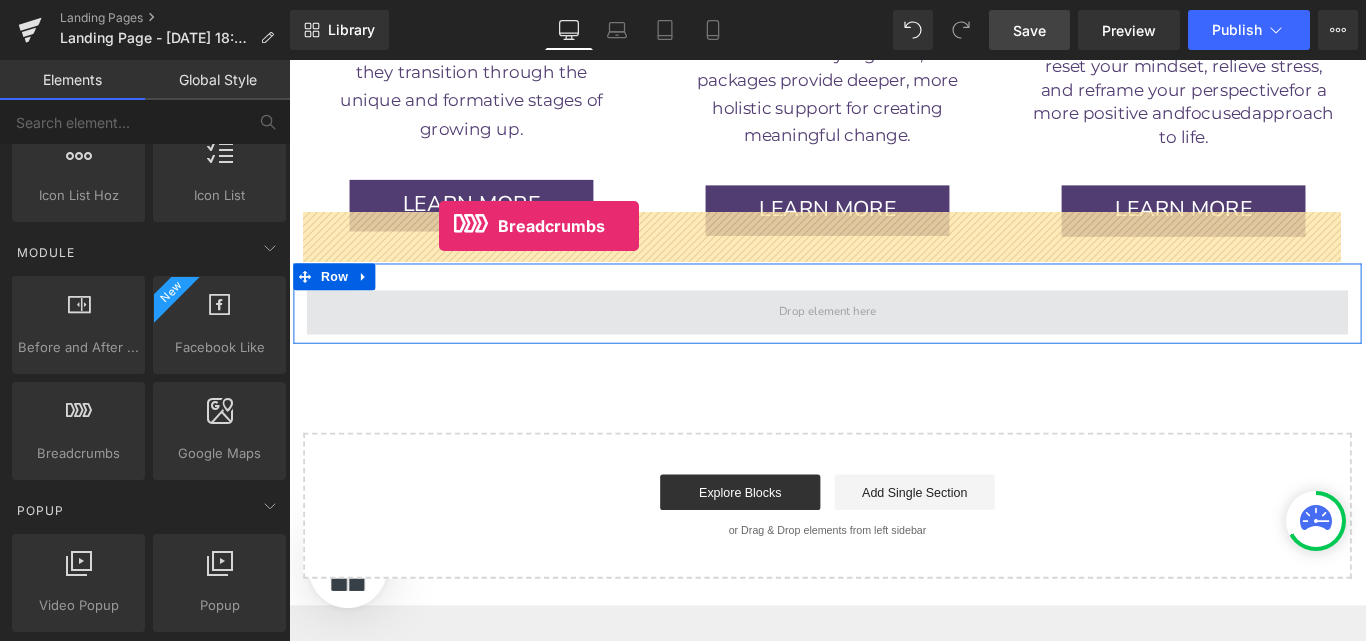 drag, startPoint x: 466, startPoint y: 218, endPoint x: 458, endPoint y: 247, distance: 30.083218 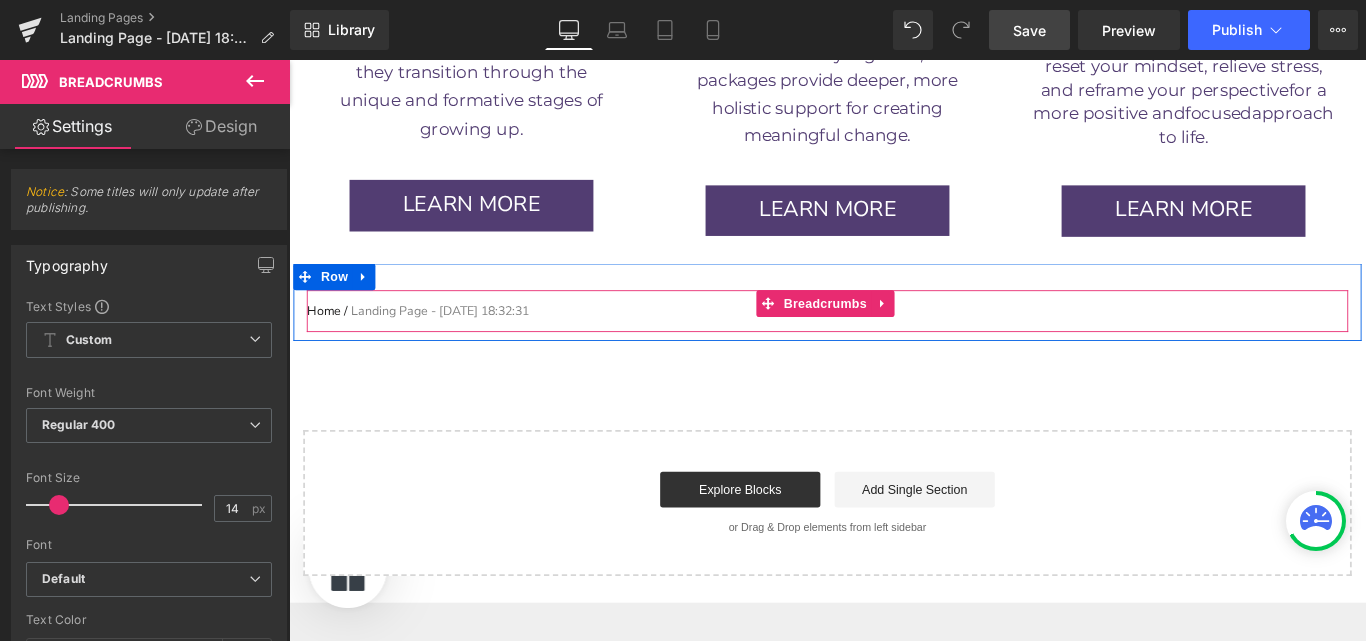 click on "Home / Landing Page - Jul 15, 18:32:31" at bounding box center [894, 342] 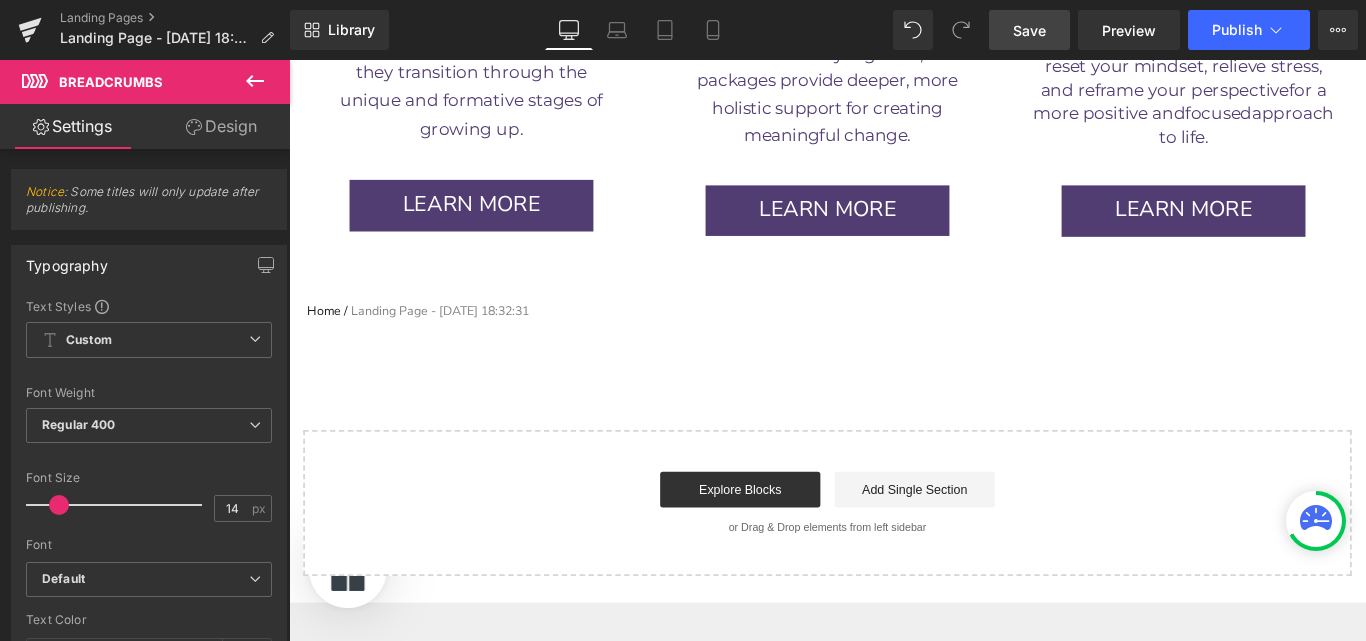click 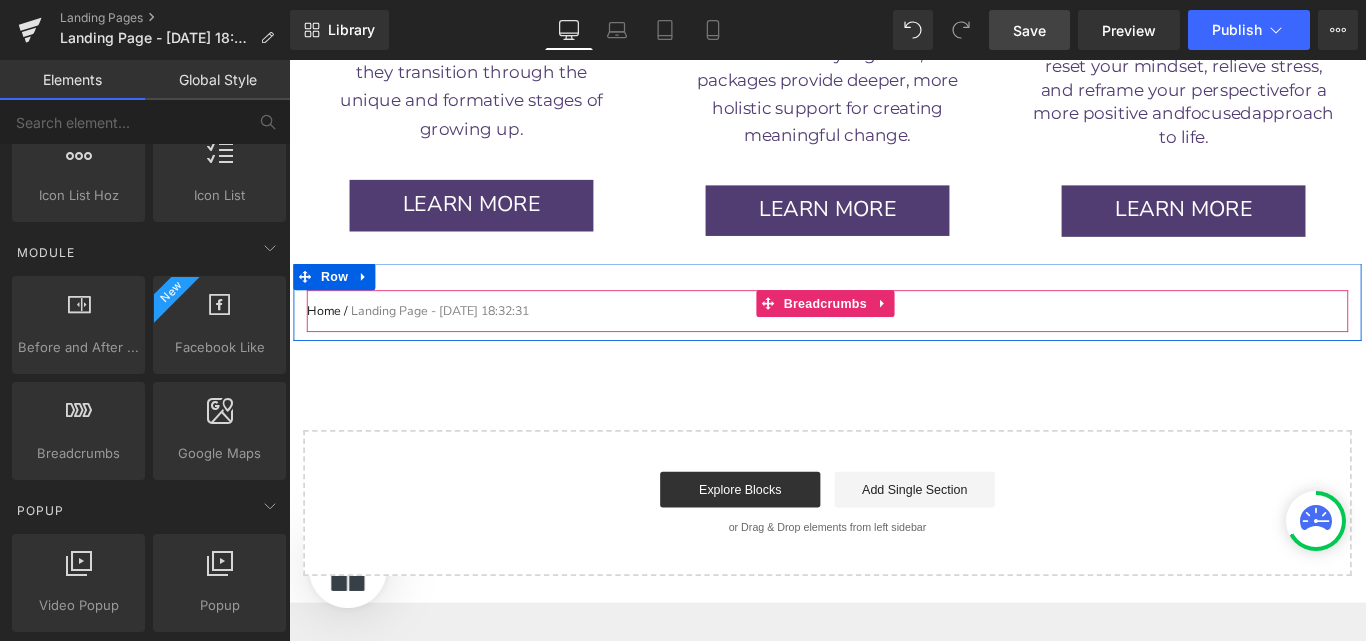 click on "Home / Landing Page - Jul 15, 18:32:31" at bounding box center [894, 342] 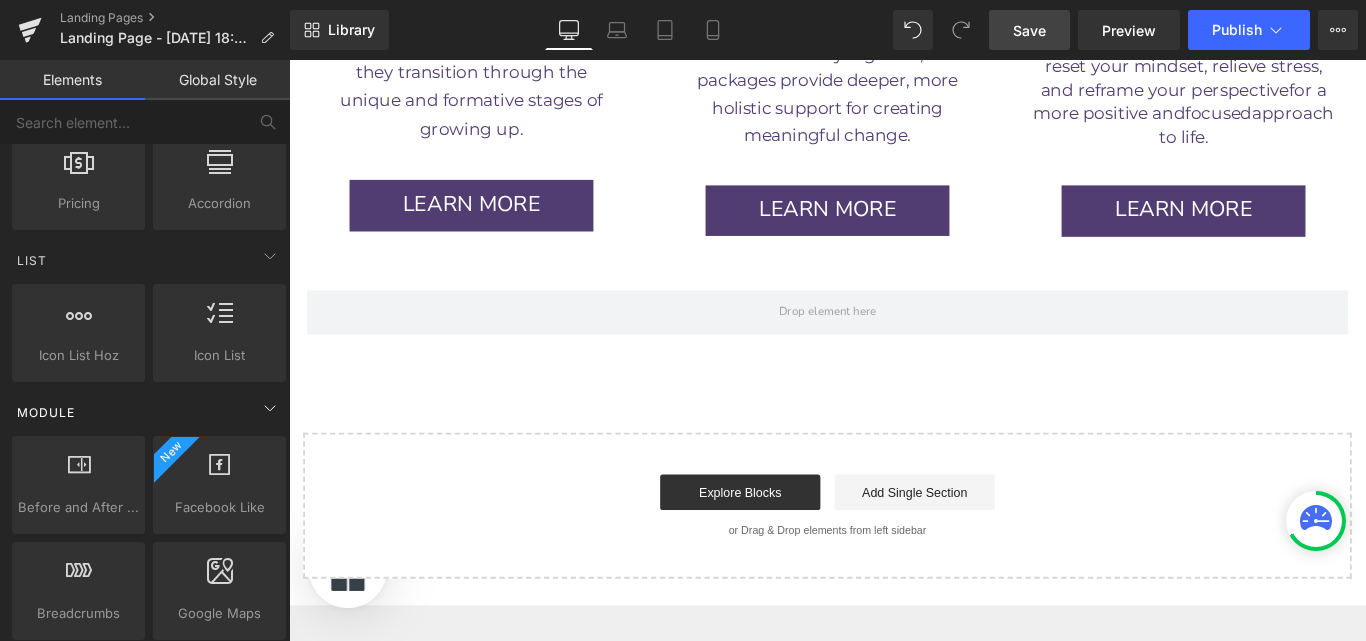 scroll, scrollTop: 789, scrollLeft: 0, axis: vertical 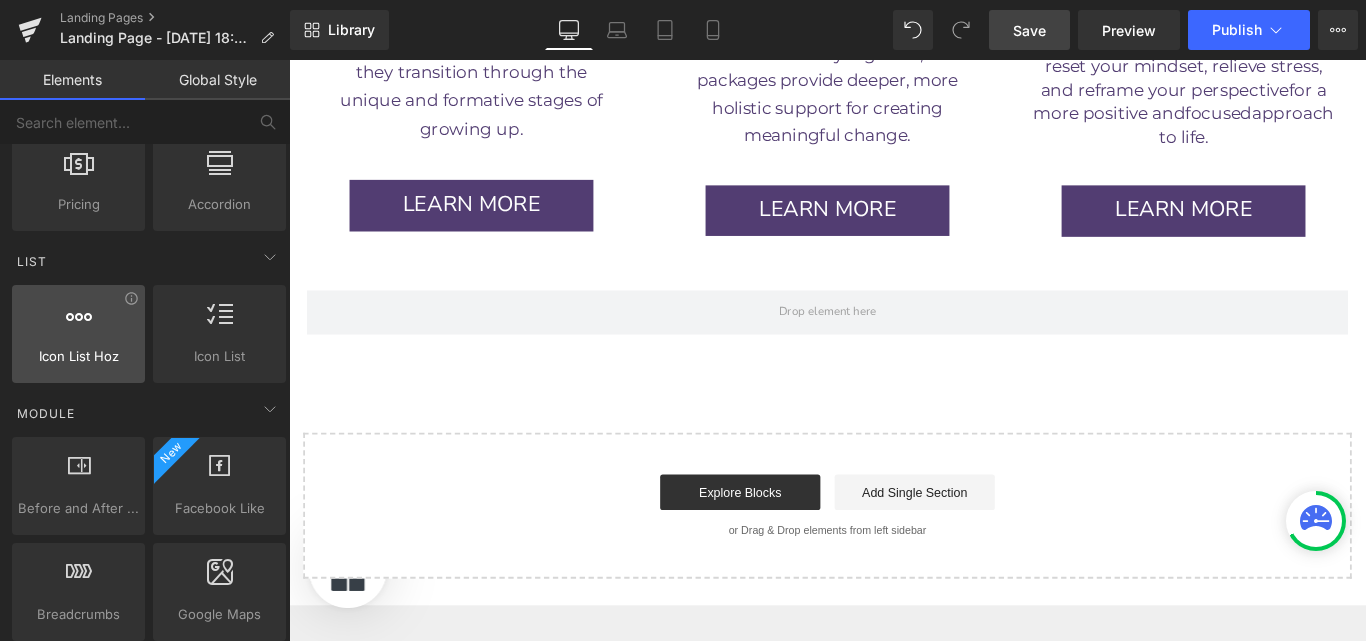 click at bounding box center [78, 323] 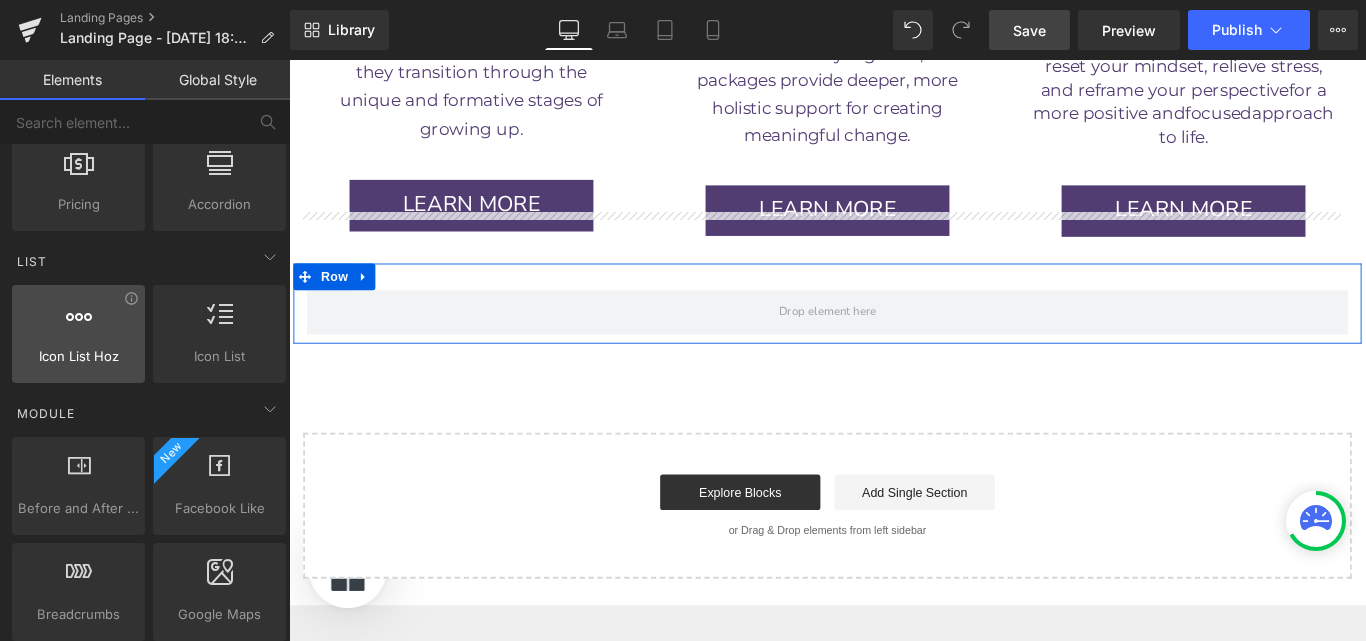 drag, startPoint x: 91, startPoint y: 334, endPoint x: 73, endPoint y: 328, distance: 18.973665 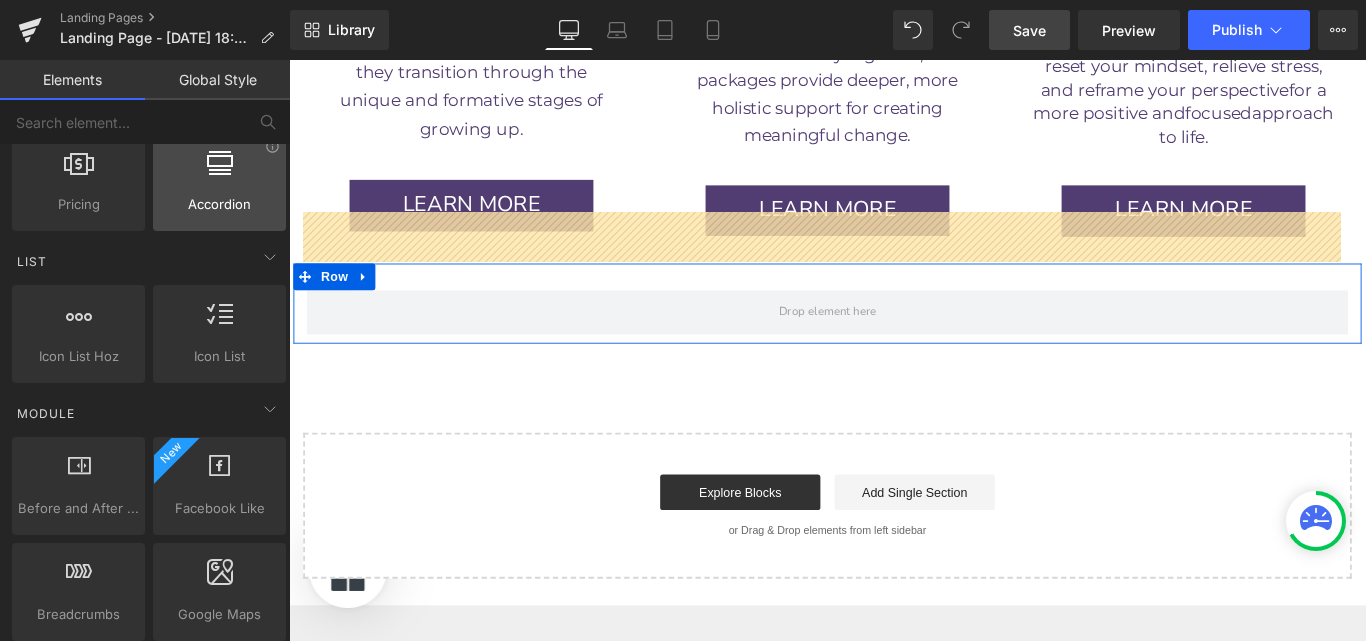 drag, startPoint x: 104, startPoint y: 204, endPoint x: 184, endPoint y: 172, distance: 86.162636 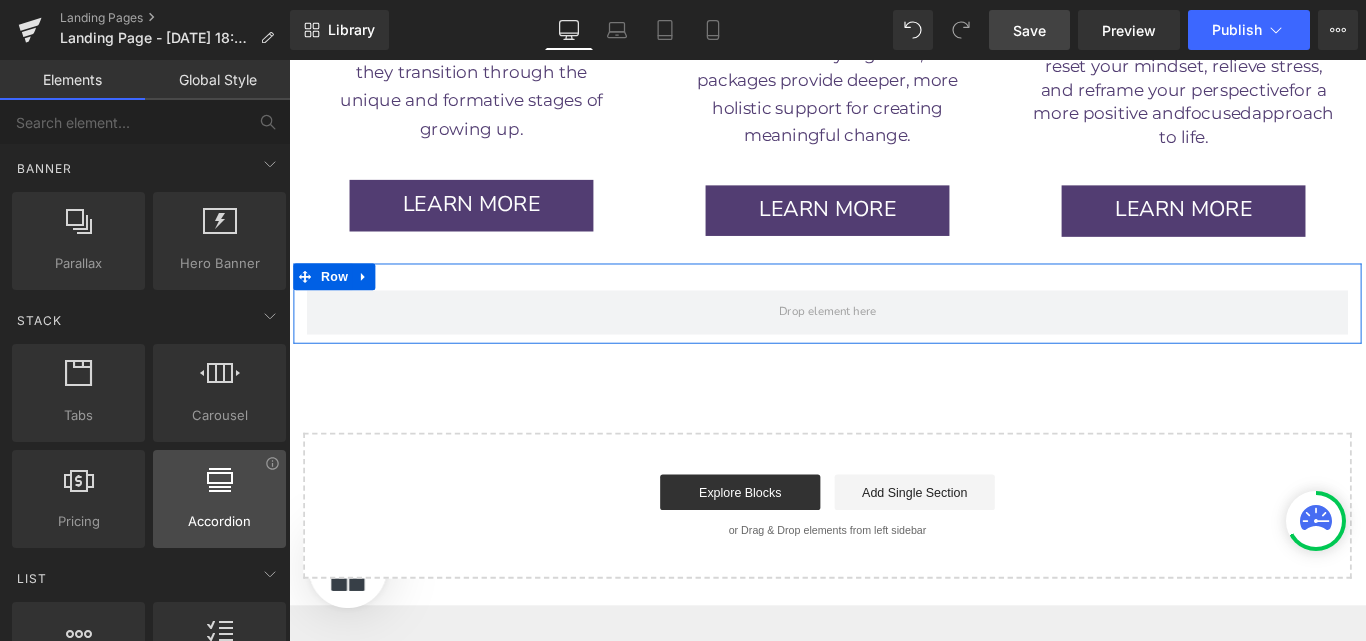 scroll, scrollTop: 405, scrollLeft: 0, axis: vertical 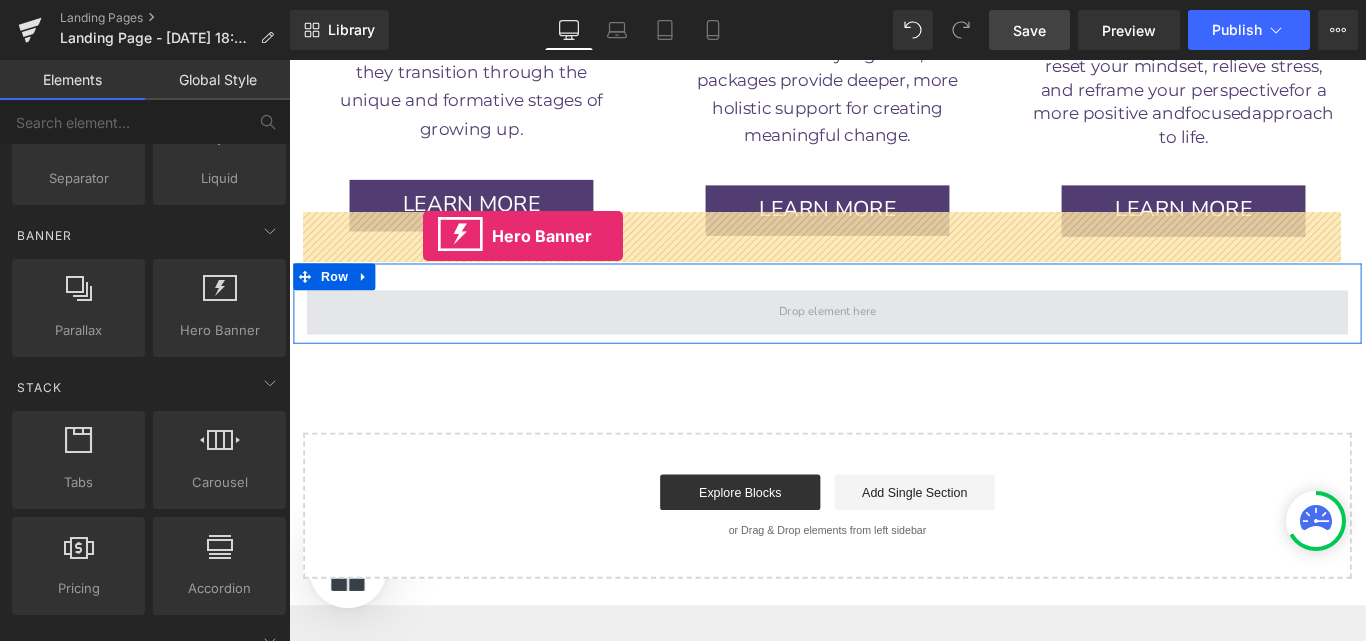 drag, startPoint x: 415, startPoint y: 293, endPoint x: 439, endPoint y: 258, distance: 42.43819 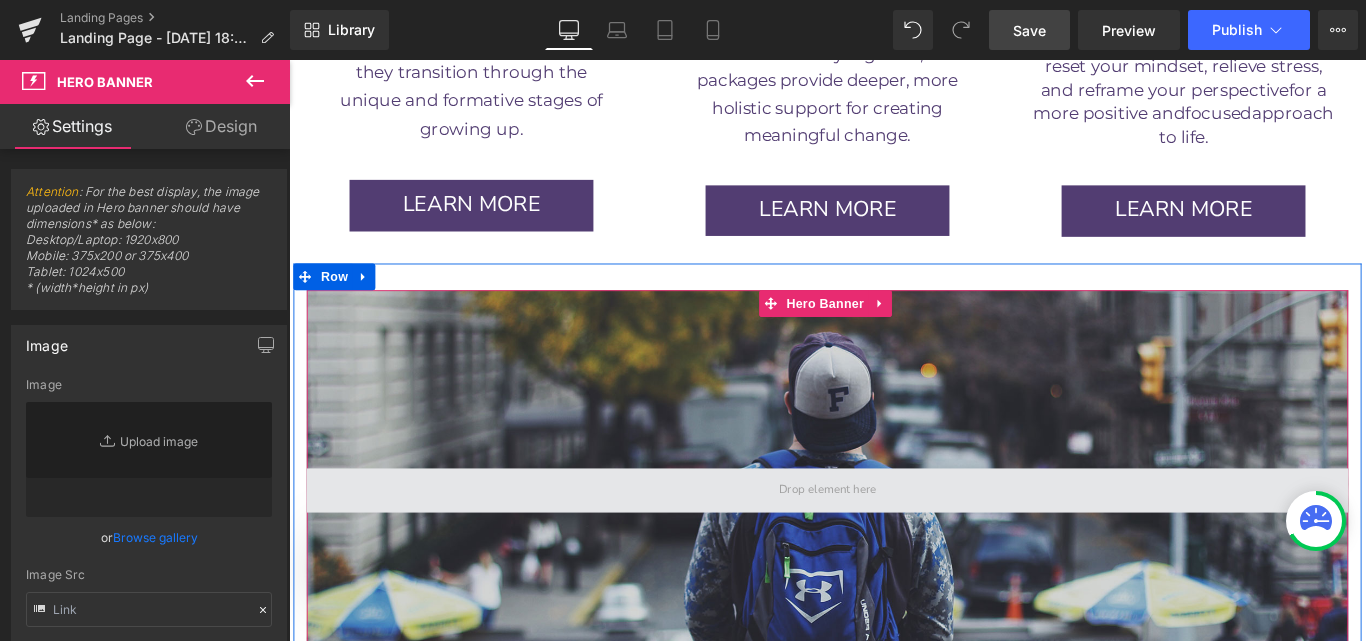 type on "https://d1um8515vdn9kb.cloudfront.net/images/hero.jpg" 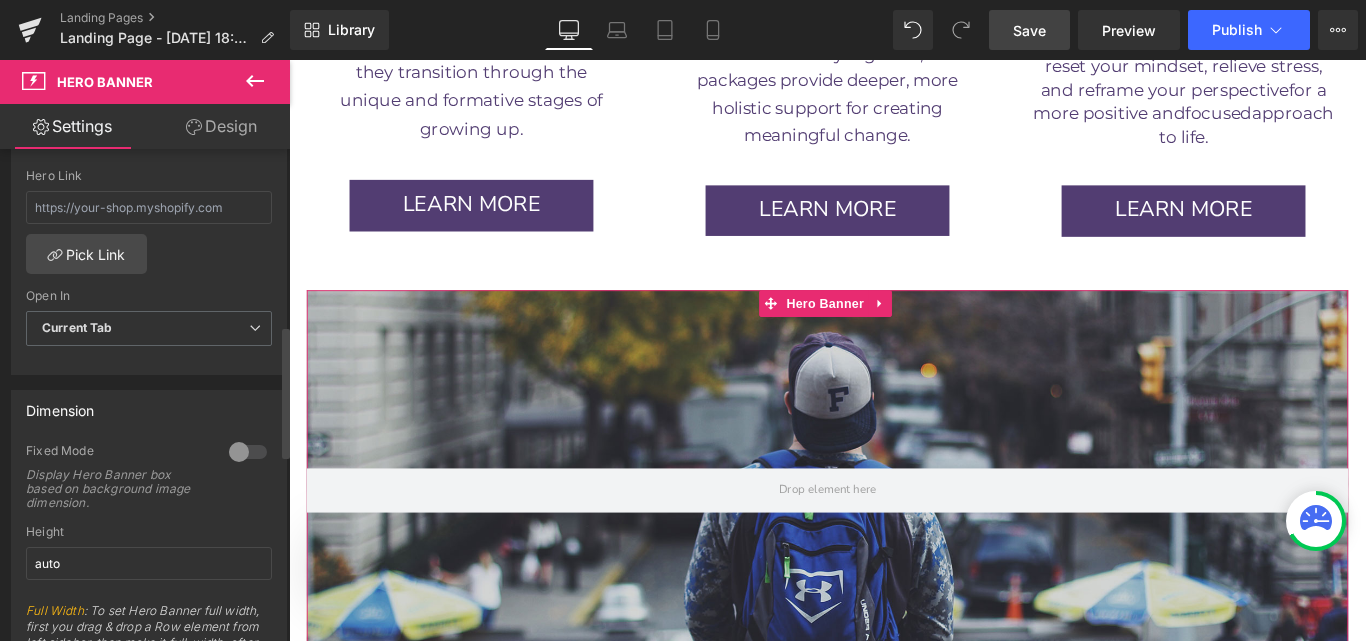 scroll, scrollTop: 657, scrollLeft: 0, axis: vertical 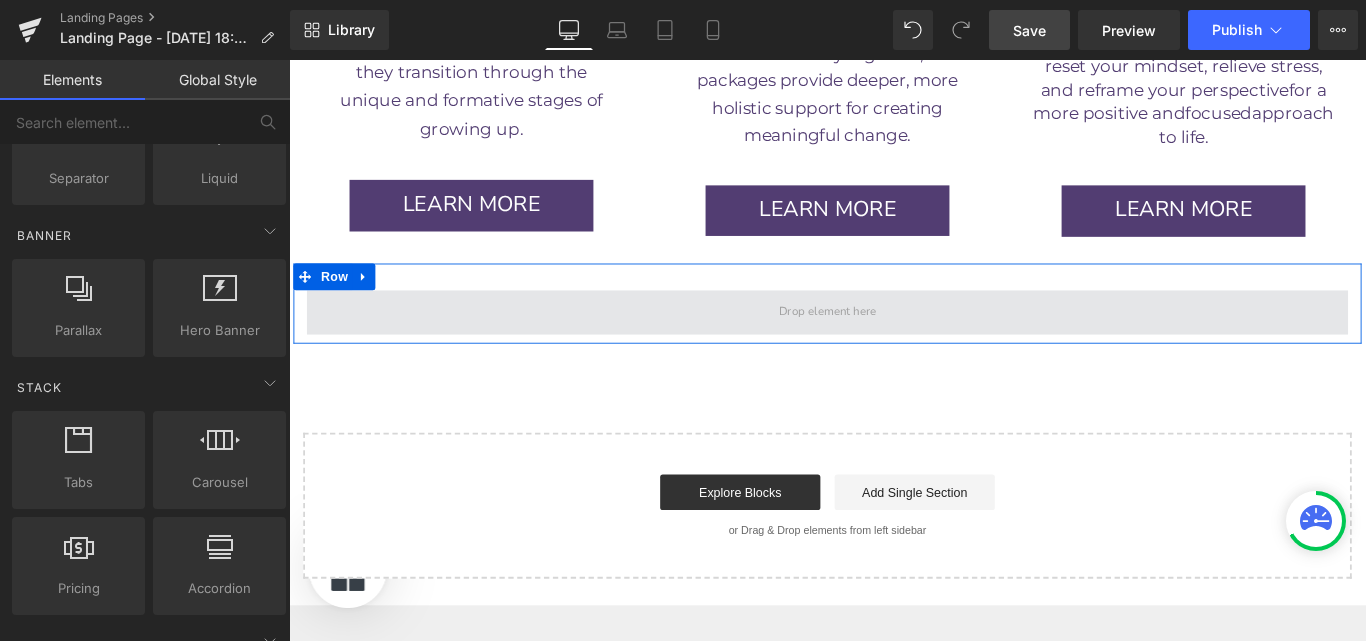 click at bounding box center [894, 344] 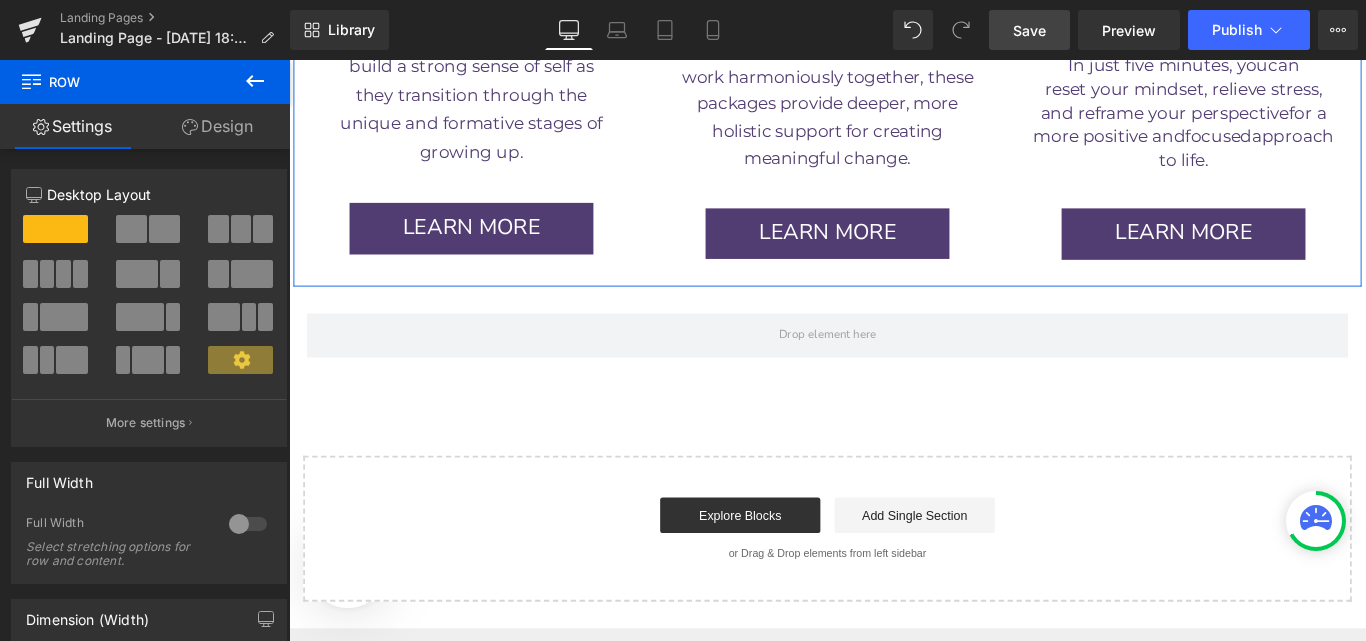 scroll, scrollTop: 4479, scrollLeft: 0, axis: vertical 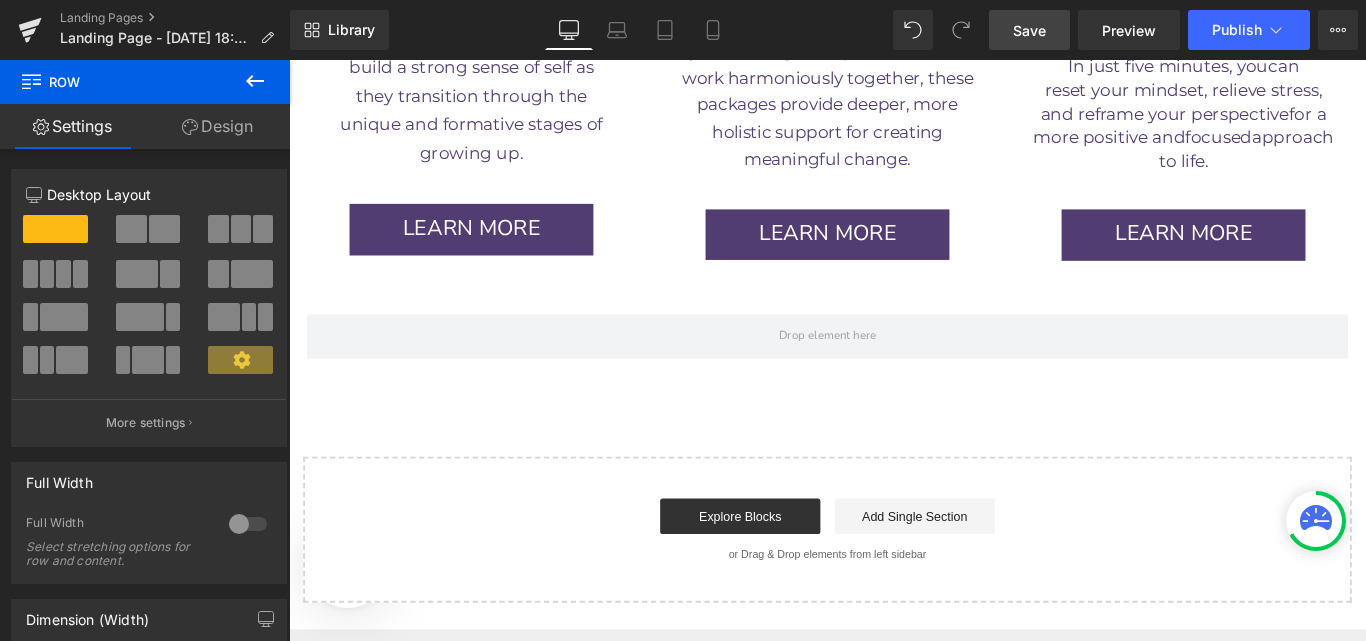 click on "Save" at bounding box center [1029, 30] 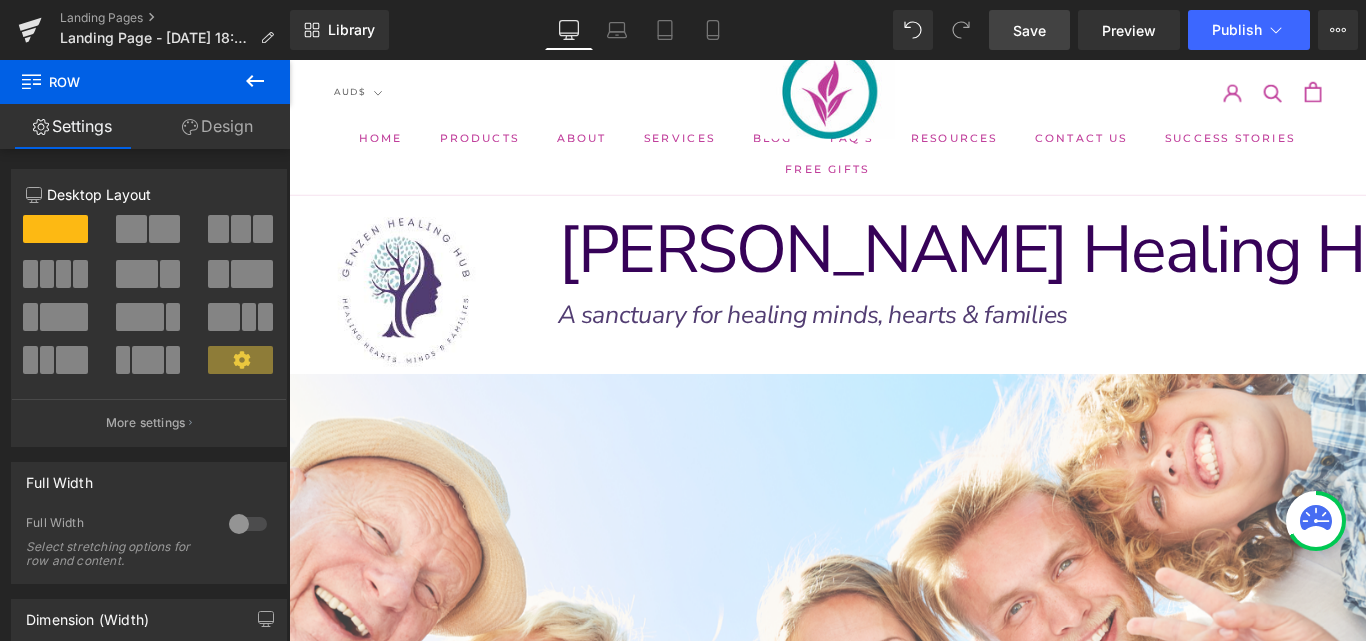 scroll, scrollTop: 0, scrollLeft: 0, axis: both 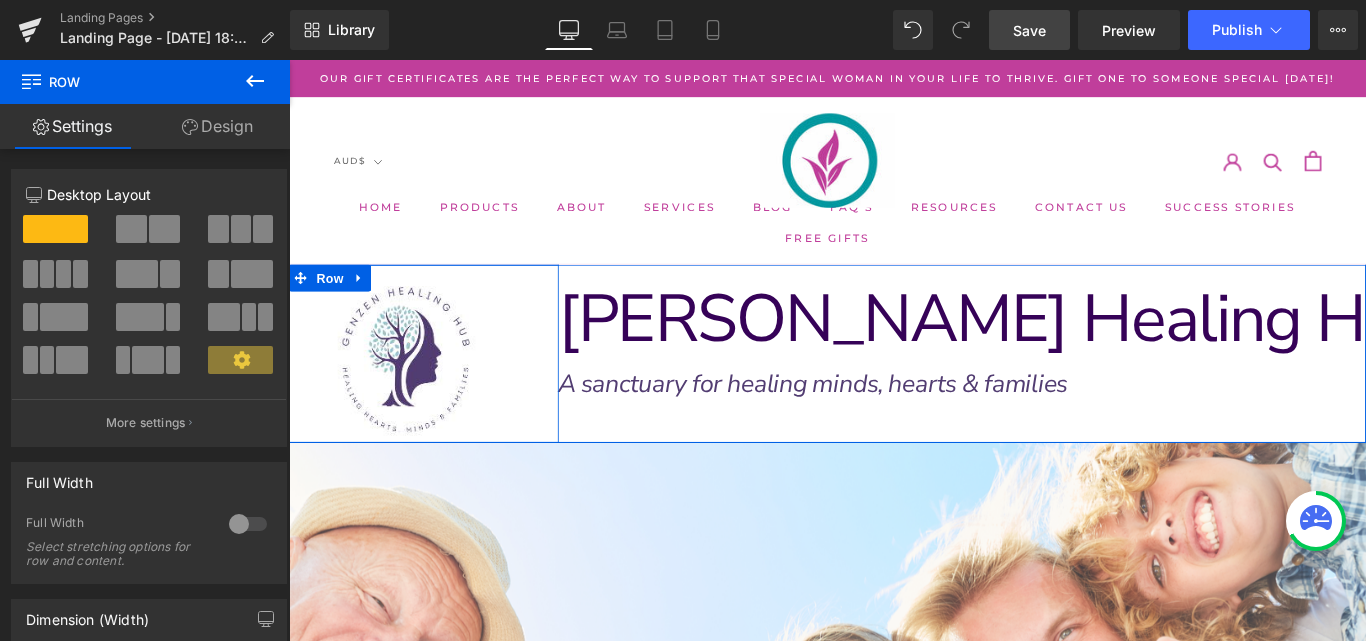 click on "Image" at bounding box center [440, 390] 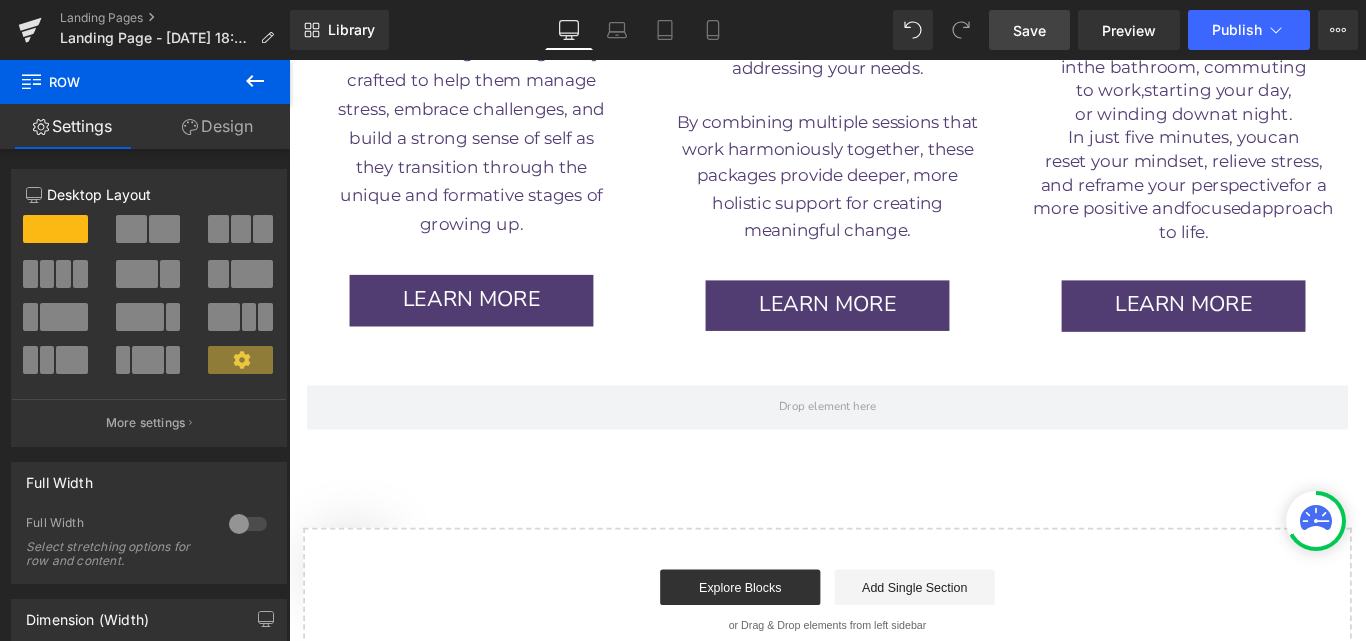 scroll, scrollTop: 4398, scrollLeft: 0, axis: vertical 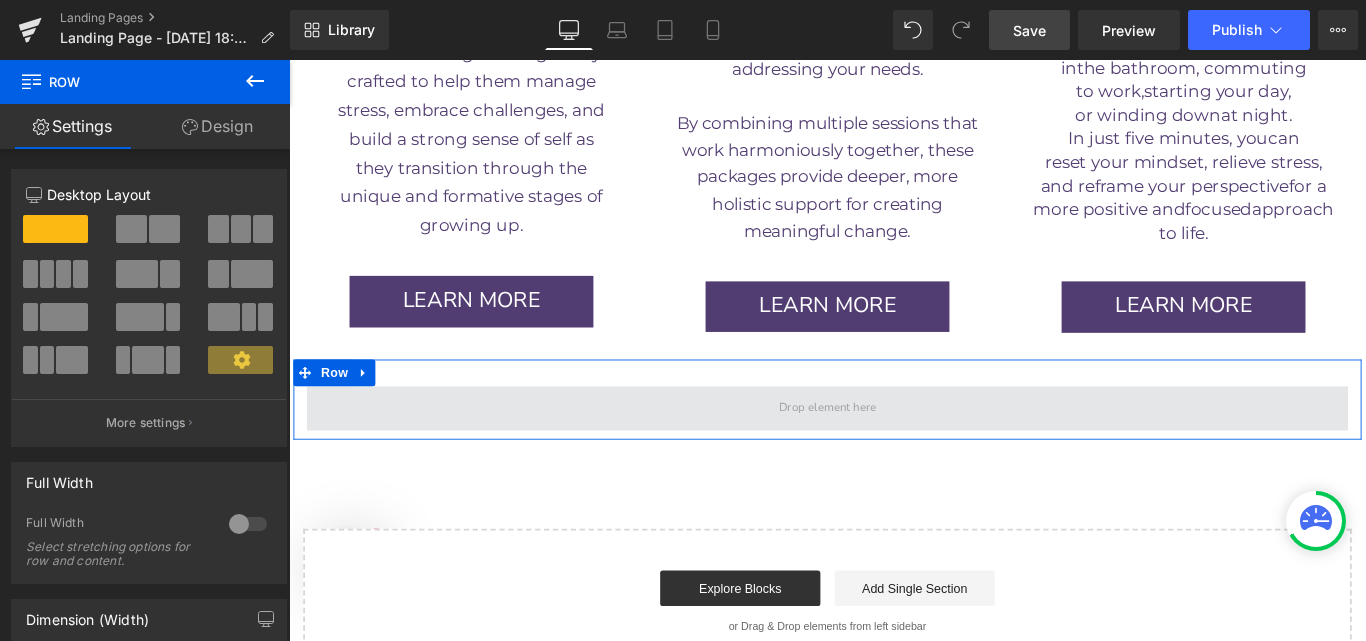 click at bounding box center (894, 452) 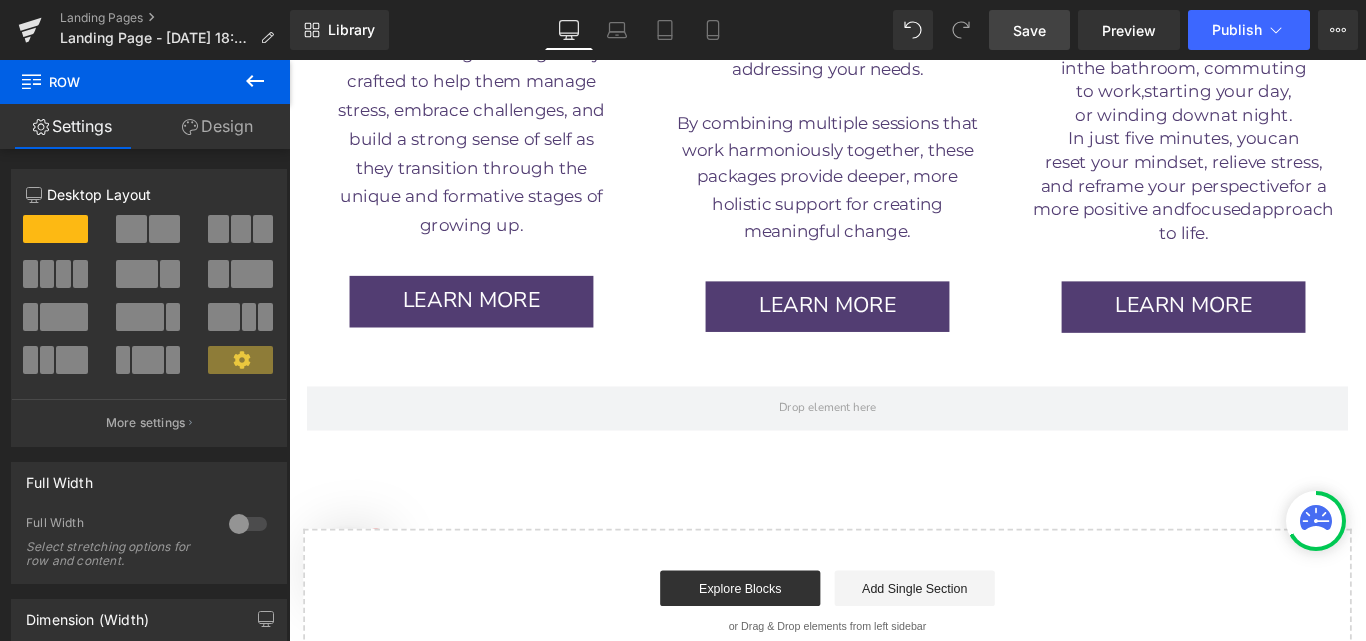 click 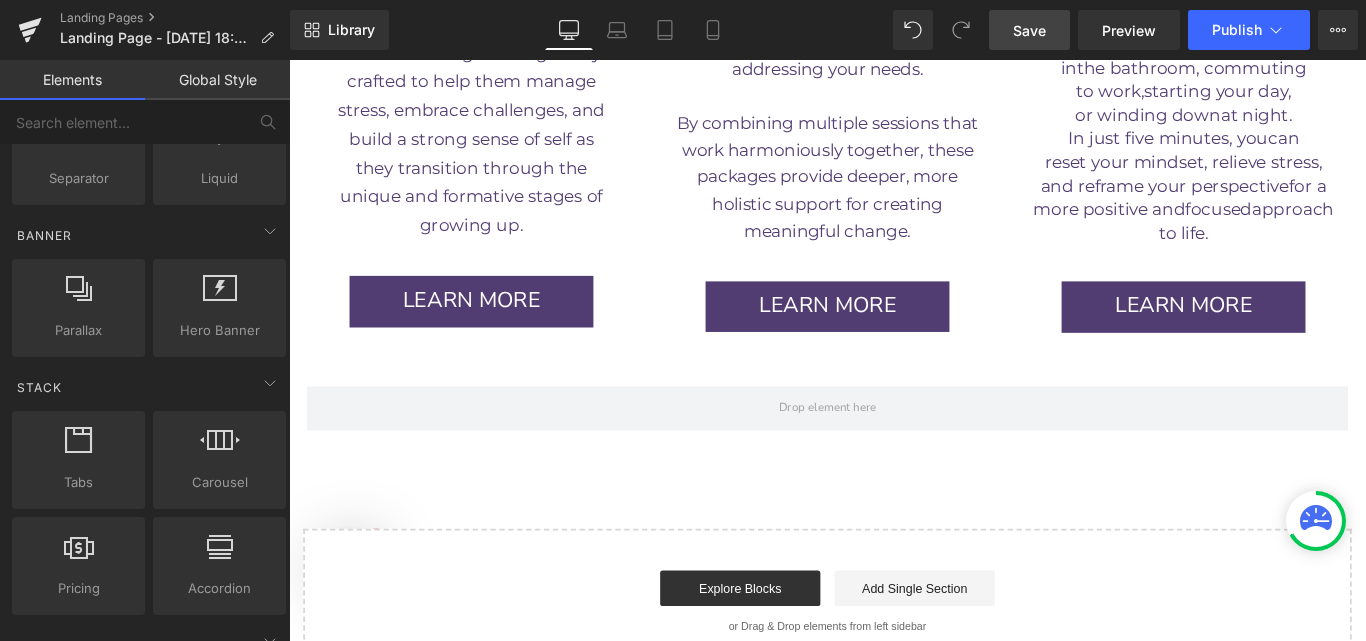 scroll, scrollTop: 0, scrollLeft: 0, axis: both 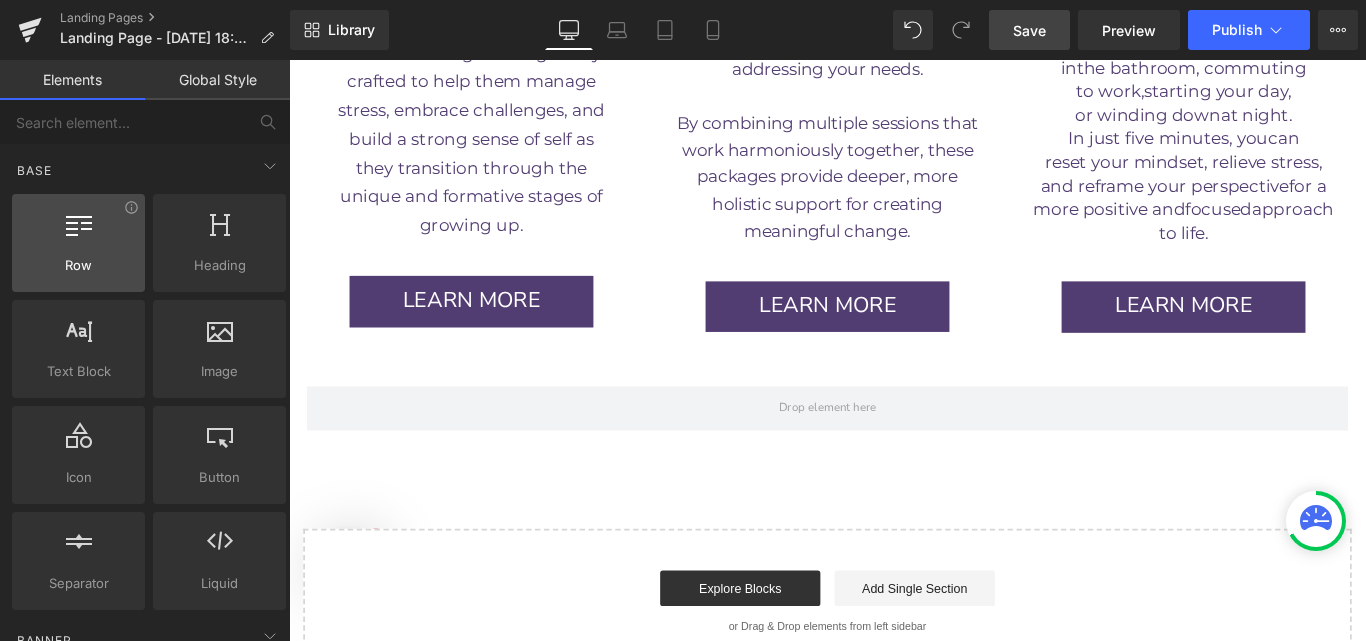 click on "Row" at bounding box center [78, 265] 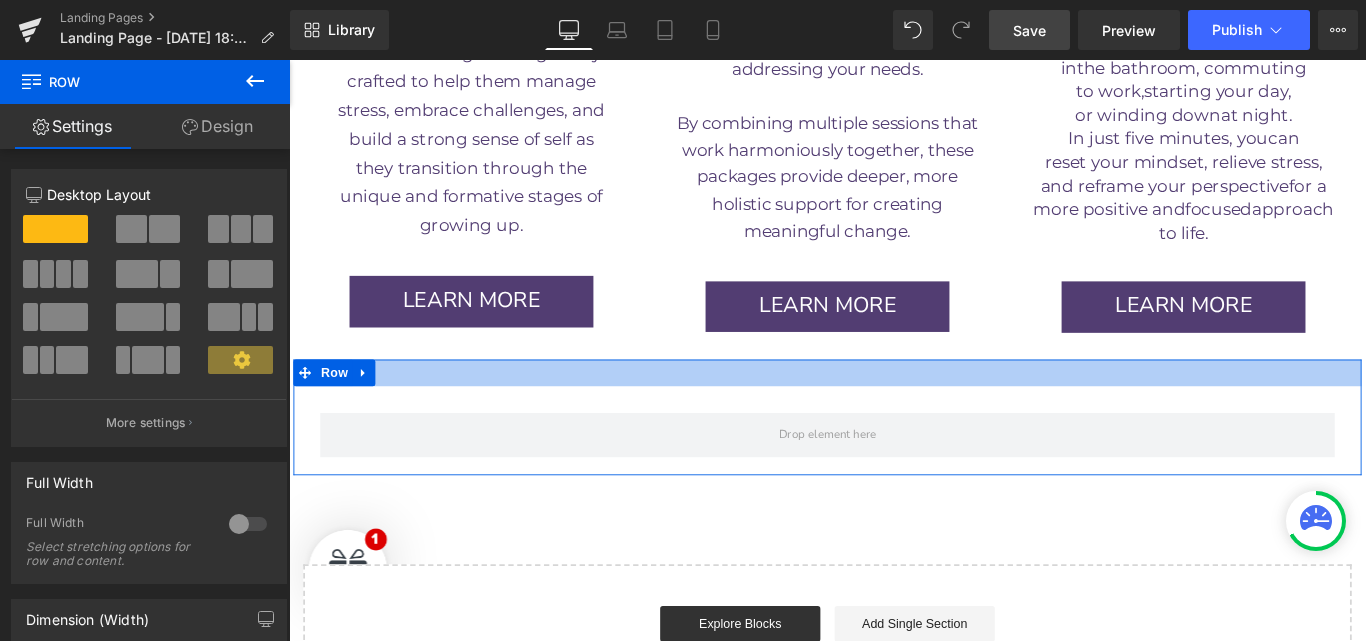 click at bounding box center [894, 412] 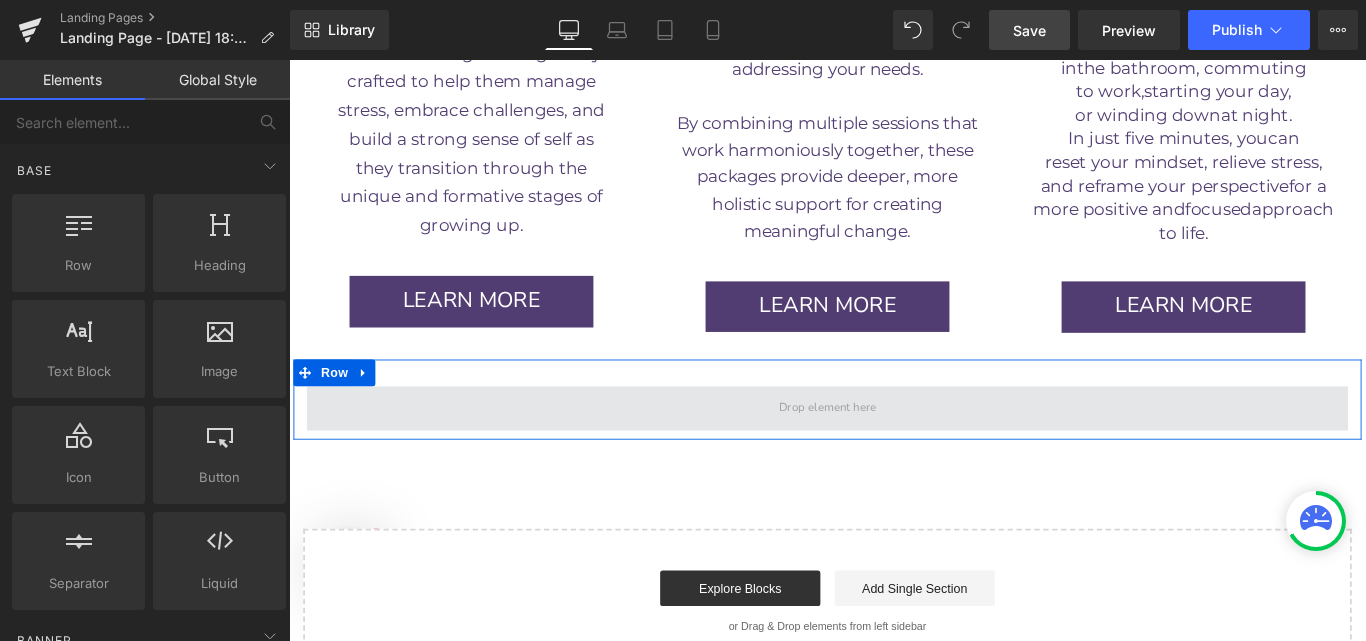 click at bounding box center (894, 452) 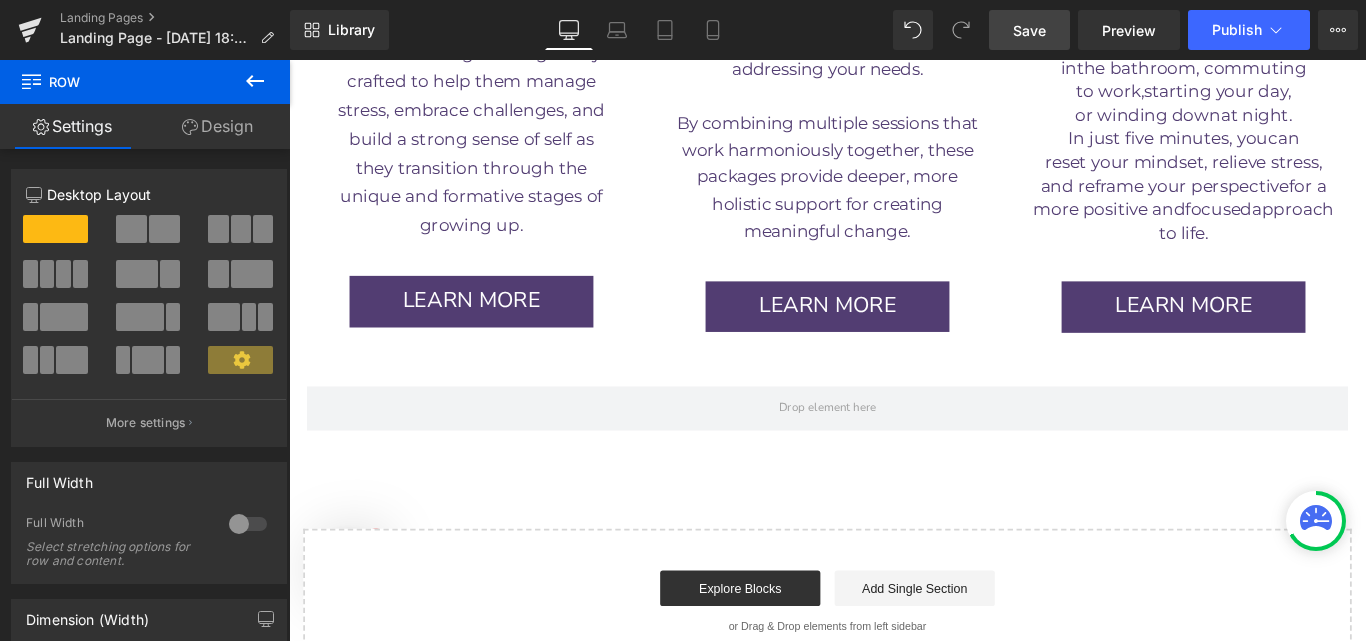 click at bounding box center (31, 79) 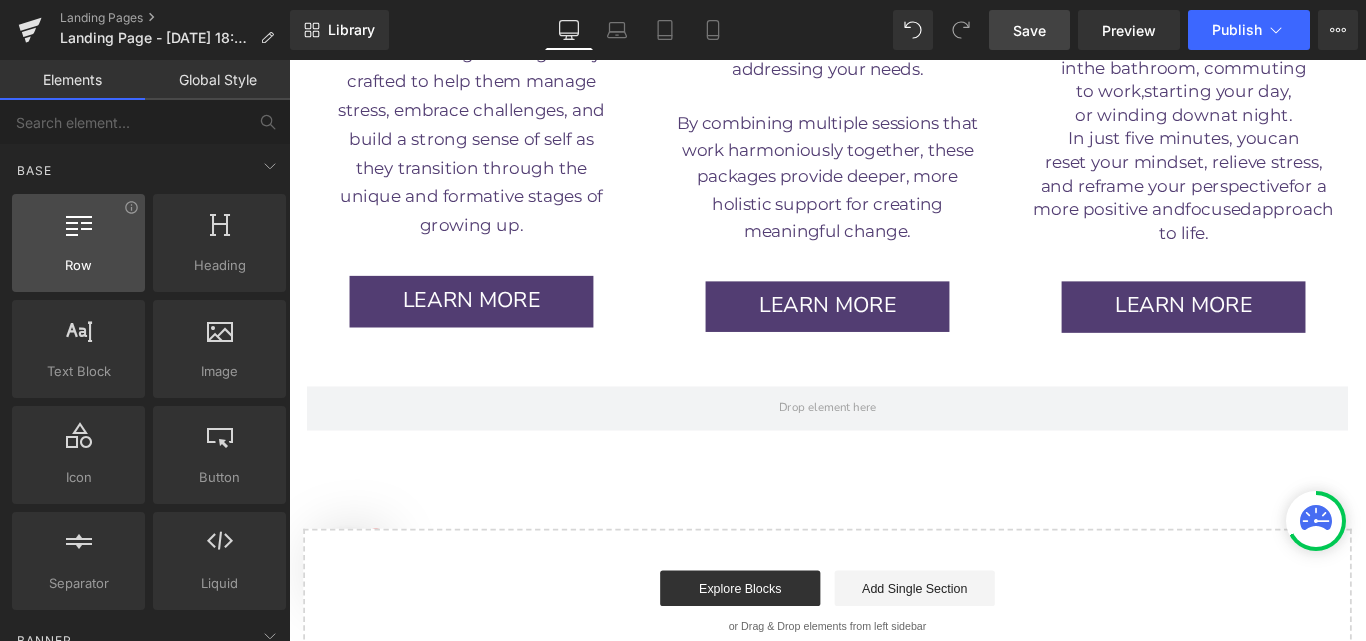 click at bounding box center [78, 232] 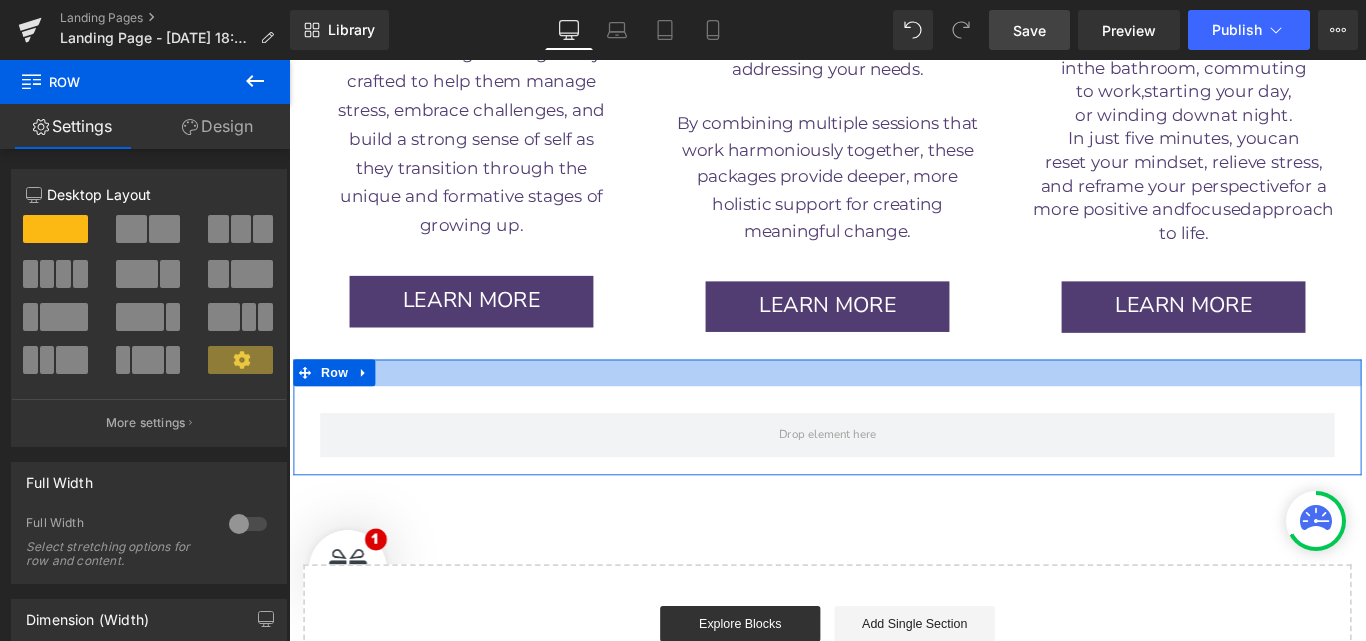 click at bounding box center (894, 412) 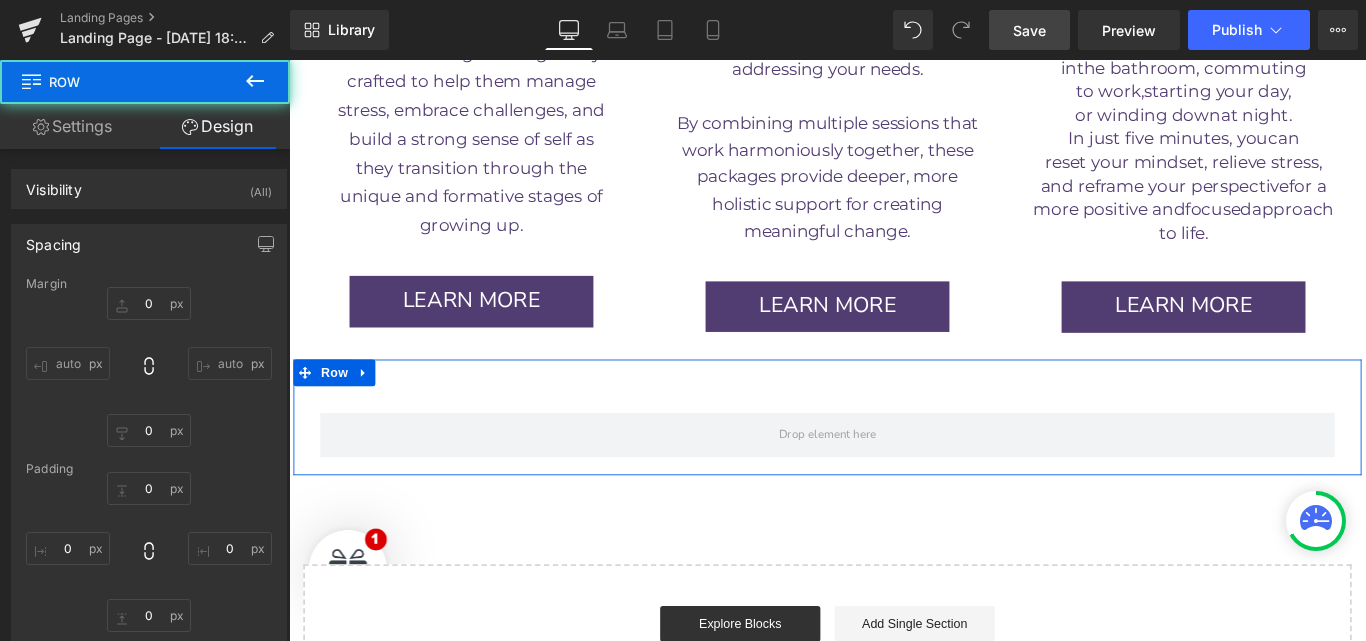 type on "0" 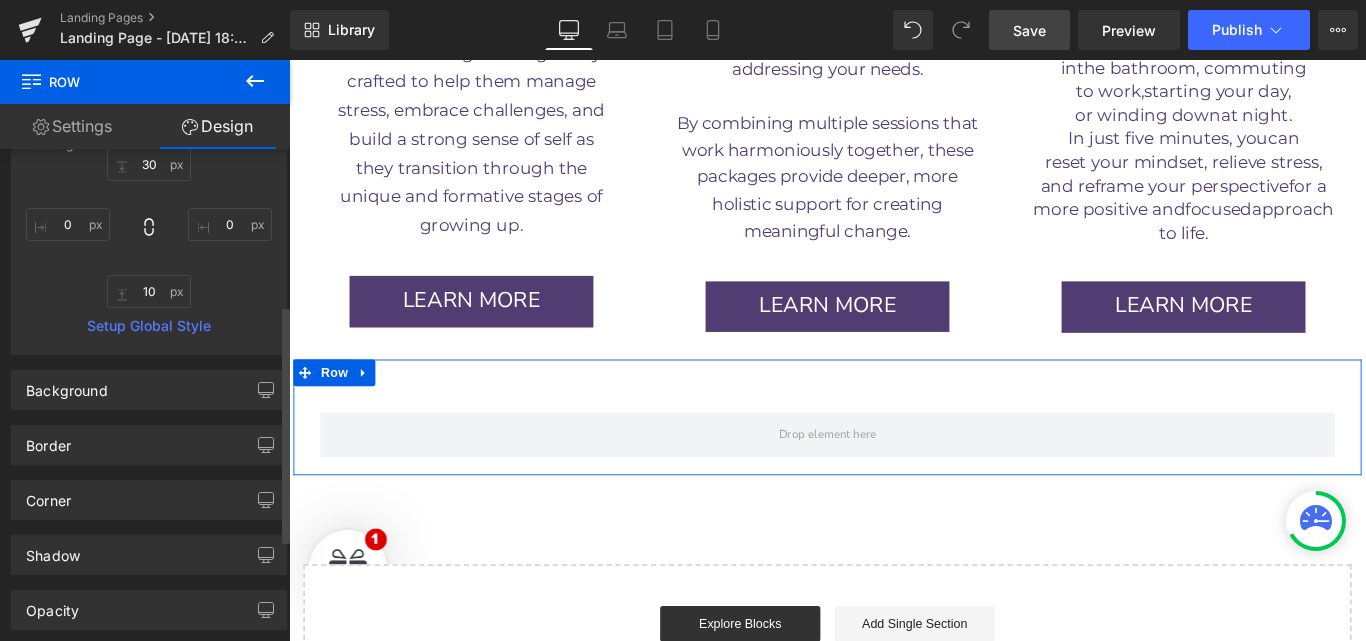 scroll, scrollTop: 323, scrollLeft: 0, axis: vertical 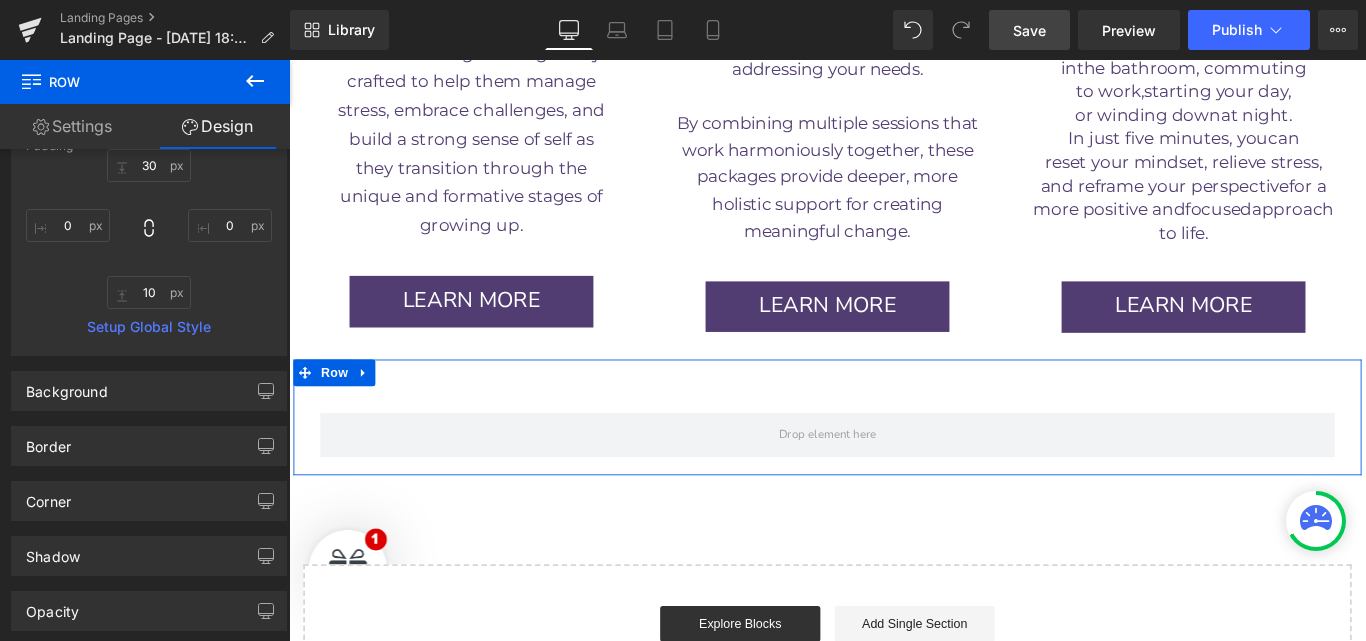 click on "Settings" at bounding box center [72, 126] 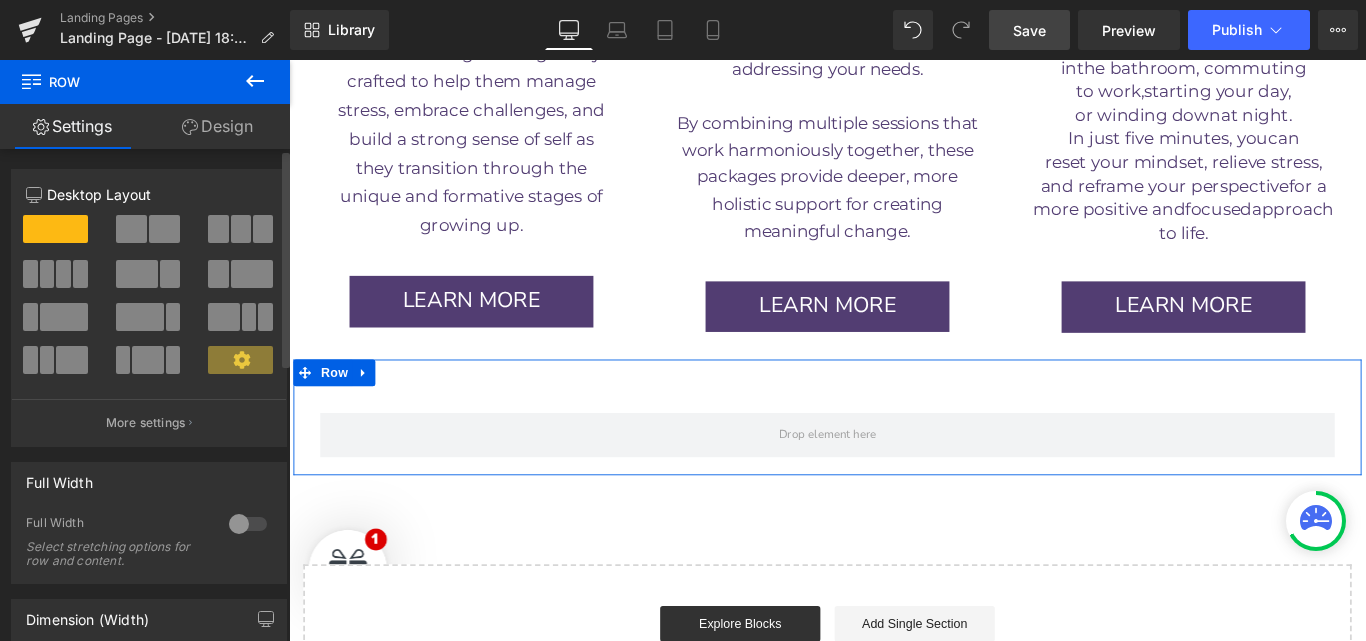 click at bounding box center (55, 229) 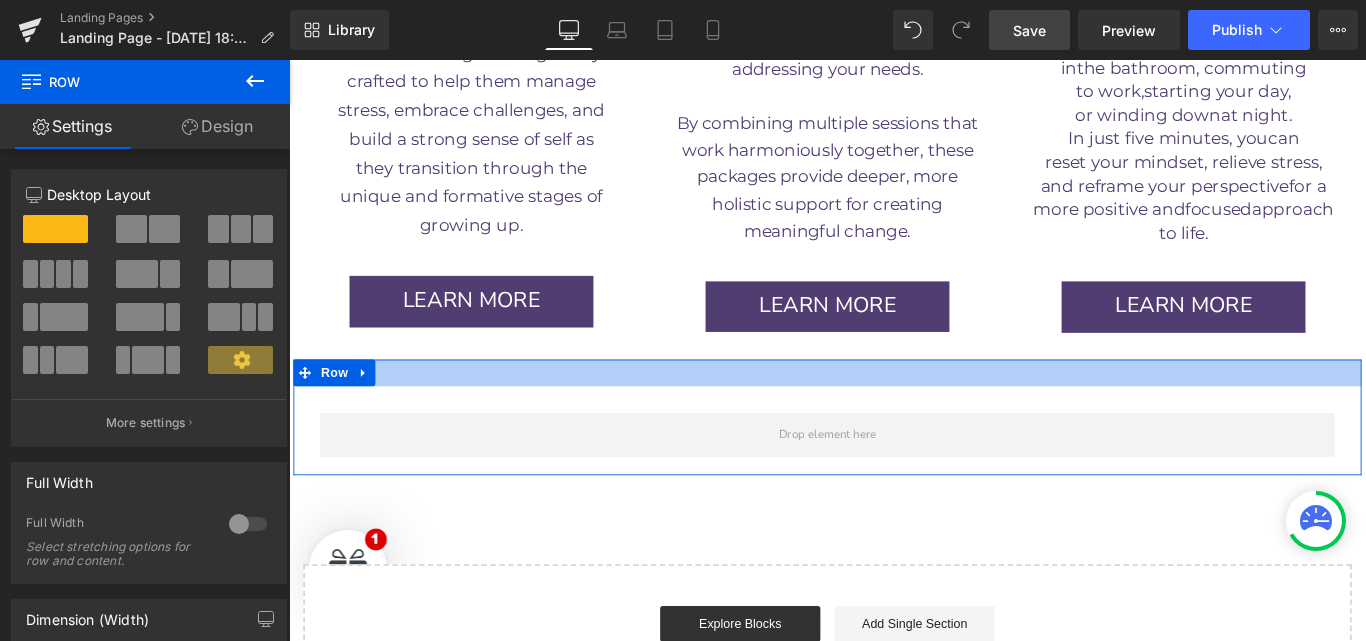 drag, startPoint x: 339, startPoint y: 295, endPoint x: 396, endPoint y: 324, distance: 63.953106 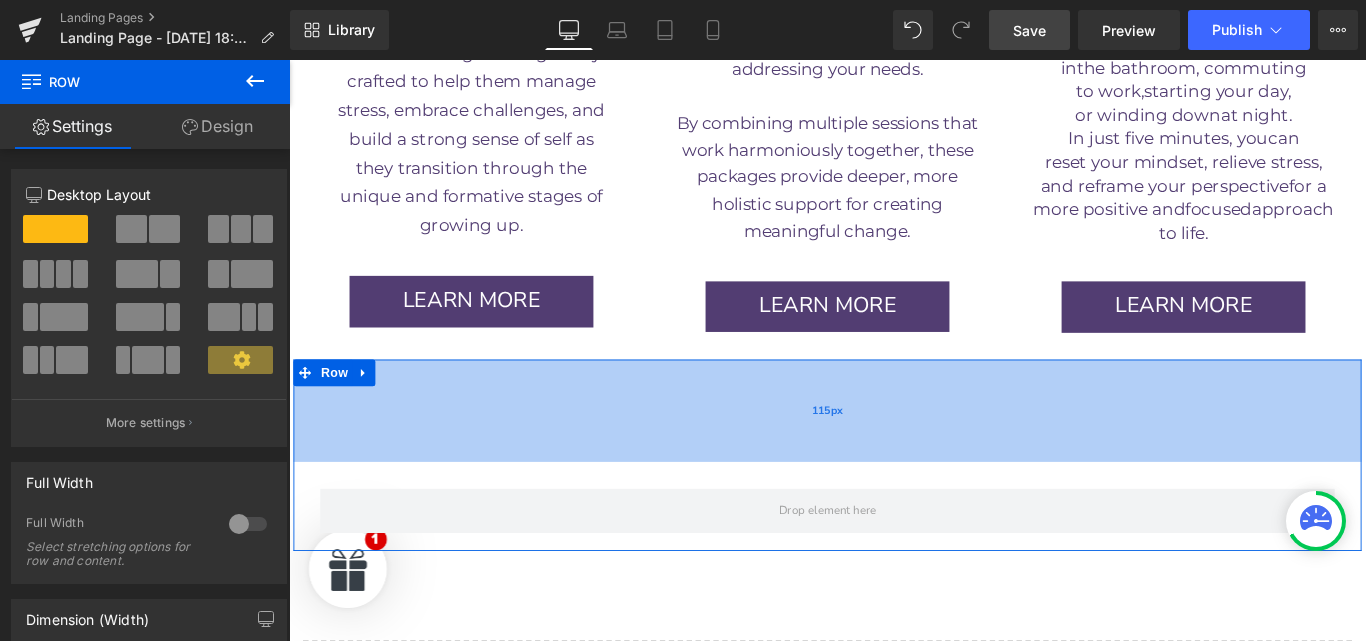 drag, startPoint x: 396, startPoint y: 324, endPoint x: 785, endPoint y: 419, distance: 400.43228 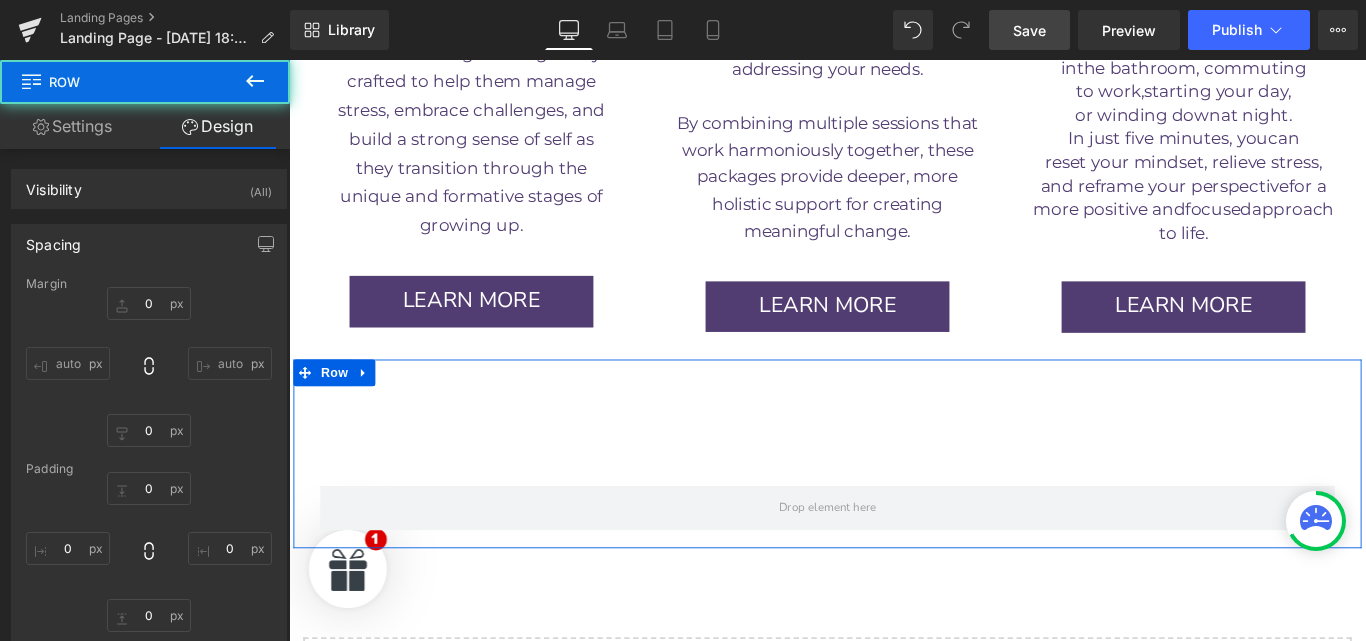 type on "0" 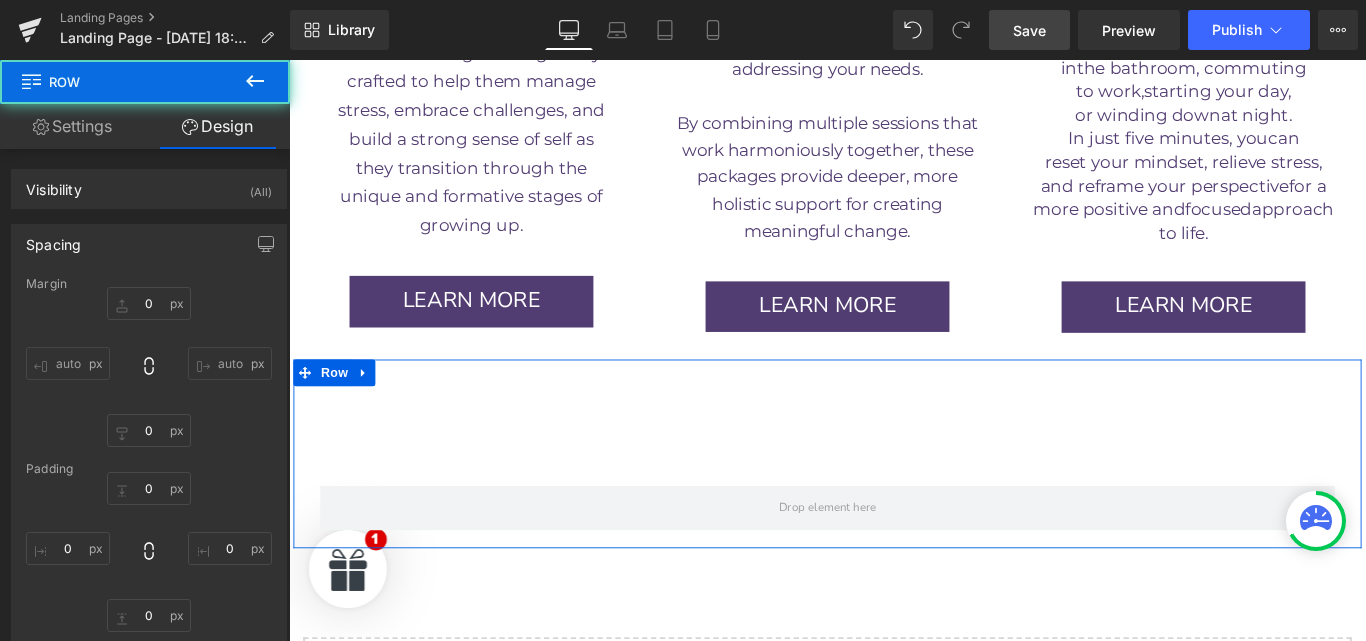 type on "0" 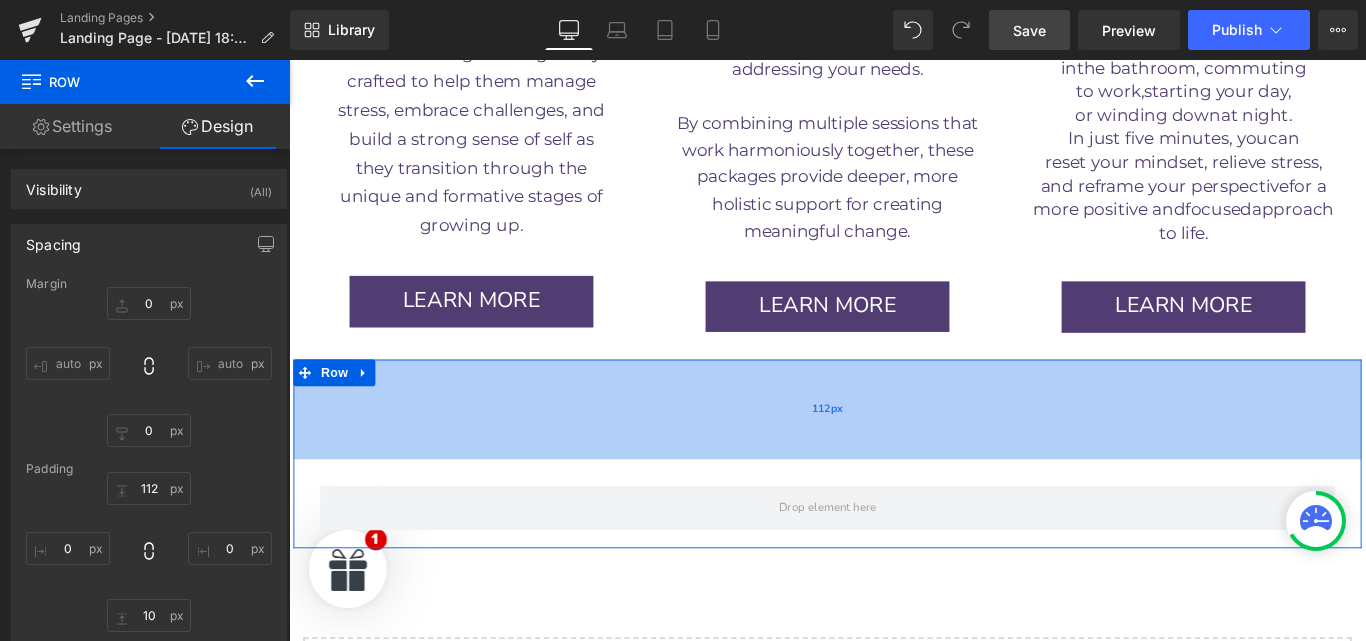 click on "112px" at bounding box center [894, 453] 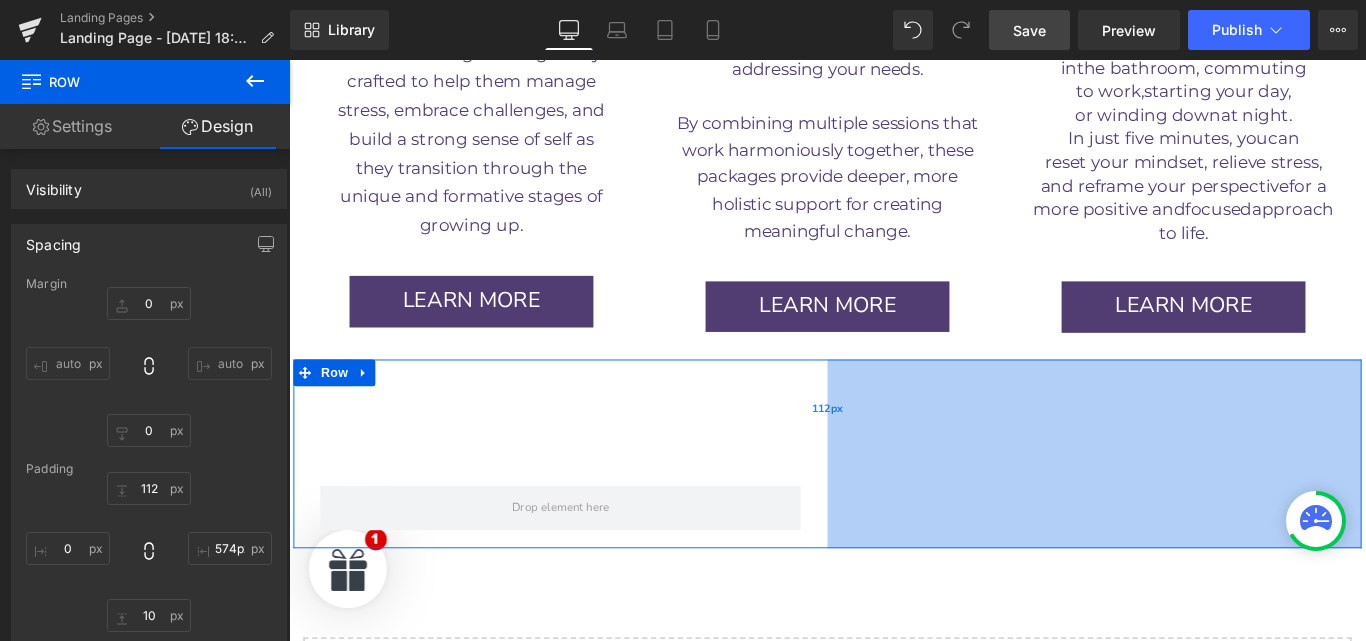 type on "573px" 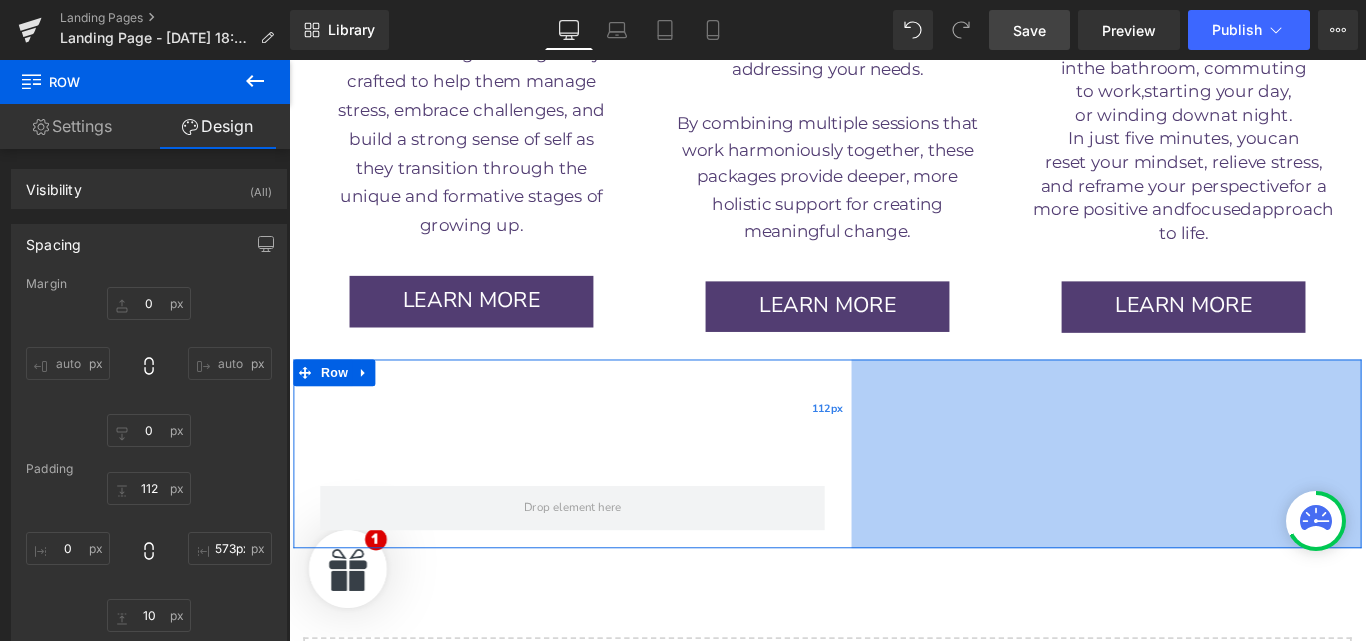 drag, startPoint x: 1478, startPoint y: 355, endPoint x: 905, endPoint y: 393, distance: 574.25867 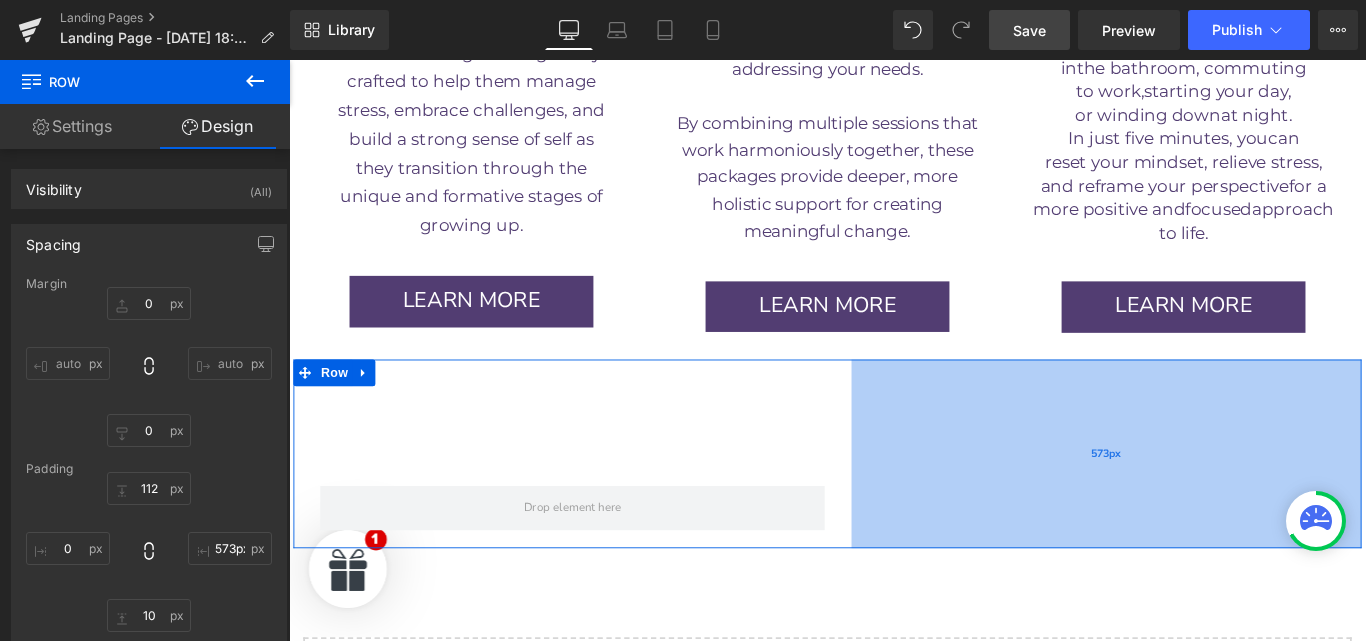 click on "573px" at bounding box center (1207, 503) 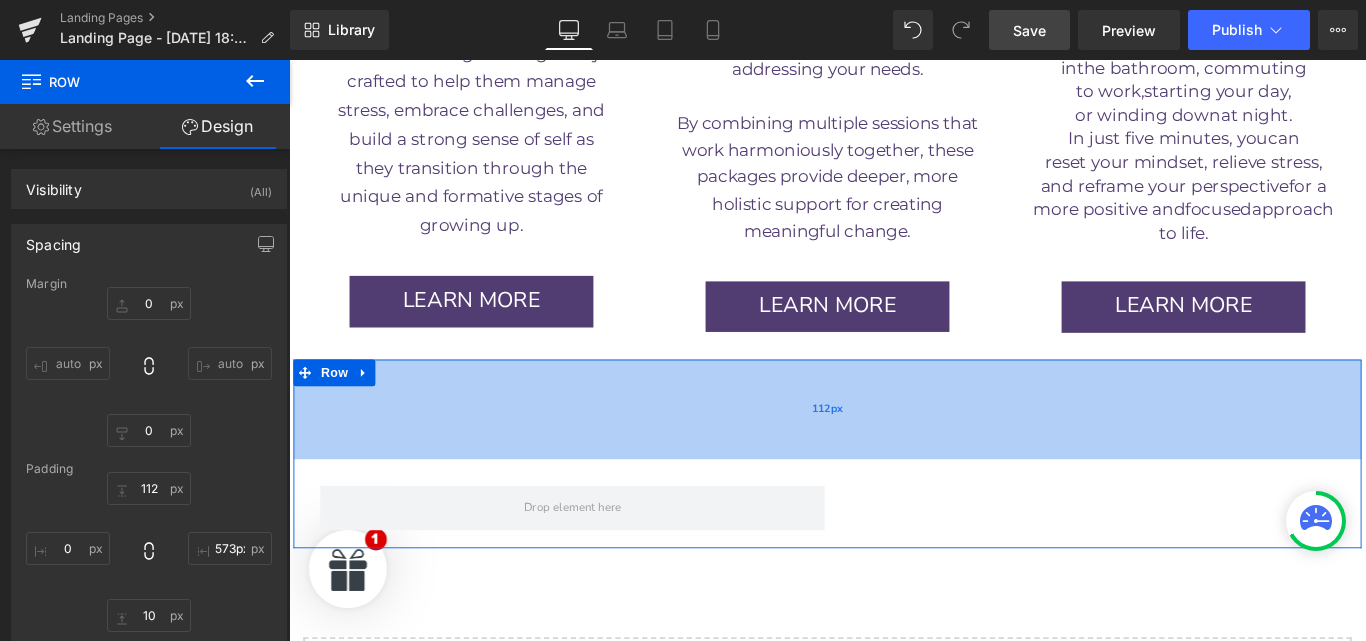 click on "112px" at bounding box center (894, 453) 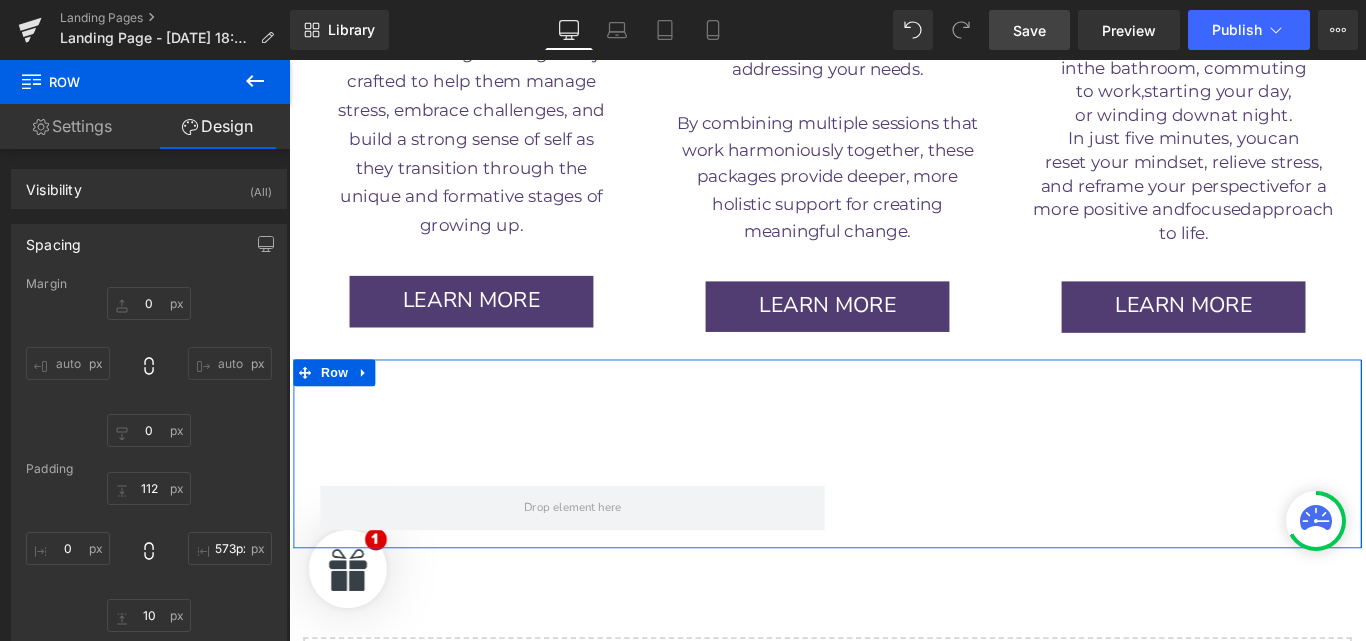 click on "Settings" at bounding box center (72, 126) 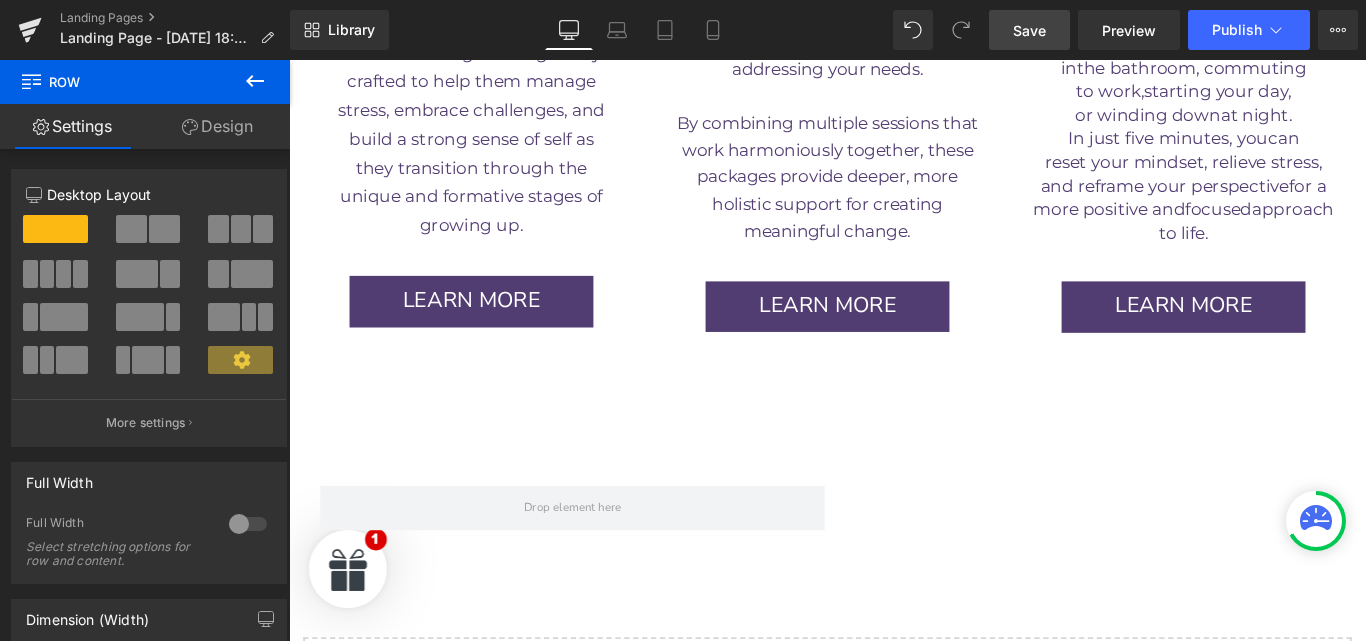 click at bounding box center [31, 79] 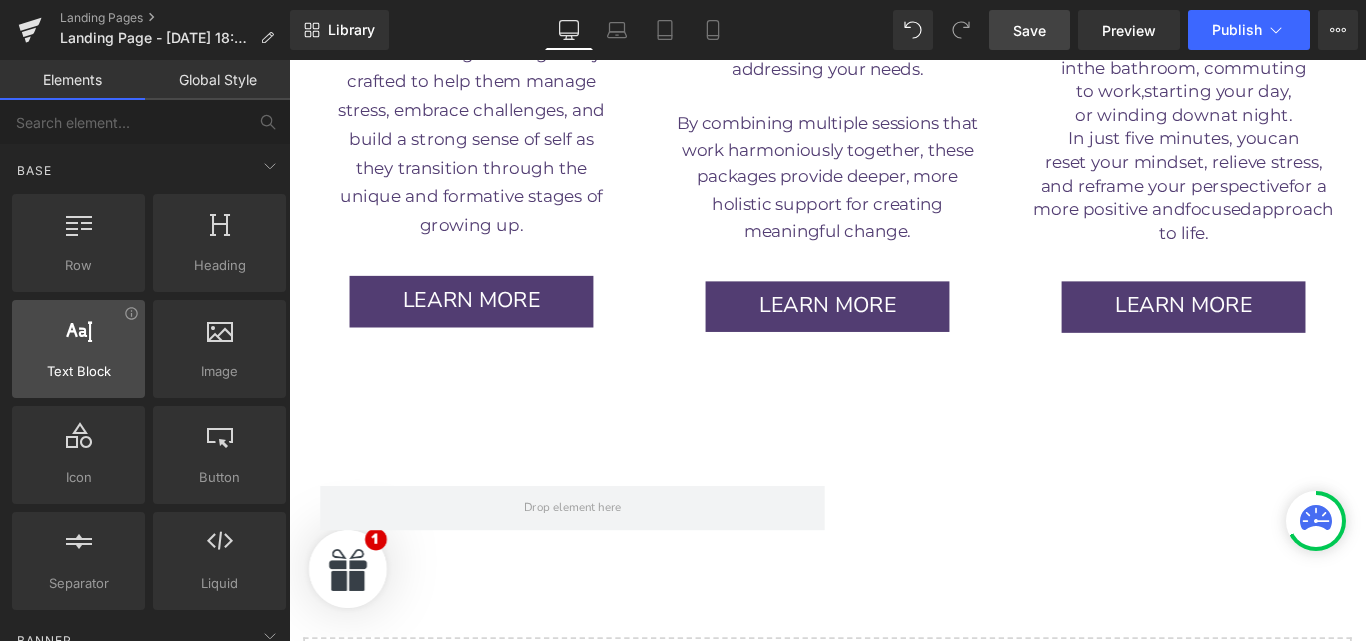 click on "Text Block" at bounding box center [78, 371] 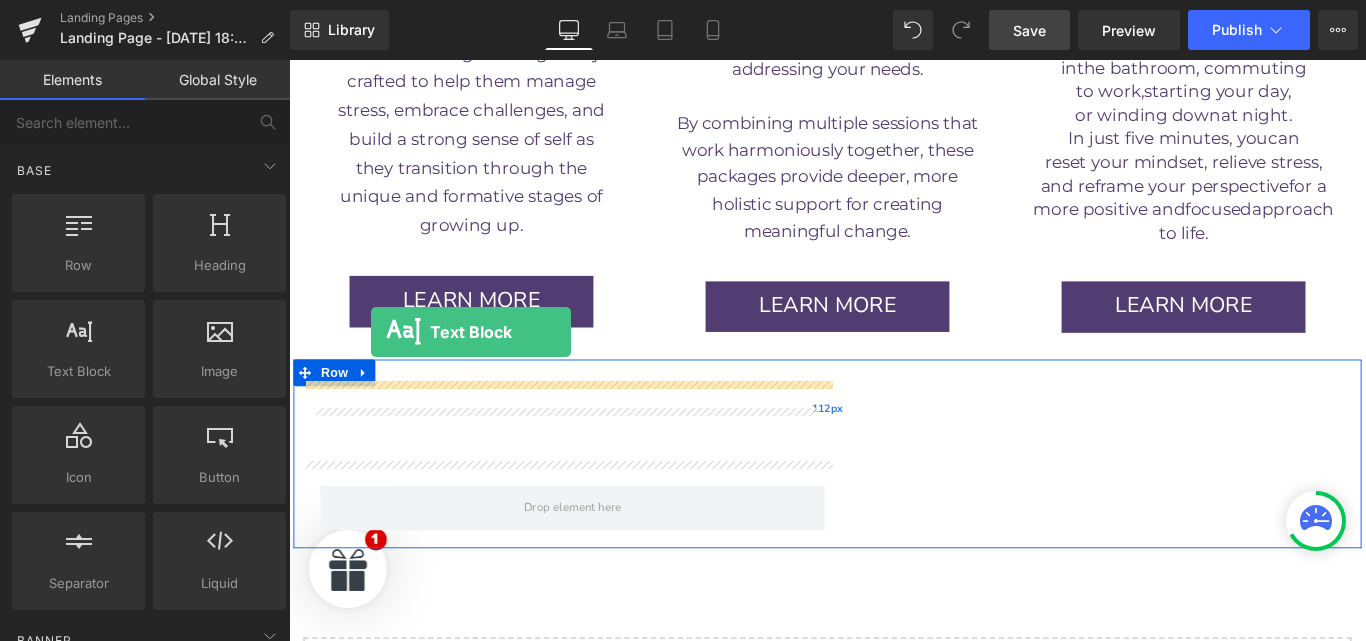 drag, startPoint x: 404, startPoint y: 425, endPoint x: 380, endPoint y: 366, distance: 63.694584 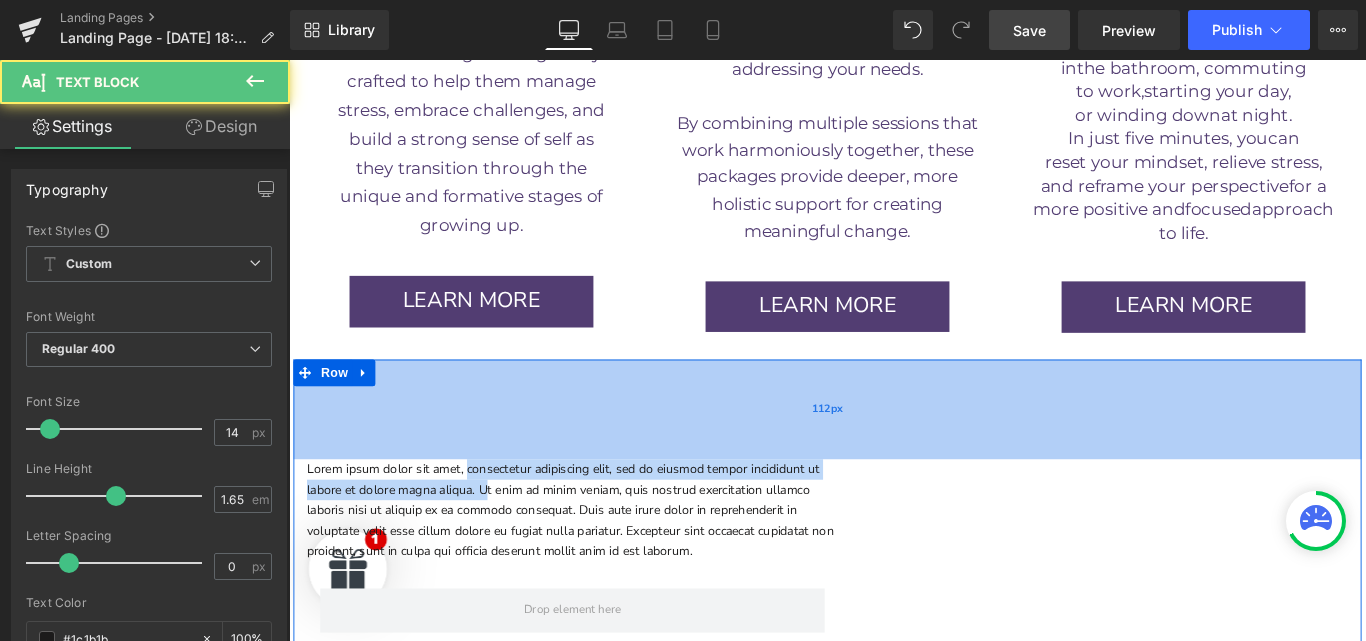 drag, startPoint x: 506, startPoint y: 453, endPoint x: 485, endPoint y: 367, distance: 88.52683 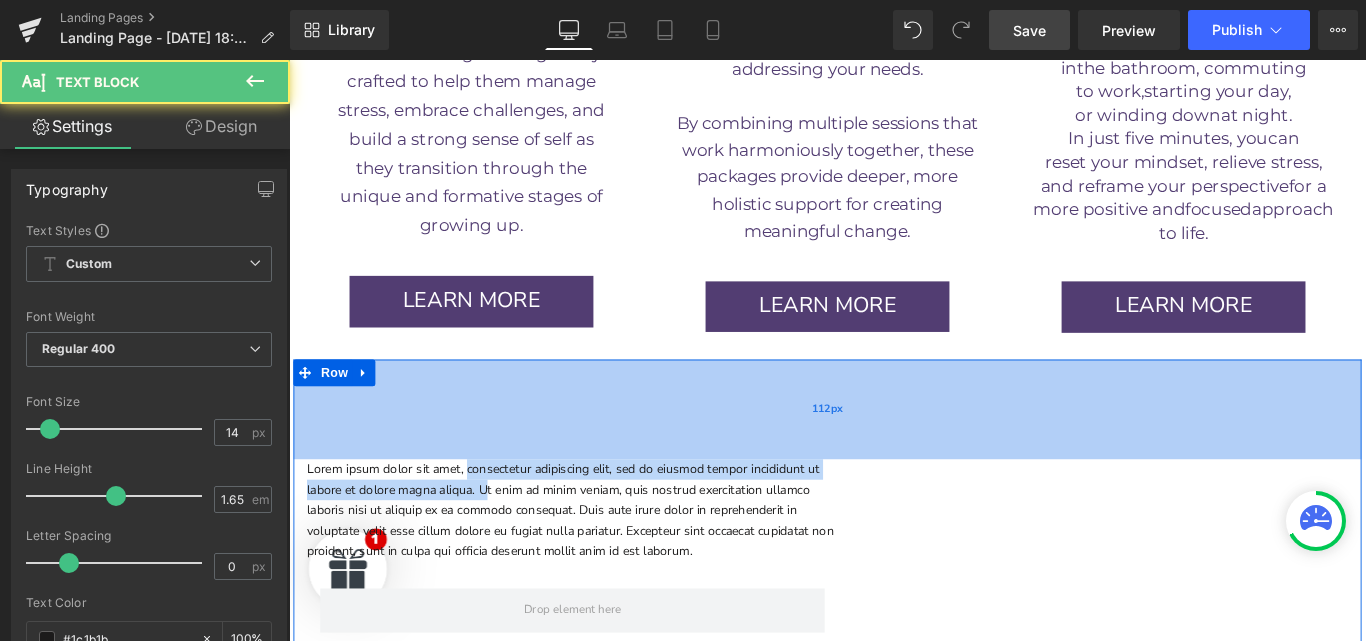 click on "Lorem ipsum dolor sit amet, consectetur adipiscing elit, sed do eiusmod tempor incididunt ut labore et dolore magna aliqua. Ut enim ad minim veniam, quis nostrud exercitation ullamco laboris nisi ut aliquip ex ea commodo consequat. Duis aute irure dolor in reprehenderit in voluptate velit esse cillum dolore eu fugiat nulla pariatur. Excepteur sint occaecat cupidatat non proident, sunt in culpa qui officia deserunt mollit anim id est laborum.
Text Block
Row         Row   112px       573px" at bounding box center [894, 560] 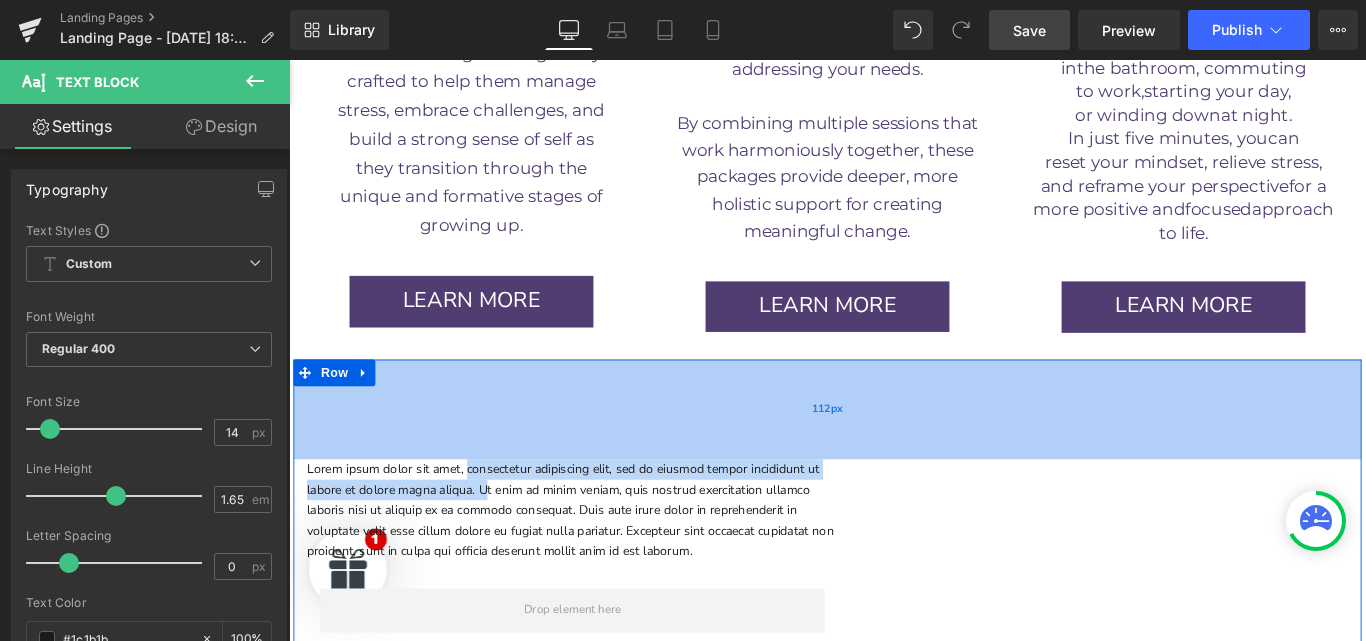 click on "112px" at bounding box center [894, 453] 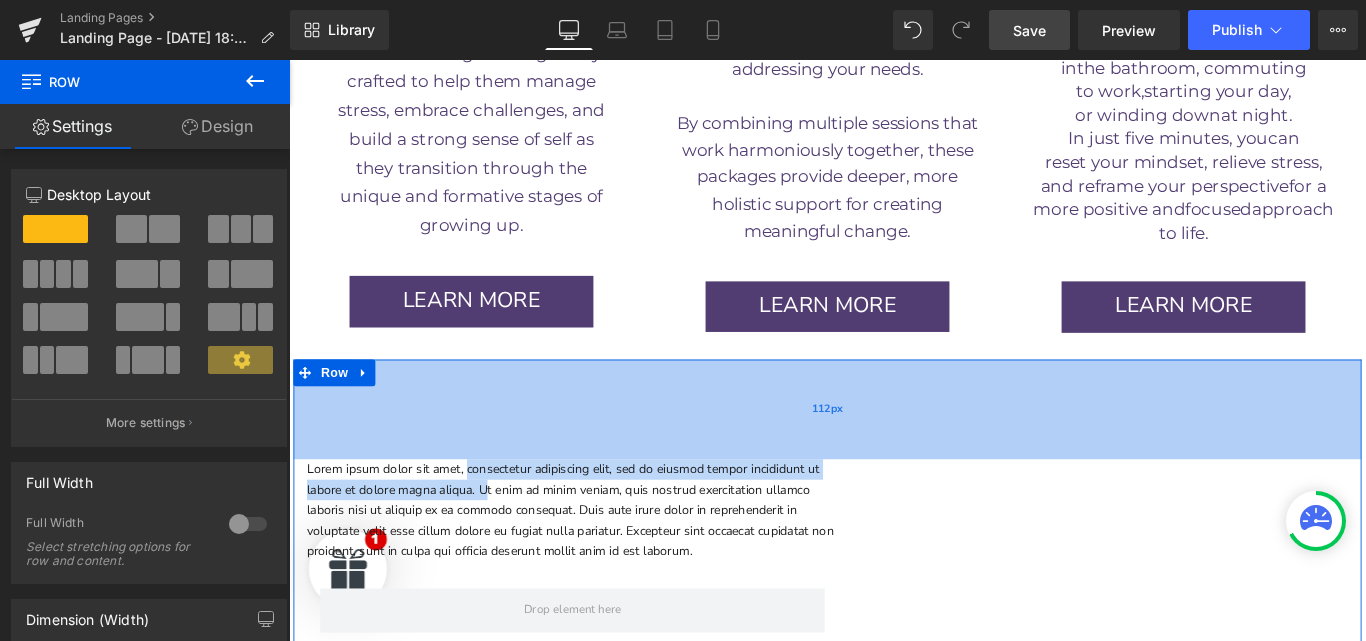 click on "112px" at bounding box center (894, 453) 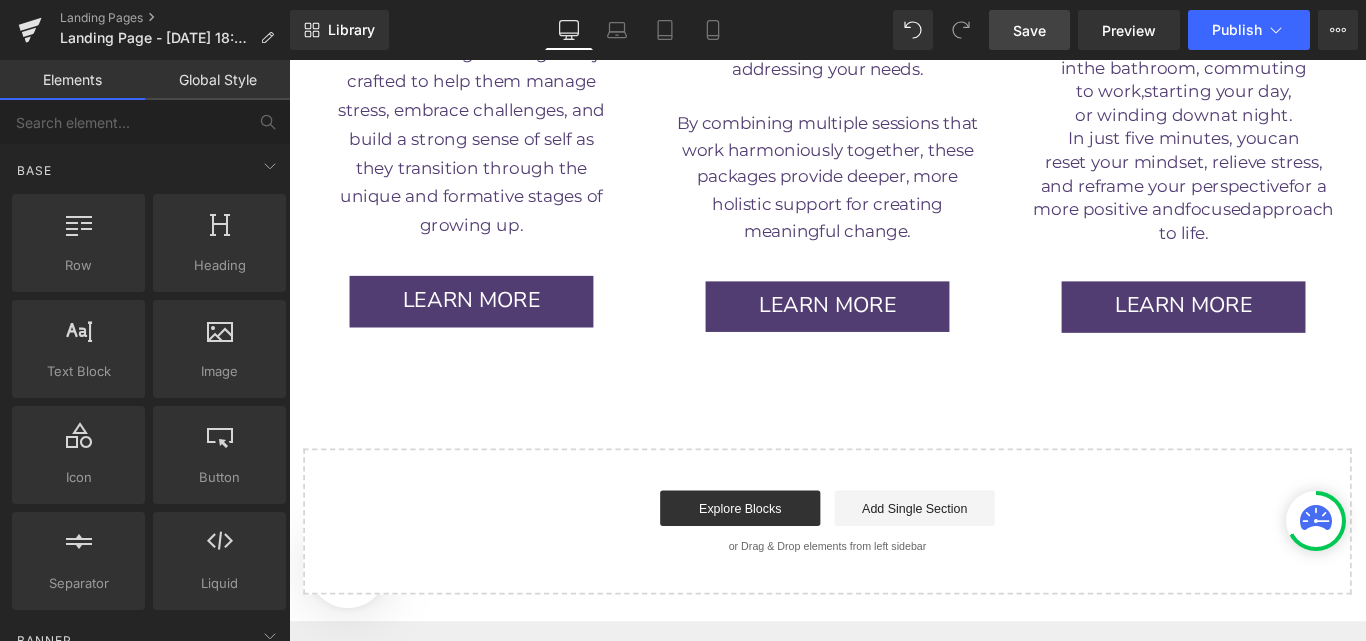 click on "Image         Row          GenZen Healing Hub Text Block         Row                 A sanctuary for healing minds, hearts & families Text Block         Row         Image         Row         Transform your inner world with hypnotherapy audios created  to nurture emotional well-being for every phase of life. Heading         Row         Your  Healing Journey  Starts Here! Heading         Downlaod your  FREE  hypnotherapy audios tailored for men,  women, children, teens, and “older” adults — specifically designed  to help you and your loved ones move from feeling stuck to  experiencing calm, clarity, and balance.  Wherever you are on your journey, your healing begins today! Heading         CLICK TO DOWNLOAD NOW Button         Row         Row         Image         Row          Feeling stuck or searching for a little peace of mind?  Discover how GenZen healing hub  is here to support you every step of the way. Heading         Row
Video Popup" at bounding box center [894, -1724] 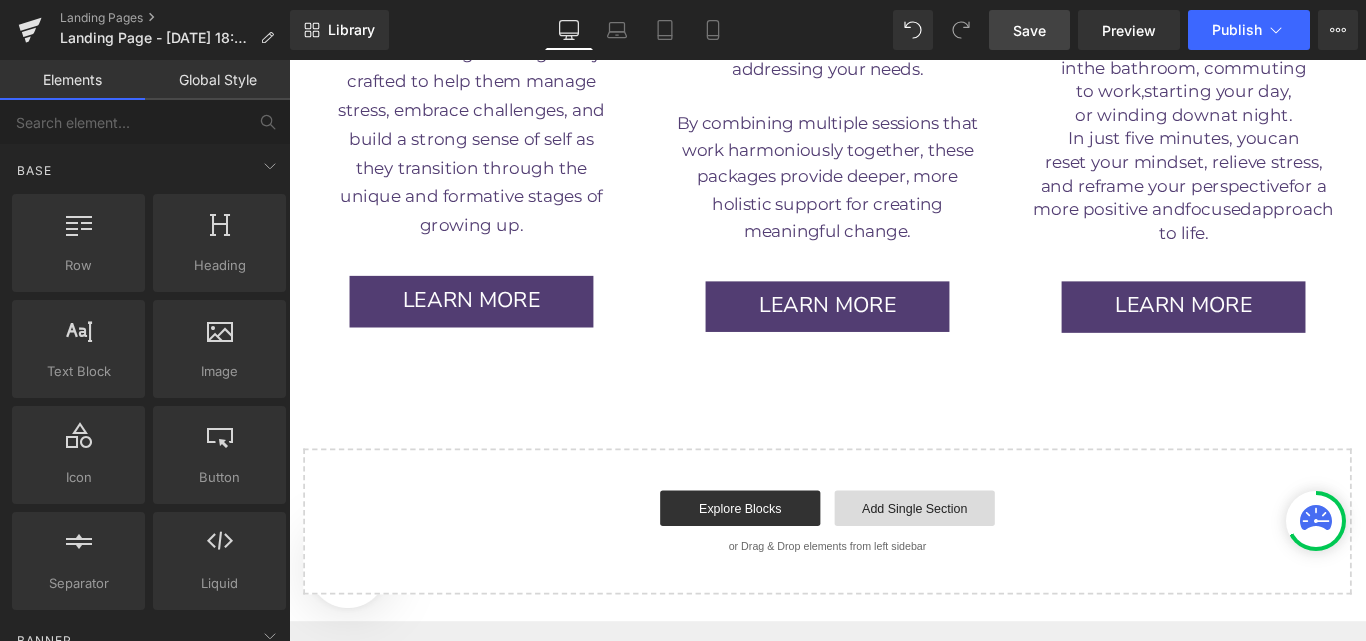 click on "Add Single Section" at bounding box center (992, 564) 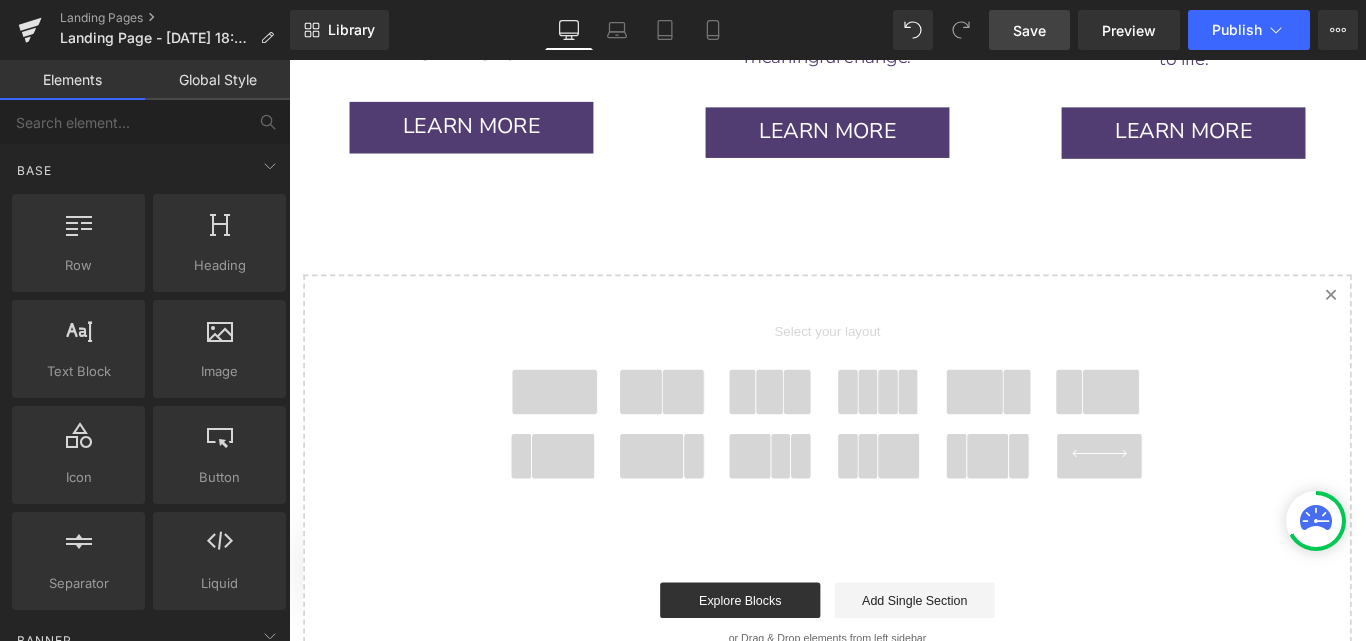 scroll, scrollTop: 4595, scrollLeft: 0, axis: vertical 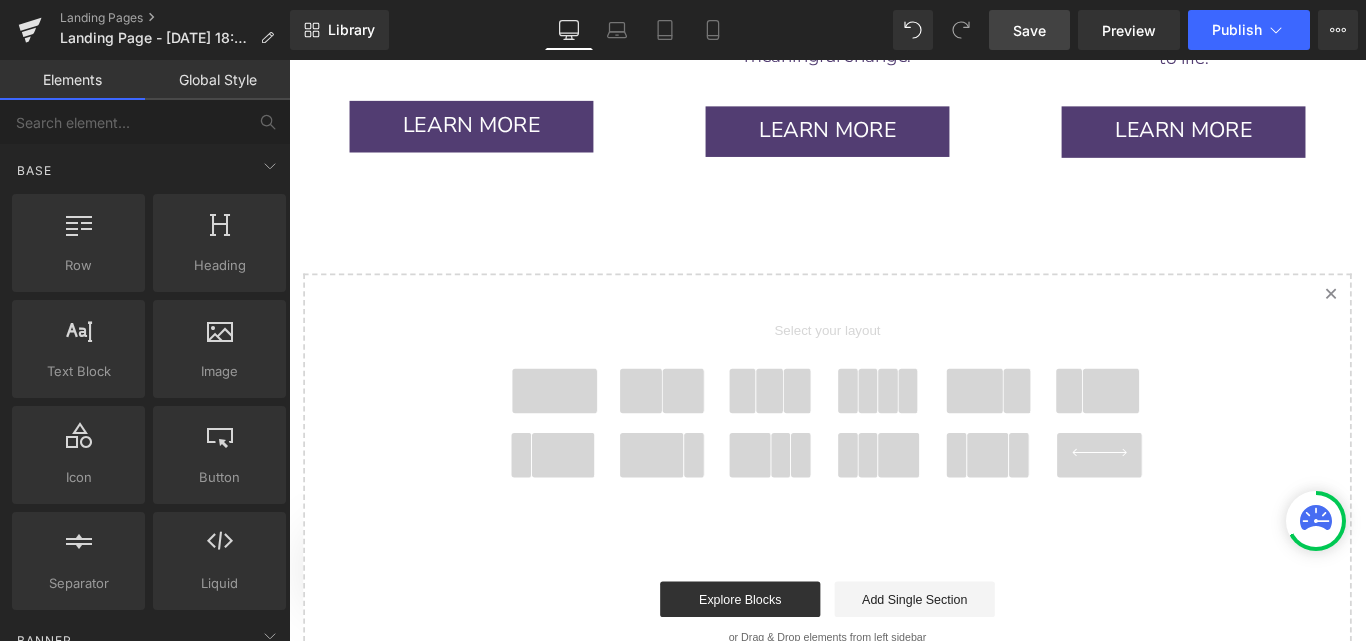 click at bounding box center [588, 432] 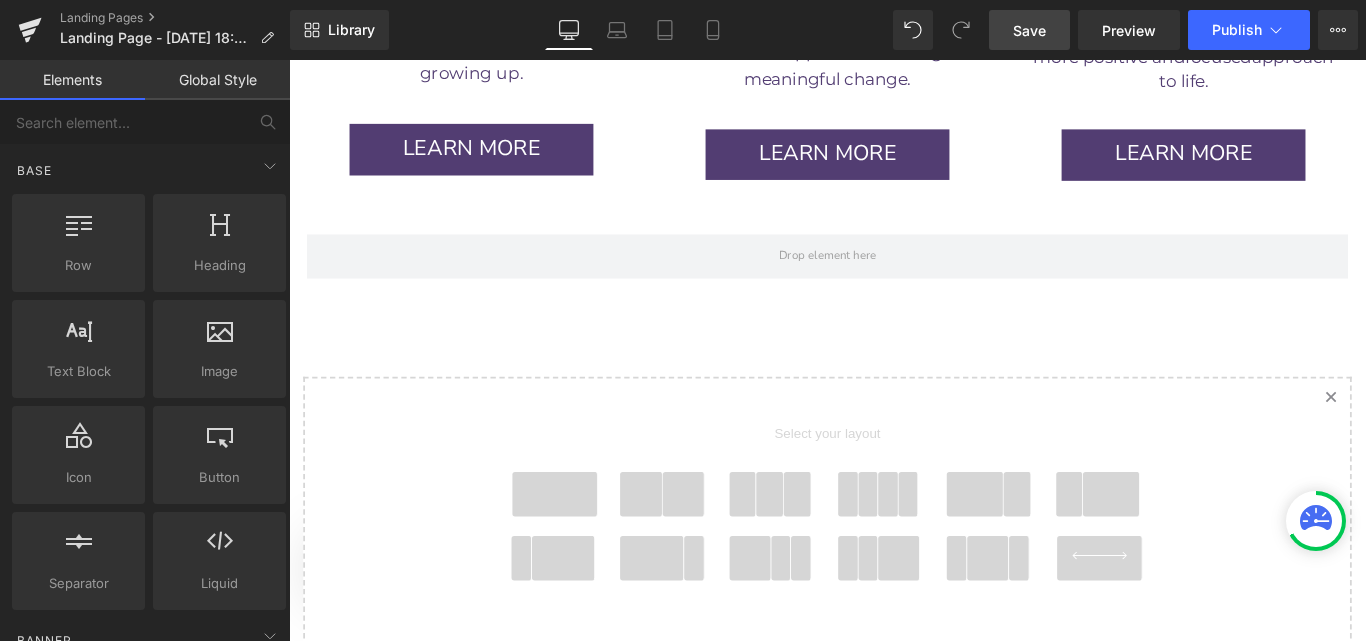 scroll, scrollTop: 4567, scrollLeft: 0, axis: vertical 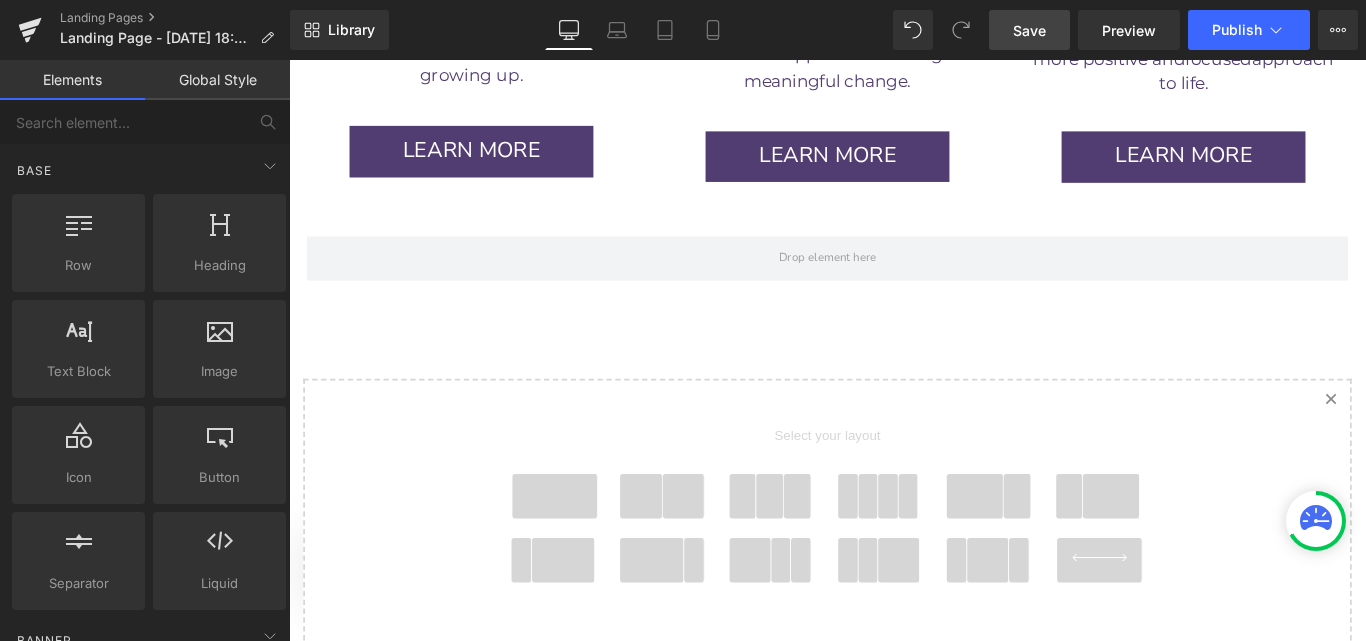 click on "Explore Blocks" at bounding box center [796, 784] 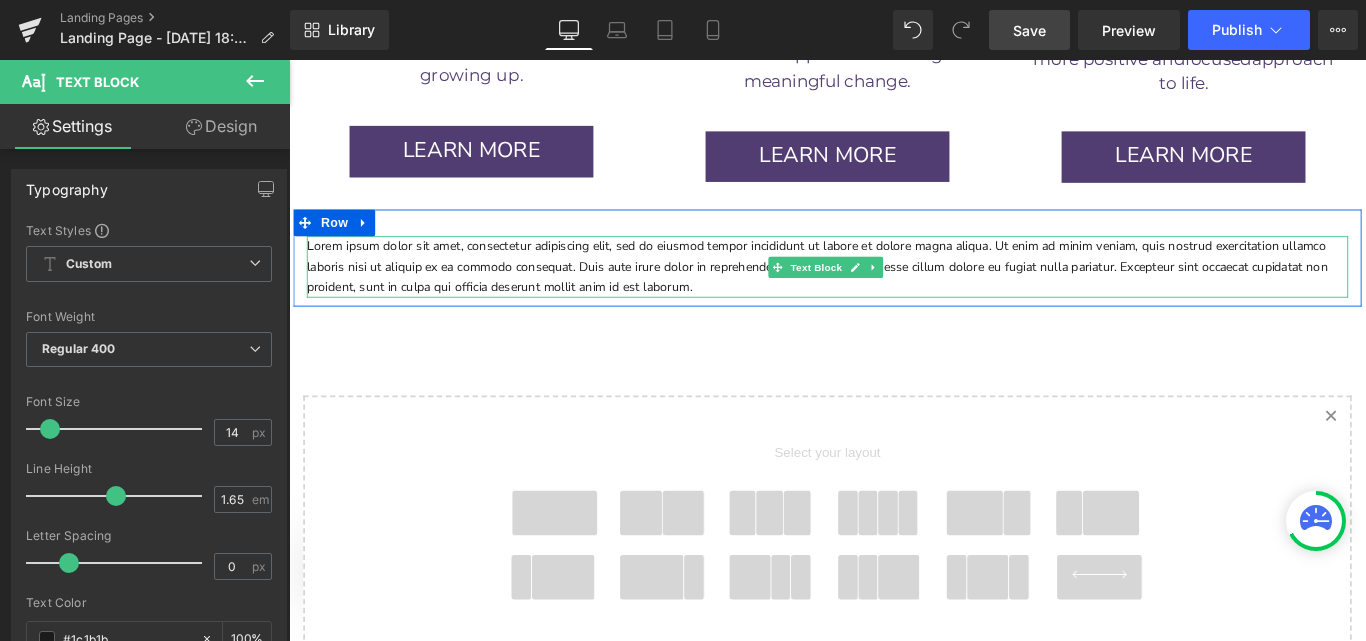 click on "Lorem ipsum dolor sit amet, consectetur adipiscing elit, sed do eiusmod tempor incididunt ut labore et dolore magna aliqua. Ut enim ad minim veniam, quis nostrud exercitation ullamco laboris nisi ut aliquip ex ea commodo consequat. Duis aute irure dolor in reprehenderit in voluptate velit esse cillum dolore eu fugiat nulla pariatur. Excepteur sint occaecat cupidatat non proident, sunt in culpa qui officia deserunt mollit anim id est laborum." at bounding box center (894, 292) 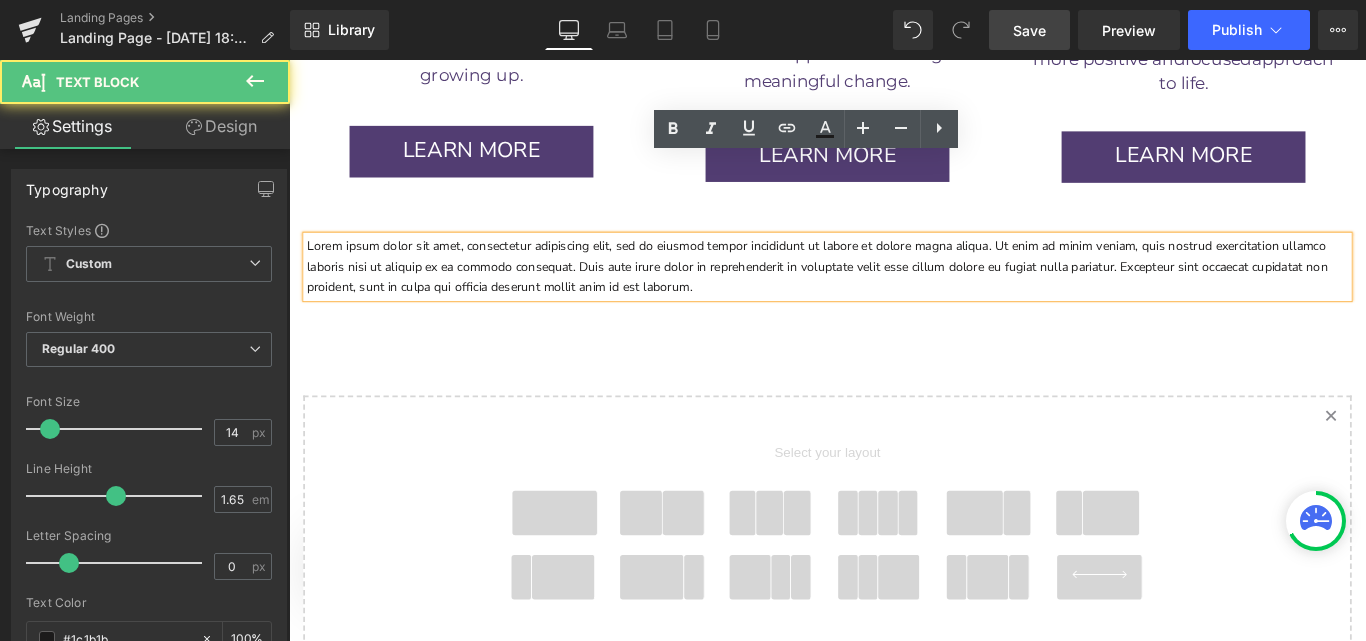 click on "Lorem ipsum dolor sit amet, consectetur adipiscing elit, sed do eiusmod tempor incididunt ut labore et dolore magna aliqua. Ut enim ad minim veniam, quis nostrud exercitation ullamco laboris nisi ut aliquip ex ea commodo consequat. Duis aute irure dolor in reprehenderit in voluptate velit esse cillum dolore eu fugiat nulla pariatur. Excepteur sint occaecat cupidatat non proident, sunt in culpa qui officia deserunt mollit anim id est laborum." at bounding box center [894, 292] 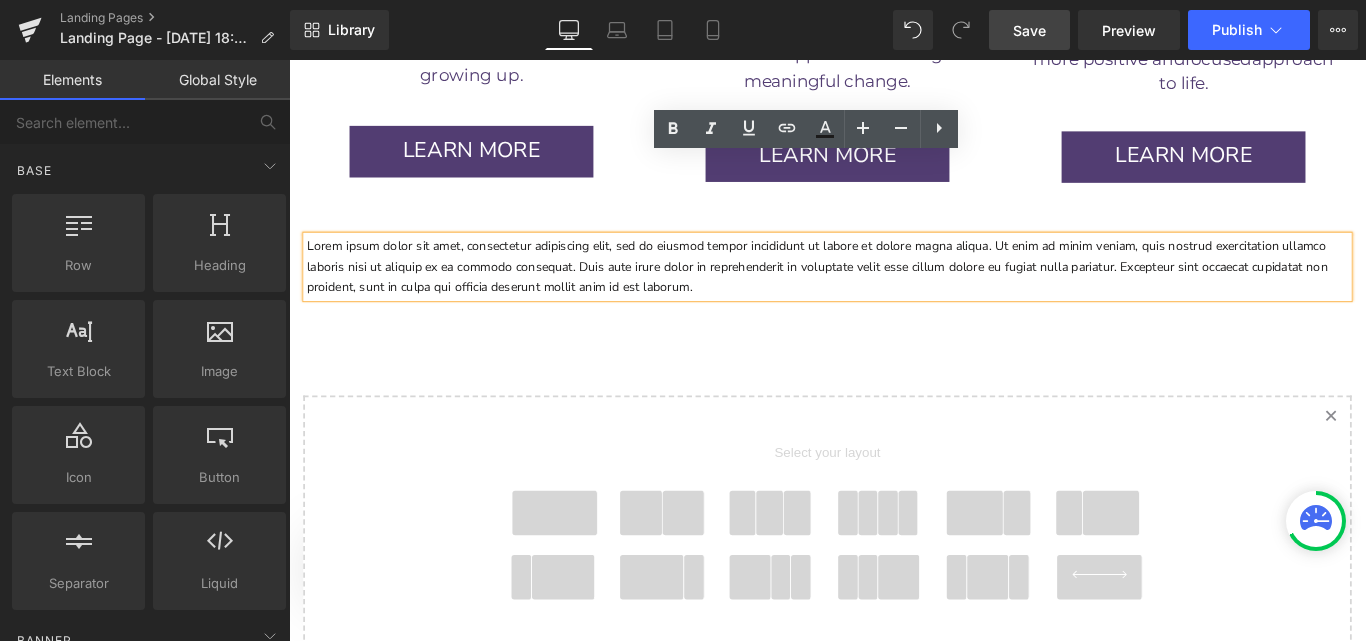 click on "Image         Row          GenZen Healing Hub Text Block         Row                 A sanctuary for healing minds, hearts & families Text Block         Row         Image         Row         Transform your inner world with hypnotherapy audios created  to nurture emotional well-being for every phase of life. Heading         Row         Your  Healing Journey  Starts Here! Heading         Downlaod your  FREE  hypnotherapy audios tailored for men,  women, children, teens, and “older” adults — specifically designed  to help you and your loved ones move from feeling stuck to  experiencing calm, clarity, and balance.  Wherever you are on your journey, your healing begins today! Heading         CLICK TO DOWNLOAD NOW Button         Row         Row         Image         Row          Feeling stuck or searching for a little peace of mind?  Discover how GenZen healing hub  is here to support you every step of the way. Heading         Row
Video Popup" at bounding box center [894, -1689] 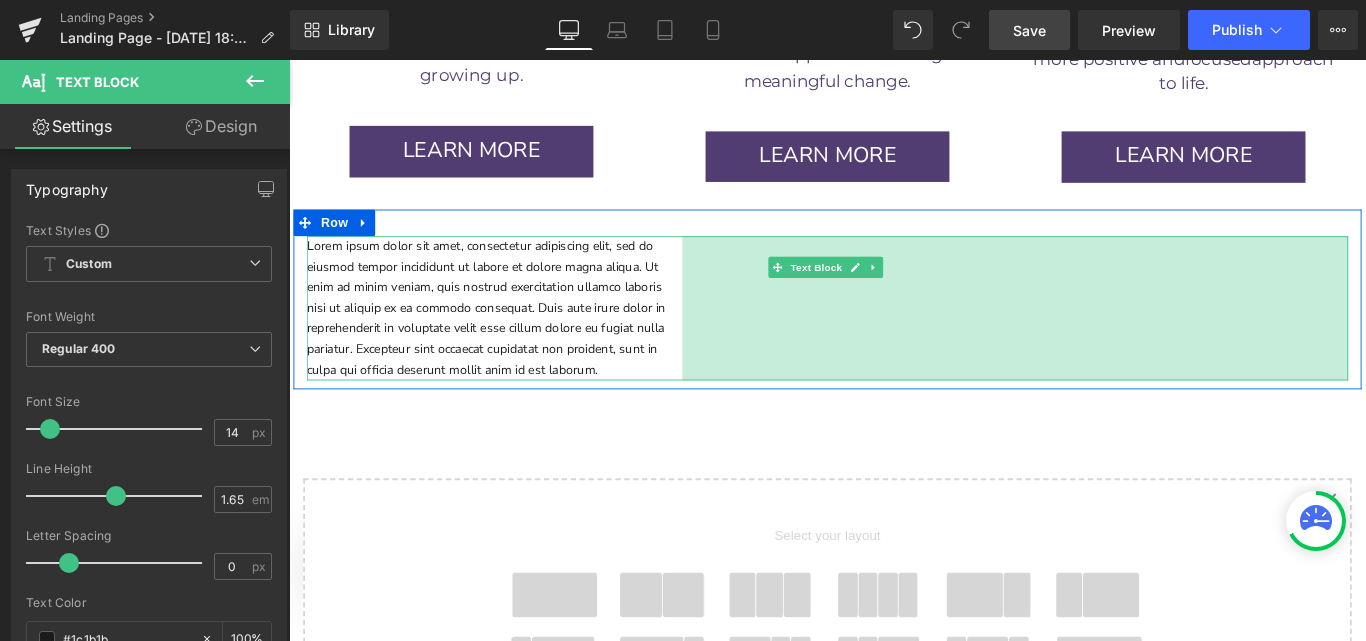 drag, startPoint x: 1465, startPoint y: 194, endPoint x: 717, endPoint y: 200, distance: 748.02405 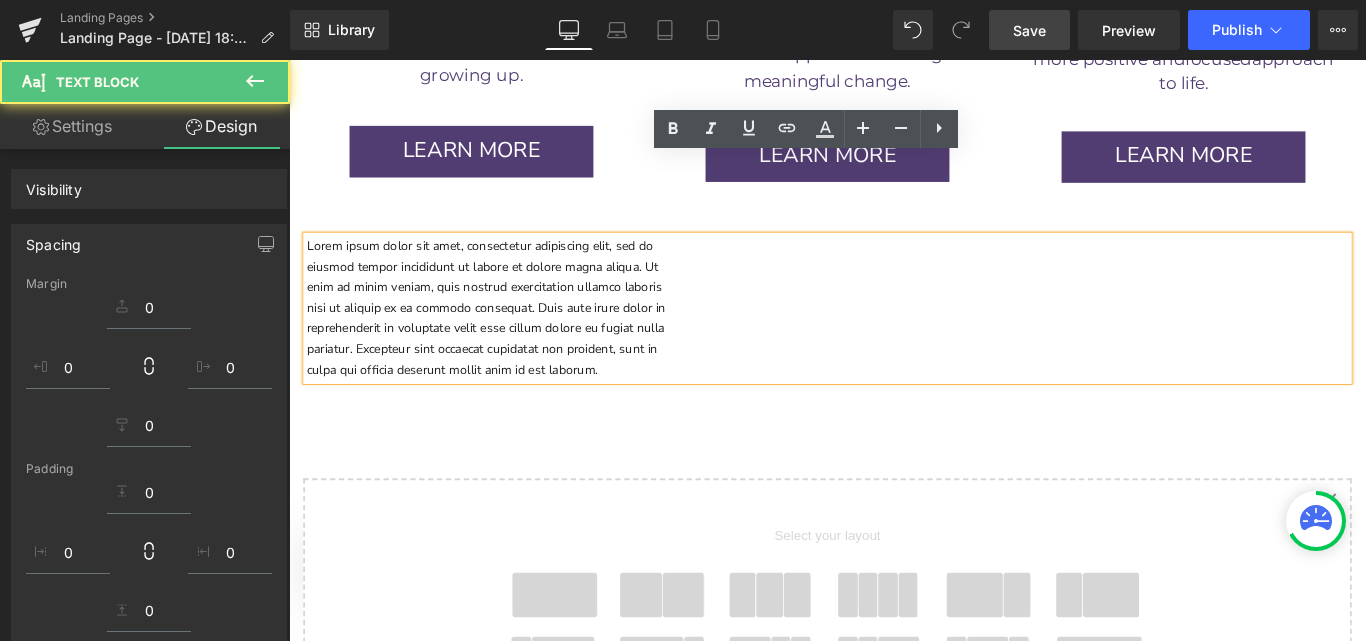 click on "Lorem ipsum dolor sit amet, consectetur adipiscing elit, sed do eiusmod tempor incididunt ut labore et dolore magna aliqua. Ut enim ad minim veniam, quis nostrud exercitation ullamco laboris nisi ut aliquip ex ea commodo consequat. Duis aute irure dolor in reprehenderit in voluptate velit esse cillum dolore eu fugiat nulla pariatur. Excepteur sint occaecat cupidatat non proident, sunt in culpa qui officia deserunt mollit anim id est laborum.
Text Block         748px
Row" at bounding box center [894, 329] 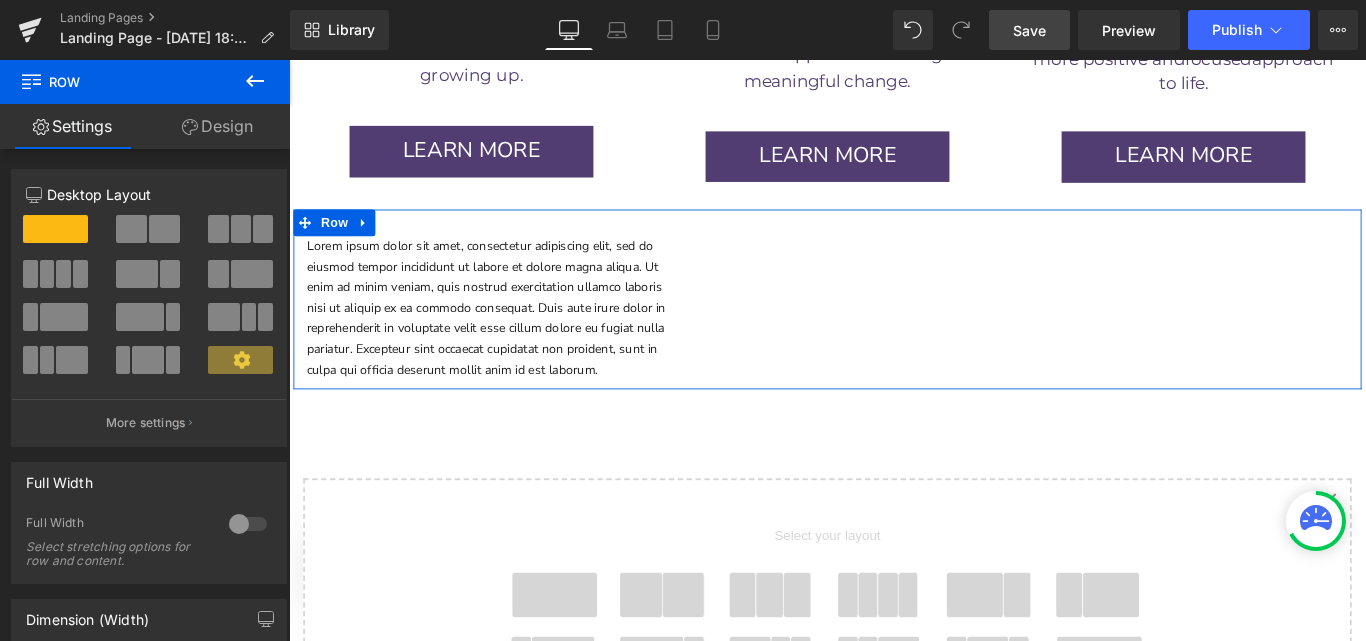 click on "Lorem ipsum dolor sit amet, consectetur adipiscing elit, sed do eiusmod tempor incididunt ut labore et dolore magna aliqua. Ut enim ad minim veniam, quis nostrud exercitation ullamco laboris nisi ut aliquip ex ea commodo consequat. Duis aute irure dolor in reprehenderit in voluptate velit esse cillum dolore eu fugiat nulla pariatur. Excepteur sint occaecat cupidatat non proident, sunt in culpa qui officia deserunt mollit anim id est laborum.
Text Block         748px
Row" at bounding box center (894, 329) 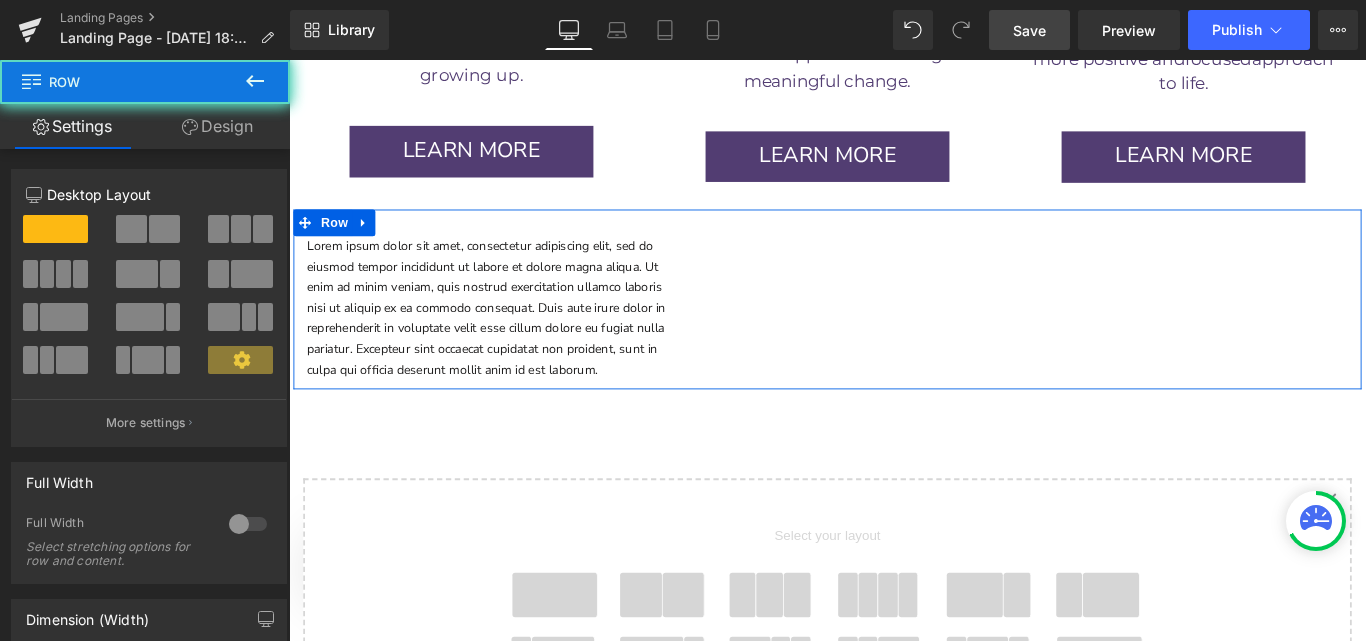 click on "Lorem ipsum dolor sit amet, consectetur adipiscing elit, sed do eiusmod tempor incididunt ut labore et dolore magna aliqua. Ut enim ad minim veniam, quis nostrud exercitation ullamco laboris nisi ut aliquip ex ea commodo consequat. Duis aute irure dolor in reprehenderit in voluptate velit esse cillum dolore eu fugiat nulla pariatur. Excepteur sint occaecat cupidatat non proident, sunt in culpa qui officia deserunt mollit anim id est laborum.
Text Block         748px
Row" at bounding box center (894, 329) 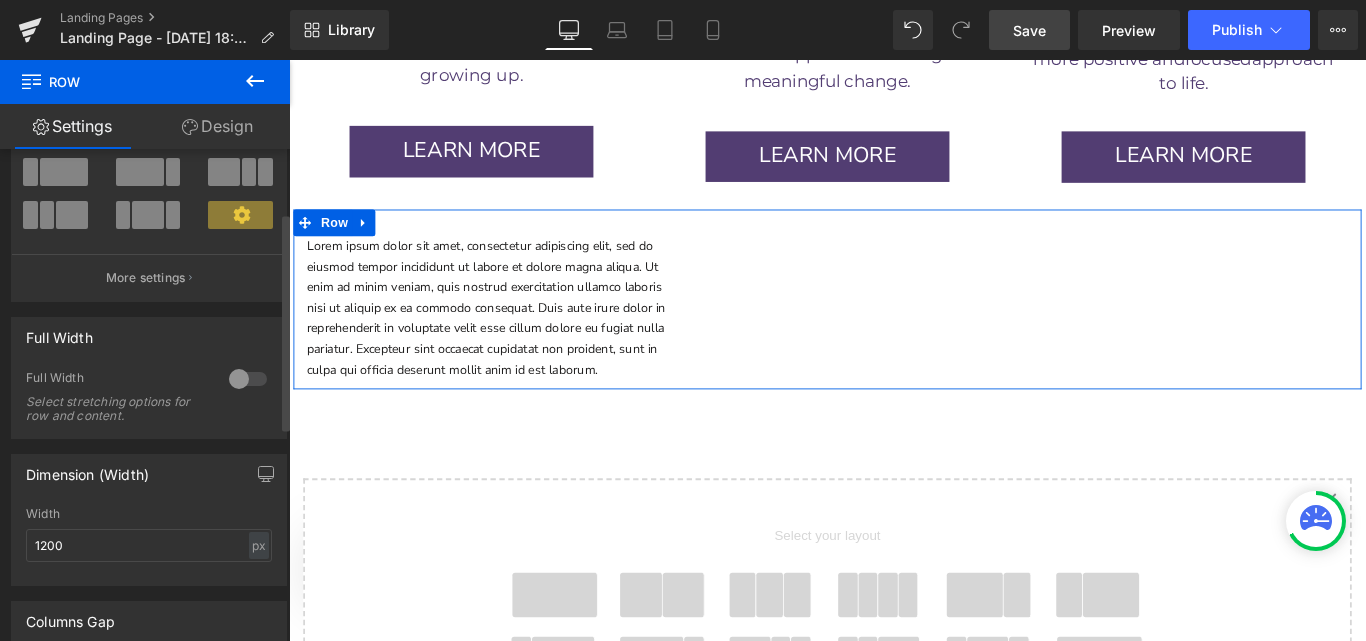 scroll, scrollTop: 144, scrollLeft: 0, axis: vertical 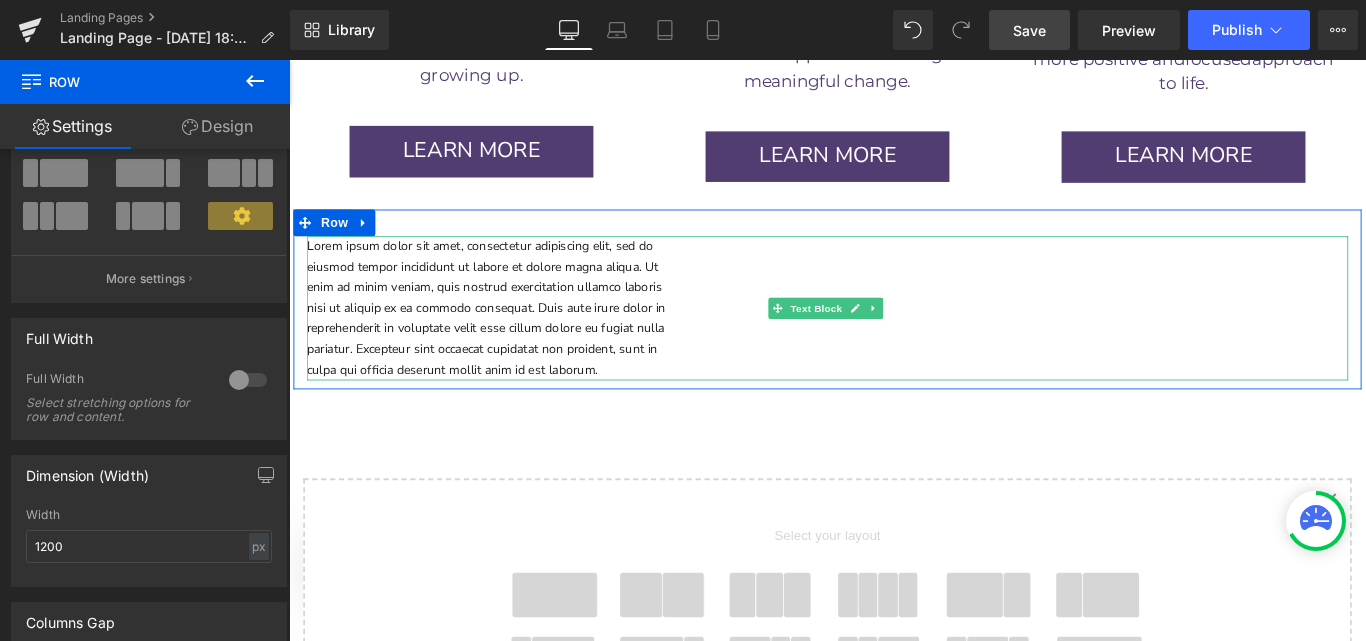 click on "Lorem ipsum dolor sit amet, consectetur adipiscing elit, sed do eiusmod tempor incididunt ut labore et dolore magna aliqua. Ut enim ad minim veniam, quis nostrud exercitation ullamco laboris nisi ut aliquip ex ea commodo consequat. Duis aute irure dolor in reprehenderit in voluptate velit esse cillum dolore eu fugiat nulla pariatur. Excepteur sint occaecat cupidatat non proident, sunt in culpa qui officia deserunt mollit anim id est laborum." at bounding box center [520, 339] 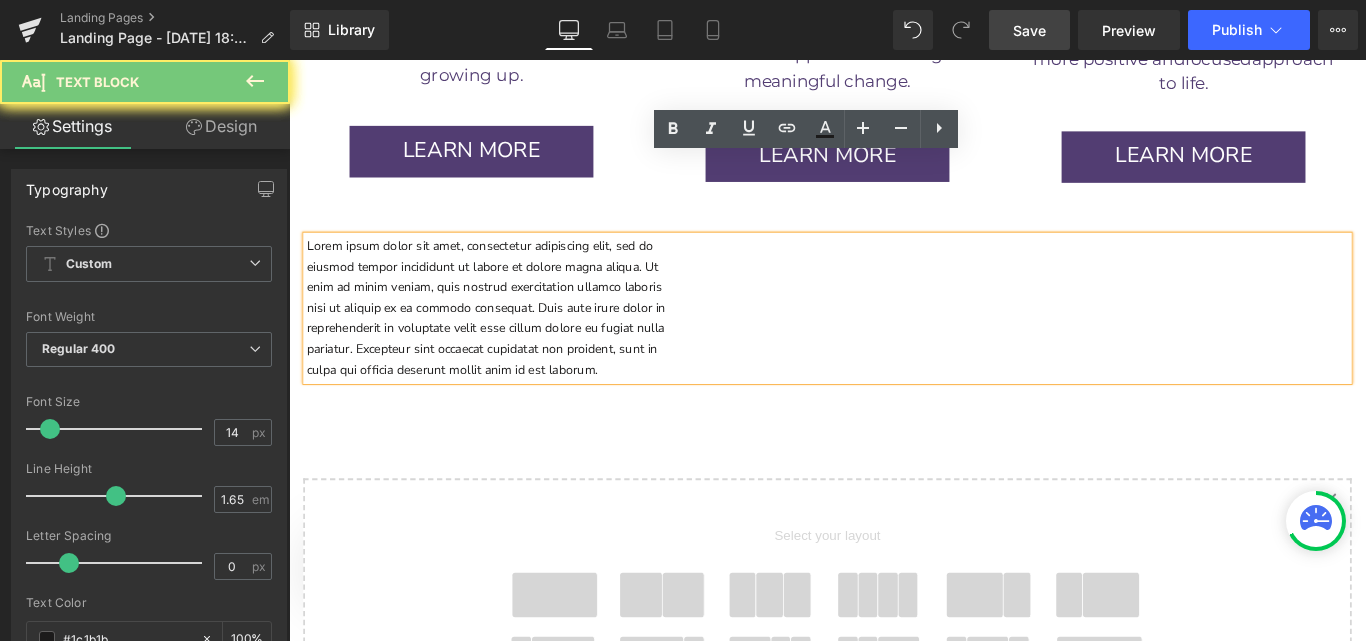 click on "Lorem ipsum dolor sit amet, consectetur adipiscing elit, sed do eiusmod tempor incididunt ut labore et dolore magna aliqua. Ut enim ad minim veniam, quis nostrud exercitation ullamco laboris nisi ut aliquip ex ea commodo consequat. Duis aute irure dolor in reprehenderit in voluptate velit esse cillum dolore eu fugiat nulla pariatur. Excepteur sint occaecat cupidatat non proident, sunt in culpa qui officia deserunt mollit anim id est laborum." at bounding box center [520, 339] 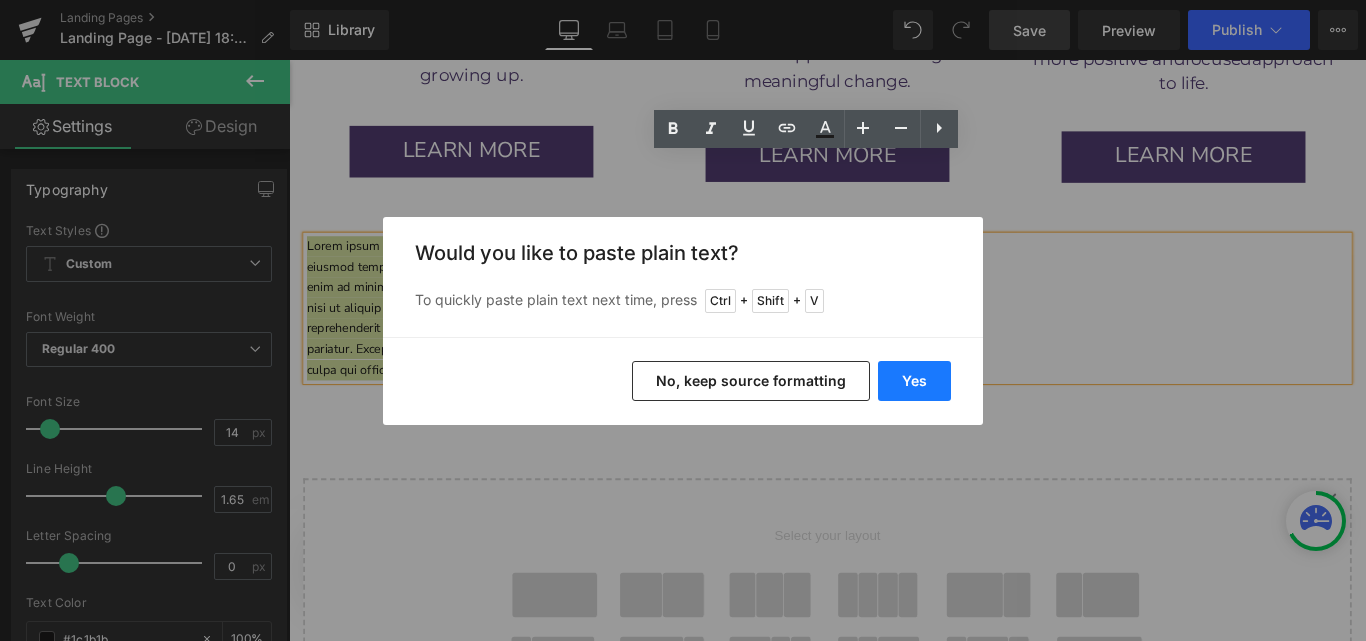 click on "Yes" at bounding box center (914, 381) 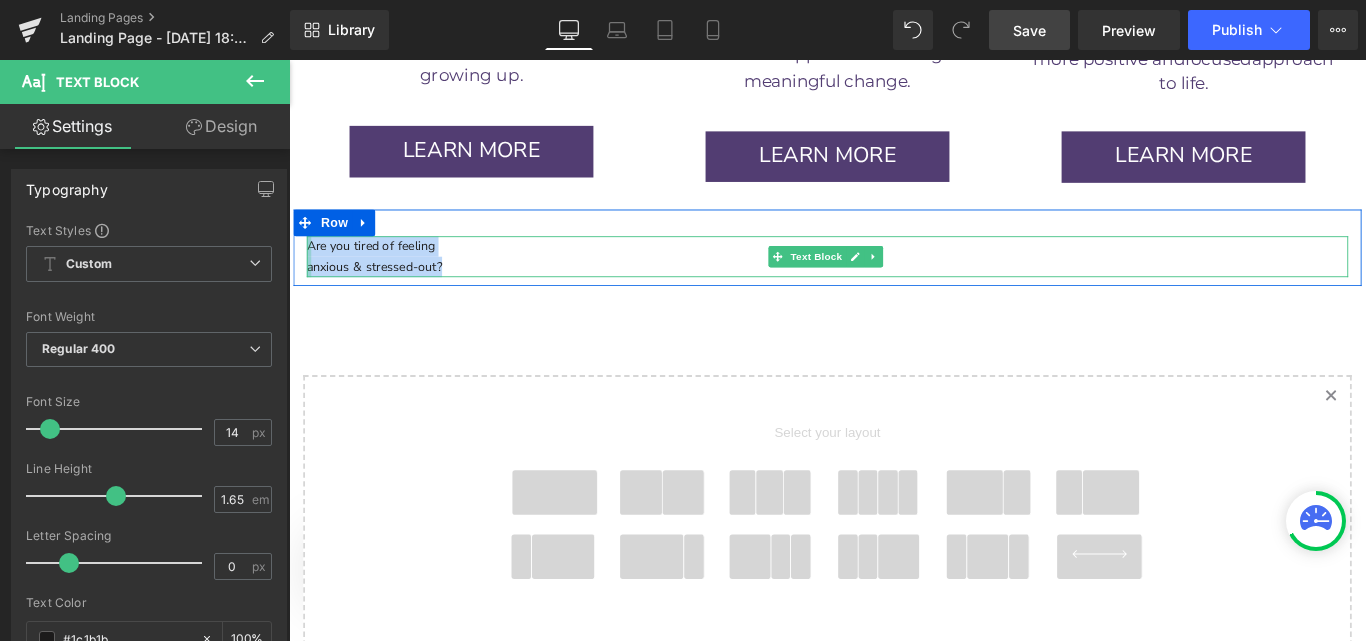 drag, startPoint x: 458, startPoint y: 202, endPoint x: 303, endPoint y: 174, distance: 157.50873 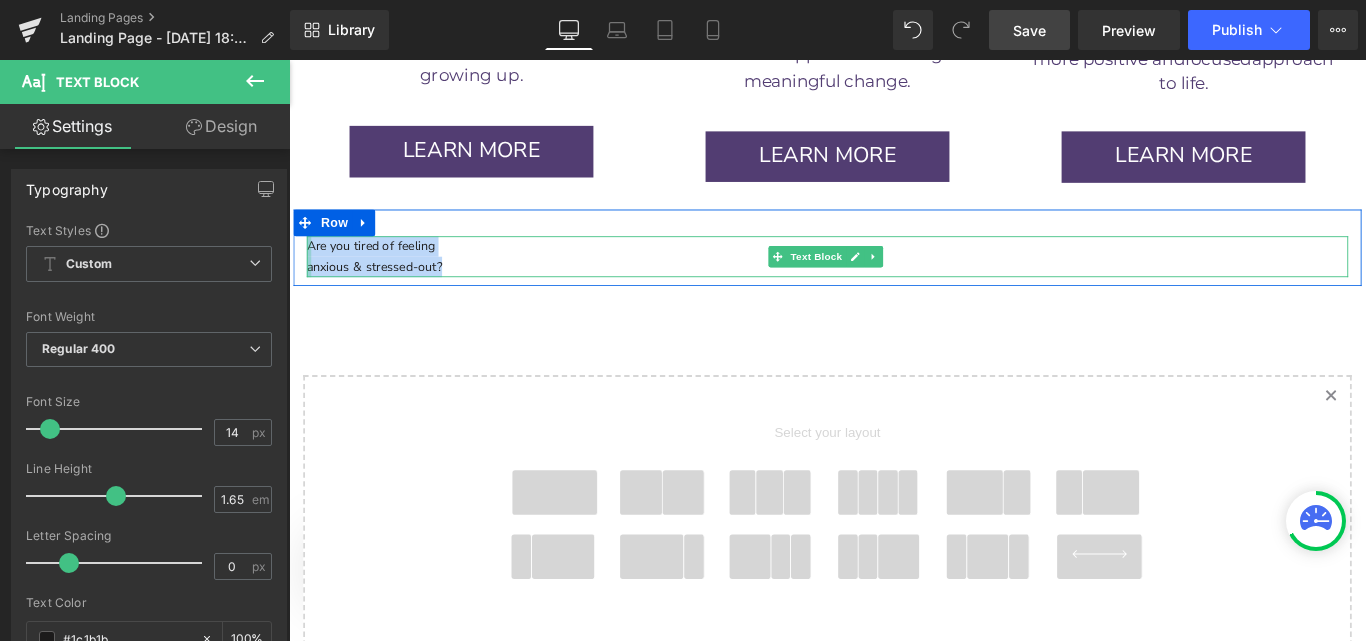 click on "Are you tired of feeling anxious & stressed-out?
Text Block         748px" at bounding box center (894, 281) 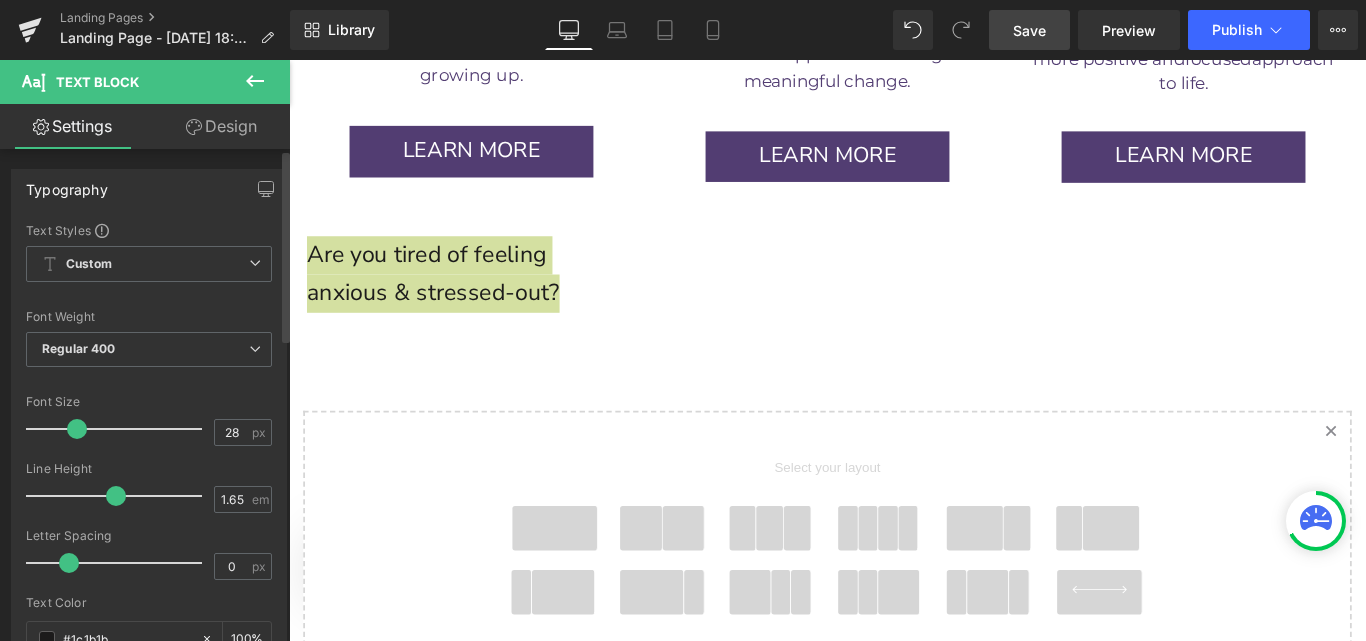 type on "29" 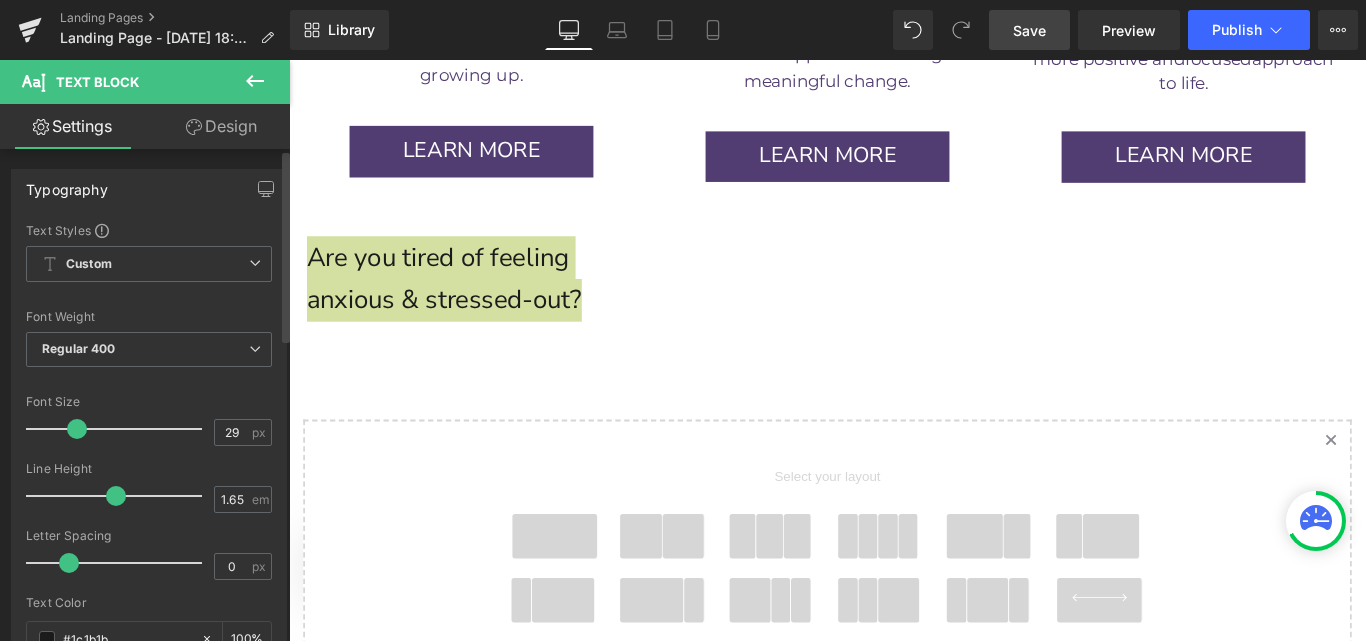drag, startPoint x: 54, startPoint y: 426, endPoint x: 79, endPoint y: 435, distance: 26.57066 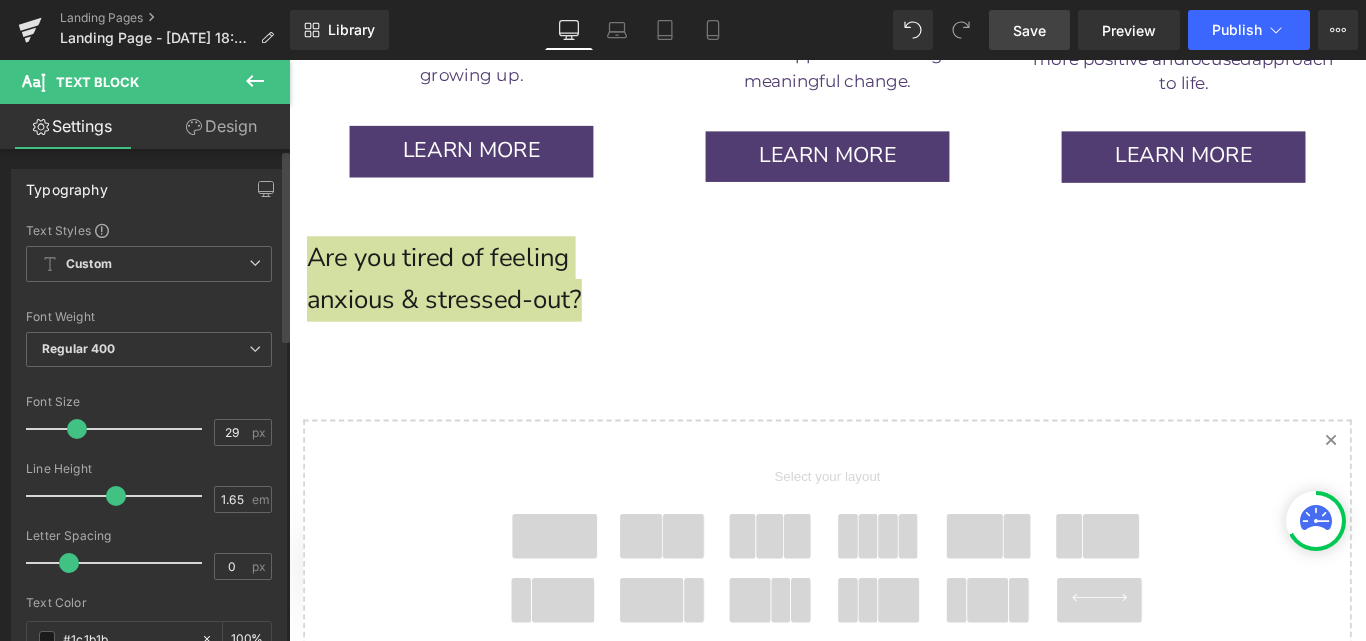 click at bounding box center [77, 429] 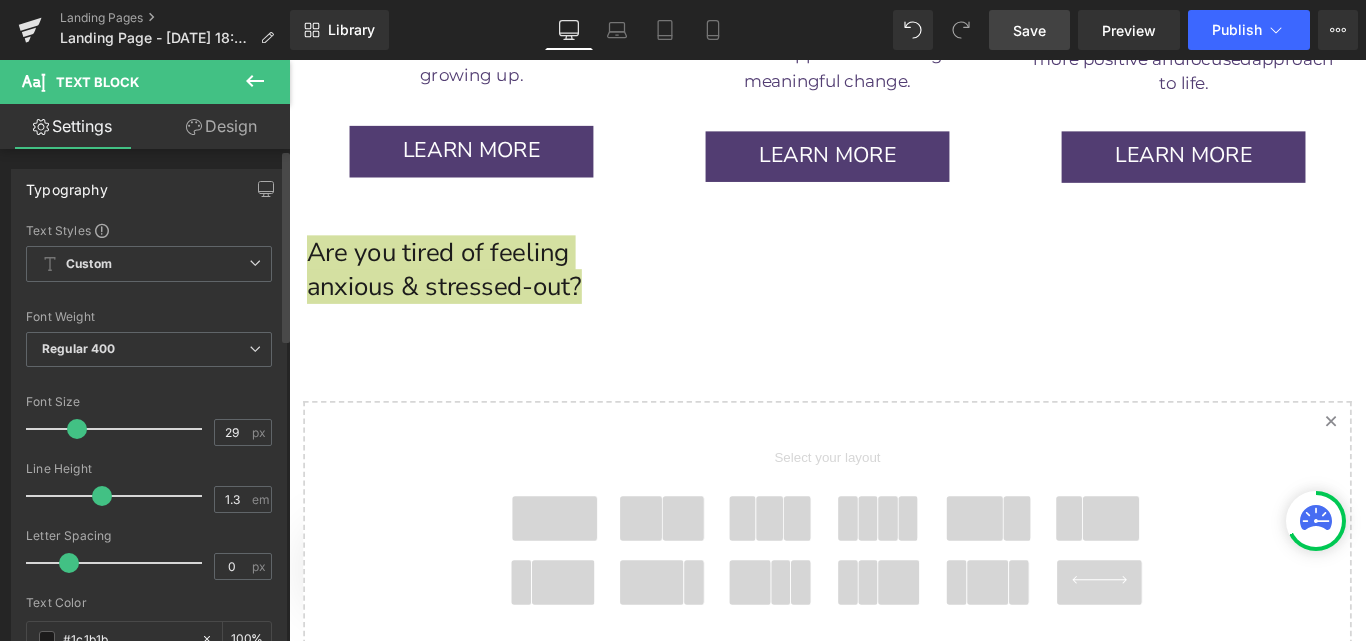 type on "1.5" 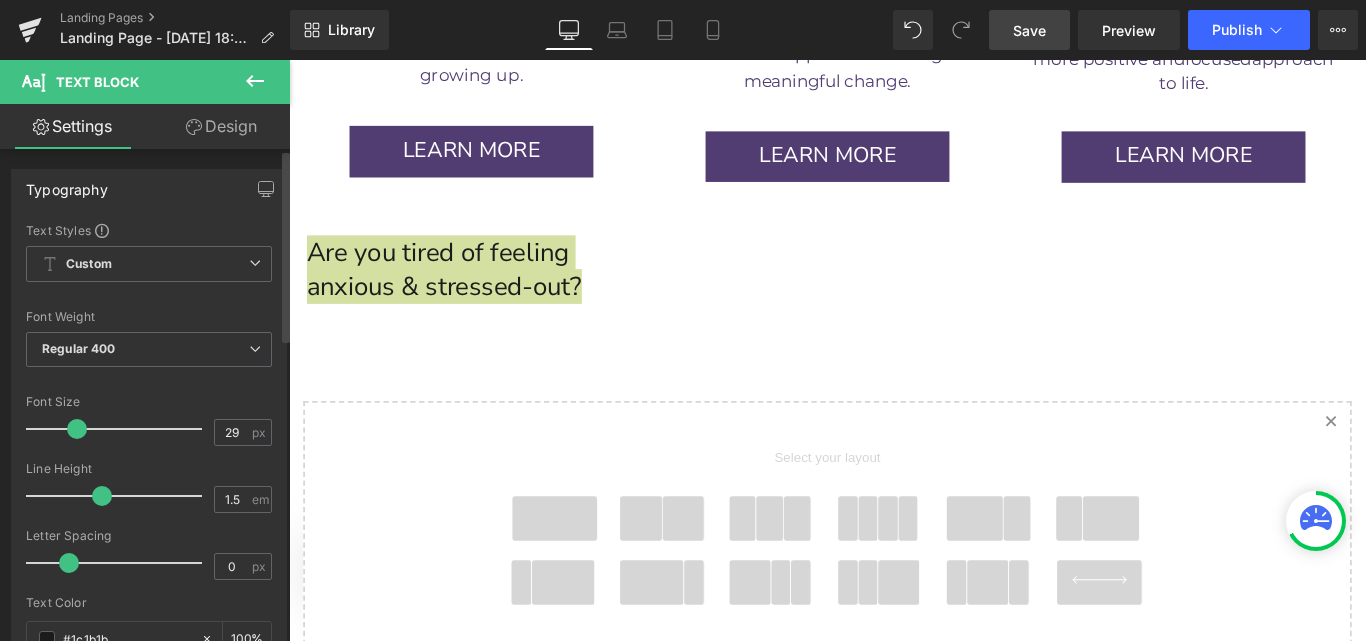 drag, startPoint x: 110, startPoint y: 491, endPoint x: 98, endPoint y: 485, distance: 13.416408 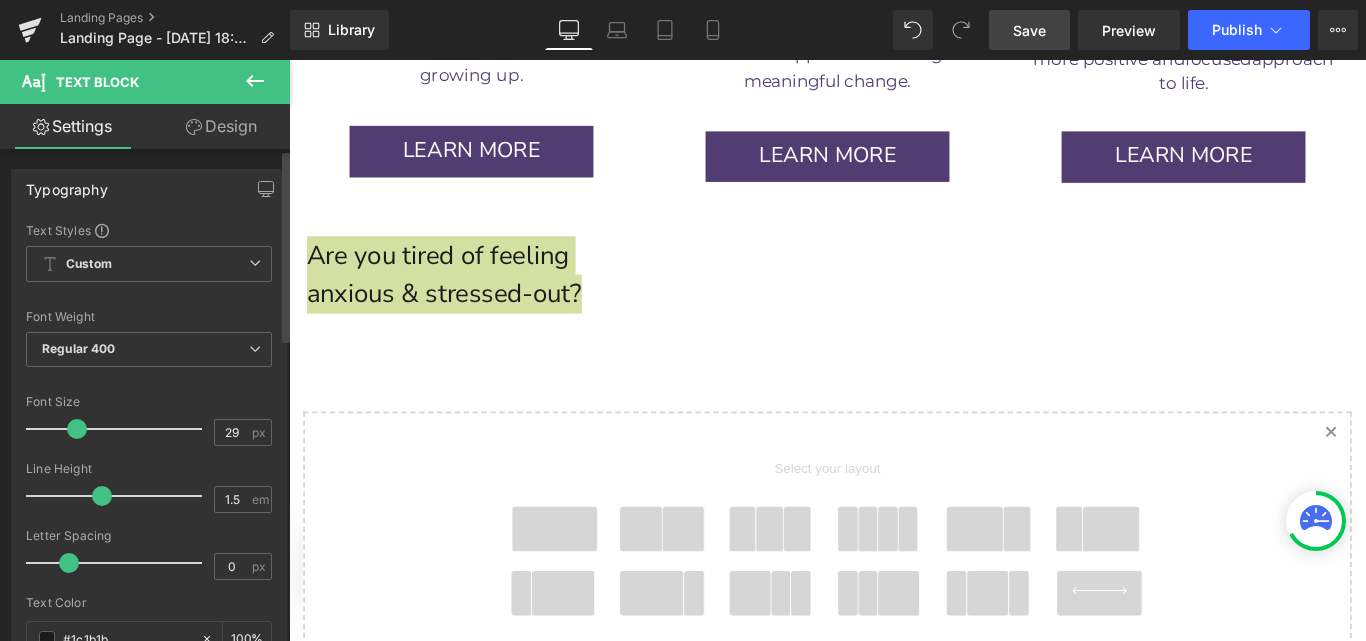type on "46" 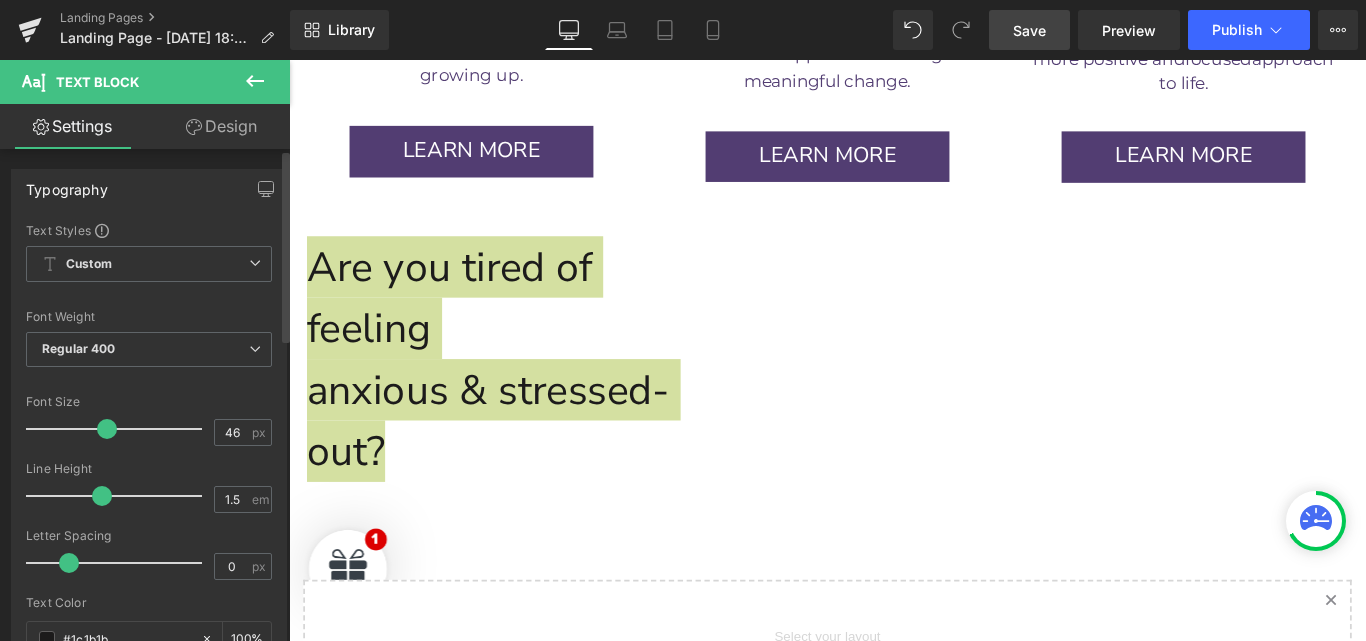 drag, startPoint x: 80, startPoint y: 426, endPoint x: 109, endPoint y: 433, distance: 29.832869 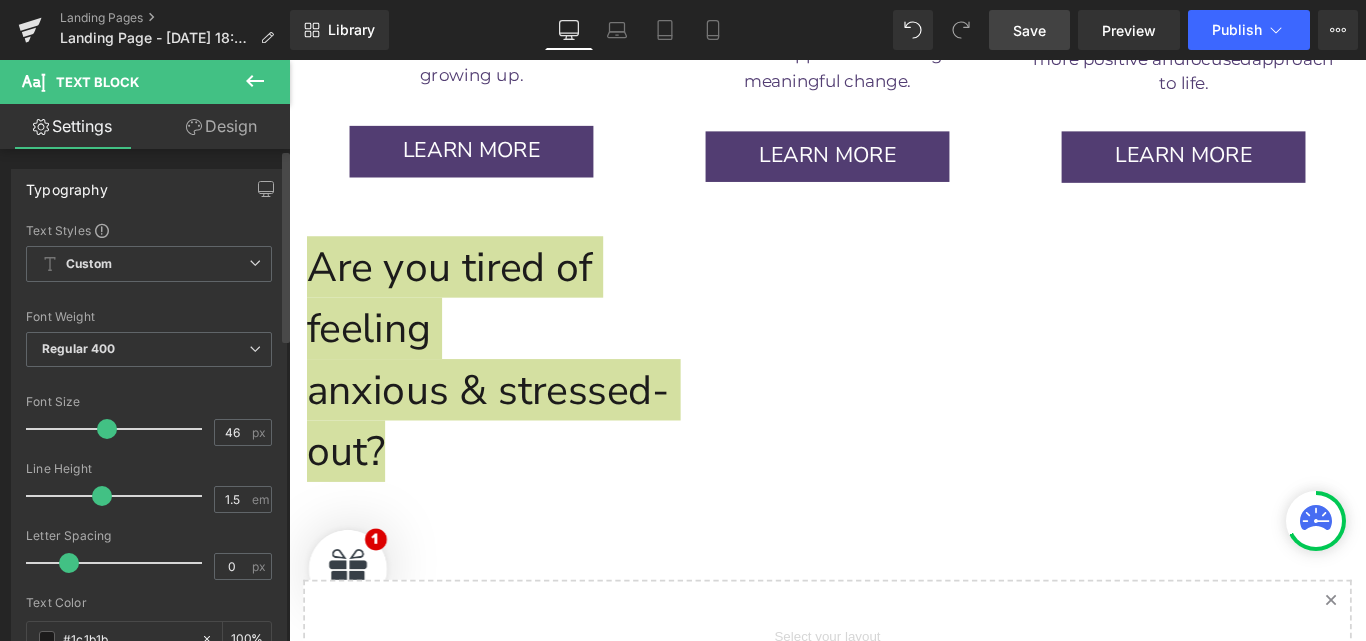 click at bounding box center [107, 429] 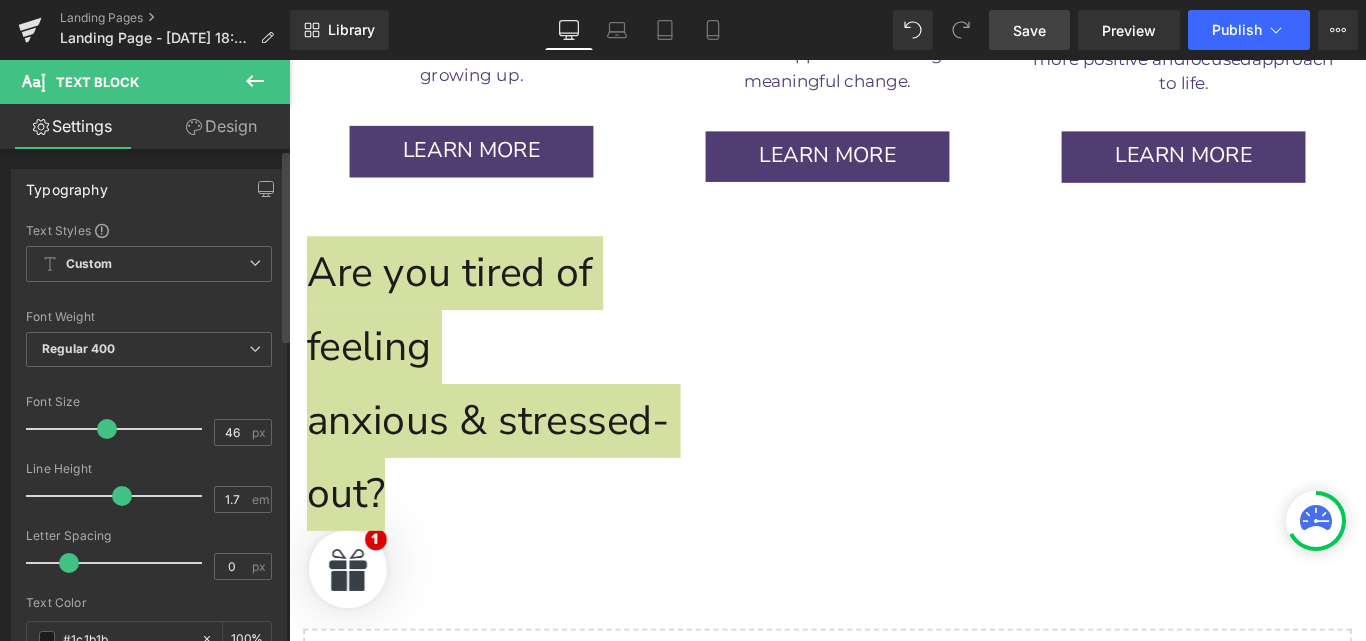 type on "1.6" 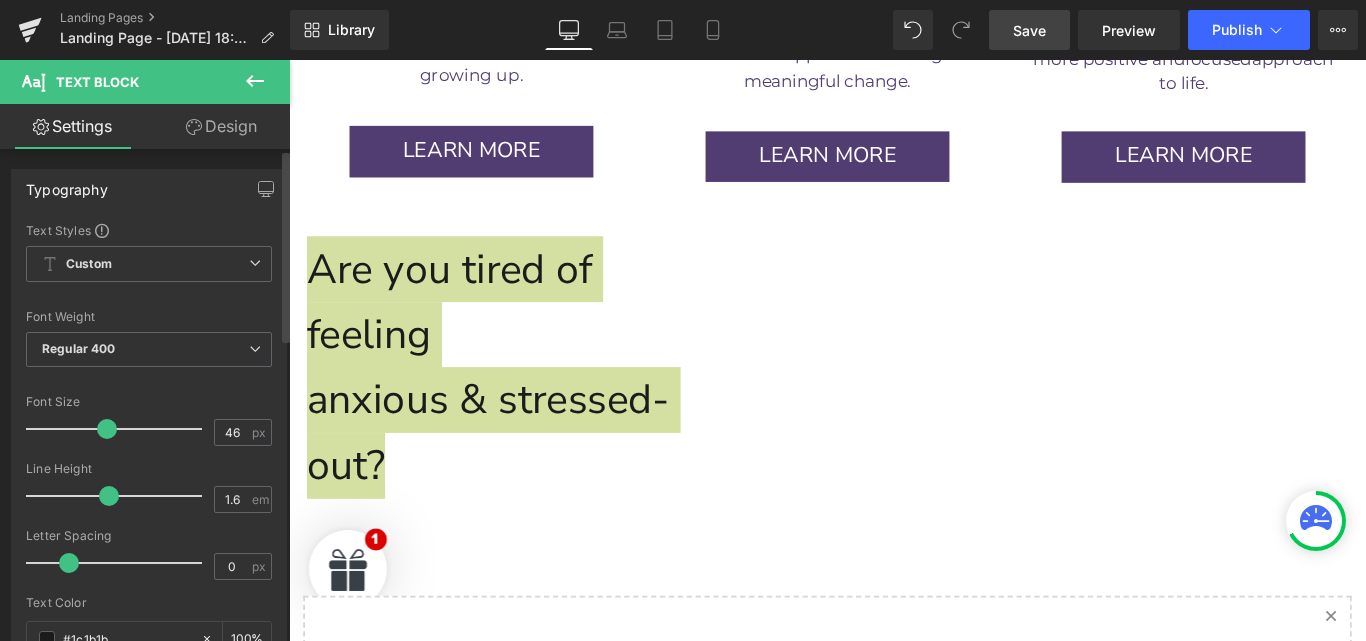 click at bounding box center (109, 496) 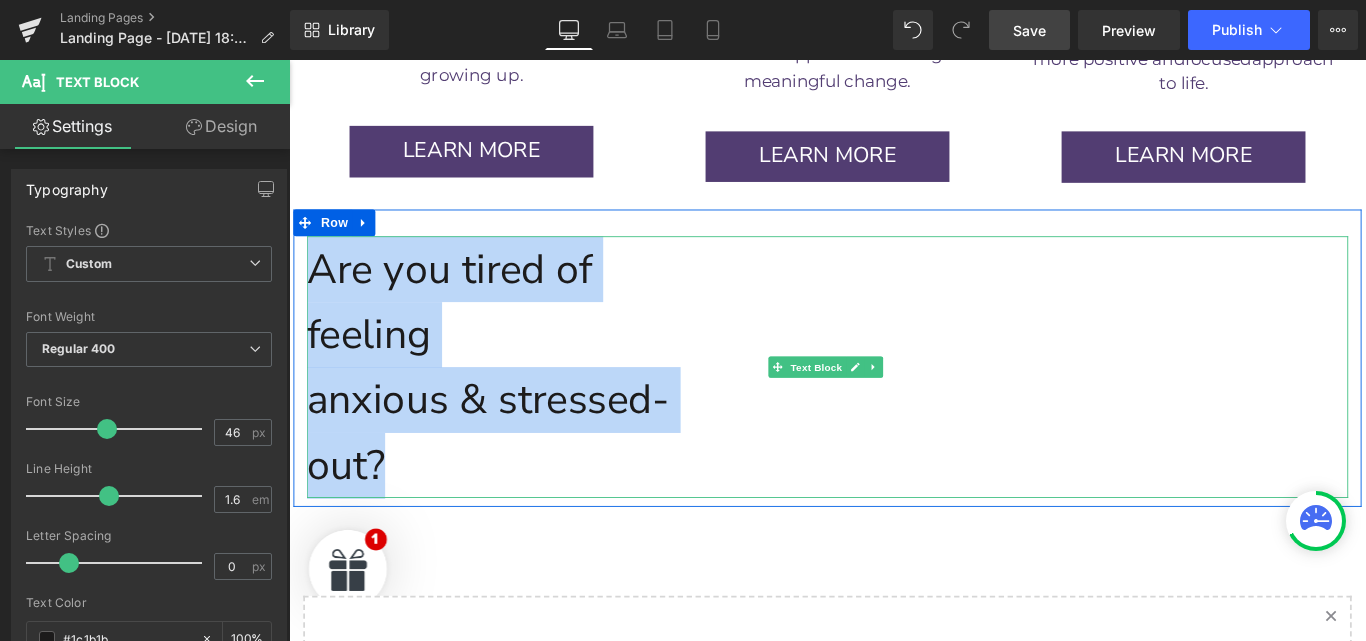 click on "Are you tired of feeling" at bounding box center (520, 331) 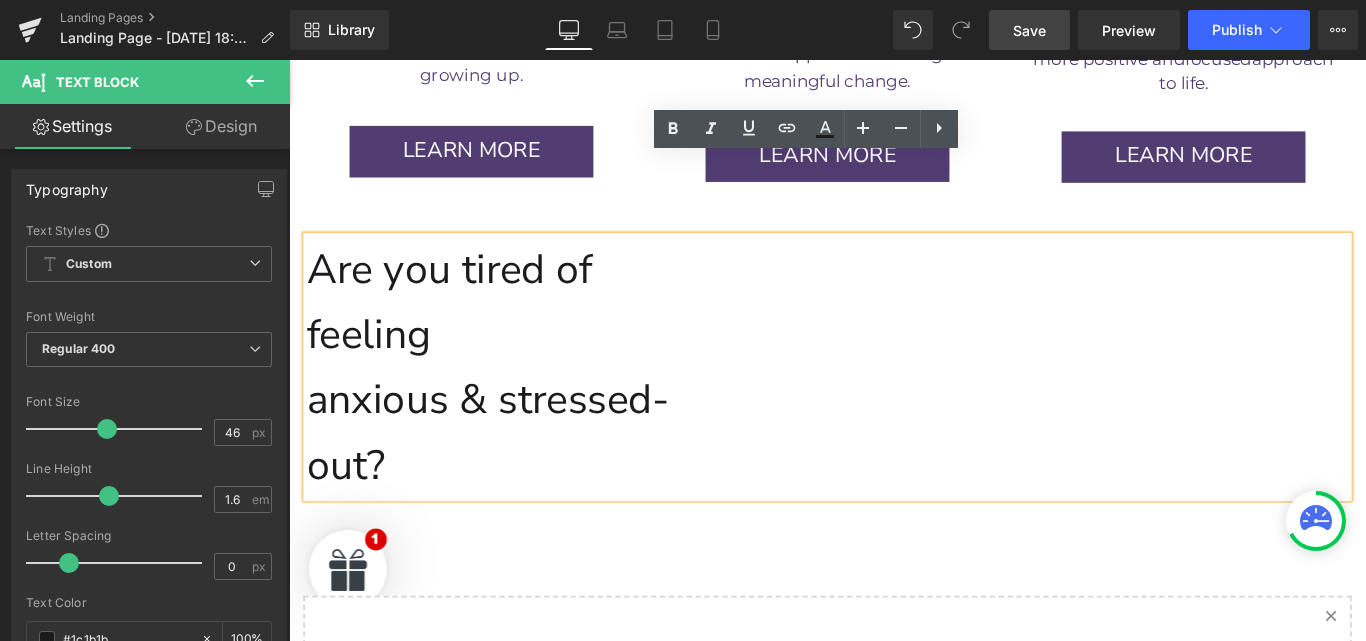 click on "anxious & stressed-out?" at bounding box center (520, 478) 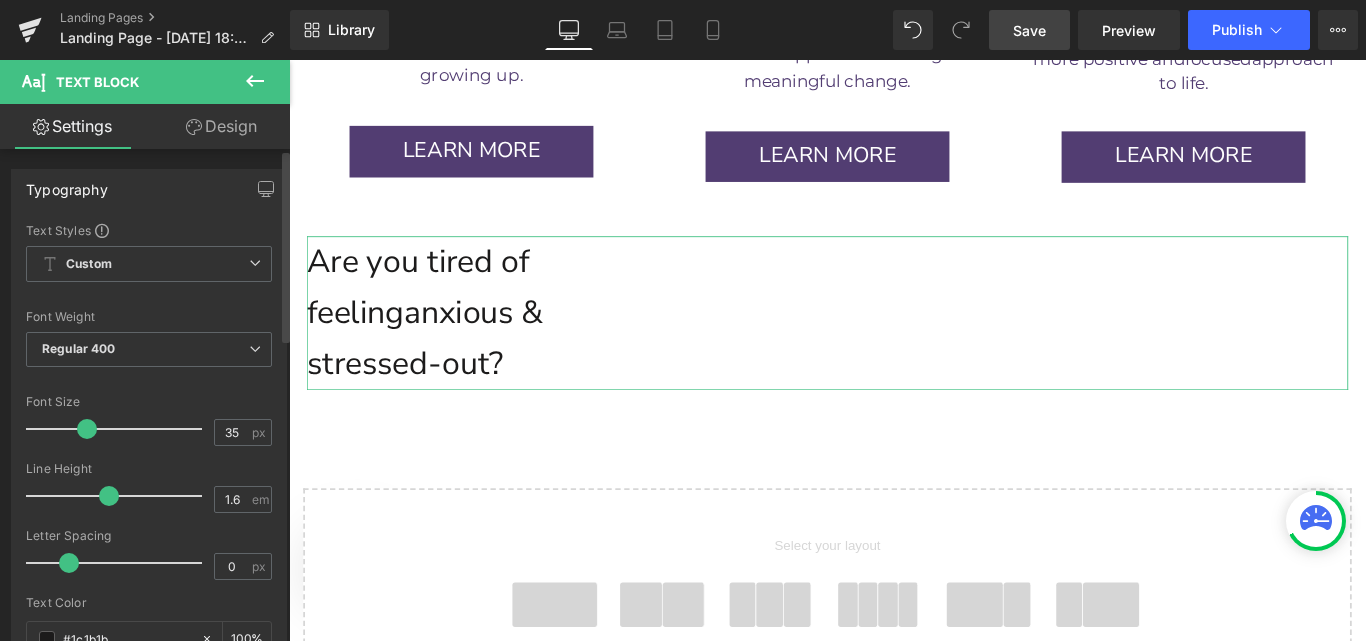 type on "34" 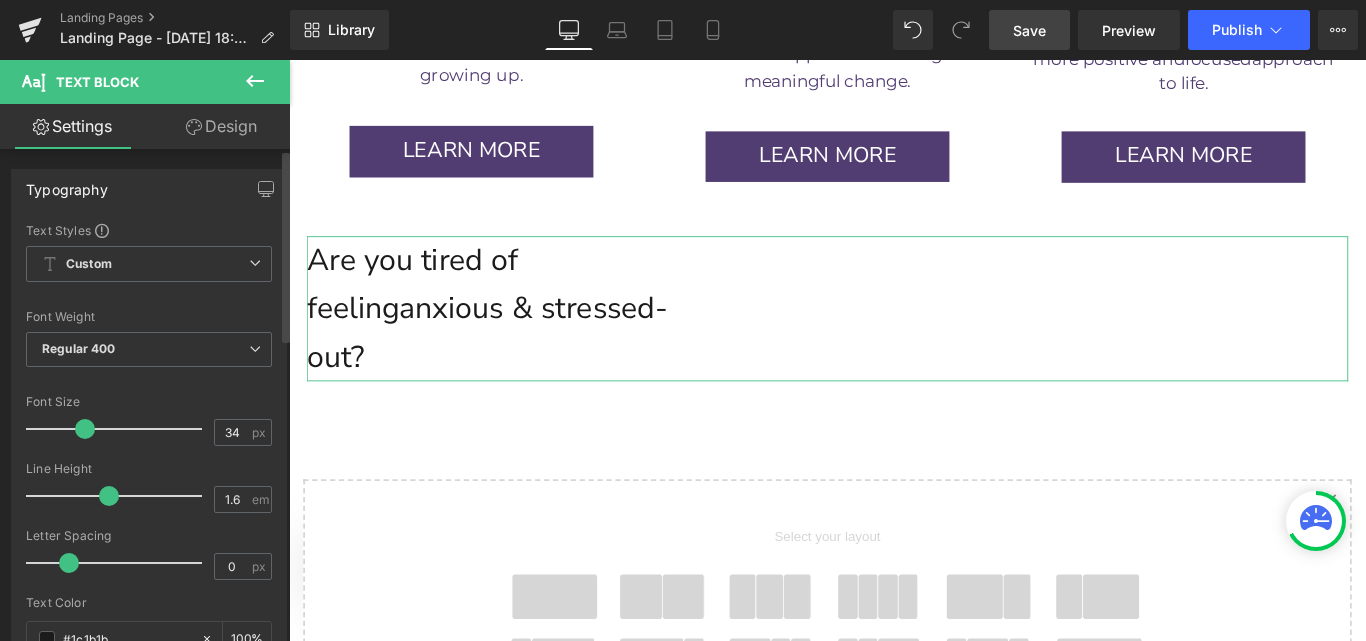 drag, startPoint x: 95, startPoint y: 426, endPoint x: 75, endPoint y: 426, distance: 20 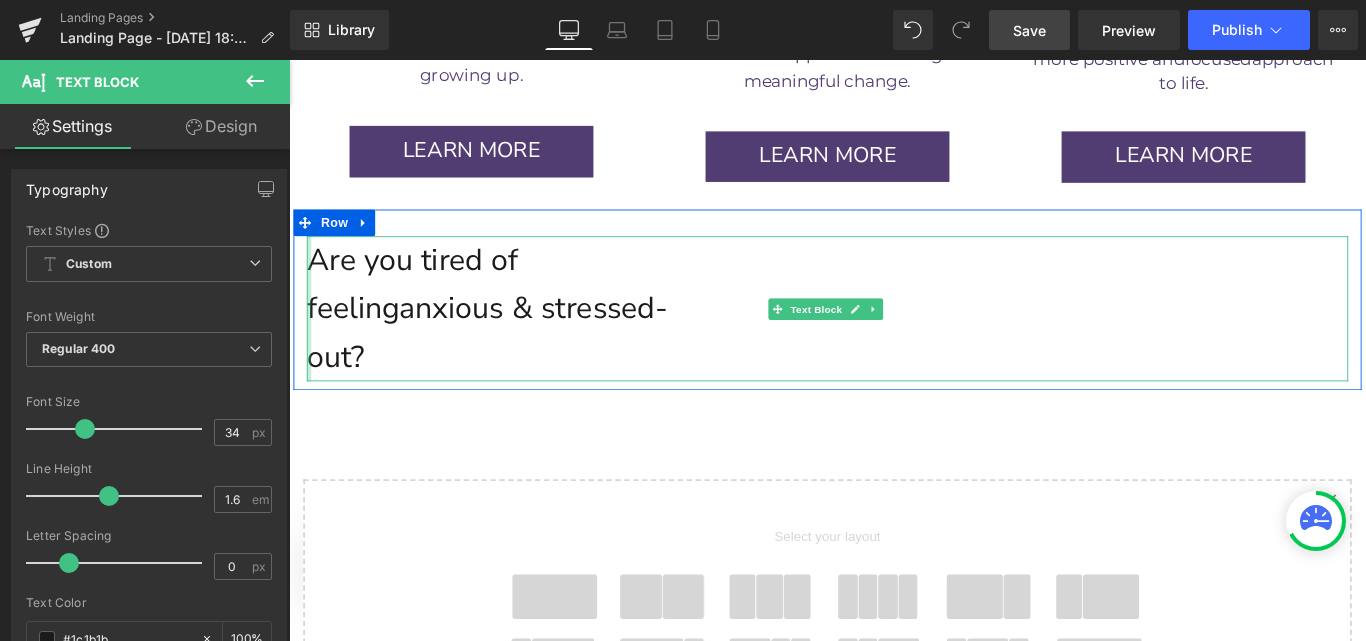 click at bounding box center (311, 339) 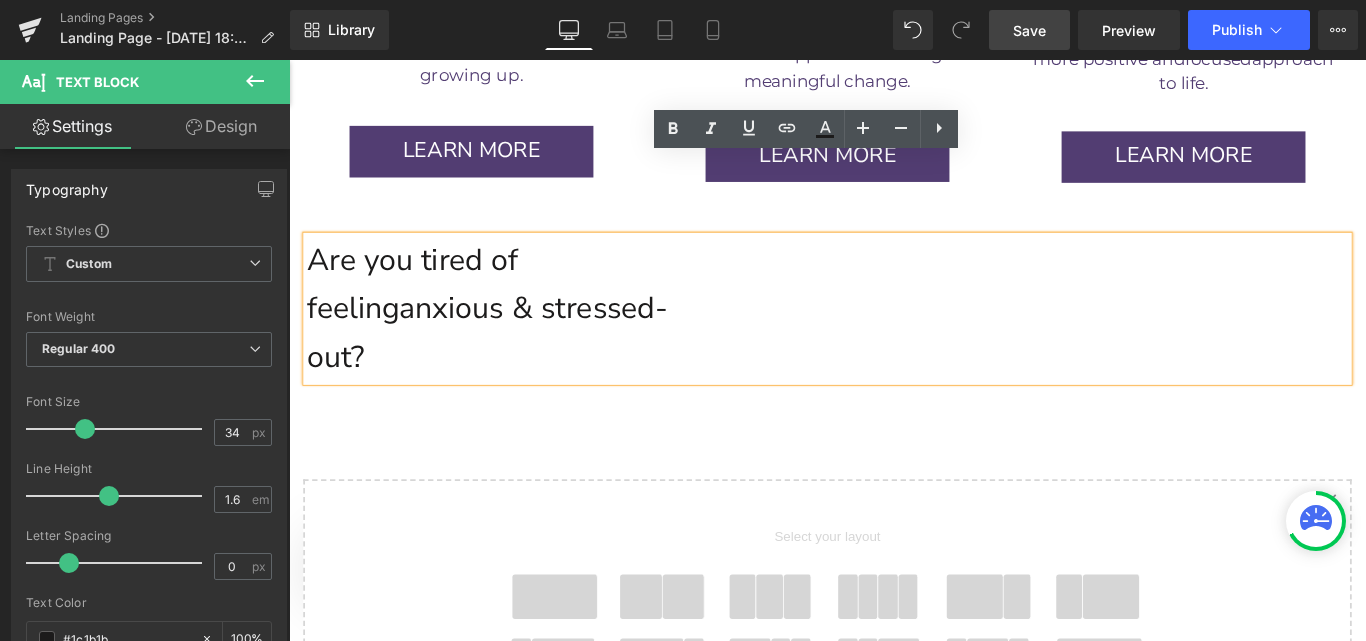click on "Are you tired of feeling  anxious & stressed-out?" at bounding box center [520, 339] 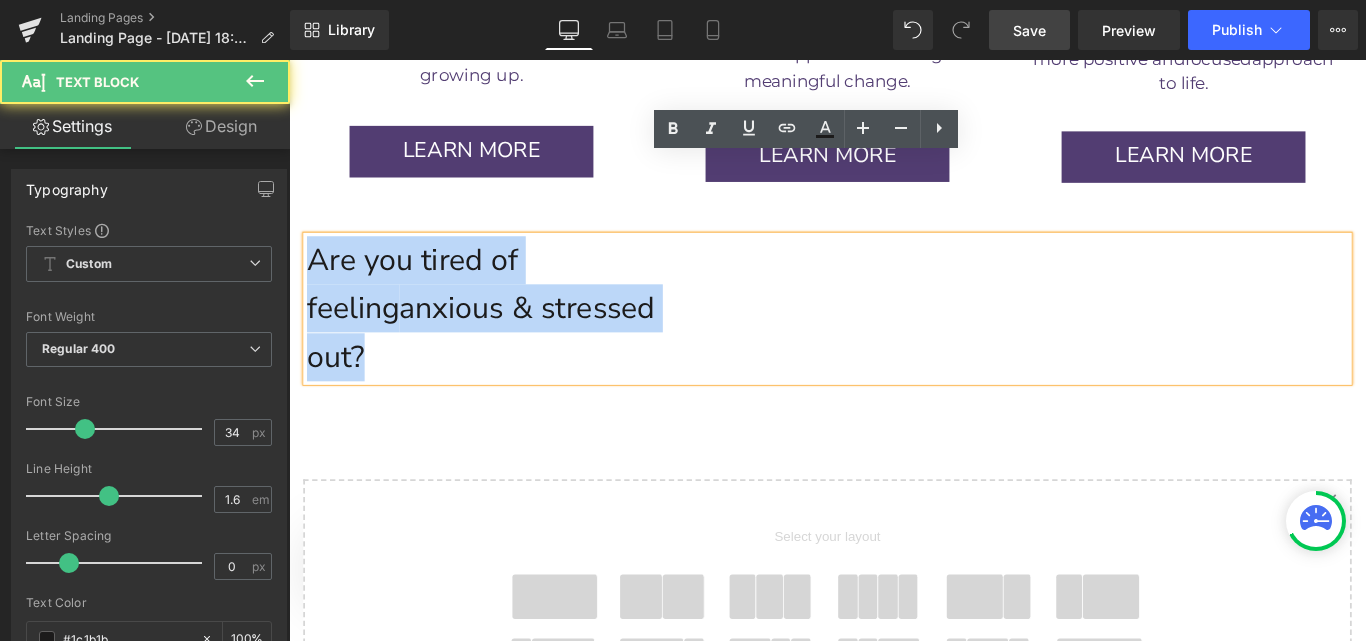 drag, startPoint x: 383, startPoint y: 309, endPoint x: 308, endPoint y: 176, distance: 152.68922 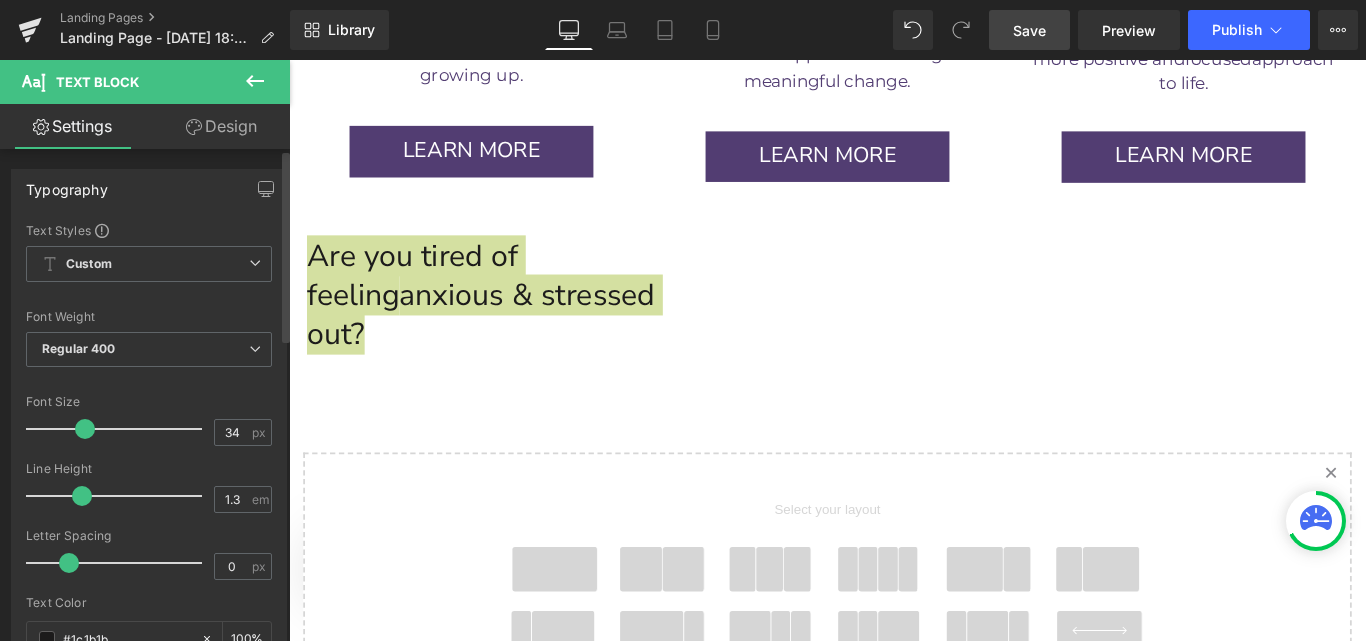 type on "1.2" 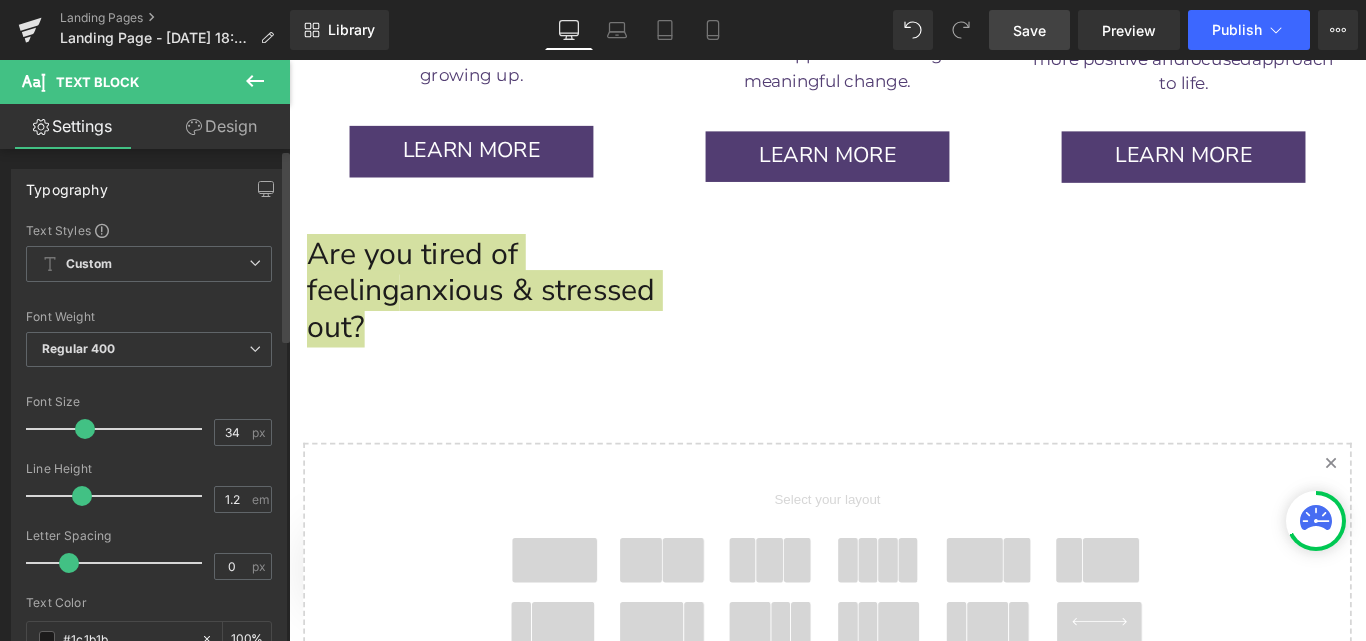drag, startPoint x: 104, startPoint y: 496, endPoint x: 77, endPoint y: 498, distance: 27.073973 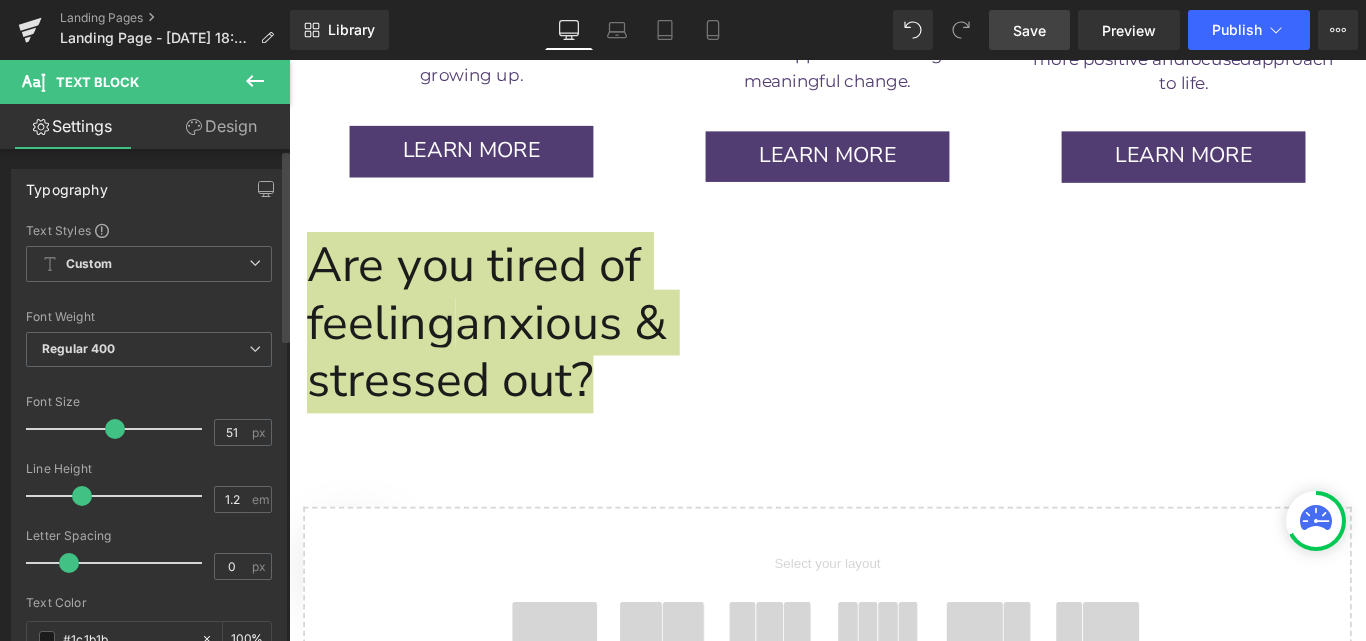 type on "49" 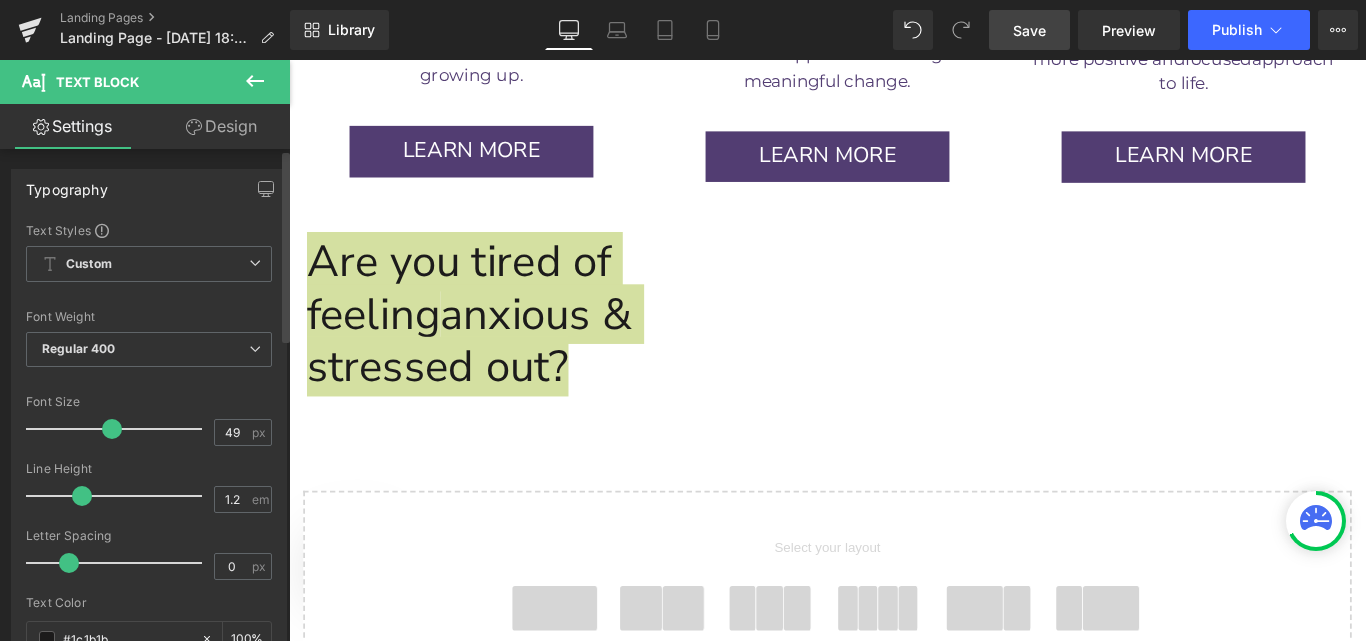 drag, startPoint x: 82, startPoint y: 428, endPoint x: 107, endPoint y: 429, distance: 25.019993 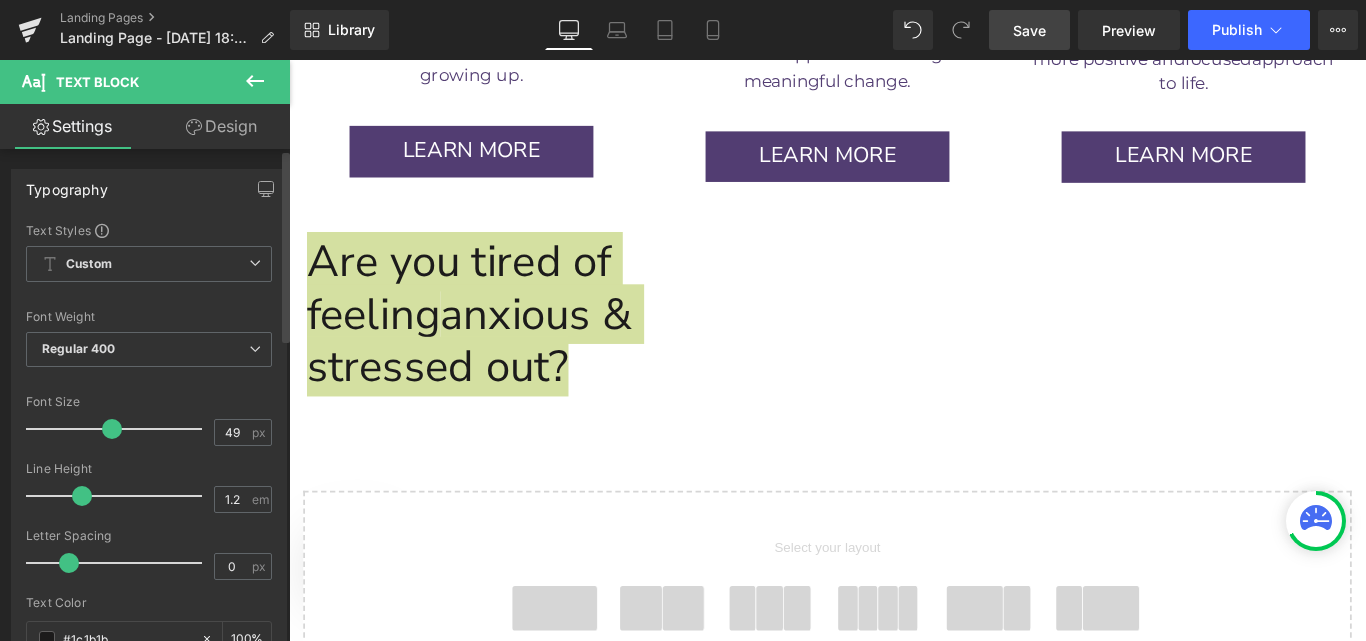 click at bounding box center (112, 429) 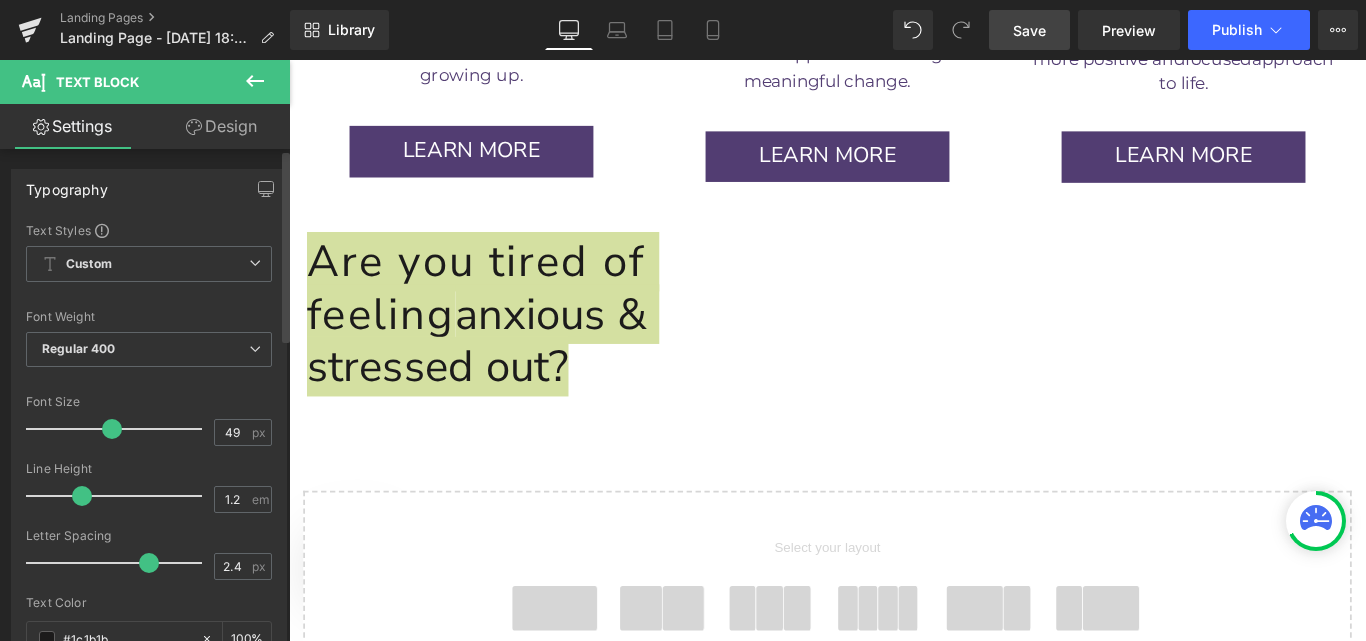 type on "2.5" 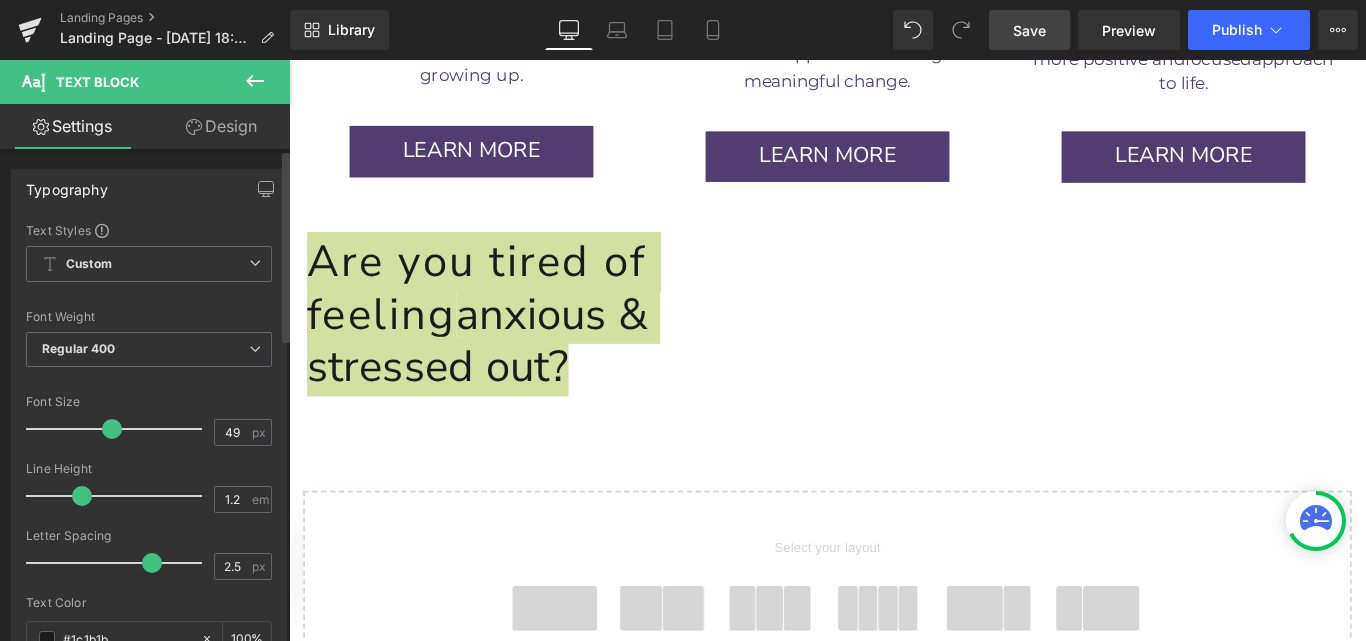 drag, startPoint x: 70, startPoint y: 555, endPoint x: 148, endPoint y: 537, distance: 80.04999 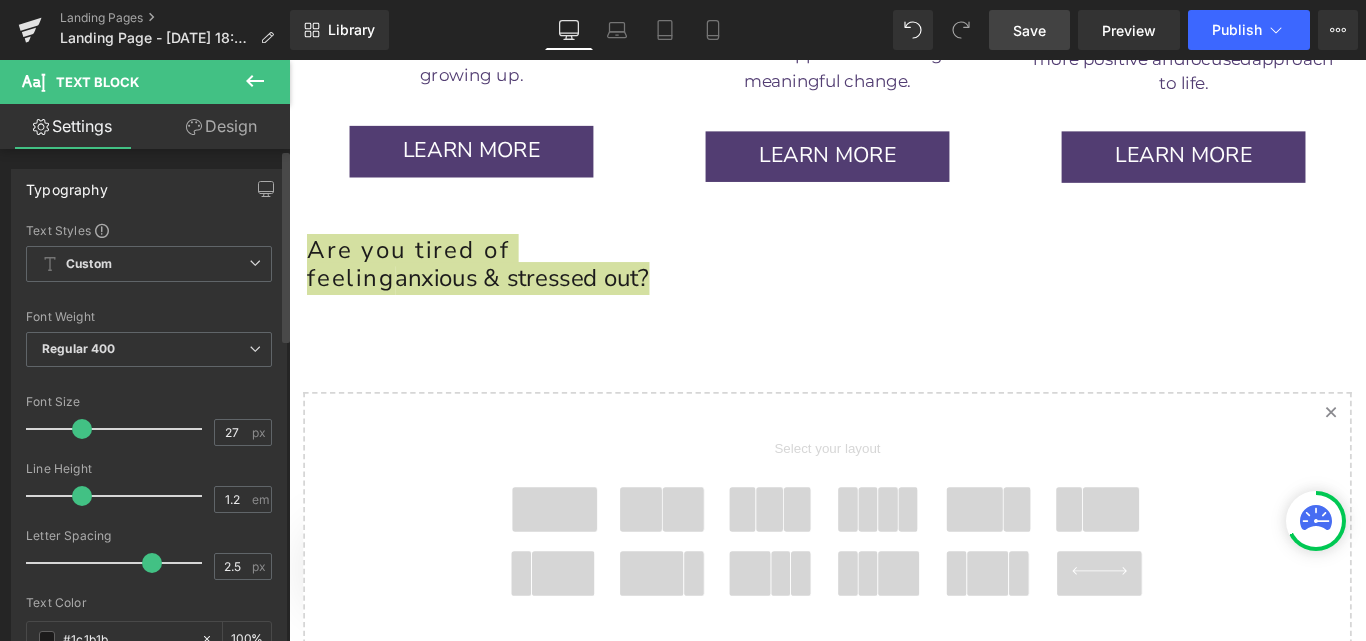 type on "32" 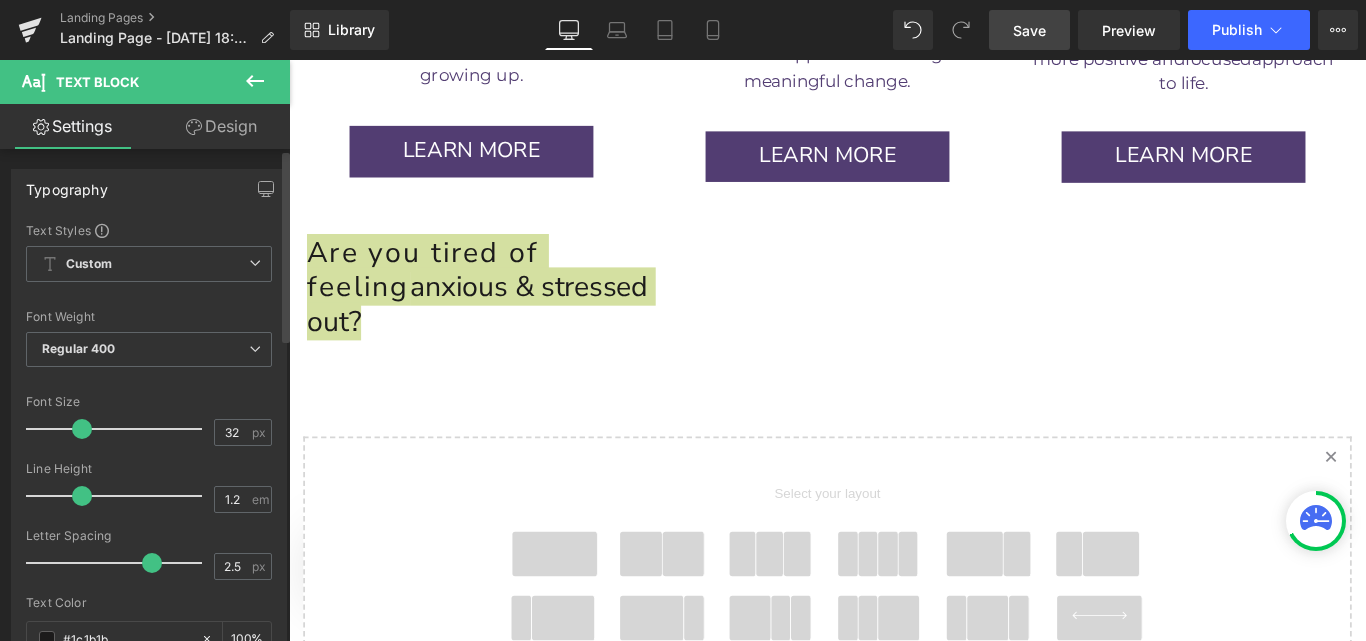 drag, startPoint x: 112, startPoint y: 428, endPoint x: 83, endPoint y: 418, distance: 30.675724 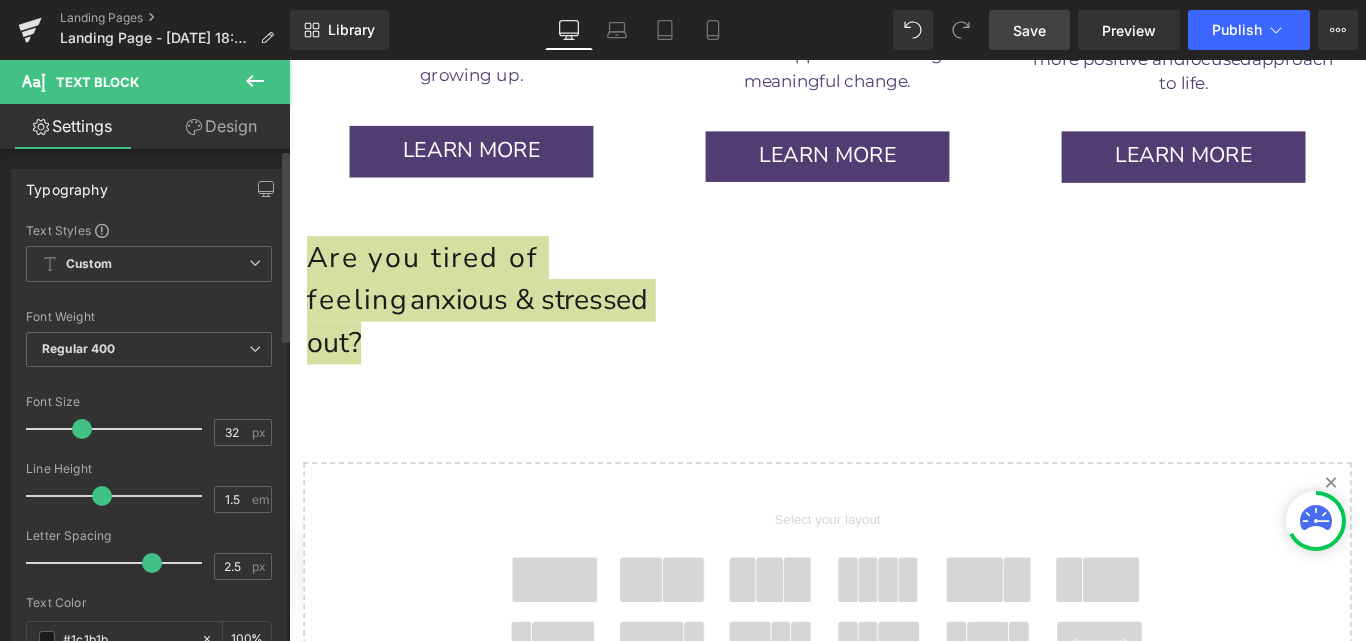 type on "1.6" 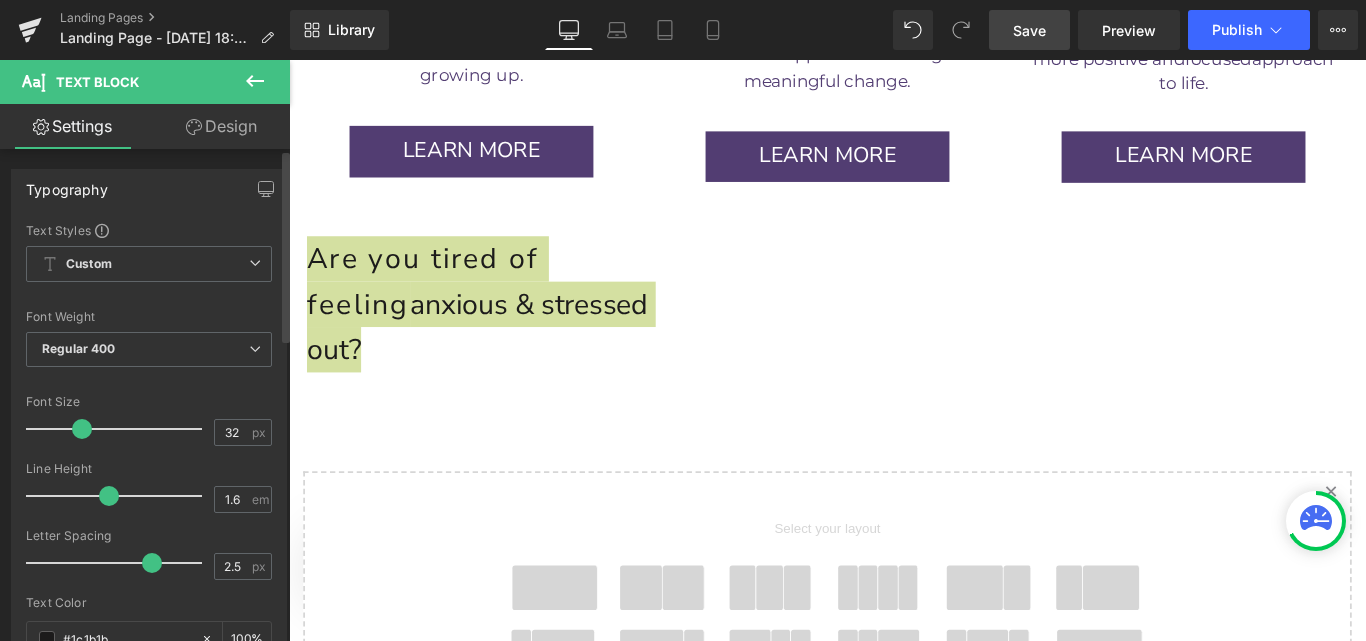 drag, startPoint x: 74, startPoint y: 502, endPoint x: 101, endPoint y: 496, distance: 27.658634 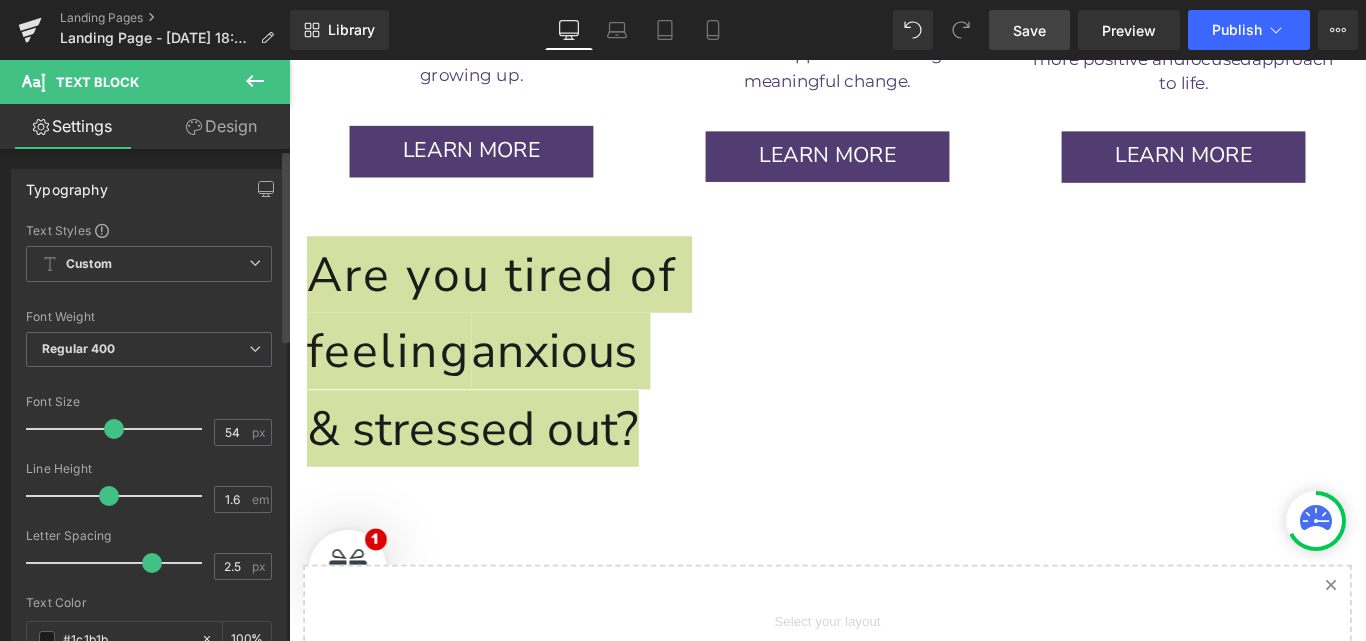 type on "50" 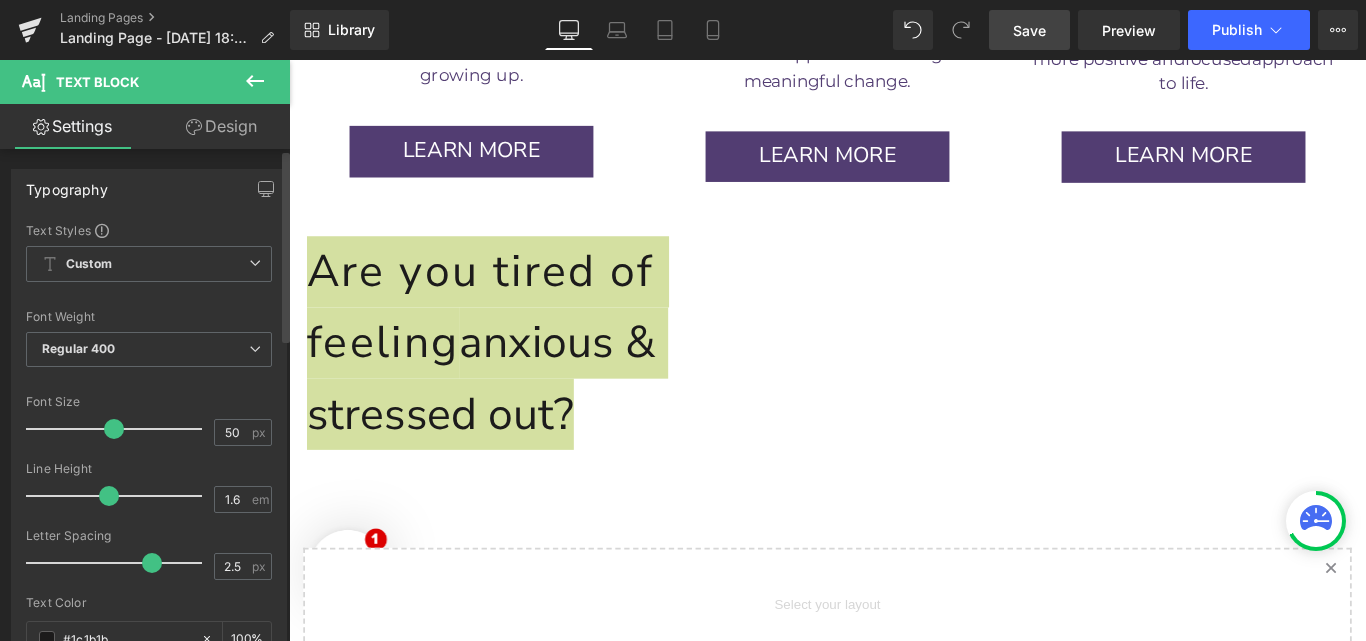 drag, startPoint x: 78, startPoint y: 428, endPoint x: 108, endPoint y: 426, distance: 30.066593 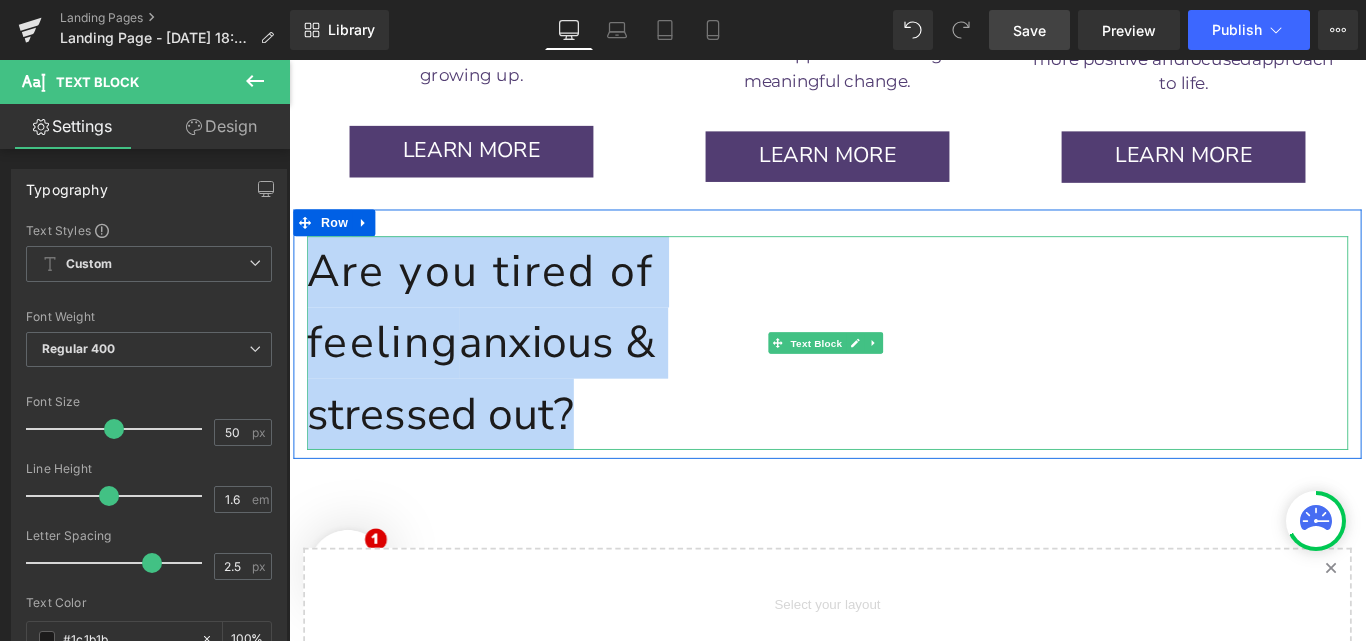 click on "Are you tired of feeling  anxious & stressed out?" at bounding box center [520, 378] 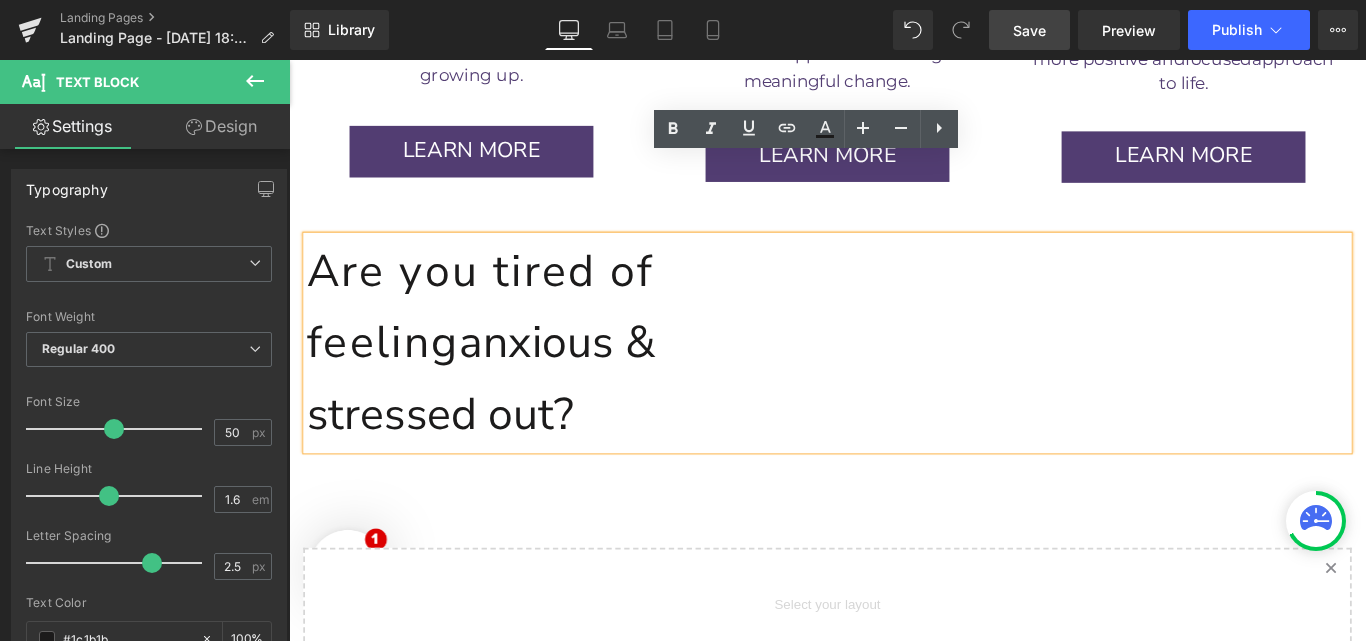 click on "anxious & stressed out?" at bounding box center [505, 417] 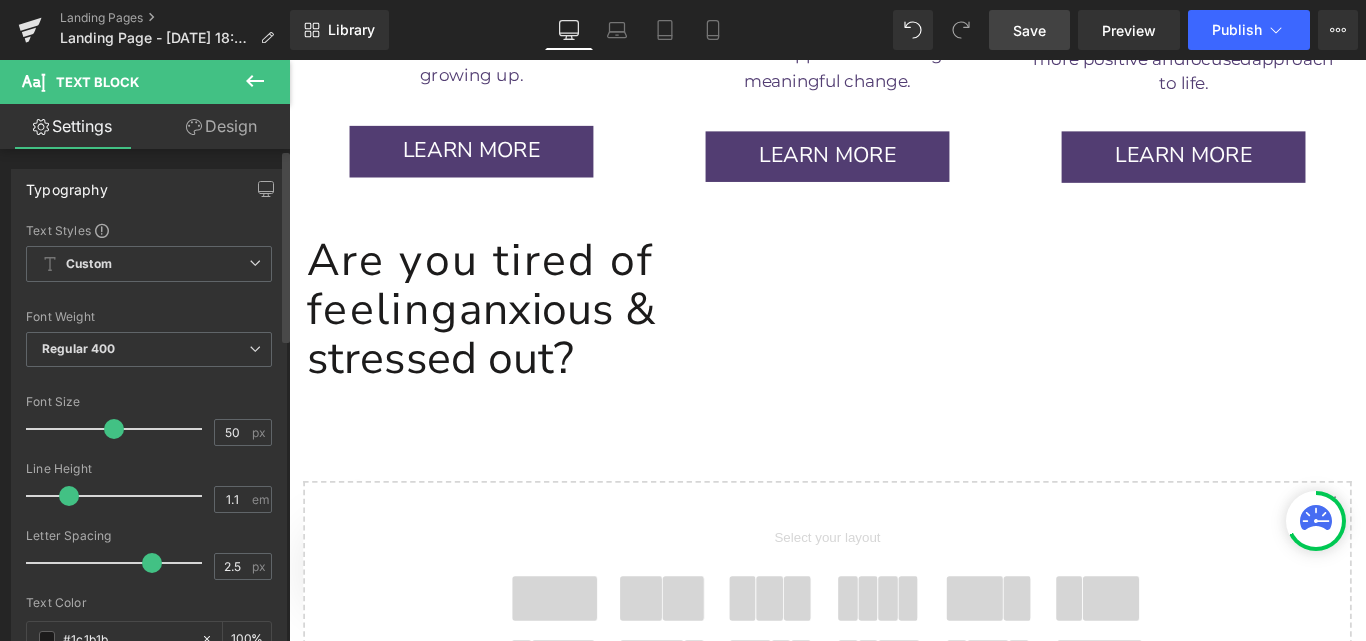 type on "1" 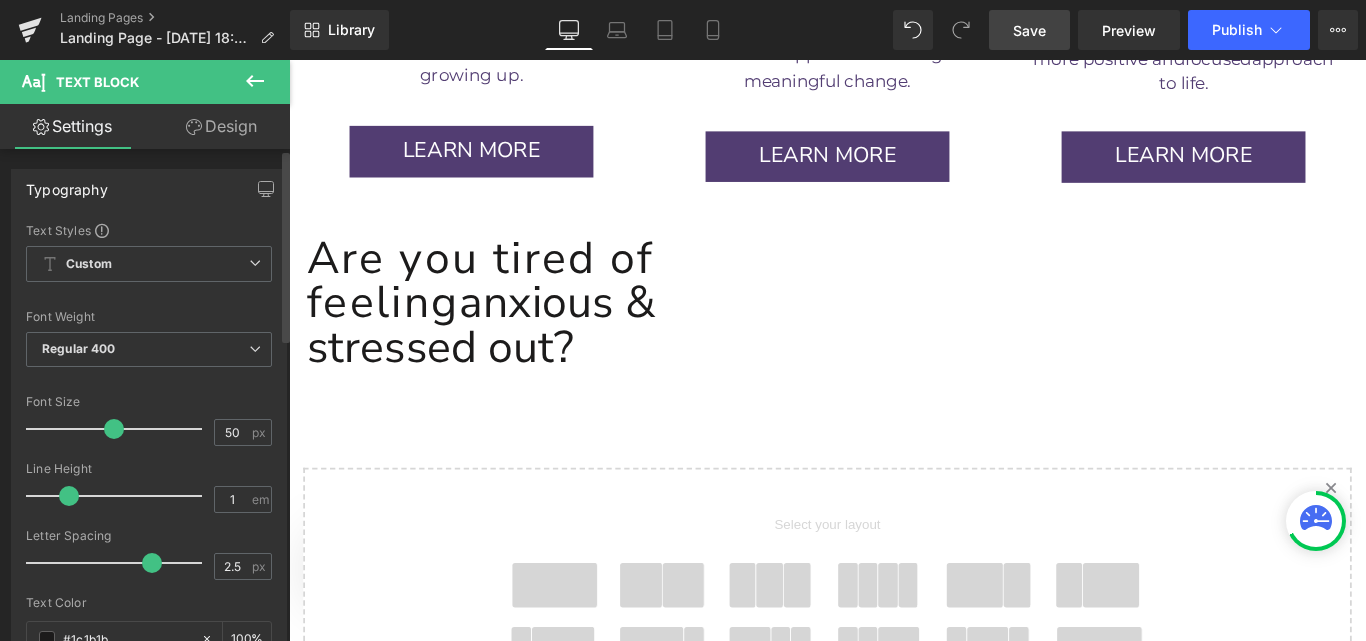 drag, startPoint x: 101, startPoint y: 497, endPoint x: 65, endPoint y: 499, distance: 36.05551 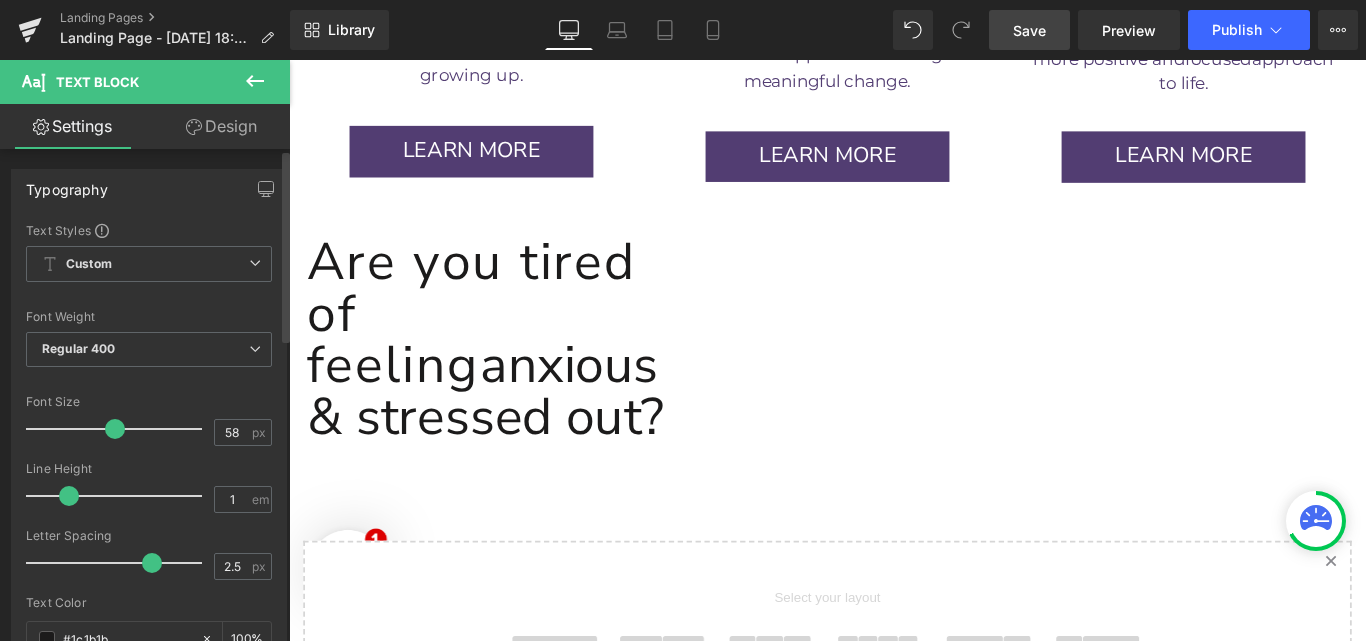 type on "51" 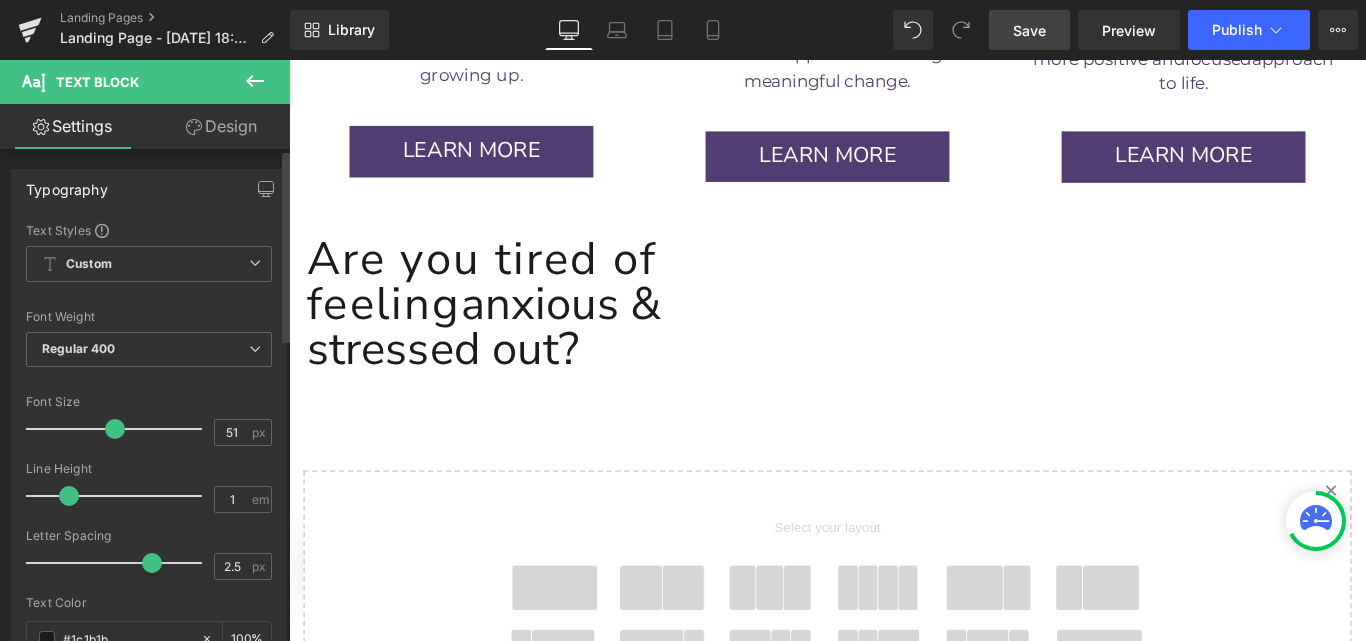 click at bounding box center [115, 429] 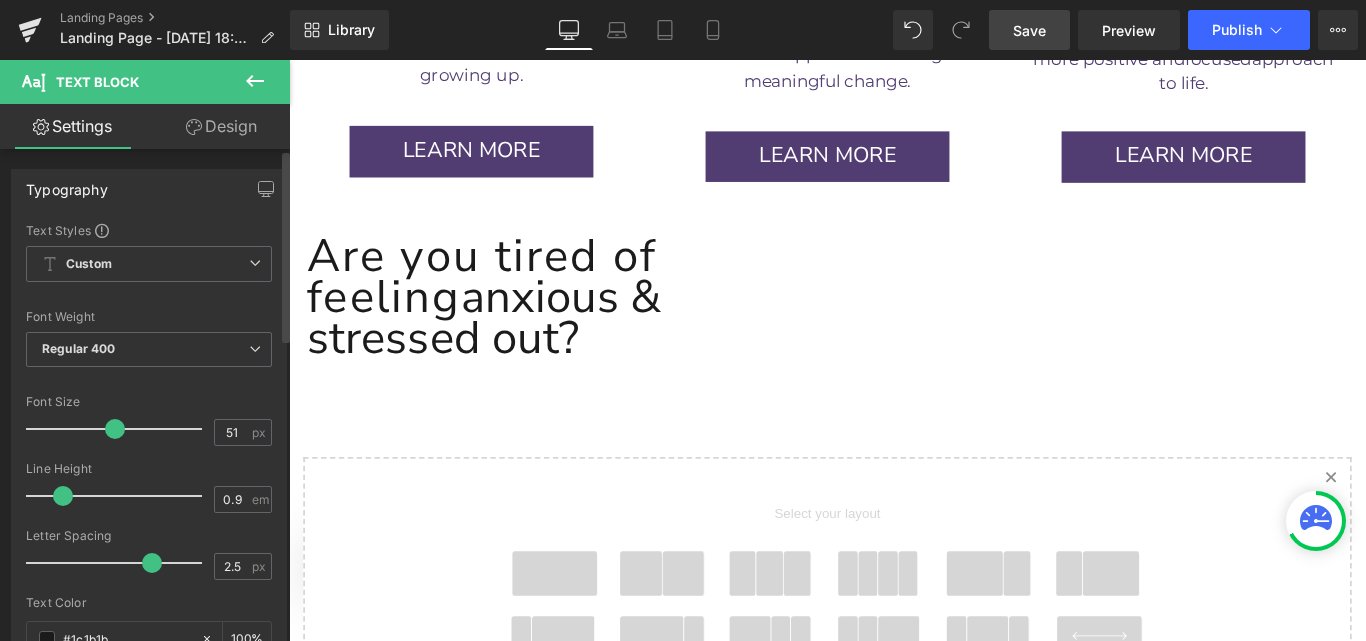 click at bounding box center (63, 496) 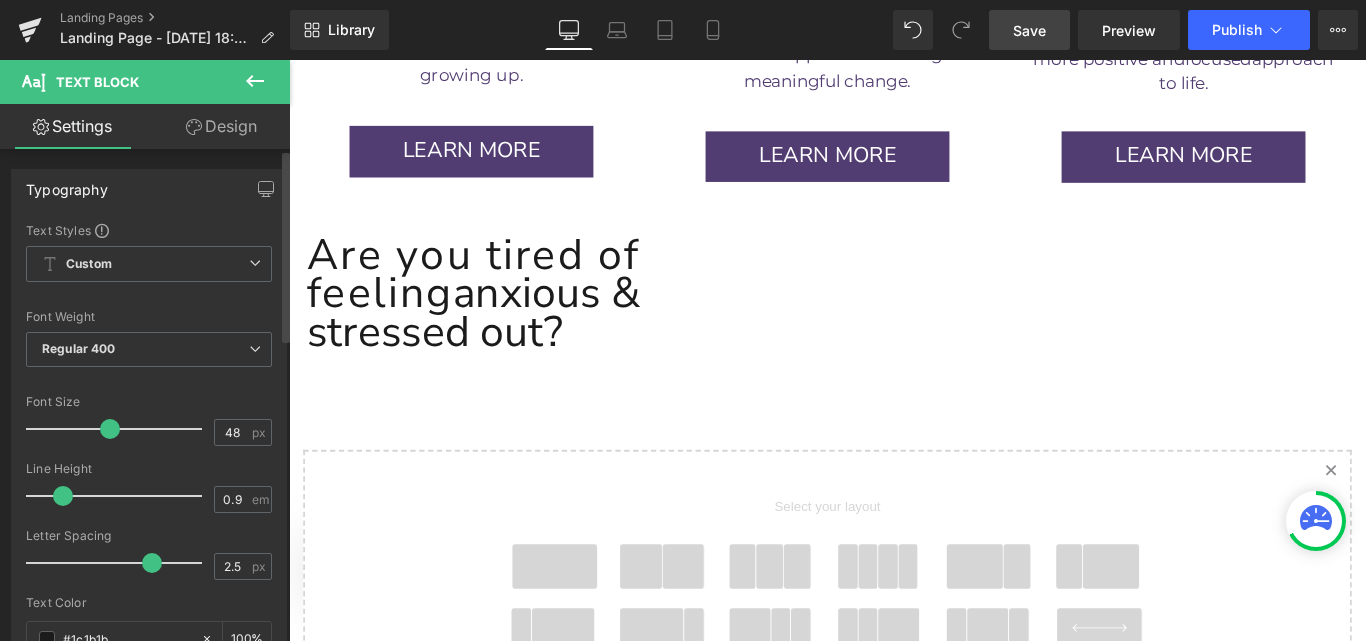 click at bounding box center (110, 429) 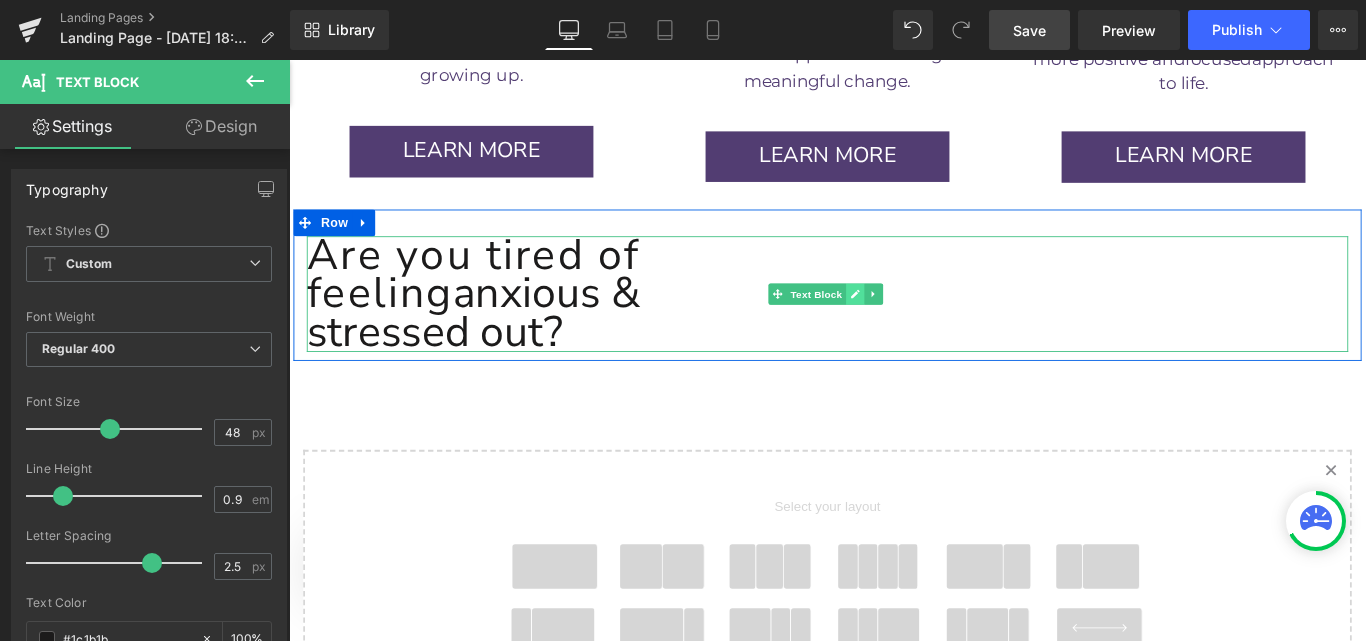 click 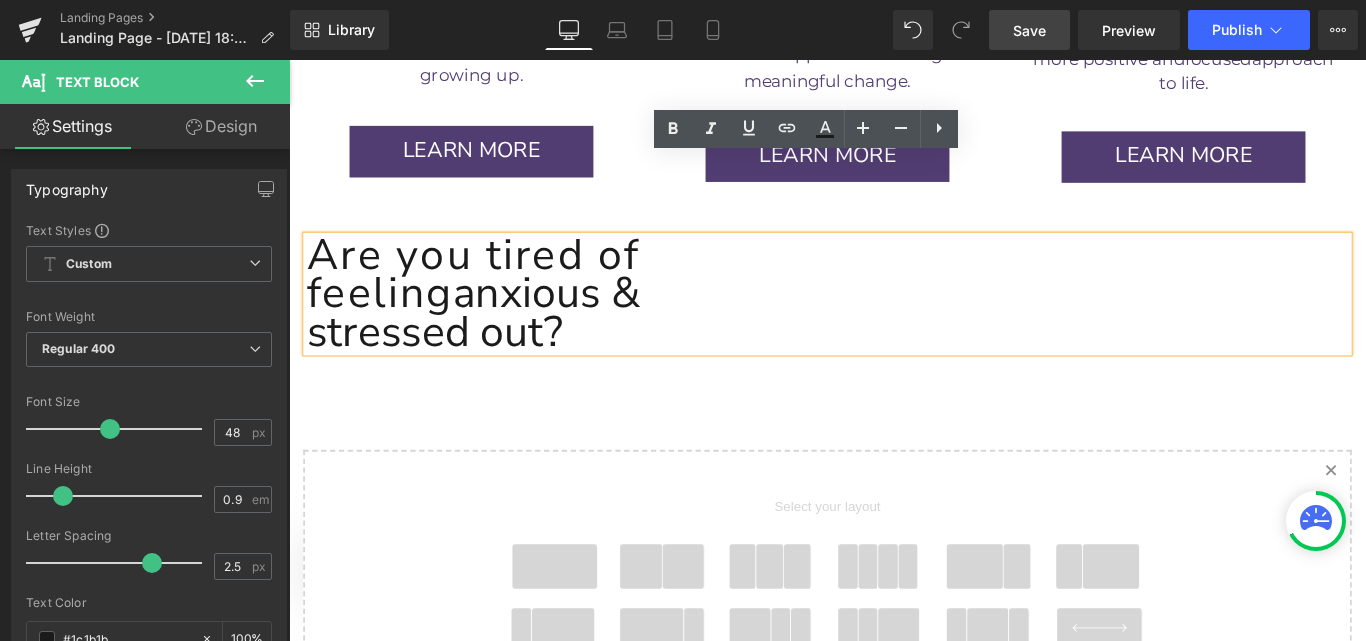 click on "Are you tired of feeling  anxious & stressed out?" at bounding box center (520, 323) 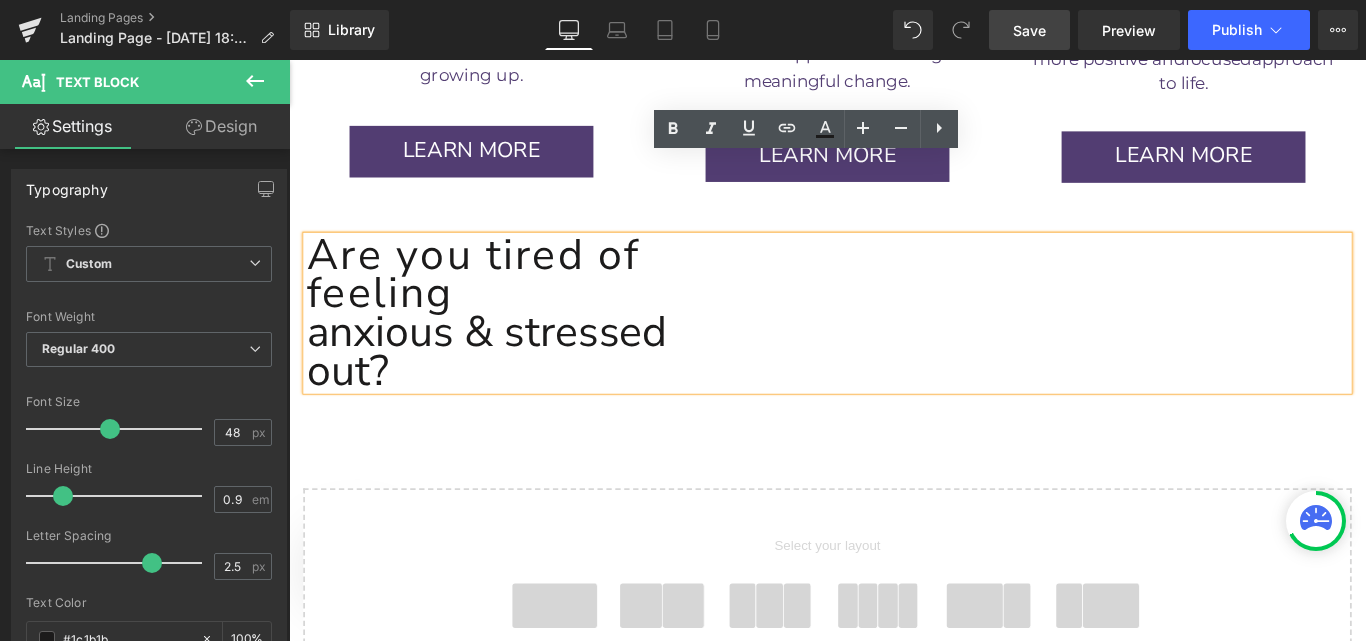click on "Are you tired of feeling" at bounding box center (520, 301) 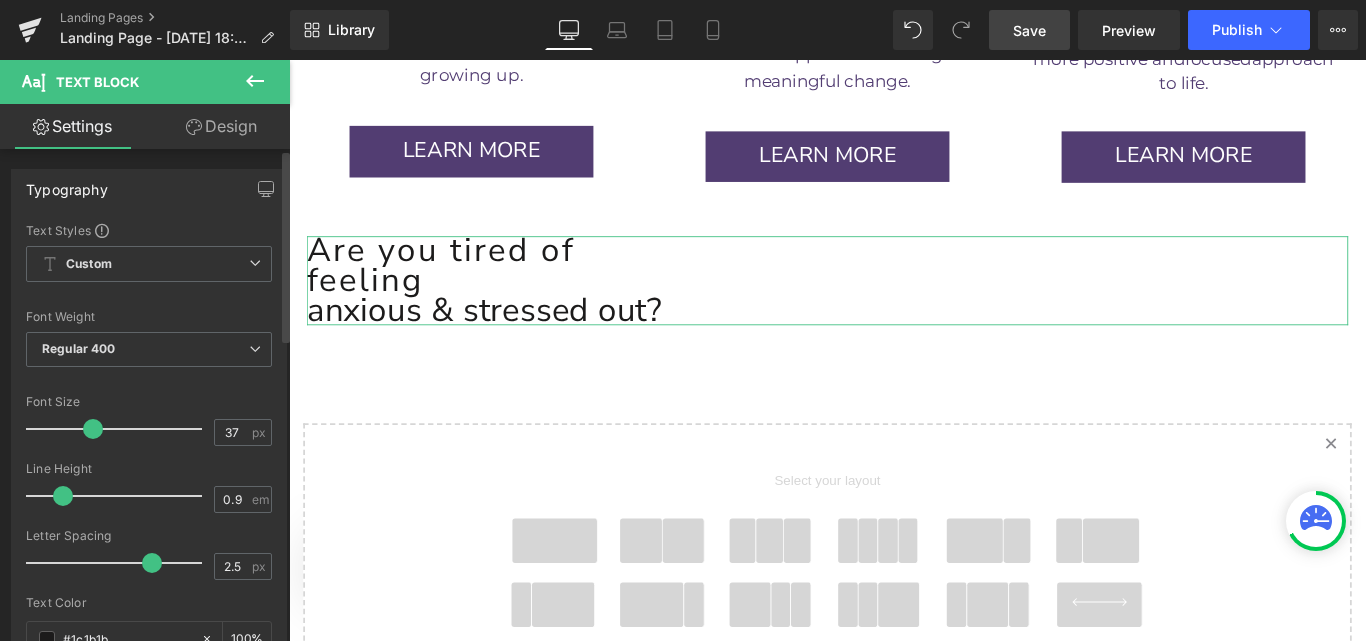type on "35" 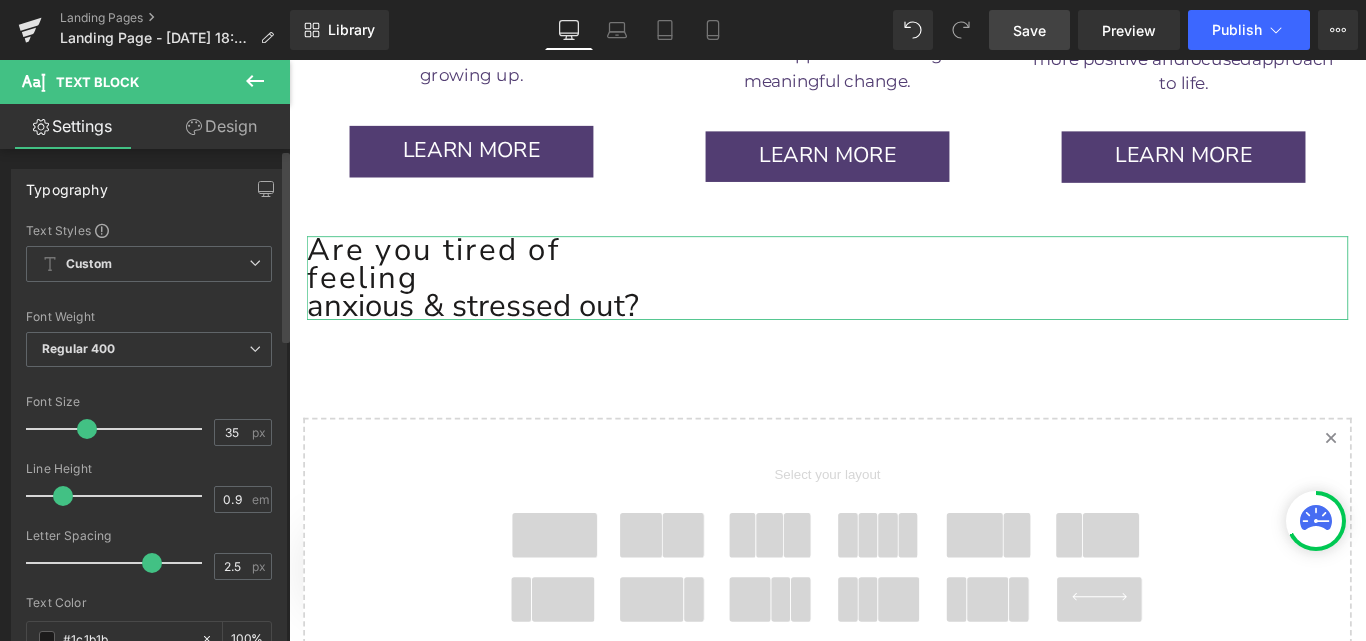 drag, startPoint x: 107, startPoint y: 427, endPoint x: 85, endPoint y: 428, distance: 22.022715 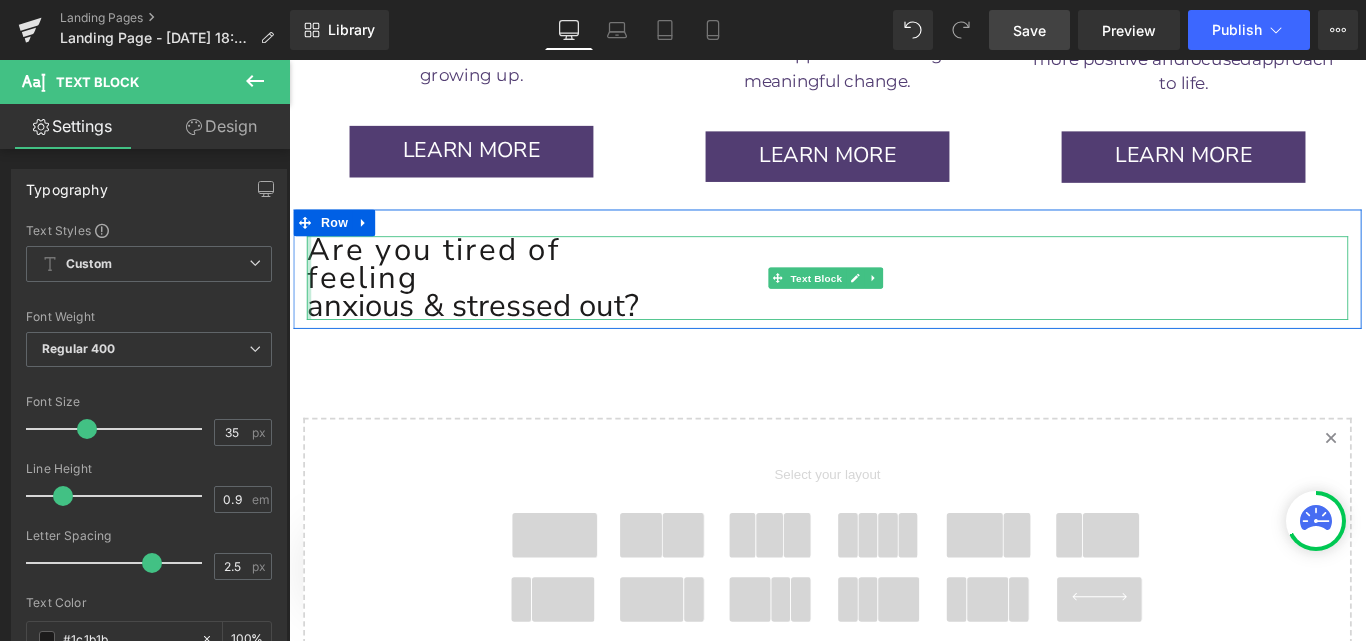 click at bounding box center [311, 305] 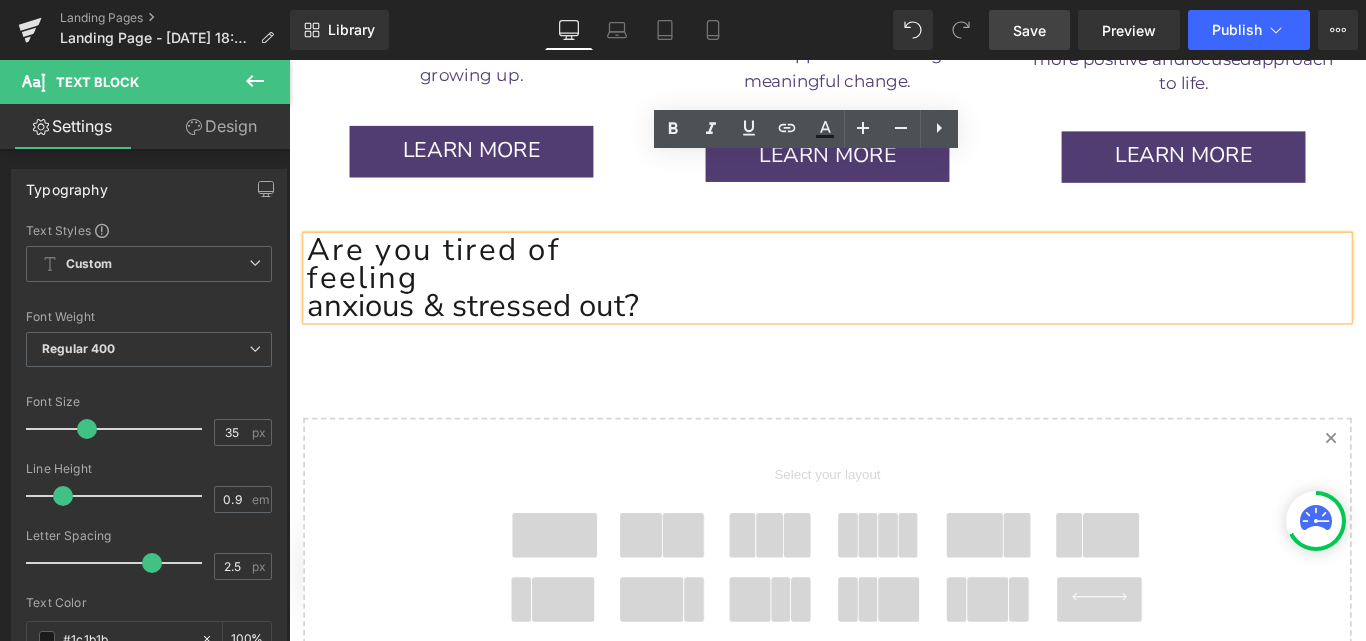 click on "Are you tired of feeling" at bounding box center [520, 289] 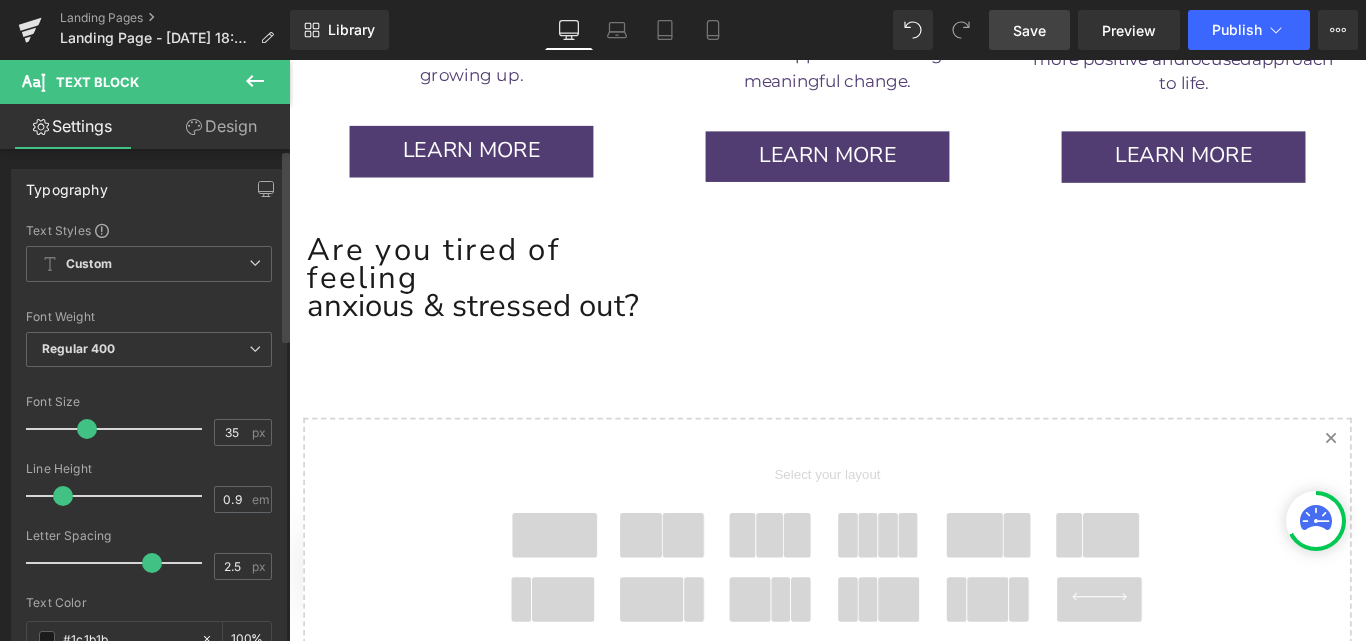 type on "1.4" 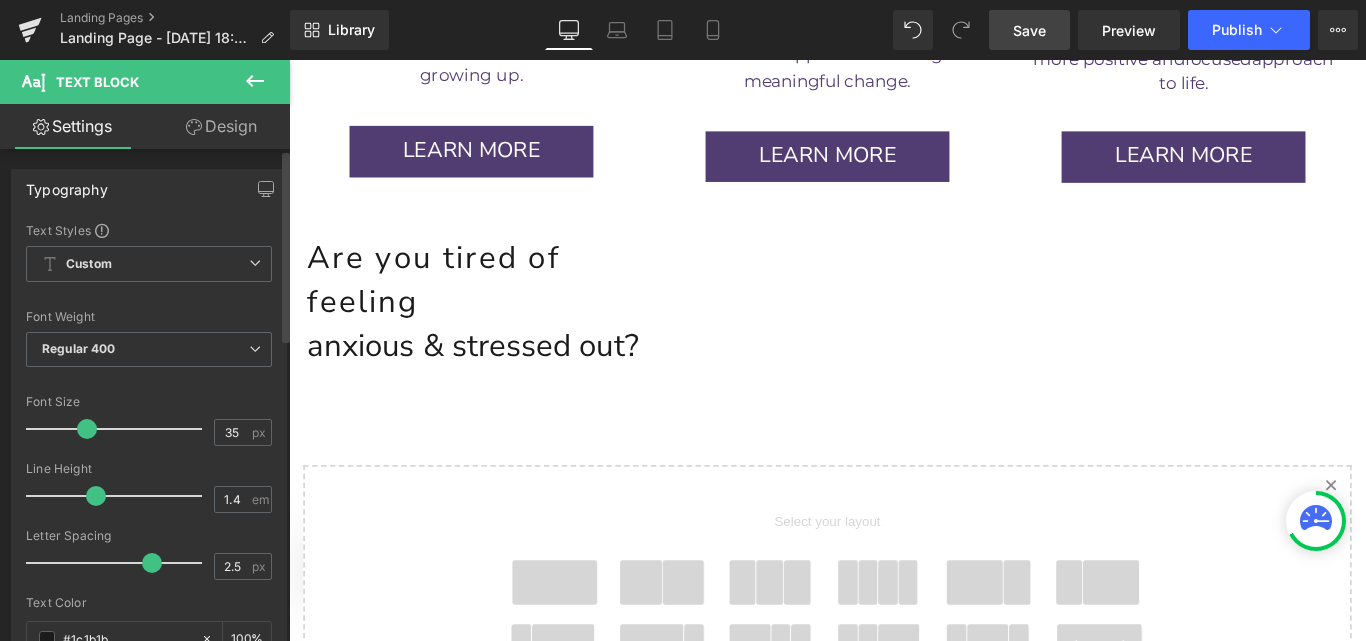drag, startPoint x: 56, startPoint y: 500, endPoint x: 86, endPoint y: 497, distance: 30.149628 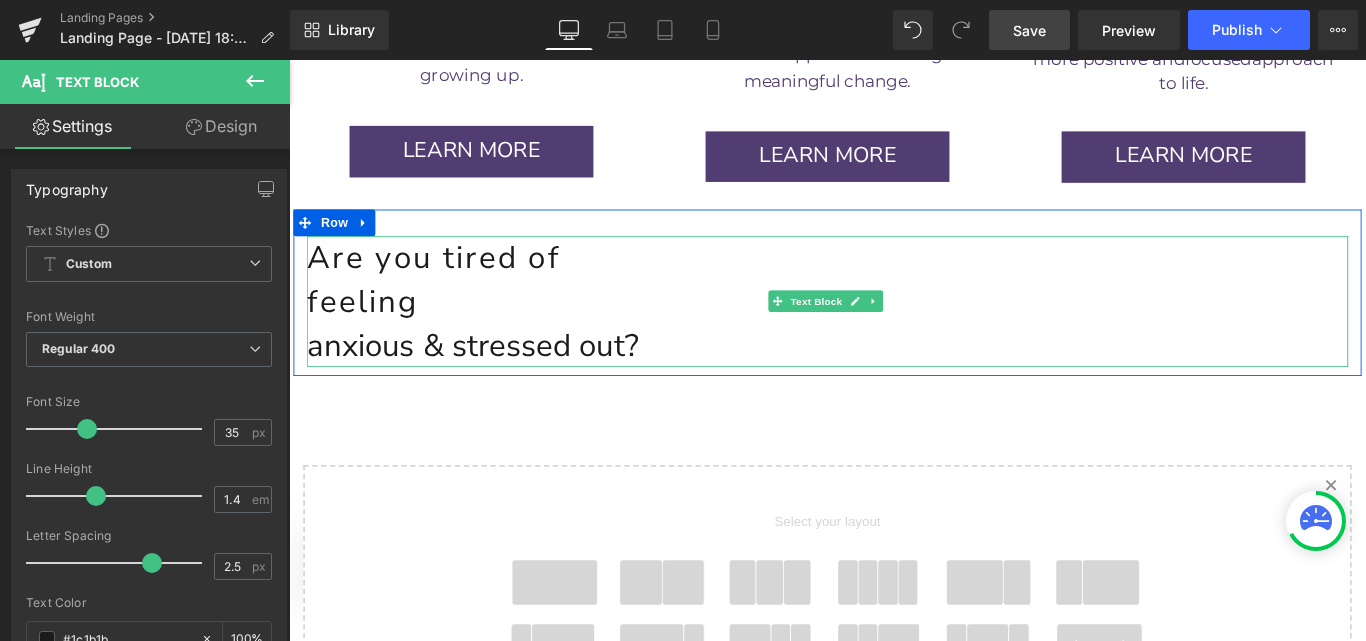 click on "Are you tired of feeling" at bounding box center [520, 307] 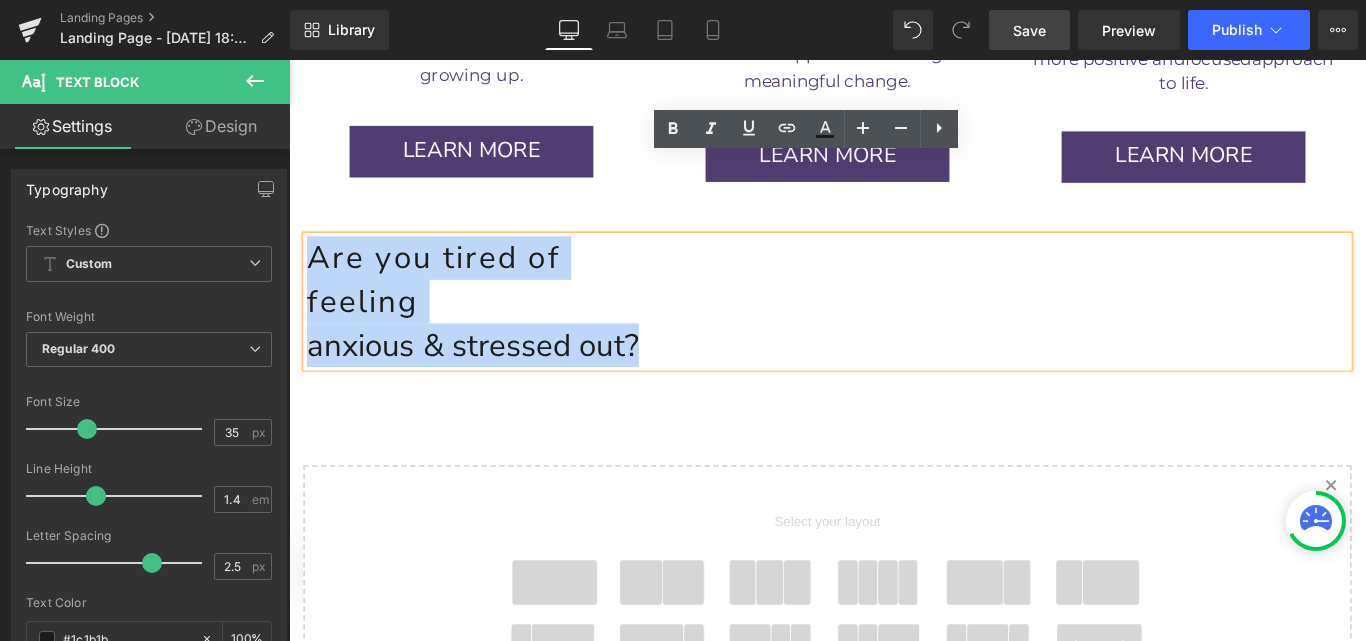 drag, startPoint x: 312, startPoint y: 190, endPoint x: 706, endPoint y: 286, distance: 405.52682 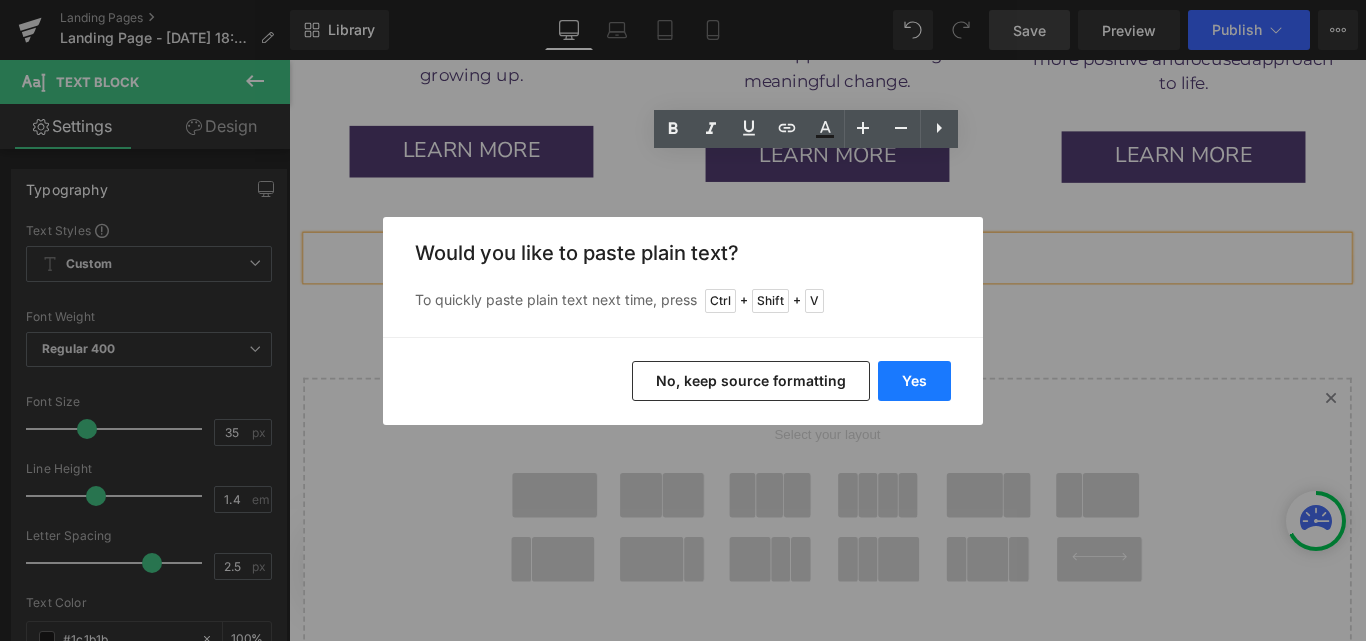click on "Yes" at bounding box center [914, 381] 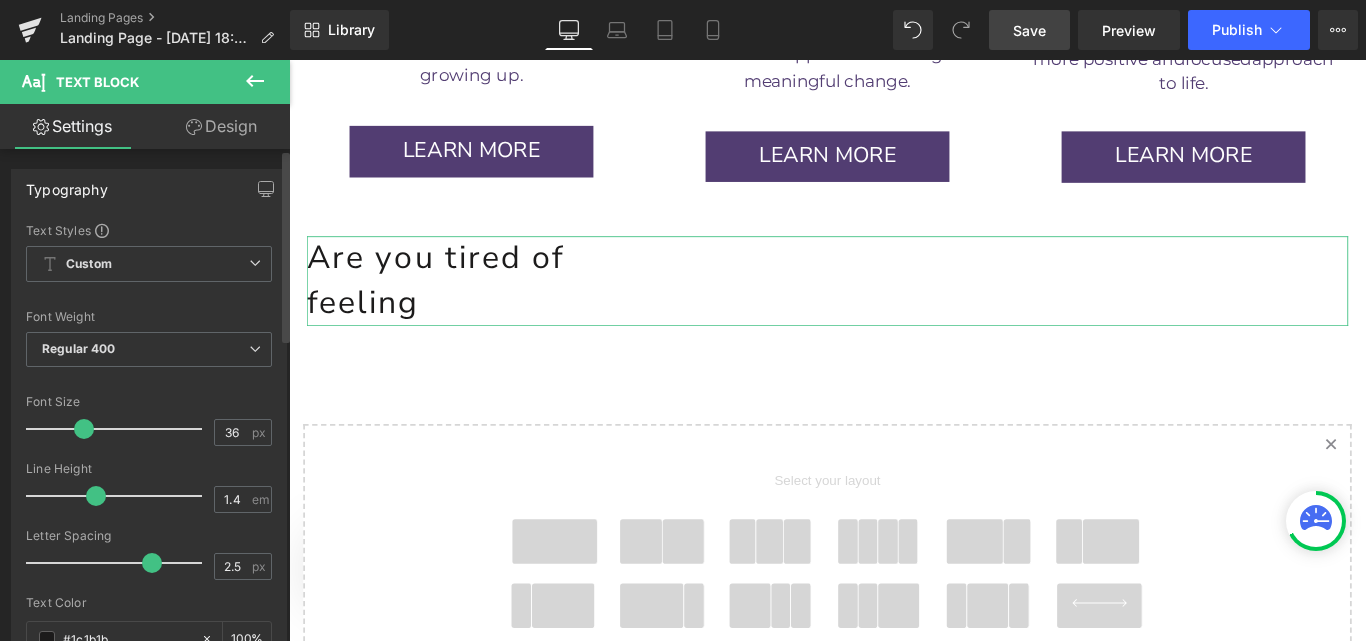 type on "33" 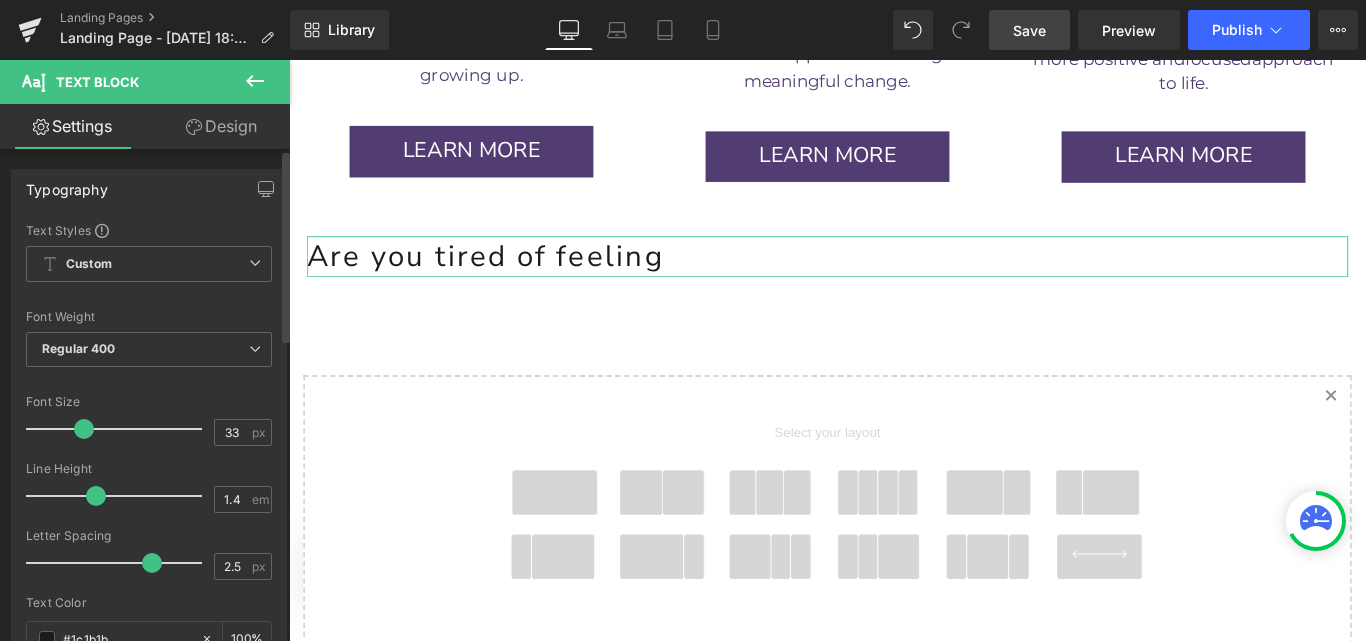 click at bounding box center (84, 429) 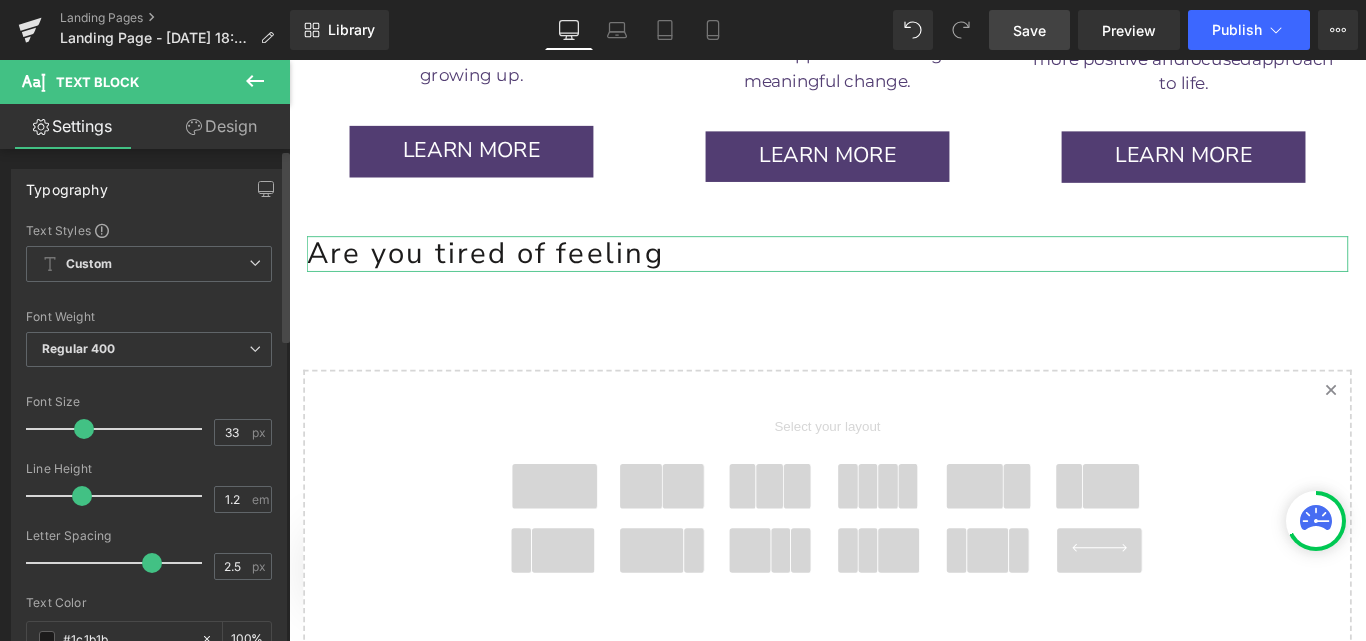 type on "1.3" 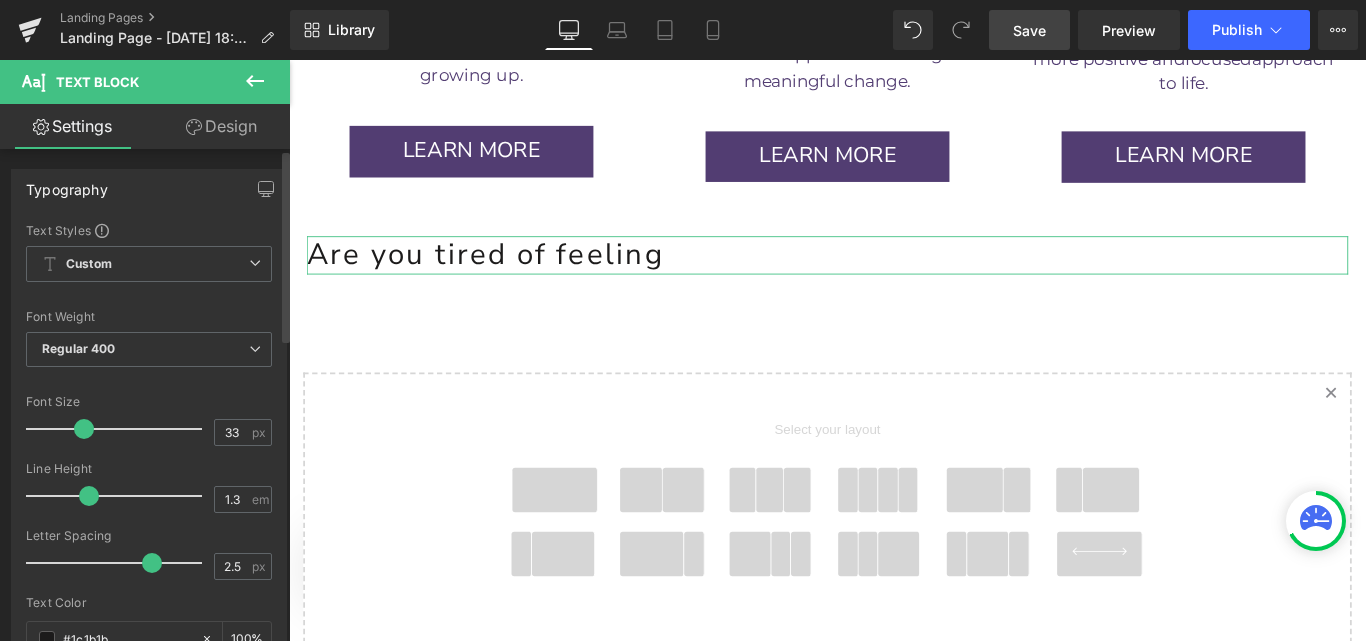 click at bounding box center [89, 496] 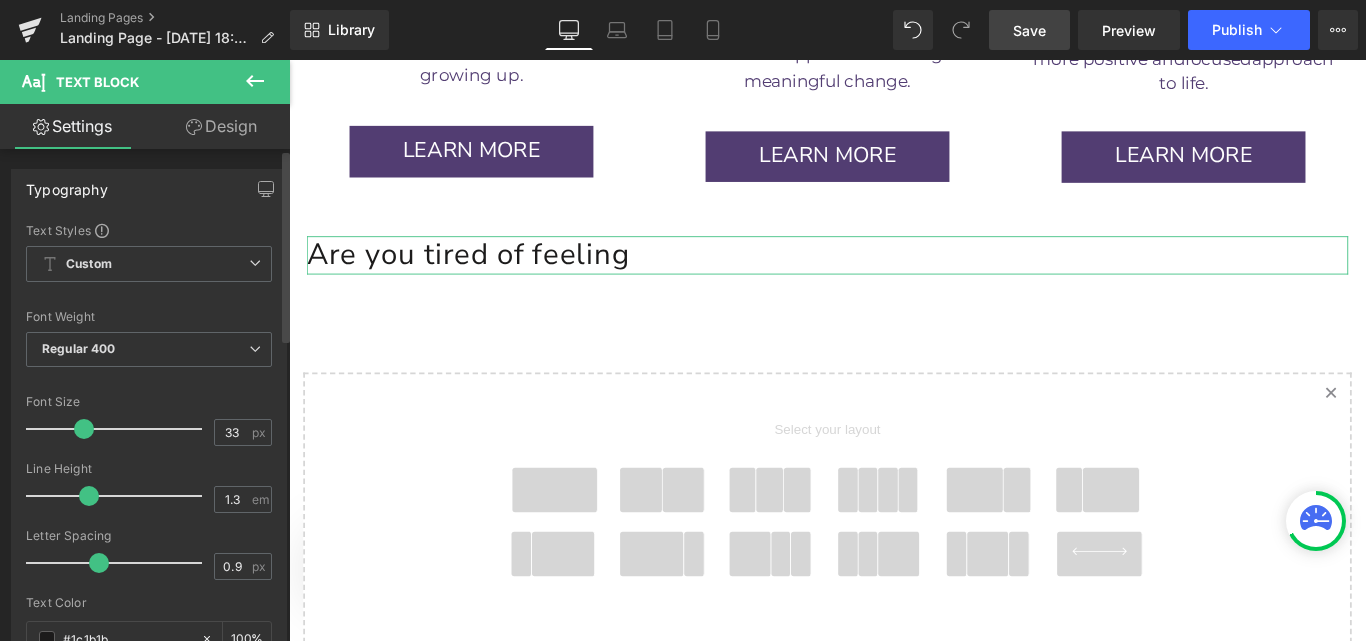 drag, startPoint x: 144, startPoint y: 562, endPoint x: 162, endPoint y: 449, distance: 114.424644 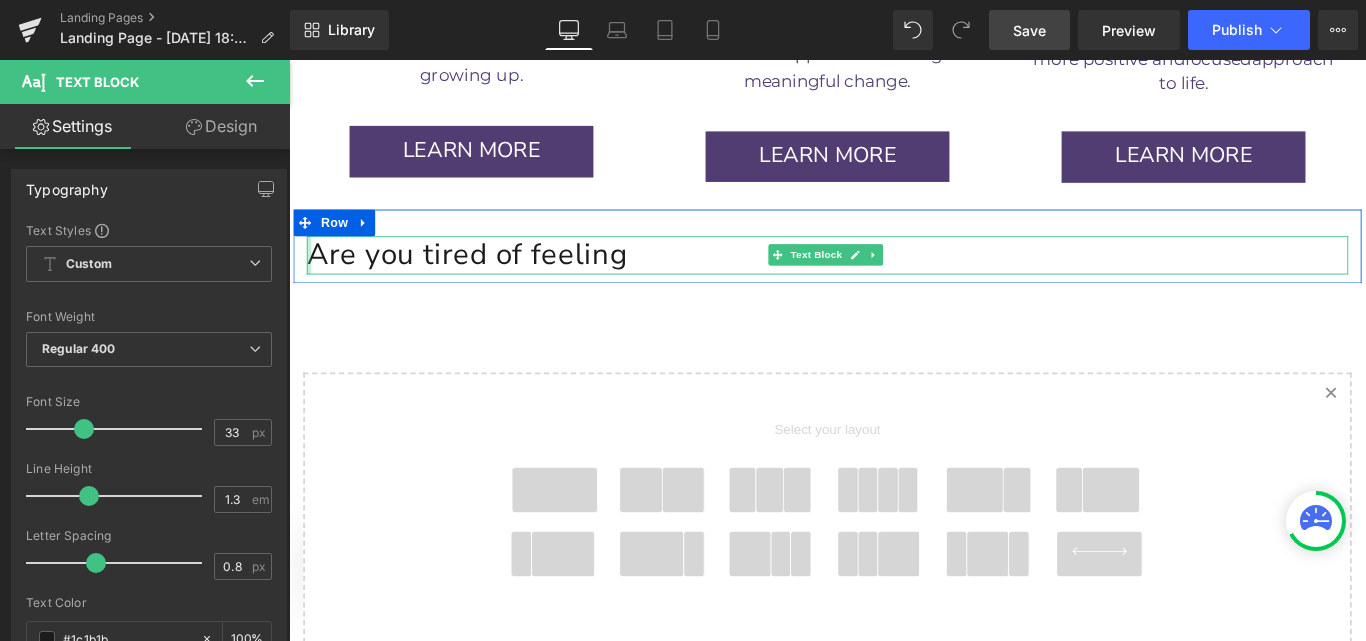 click at bounding box center (311, 279) 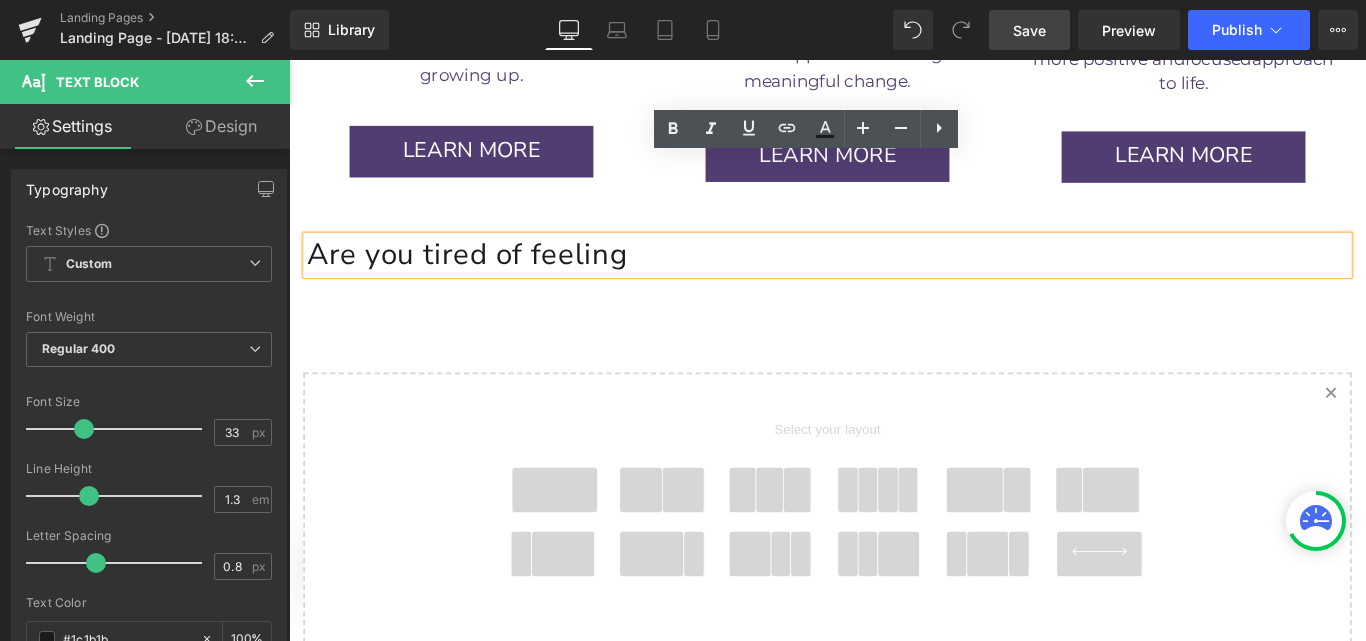 scroll, scrollTop: 425, scrollLeft: 0, axis: vertical 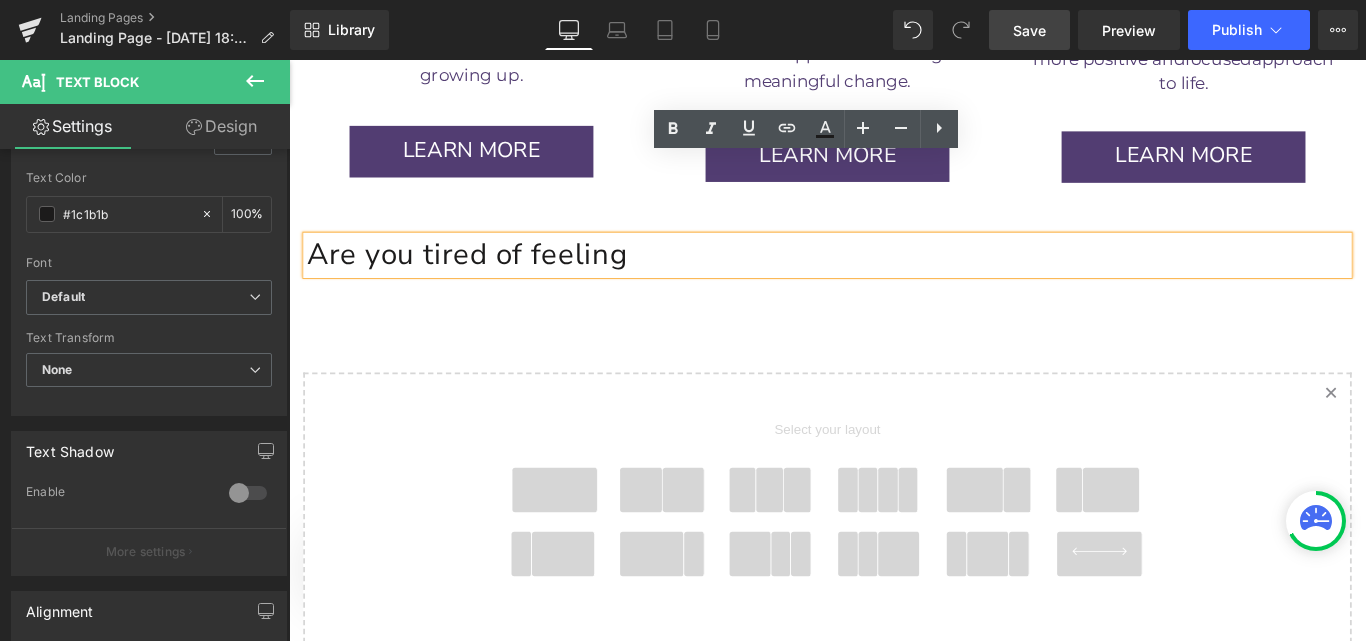 click on "Are you tired of feeling" at bounding box center (520, 279) 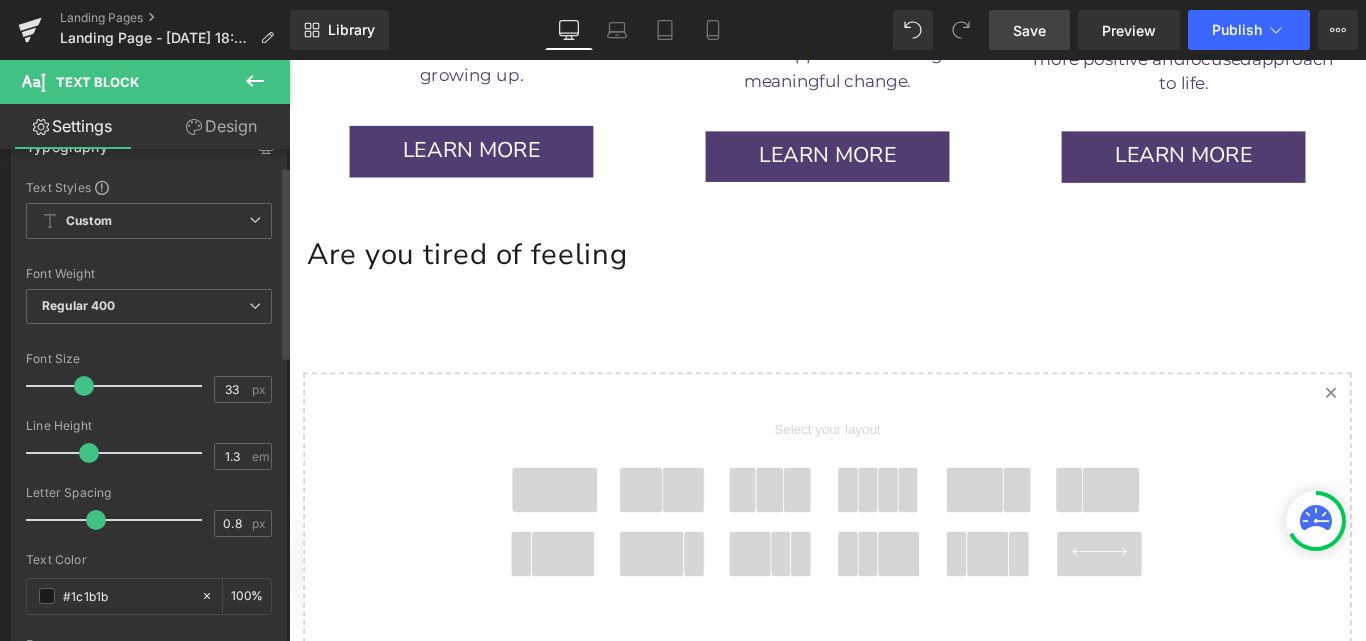 scroll, scrollTop: 0, scrollLeft: 0, axis: both 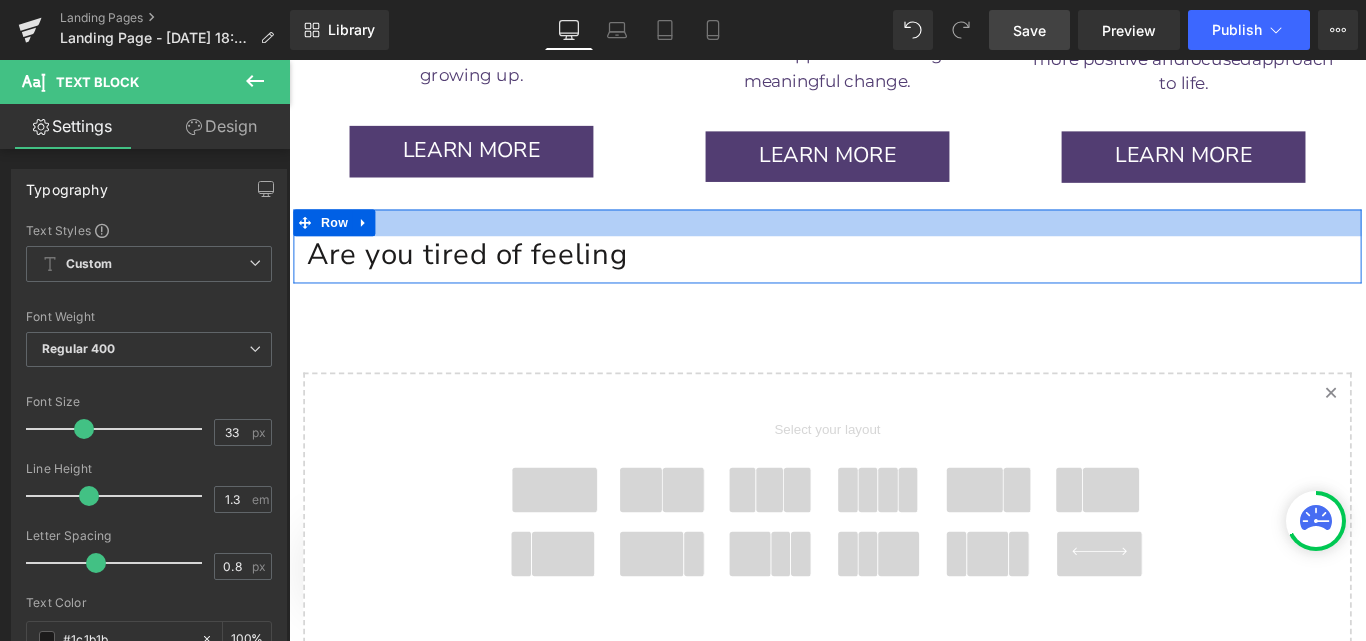 click at bounding box center [894, 243] 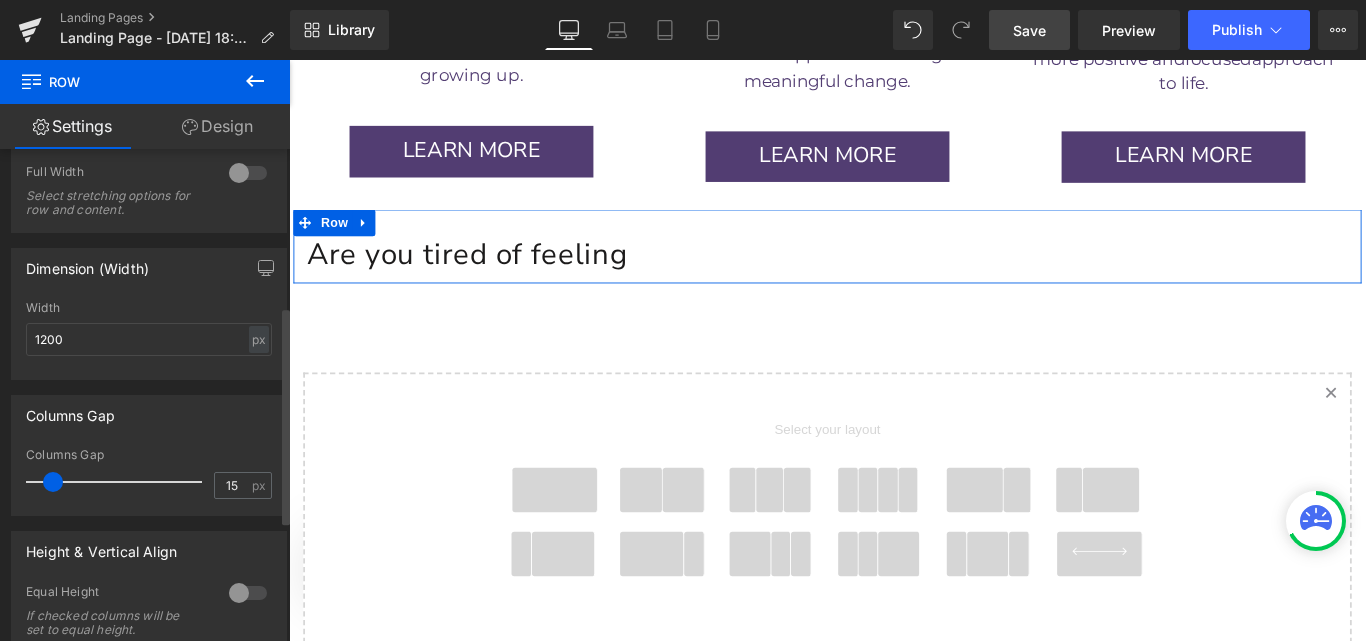 scroll, scrollTop: 357, scrollLeft: 0, axis: vertical 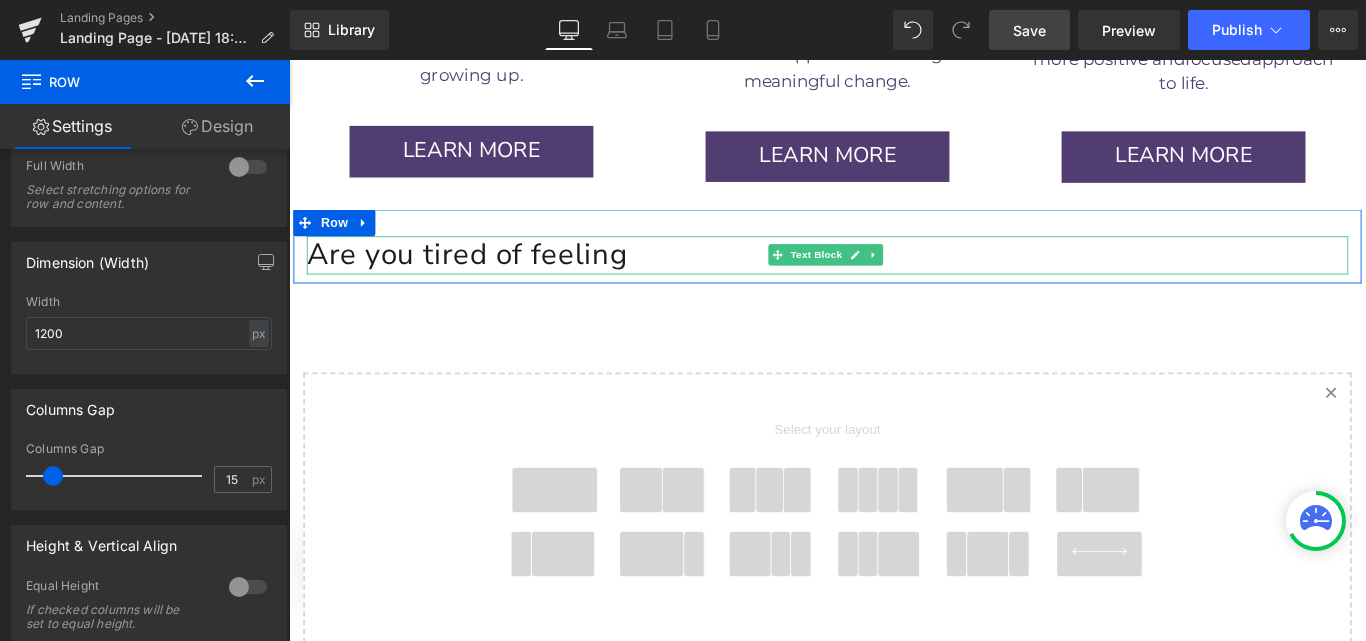 click on "Are you tired of feeling" at bounding box center [520, 279] 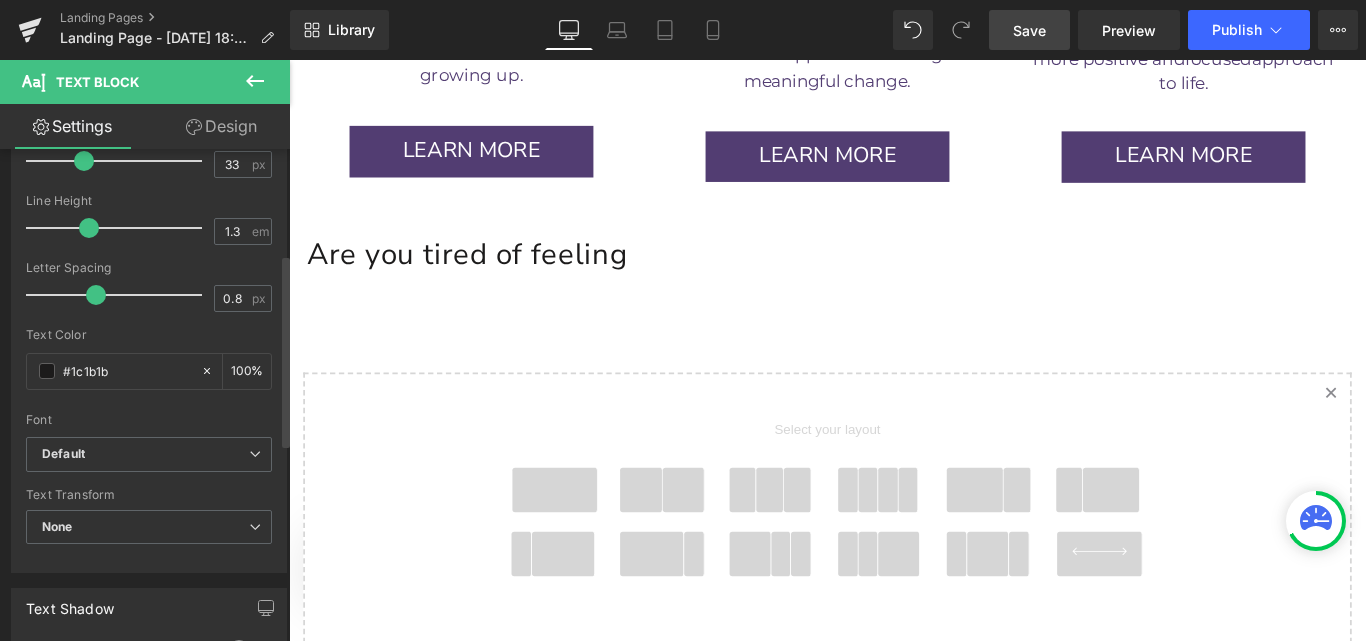 scroll, scrollTop: 269, scrollLeft: 0, axis: vertical 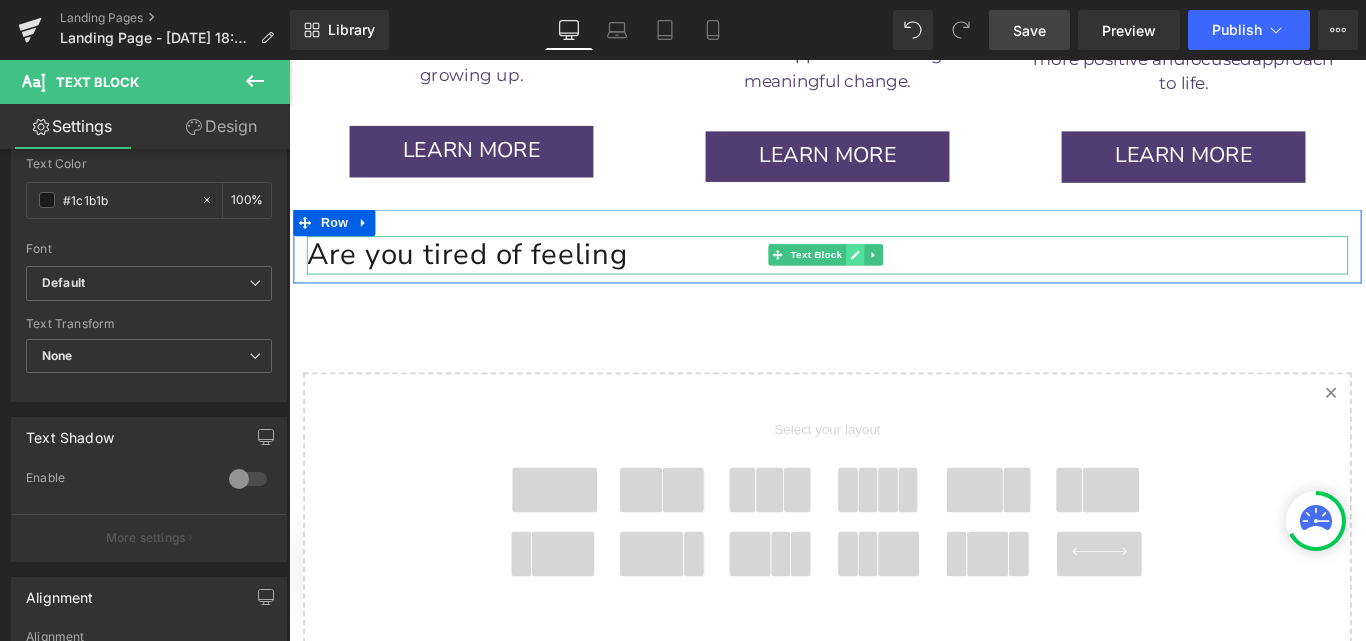 click 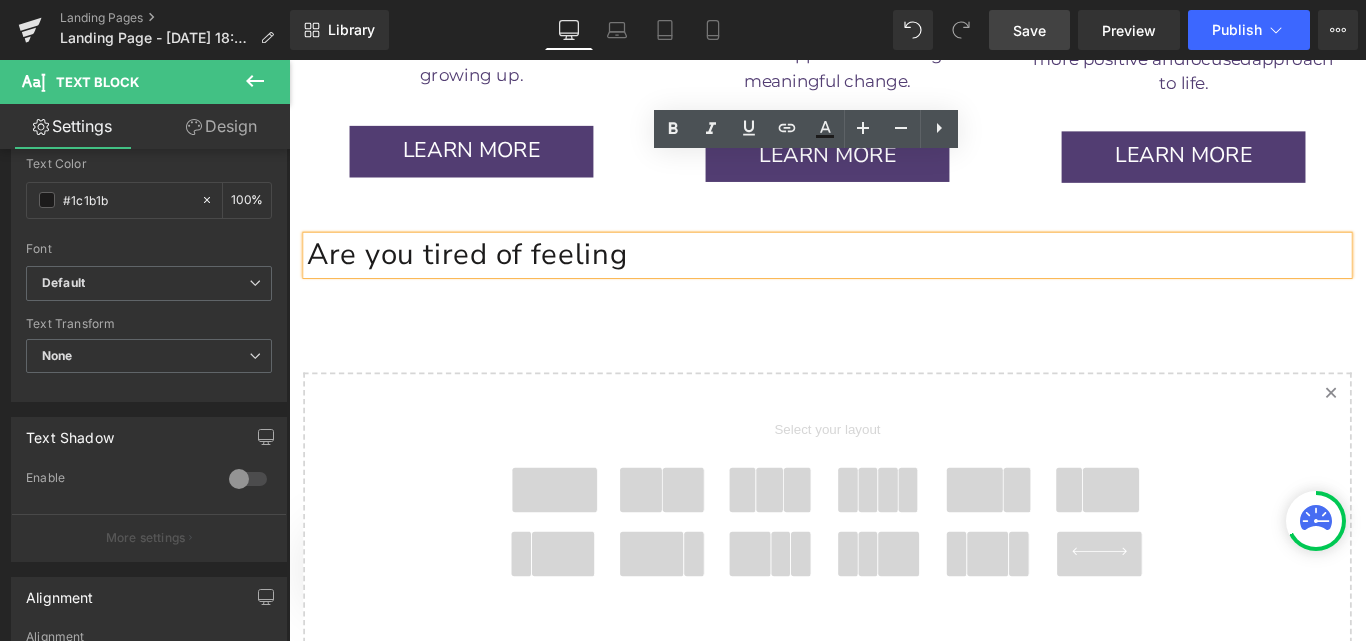 click on "Are you tired of feeling" at bounding box center [894, 279] 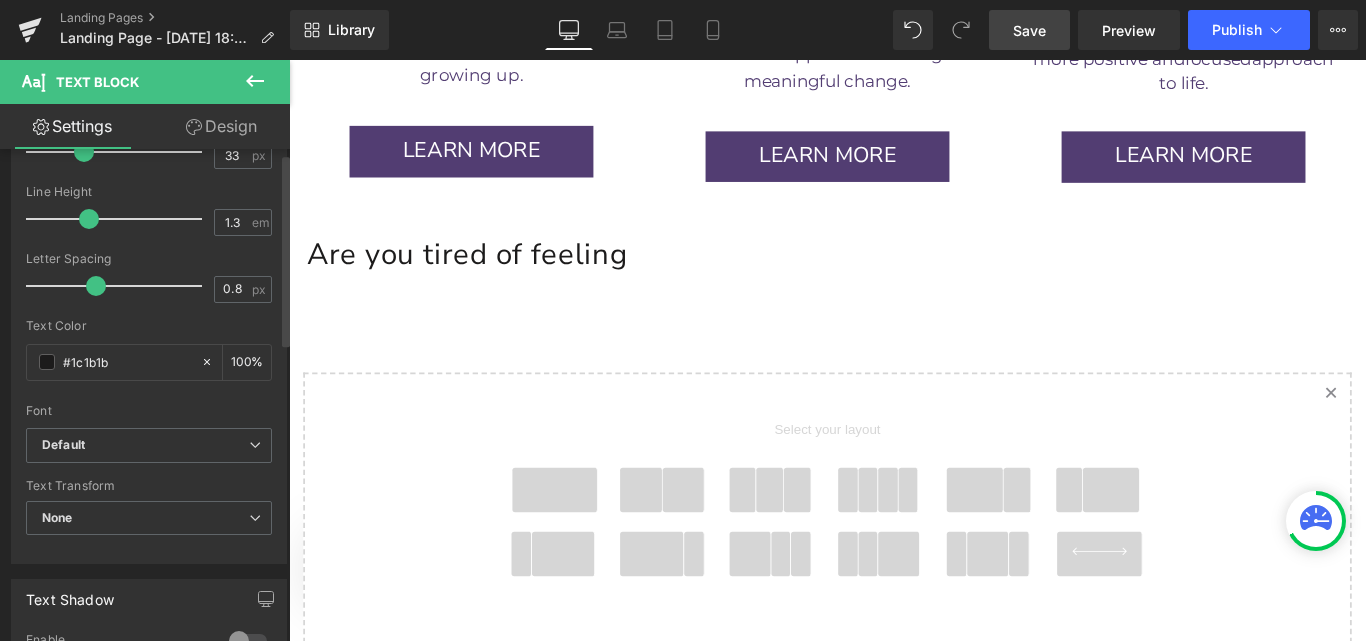 scroll, scrollTop: 0, scrollLeft: 0, axis: both 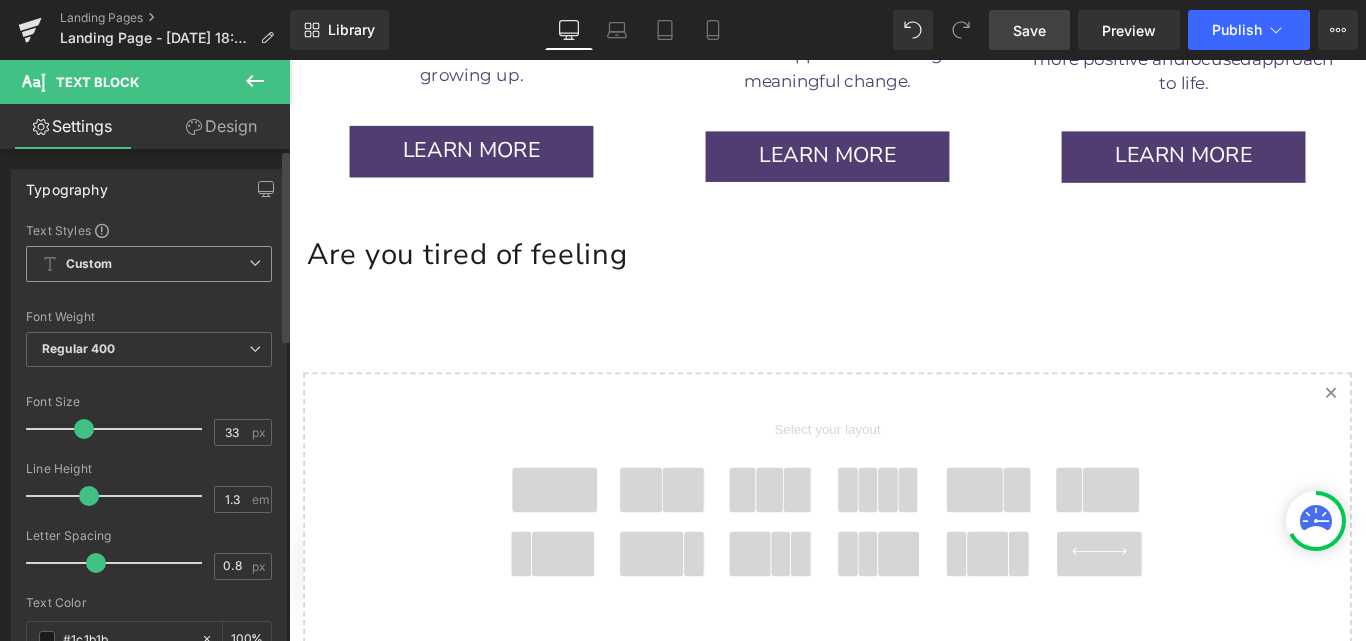 click at bounding box center (255, 263) 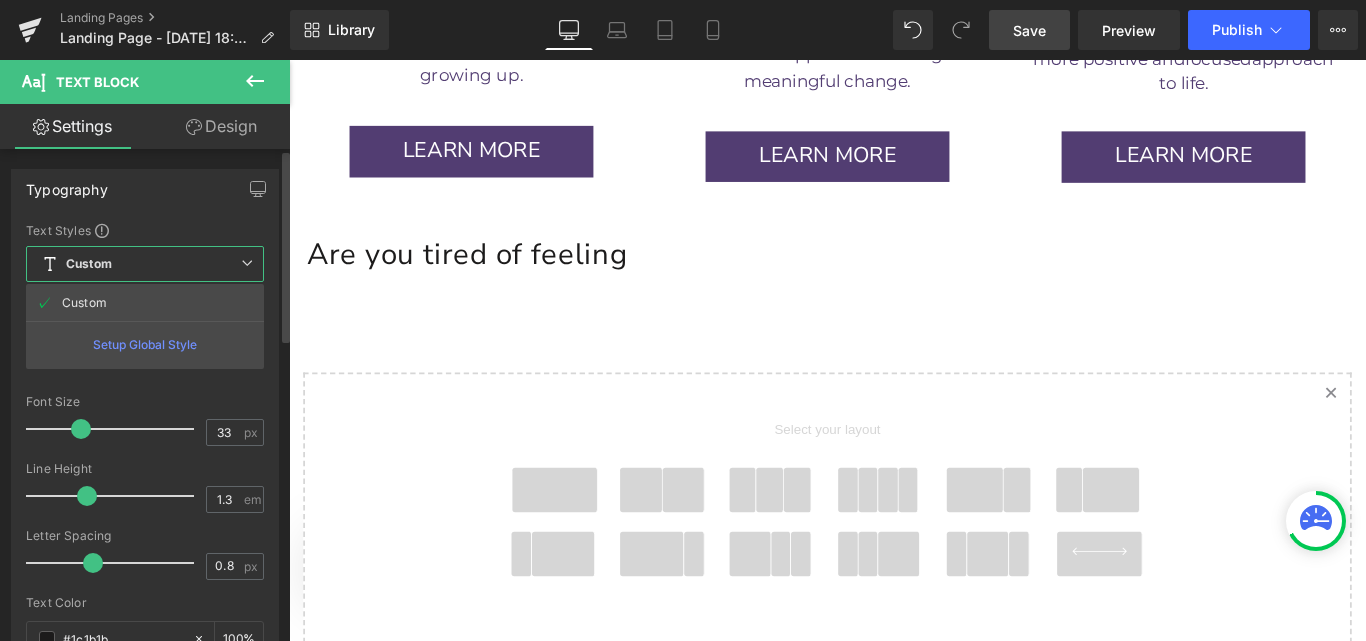 click on "Setup Global Style" at bounding box center [145, 344] 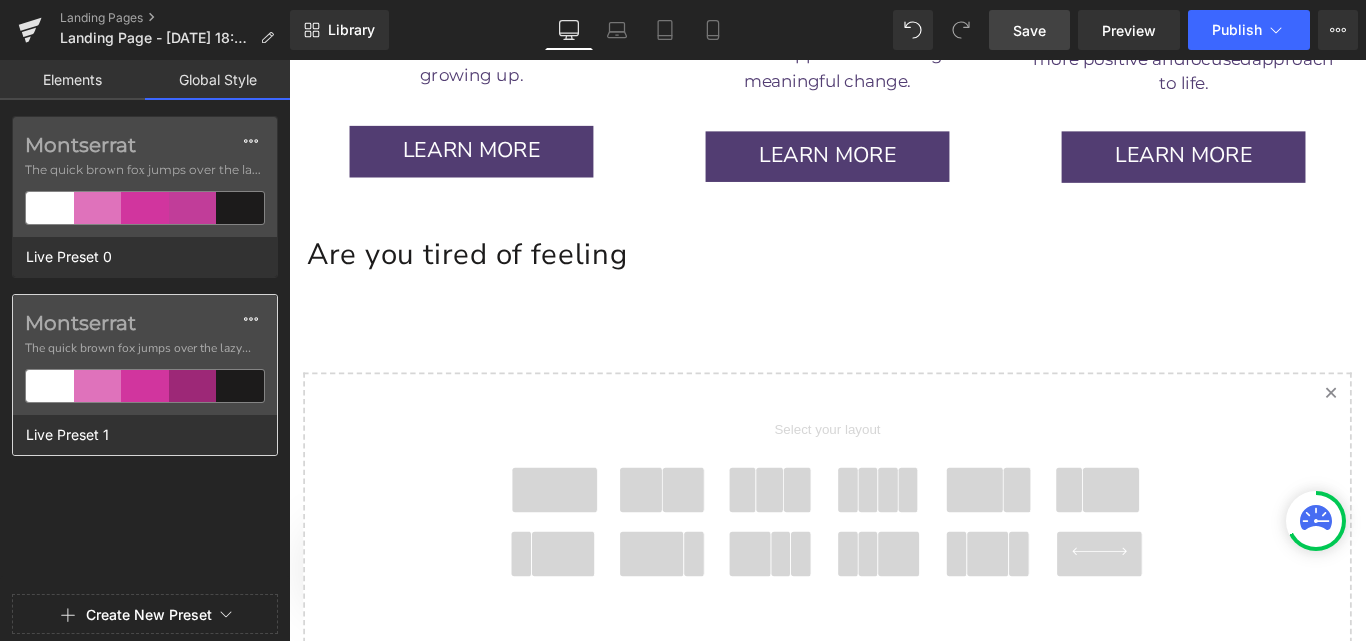 click at bounding box center (193, 386) 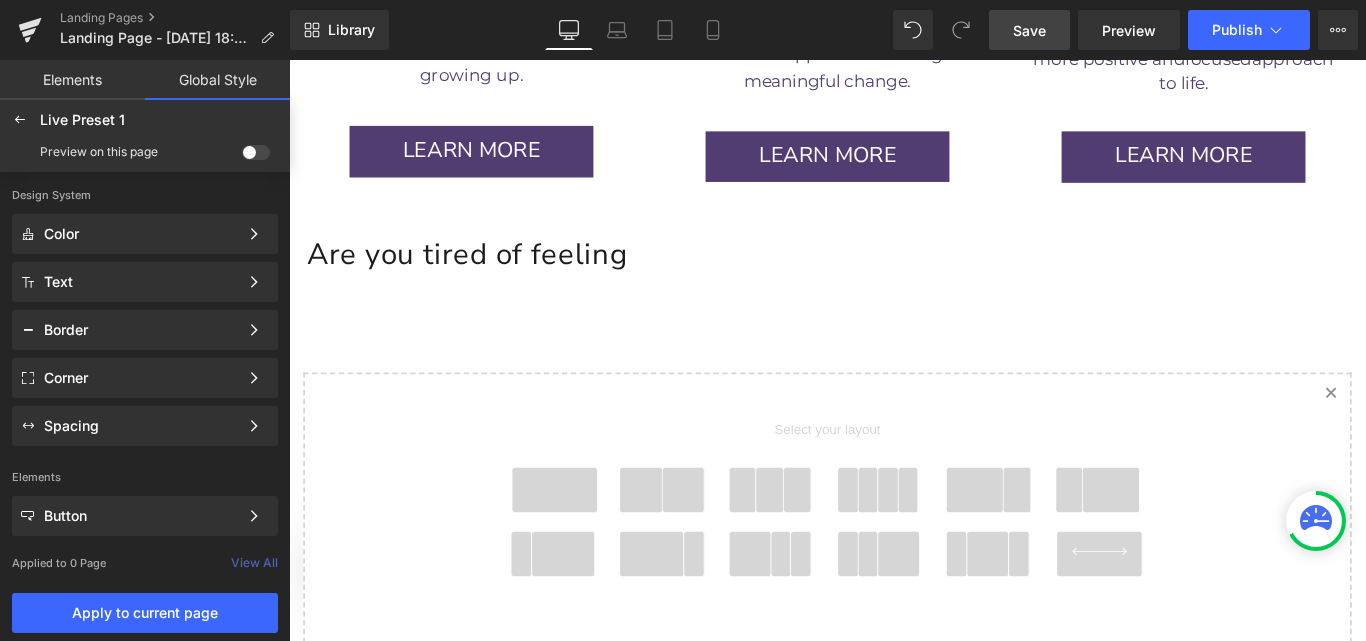 click on "Image         Row          GenZen Healing Hub Text Block         Row                 A sanctuary for healing minds, hearts & families Text Block         Row         Image         Row         Transform your inner world with hypnotherapy audios created  to nurture emotional well-being for every phase of life. Heading         Row         Your  Healing Journey  Starts Here! Heading         Downlaod your  FREE  hypnotherapy audios tailored for men,  women, children, teens, and “older” adults — specifically designed  to help you and your loved ones move from feeling stuck to  experiencing calm, clarity, and balance.  Wherever you are on your journey, your healing begins today! Heading         CLICK TO DOWNLOAD NOW Button         Row         Row         Image         Row          Feeling stuck or searching for a little peace of mind?  Discover how GenZen healing hub  is here to support you every step of the way. Heading         Row
Video Popup" at bounding box center (894, -1702) 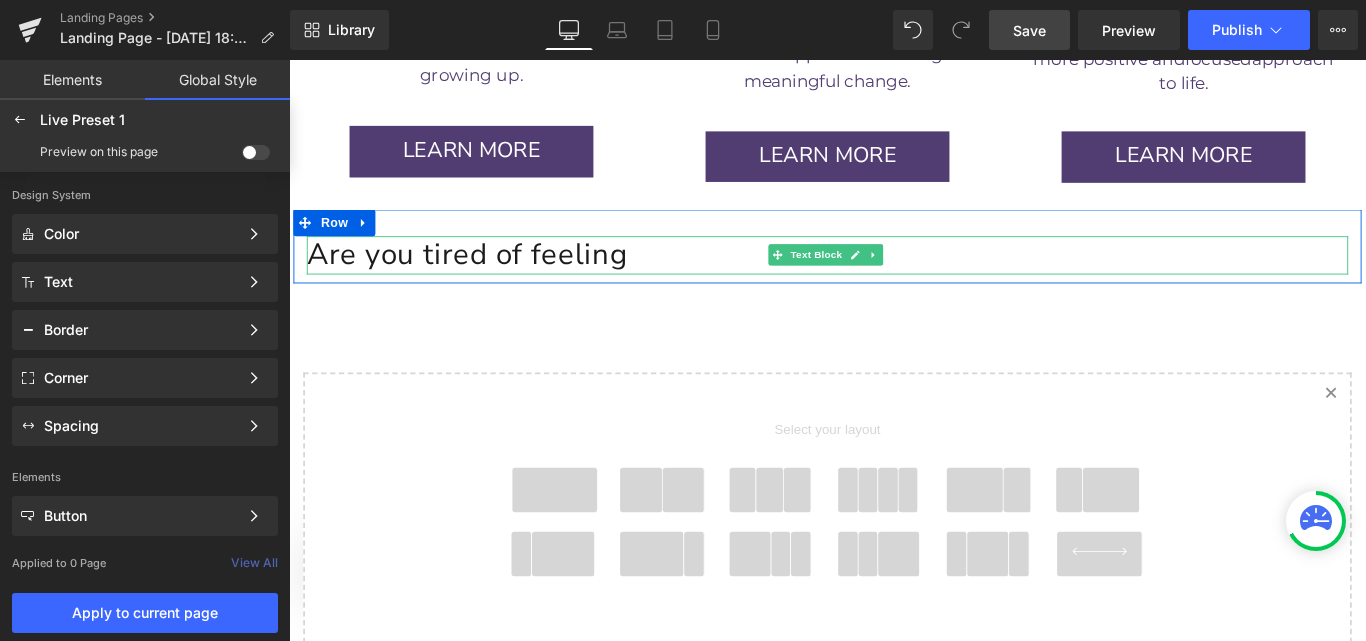 click on "Are you tired of feeling" at bounding box center [520, 279] 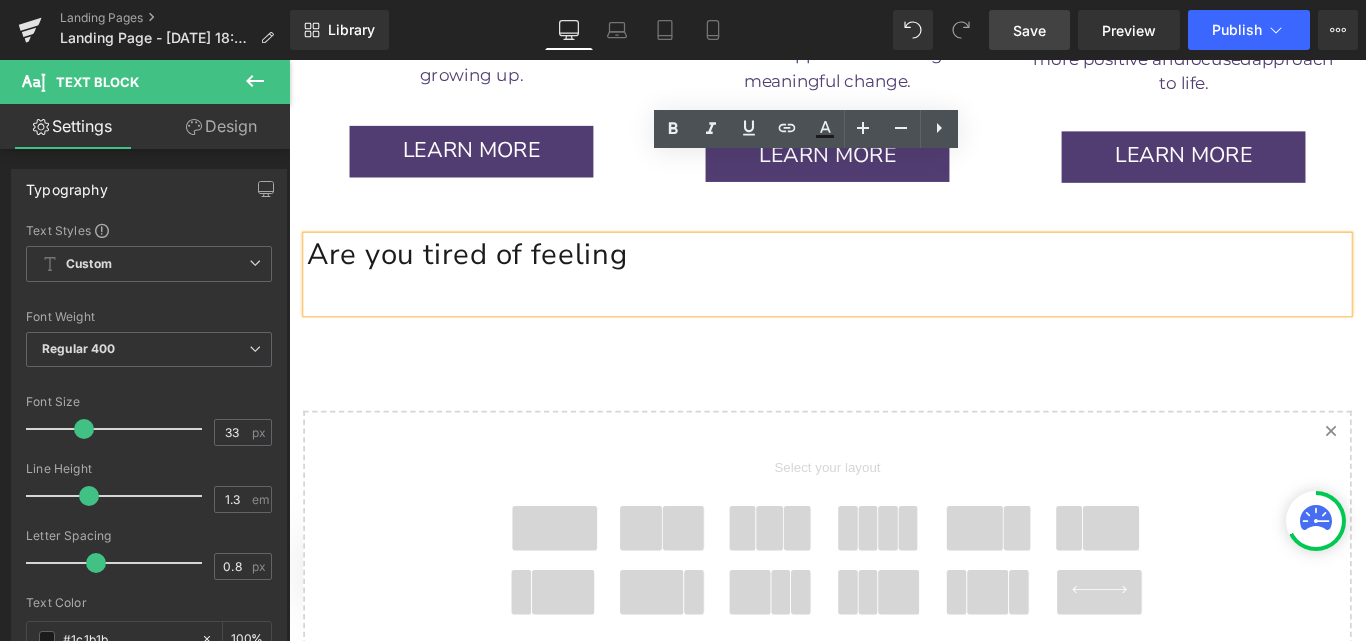 click at bounding box center [520, 322] 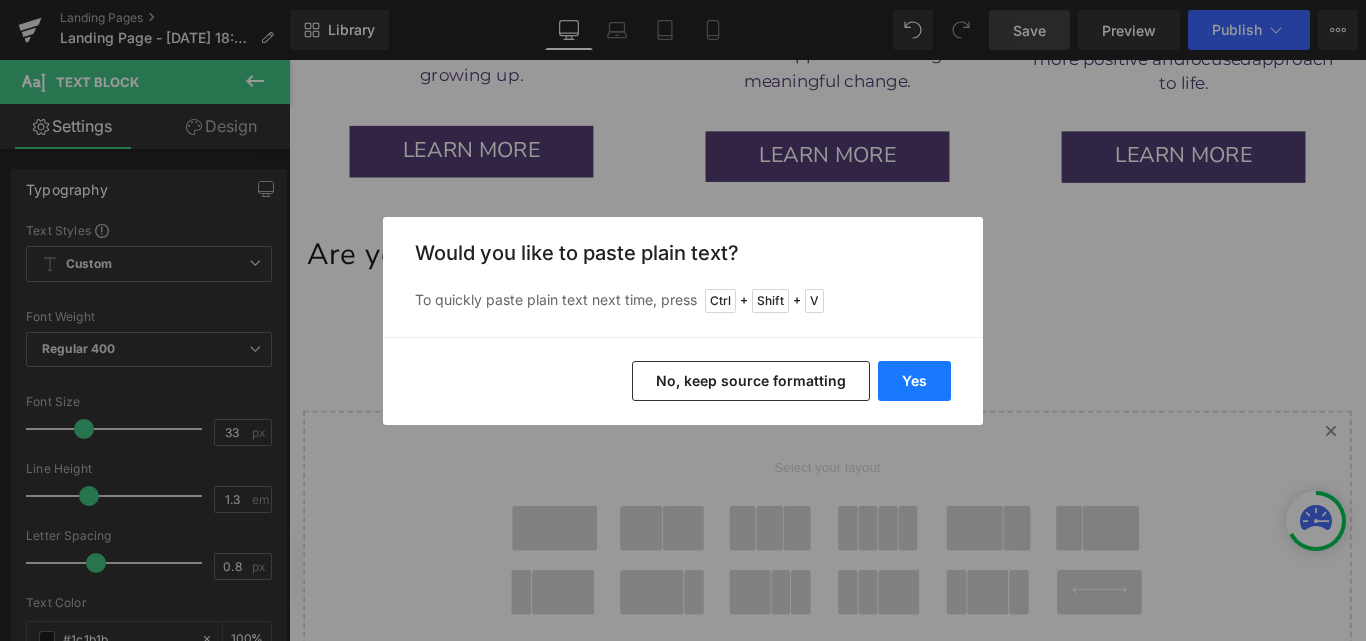 click on "Yes" at bounding box center [914, 381] 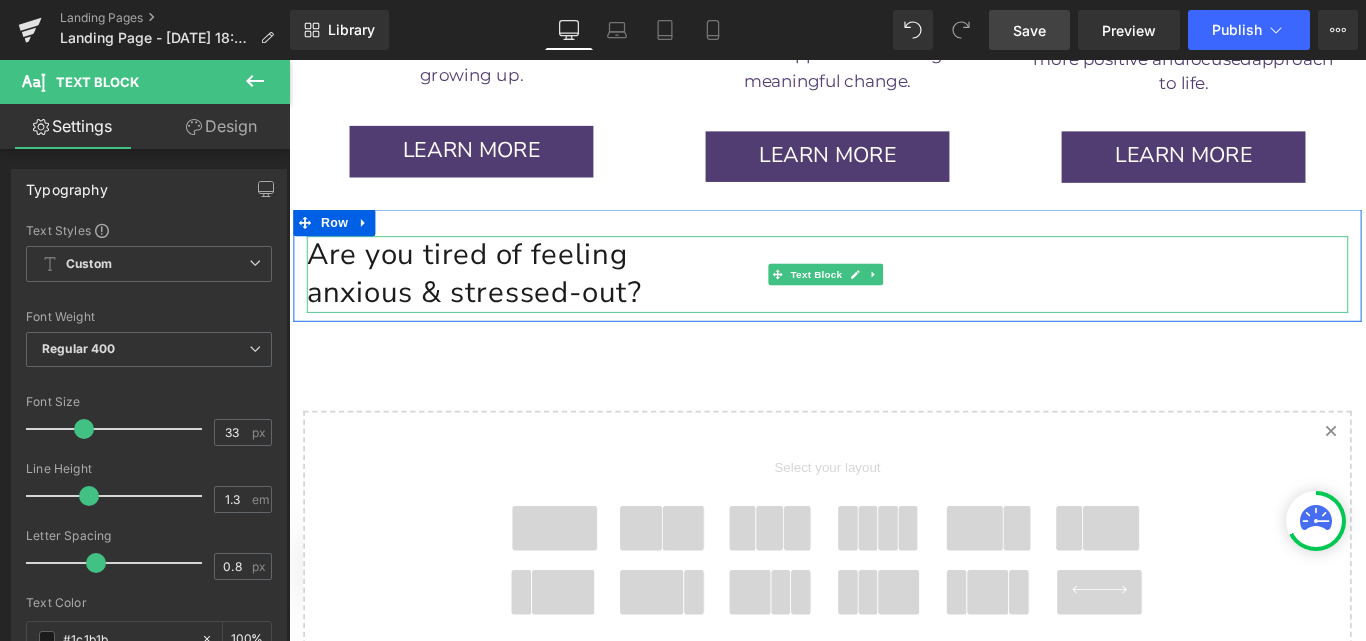 click on "Are you tired of feeling" at bounding box center [520, 279] 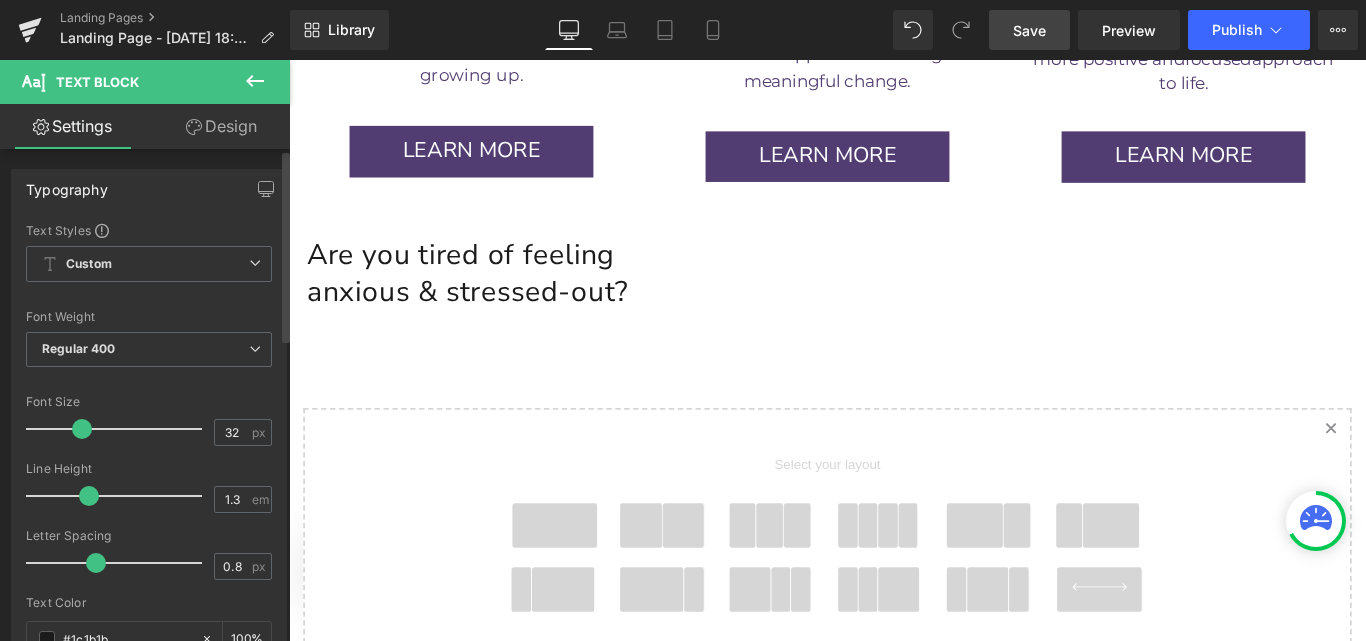 type on "33" 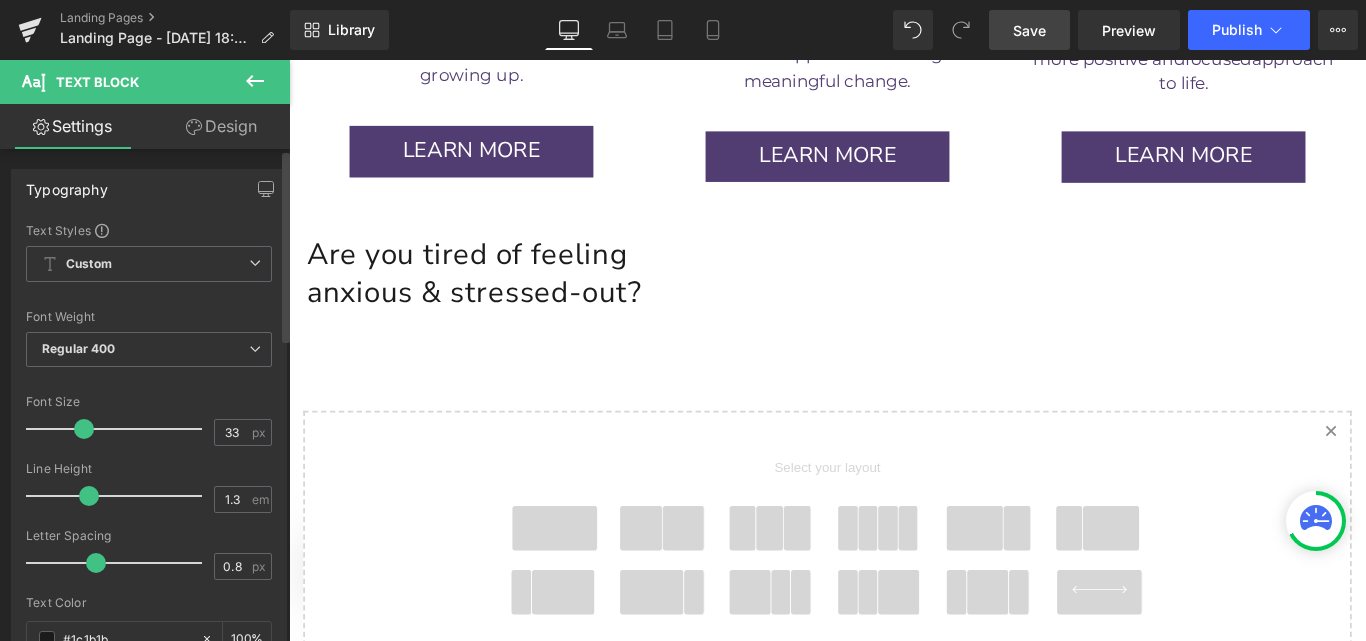 click at bounding box center [84, 429] 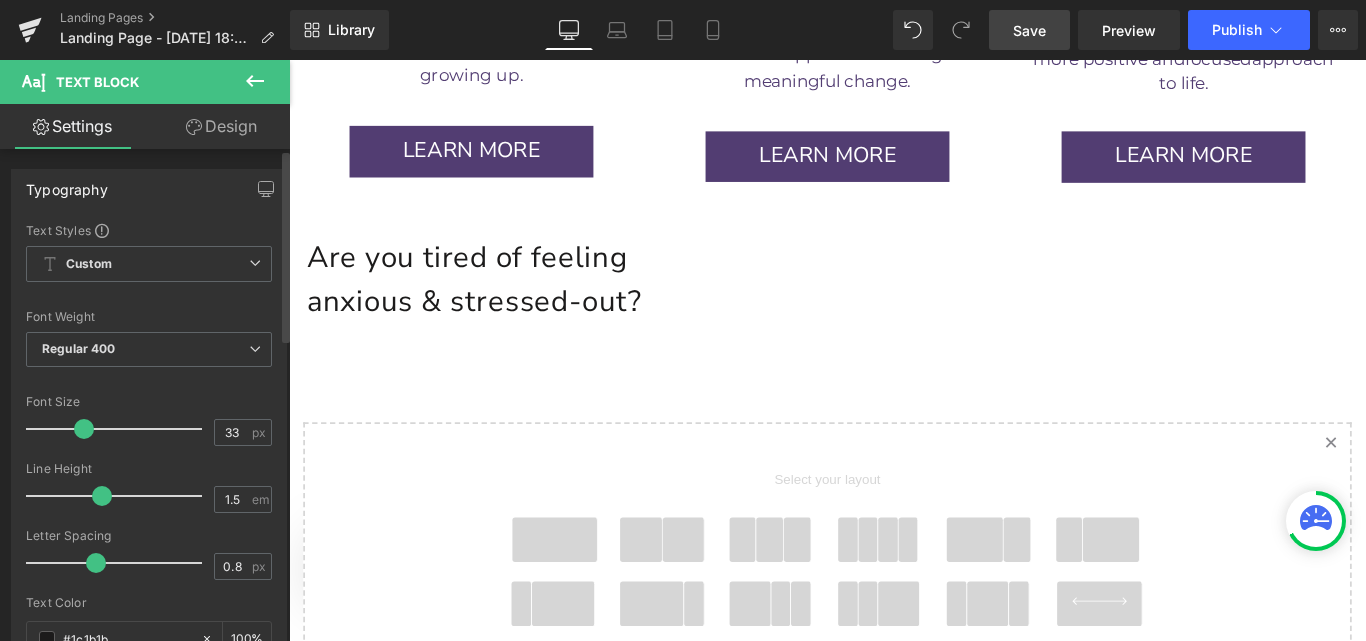 click at bounding box center [102, 496] 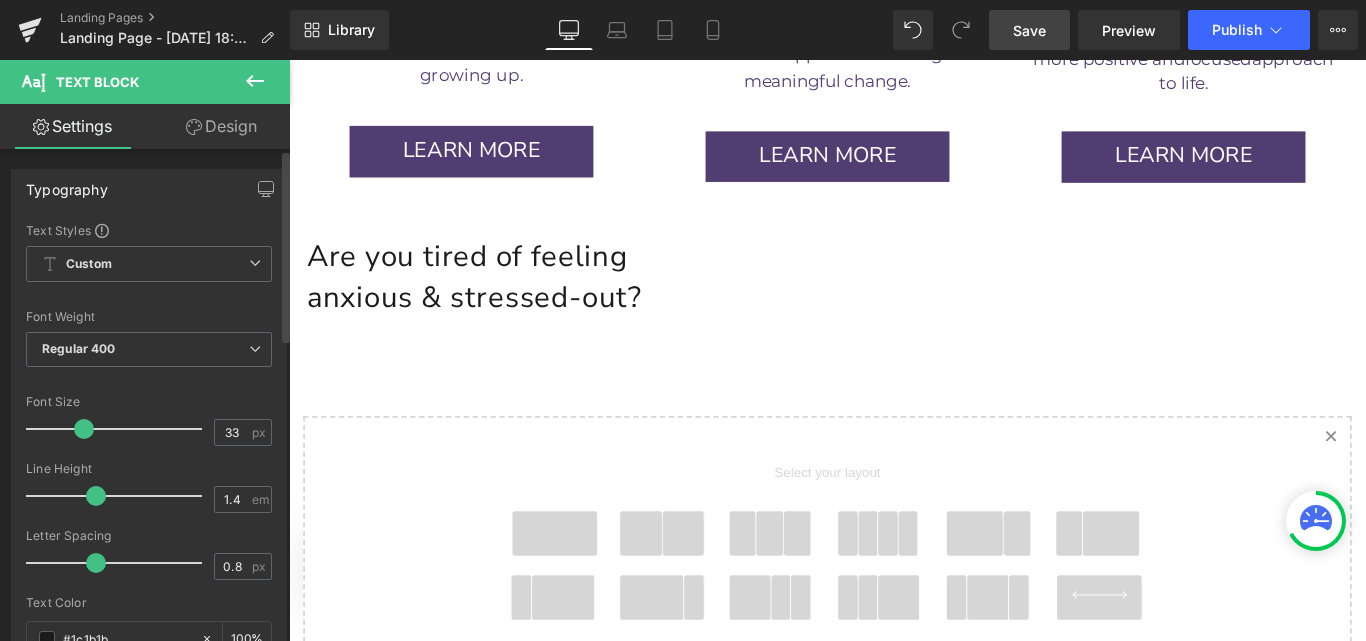 click at bounding box center [96, 563] 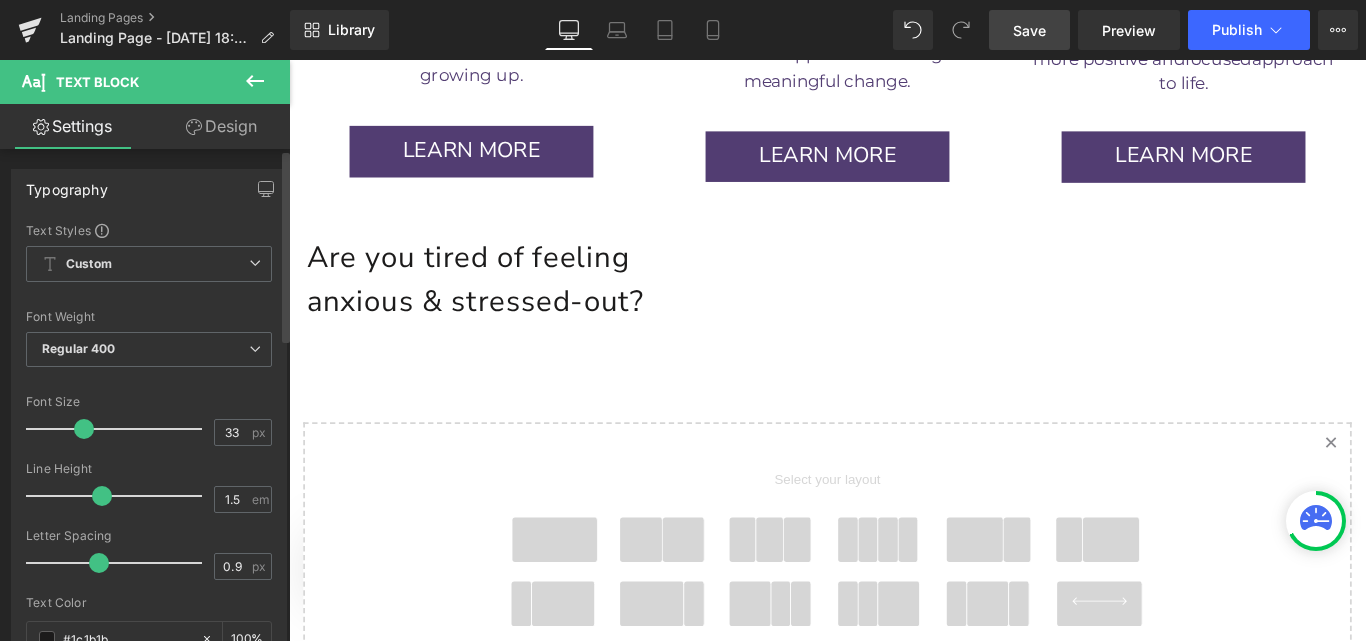 type on "1.6" 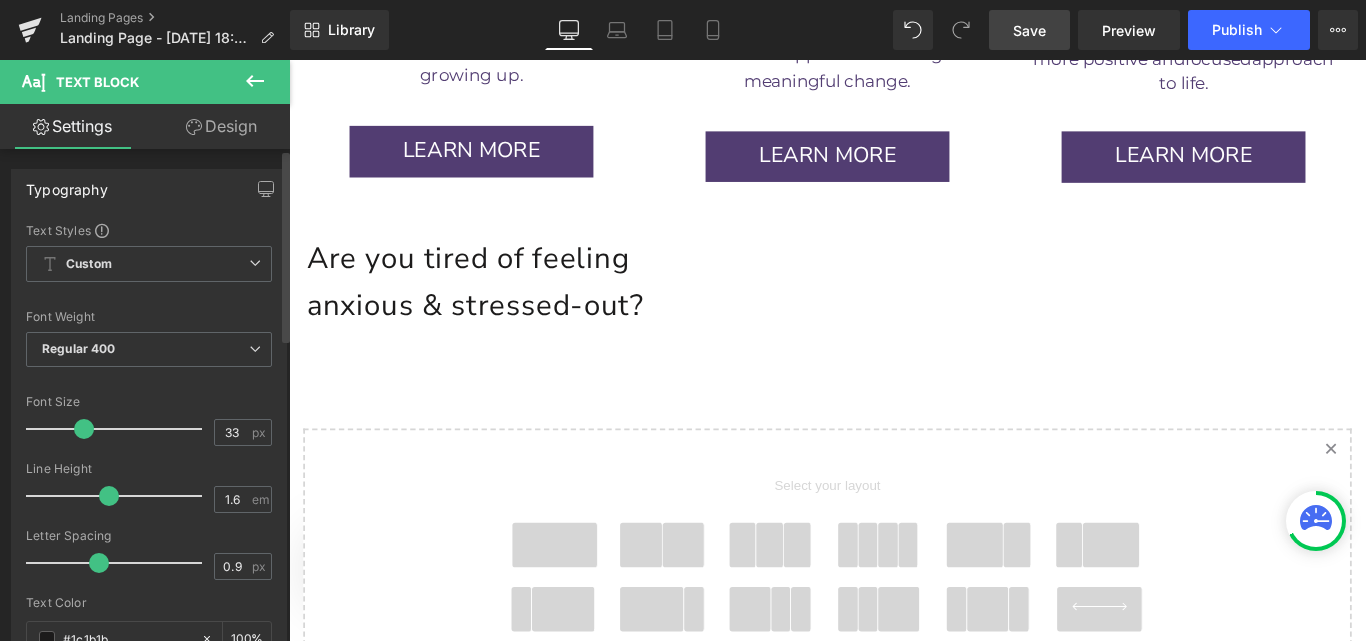 drag, startPoint x: 99, startPoint y: 494, endPoint x: 109, endPoint y: 493, distance: 10.049875 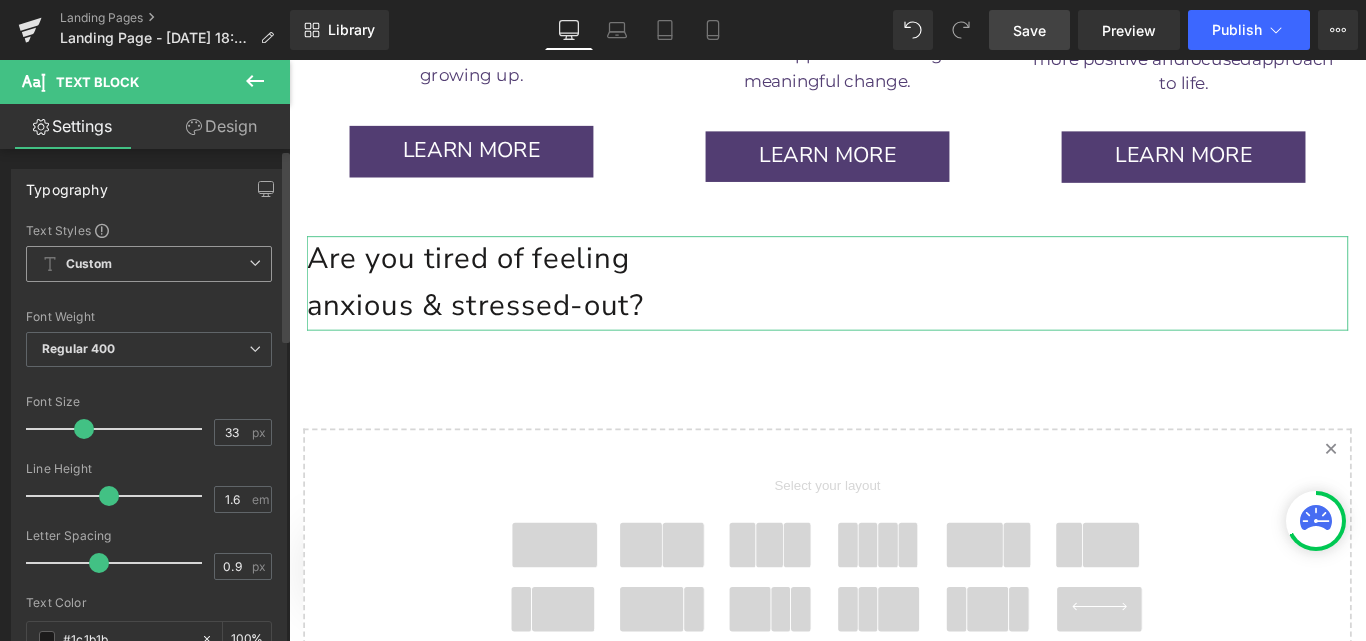 click at bounding box center [255, 263] 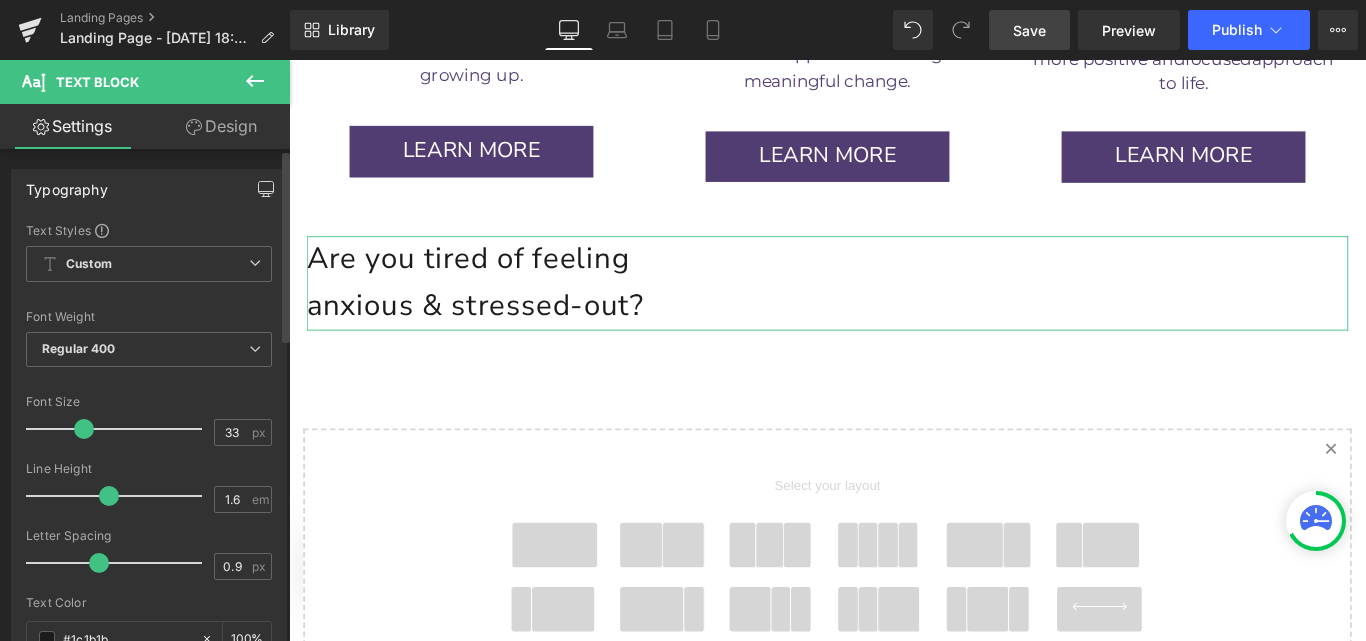 click 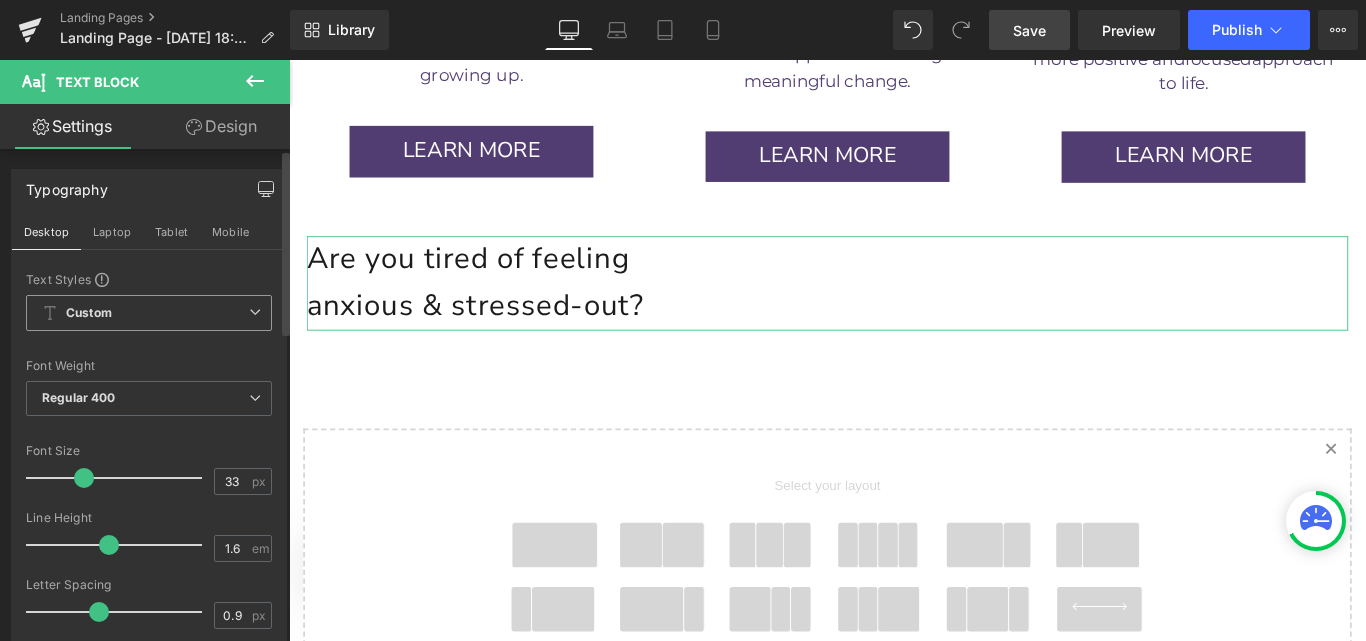 click on "Custom
Setup Global Style" at bounding box center [149, 313] 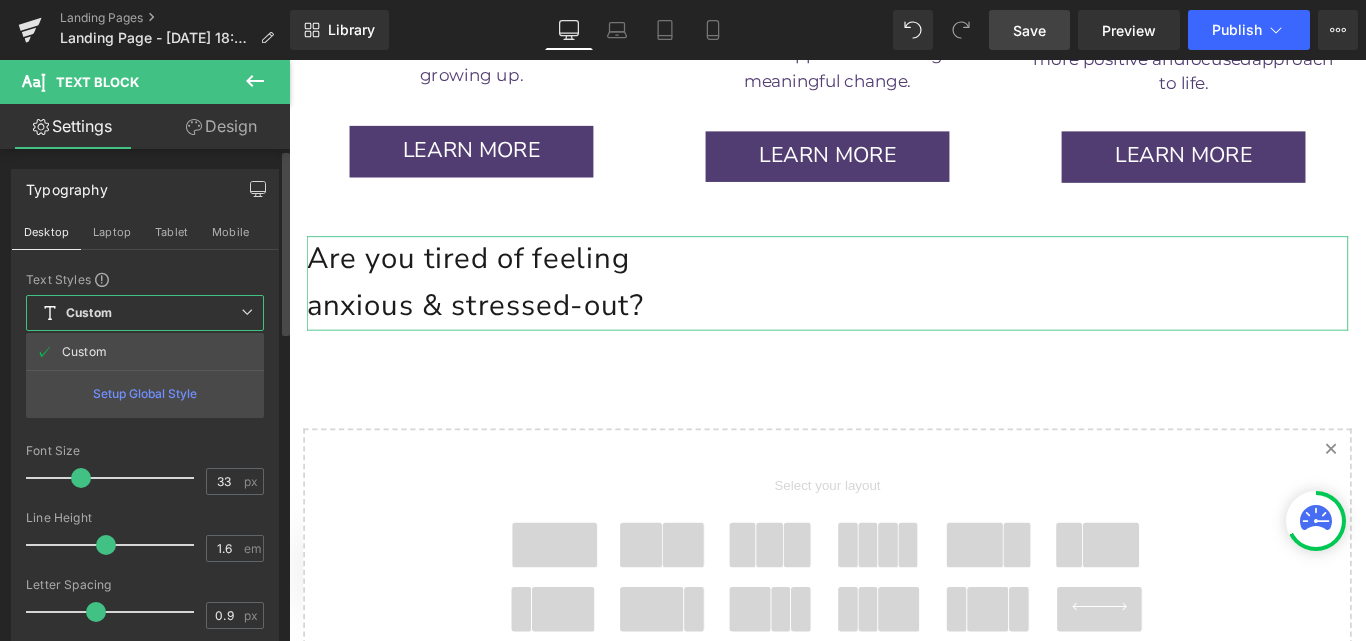 click on "Setup Global Style" at bounding box center (145, 393) 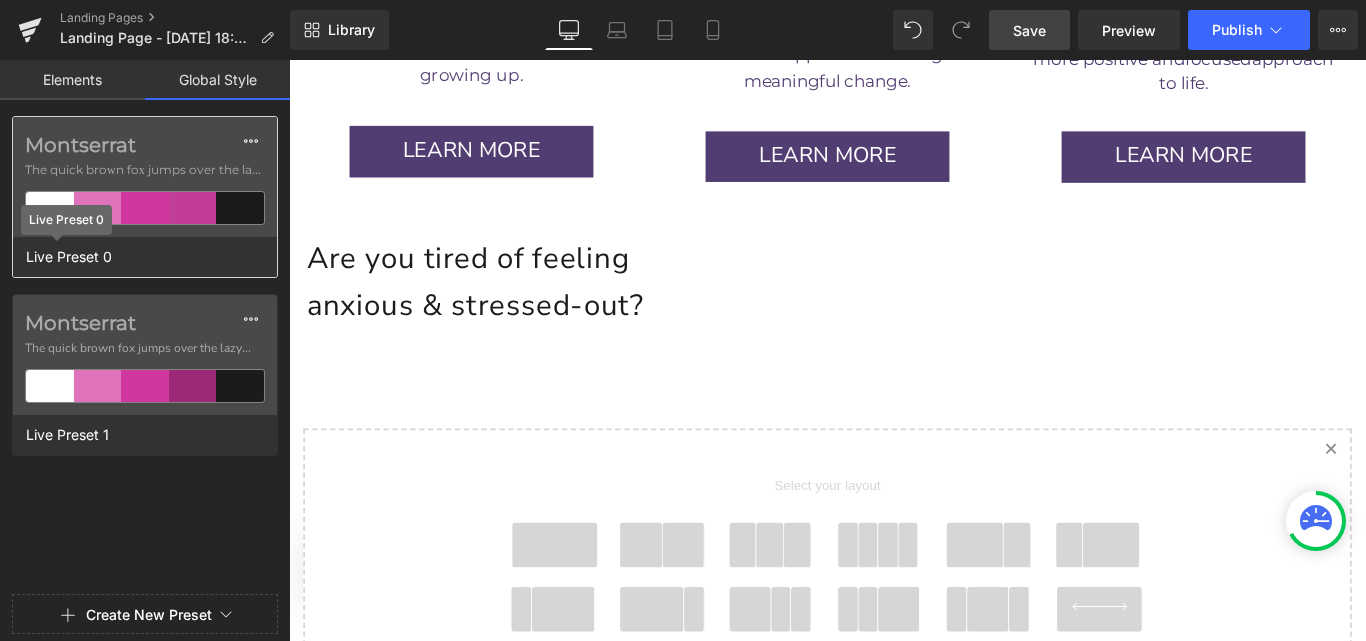 click on "Live Preset 0" at bounding box center (69, 257) 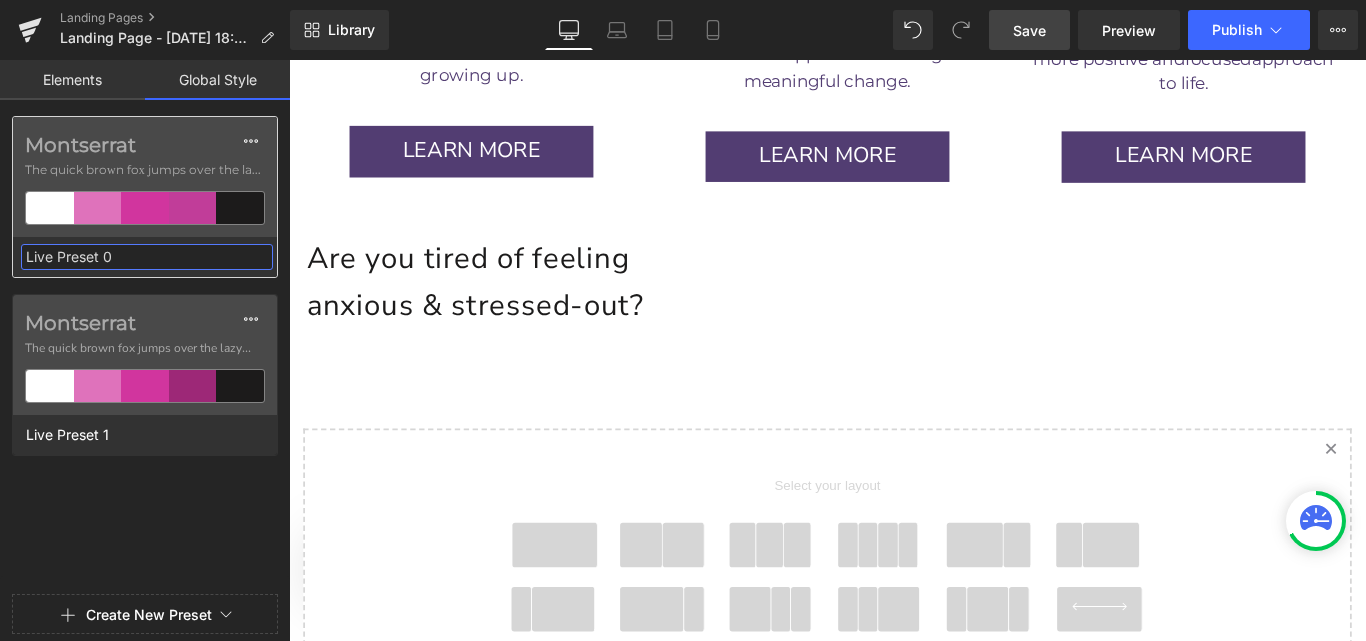 type on "Live Preset" 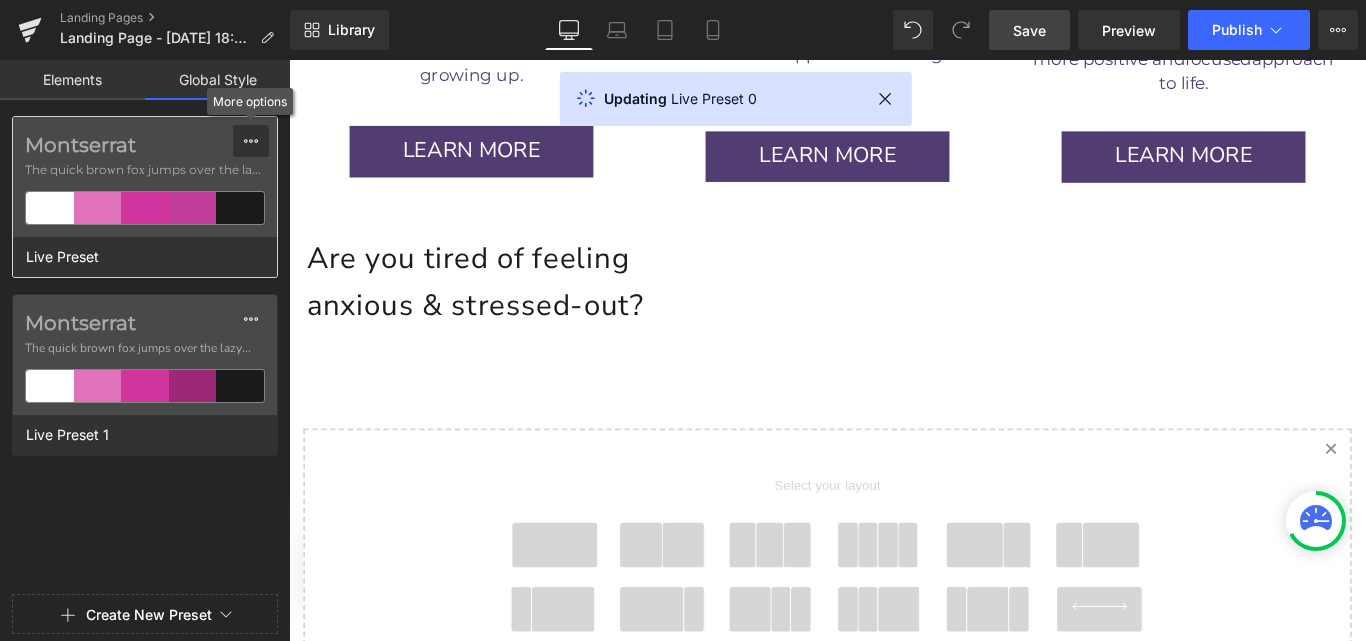 click on "Montserrat  The quick brown fox jumps over the lazy...  Live Preset Montserrat  The quick brown fox jumps over the lazy...  Live Preset 1  Create New Preset" 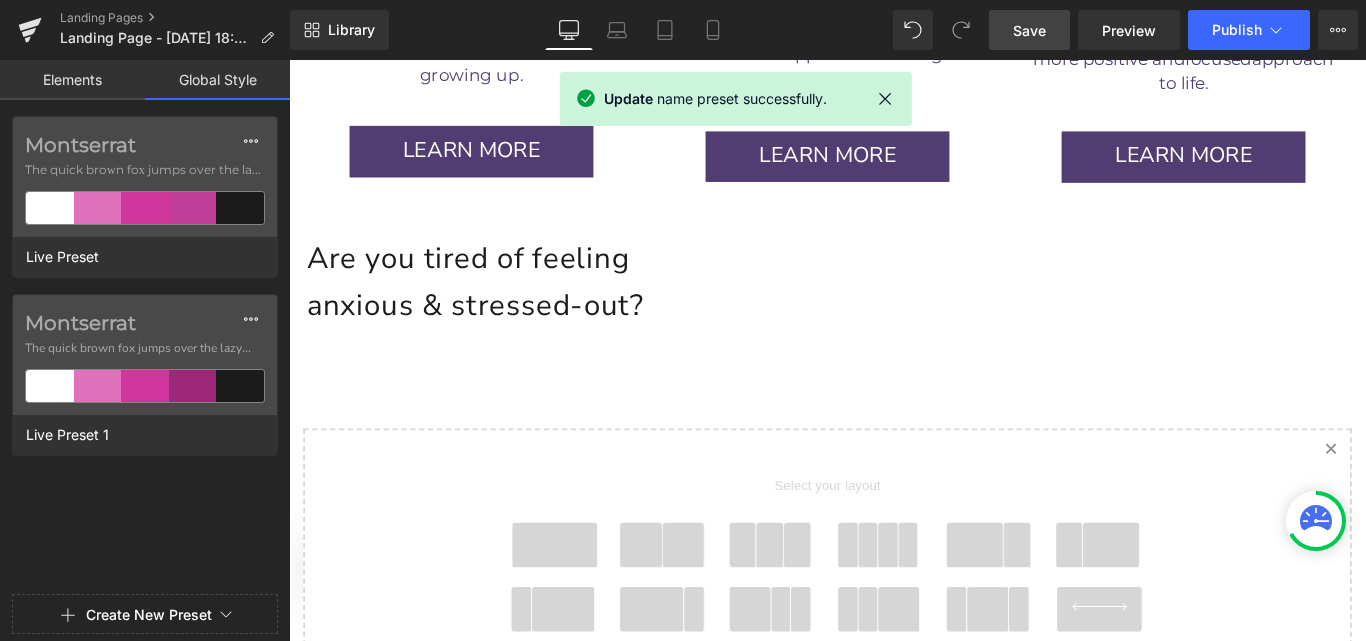 click at bounding box center (886, 98) 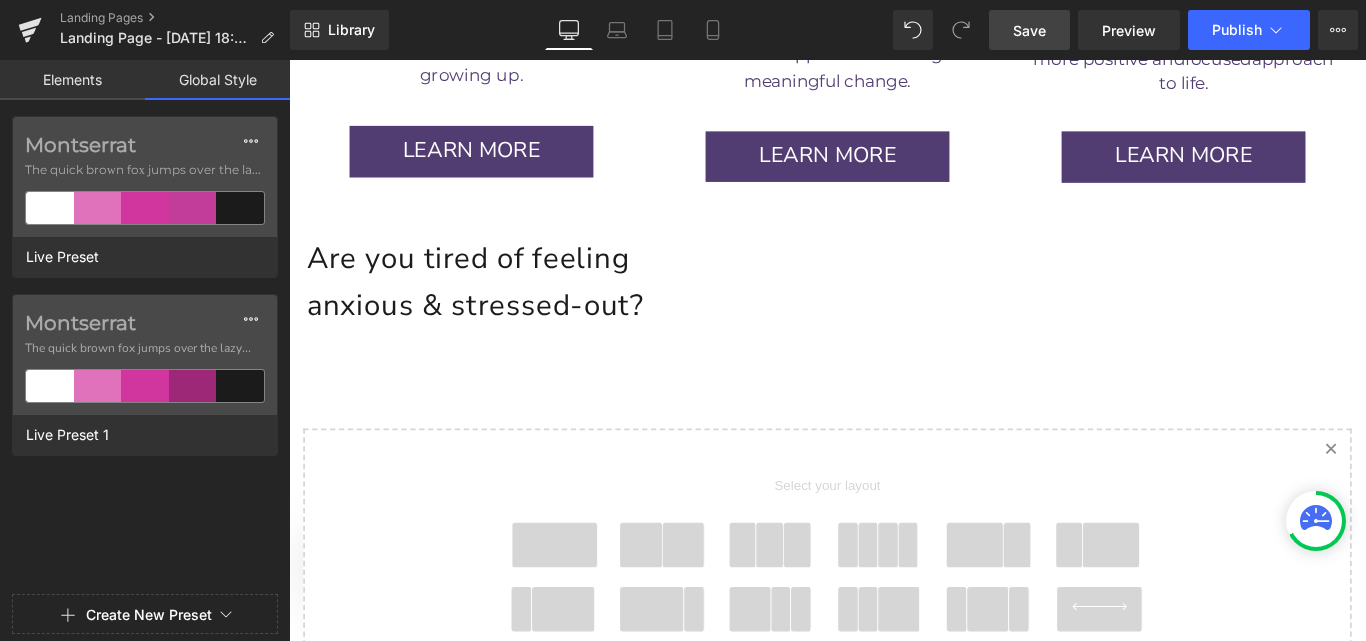 click on "Create New Preset" at bounding box center (149, 615) 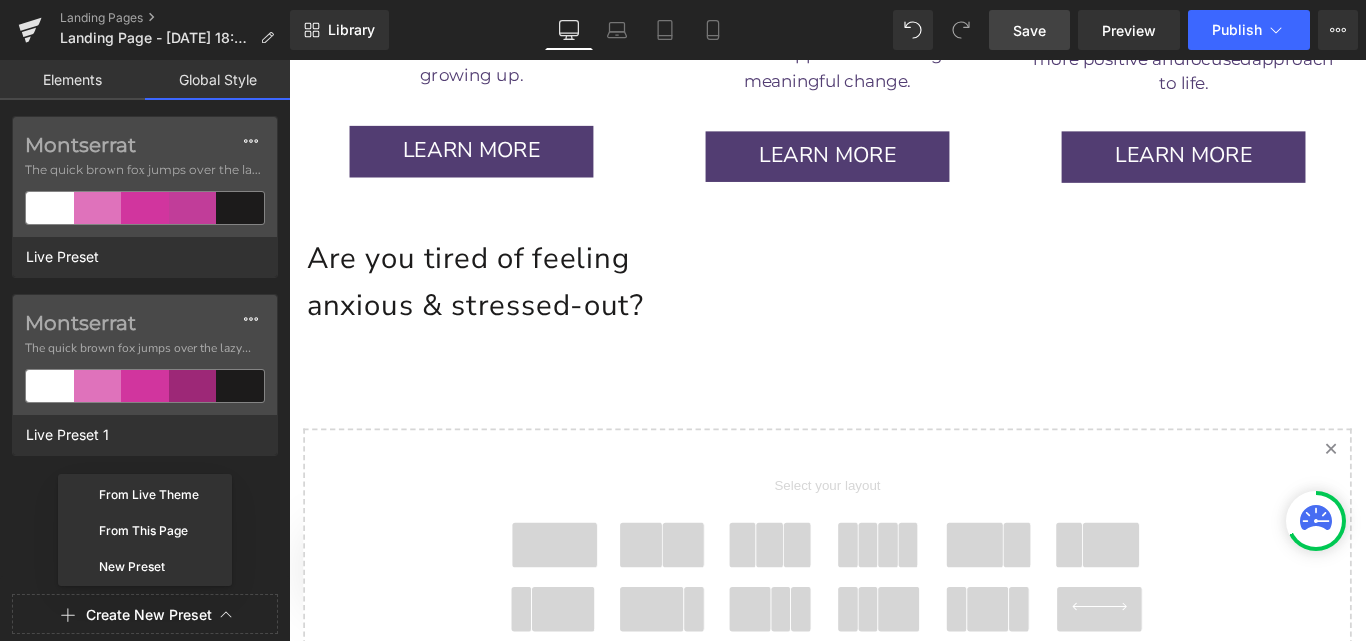 click on "Elements" at bounding box center (72, 80) 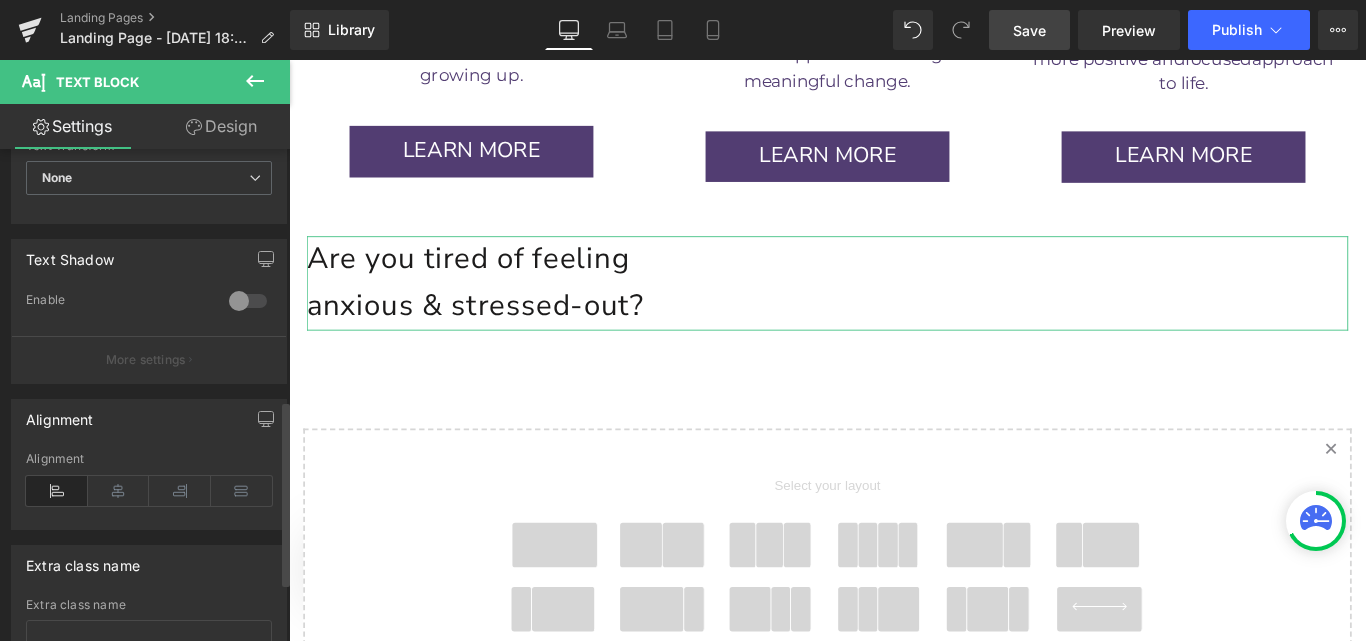 scroll, scrollTop: 665, scrollLeft: 0, axis: vertical 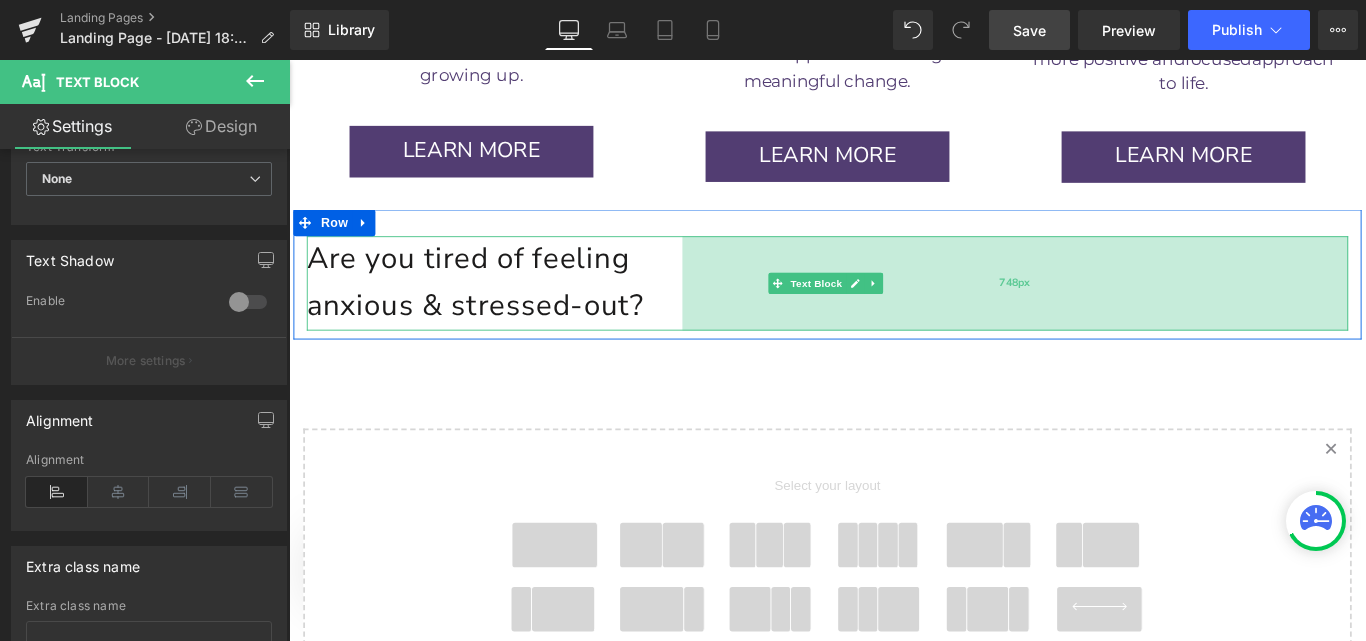 click on "748px" at bounding box center [1105, 311] 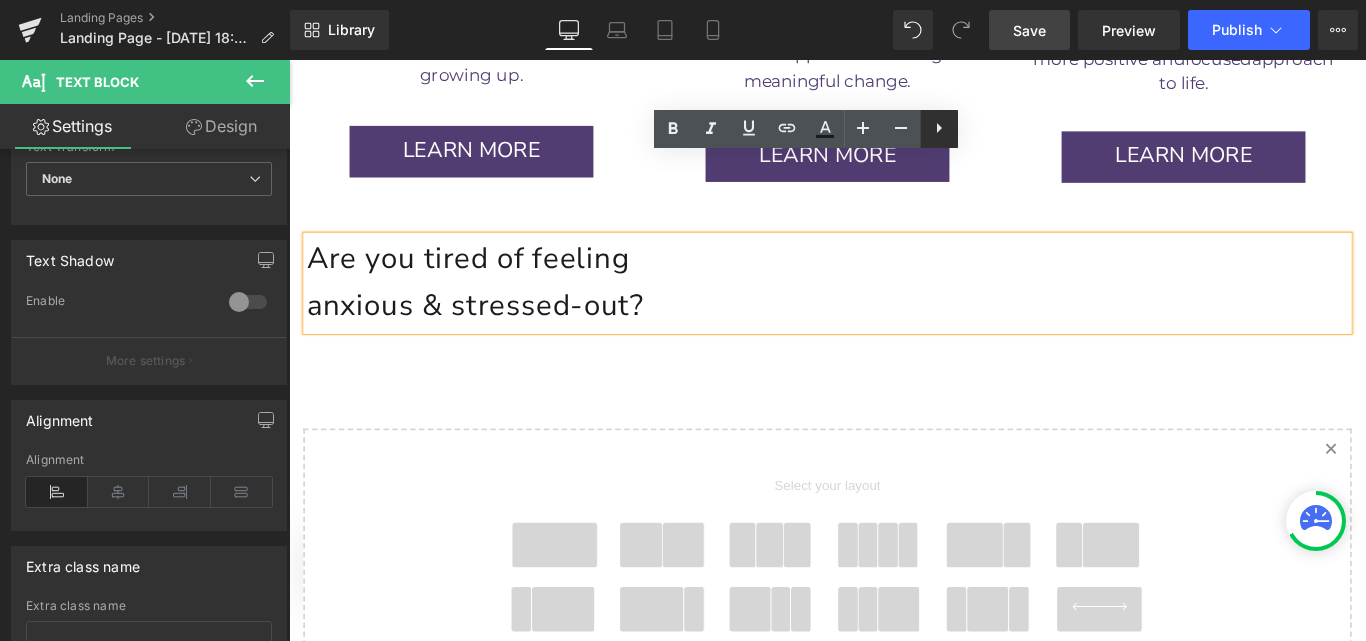 click 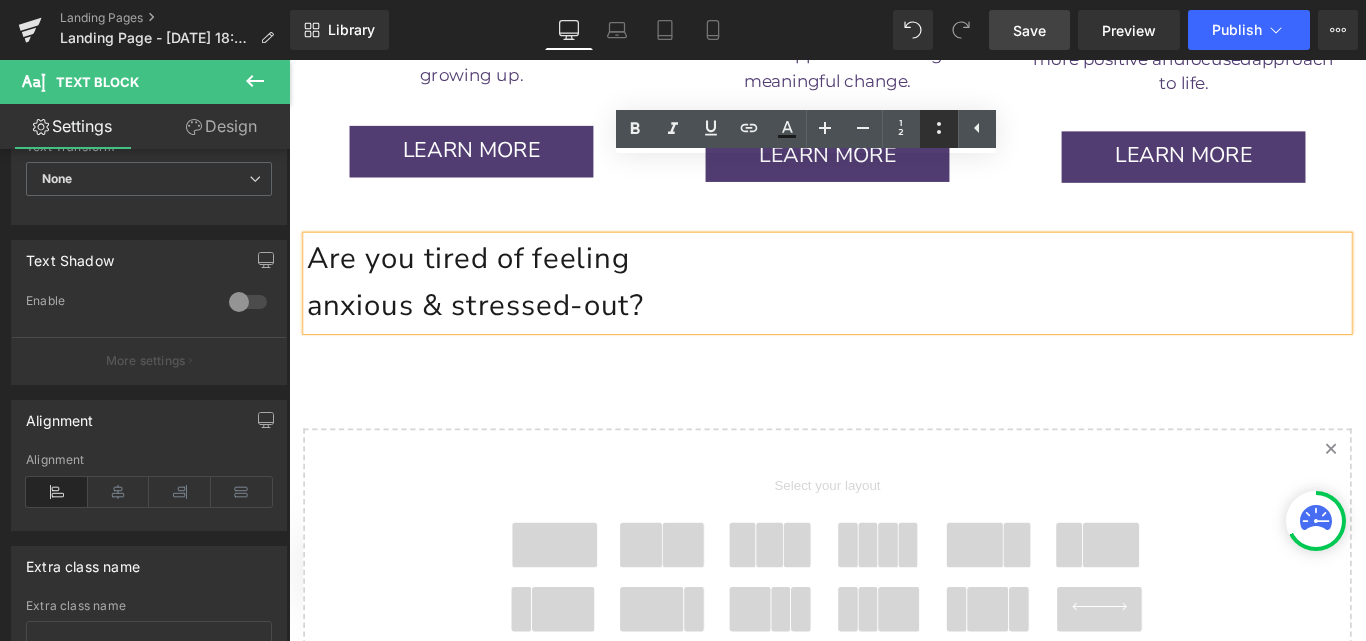 click 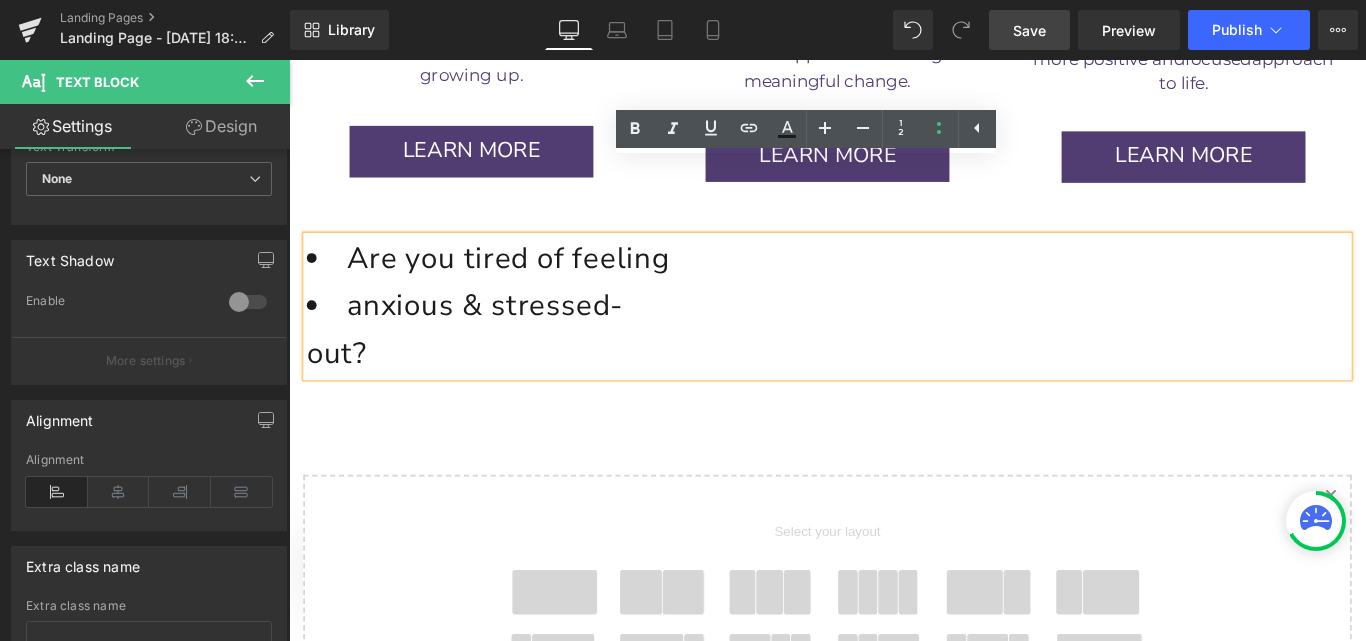 click on "Are you tired of feeling     anxious & stressed-out?" at bounding box center (894, 337) 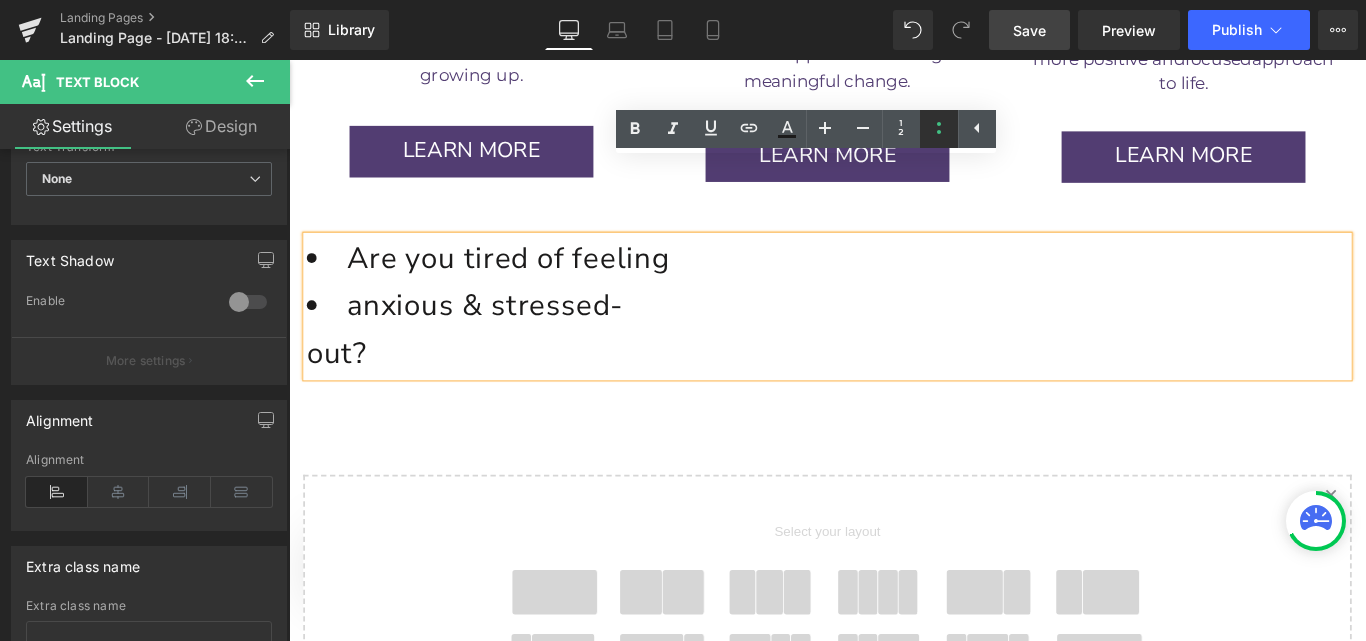 click 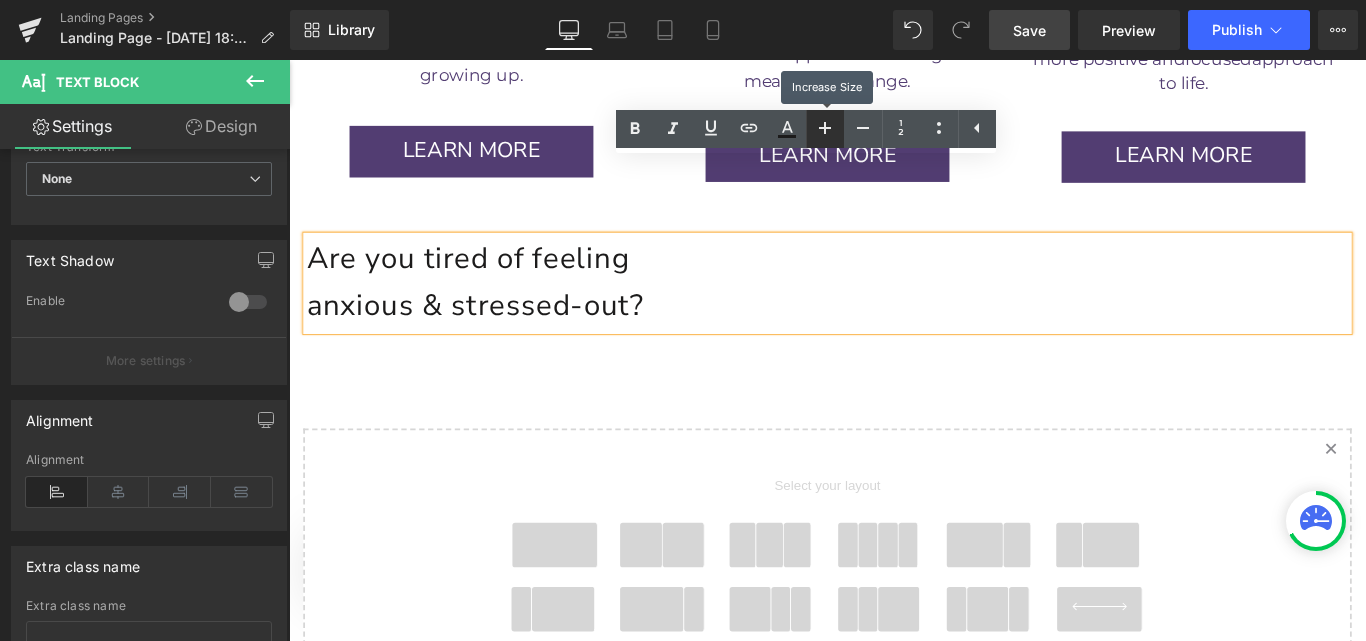 click 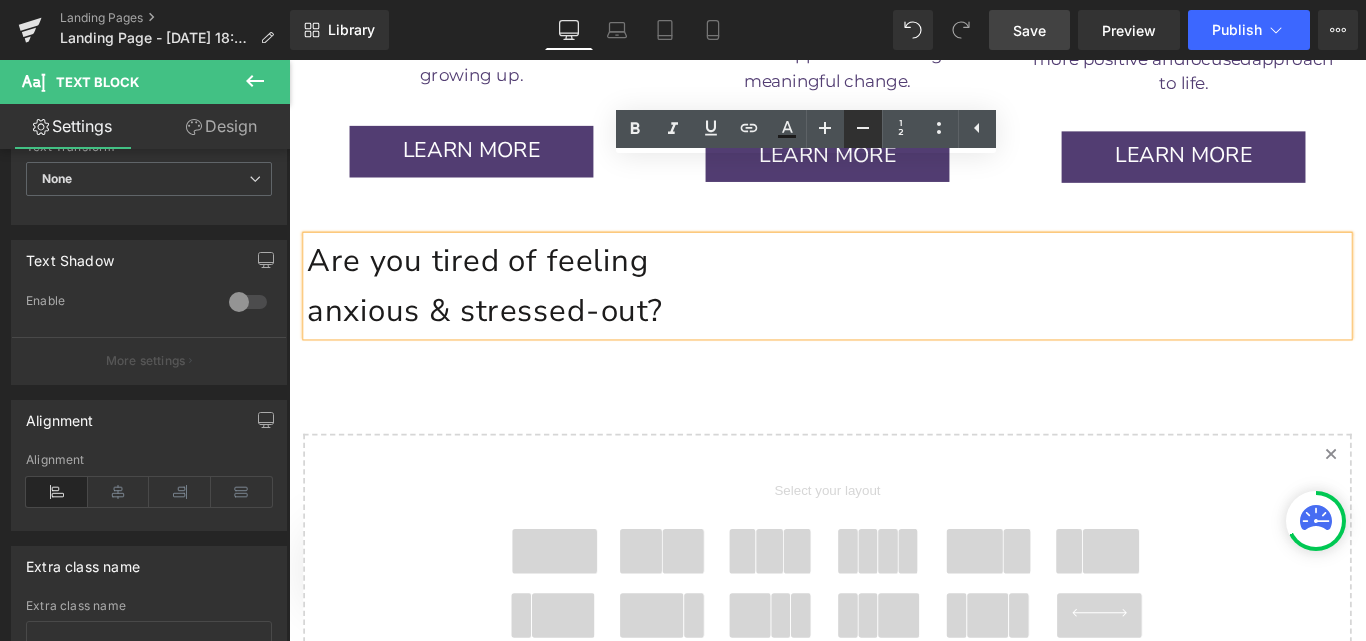 click 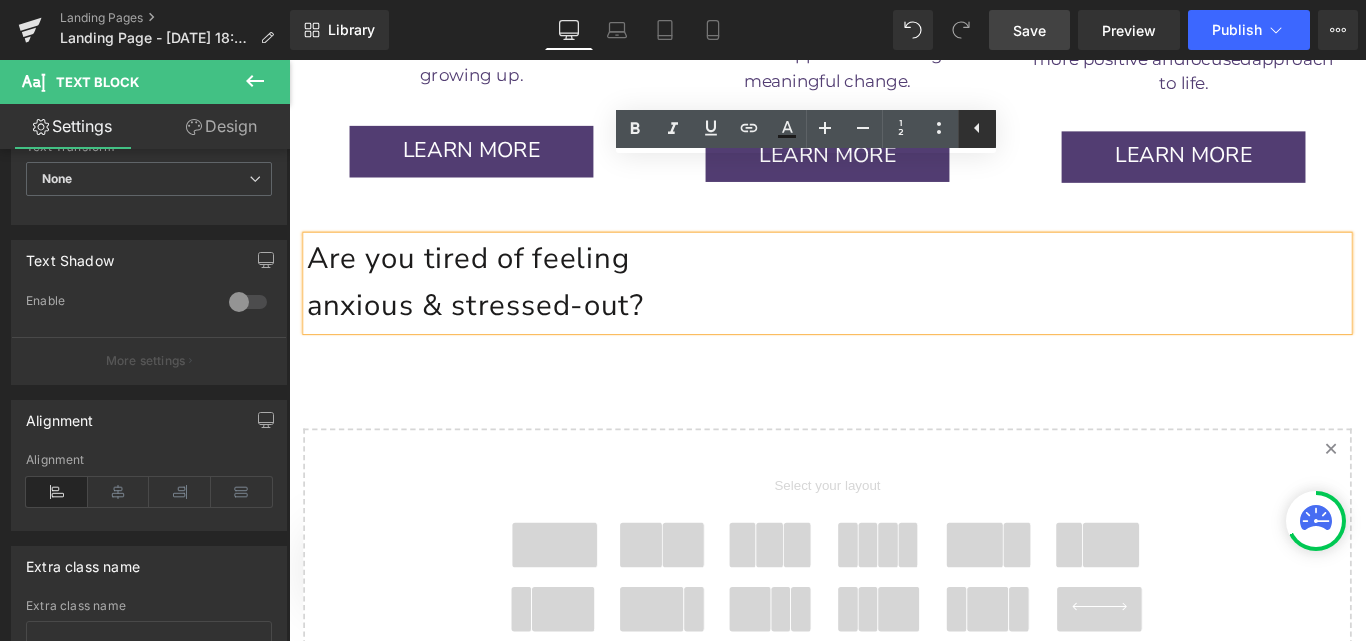 click 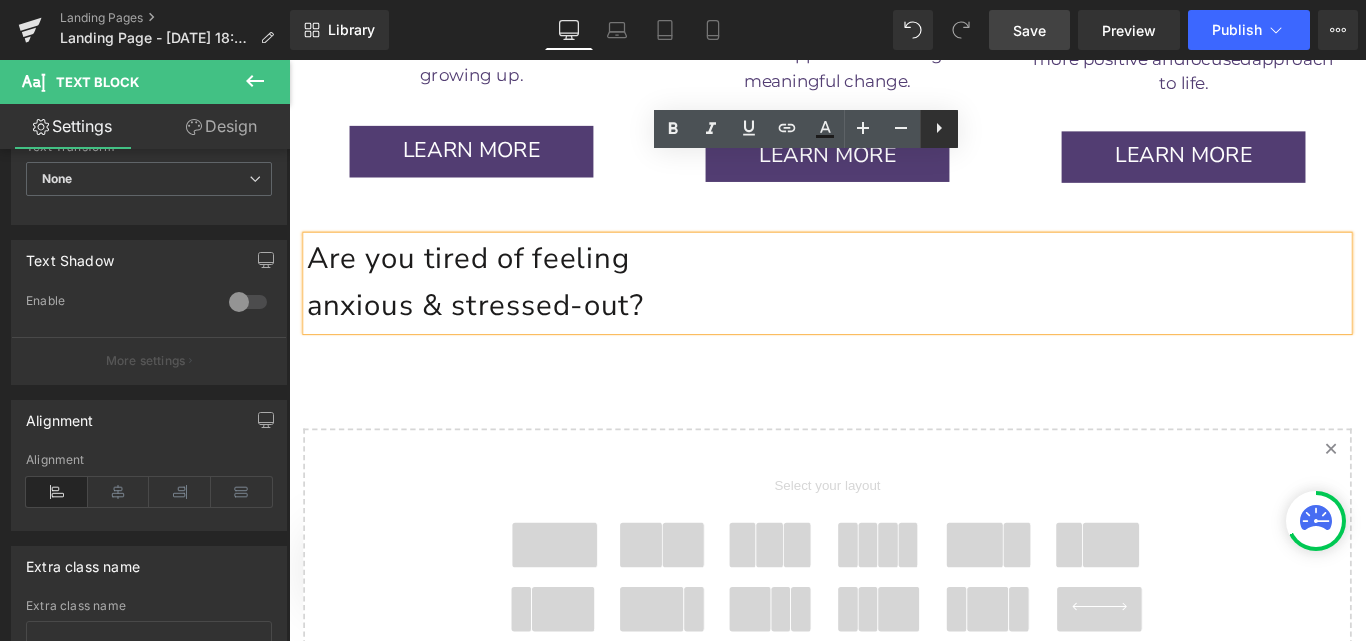 click 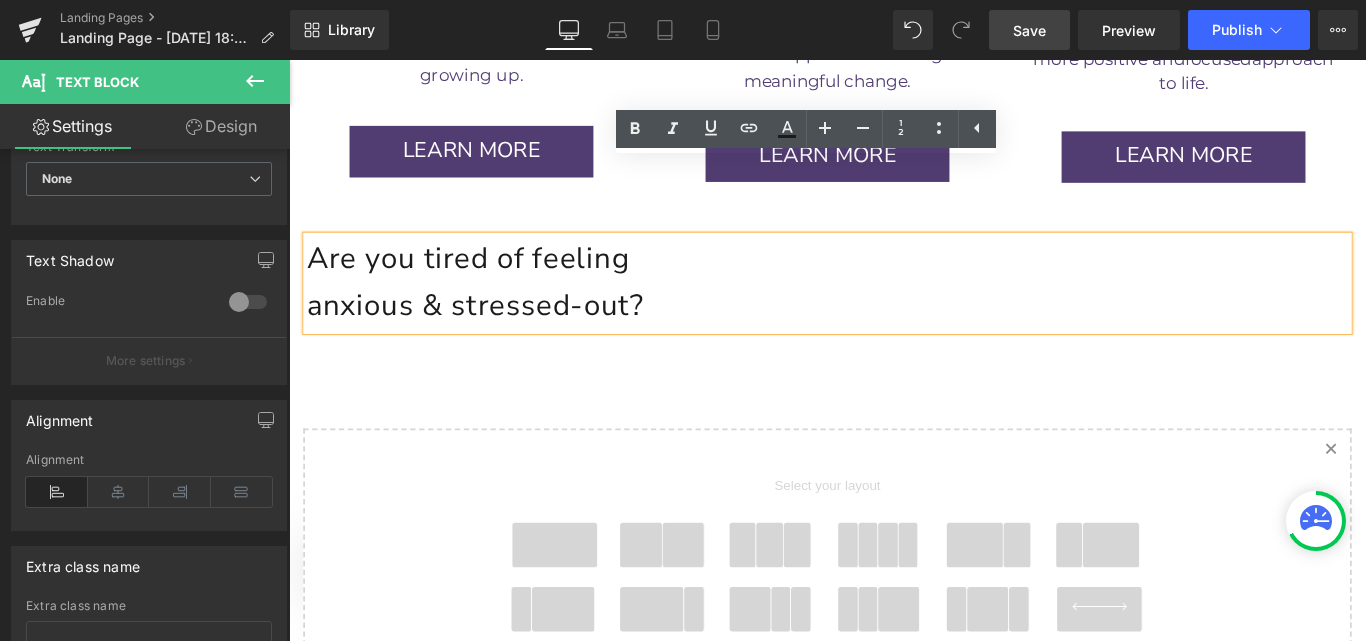 click on "Are you tired of feeling     anxious & stressed-out?" at bounding box center [894, 311] 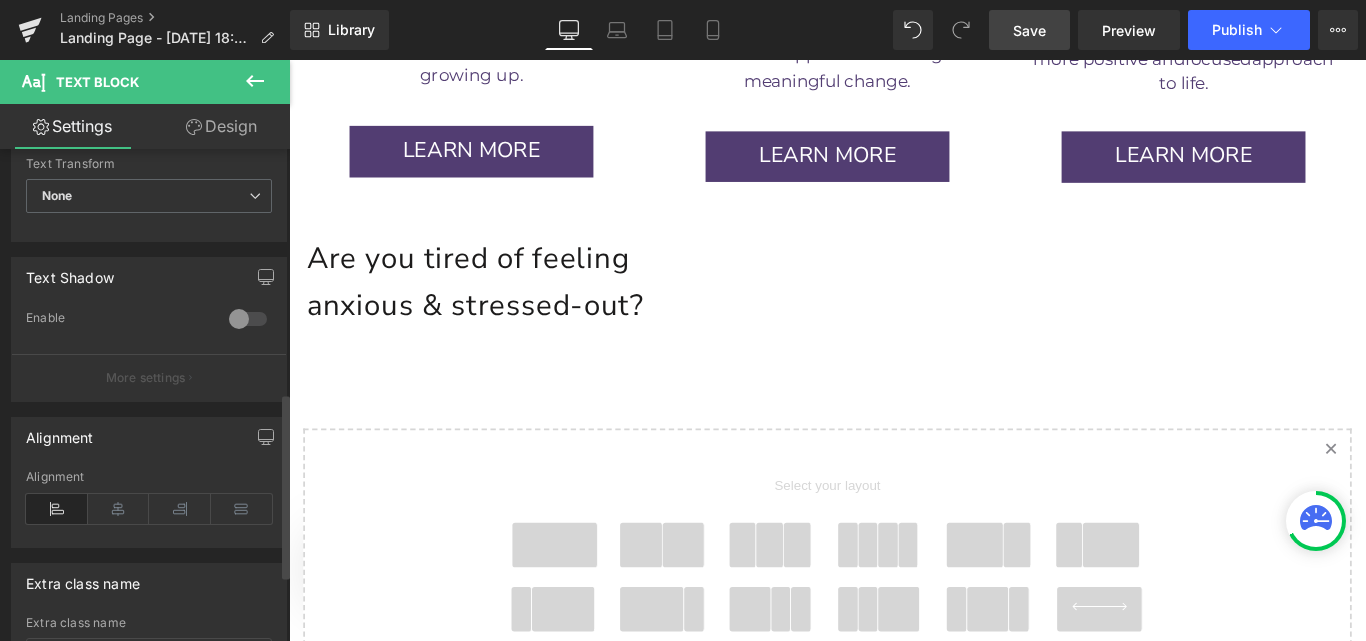 scroll, scrollTop: 645, scrollLeft: 0, axis: vertical 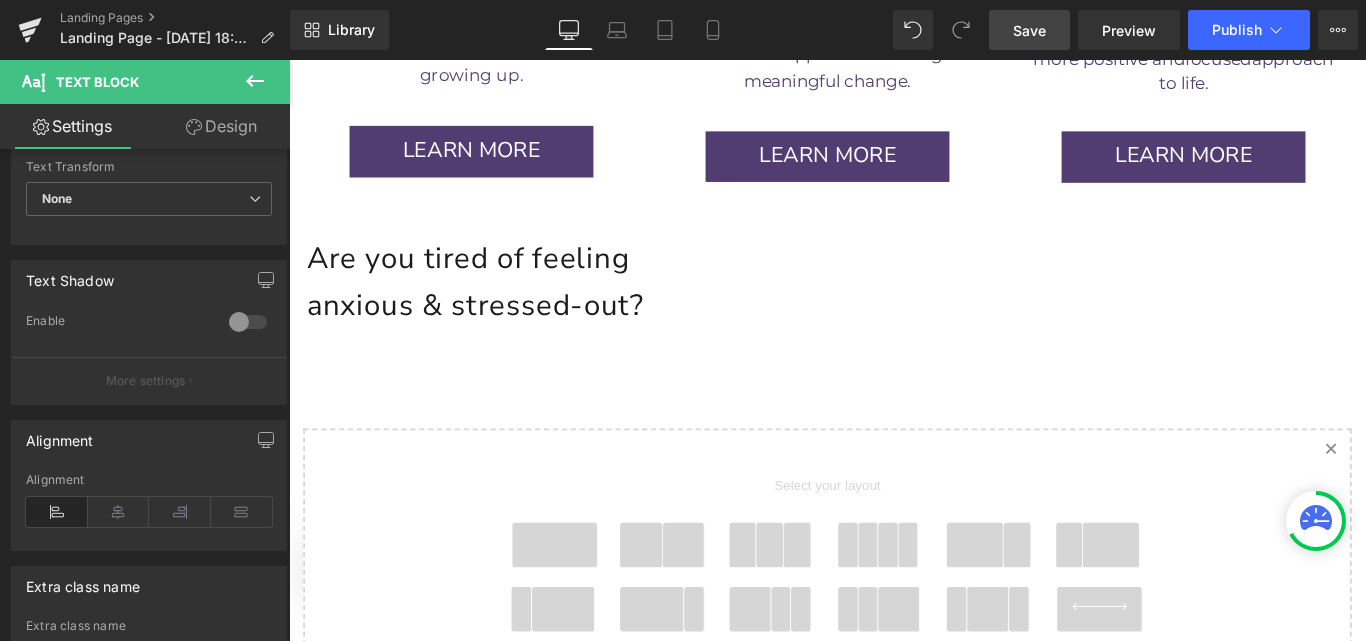click on "Design" at bounding box center (221, 126) 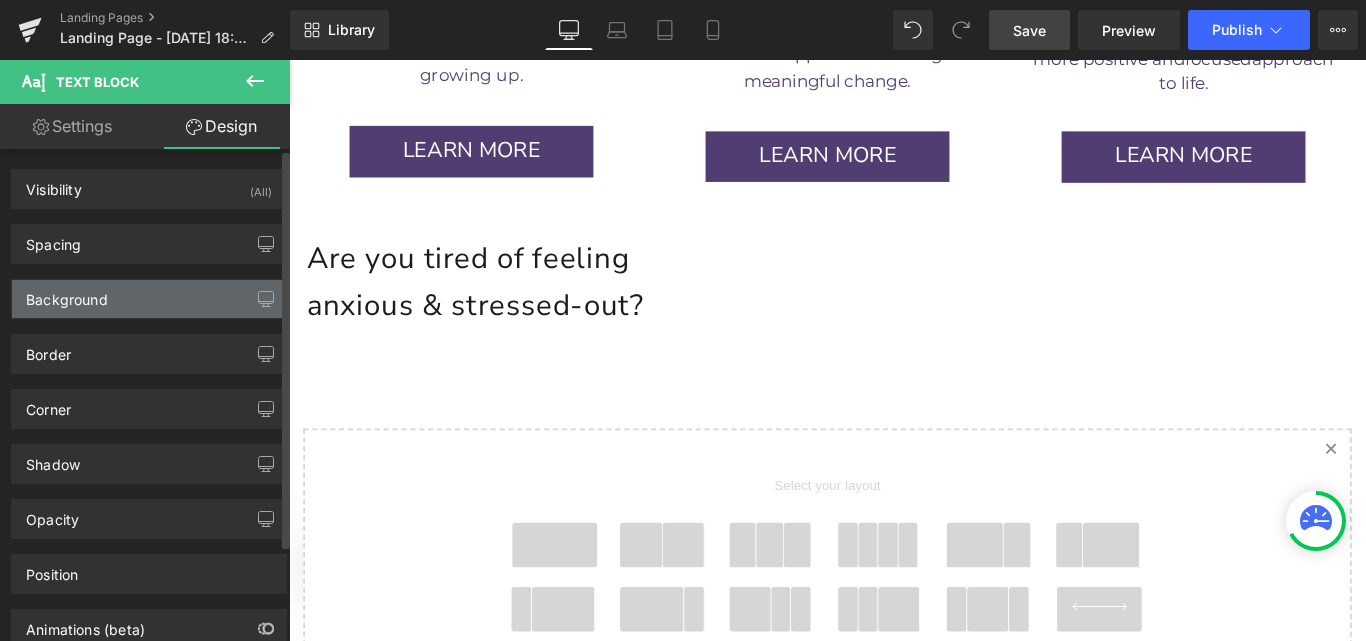 click on "Background" at bounding box center (149, 299) 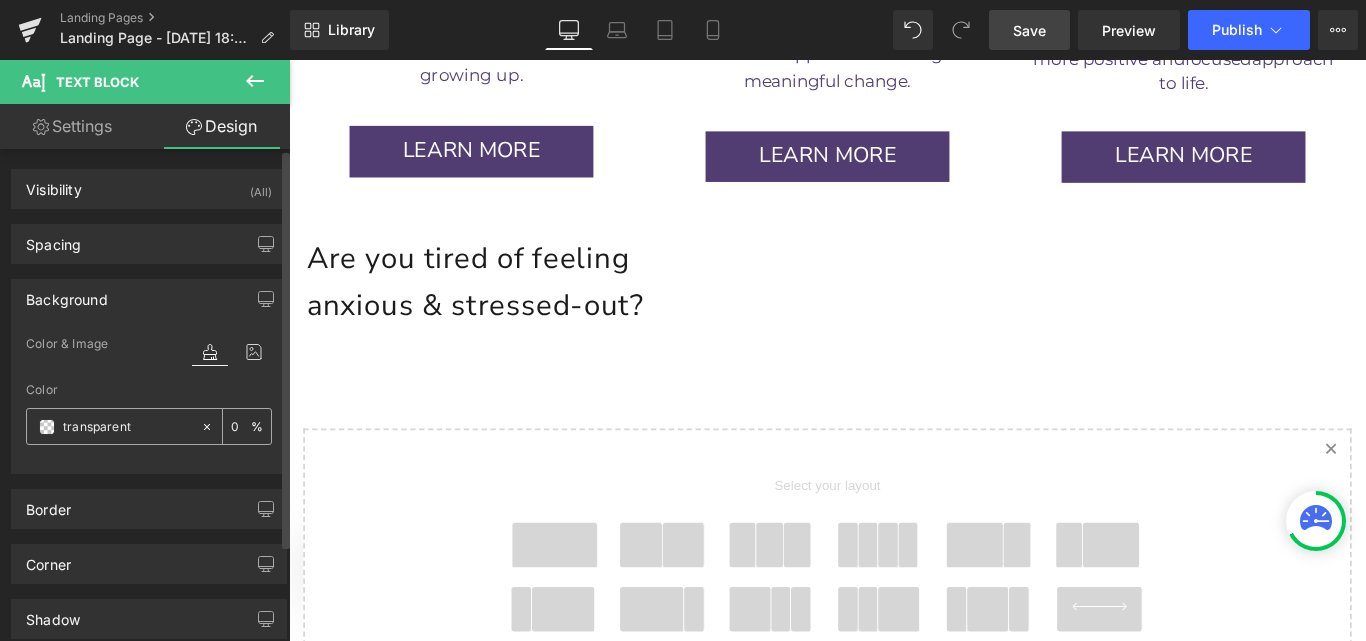 click at bounding box center (47, 427) 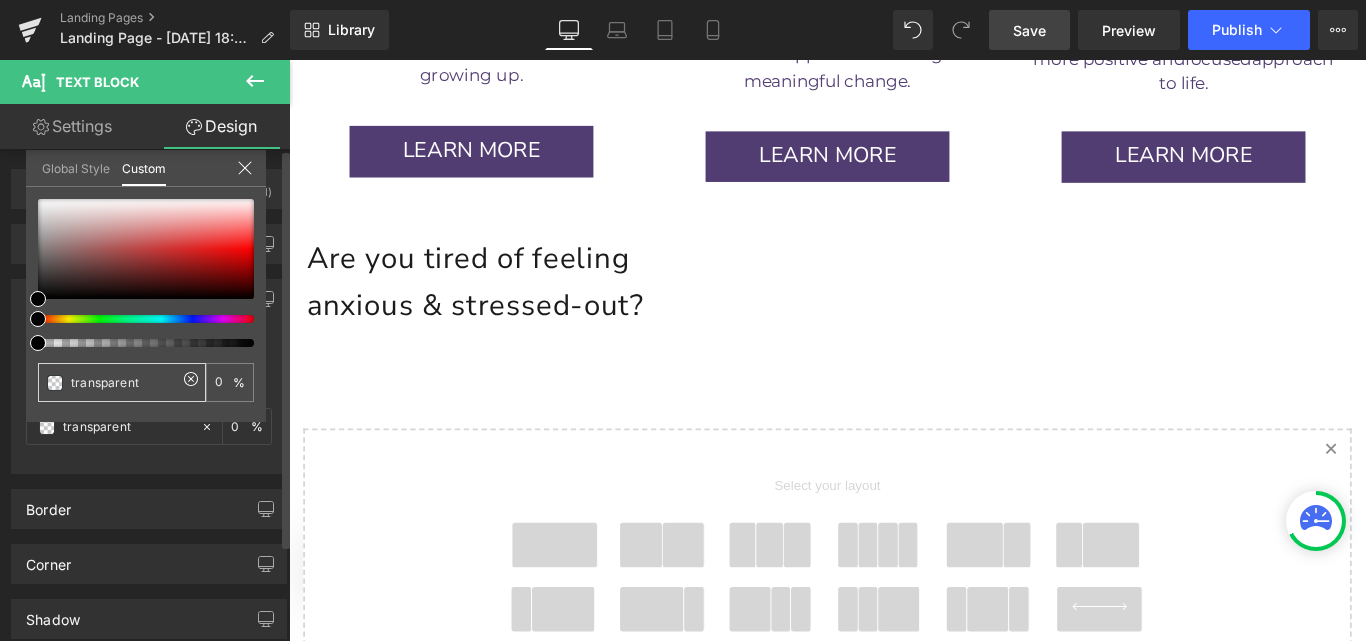 click on "transparent" at bounding box center (124, 382) 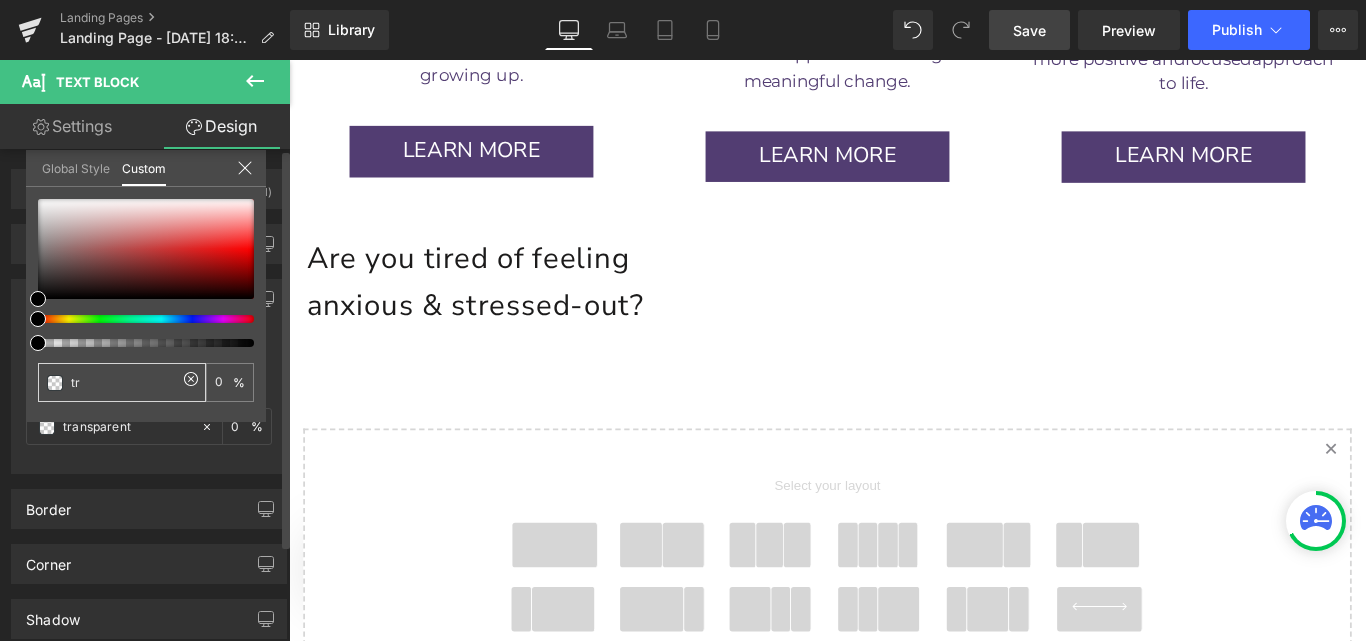 type on "t" 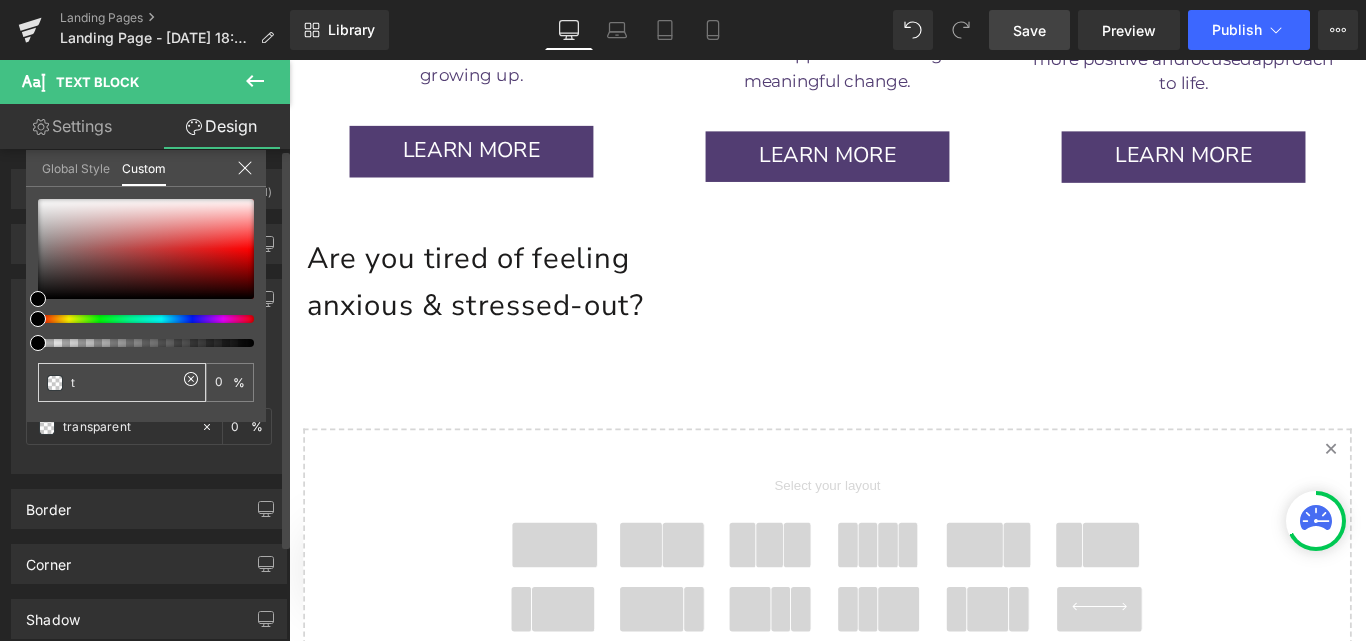 type 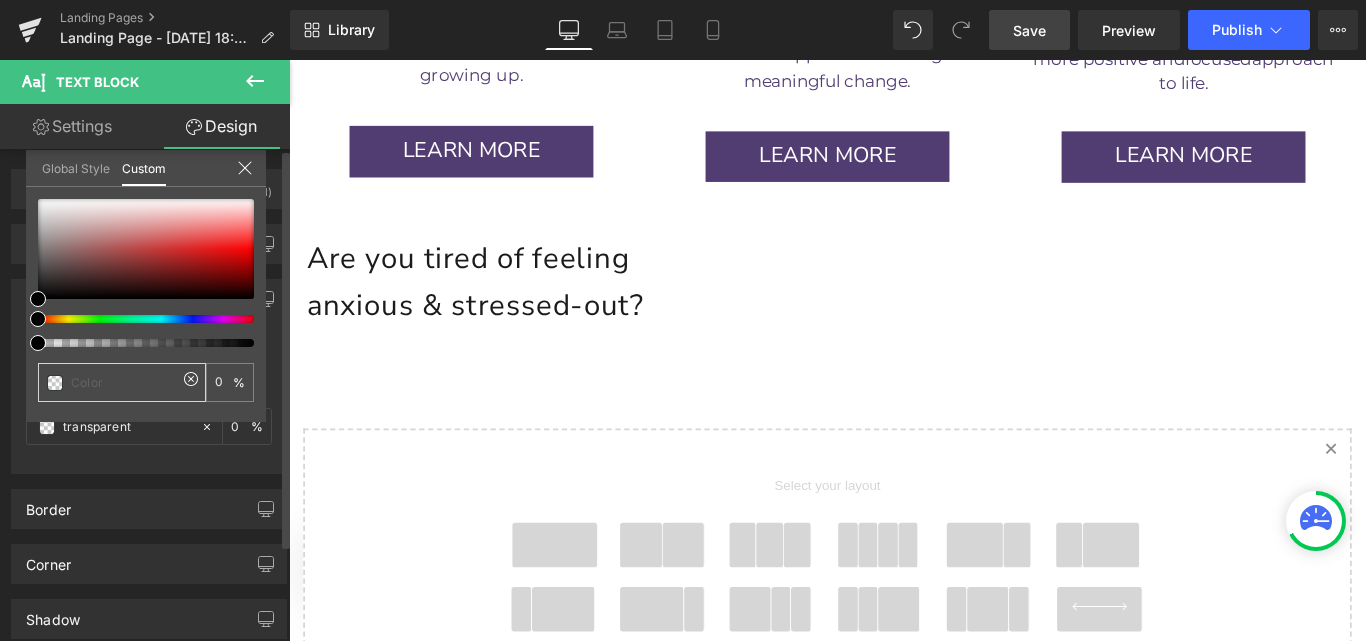 type 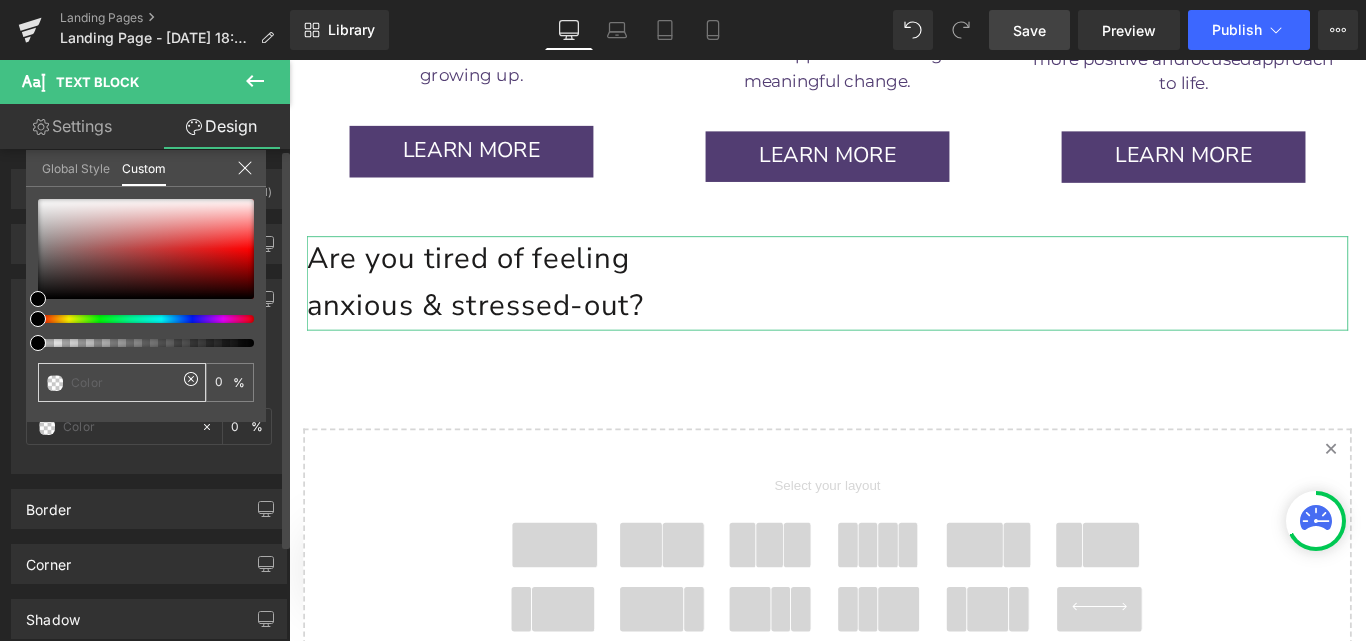 click at bounding box center [124, 382] 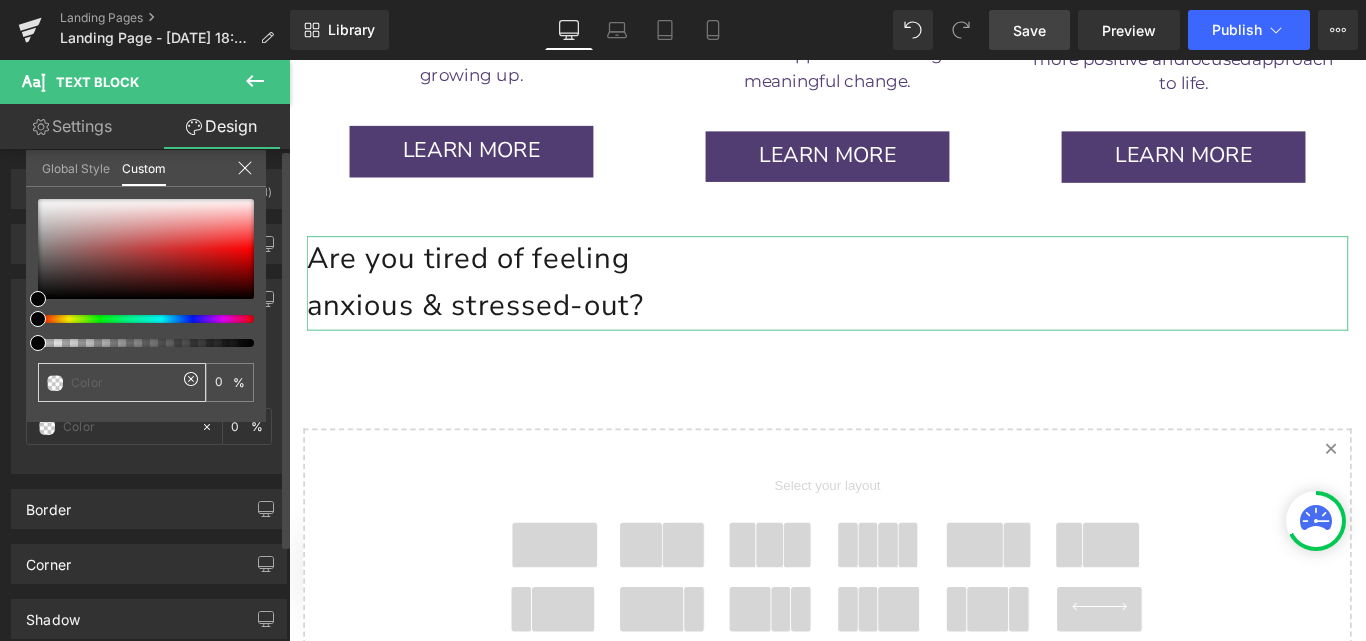 paste on "523D72" 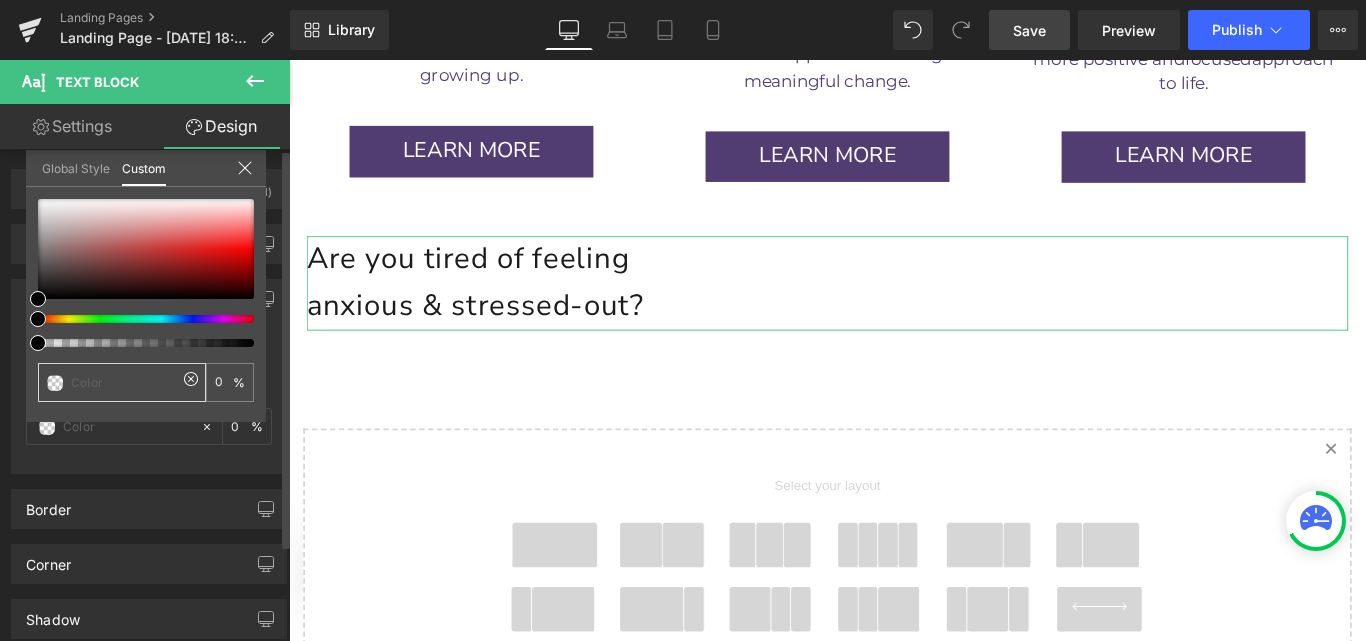 type on "523D72" 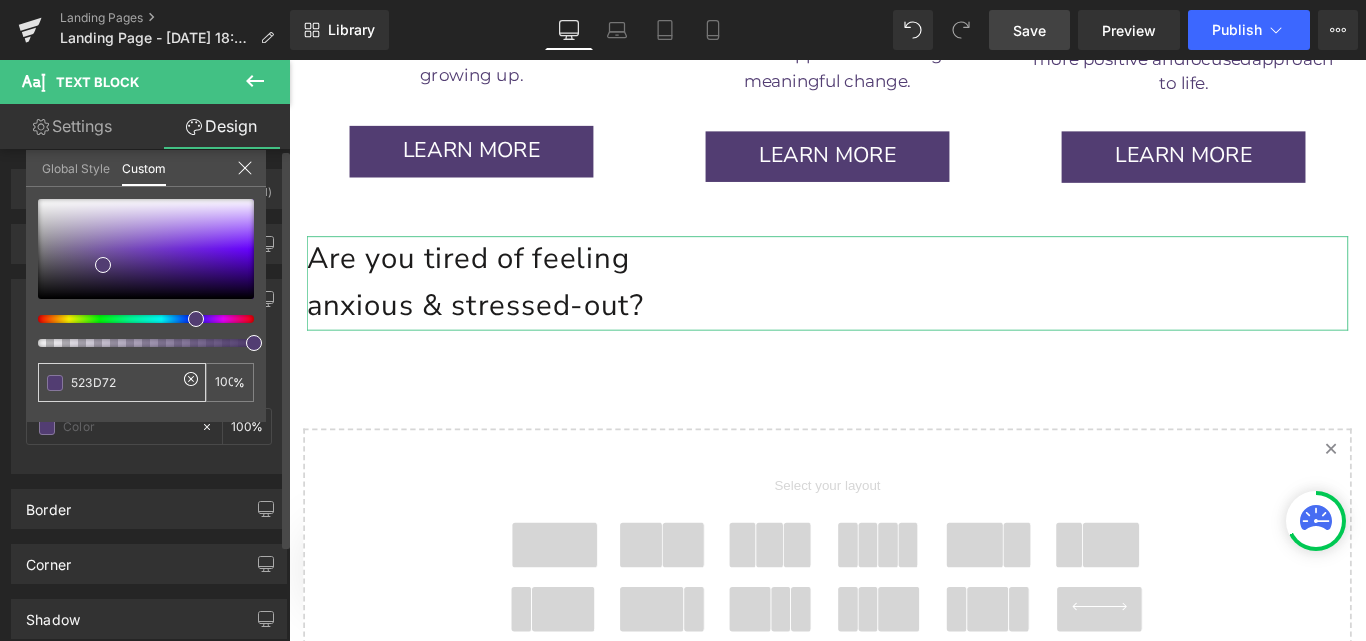 type on "523D72" 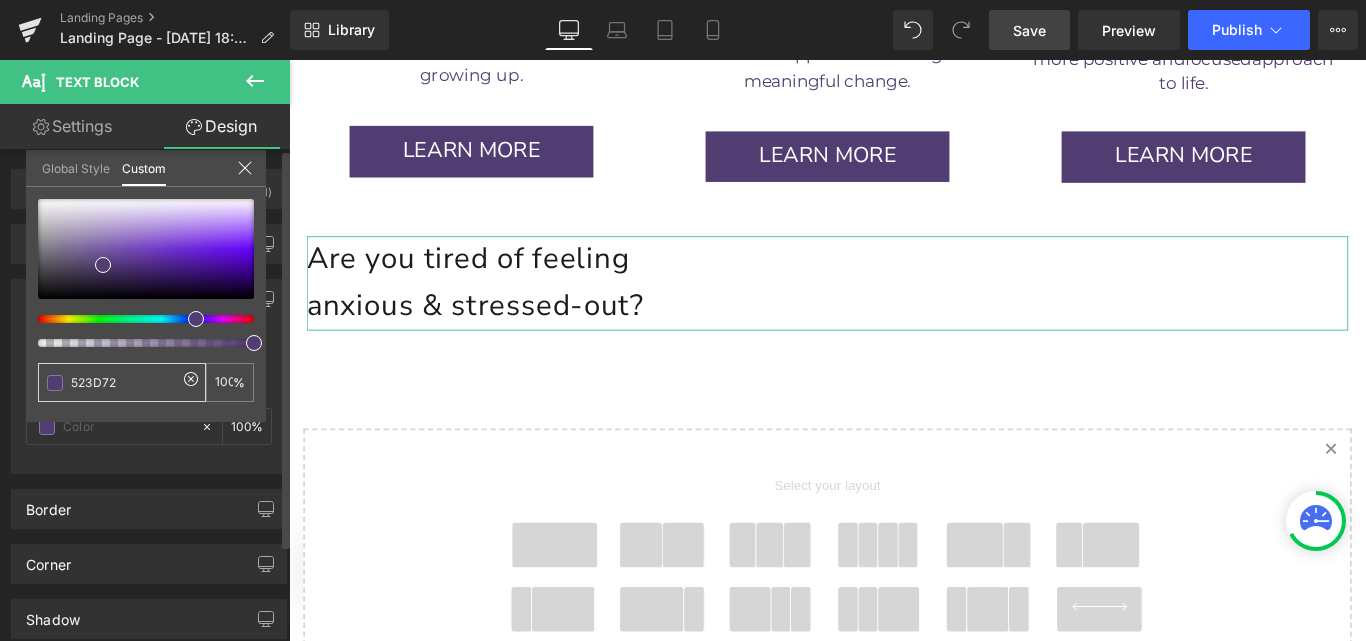 type on "100" 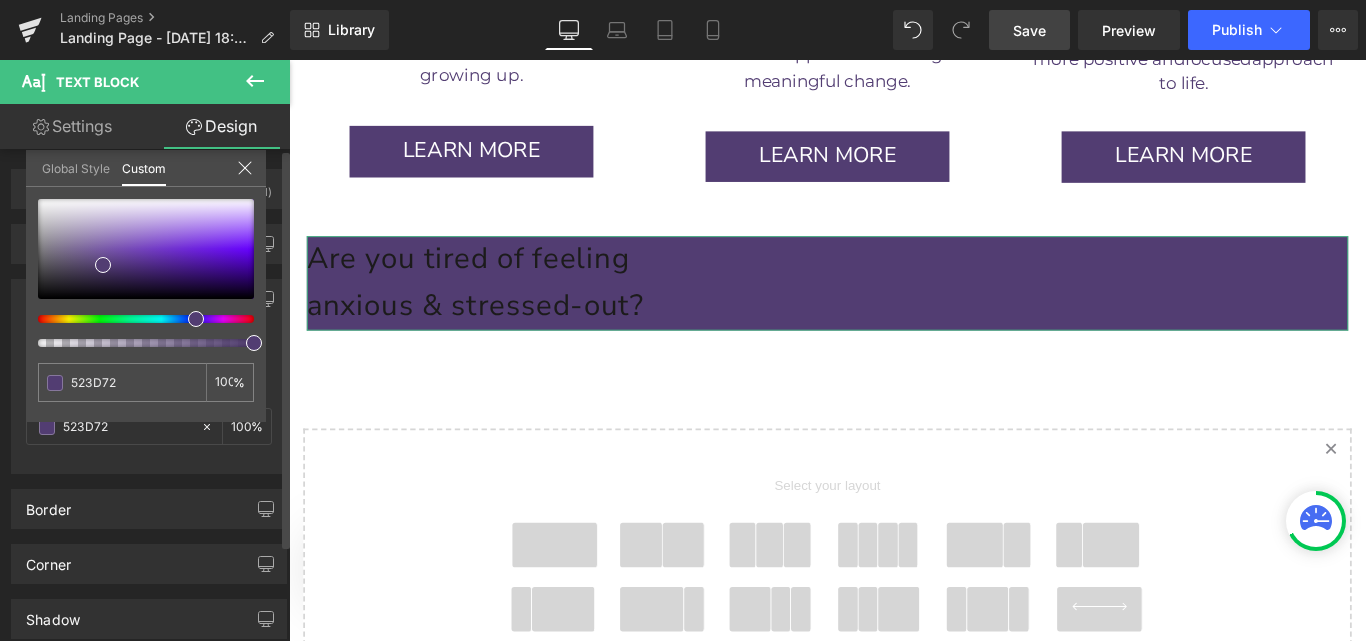 type on "523D72" 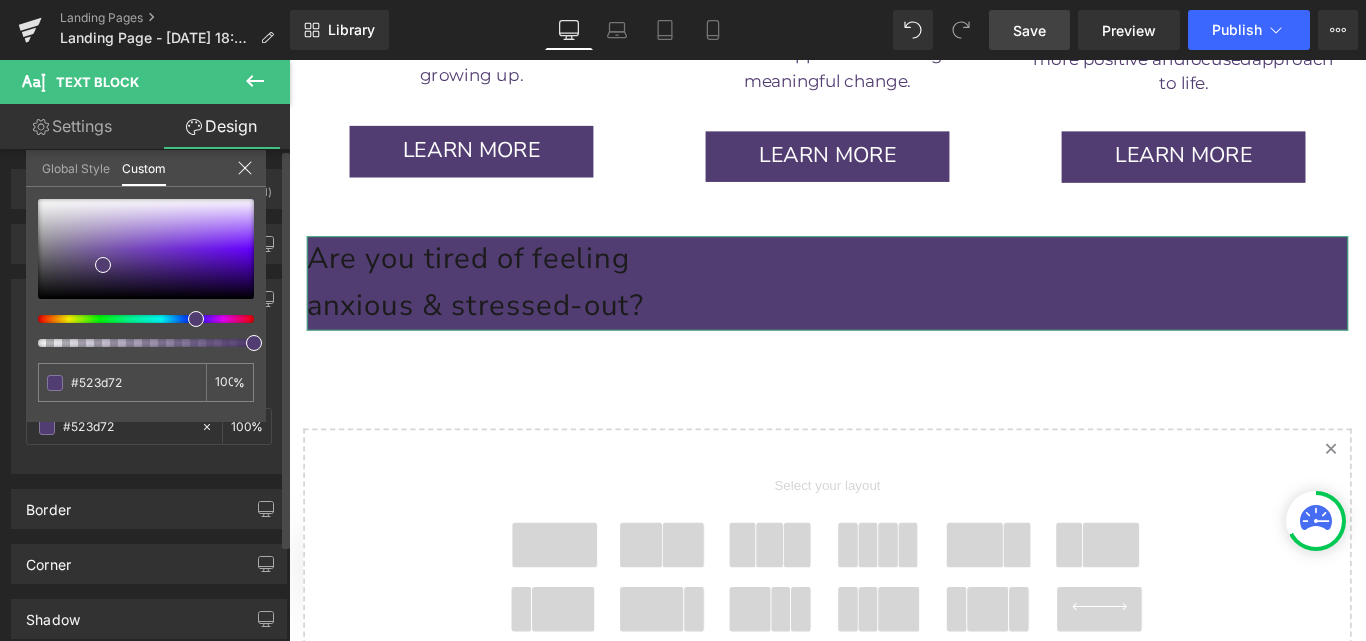 click 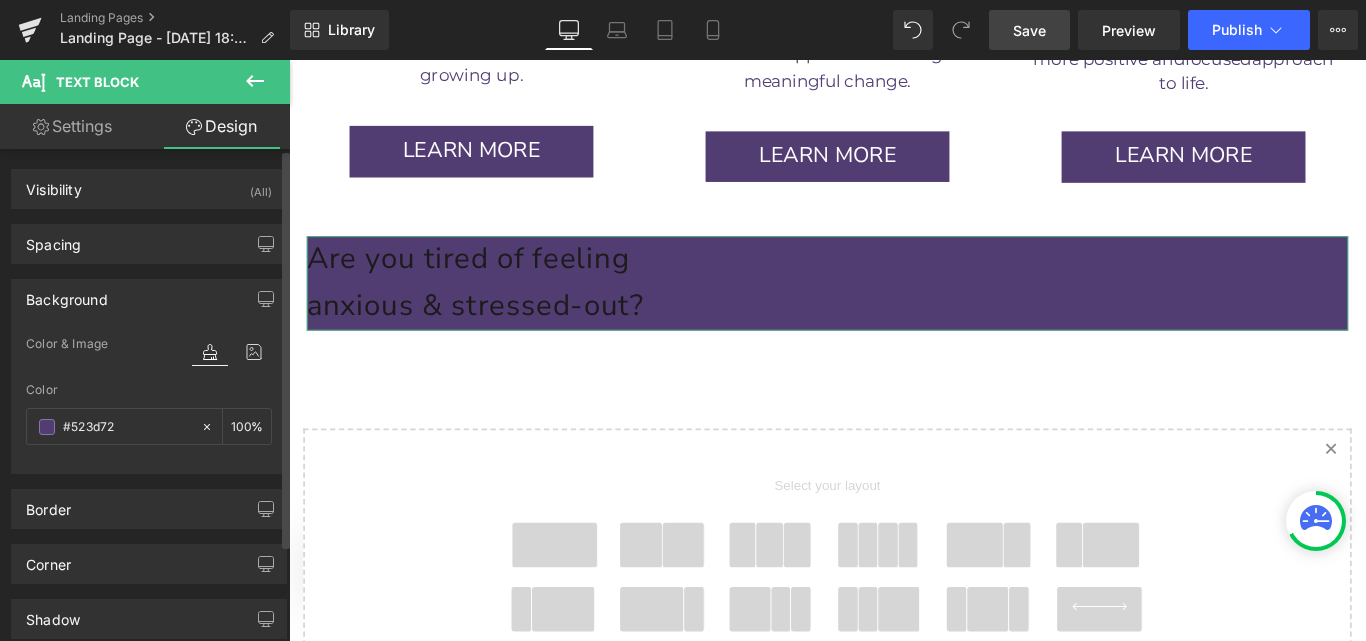 click on "Settings" at bounding box center (72, 126) 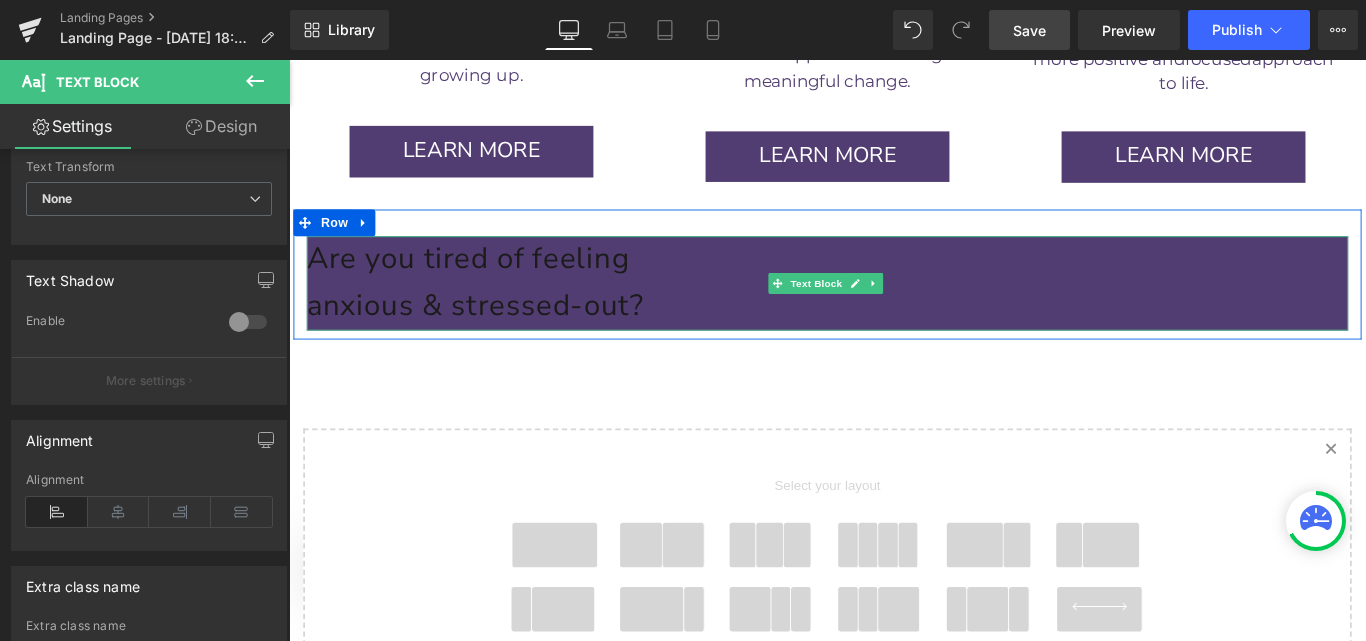 click on "anxious & stressed-out?" at bounding box center (498, 336) 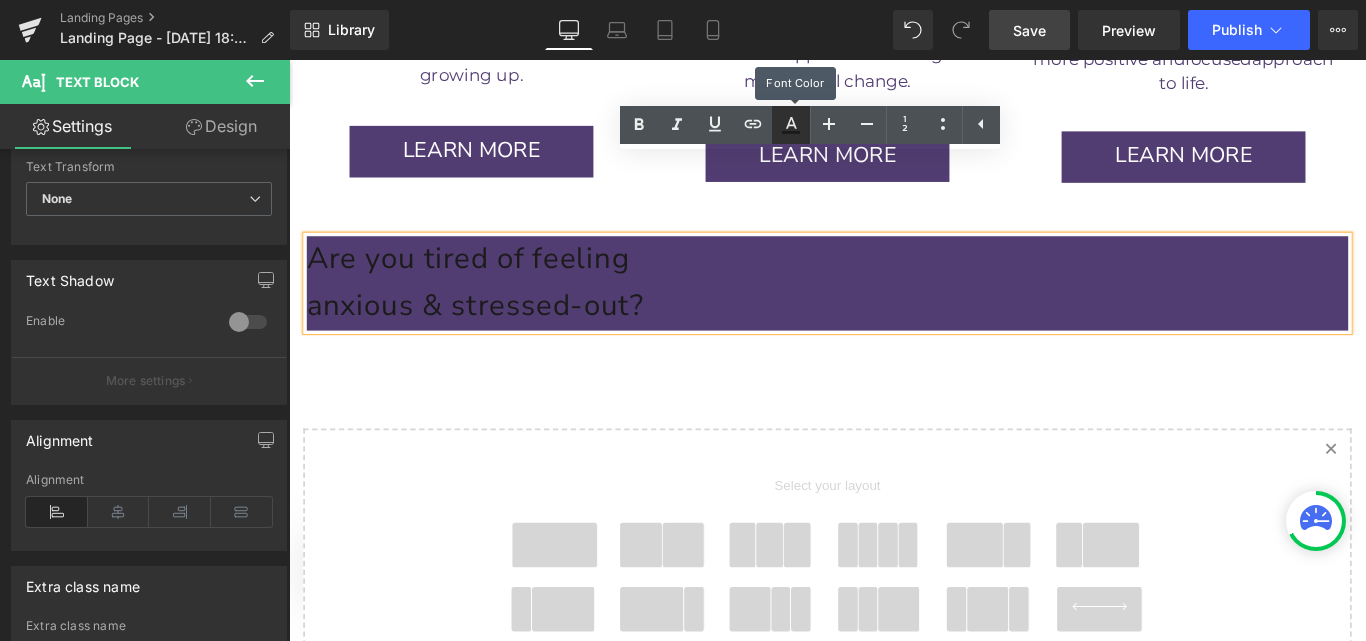 click 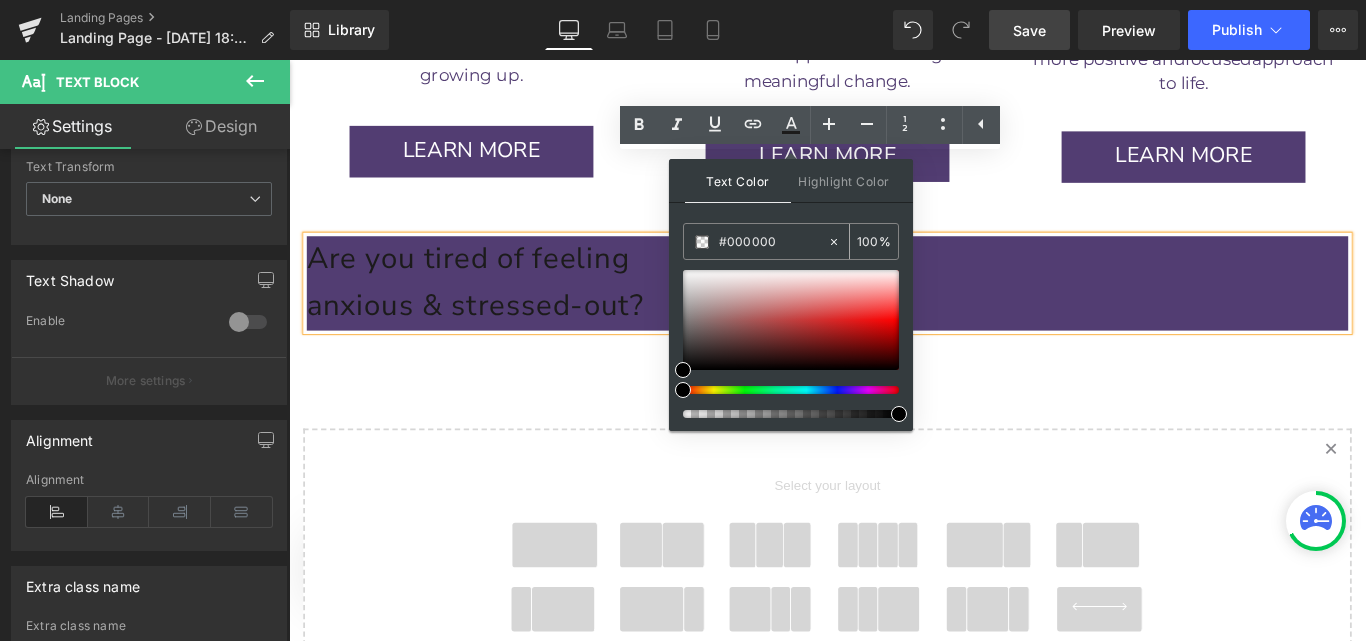 click on "#000000" at bounding box center (773, 242) 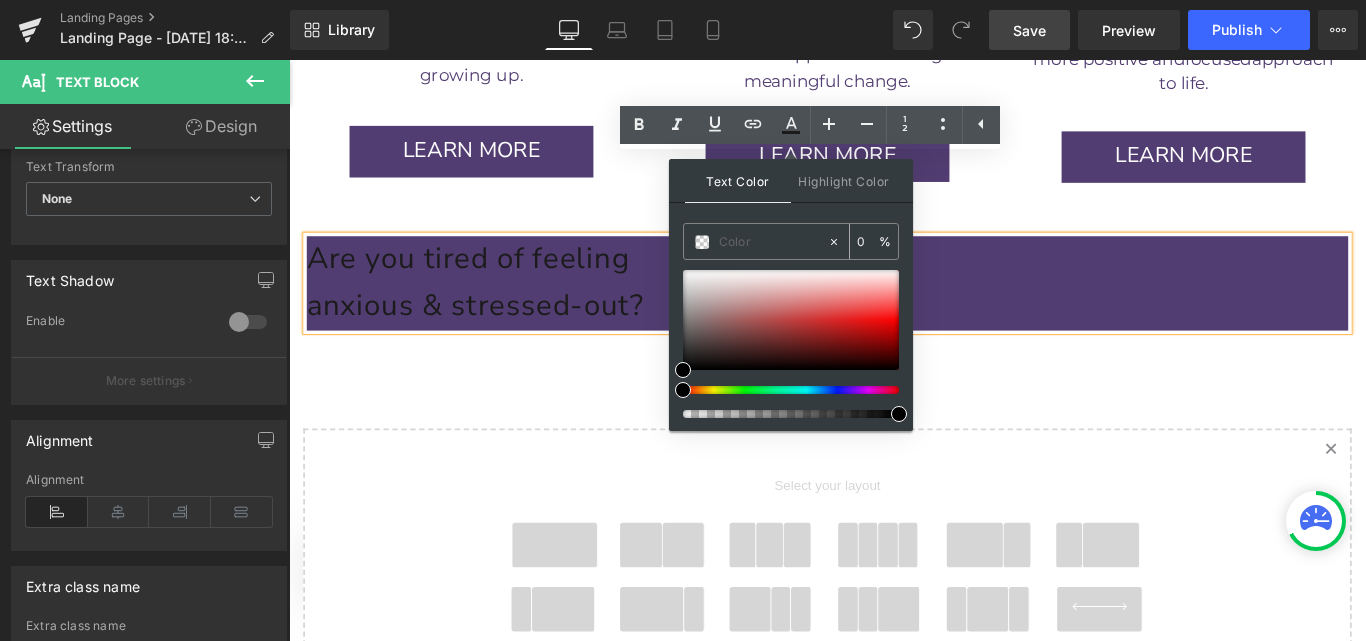type on "0" 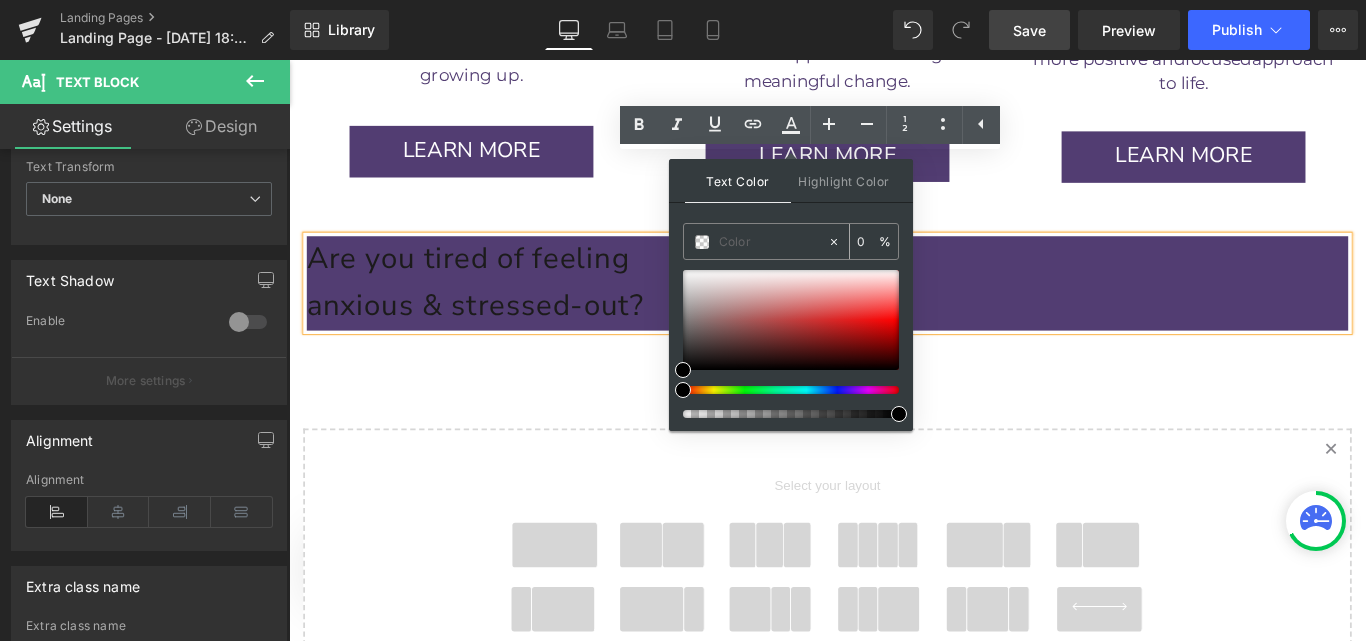 click at bounding box center (702, 242) 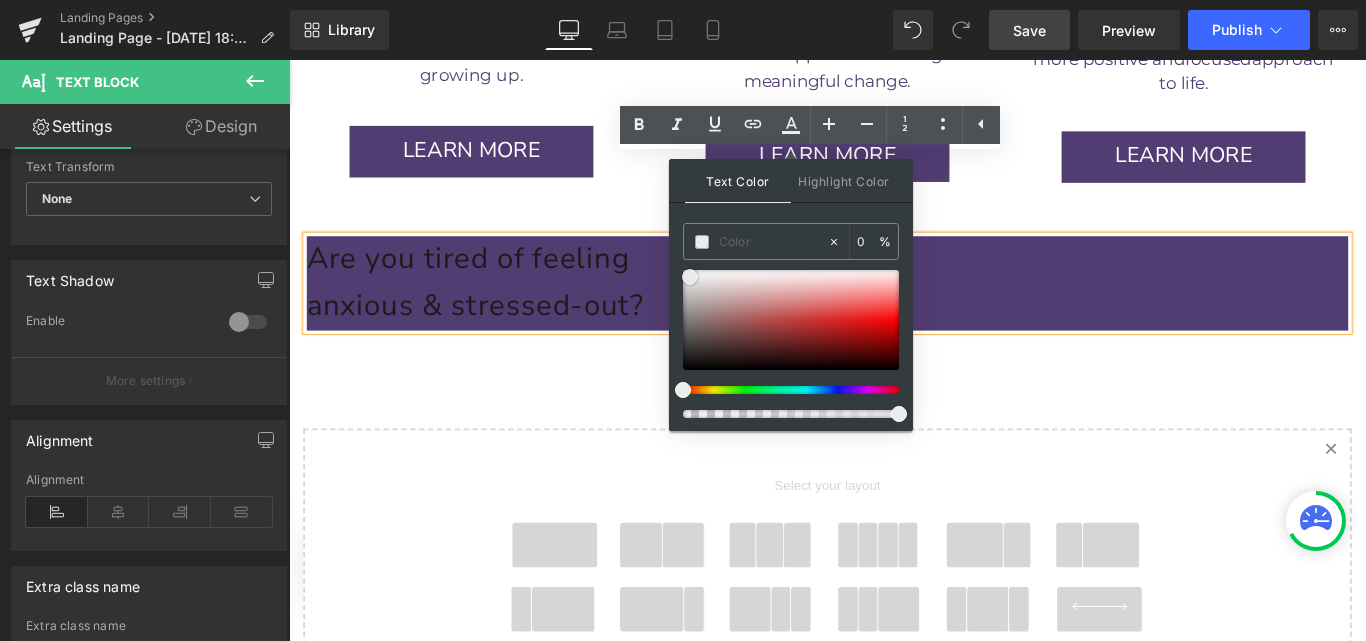 type on "#edecec" 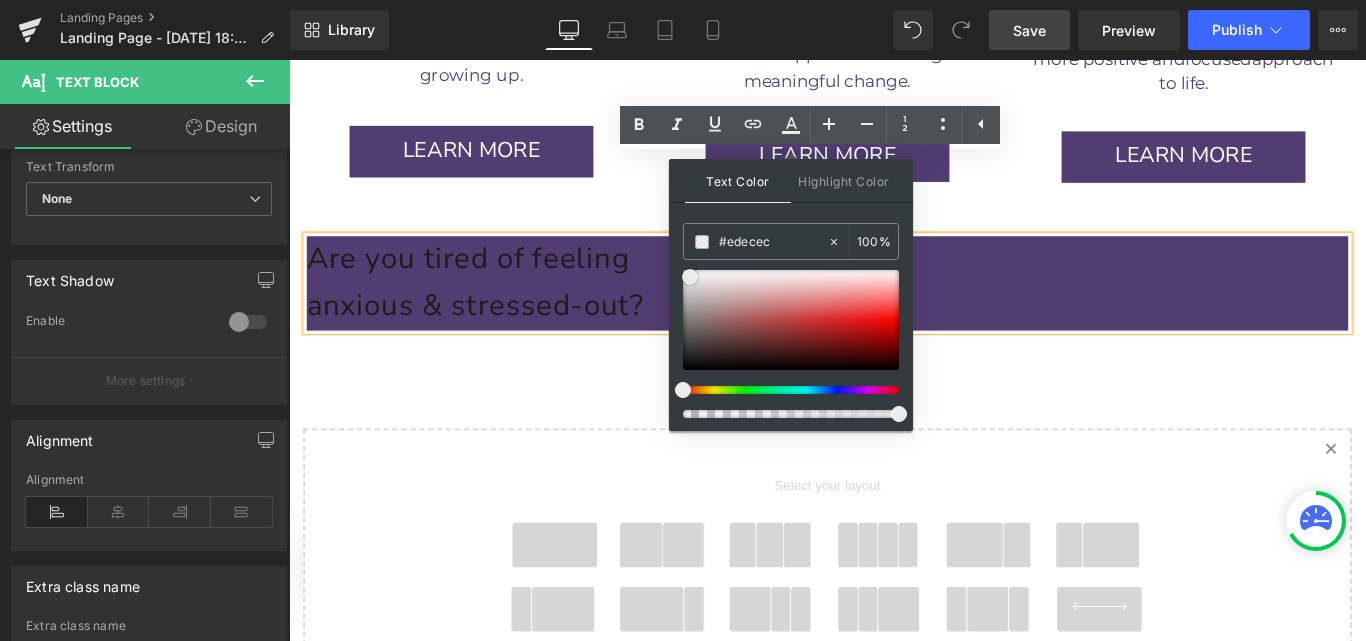 click at bounding box center [791, 320] 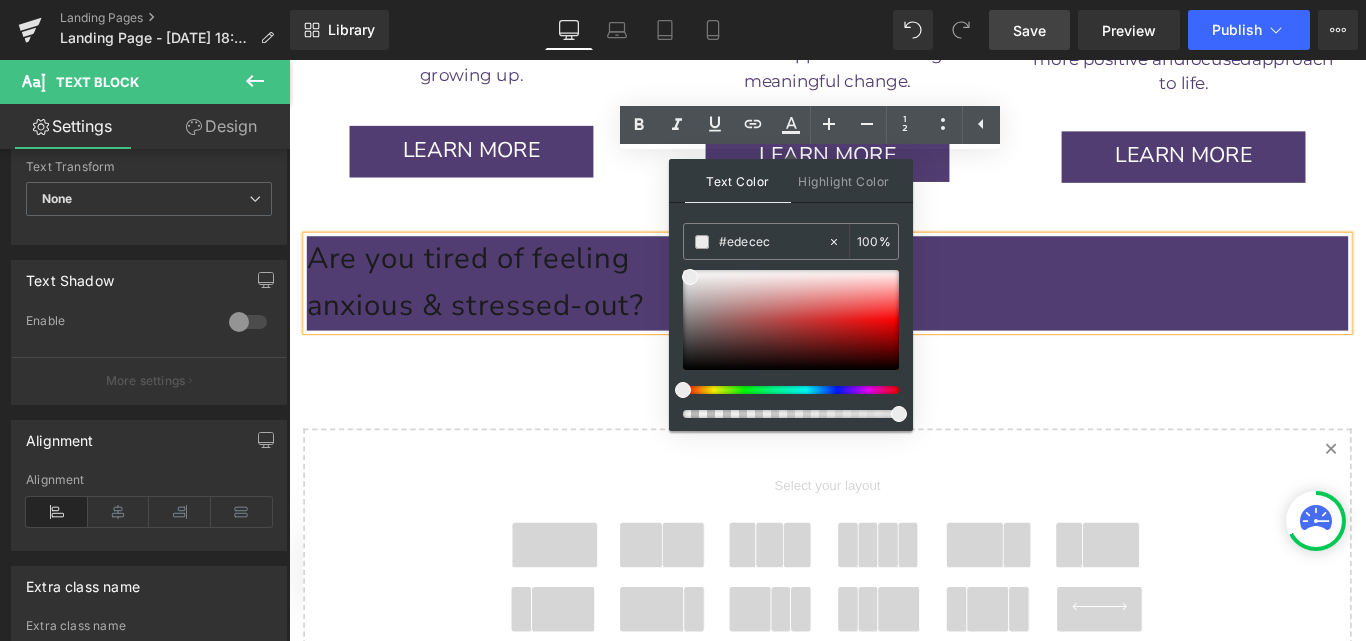 click on "anxious & stressed-out?" at bounding box center (498, 336) 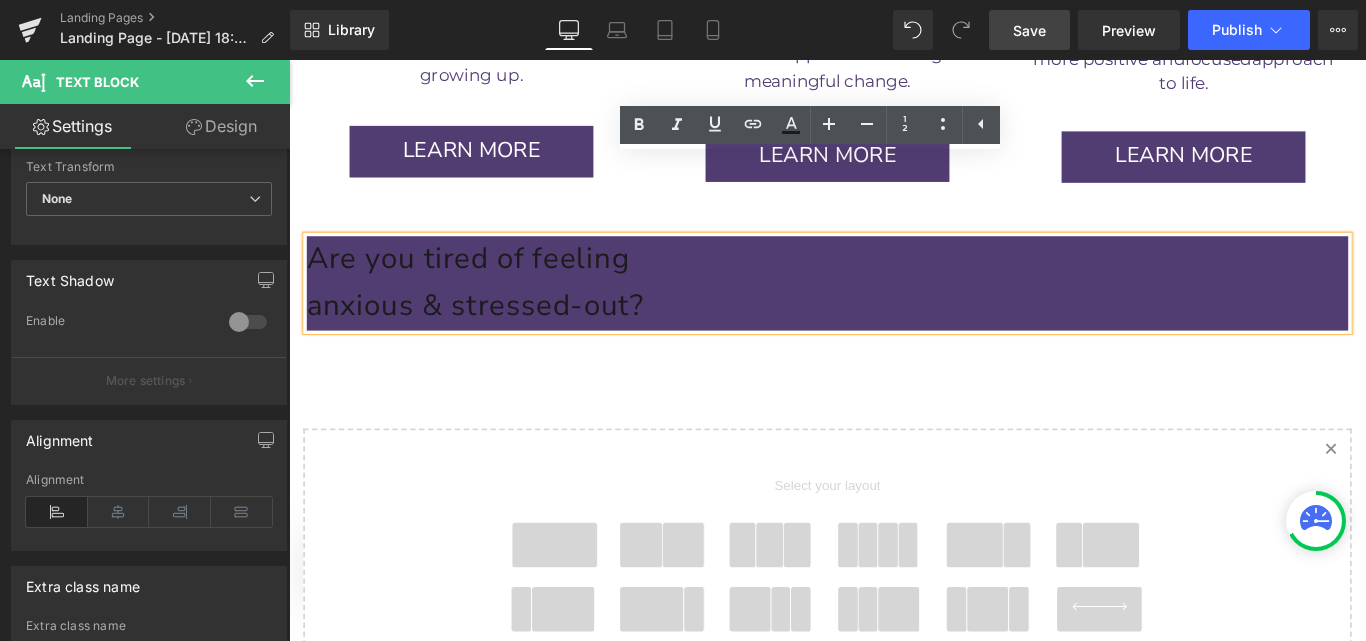 drag, startPoint x: 717, startPoint y: 246, endPoint x: 341, endPoint y: 204, distance: 378.33847 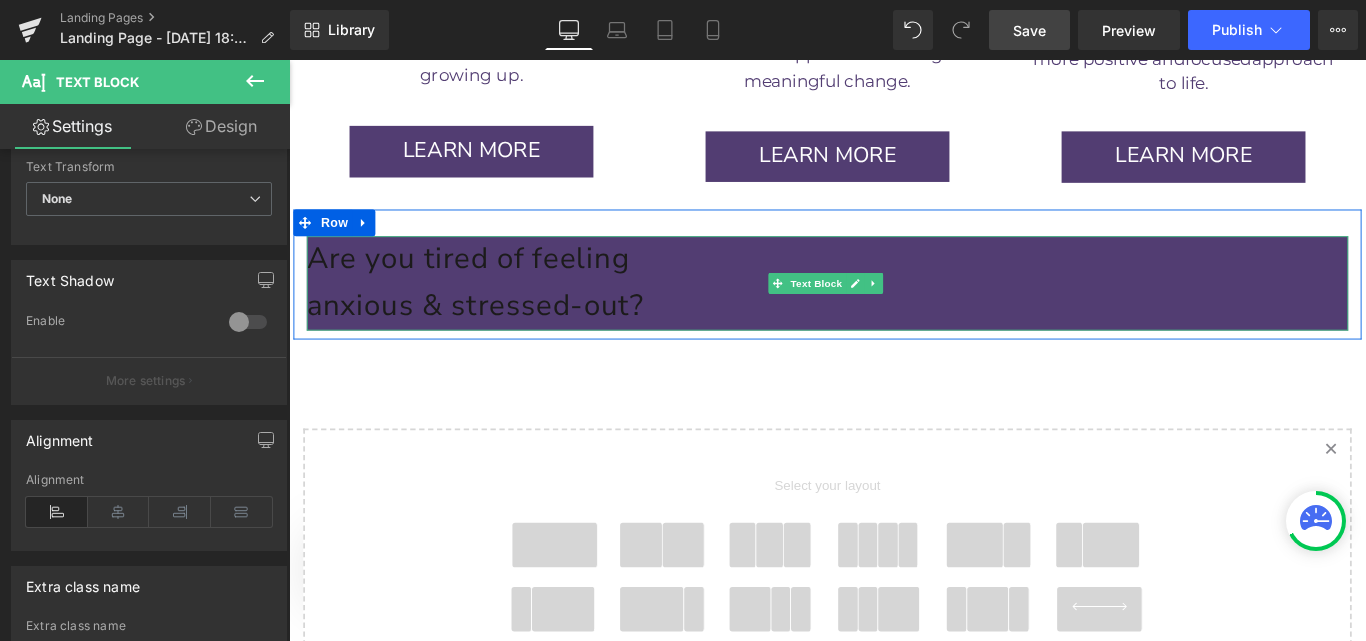 click on "Are you tired of feeling" at bounding box center [490, 283] 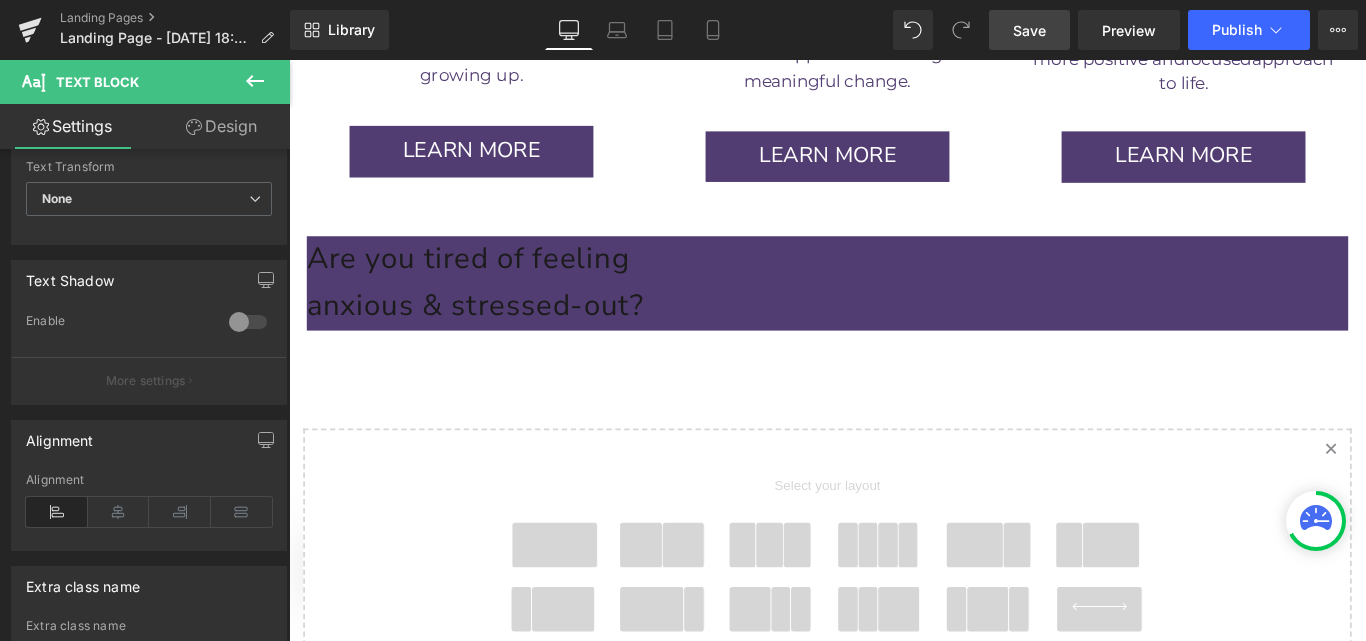 click 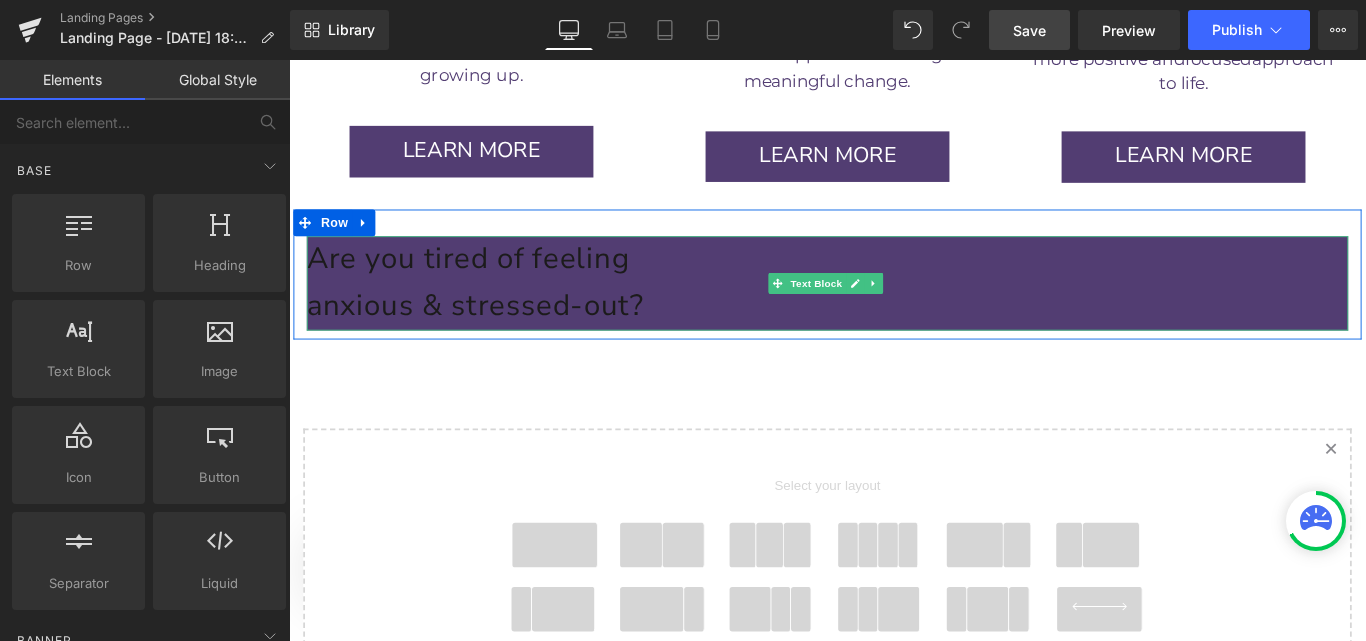click on "Are you tired of feeling" at bounding box center (490, 283) 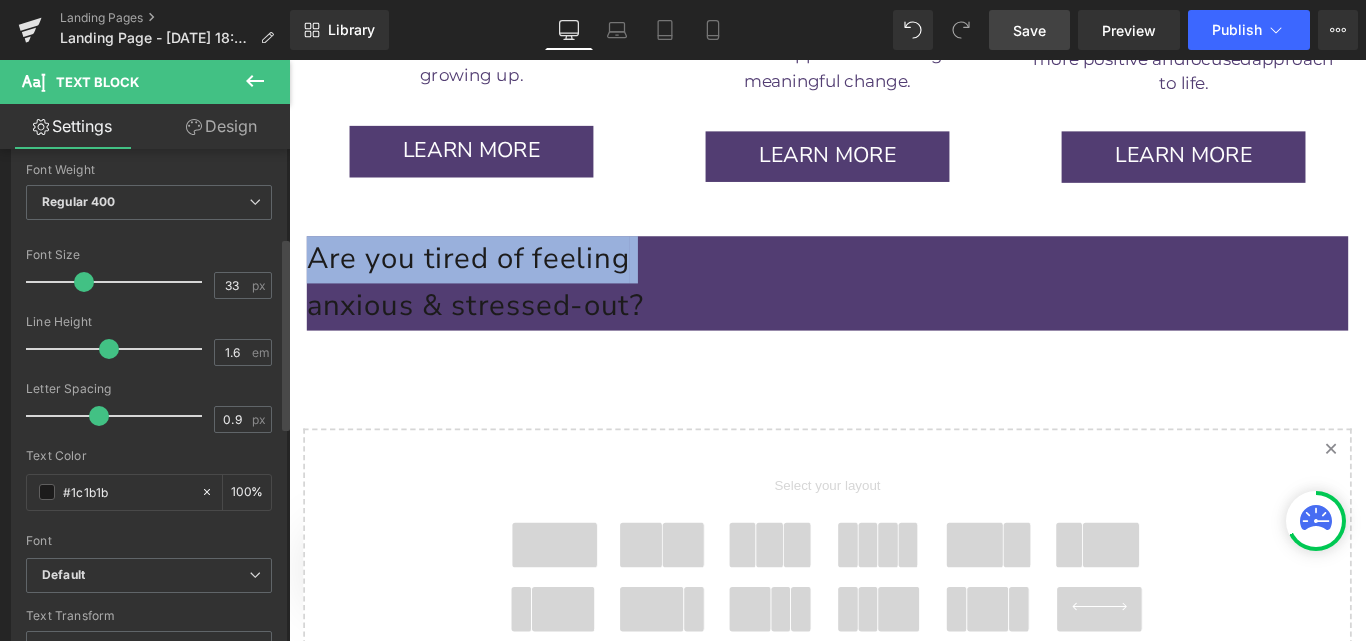 scroll, scrollTop: 254, scrollLeft: 0, axis: vertical 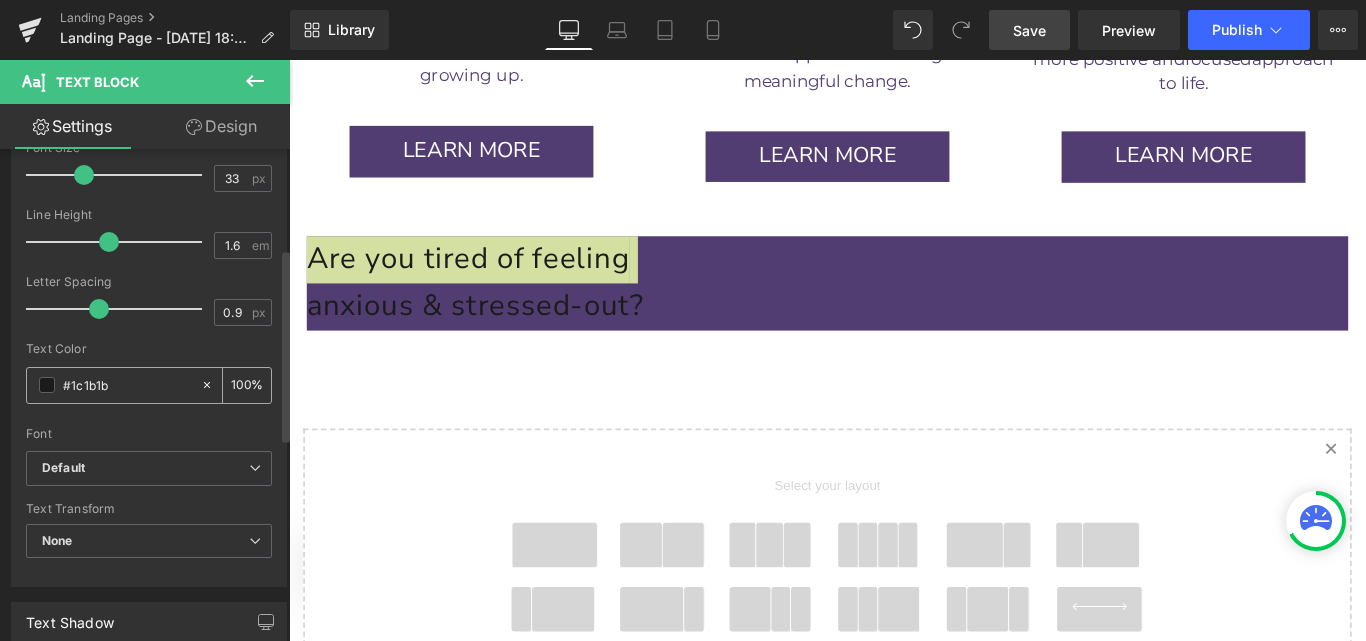 click at bounding box center [47, 385] 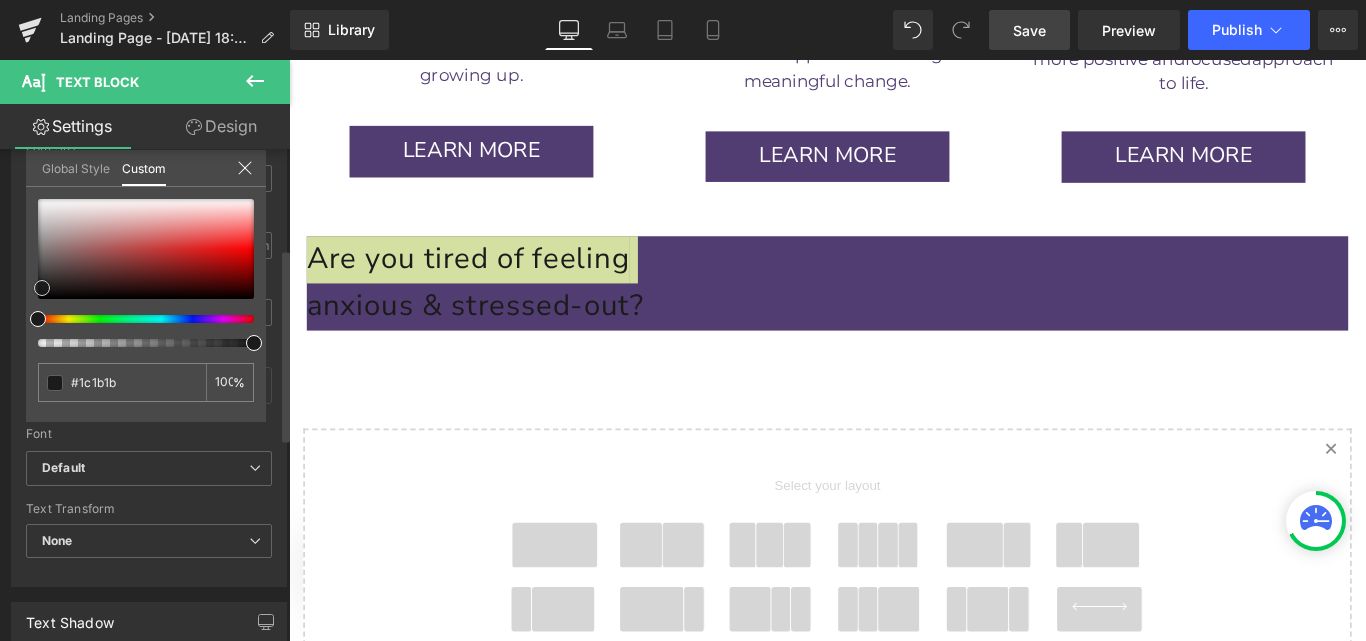 click at bounding box center (146, 249) 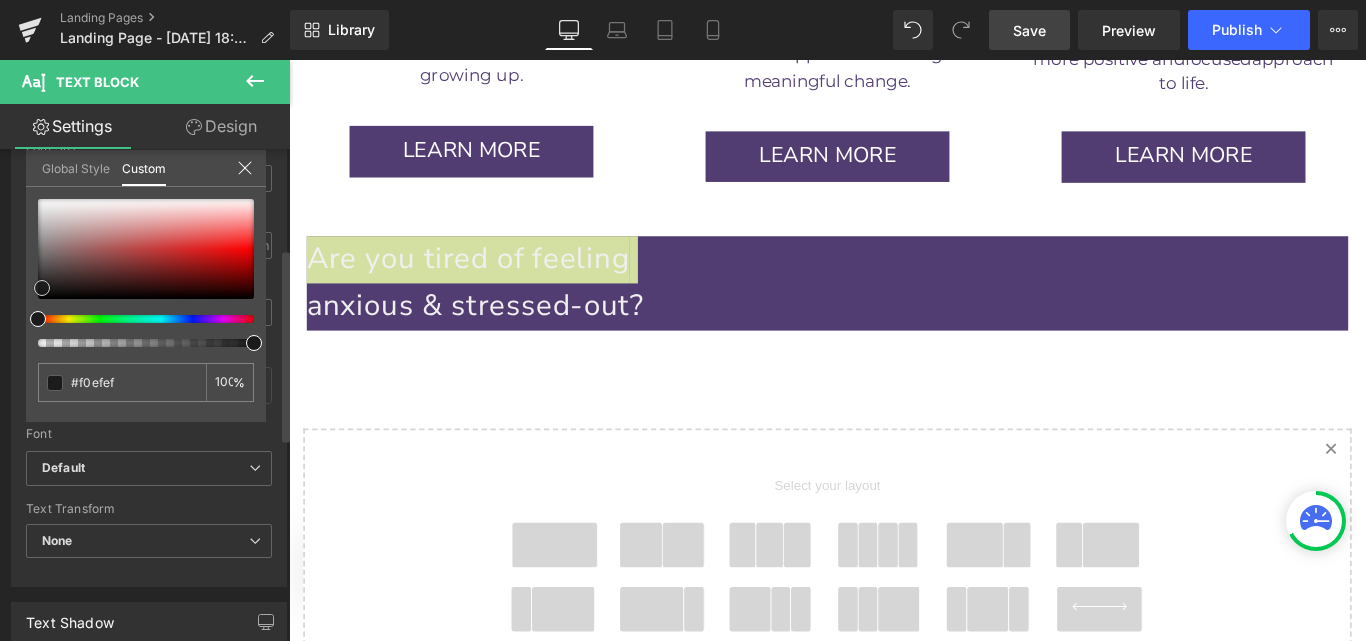 click at bounding box center (42, 288) 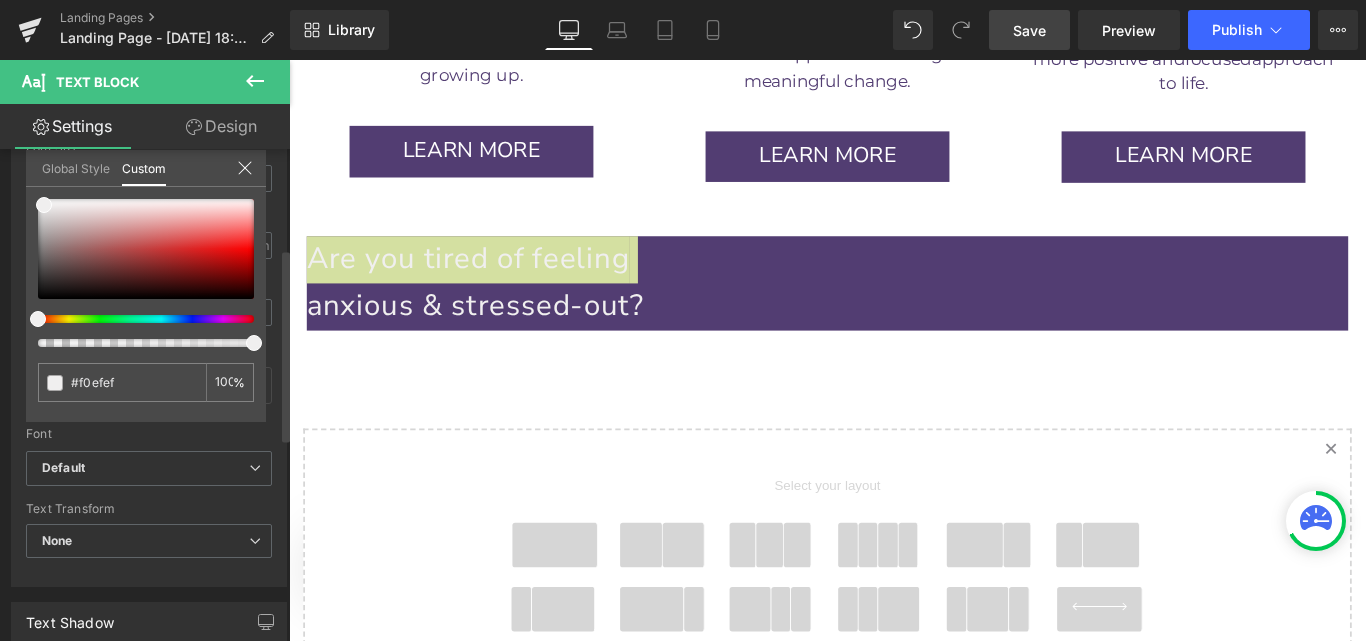 type on "99" 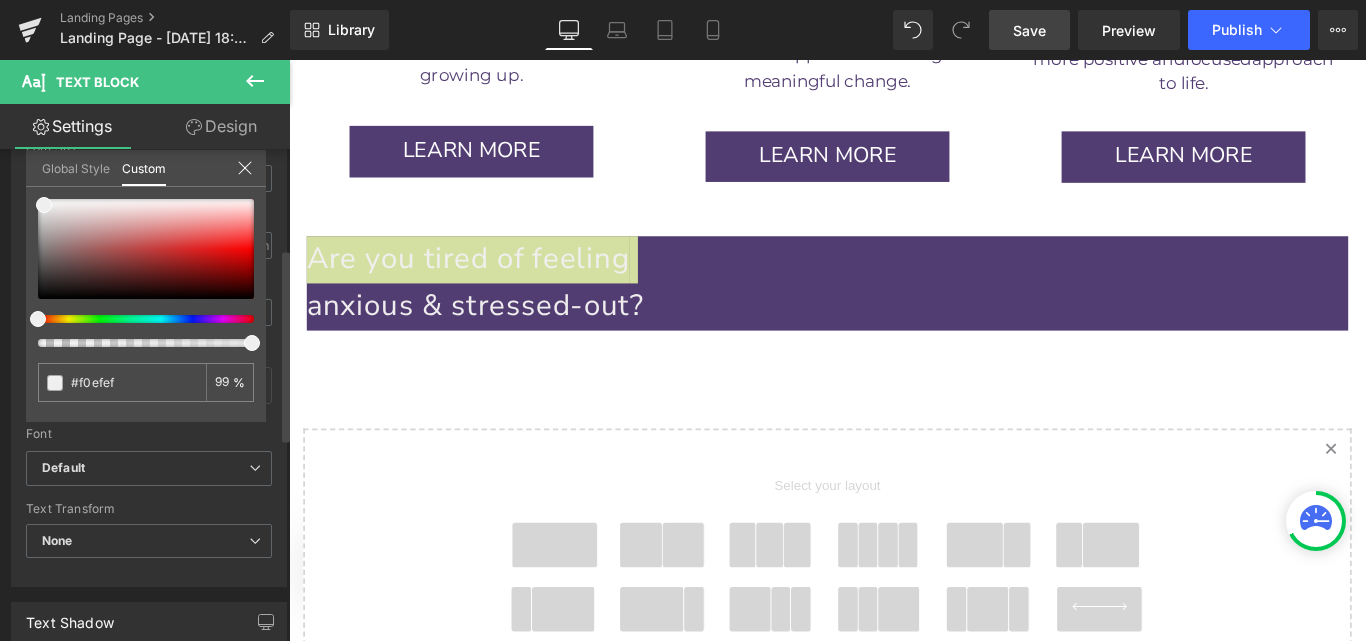 click at bounding box center (138, 343) 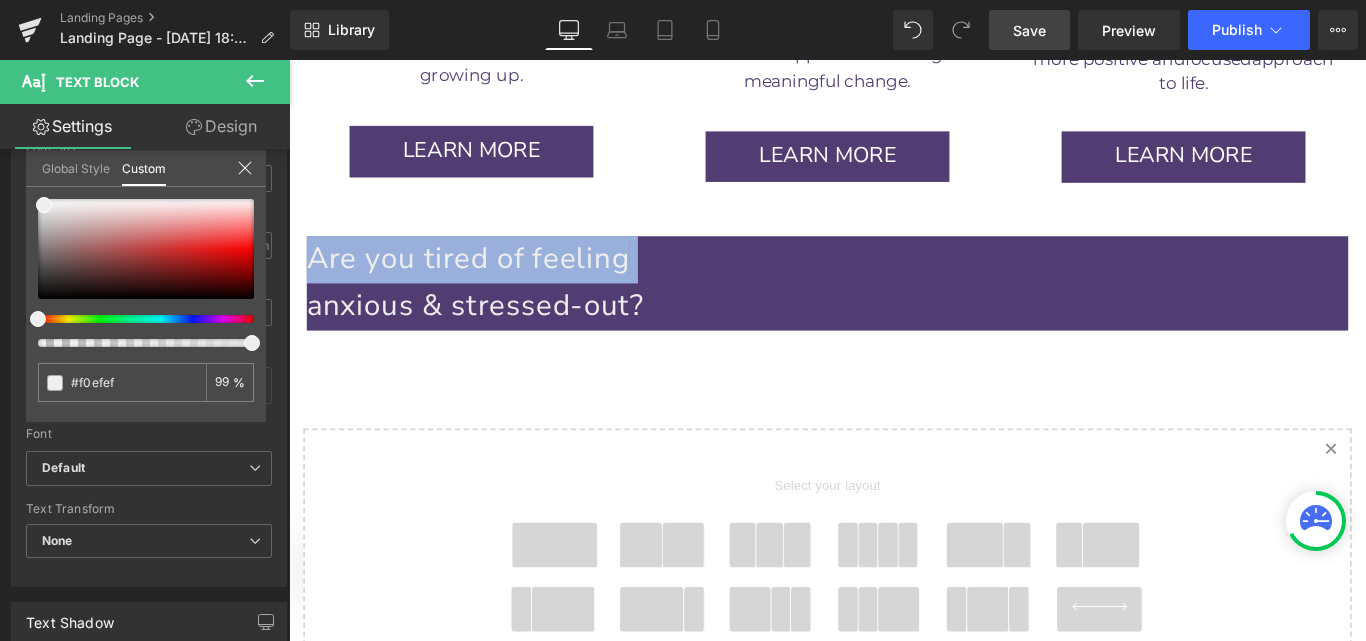 click at bounding box center (894, 386) 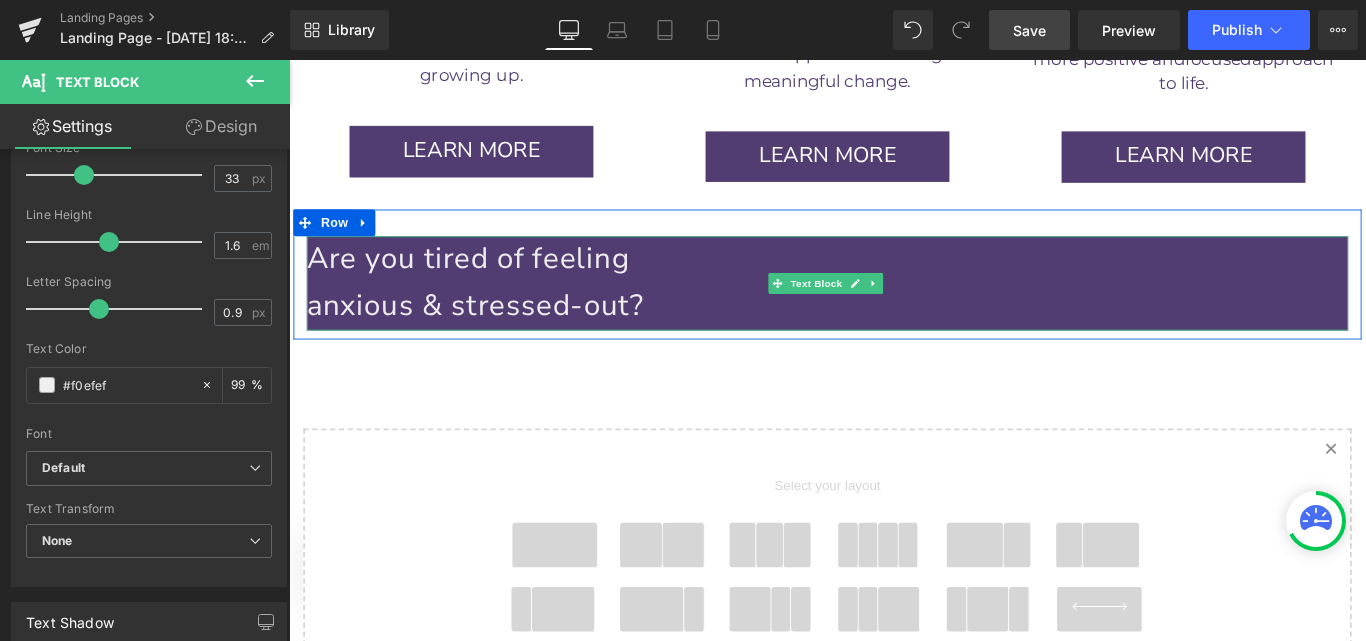 click on "anxious & stressed-out?" at bounding box center [498, 336] 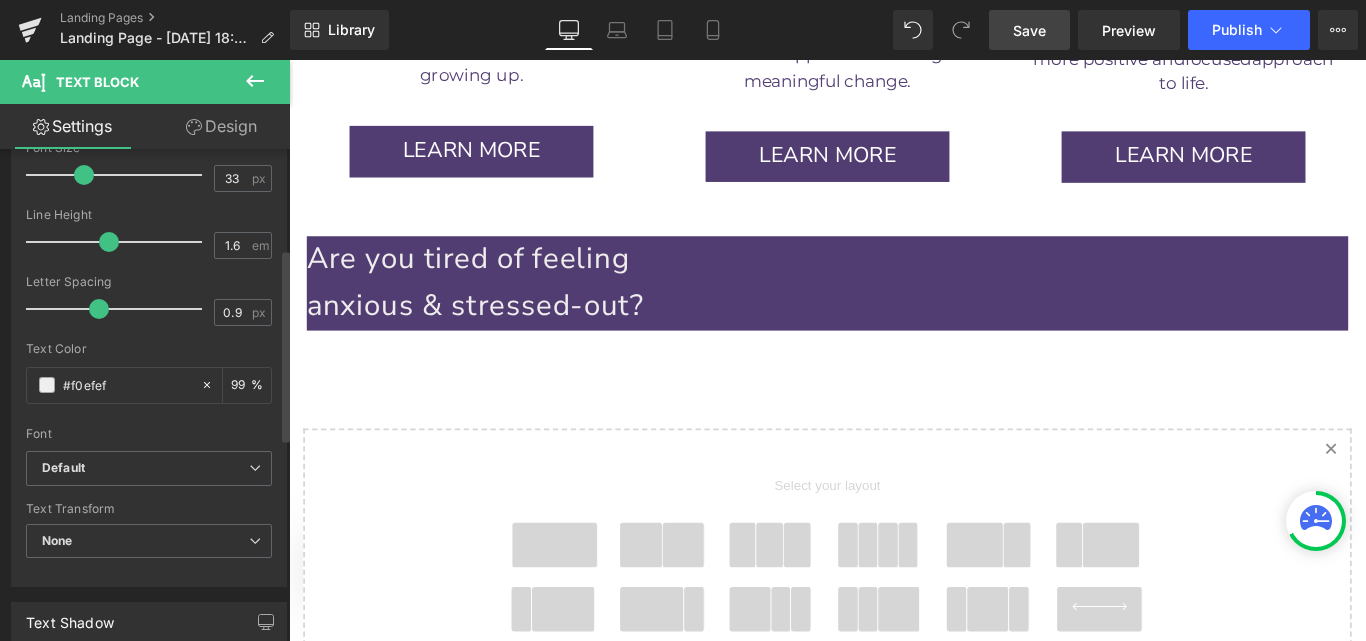 type on "1.7" 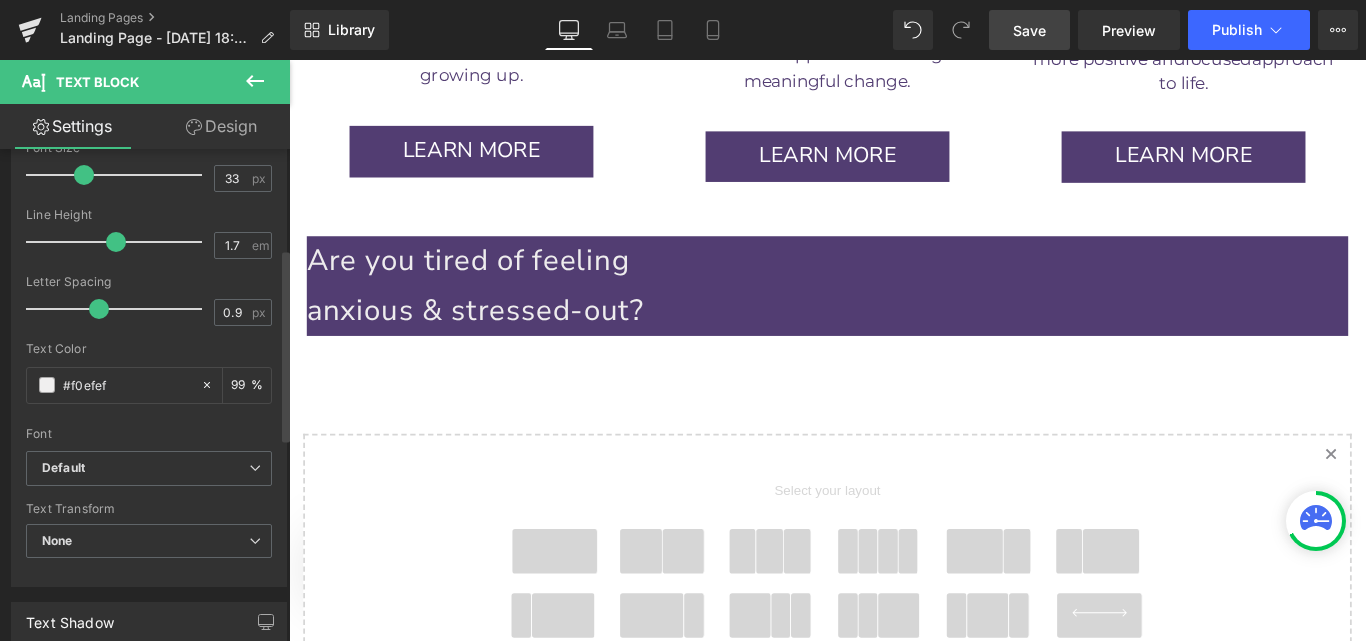 click at bounding box center (116, 242) 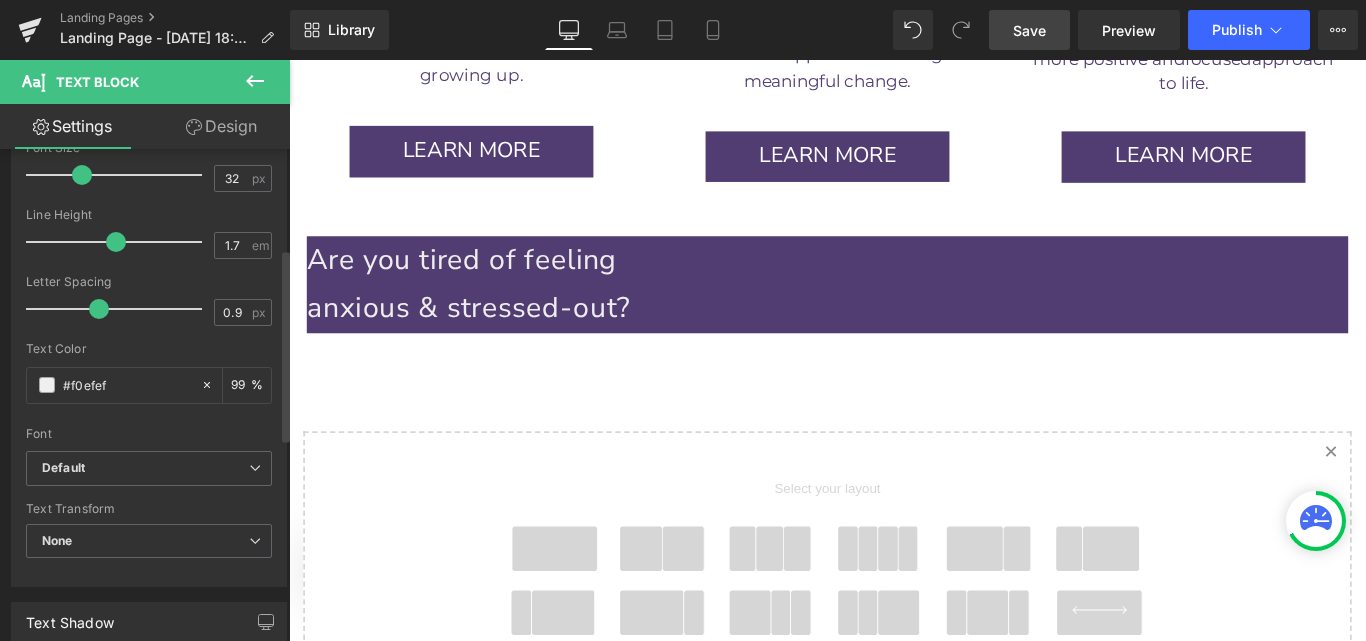 type on "33" 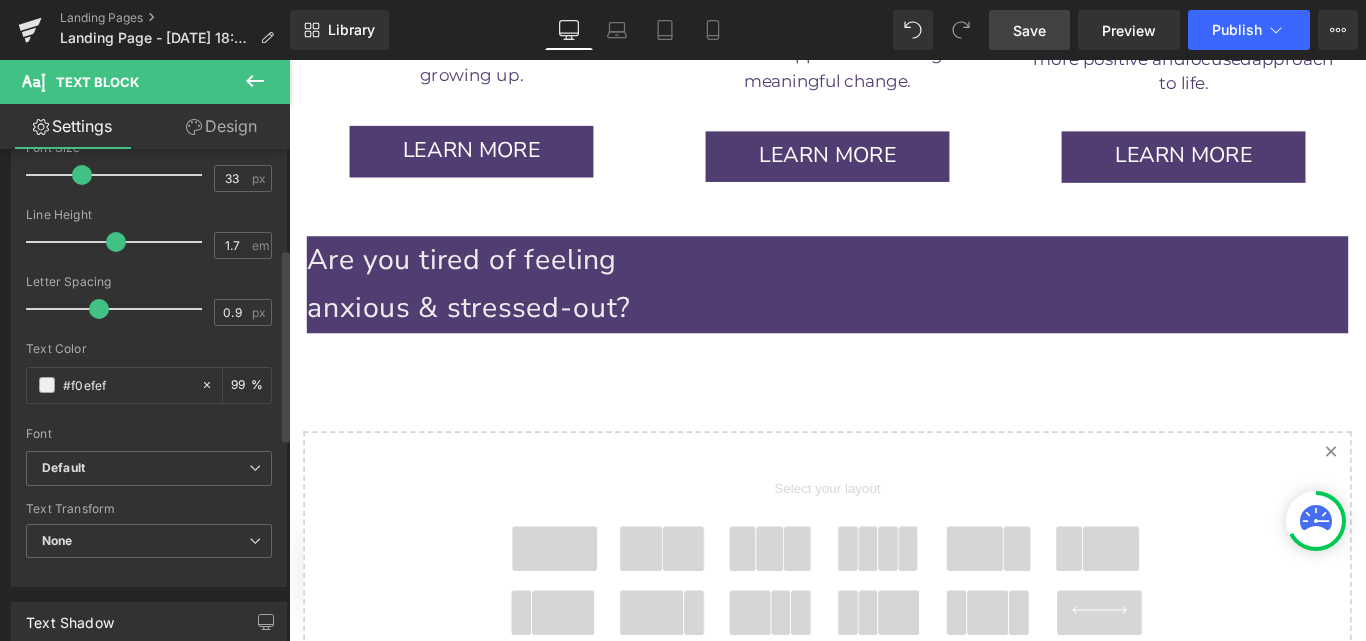 click at bounding box center (82, 175) 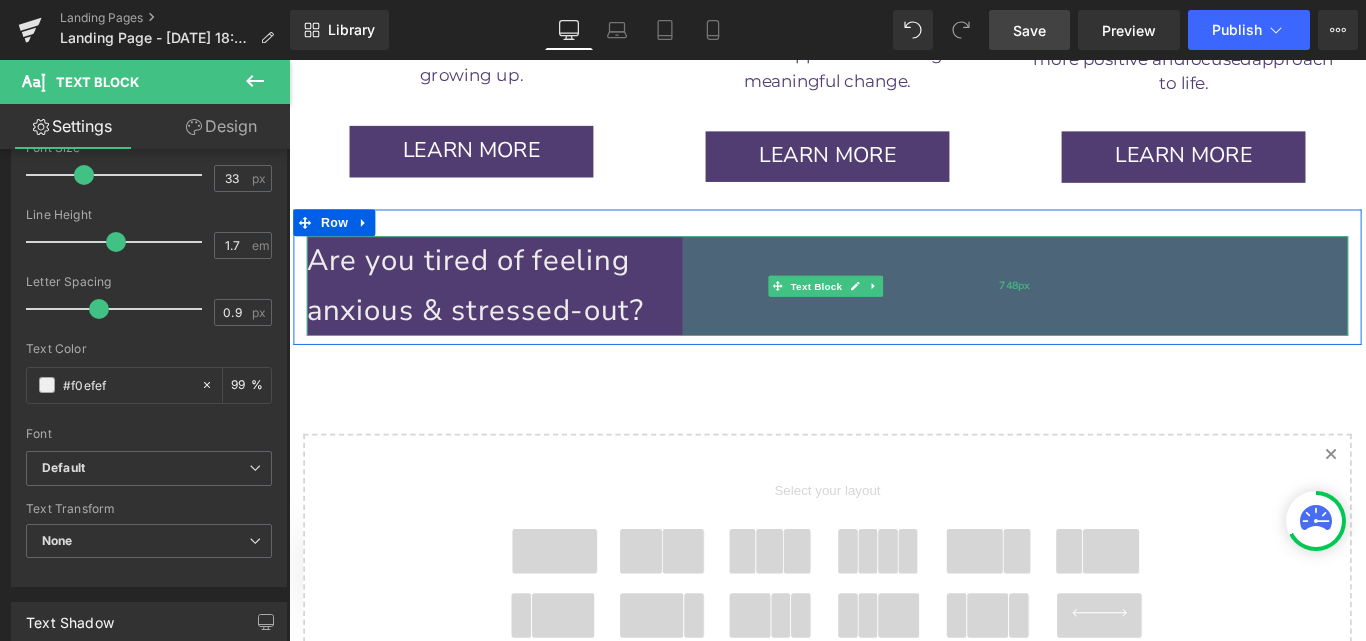 click on "748px" at bounding box center [1105, 314] 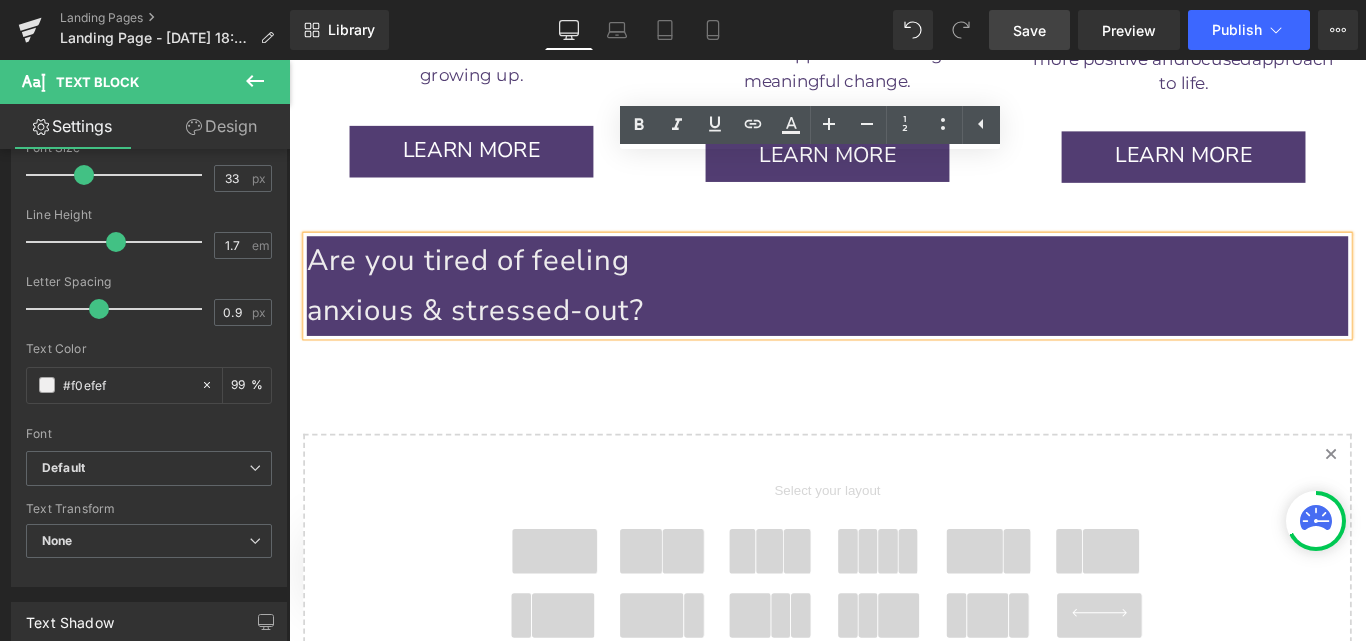 click on "Are you tired of feeling     anxious & stressed-out?" at bounding box center (894, 314) 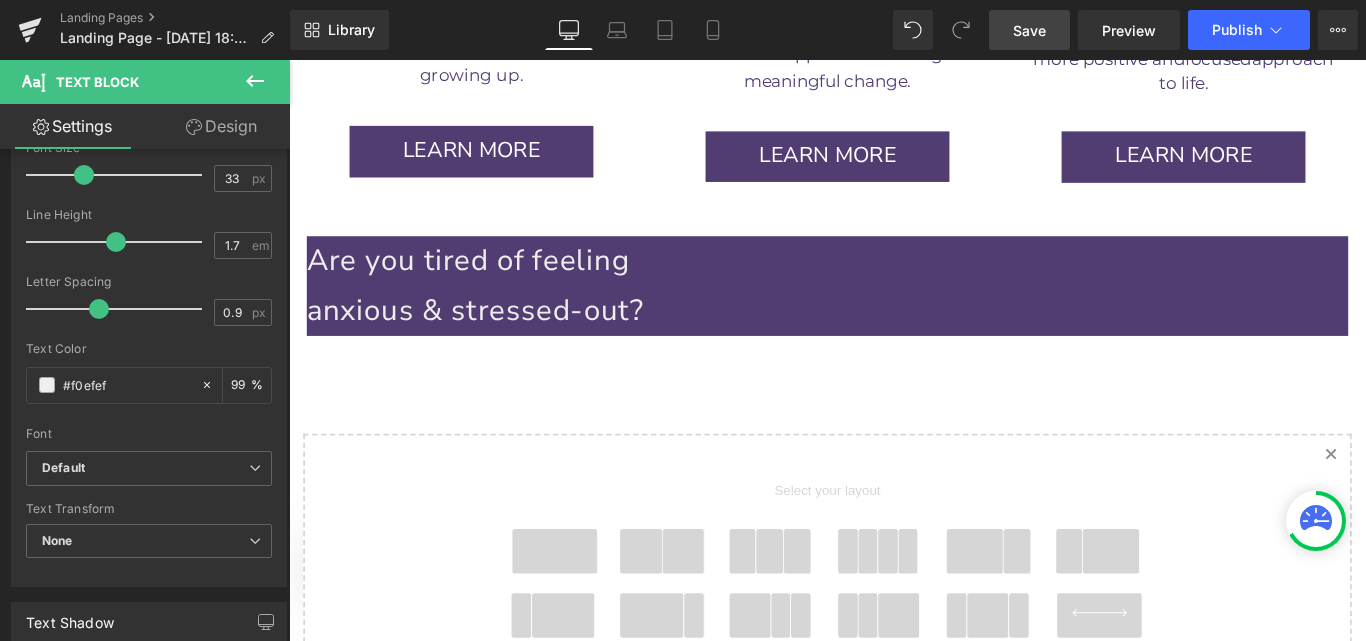 click 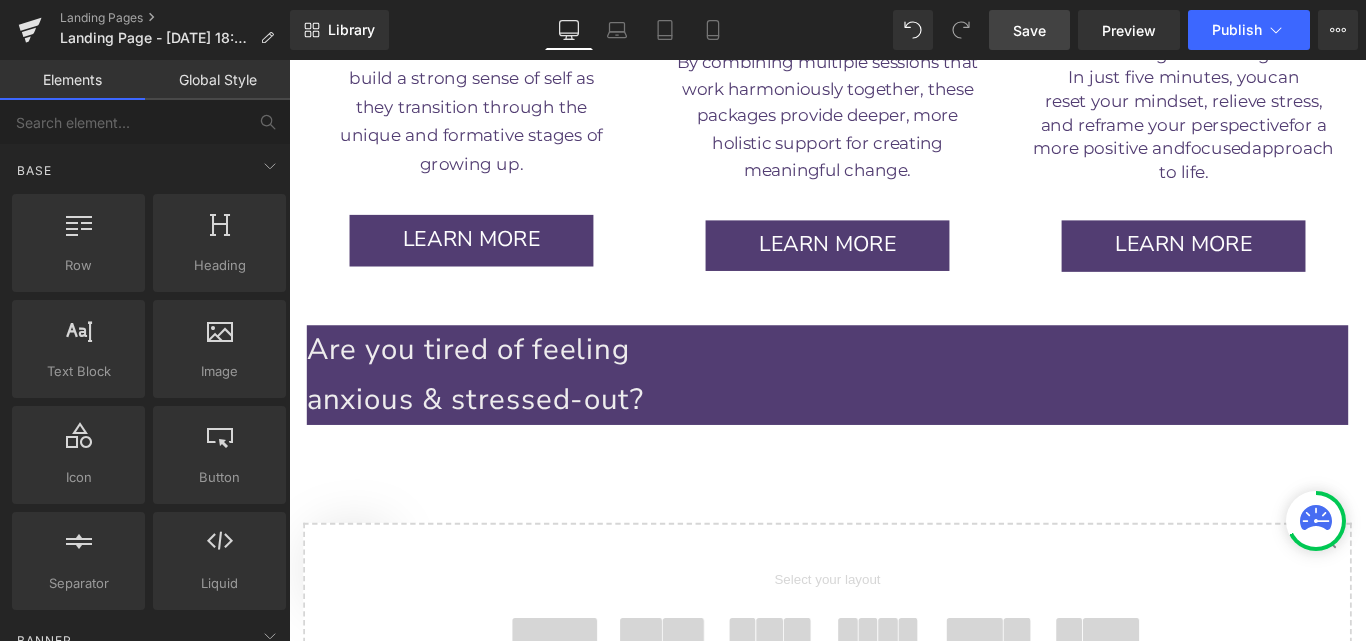 scroll, scrollTop: 4667, scrollLeft: 0, axis: vertical 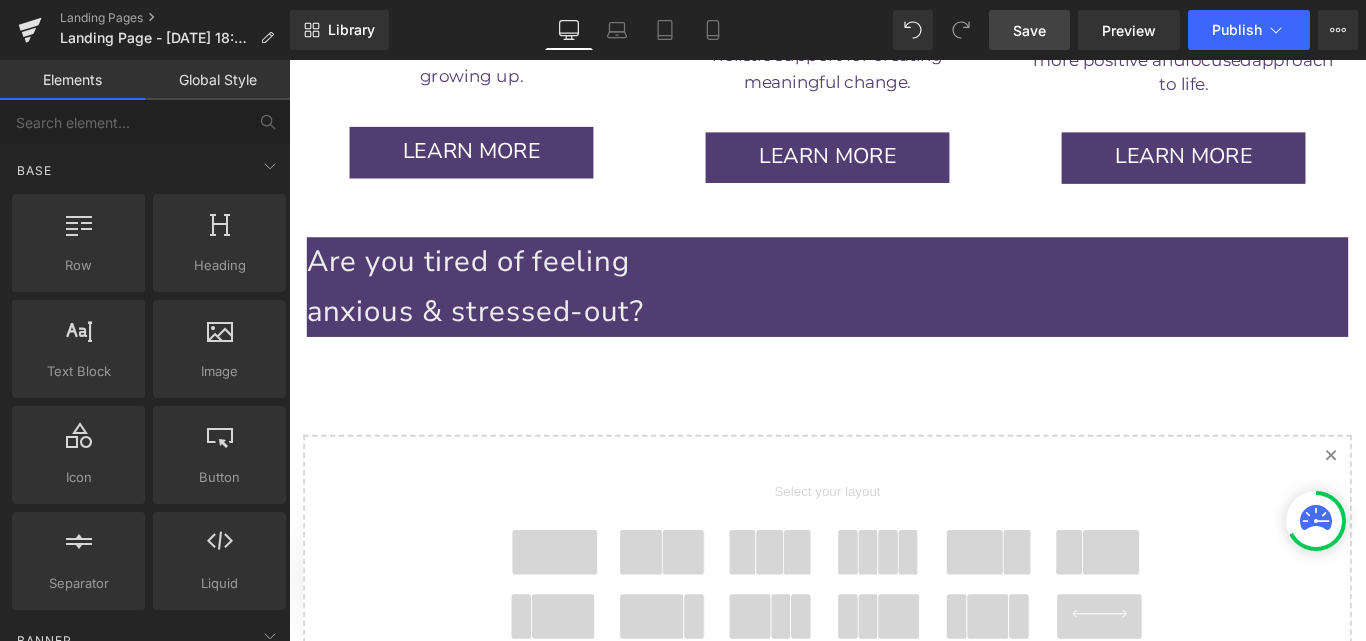 click on "Image         Row          GenZen Healing Hub Text Block         Row                 A sanctuary for healing minds, hearts & families Text Block         Row         Image         Row         Transform your inner world with hypnotherapy audios created  to nurture emotional well-being for every phase of life. Heading         Row         Your  Healing Journey  Starts Here! Heading         Downlaod your  FREE  hypnotherapy audios tailored for men,  women, children, teens, and “older” adults — specifically designed  to help you and your loved ones move from feeling stuck to  experiencing calm, clarity, and balance.  Wherever you are on your journey, your healing begins today! Heading         CLICK TO DOWNLOAD NOW Button         Row         Row         Image         Row          Feeling stuck or searching for a little peace of mind?  Discover how GenZen healing hub  is here to support you every step of the way. Heading         Row
Video Popup" at bounding box center [894, -1717] 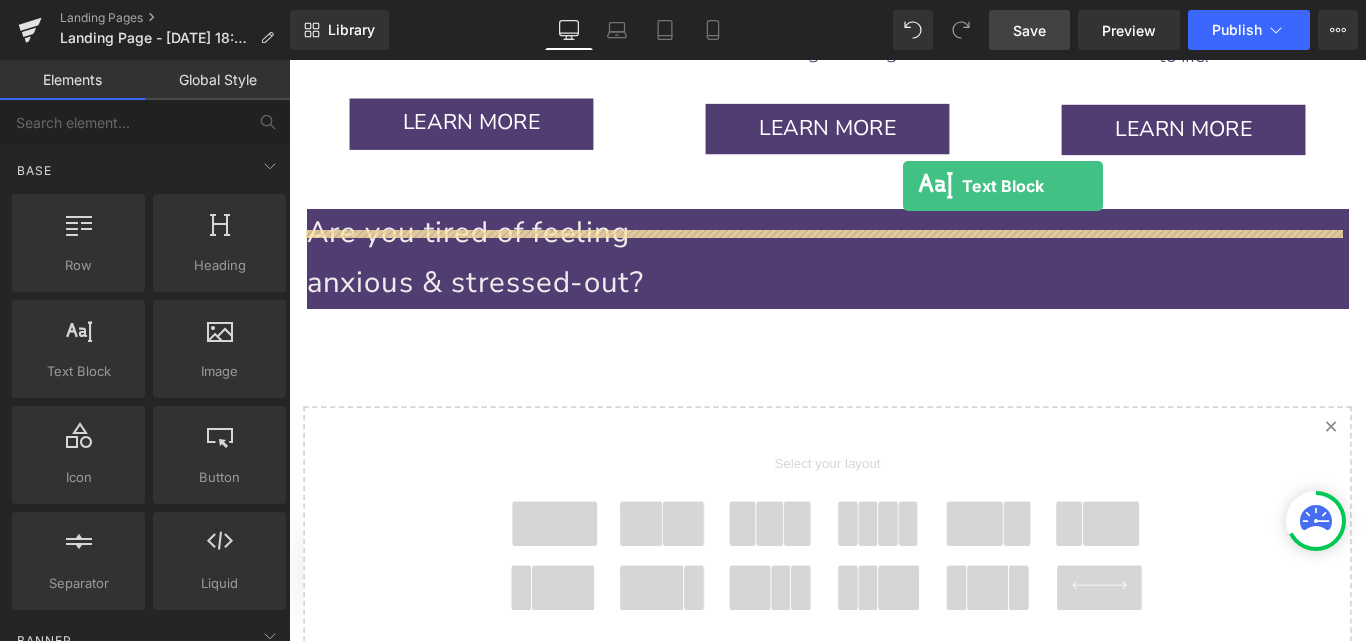 drag, startPoint x: 900, startPoint y: 190, endPoint x: 979, endPoint y: 202, distance: 79.9062 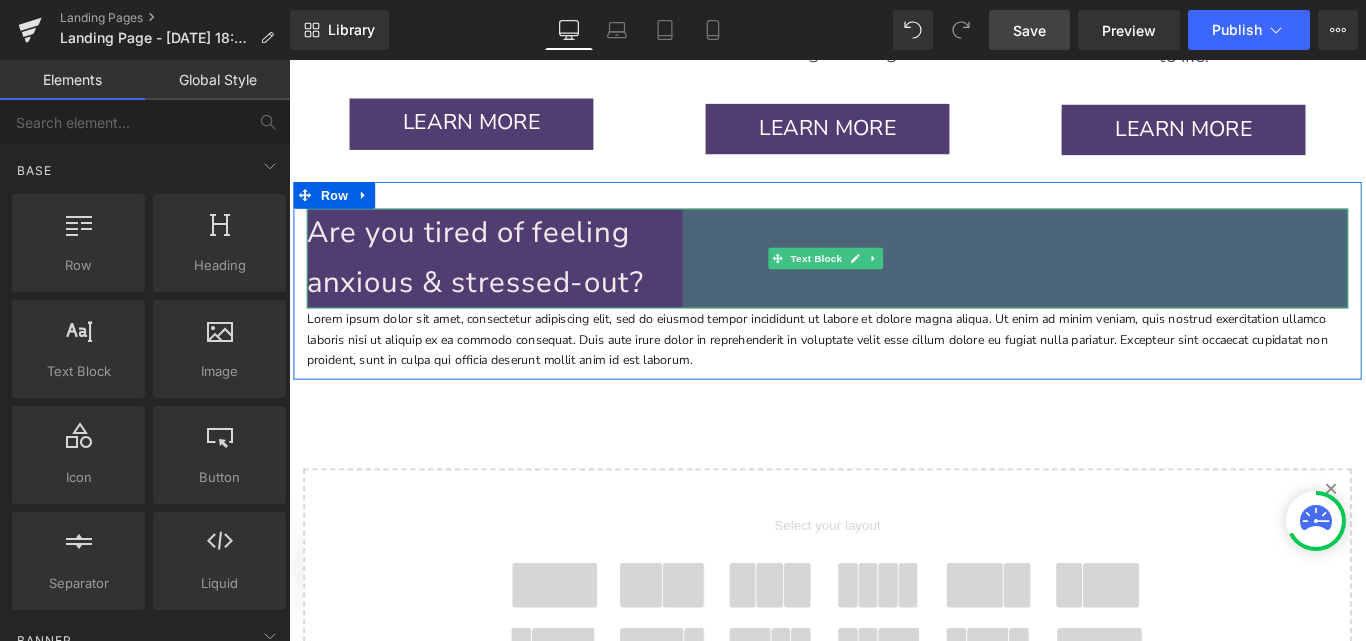 click on "Are you tired of feeling     anxious & stressed-out?
Text Block         748px" at bounding box center [894, 283] 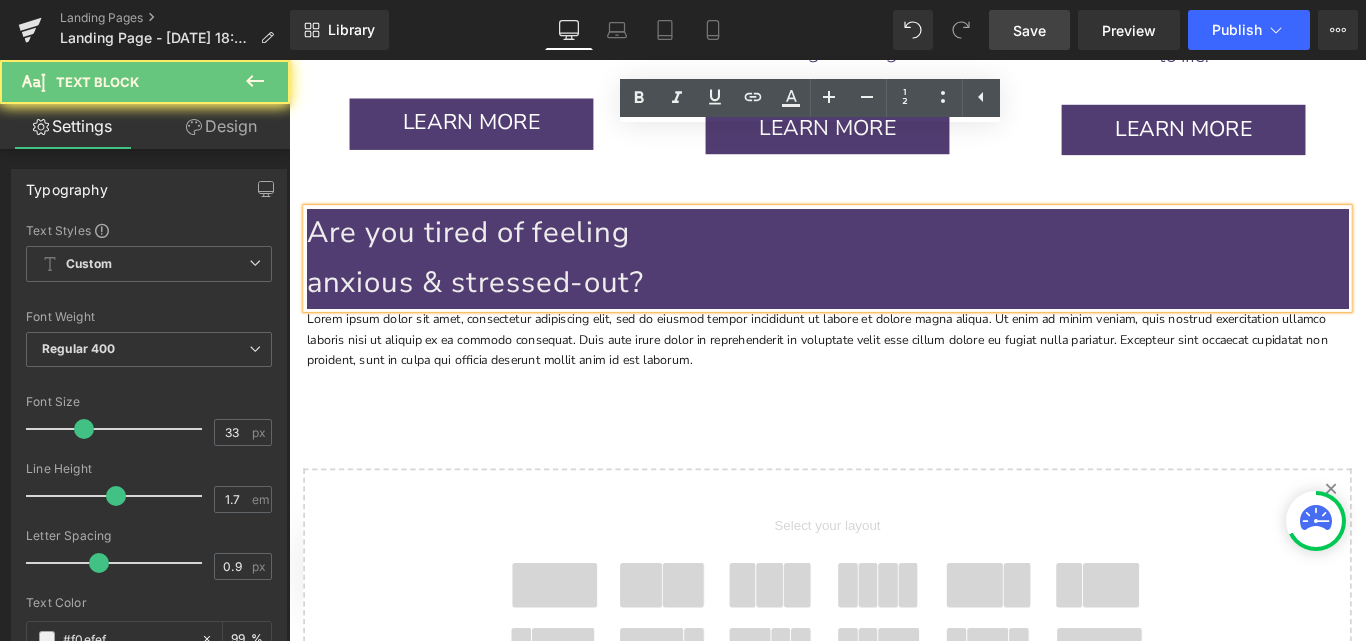click on "Are you tired of feeling     anxious & stressed-out?
Text Block         748px" at bounding box center [894, 283] 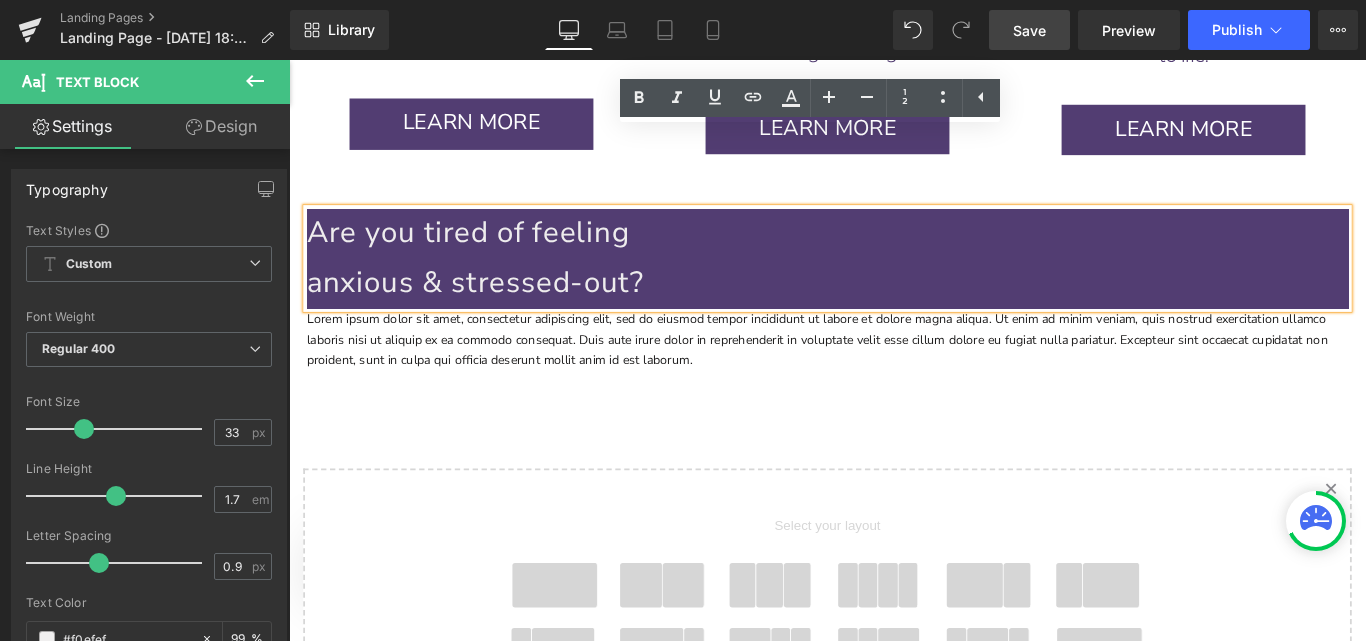 click on "Are you tired of feeling     anxious & stressed-out?" at bounding box center (894, 283) 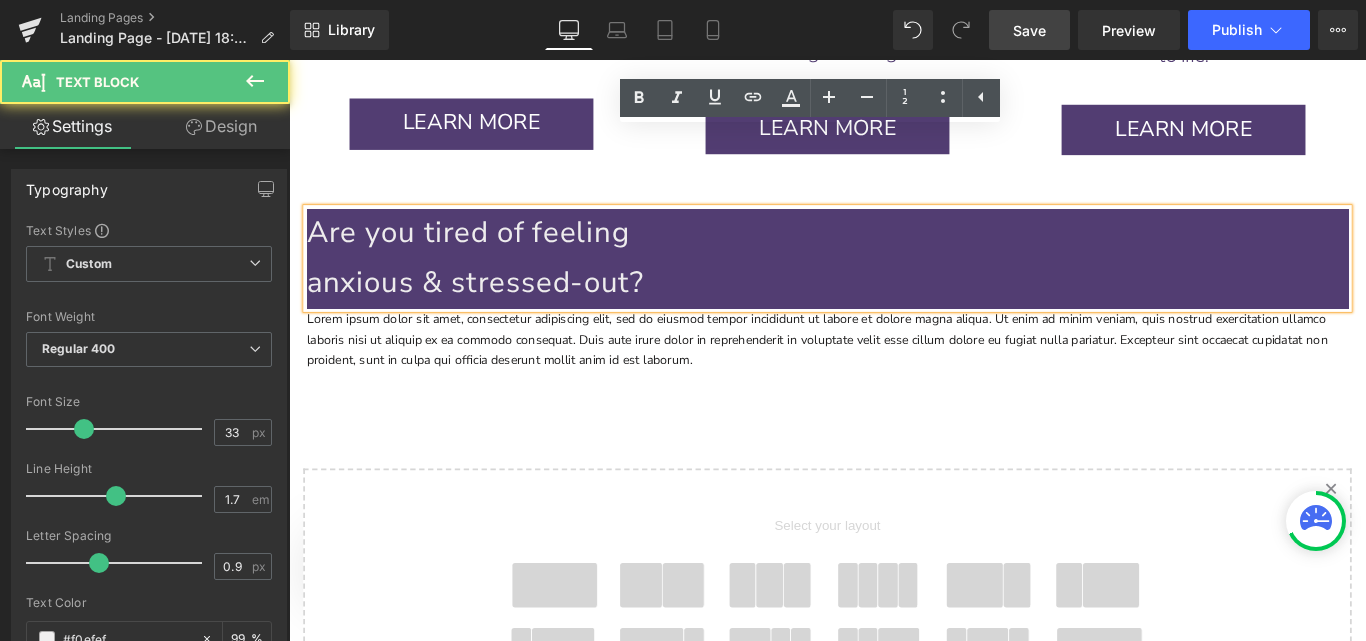 click on "Are you tired of feeling     anxious & stressed-out?" at bounding box center (894, 283) 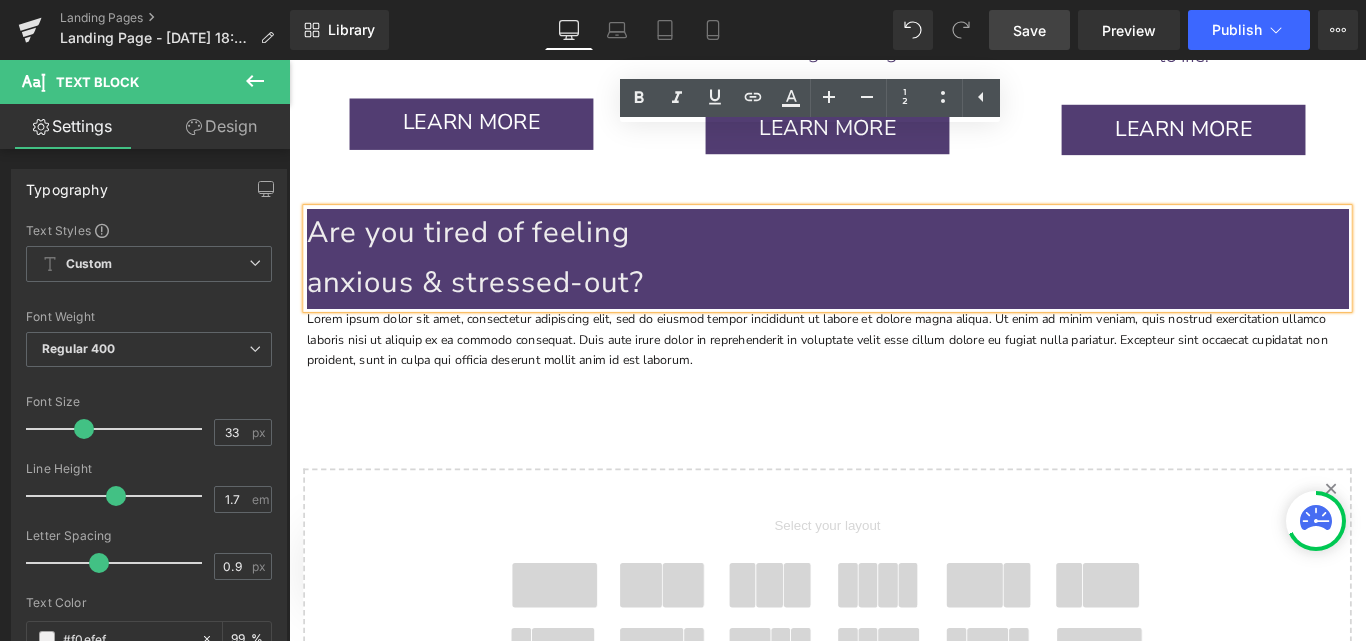 click on "Are you tired of feeling       anxious & stressed-out?
Text Block         748px
Lorem ipsum dolor sit amet, consectetur adipiscing elit, sed do eiusmod tempor incididunt ut labore et dolore magna aliqua. Ut enim ad minim veniam, quis nostrud exercitation ullamco laboris nisi ut aliquip ex ea commodo consequat. Duis aute irure dolor in reprehenderit in voluptate velit esse cillum dolore eu fugiat nulla pariatur. Excepteur sint occaecat cupidatat non proident, sunt in culpa qui officia deserunt mollit anim id est laborum.
Text Block
Row" at bounding box center (894, 307) 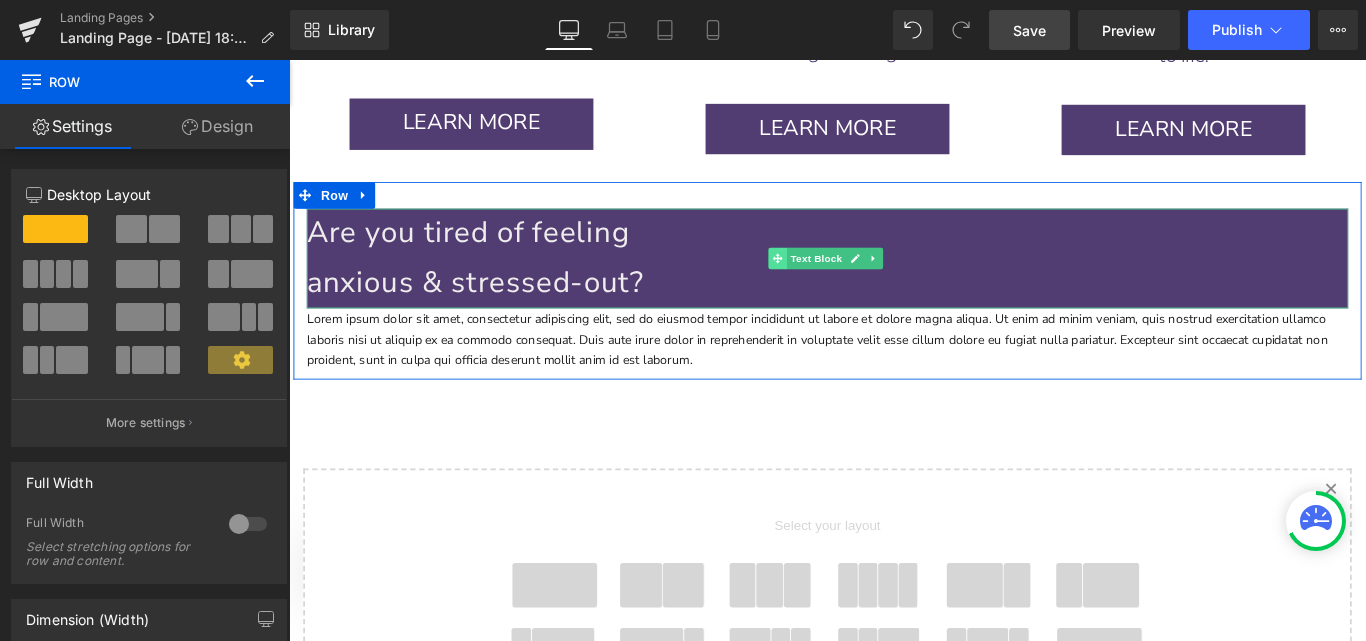 click 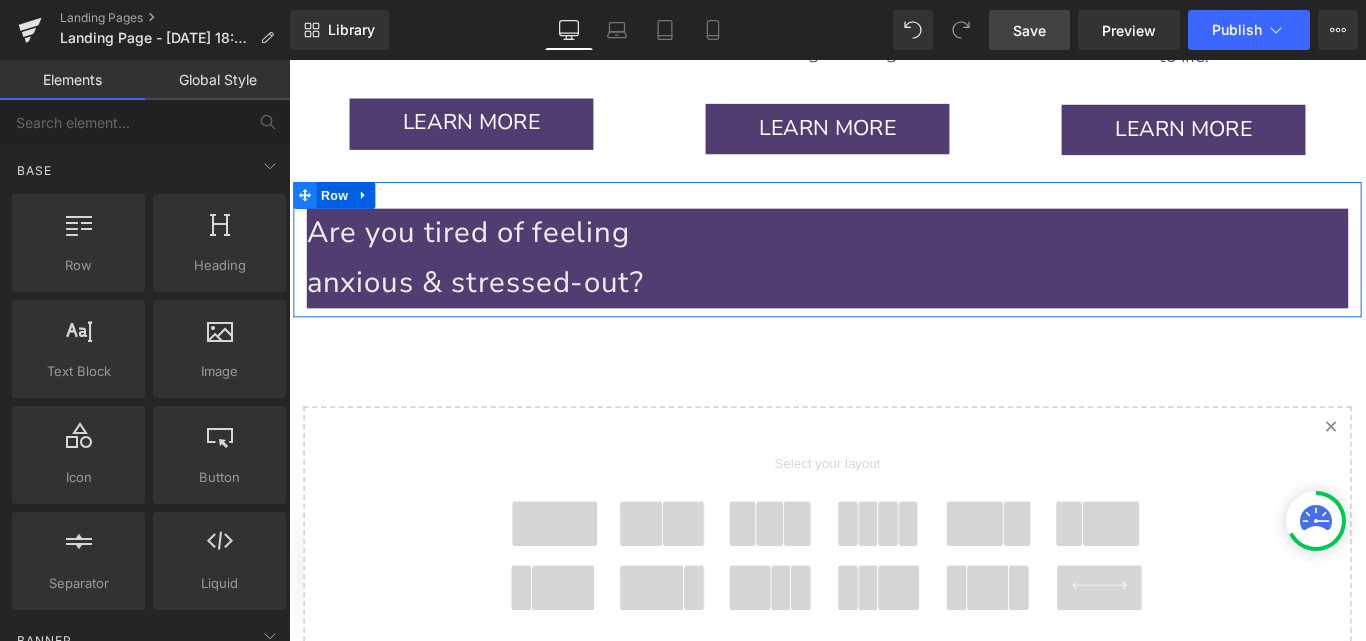 click at bounding box center [307, 212] 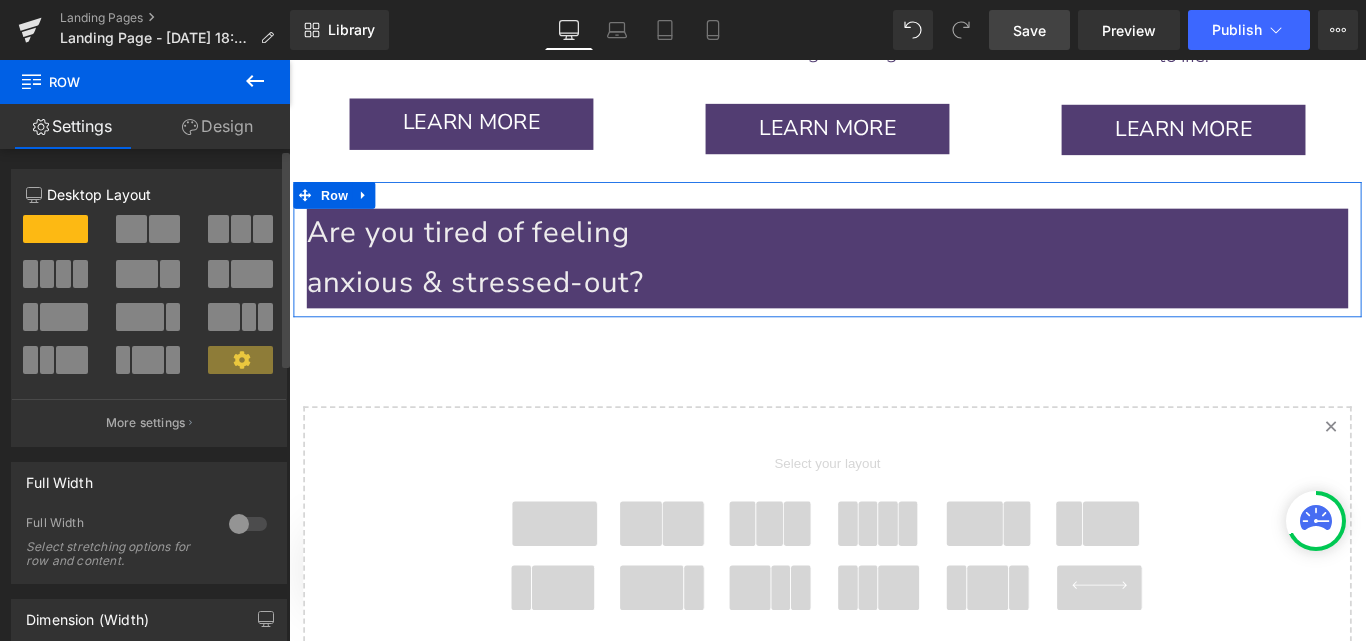 click at bounding box center [55, 229] 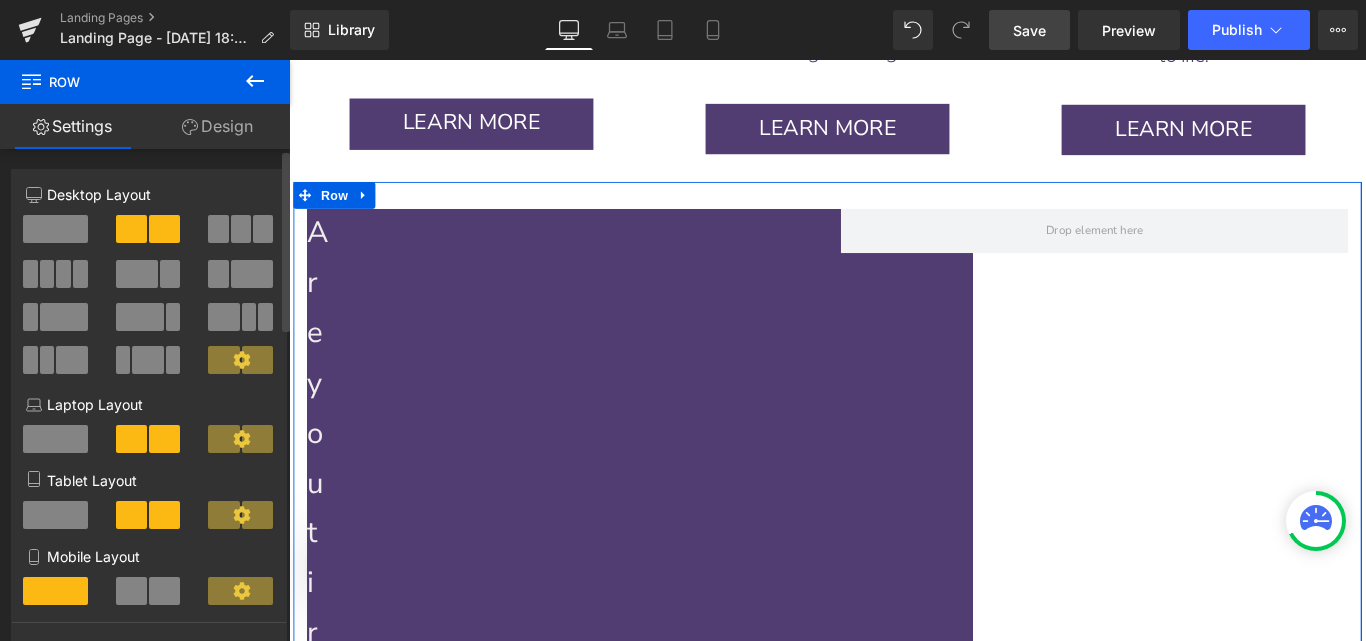 click at bounding box center [55, 229] 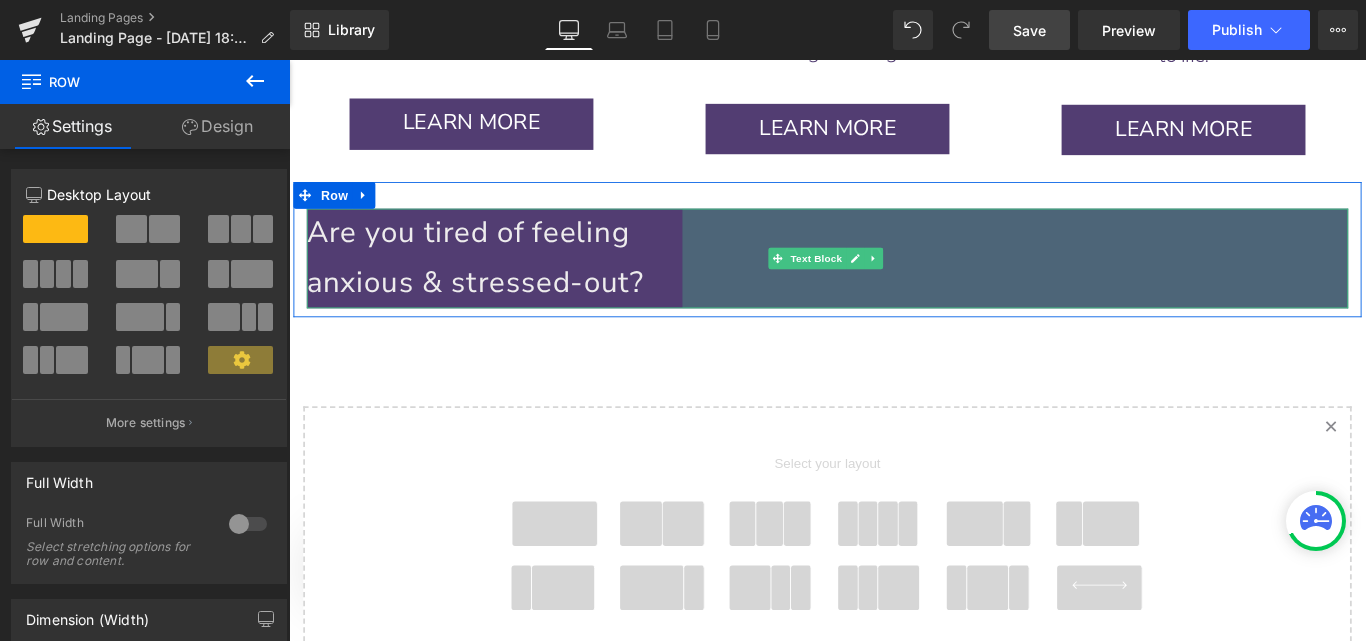 drag, startPoint x: 1467, startPoint y: 188, endPoint x: 1394, endPoint y: 207, distance: 75.43209 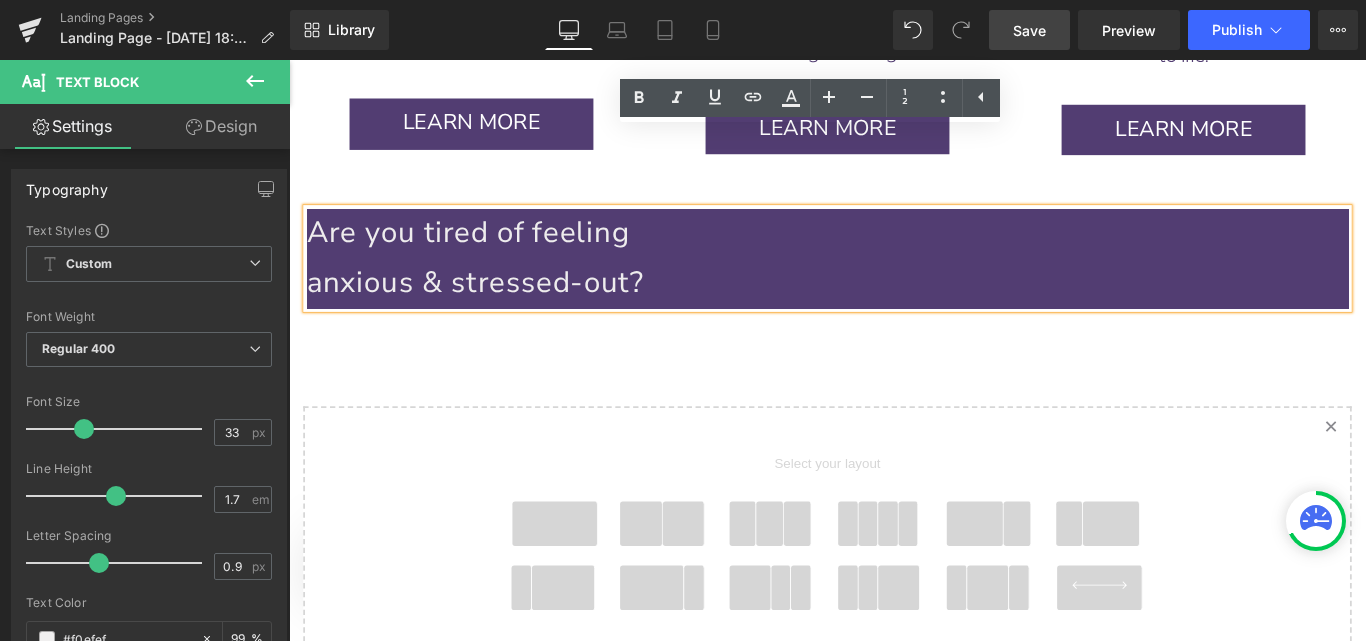 click on "Are you tired of feeling       anxious & stressed-out?" at bounding box center (894, 283) 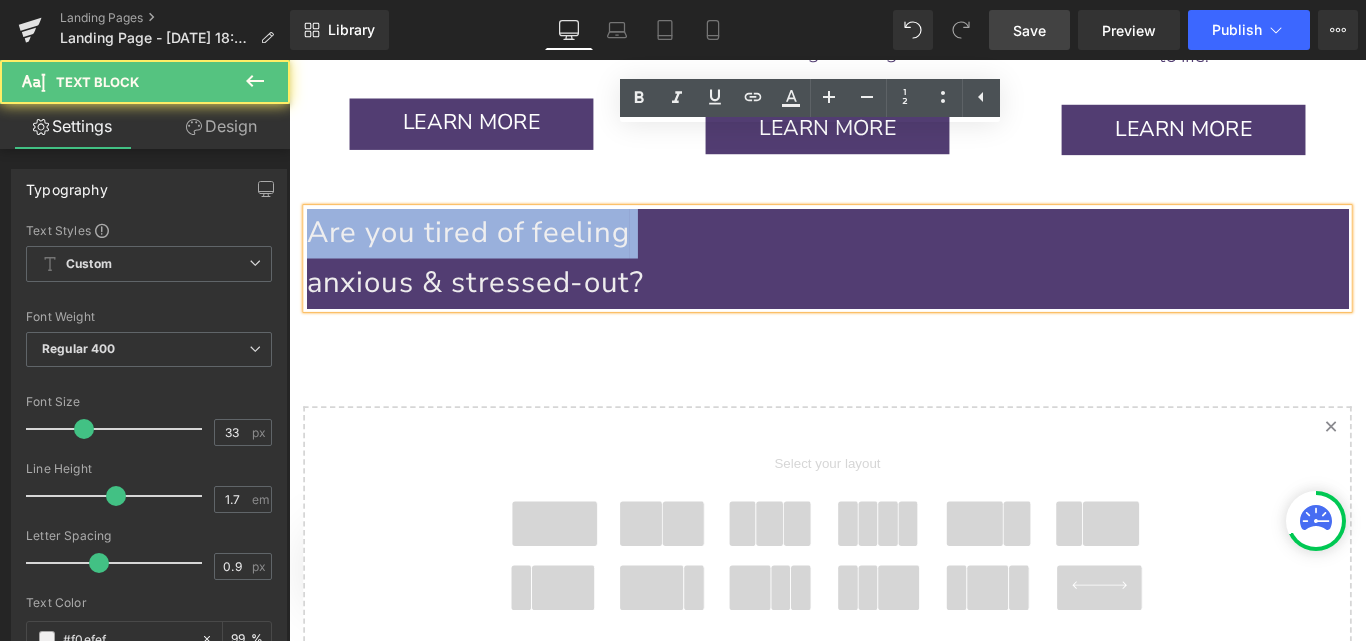 click on "Are you tired of feeling       anxious & stressed-out?" at bounding box center (894, 283) 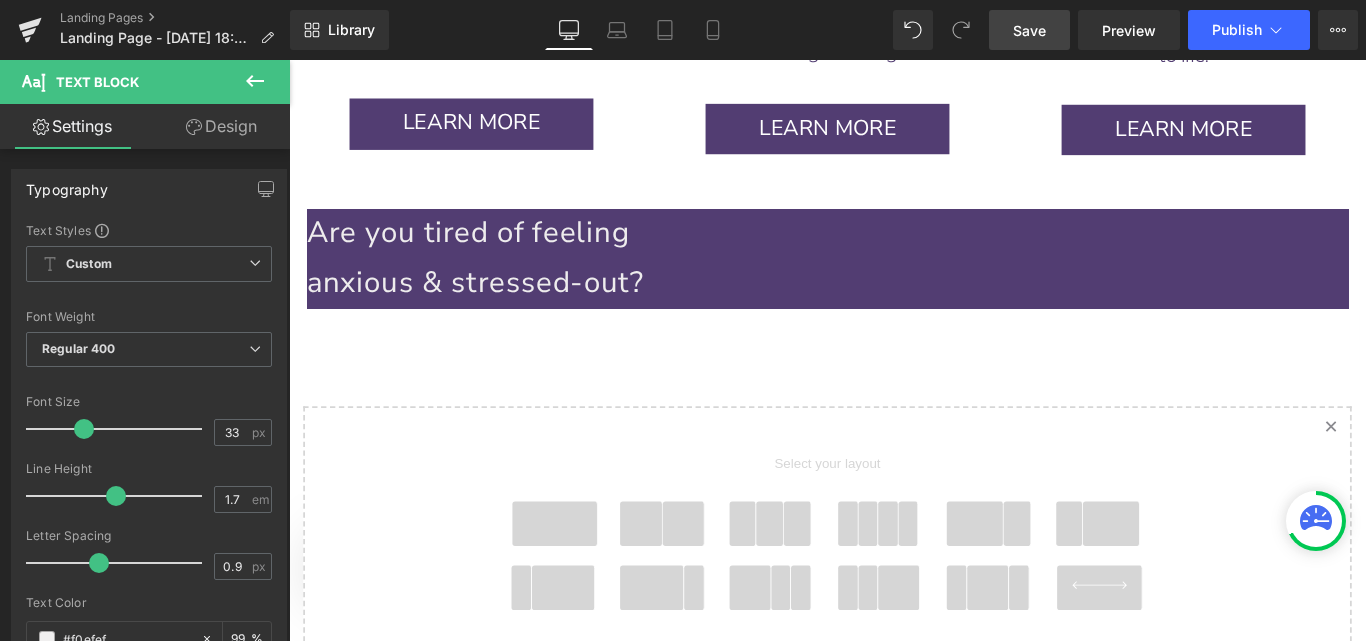 click 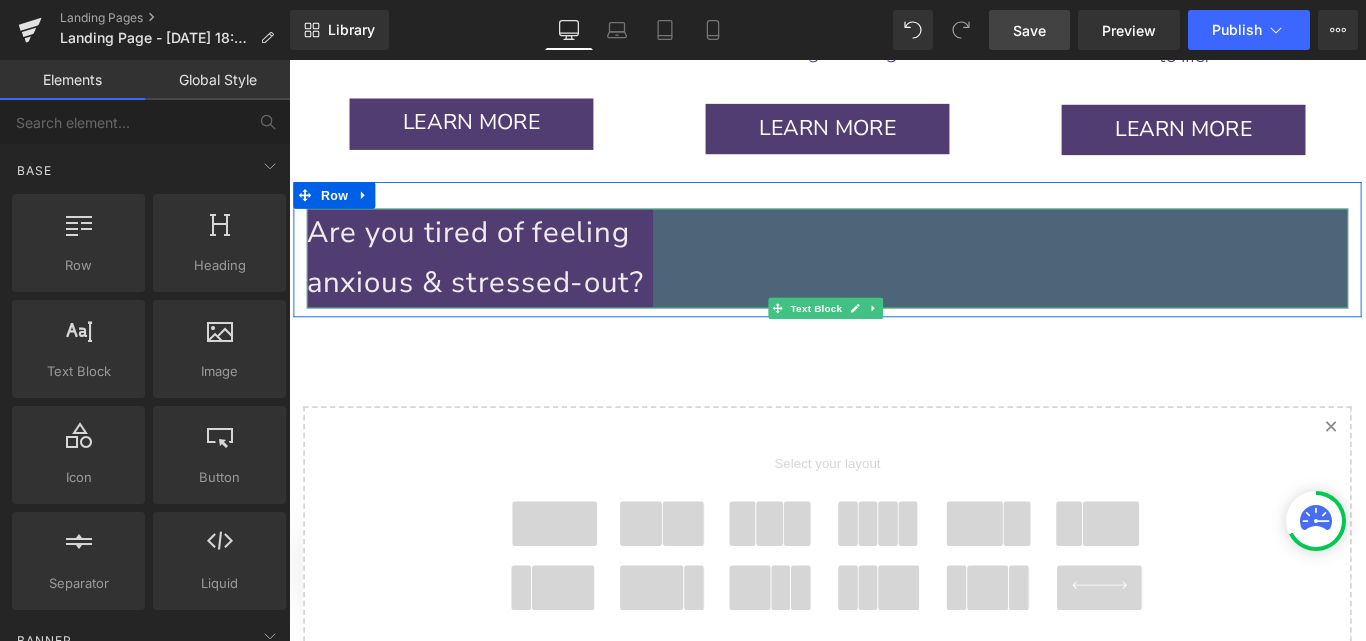 drag, startPoint x: 1140, startPoint y: 254, endPoint x: 805, endPoint y: 222, distance: 336.5249 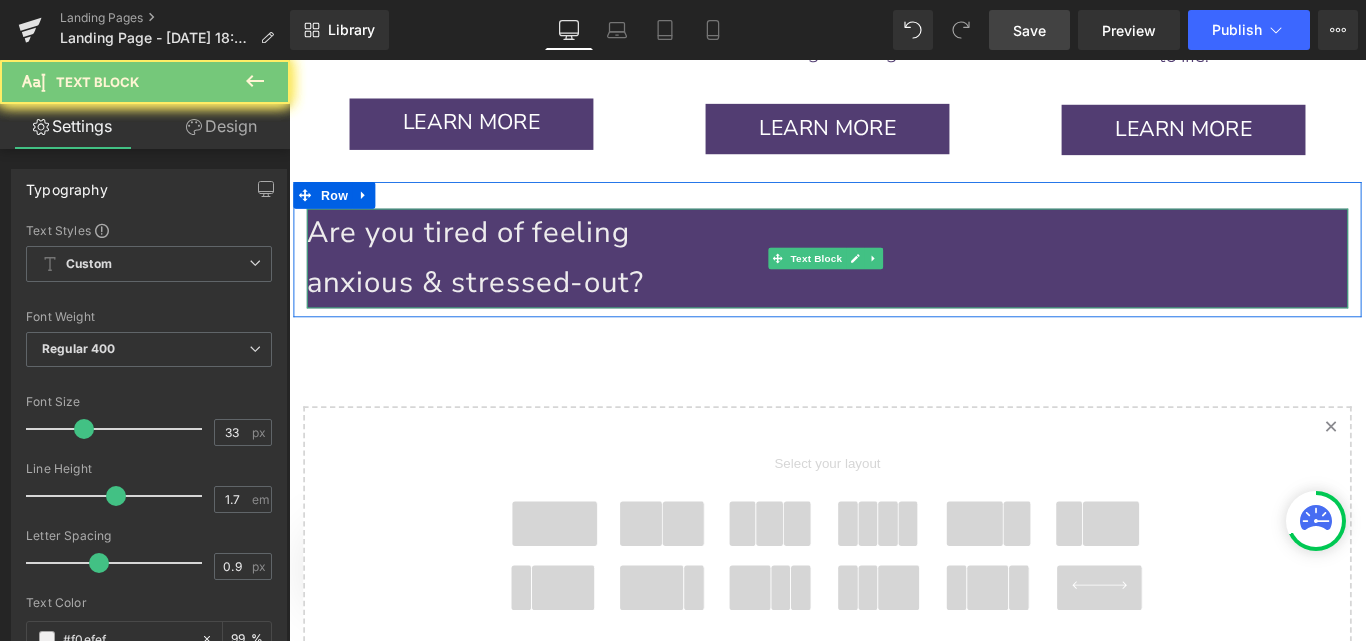 click on "Are you tired of feeling       anxious & stressed-out?" at bounding box center [589, 283] 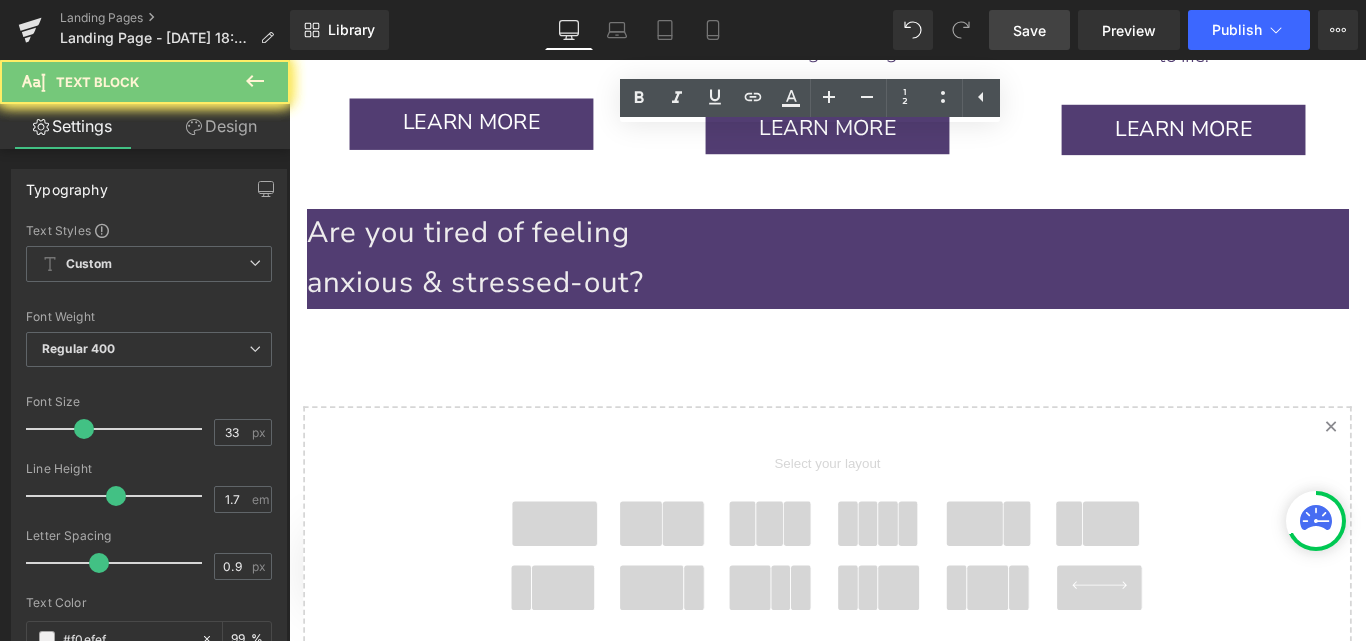 click on "Are you tired of feeling       anxious & stressed-out?" at bounding box center [589, 283] 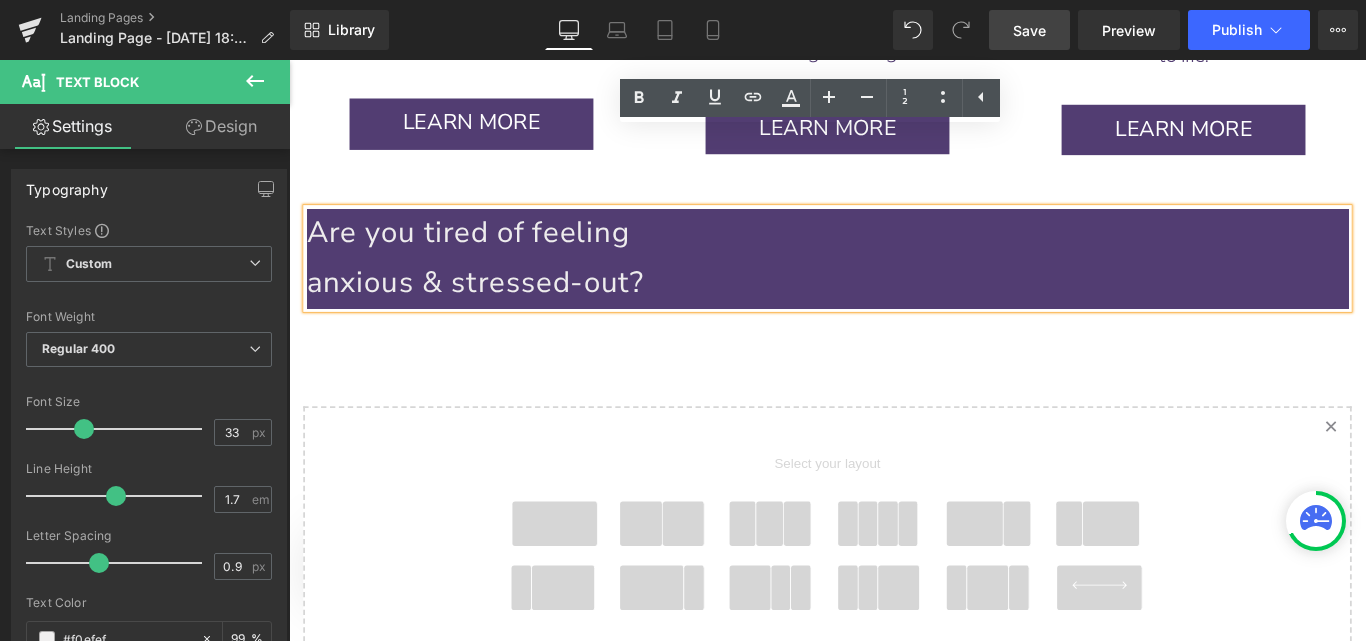 click on "Are you tired of feeling       anxious & stressed-out?" at bounding box center [894, 283] 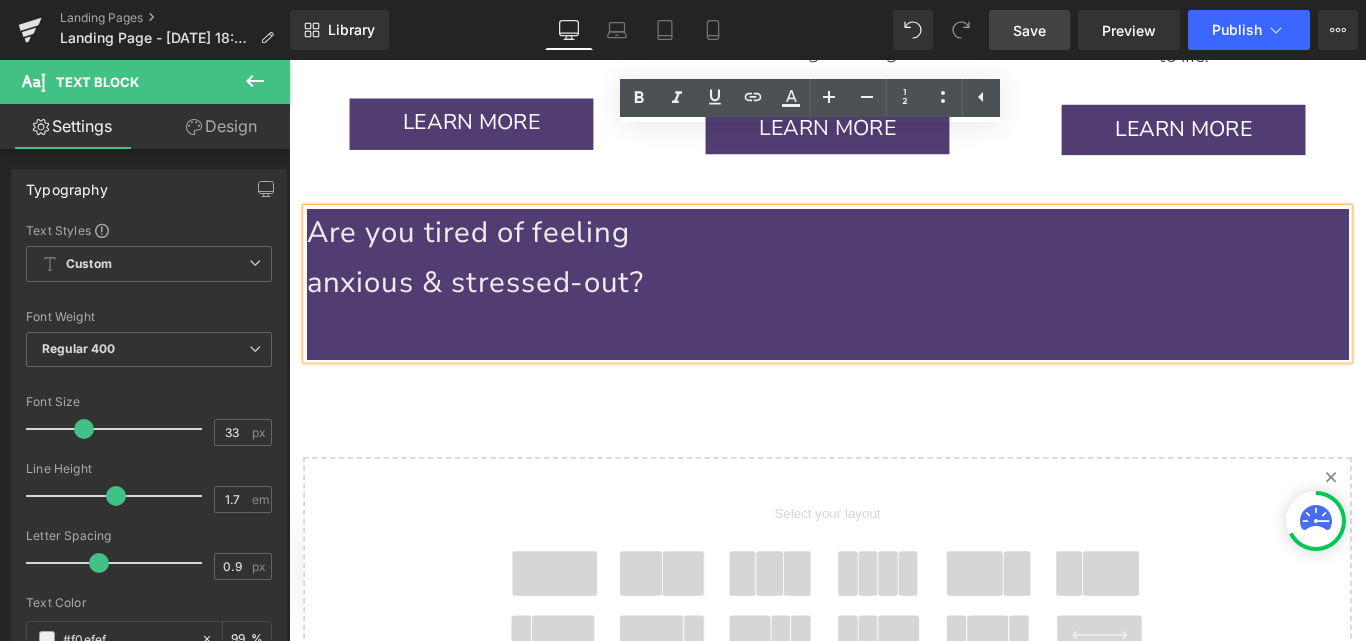 click on "Are you tired of feeling" at bounding box center (490, 254) 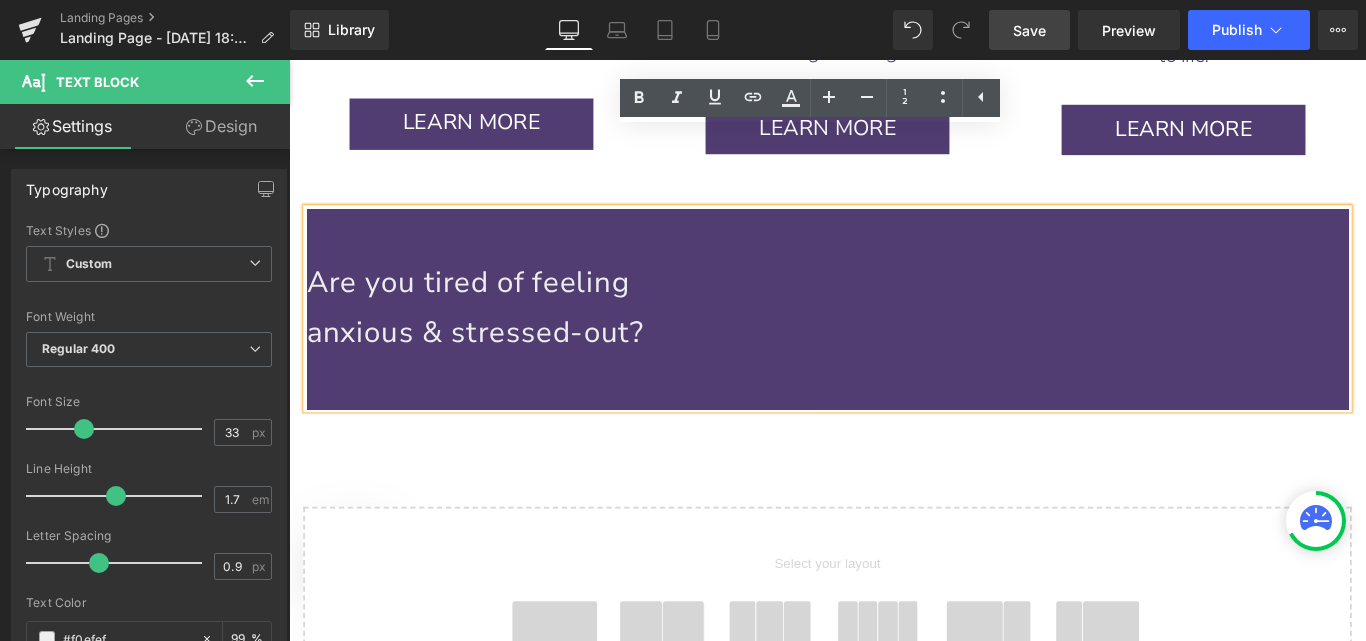 click on "anxious & stressed-out?" at bounding box center [498, 366] 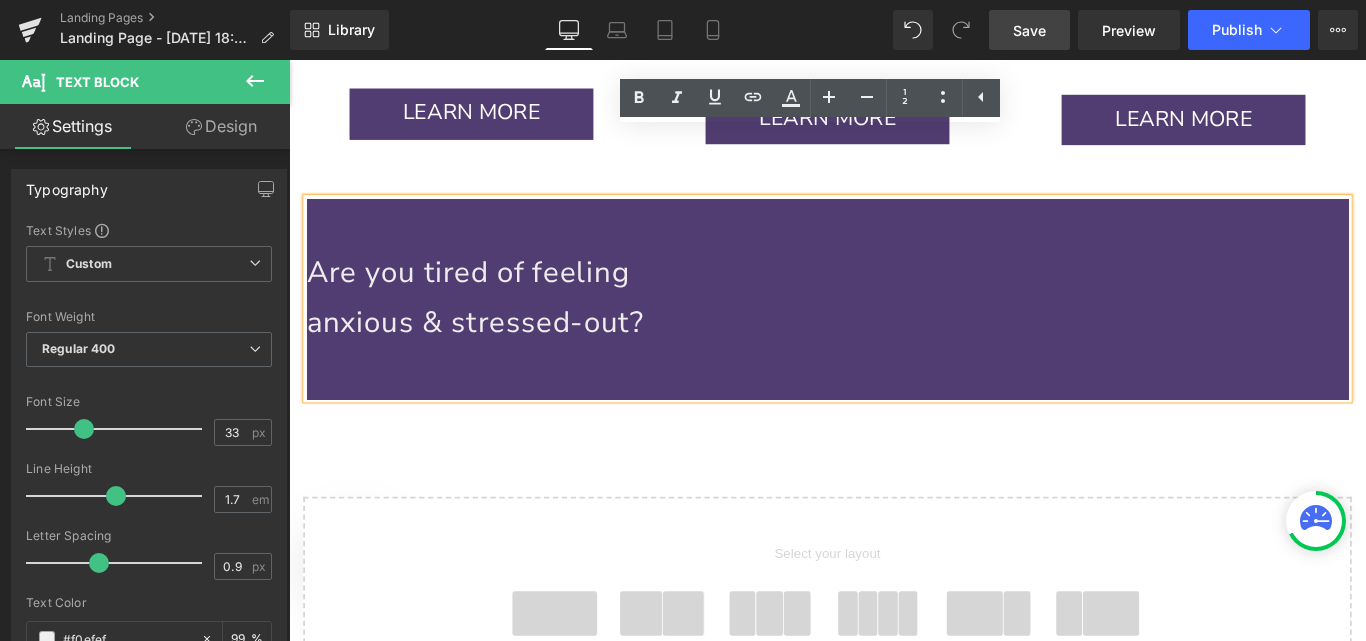 scroll, scrollTop: 4670, scrollLeft: 0, axis: vertical 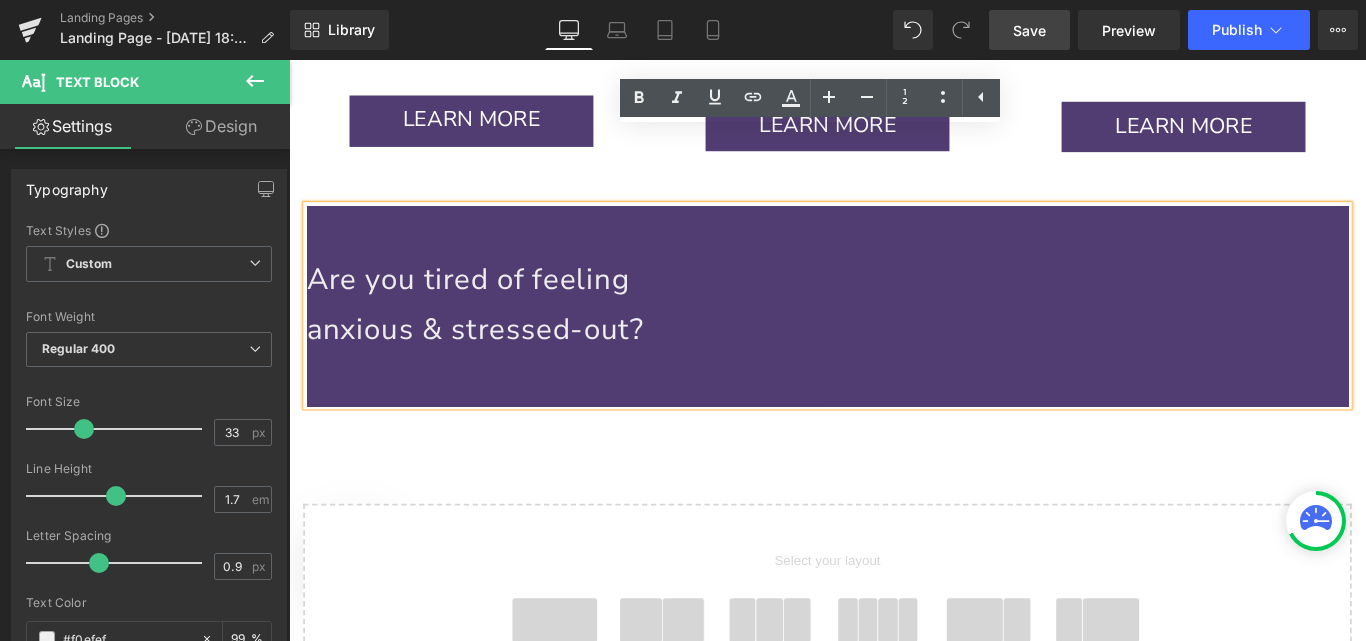 click on "Are you tired of feeling                  anxious & stressed-out?" at bounding box center (894, 336) 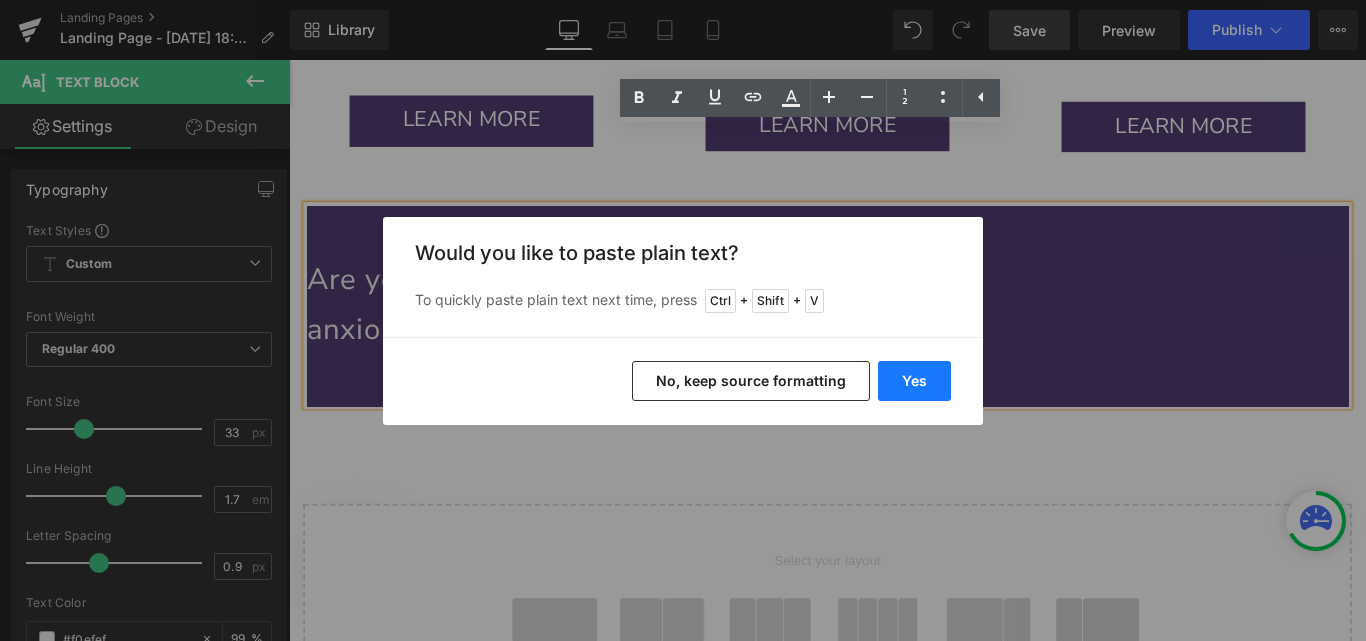 click on "Yes" at bounding box center [914, 381] 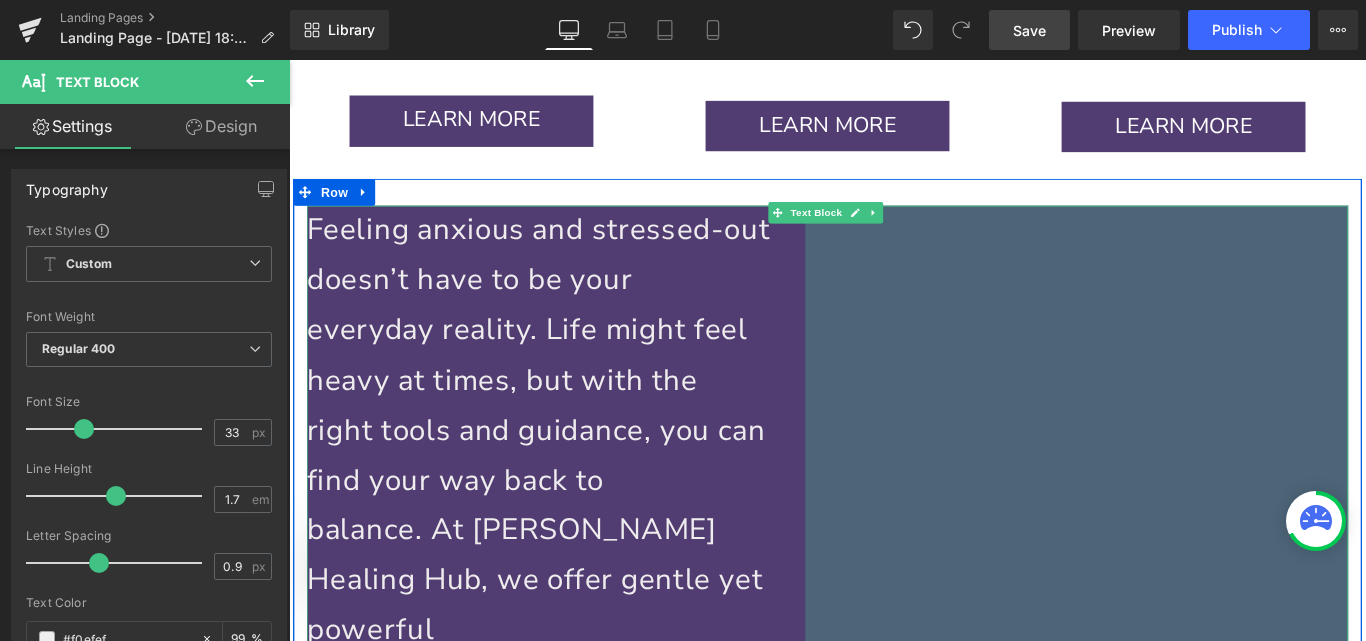 click on "610px" at bounding box center [1174, 897] 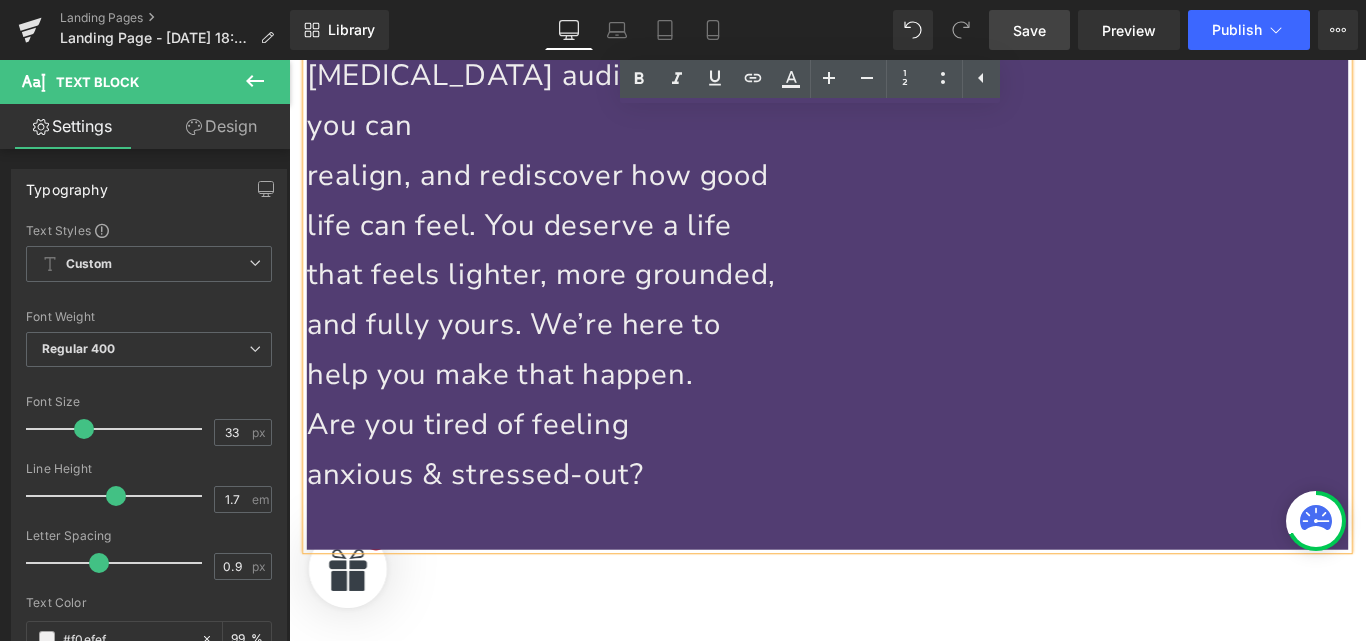 scroll, scrollTop: 5602, scrollLeft: 0, axis: vertical 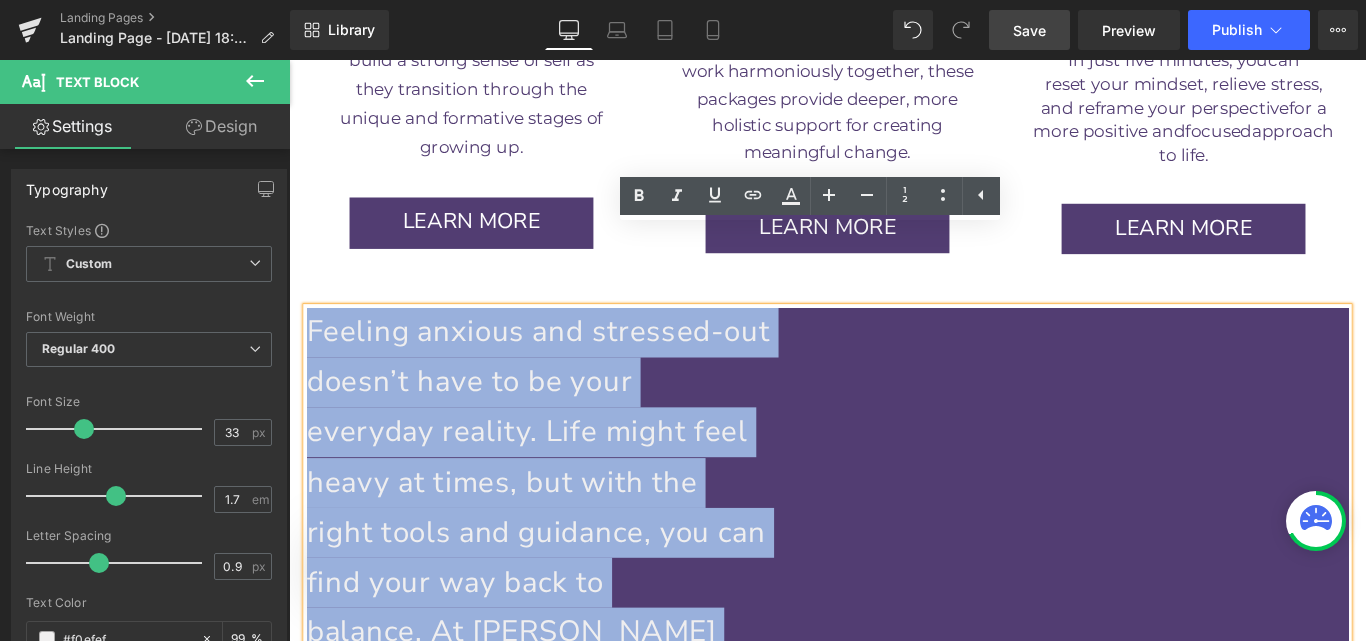 drag, startPoint x: 738, startPoint y: 307, endPoint x: 303, endPoint y: 300, distance: 435.0563 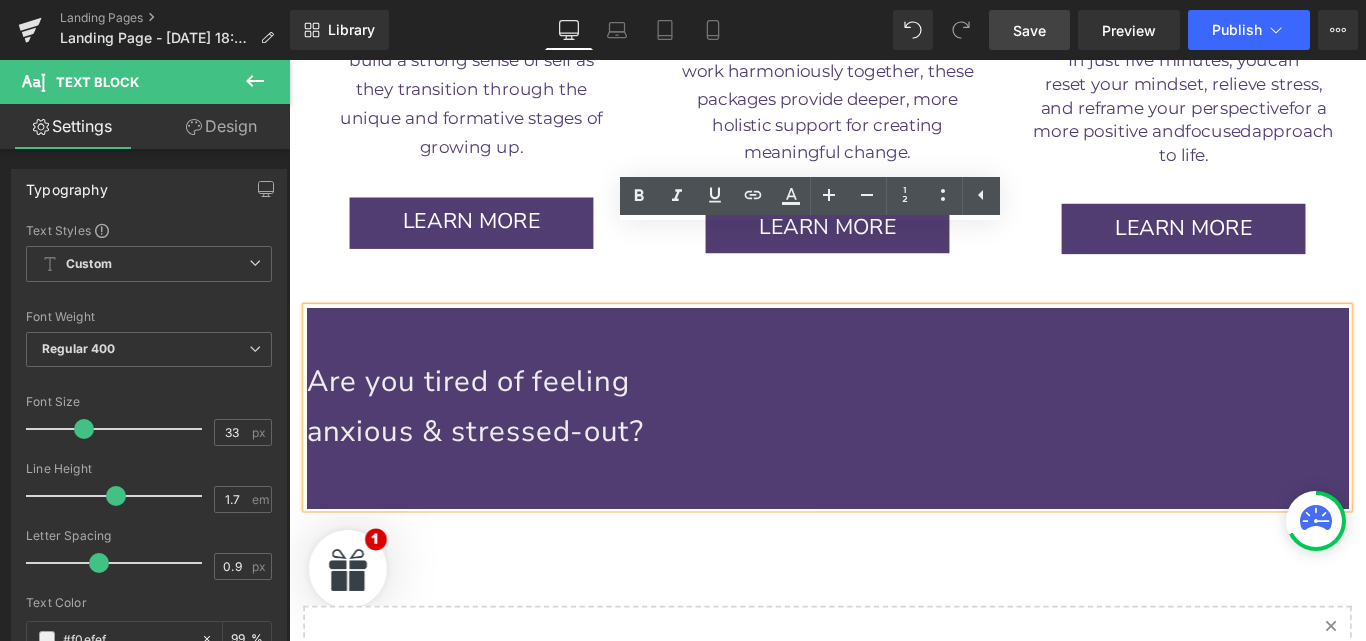 click on "Save" at bounding box center [1029, 30] 